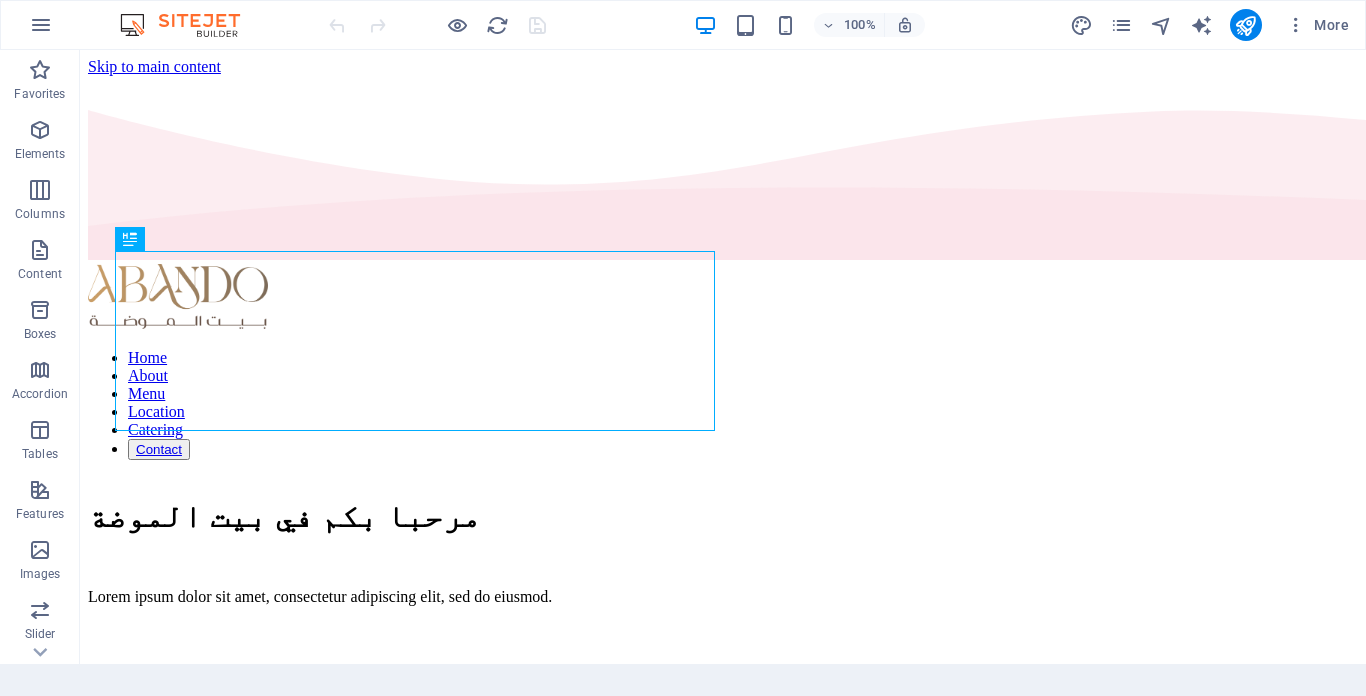 scroll, scrollTop: 0, scrollLeft: 0, axis: both 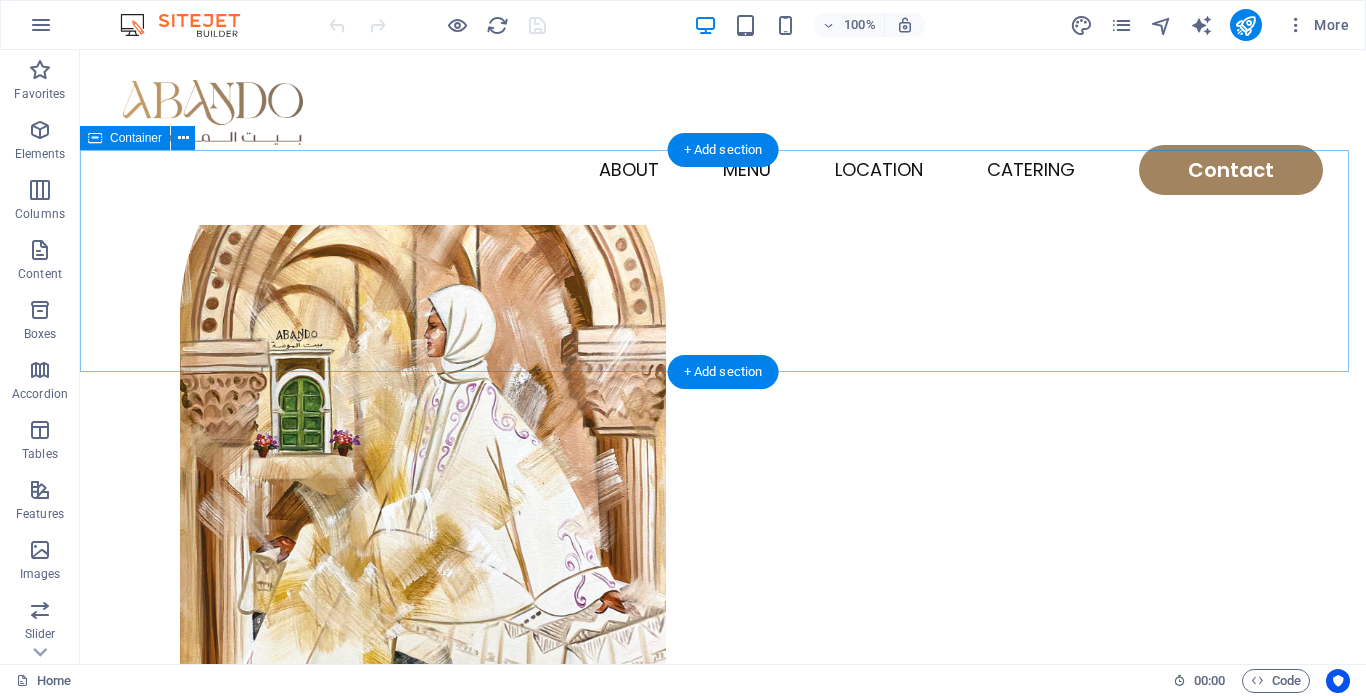 click on "Drop content here or  Add elements  Paste clipboard" at bounding box center [723, 1023] 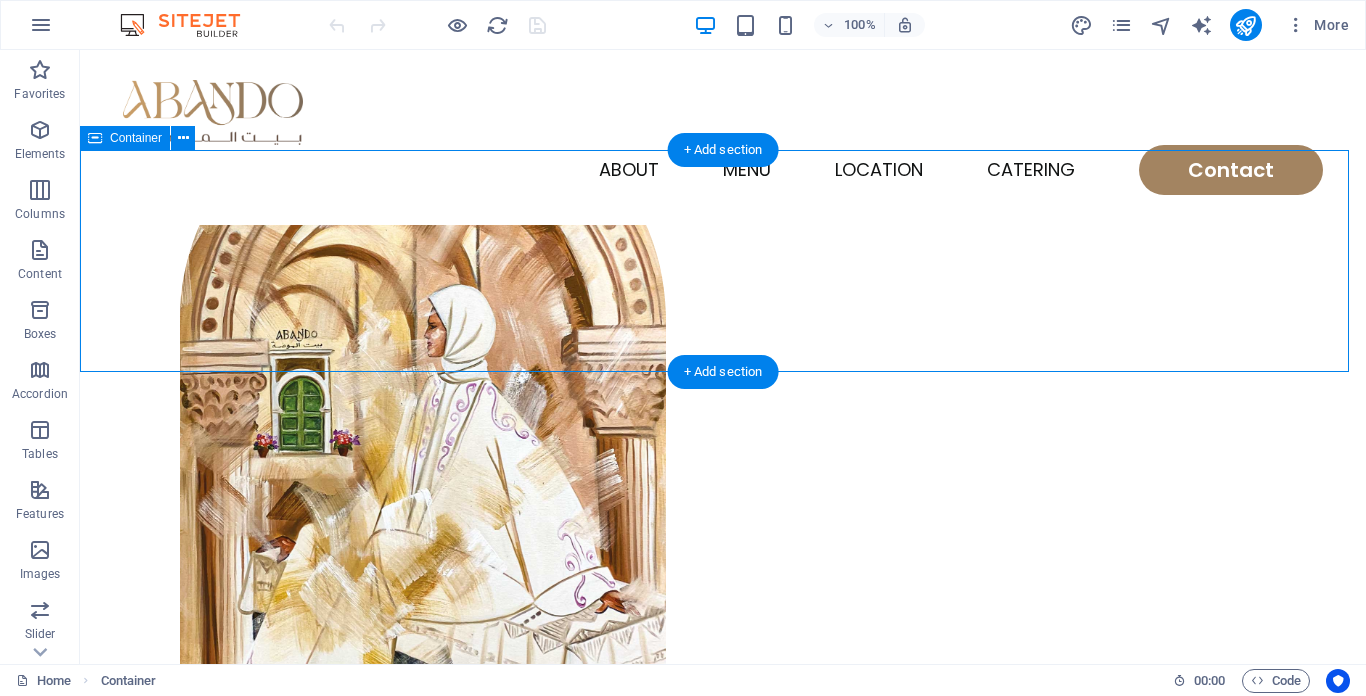 click on "Drop content here or  Add elements  Paste clipboard" at bounding box center (723, 887) 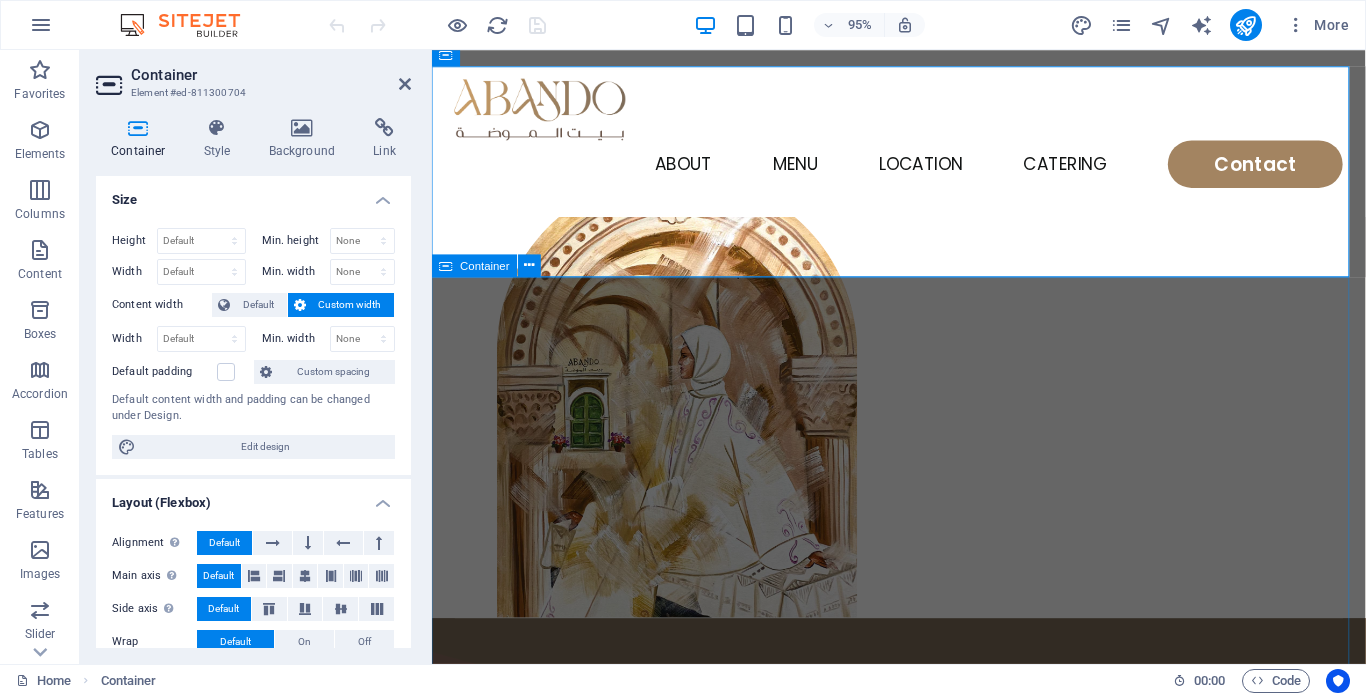 click on "Bestsellers Featured Products Sugary Donut Sugary Donut $3.50 Choco Sprinkle Choco Sprinkle $2.50 Bundle Options Classic Bundle Classic Bundle $18.50 Spicy Bundle Spicy Bundle $20.50 SugarDough Merch Donut Mug Donut Mug $22.50  My Account   Track Orders   Shopping Bag  Display prices in: USD See Menu" at bounding box center (923, 2175) 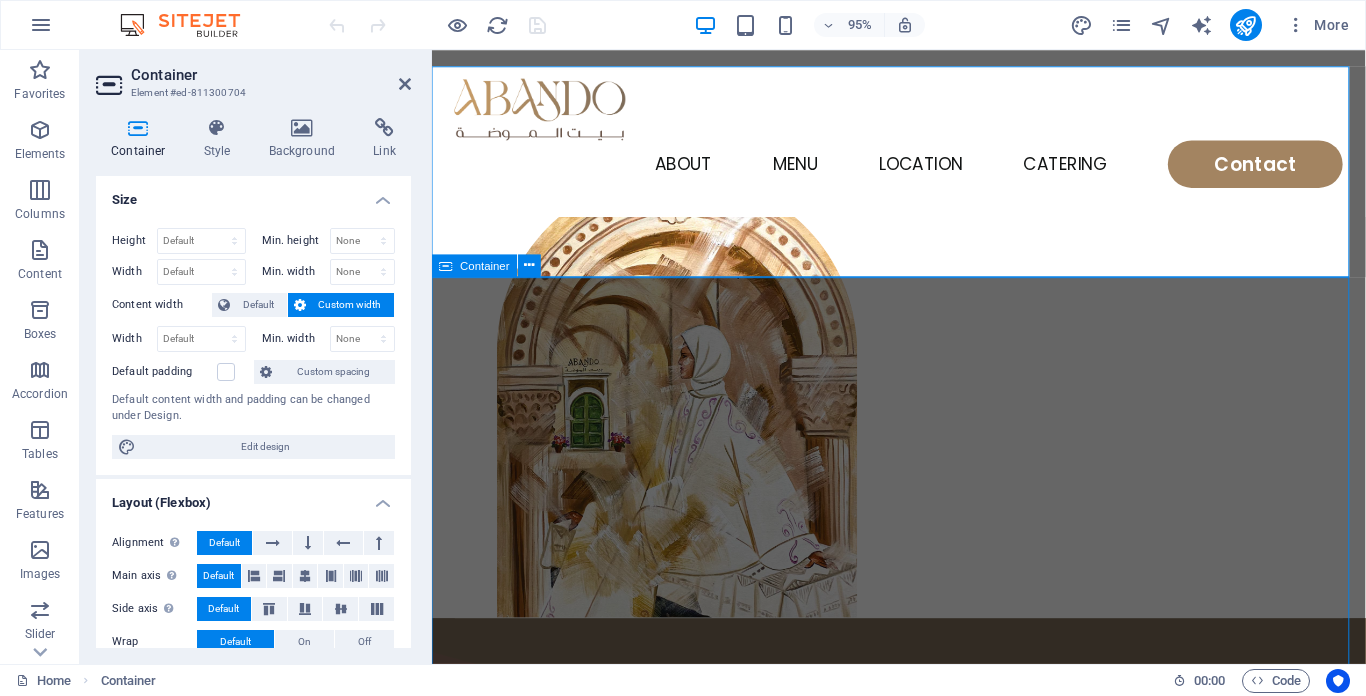 click on "Bestsellers Featured Products Sugary Donut Sugary Donut $3.50 Choco Sprinkle Choco Sprinkle $2.50 Bundle Options Classic Bundle Classic Bundle $18.50 Spicy Bundle Spicy Bundle $20.50 SugarDough Merch Donut Mug Donut Mug $22.50  My Account   Track Orders   Shopping Bag  Display prices in: USD See Menu" at bounding box center (923, 2026) 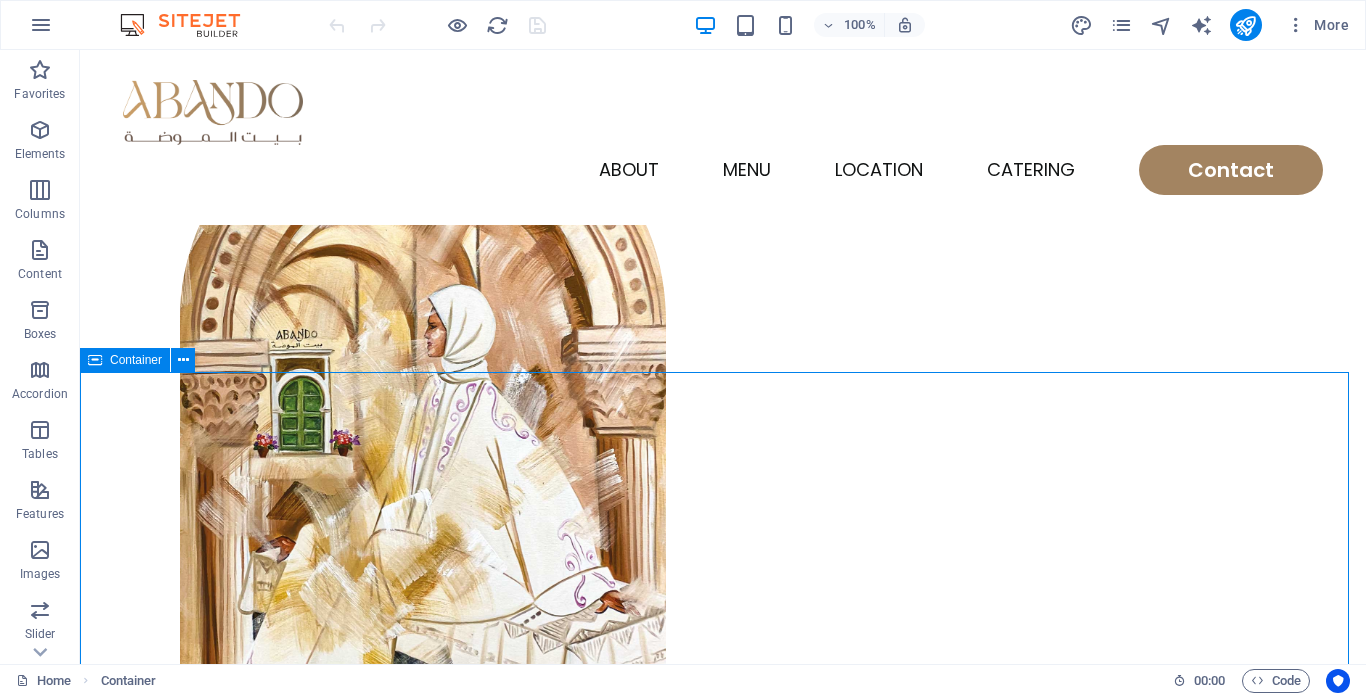 click on "Bestsellers Featured Products Sugary Donut Sugary Donut $3.50 Choco Sprinkle Choco Sprinkle $2.50 Bundle Options Classic Bundle Classic Bundle $18.50 Spicy Bundle Spicy Bundle $20.50 SugarDough Merch Donut Mug Donut Mug $22.50  My Account   Track Orders   Shopping Bag  Display prices in: USD See Menu" at bounding box center (723, 2148) 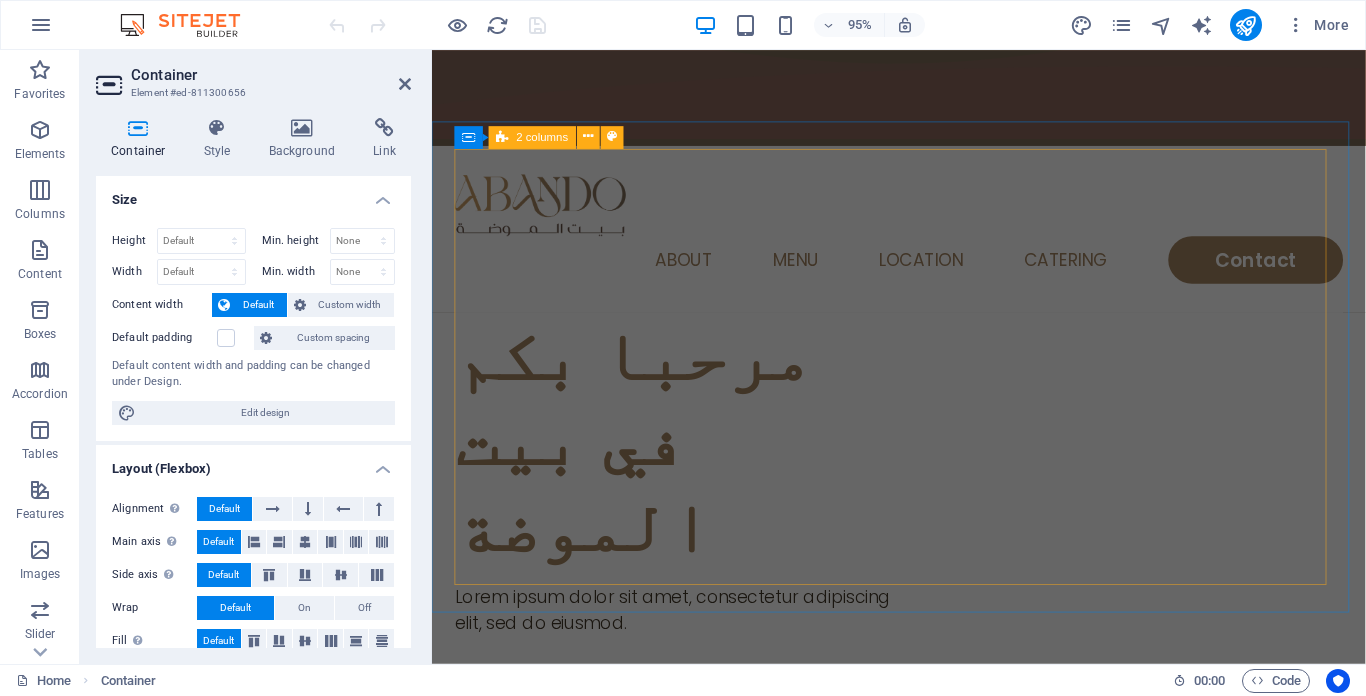 click on "مرحبا بكم في بيت الموضة Lorem ipsum dolor sit amet, consectetur adipiscing elit, sed do eiusmod. See Menu" at bounding box center (923, 775) 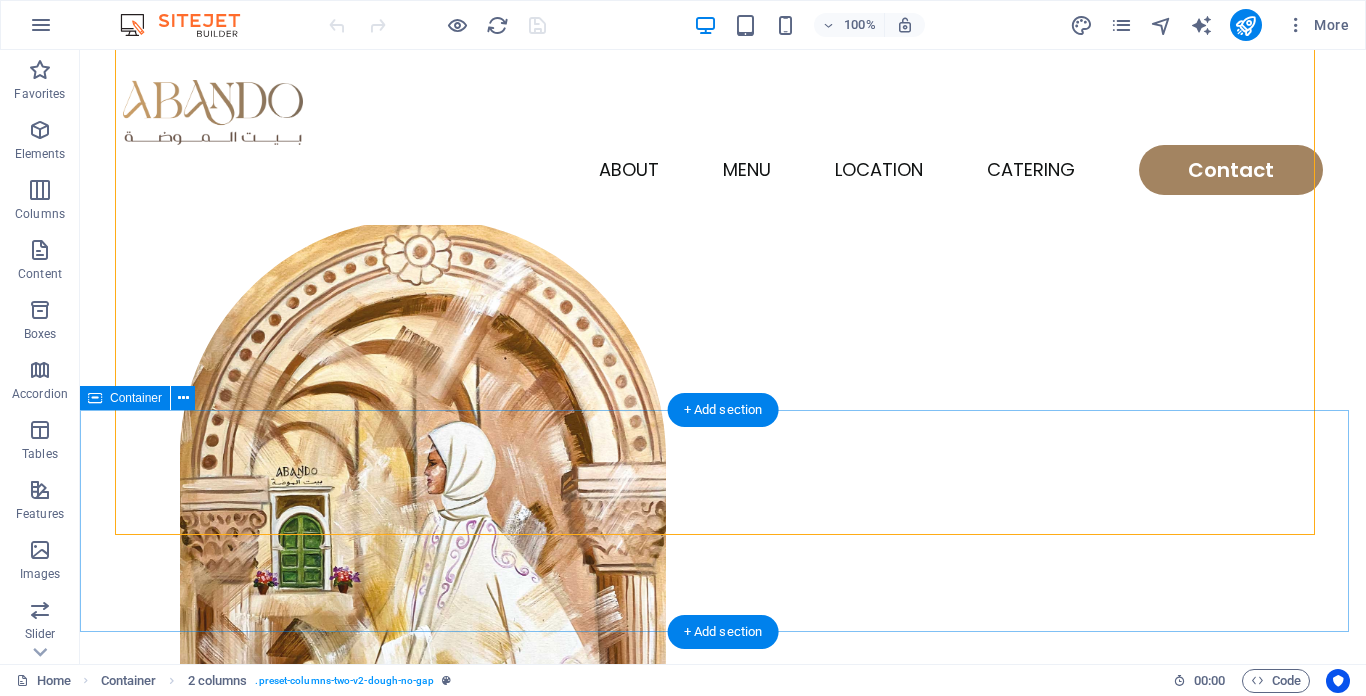 scroll, scrollTop: 400, scrollLeft: 0, axis: vertical 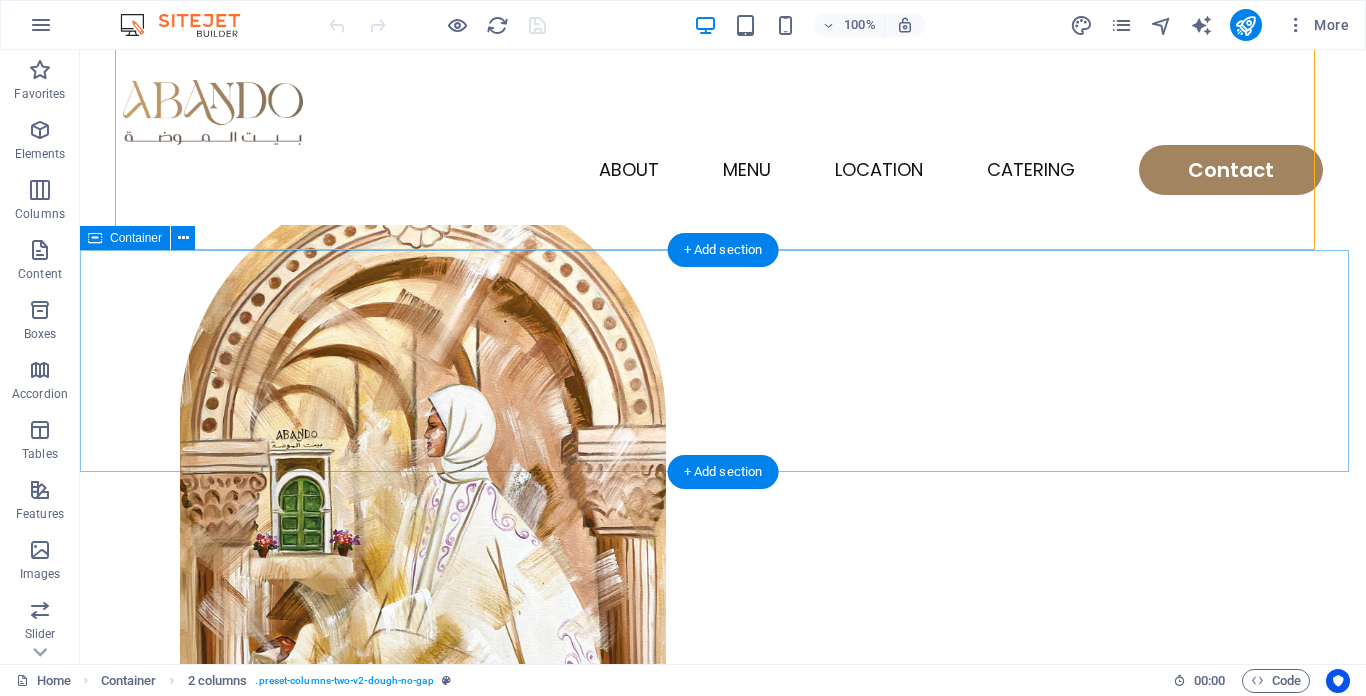 click on "Drop content here or  Add elements  Paste clipboard" at bounding box center (723, 987) 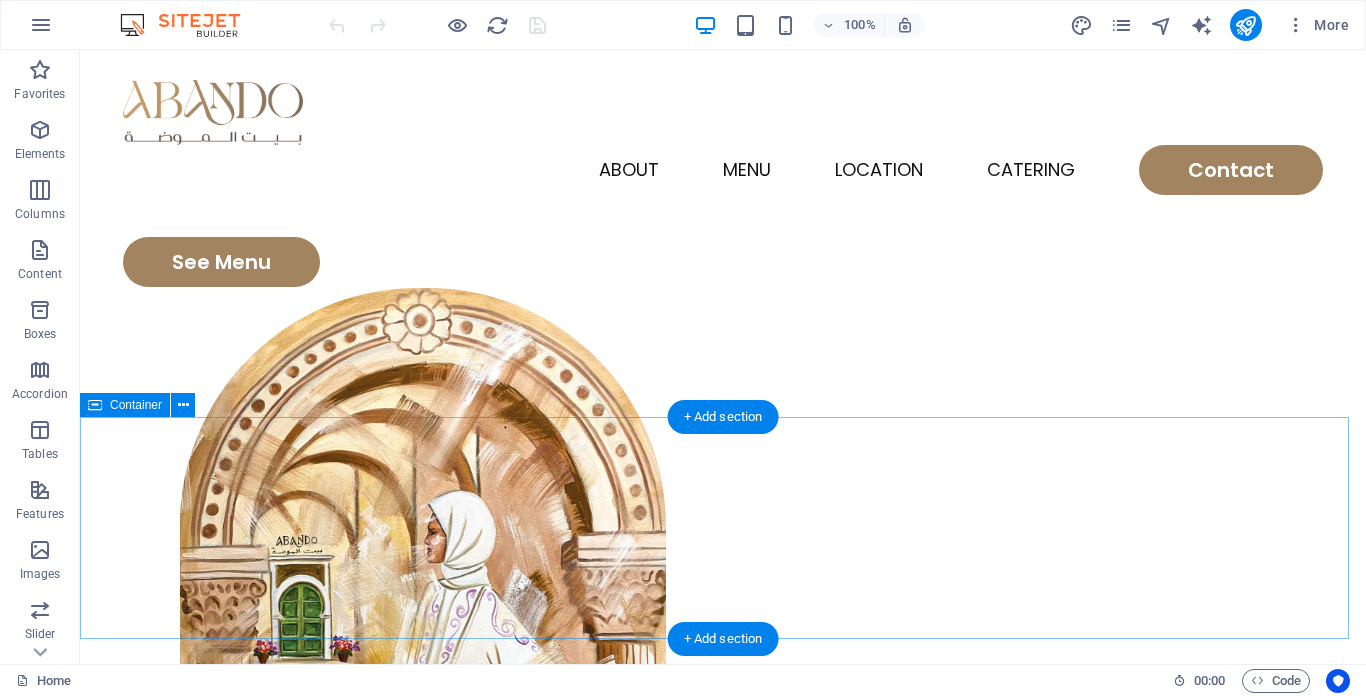scroll, scrollTop: 300, scrollLeft: 0, axis: vertical 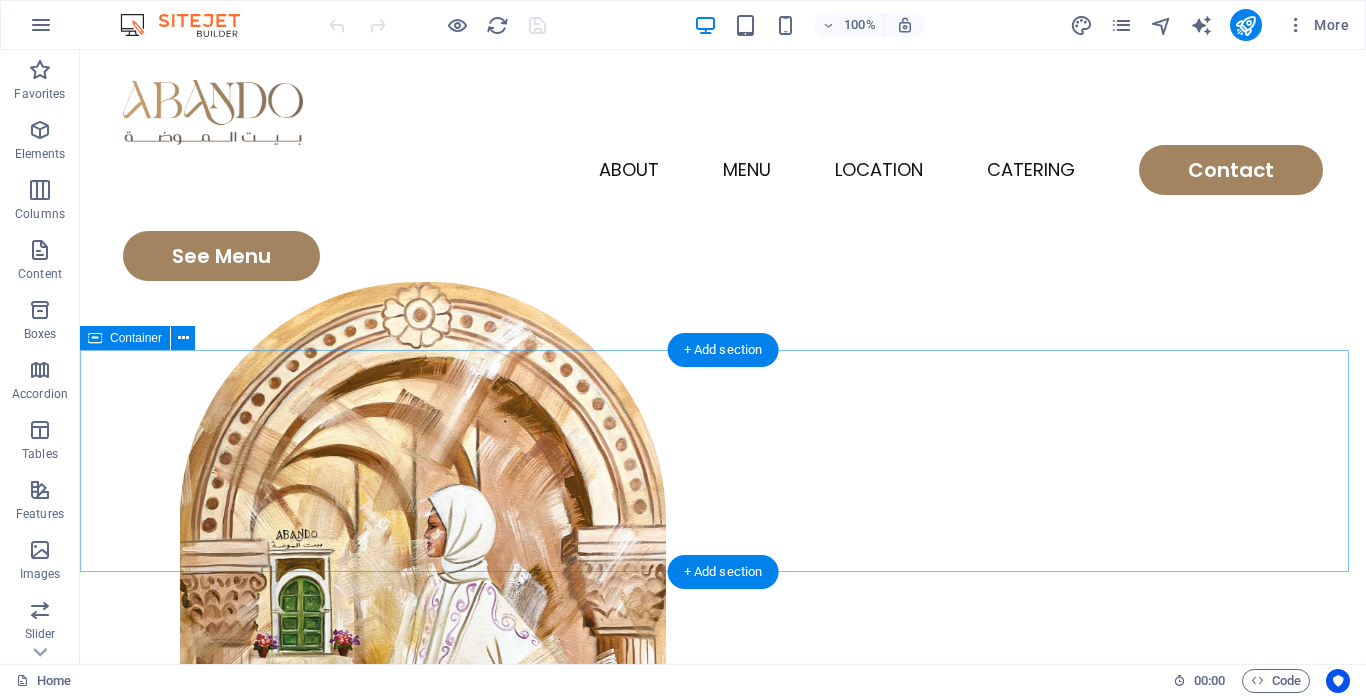 click on "Drop content here or  Add elements  Paste clipboard" at bounding box center [723, 1087] 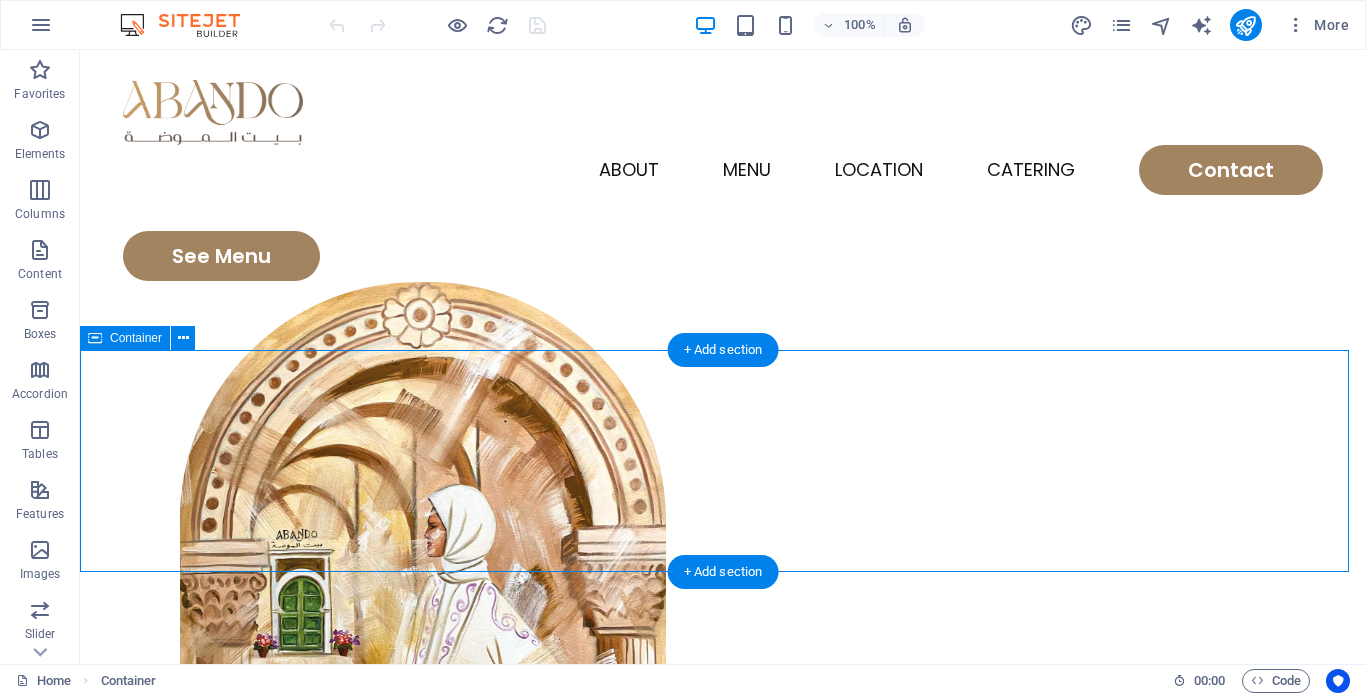 click on "Drop content here or  Add elements  Paste clipboard" at bounding box center [723, 1223] 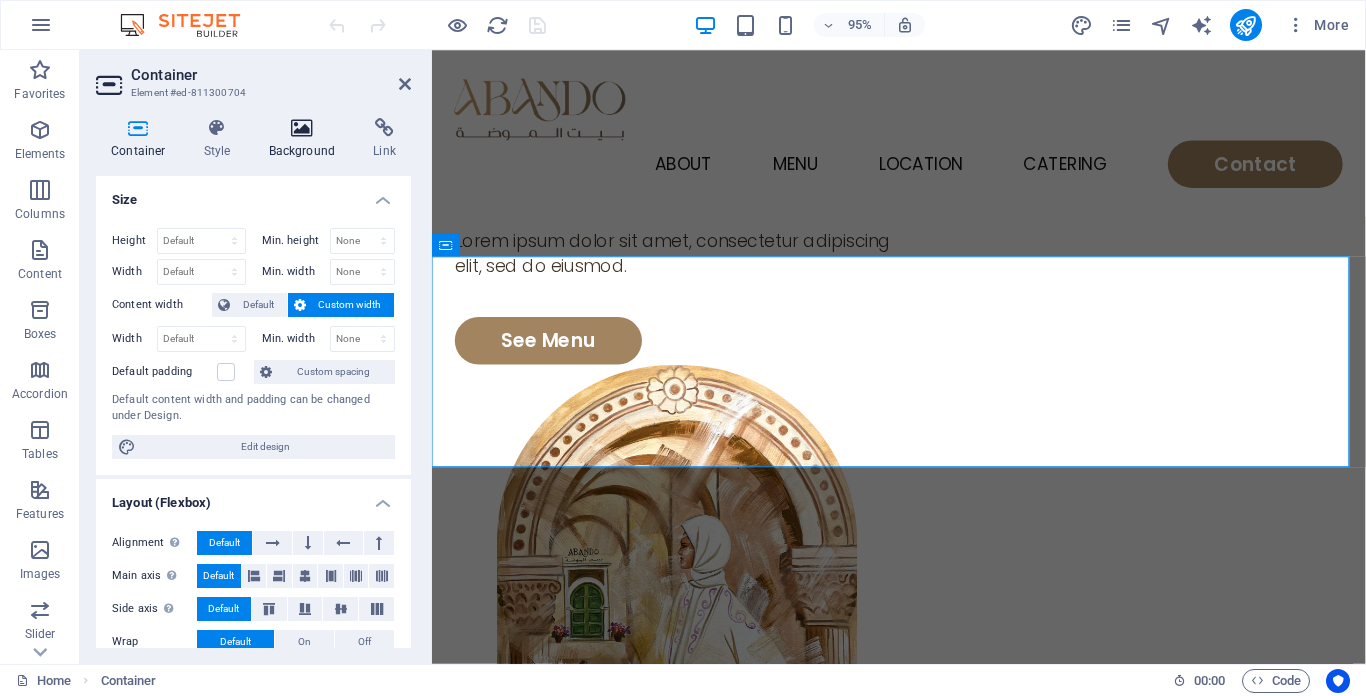 click at bounding box center (302, 128) 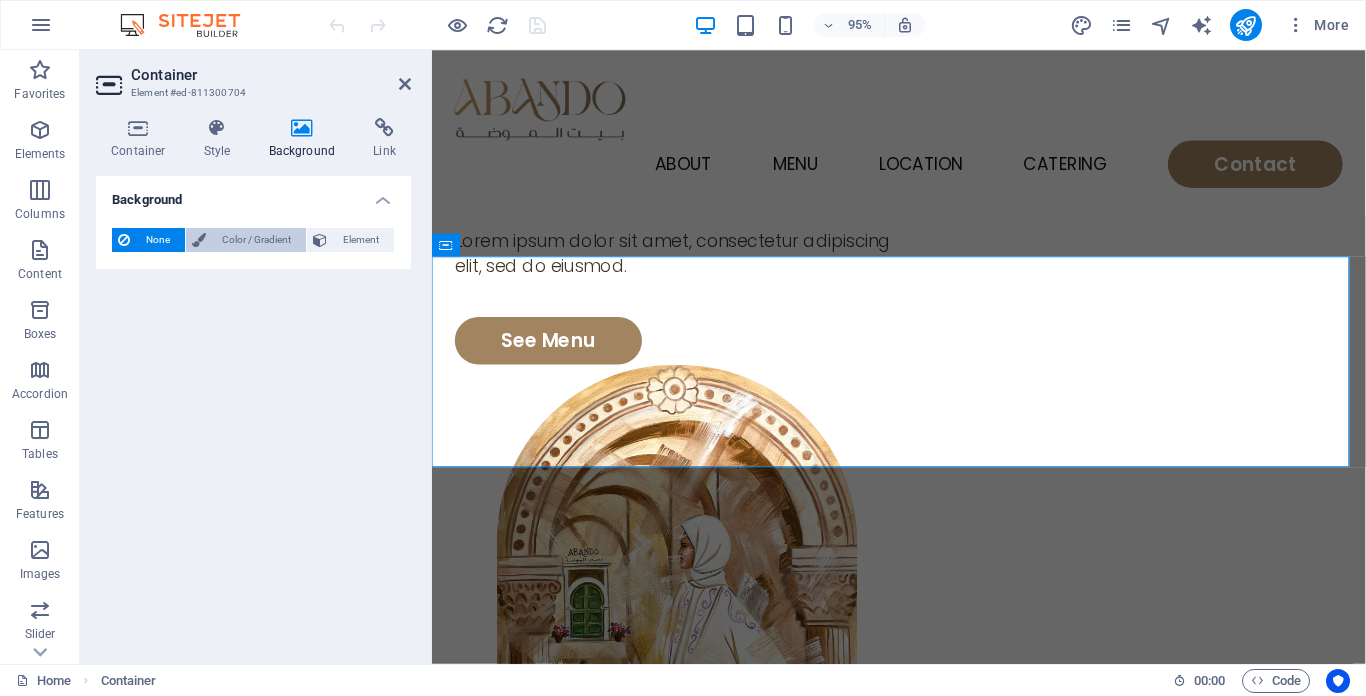 click on "Color / Gradient" at bounding box center (256, 240) 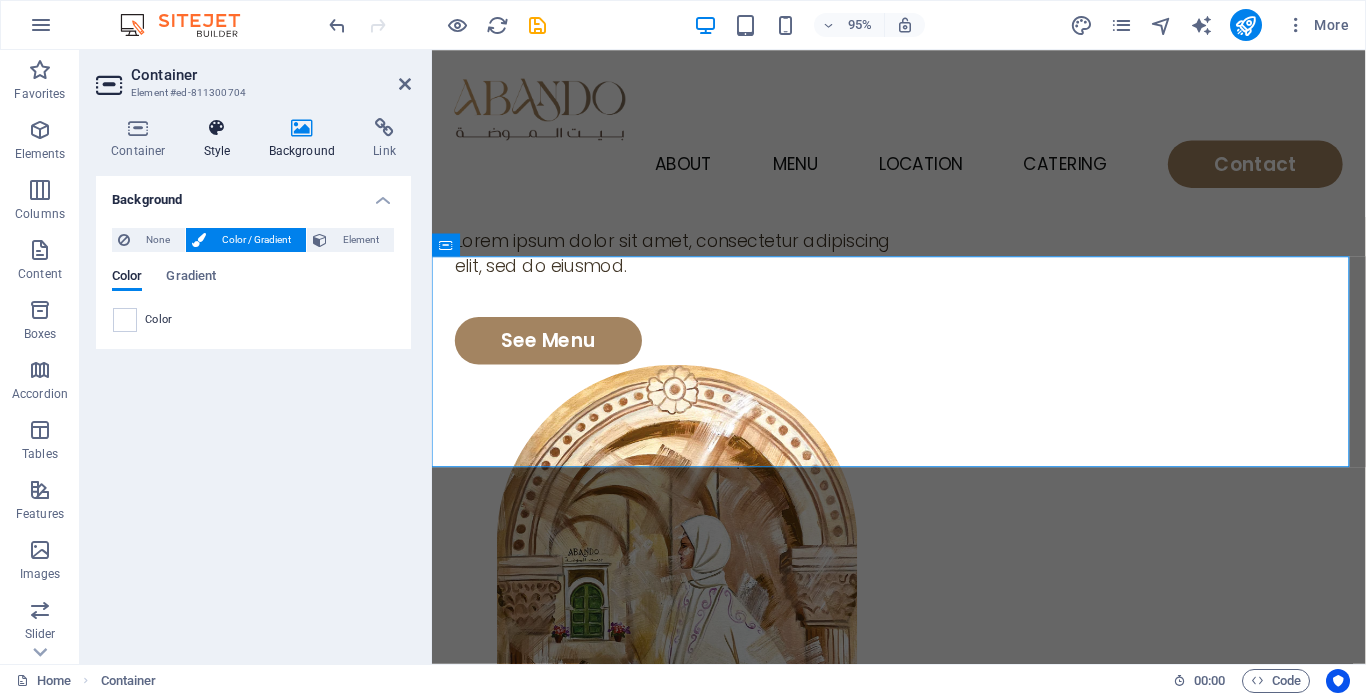 click at bounding box center [217, 128] 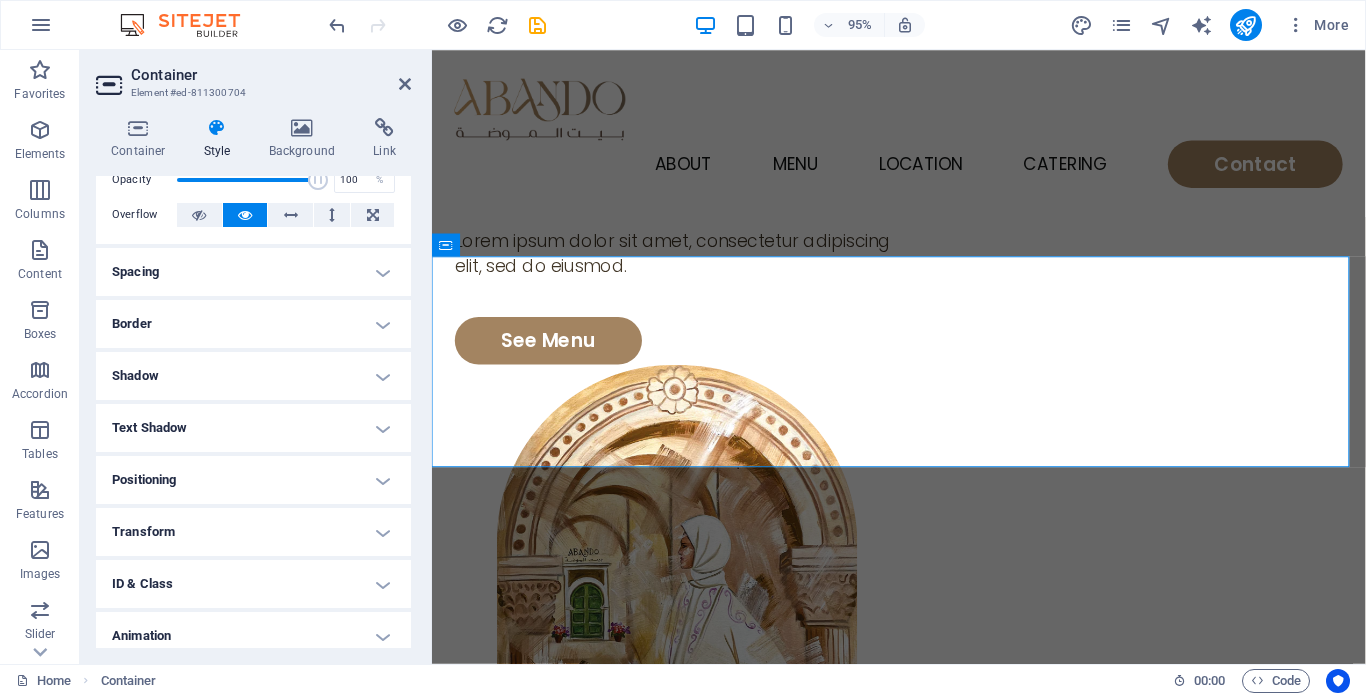 scroll, scrollTop: 100, scrollLeft: 0, axis: vertical 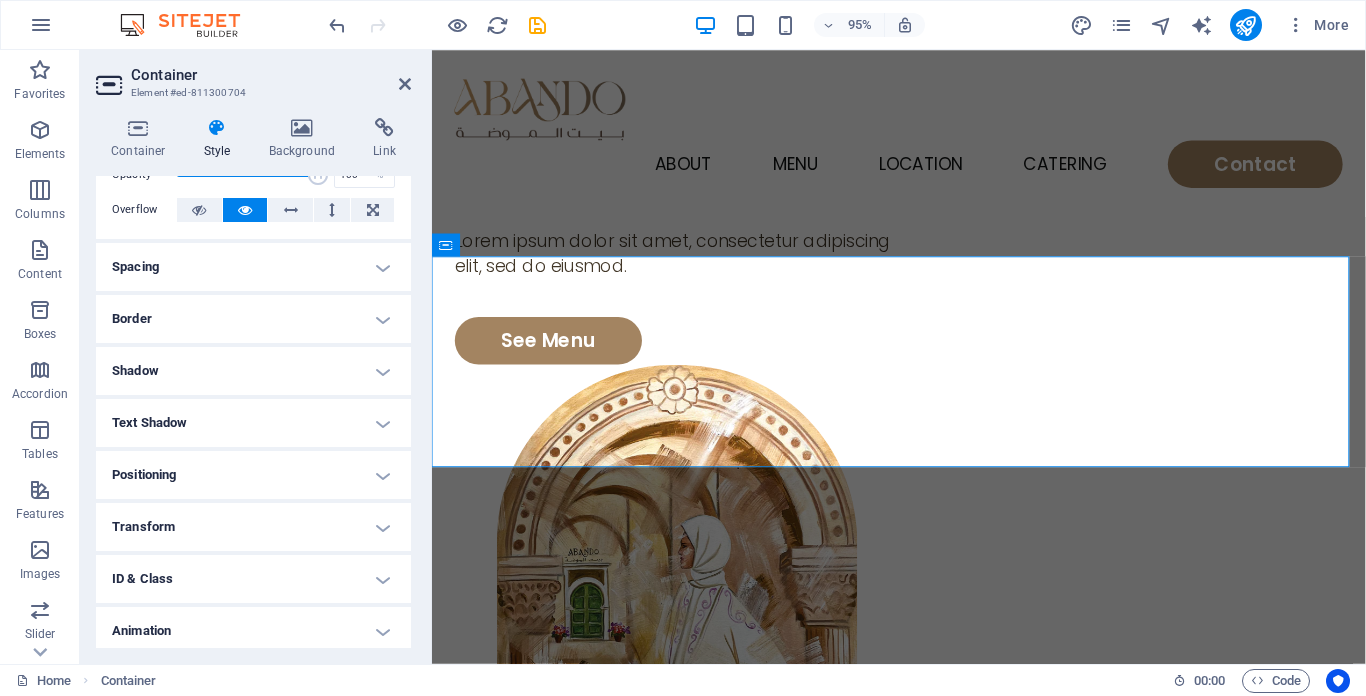 click on "Spacing" at bounding box center [253, 267] 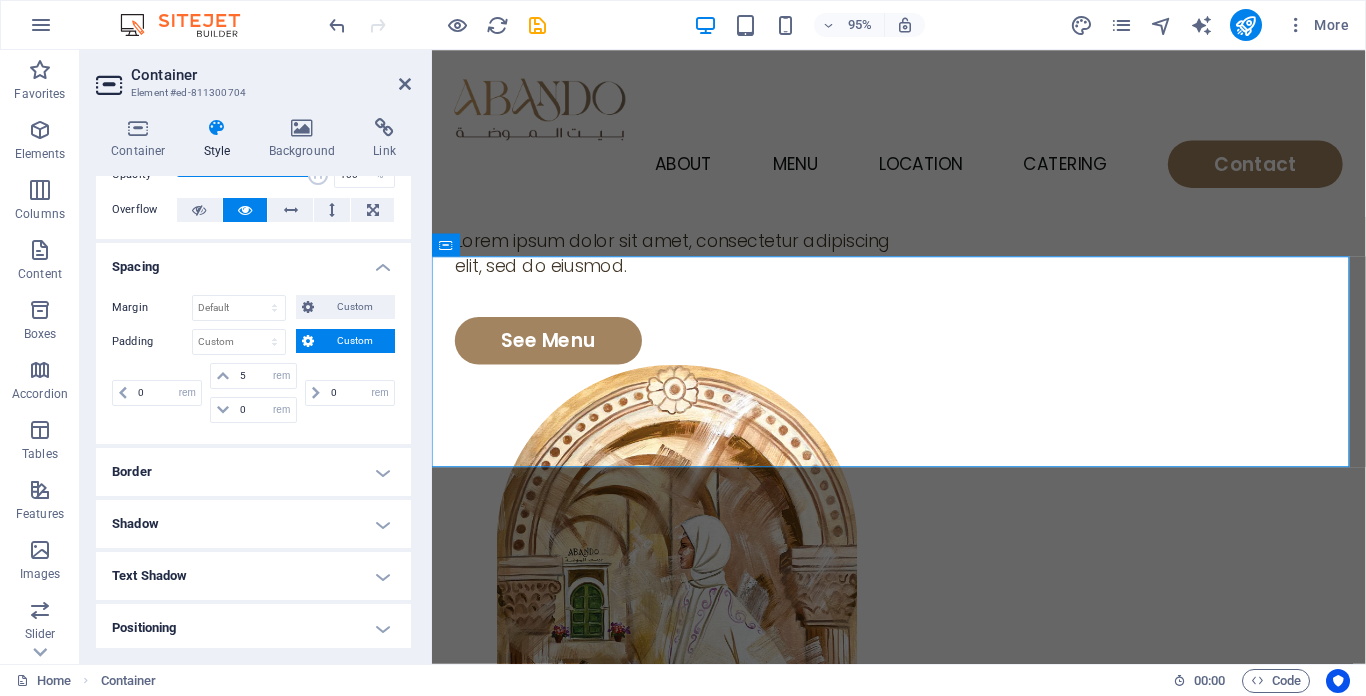 click on "Border" at bounding box center [253, 472] 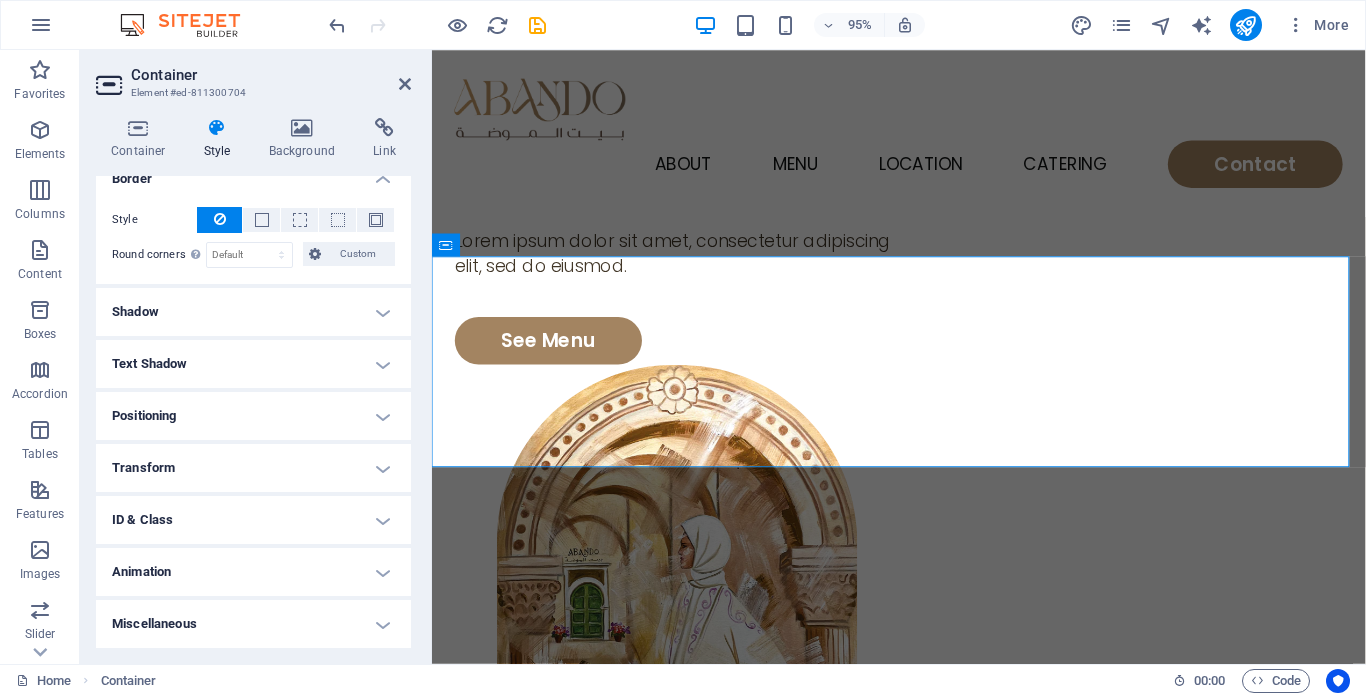 click on "Shadow" at bounding box center [253, 312] 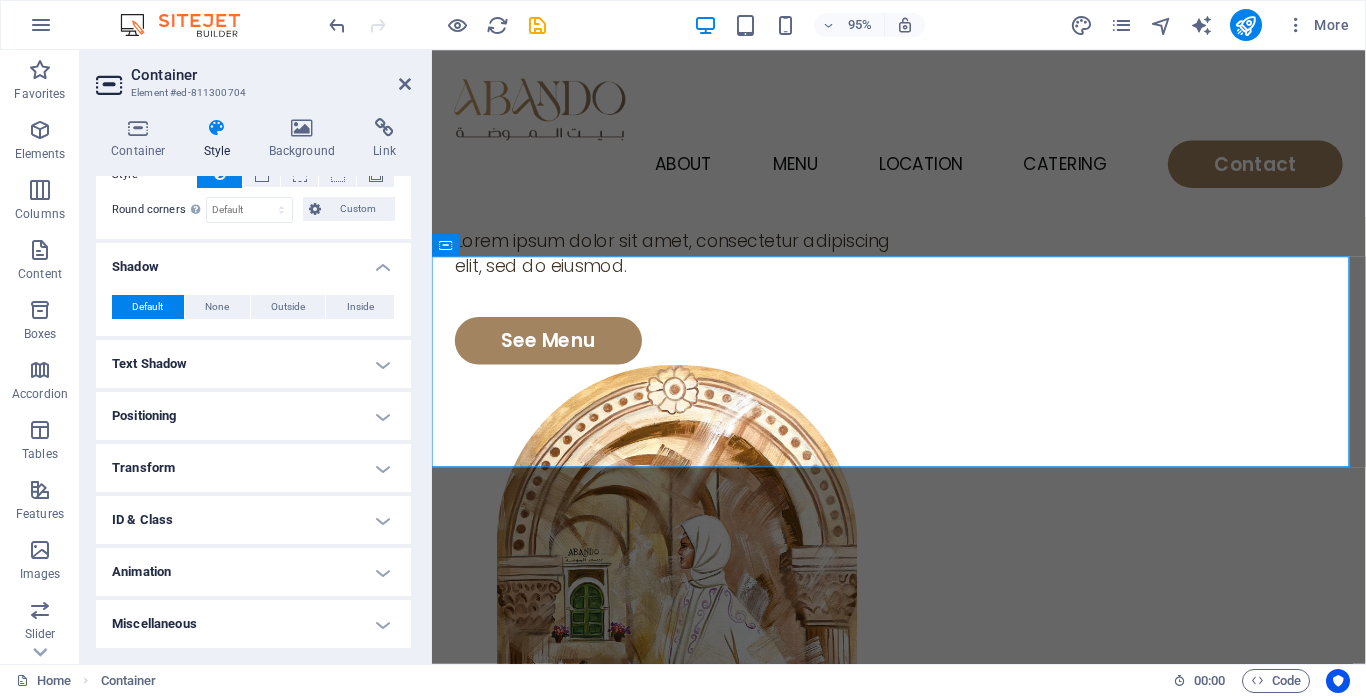click on "Text Shadow" at bounding box center (253, 364) 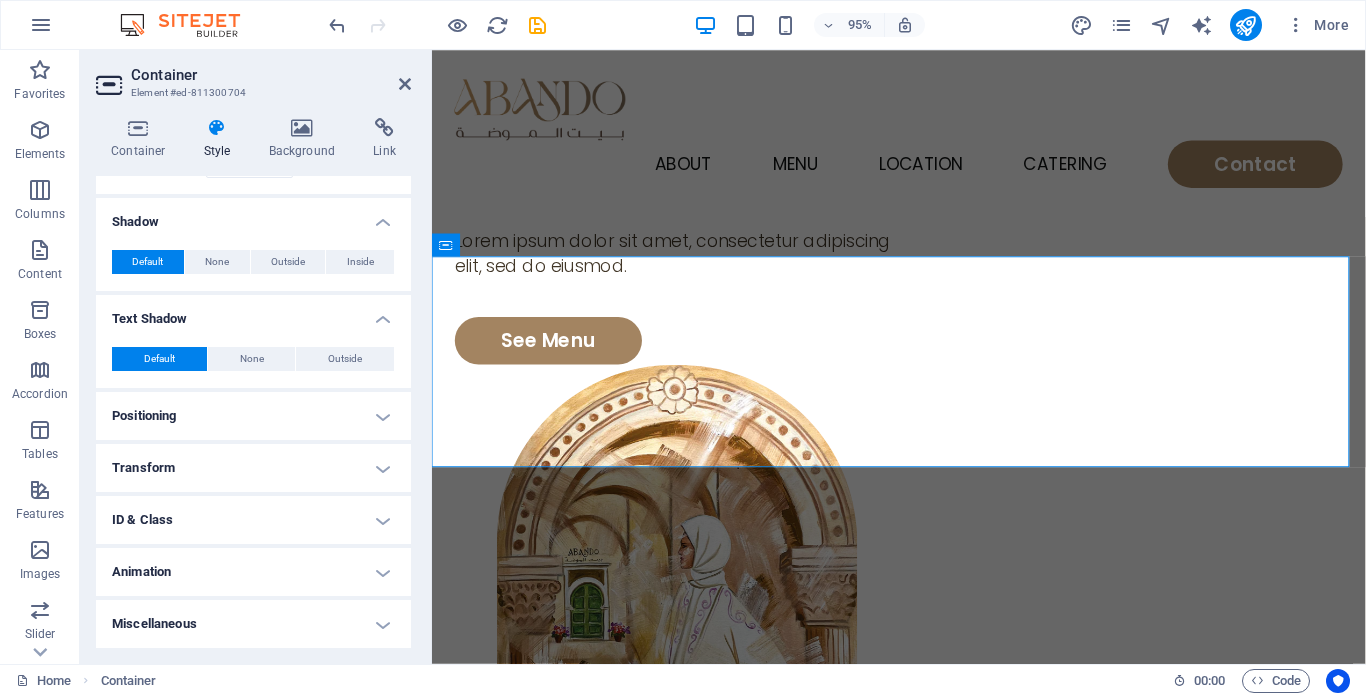 click on "Positioning" at bounding box center [253, 416] 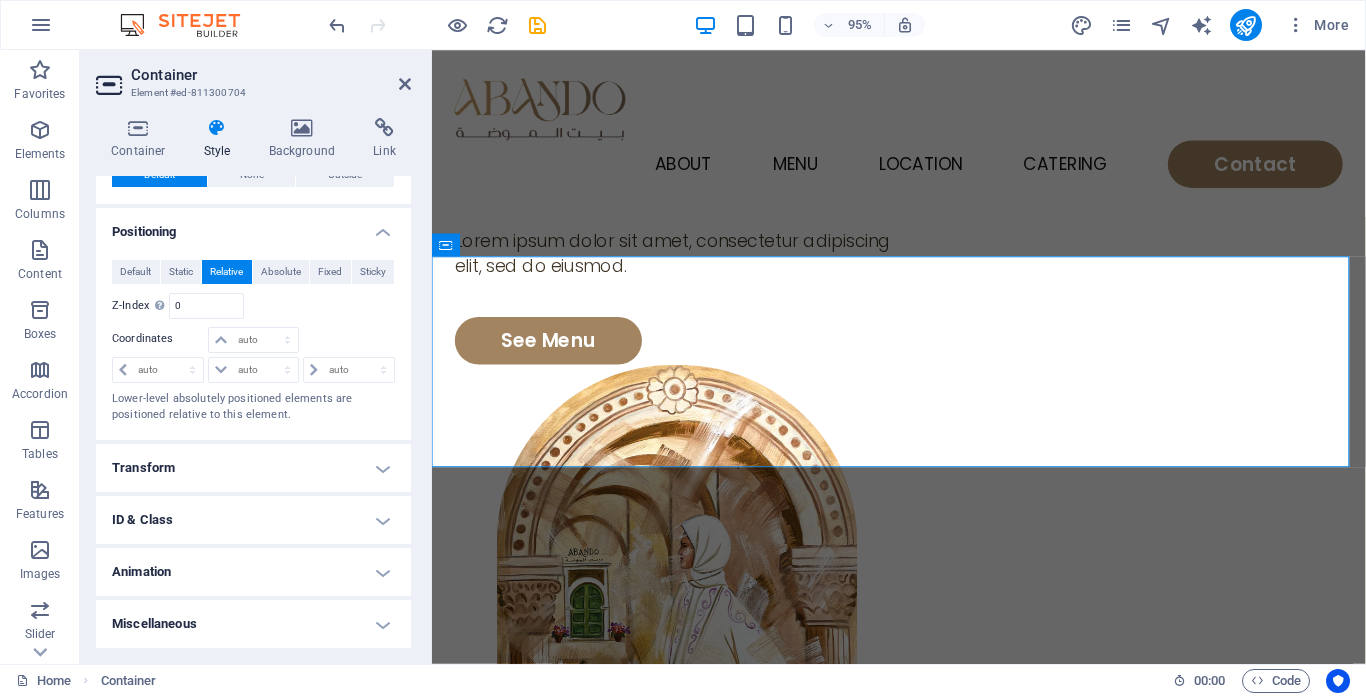 click on "Transform" at bounding box center [253, 468] 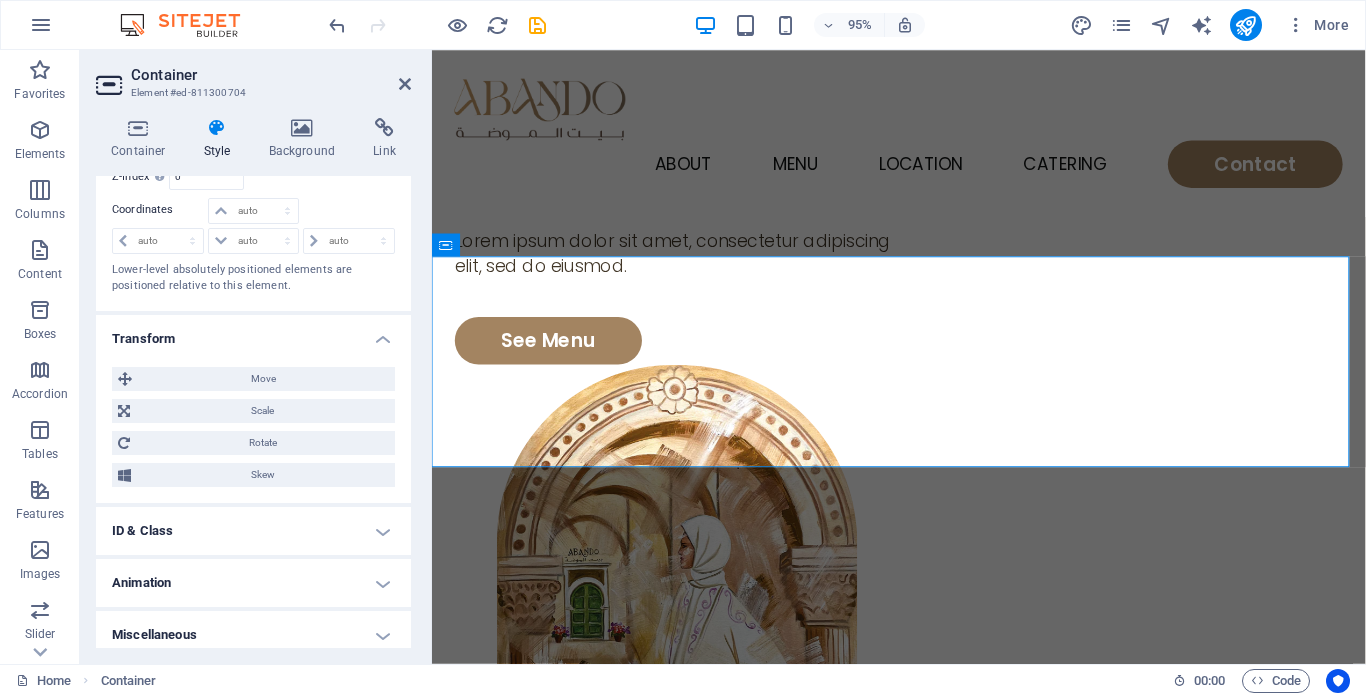 scroll, scrollTop: 807, scrollLeft: 0, axis: vertical 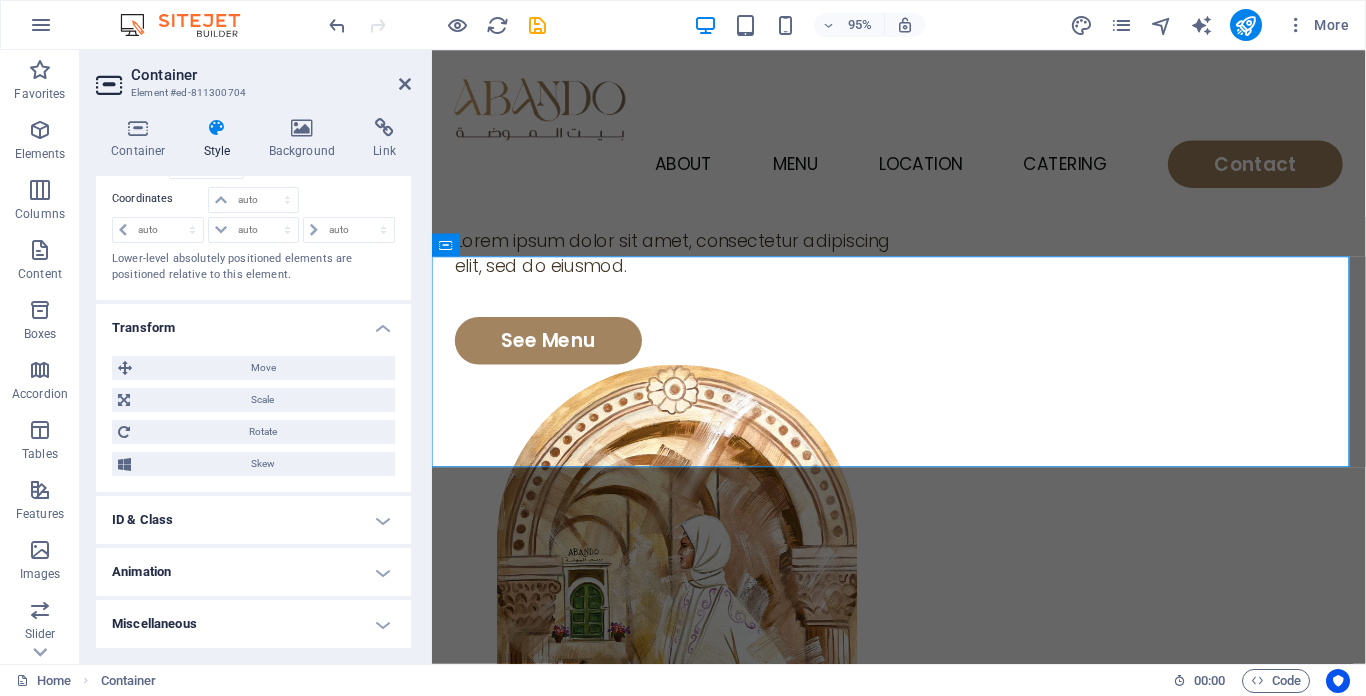 click on "ID & Class" at bounding box center [253, 520] 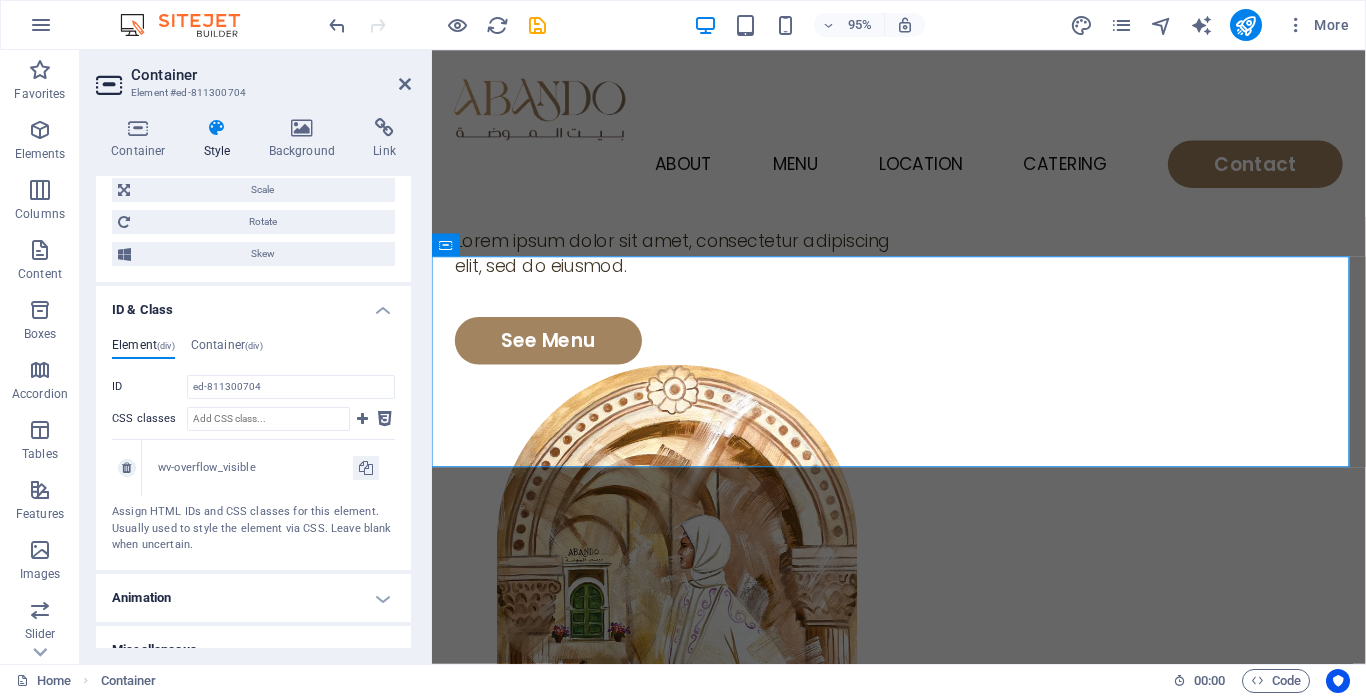 scroll, scrollTop: 1043, scrollLeft: 0, axis: vertical 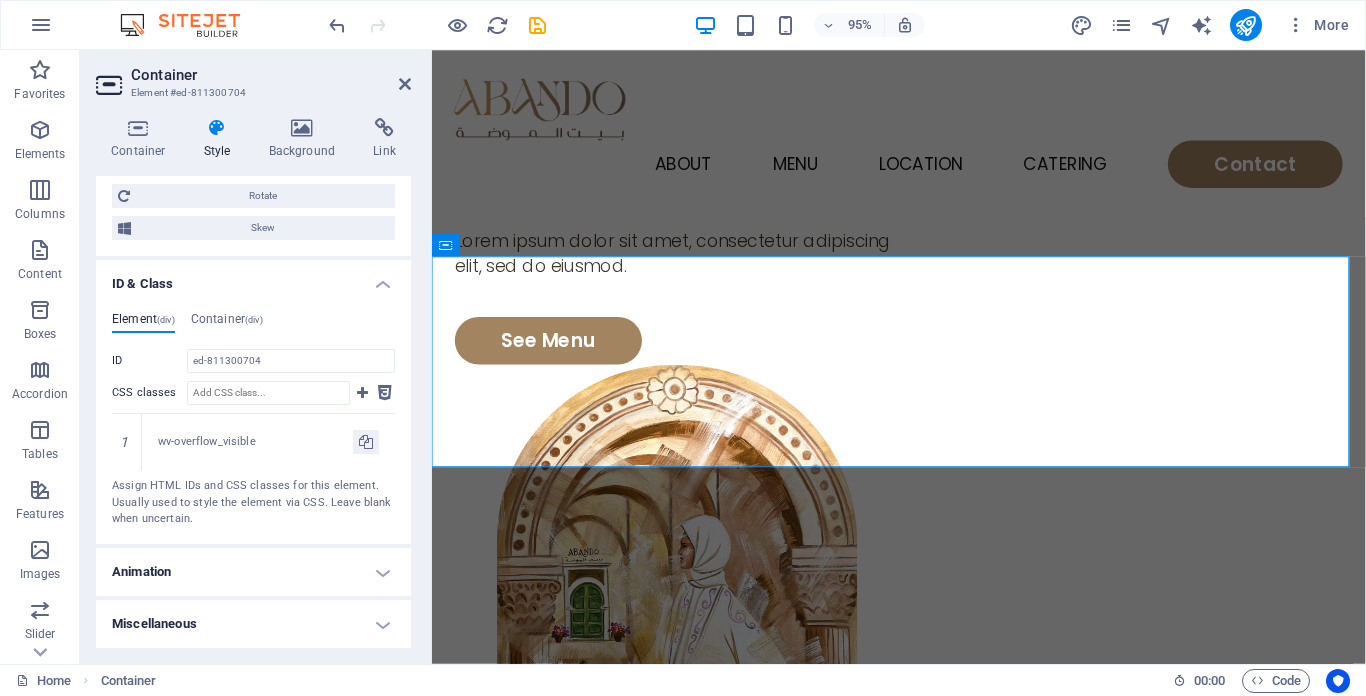 click on "Animation" at bounding box center [253, 572] 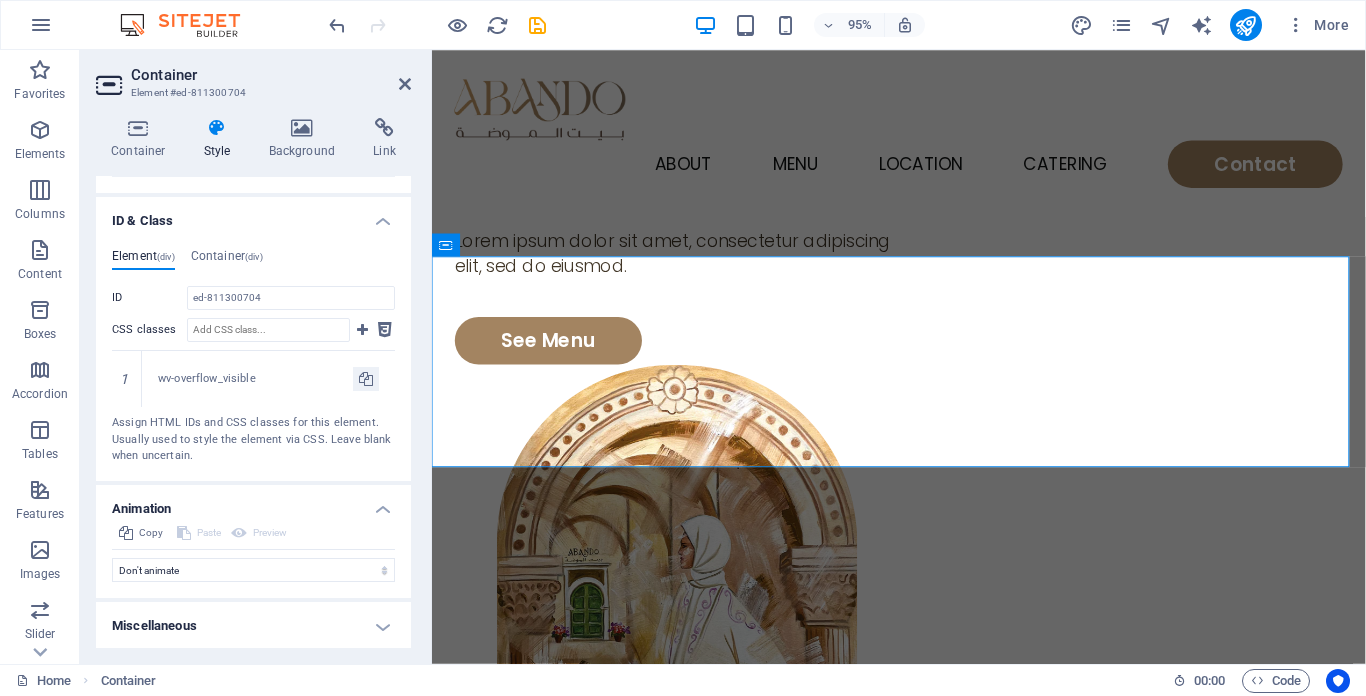 scroll, scrollTop: 1108, scrollLeft: 0, axis: vertical 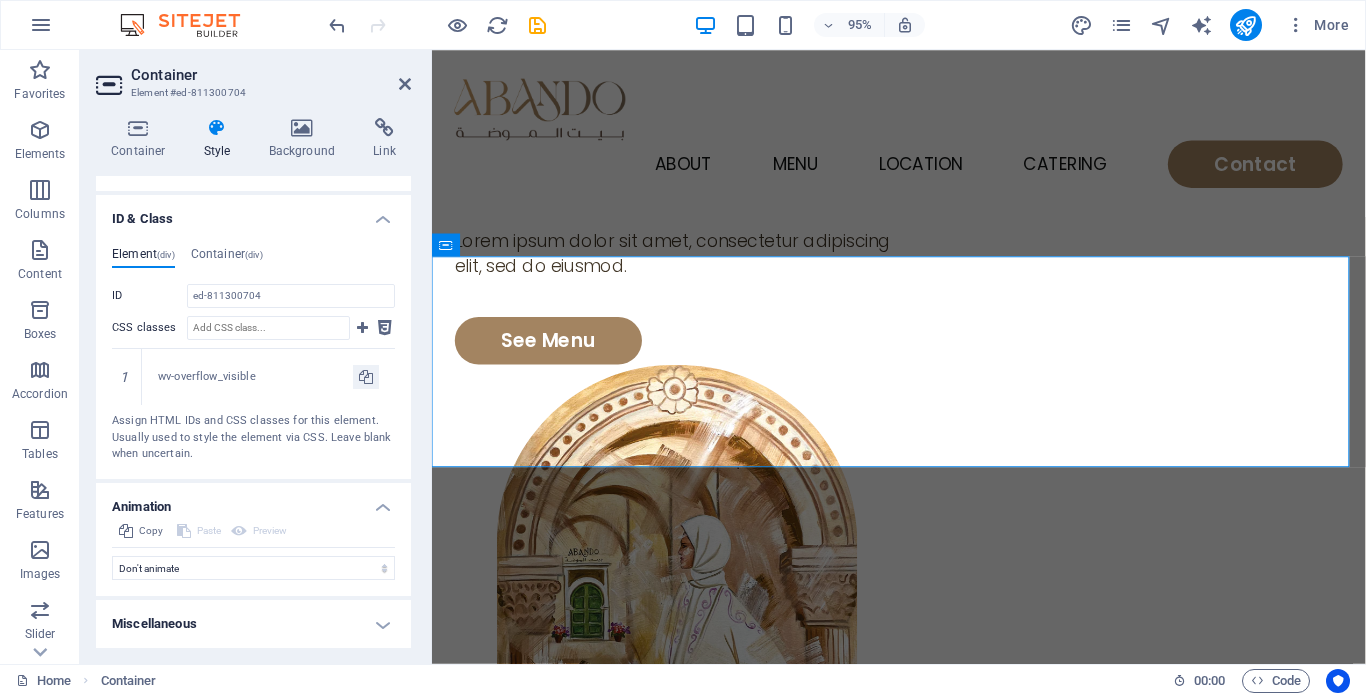 click on "Miscellaneous" at bounding box center (253, 624) 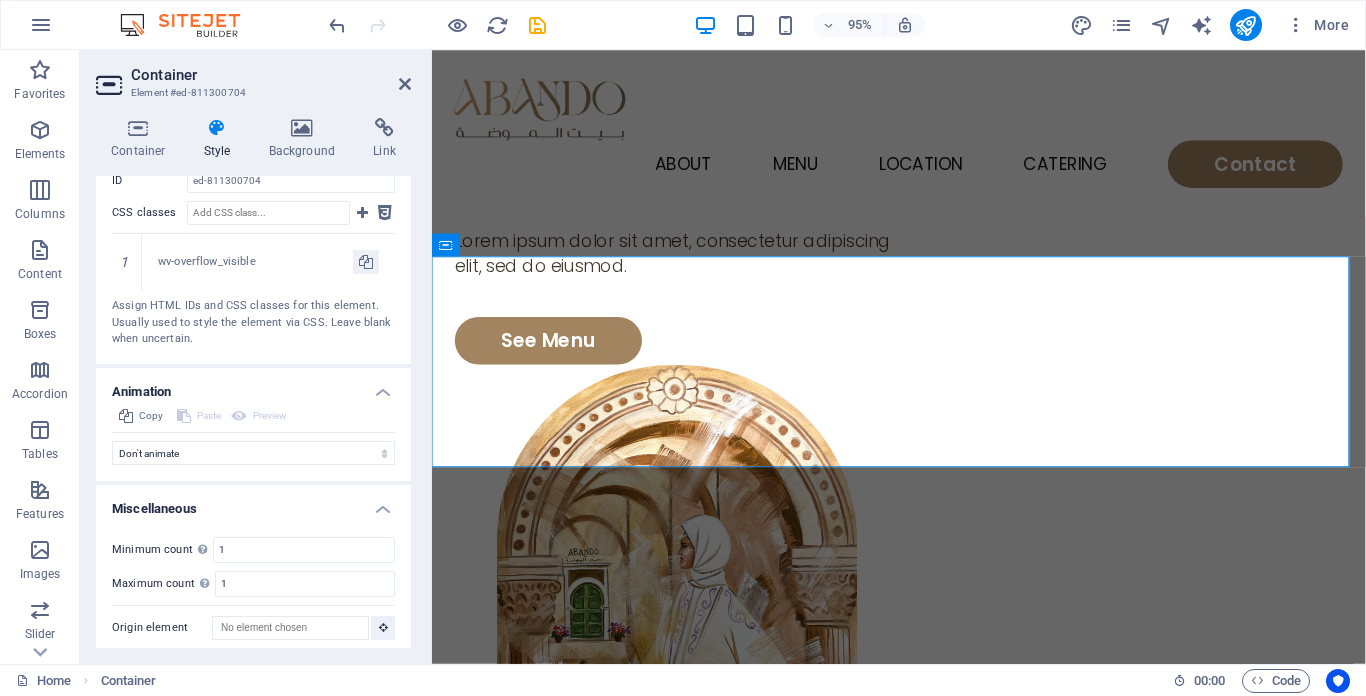 scroll, scrollTop: 1232, scrollLeft: 0, axis: vertical 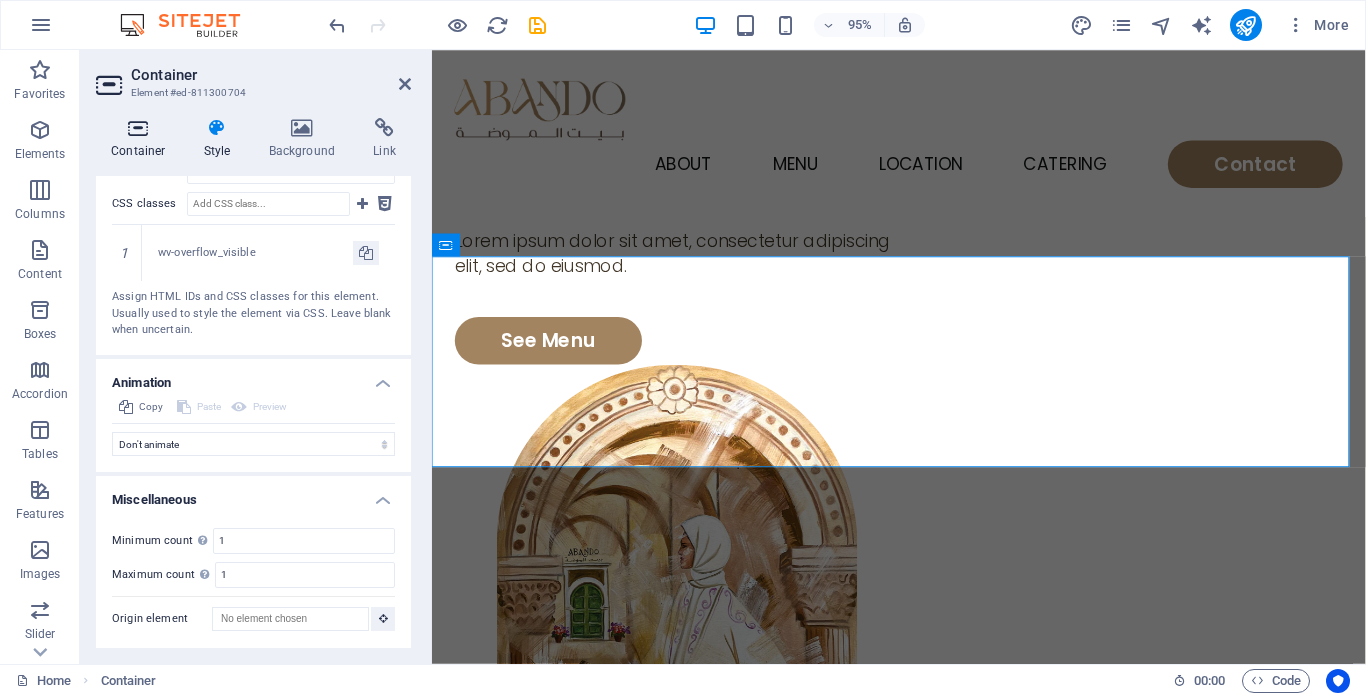 click at bounding box center [138, 128] 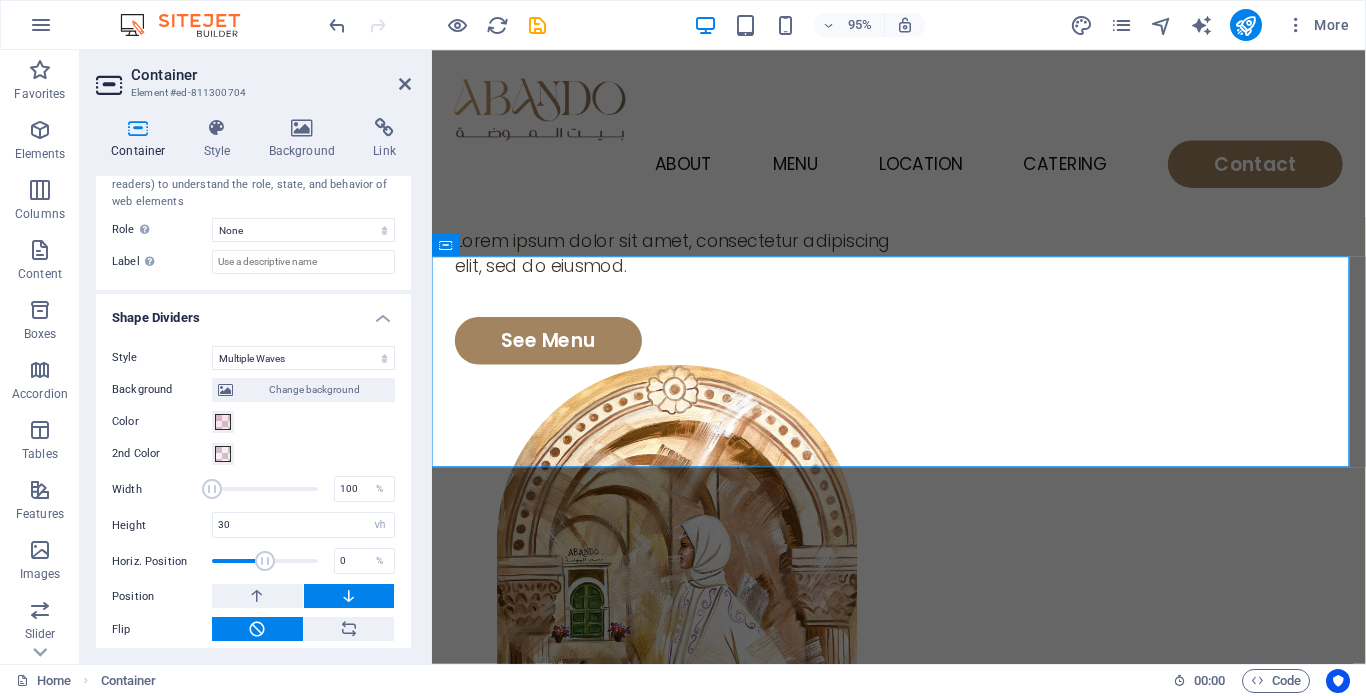 scroll, scrollTop: 600, scrollLeft: 0, axis: vertical 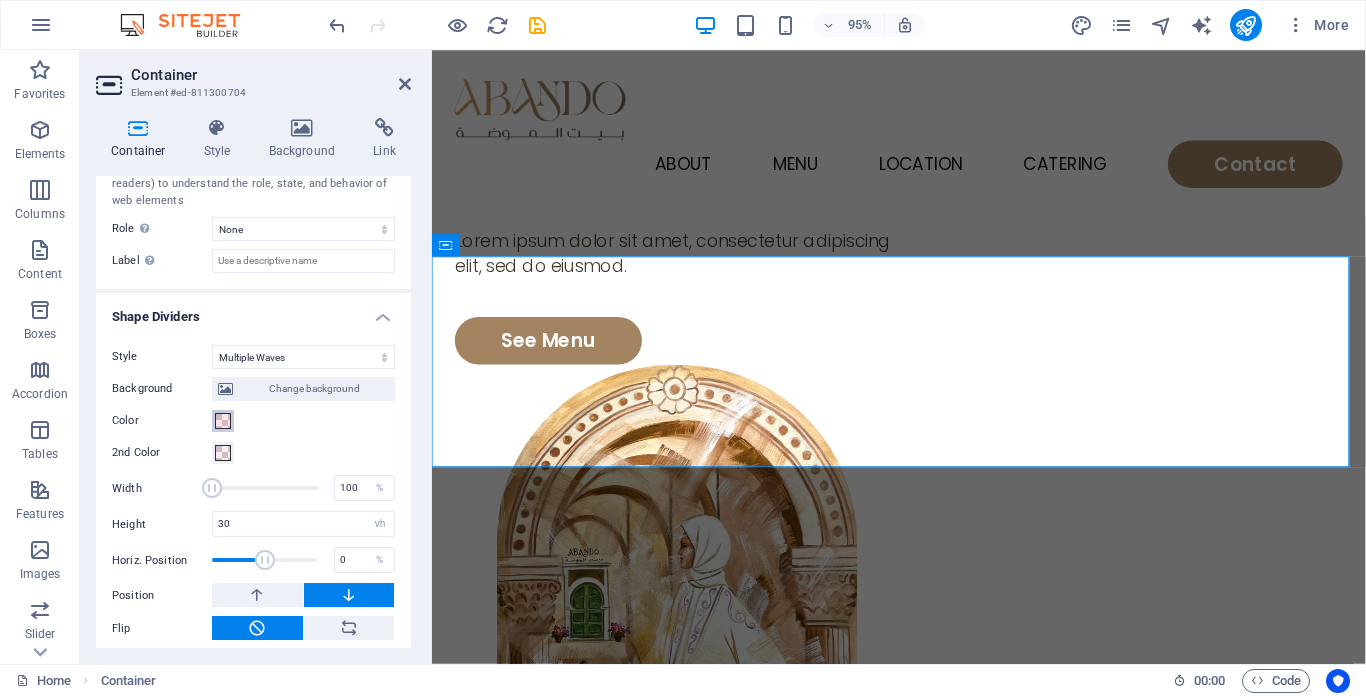 click at bounding box center (223, 421) 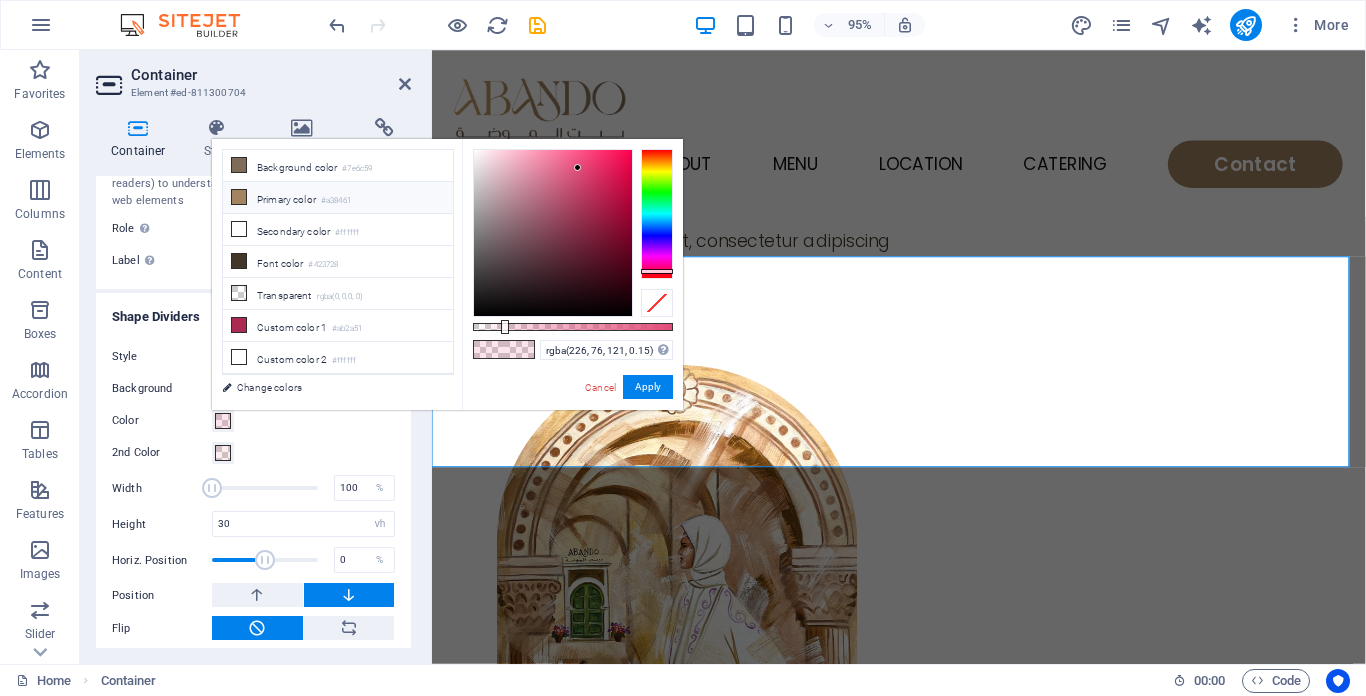 click on "Primary color
#a38461" at bounding box center [338, 198] 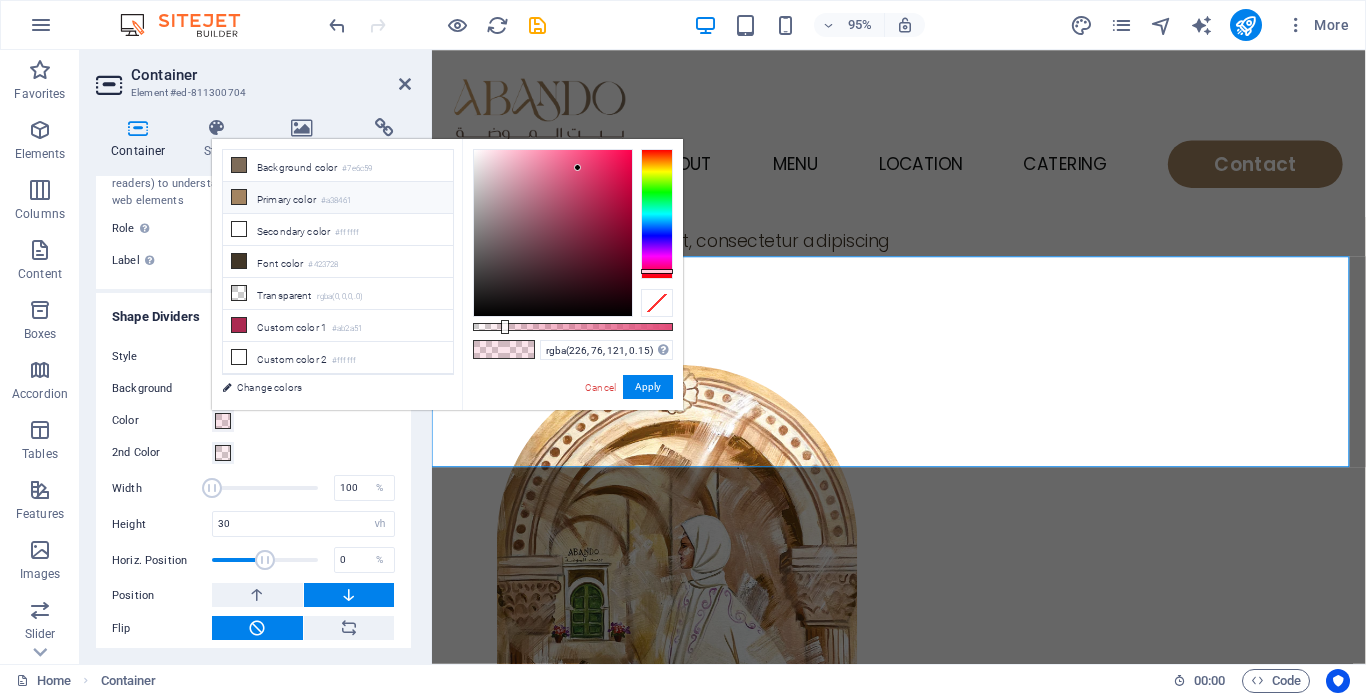 type on "rgba(163, 132, 97, 0.15)" 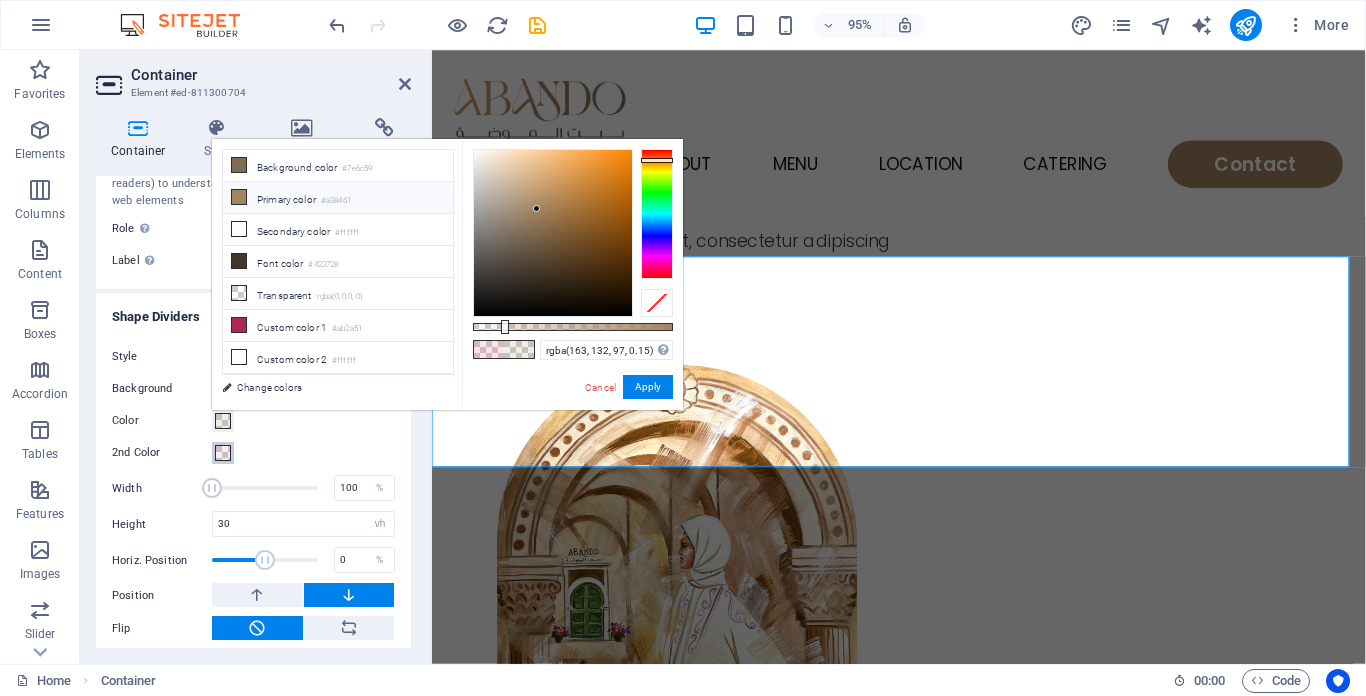 click at bounding box center (223, 453) 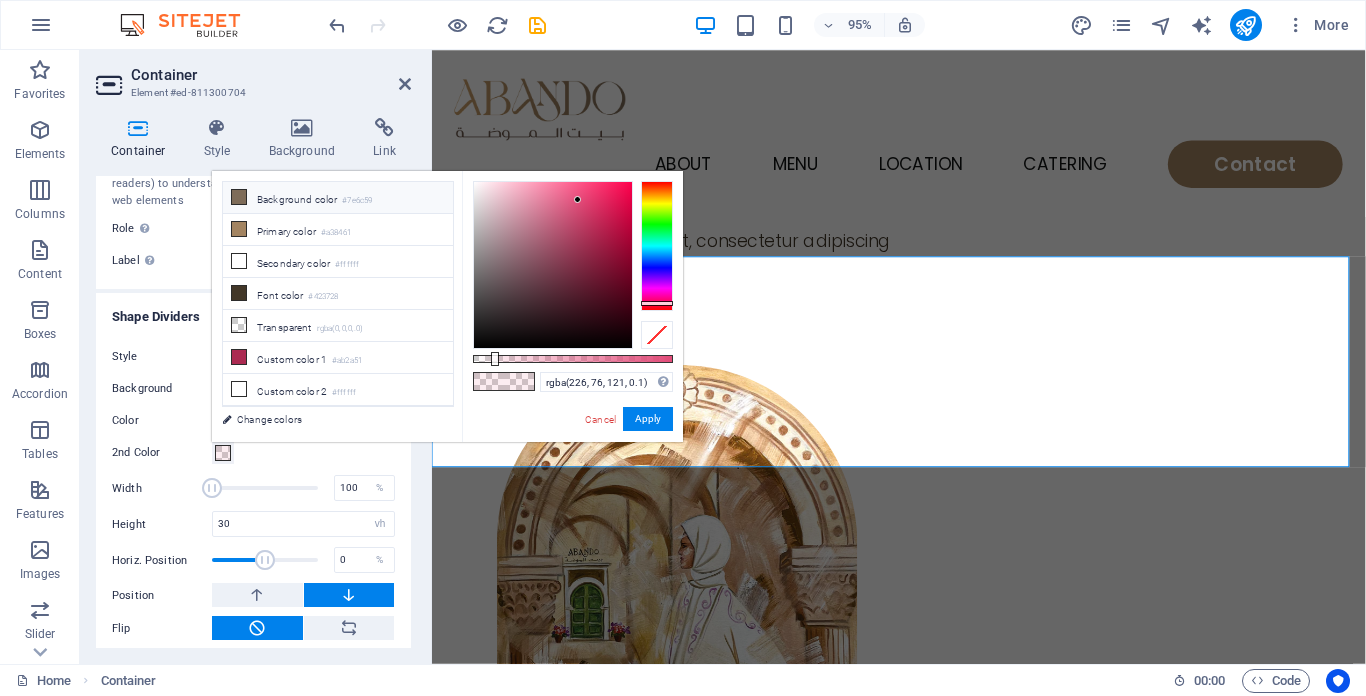 click on "Background color
#7e6c59" at bounding box center [338, 198] 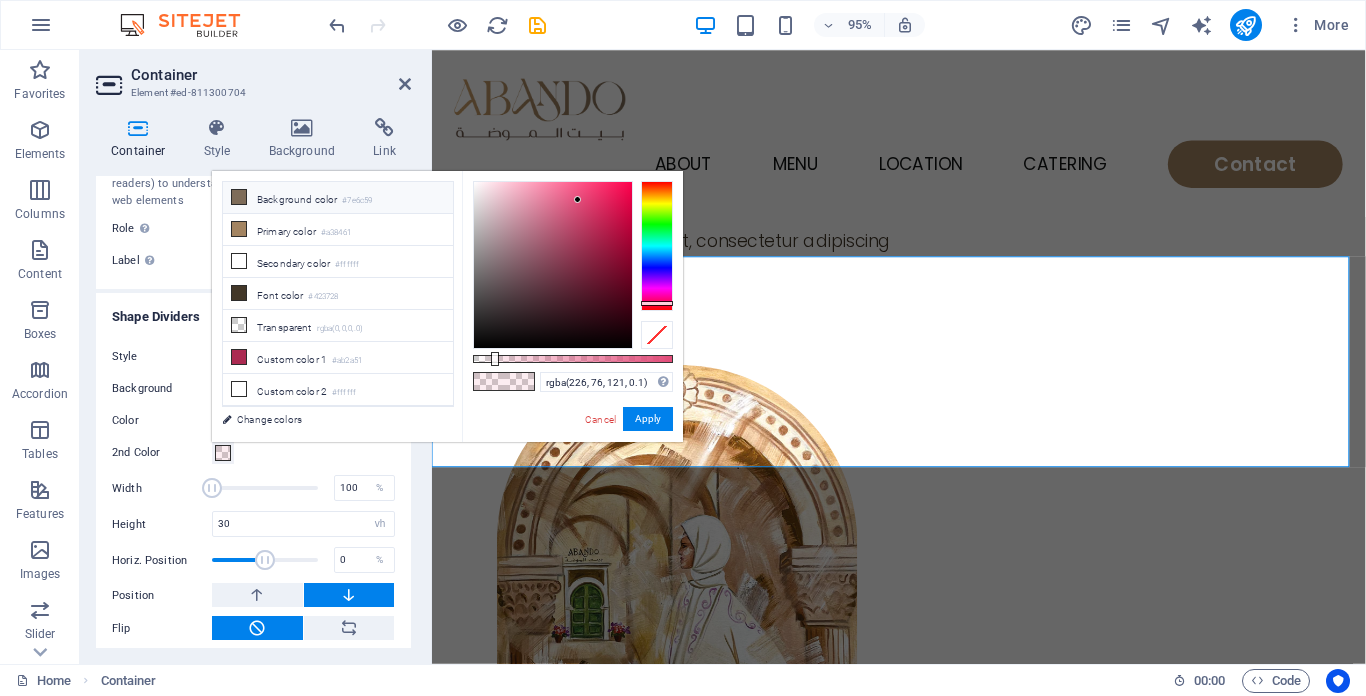 type on "rgba(126, 108, 89, 0.1)" 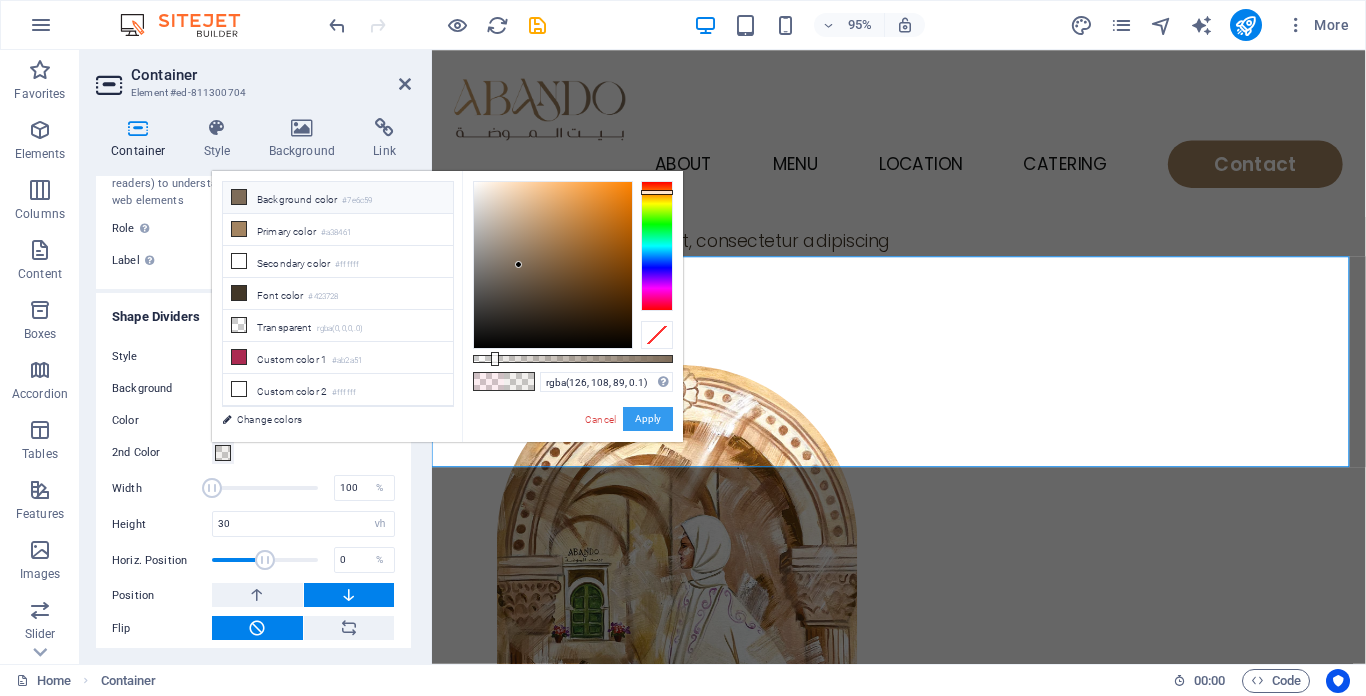 click on "Apply" at bounding box center [648, 419] 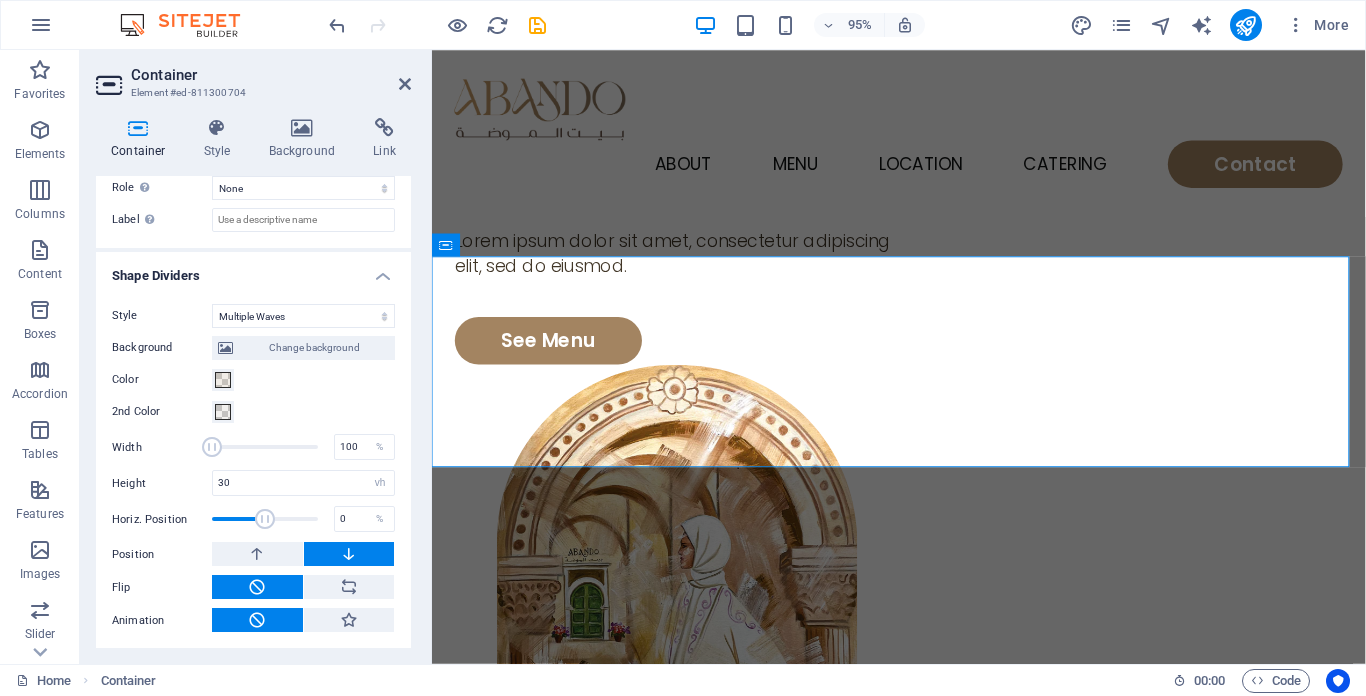 scroll, scrollTop: 642, scrollLeft: 0, axis: vertical 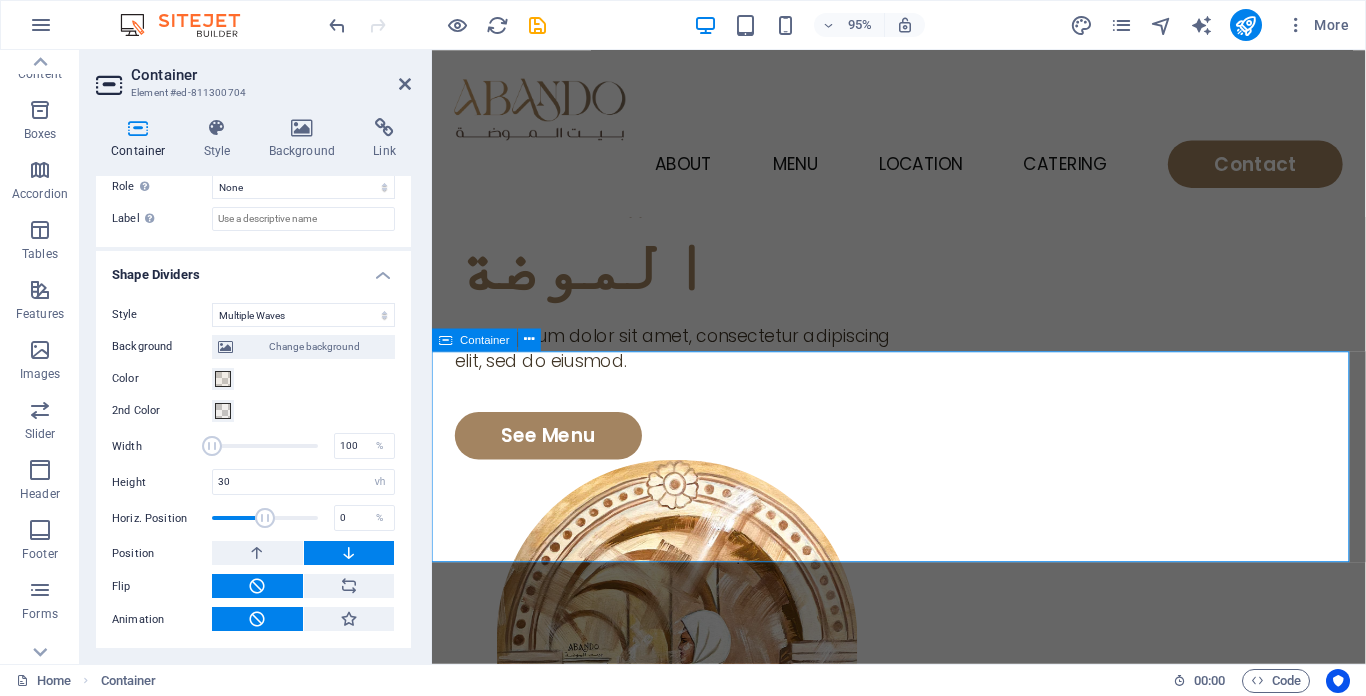 click on "Add elements" at bounding box center [864, 1330] 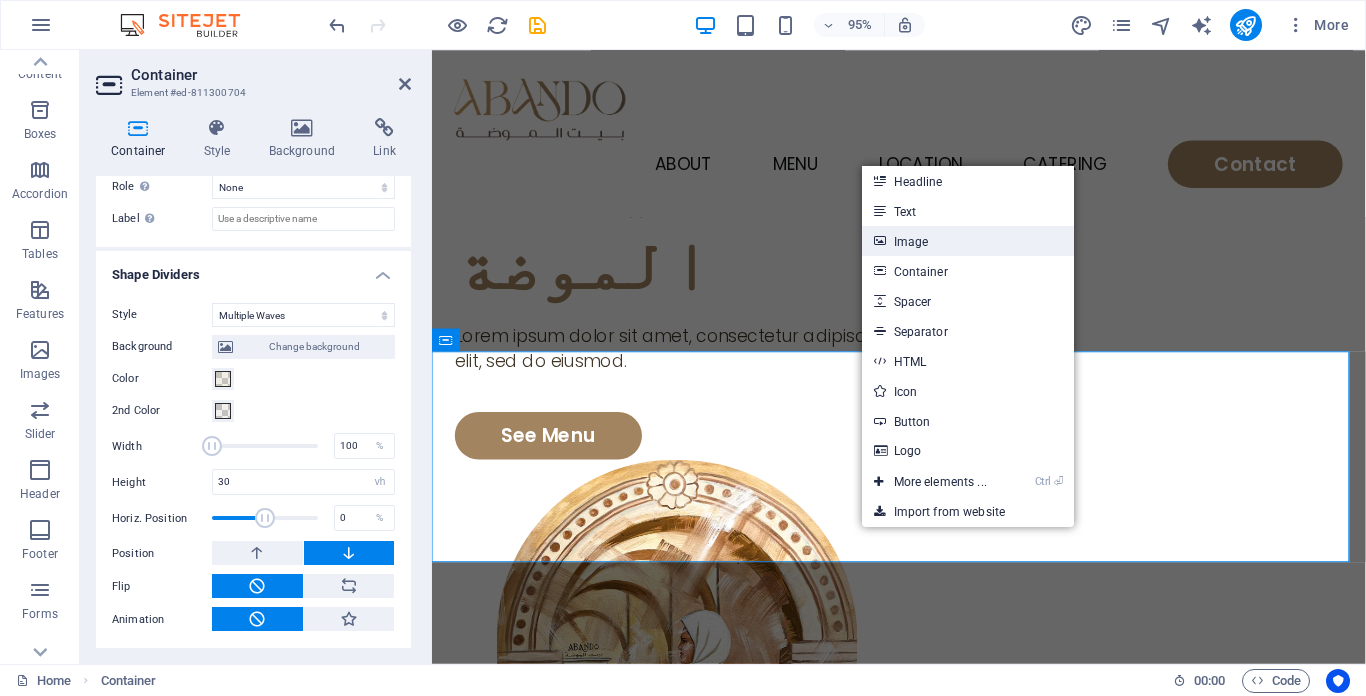 click on "Image" at bounding box center (968, 241) 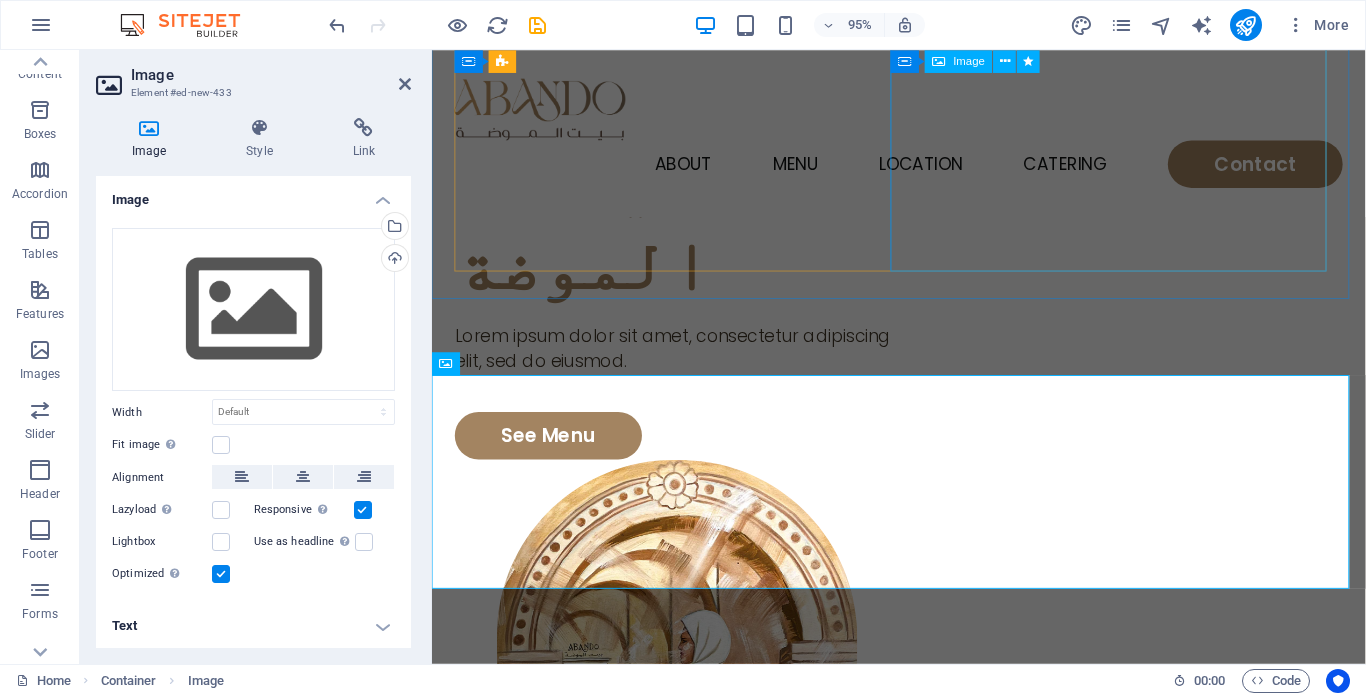 scroll, scrollTop: 255, scrollLeft: 0, axis: vertical 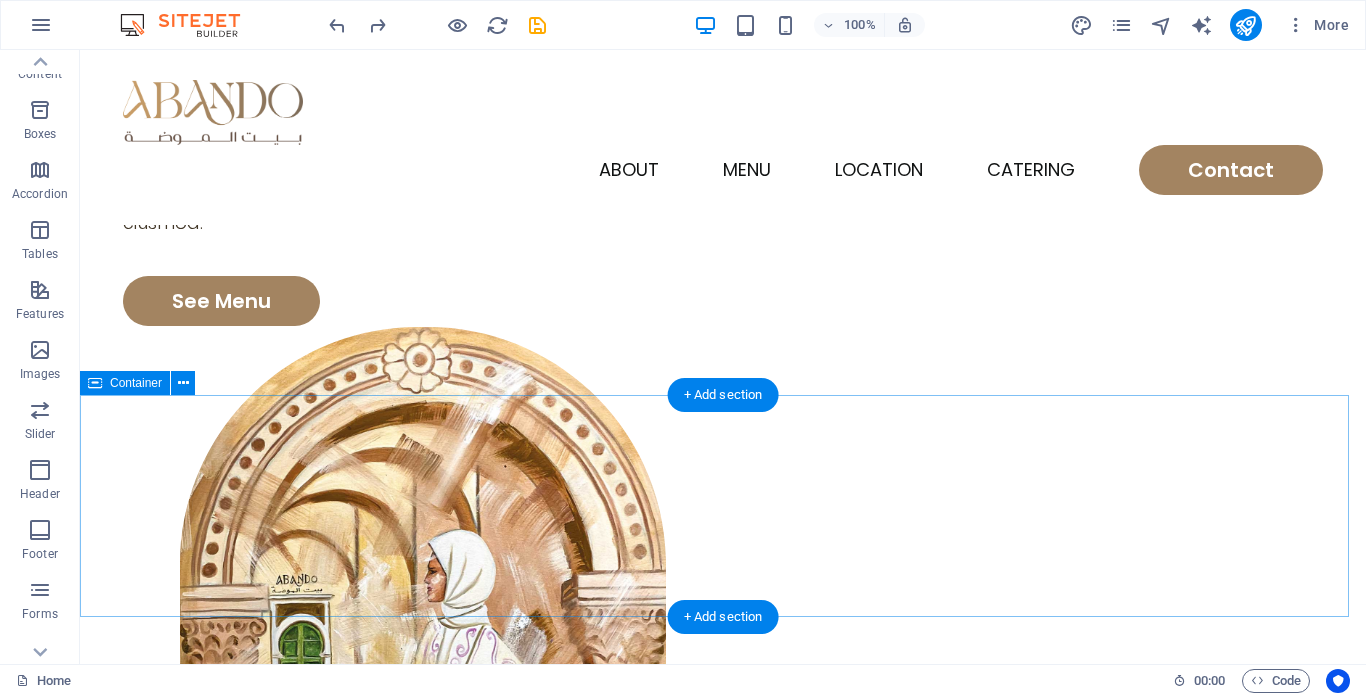 click on "Drop content here or  Add elements  Paste clipboard" at bounding box center (723, 1268) 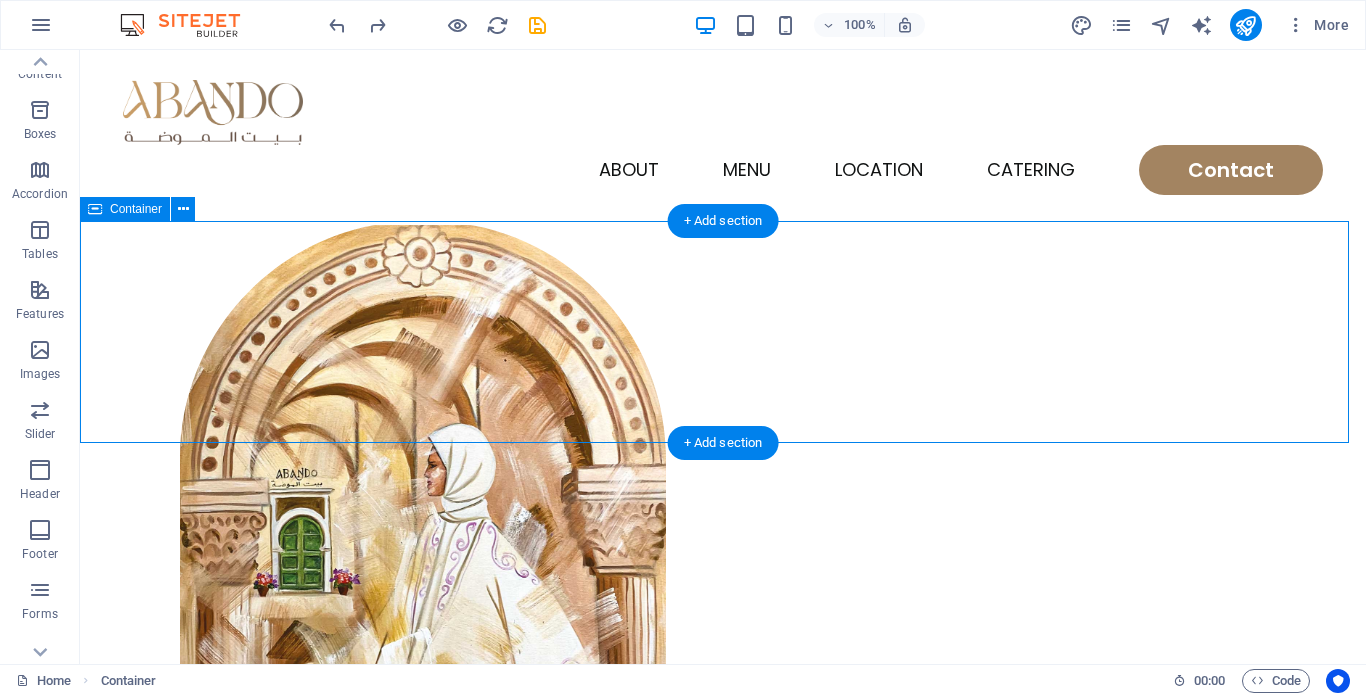 scroll, scrollTop: 350, scrollLeft: 0, axis: vertical 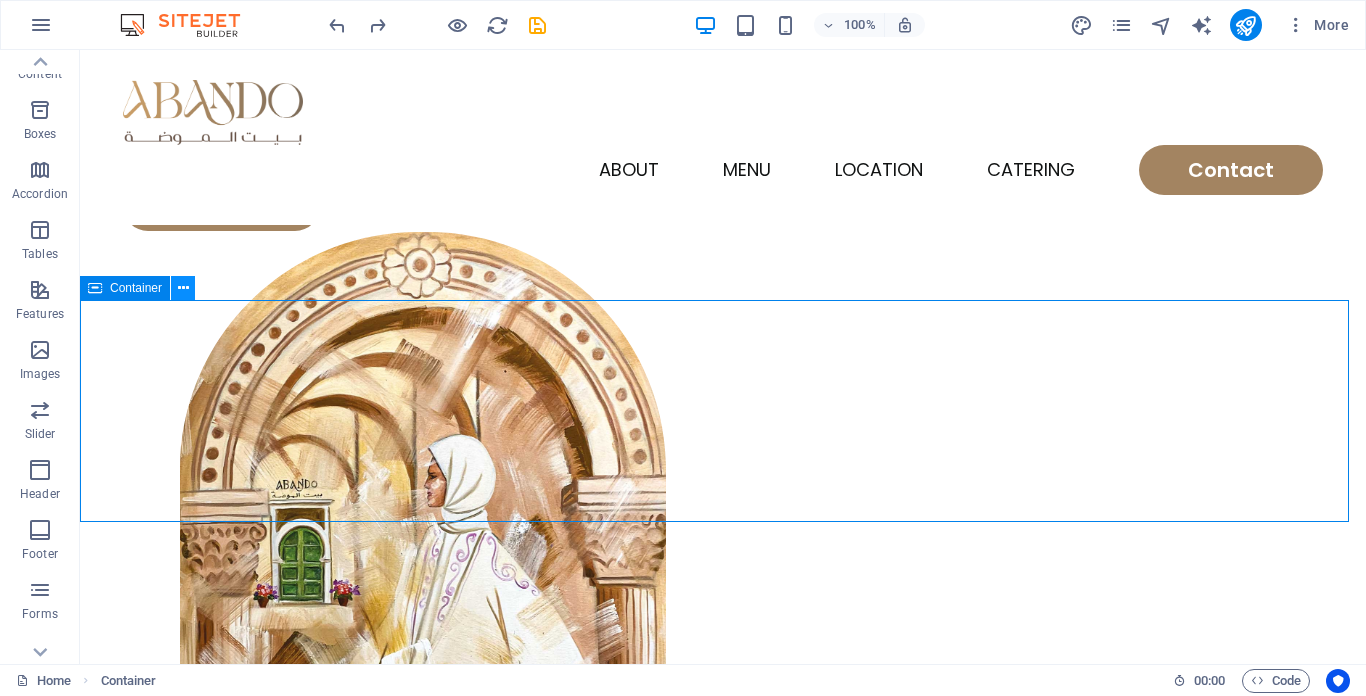 click at bounding box center [183, 288] 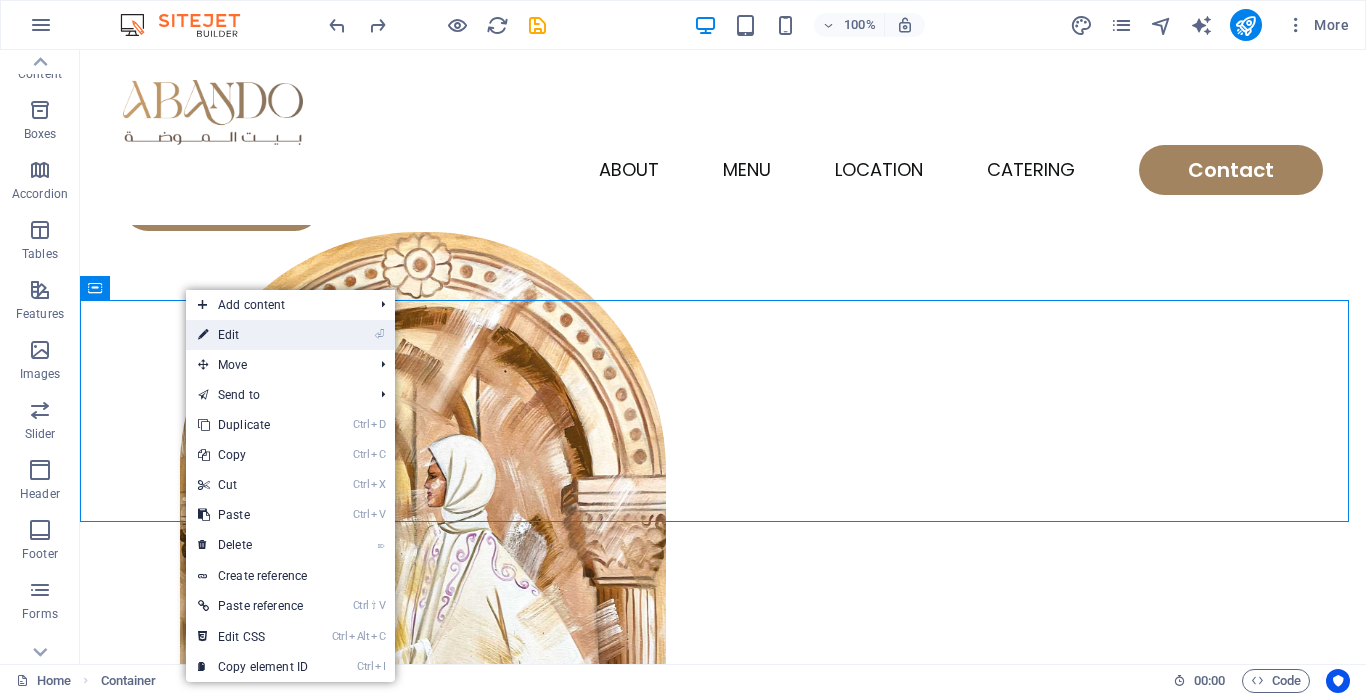 click on "⏎  Edit" at bounding box center [253, 335] 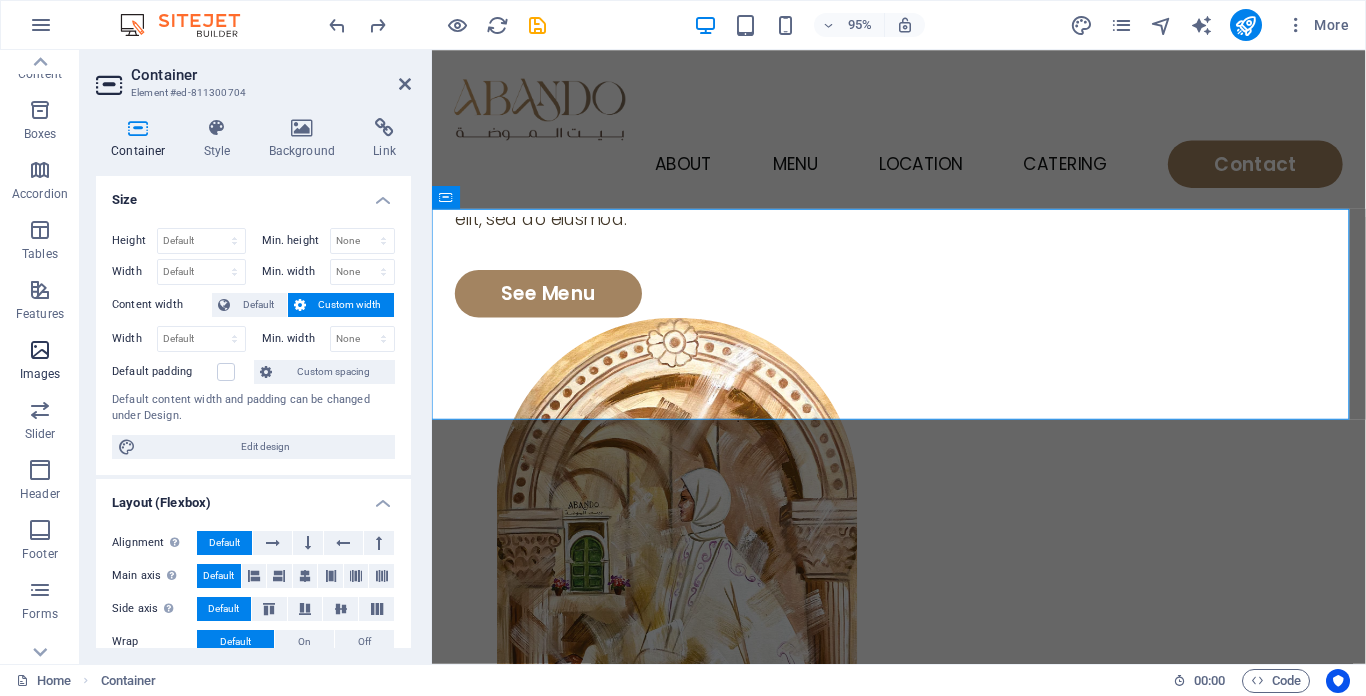 click at bounding box center (40, 350) 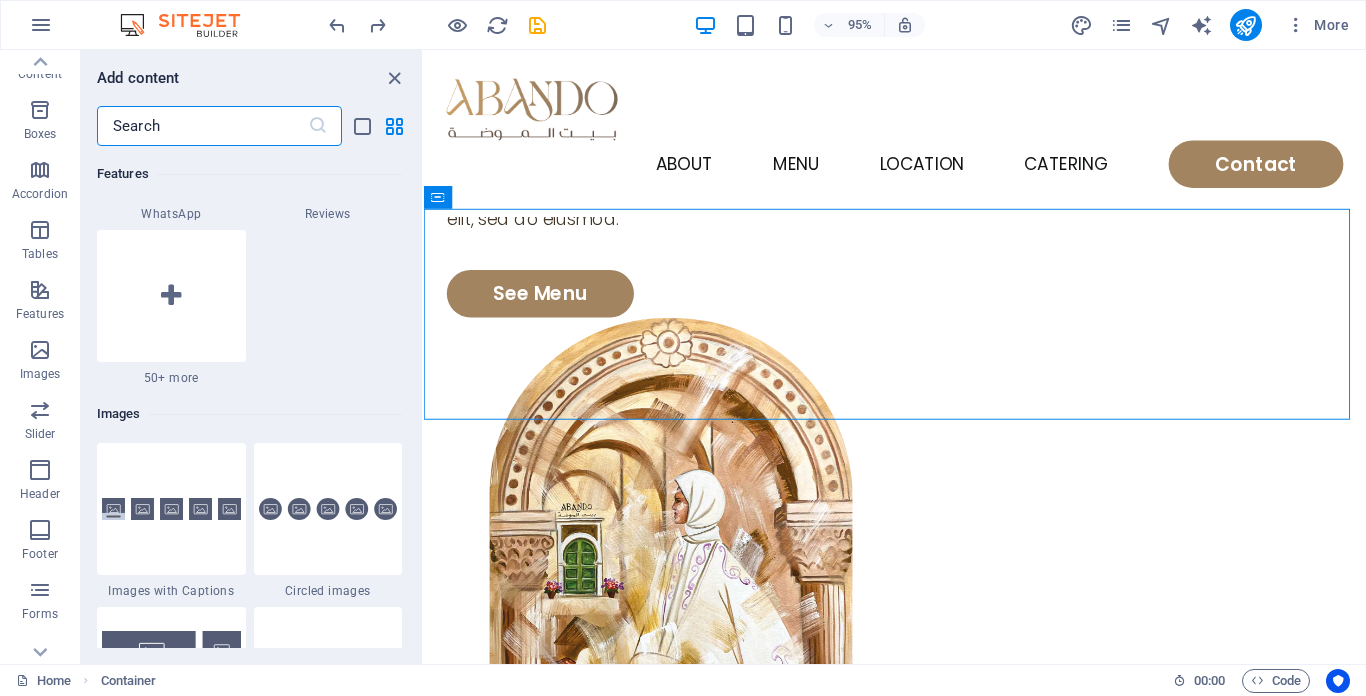 scroll, scrollTop: 10140, scrollLeft: 0, axis: vertical 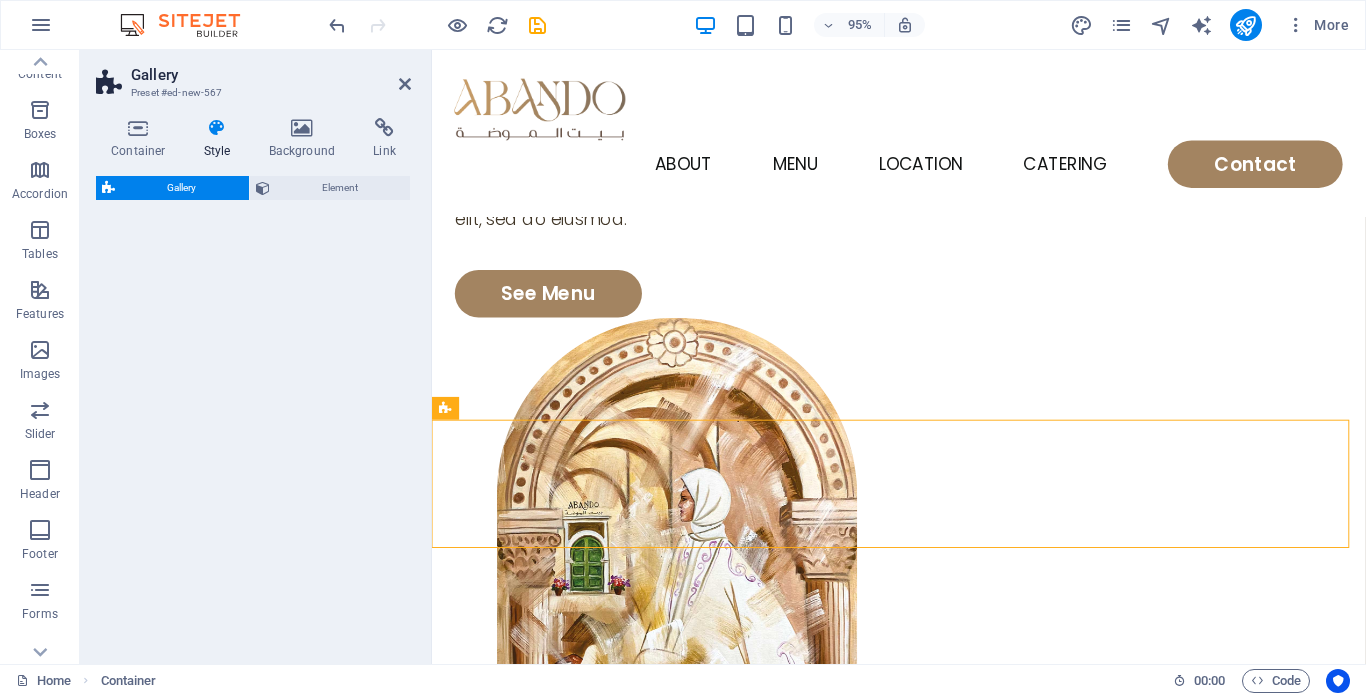select on "rem" 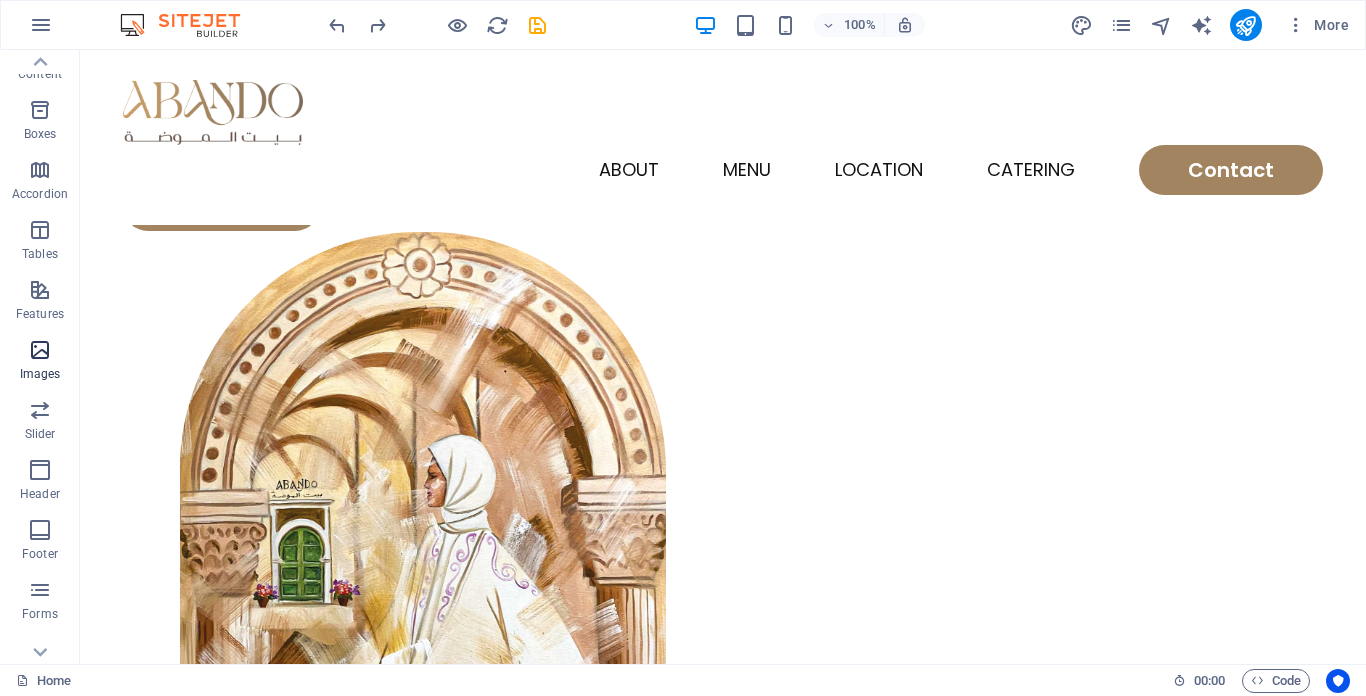 click on "Images" at bounding box center [40, 362] 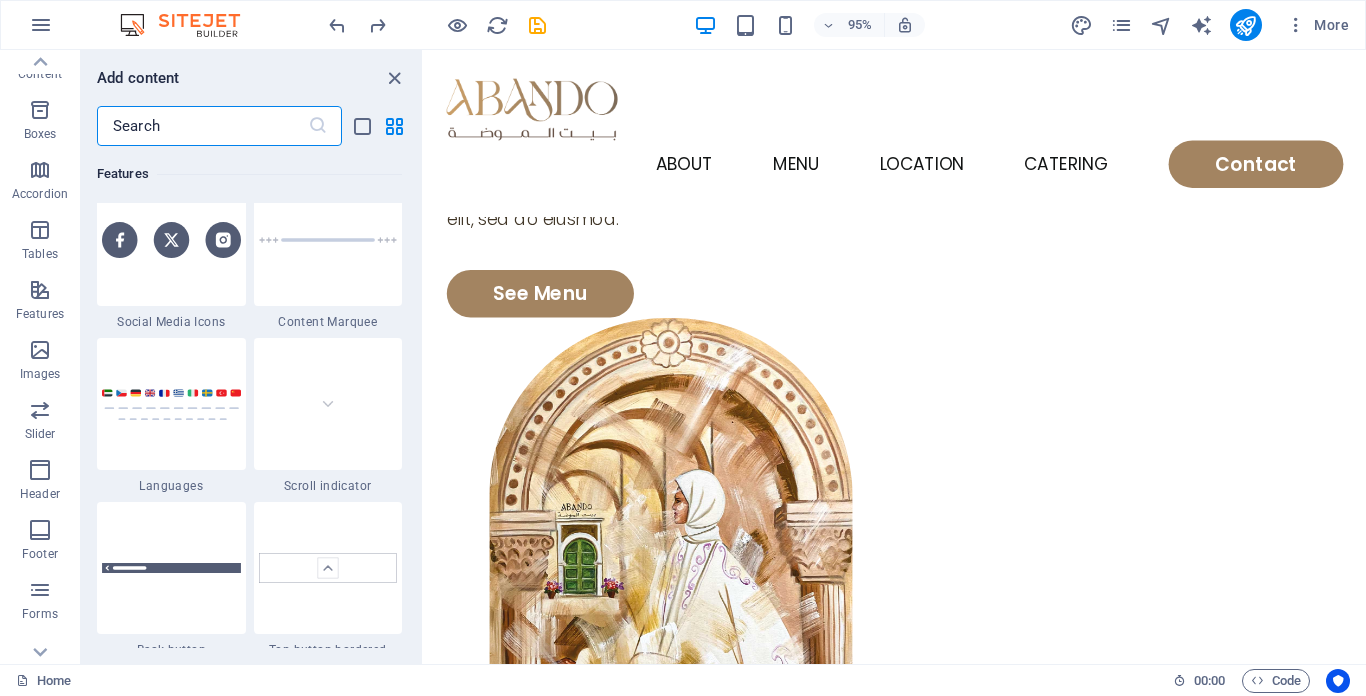 scroll, scrollTop: 10140, scrollLeft: 0, axis: vertical 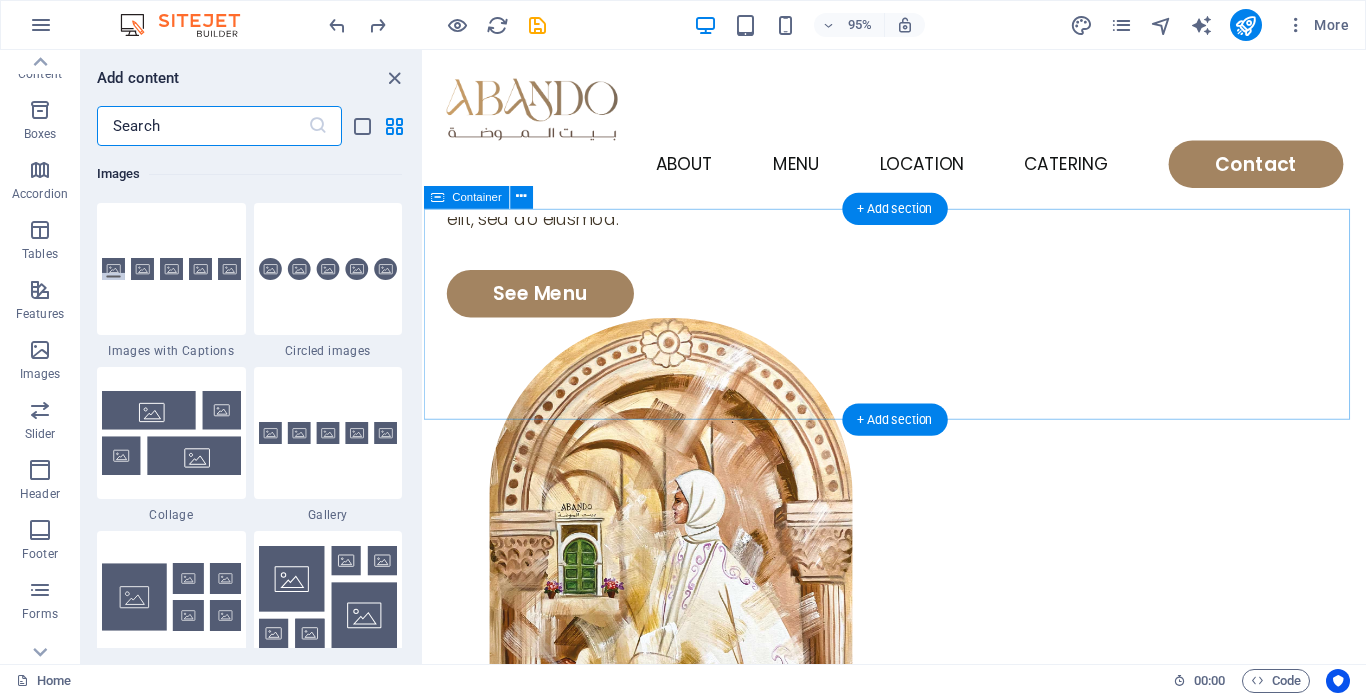 click on "Drop content here or  Add elements  Paste clipboard" at bounding box center (920, 1155) 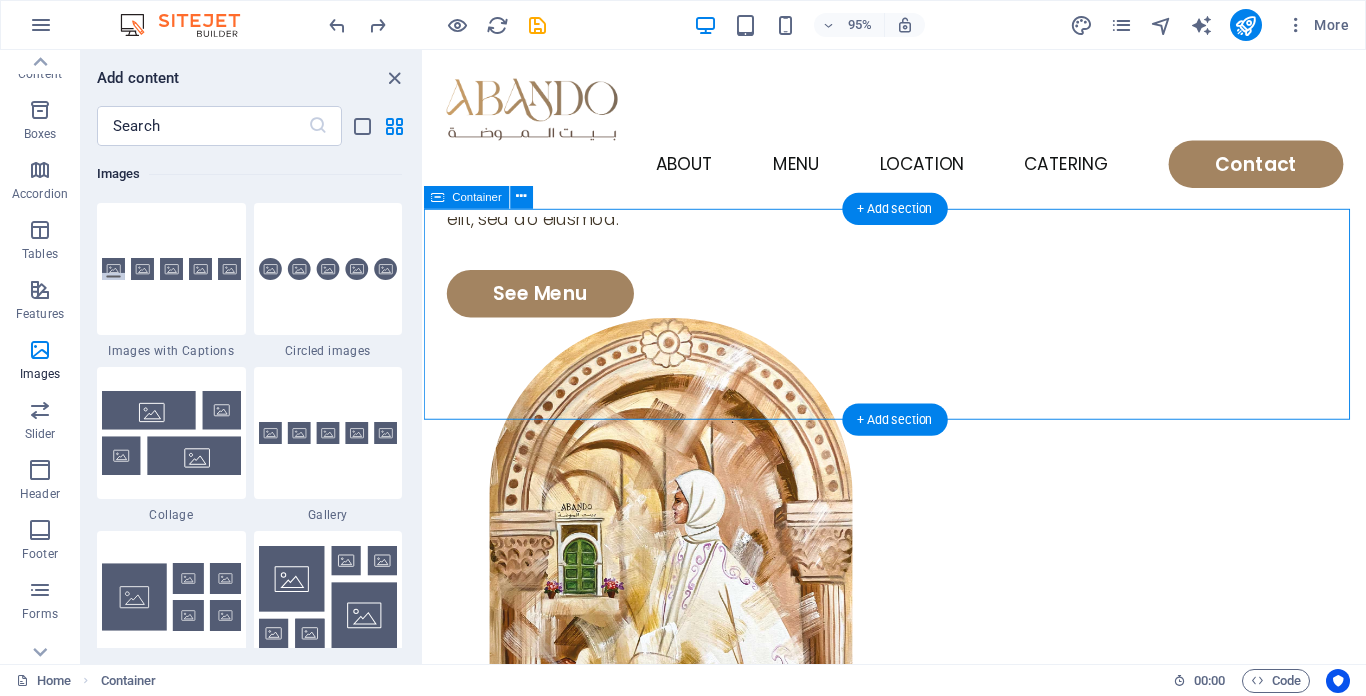 click on "Drop content here or  Add elements  Paste clipboard" at bounding box center (920, 1155) 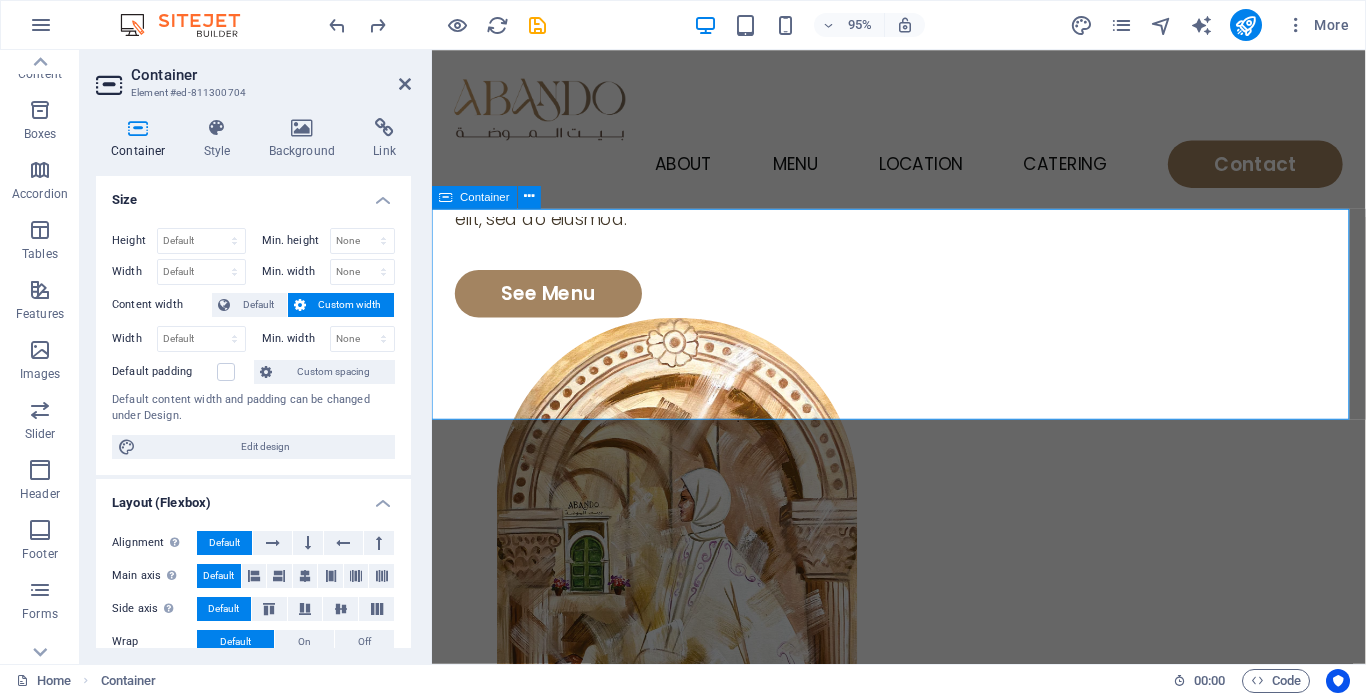 click on "Drop content here or  Add elements  Paste clipboard" at bounding box center [923, 1009] 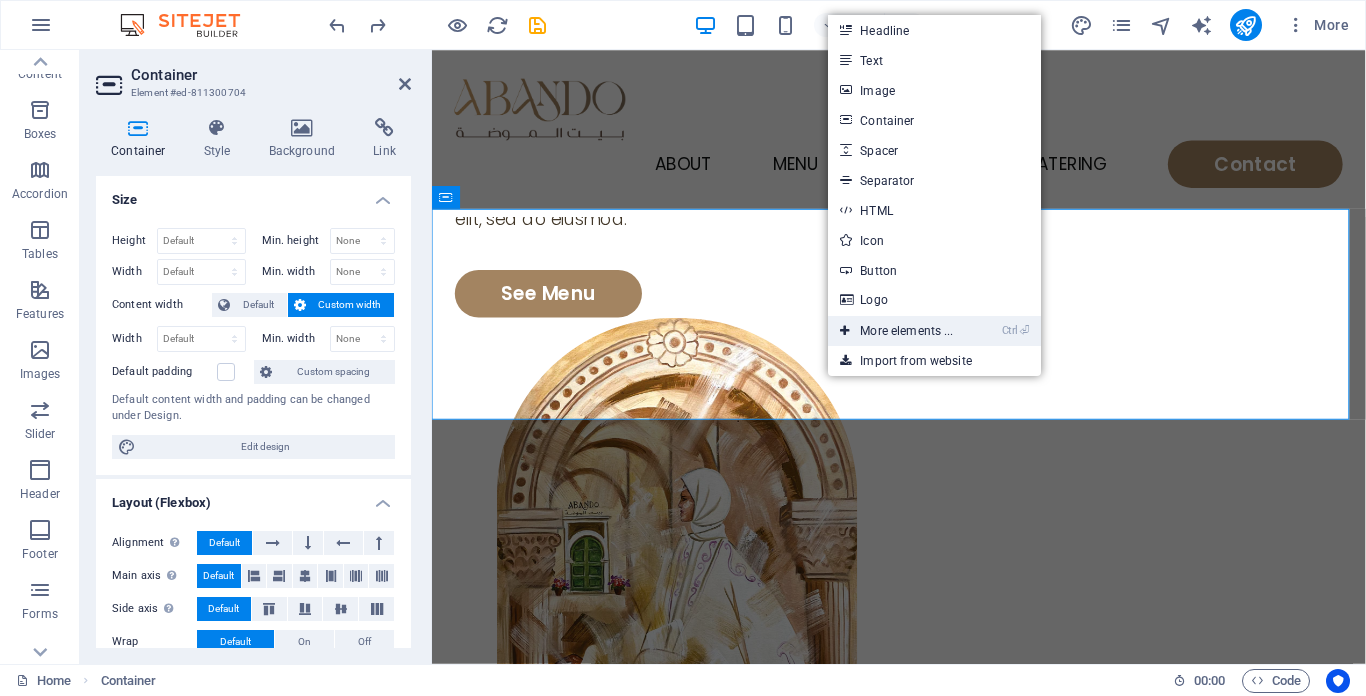 click on "Ctrl ⏎  More elements ..." at bounding box center (896, 331) 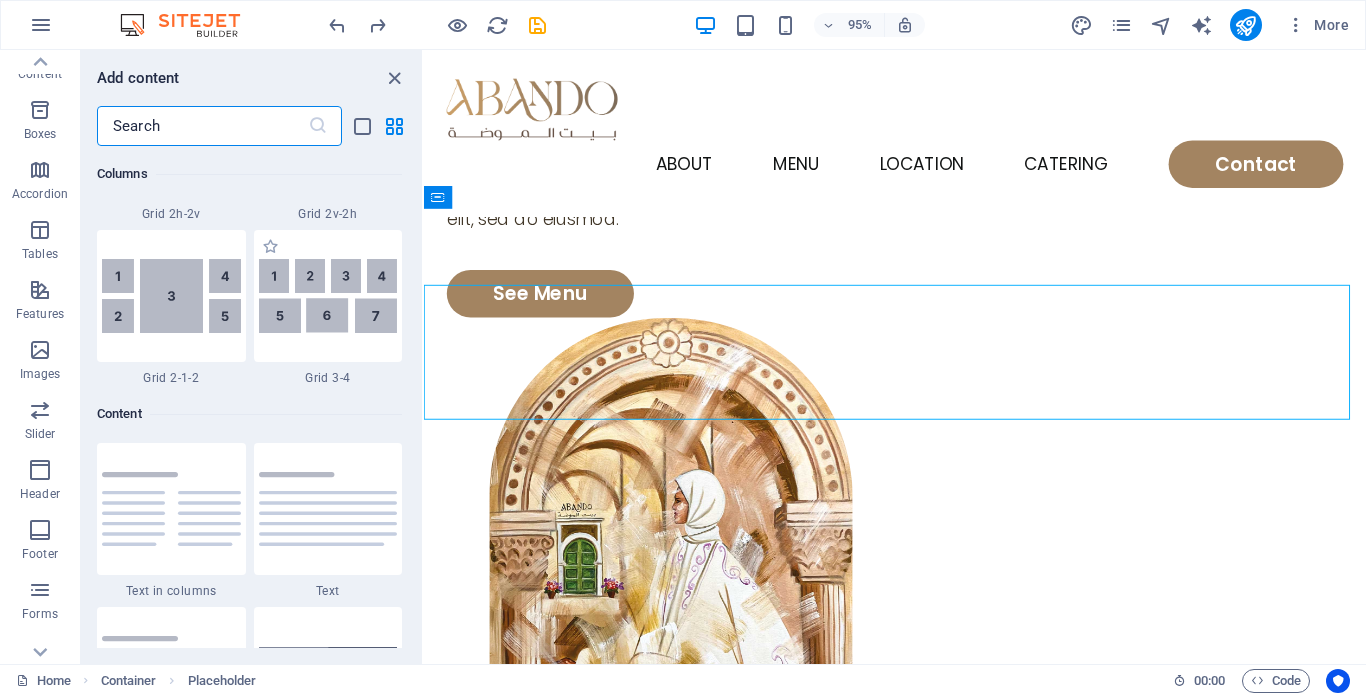 scroll, scrollTop: 3300, scrollLeft: 0, axis: vertical 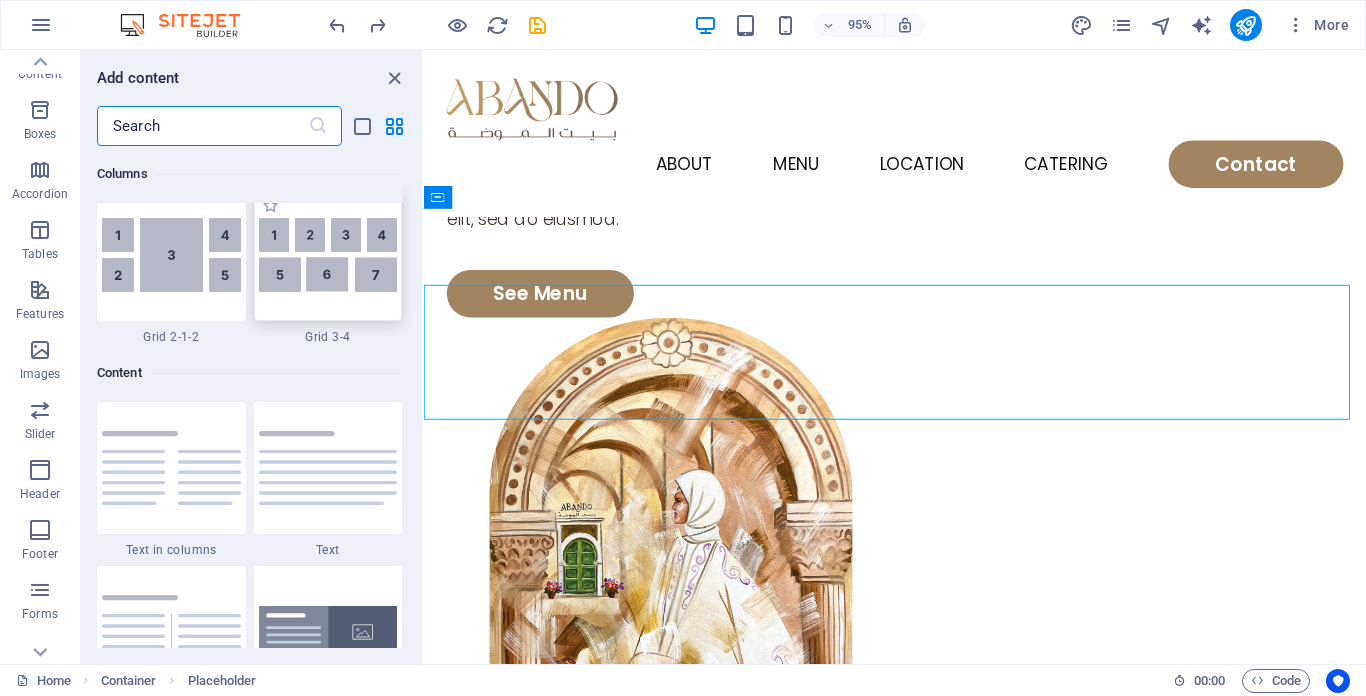 click at bounding box center (328, 255) 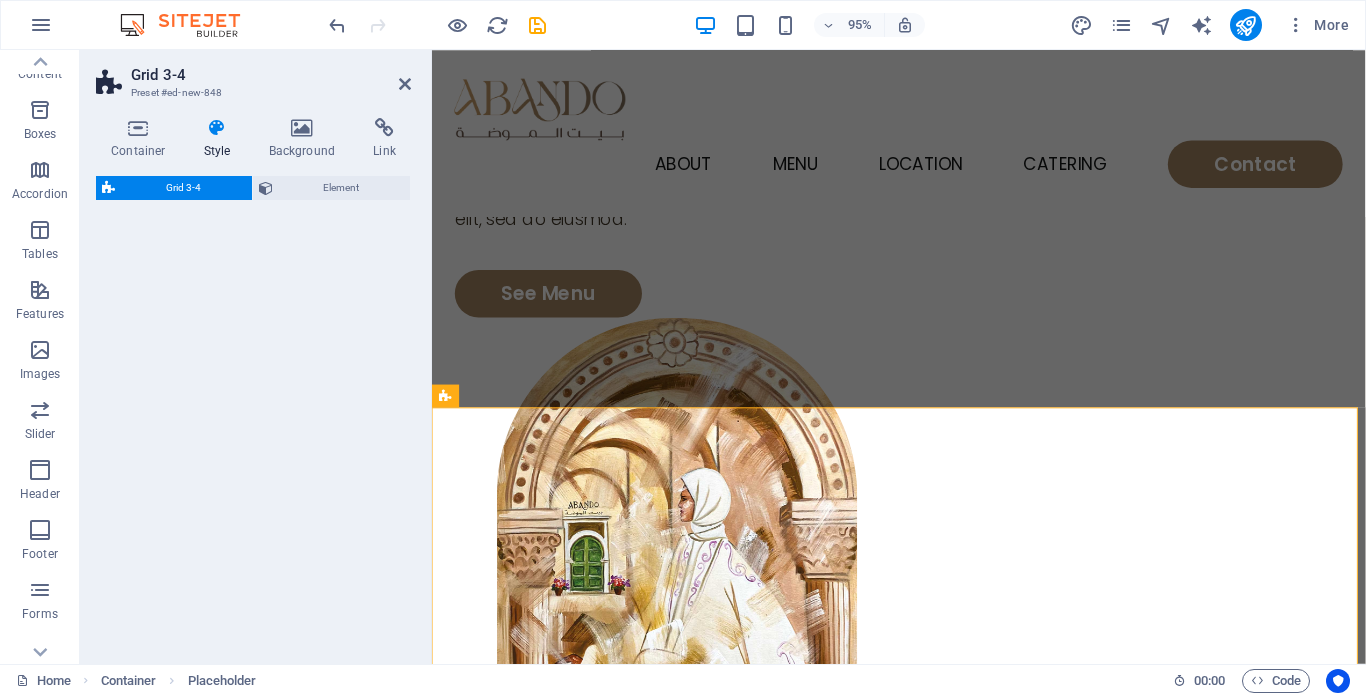 click on "Grid 3-4 Element" at bounding box center (253, 412) 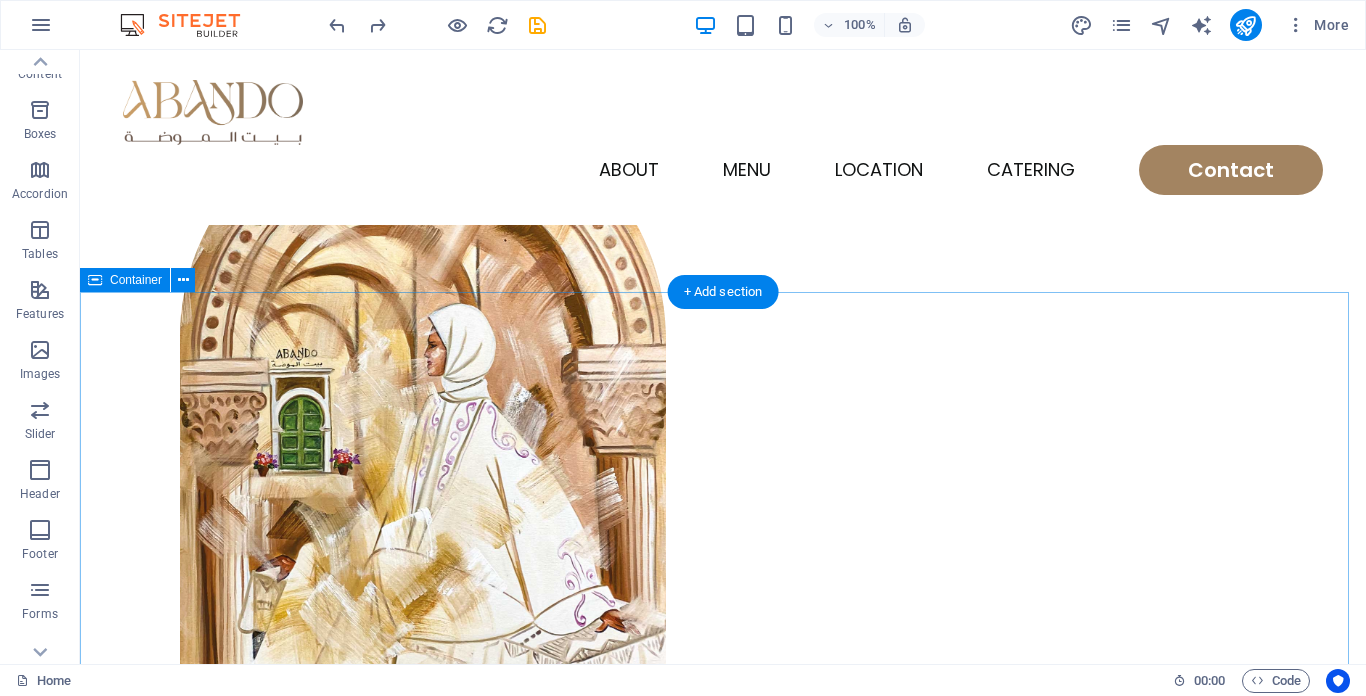 scroll, scrollTop: 463, scrollLeft: 0, axis: vertical 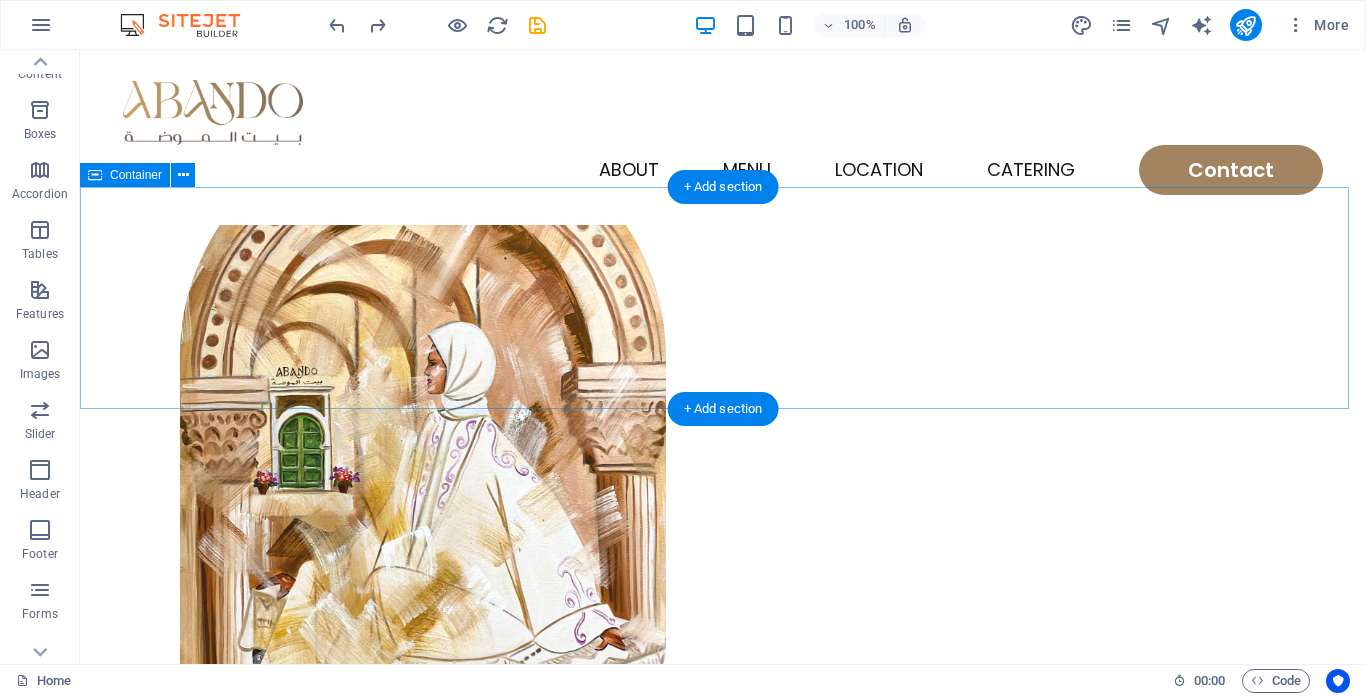 click on "Drop content here or  Add elements  Paste clipboard" at bounding box center [723, 1060] 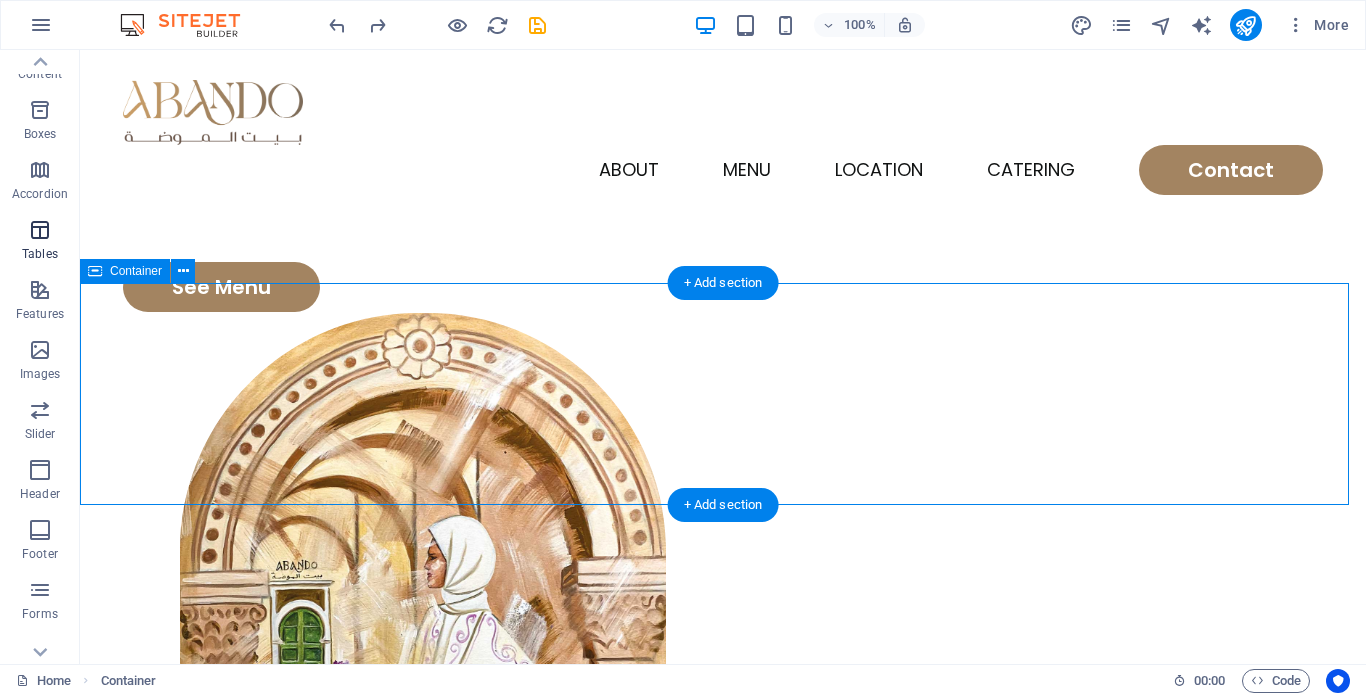 scroll, scrollTop: 263, scrollLeft: 0, axis: vertical 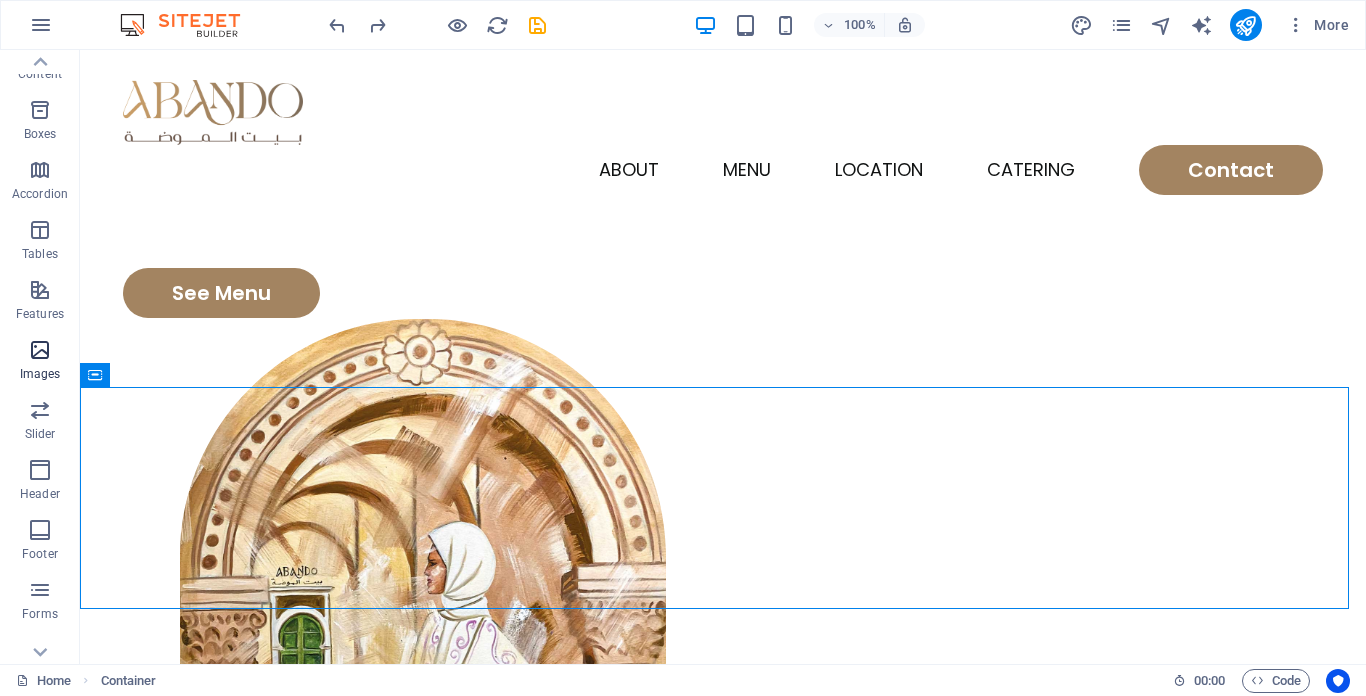 click on "Images" at bounding box center (40, 374) 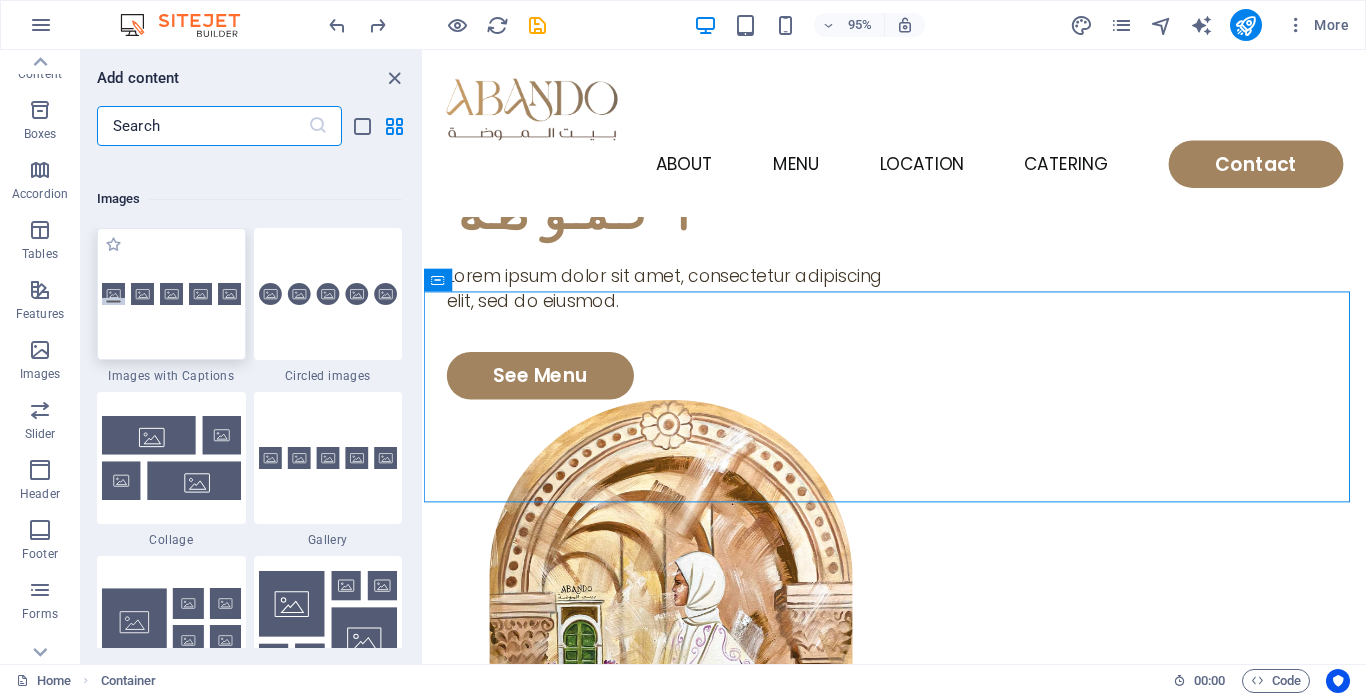 scroll, scrollTop: 10140, scrollLeft: 0, axis: vertical 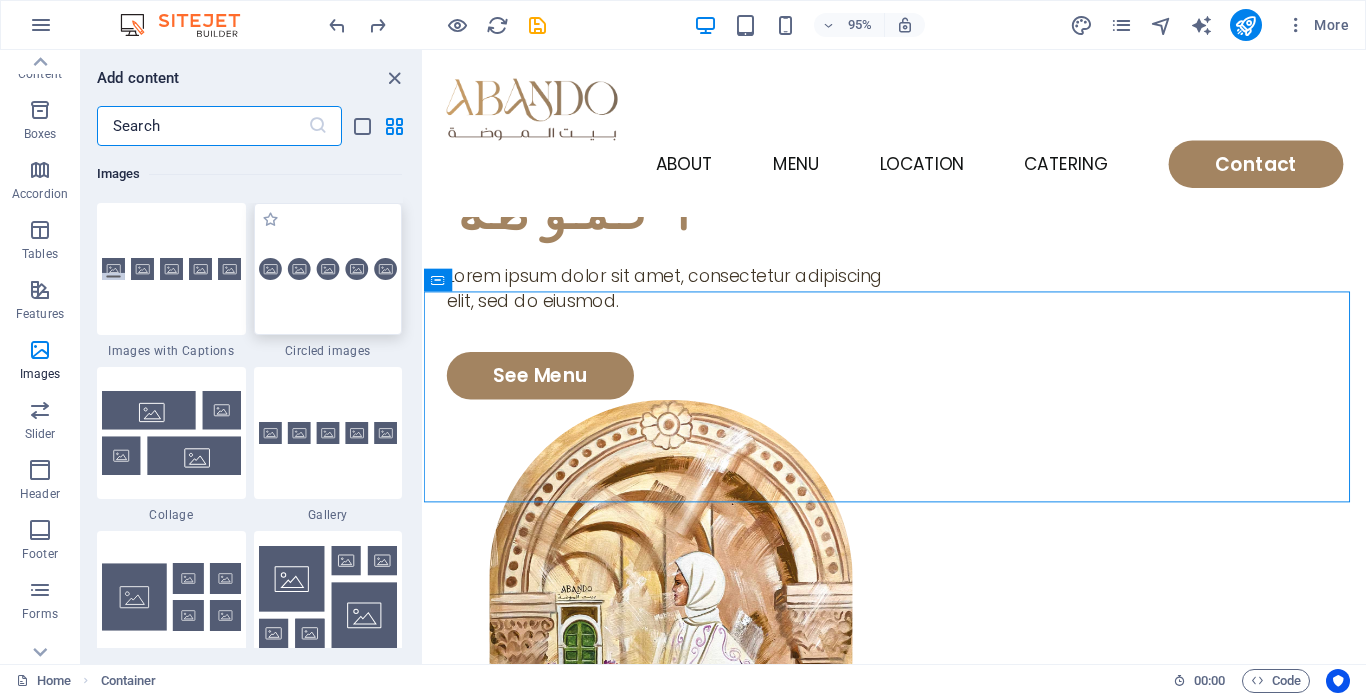 click at bounding box center (328, 269) 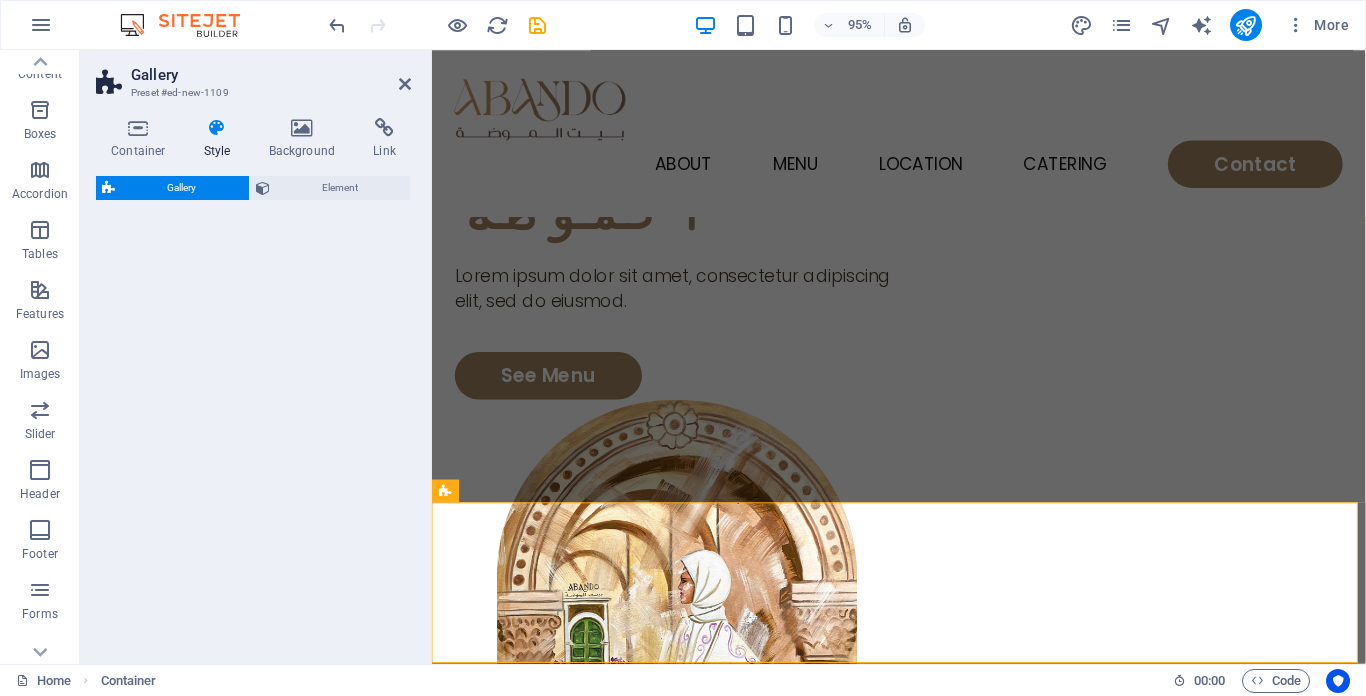 select on "rem" 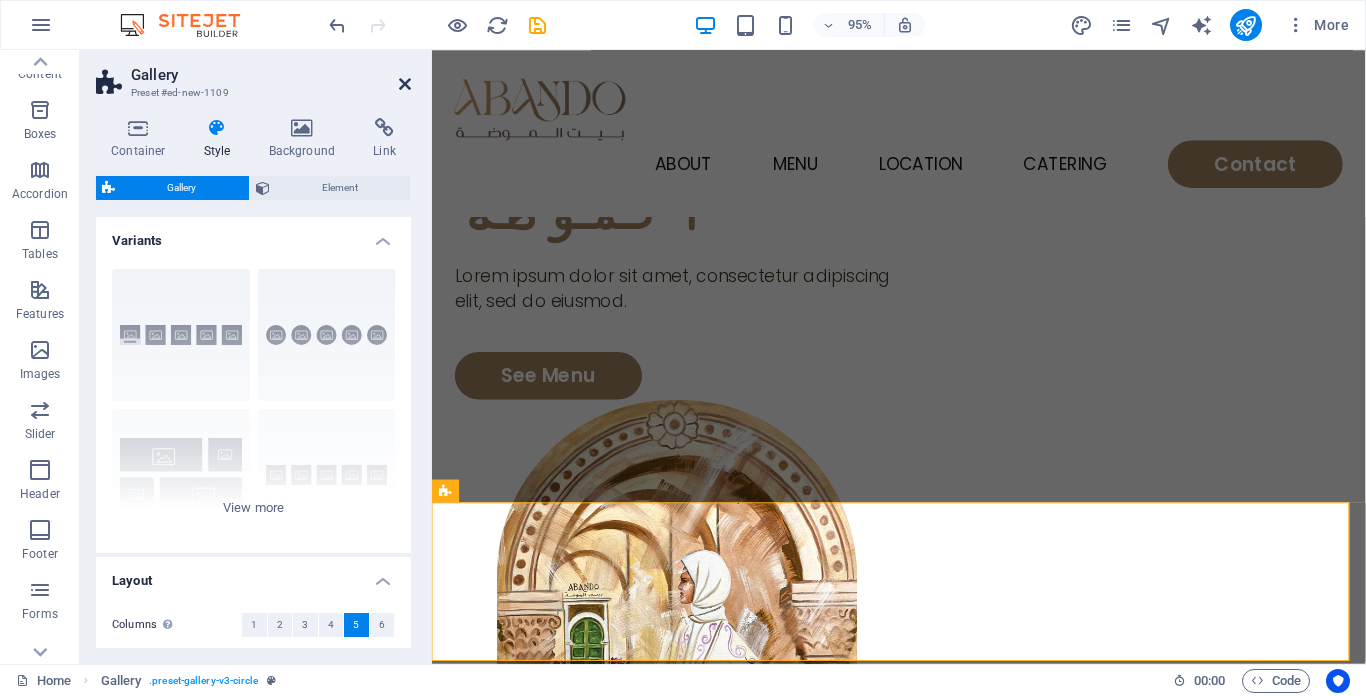 click at bounding box center [405, 84] 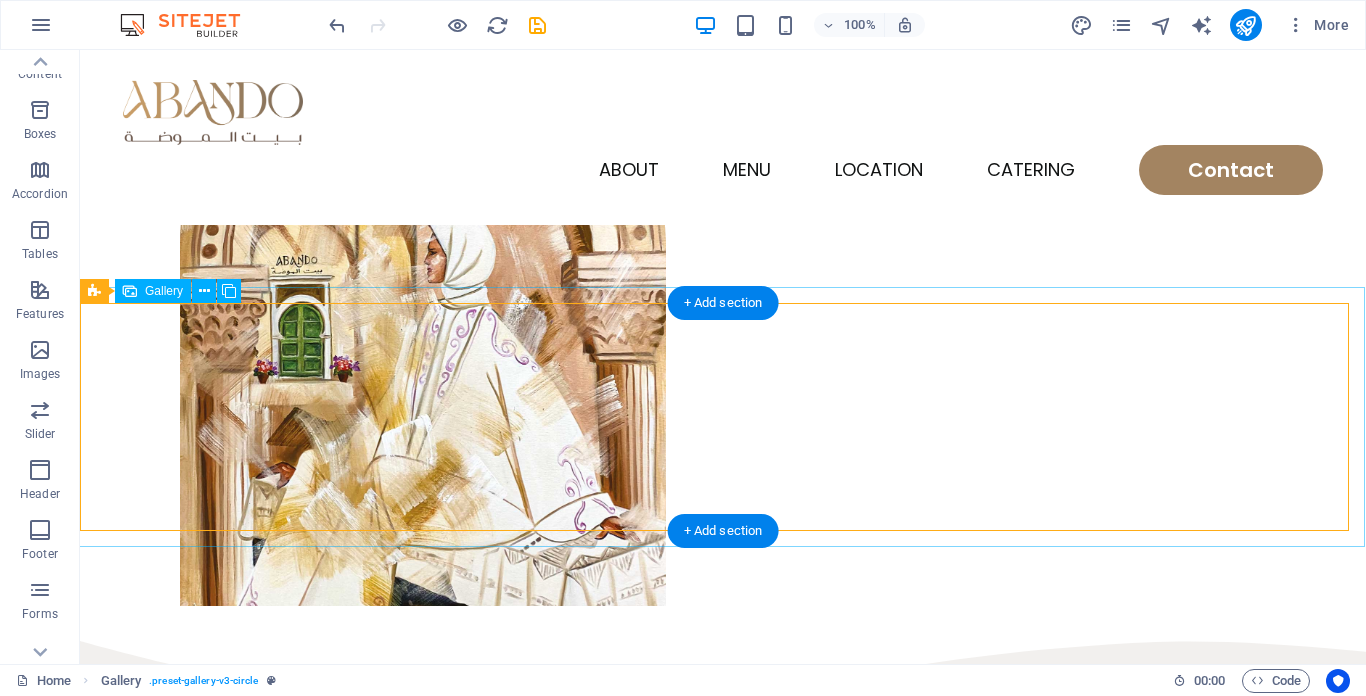 scroll, scrollTop: 563, scrollLeft: 0, axis: vertical 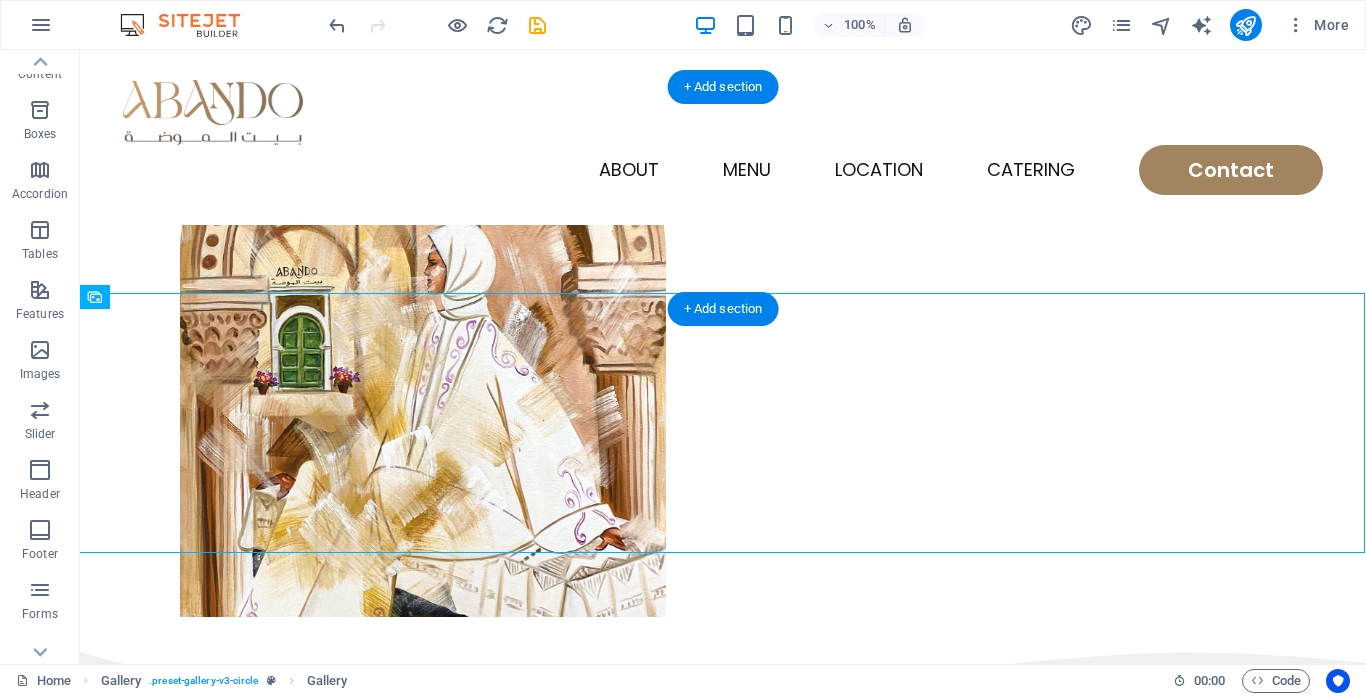 drag, startPoint x: 483, startPoint y: 433, endPoint x: 508, endPoint y: 240, distance: 194.61244 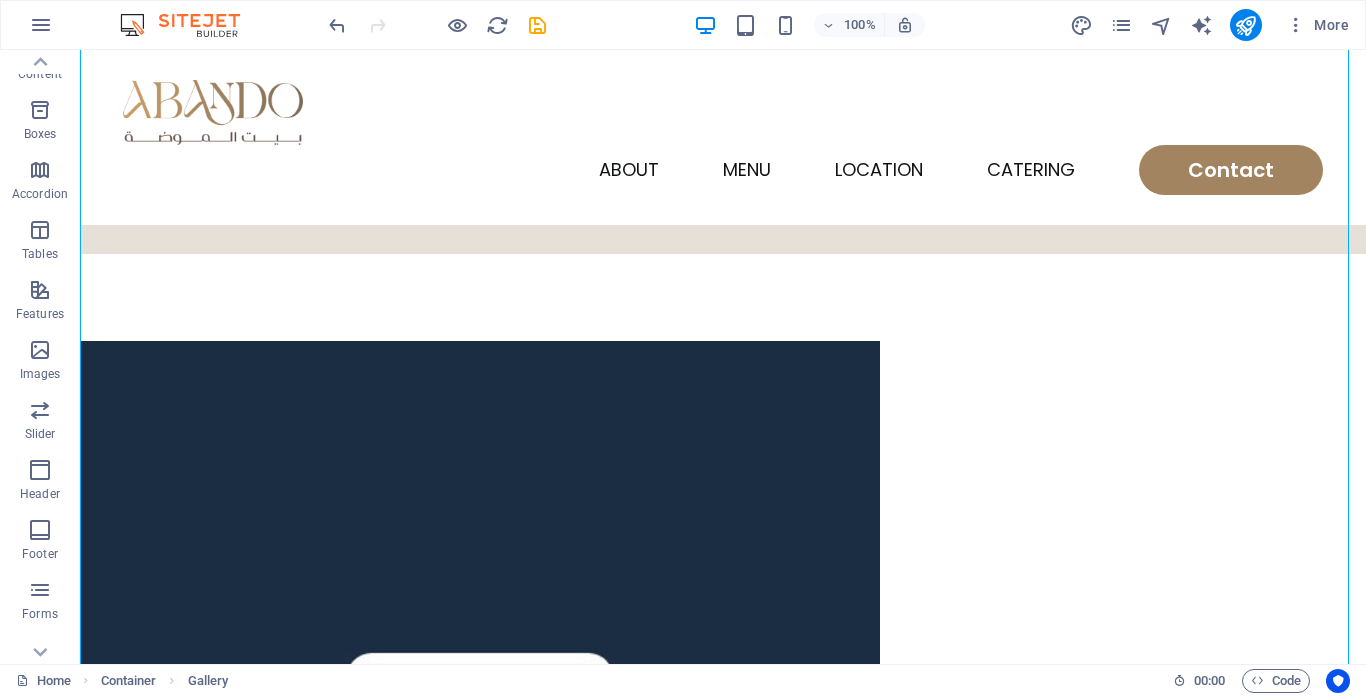 click at bounding box center (480, 741) 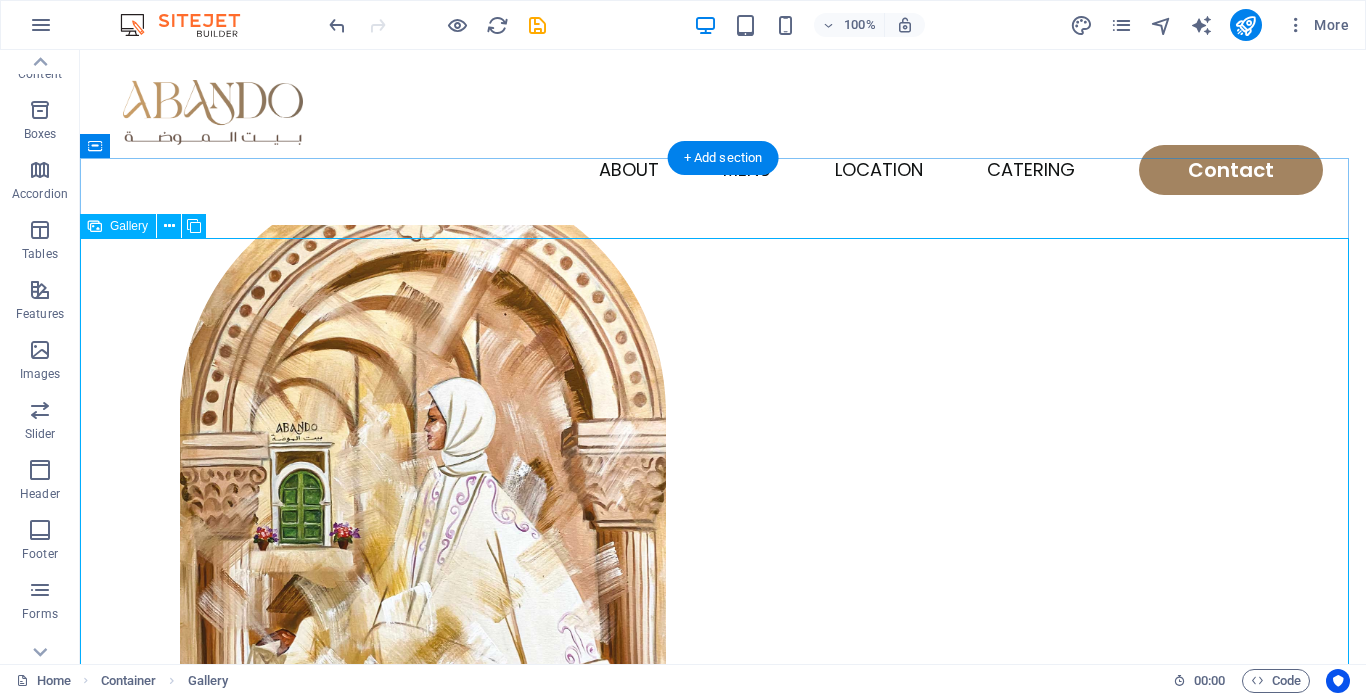 scroll, scrollTop: 402, scrollLeft: 0, axis: vertical 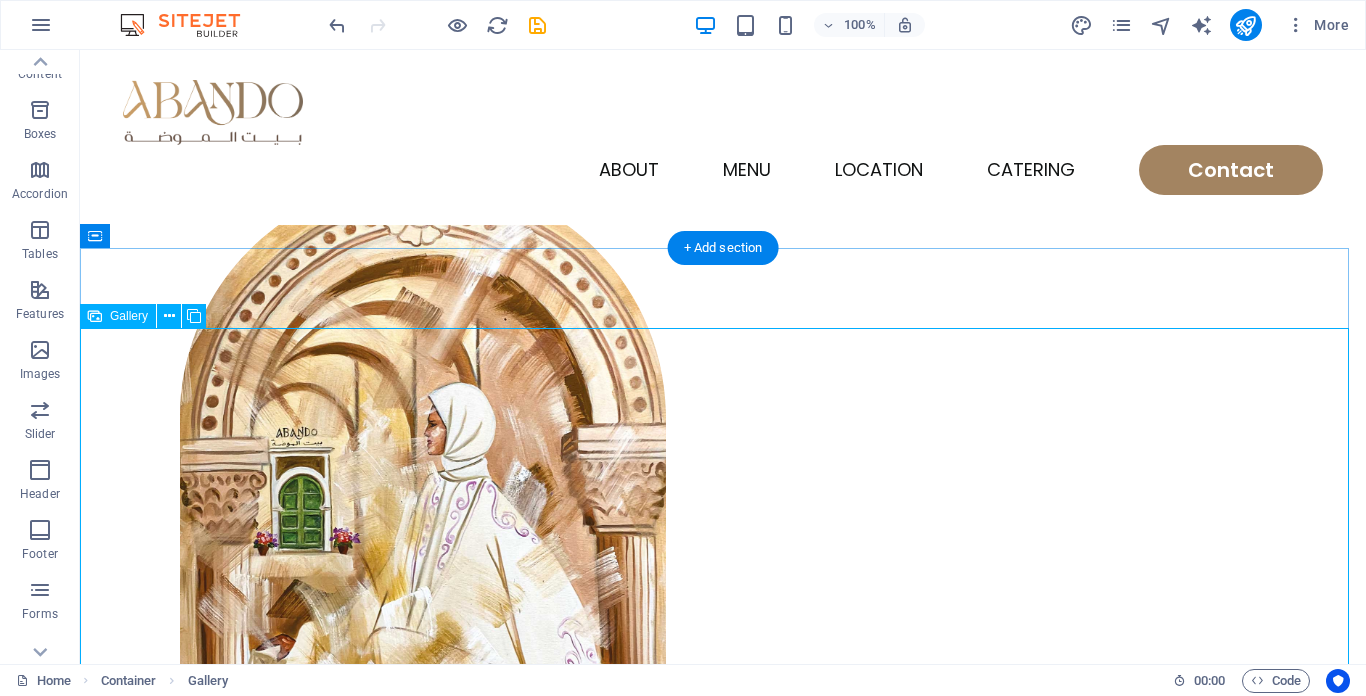 click at bounding box center [480, 1450] 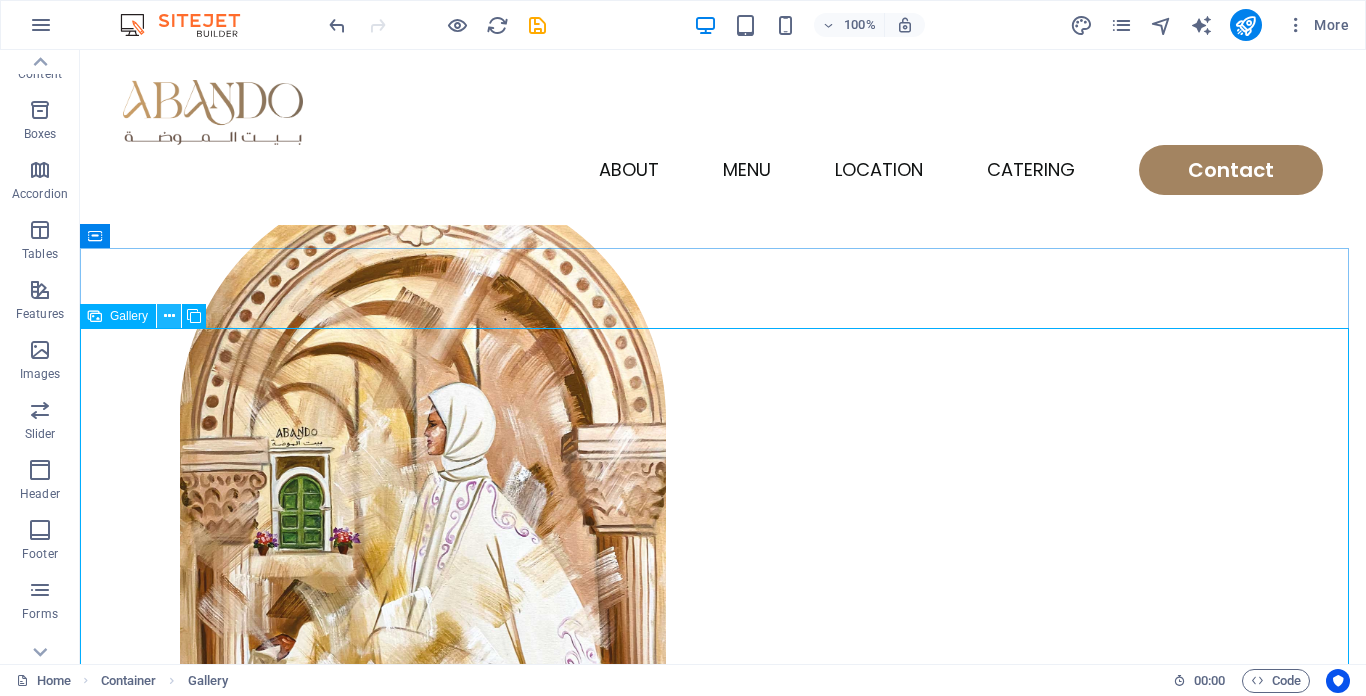 click at bounding box center [169, 316] 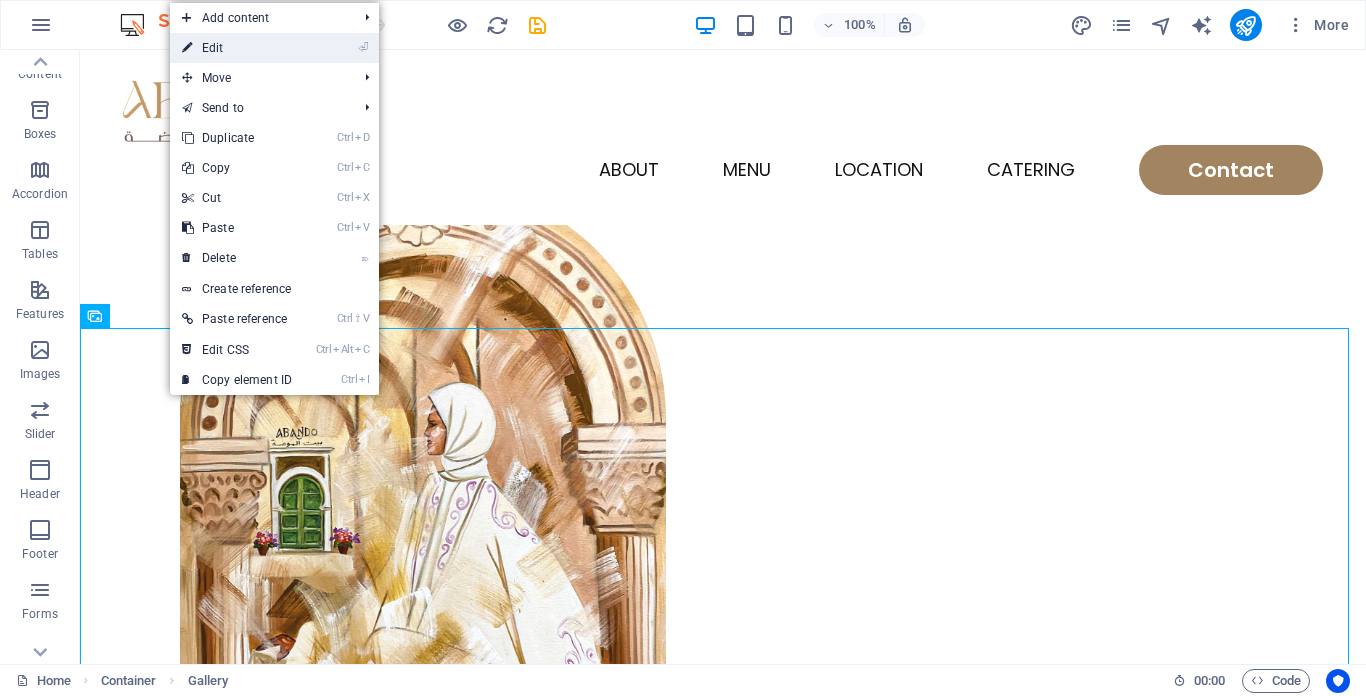 click on "⏎  Edit" at bounding box center (237, 48) 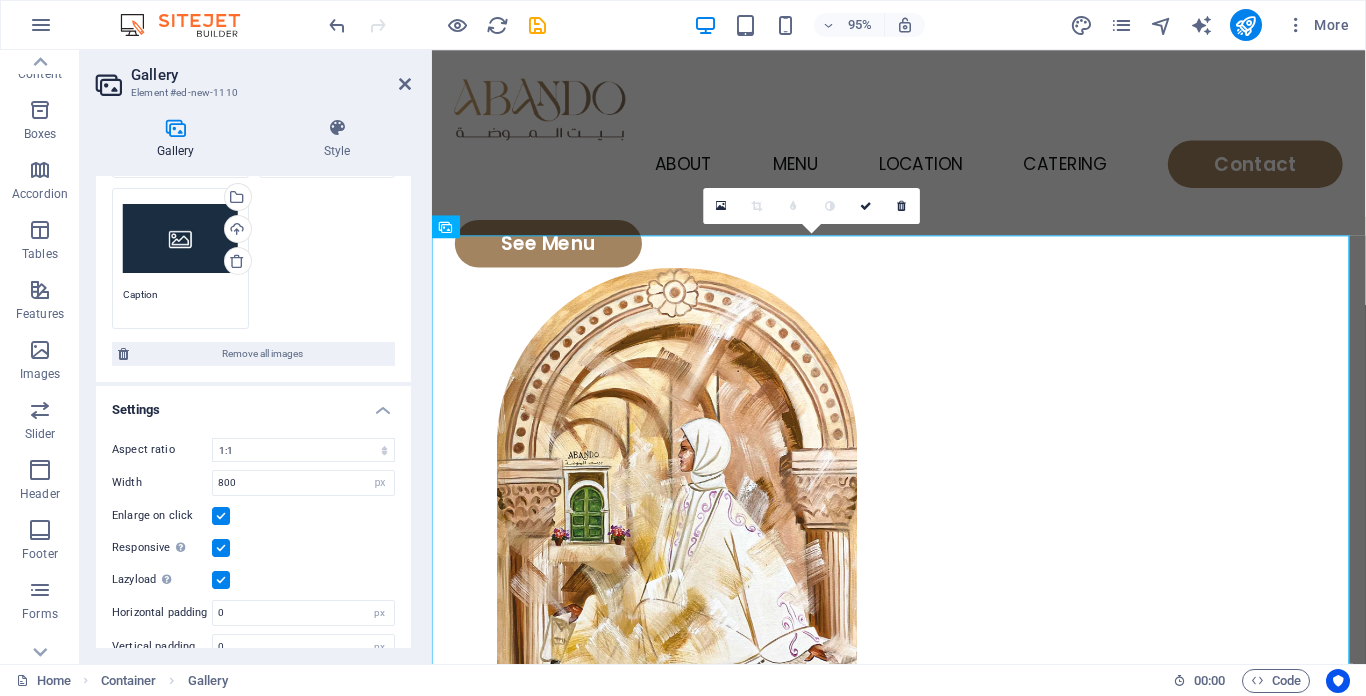 scroll, scrollTop: 453, scrollLeft: 0, axis: vertical 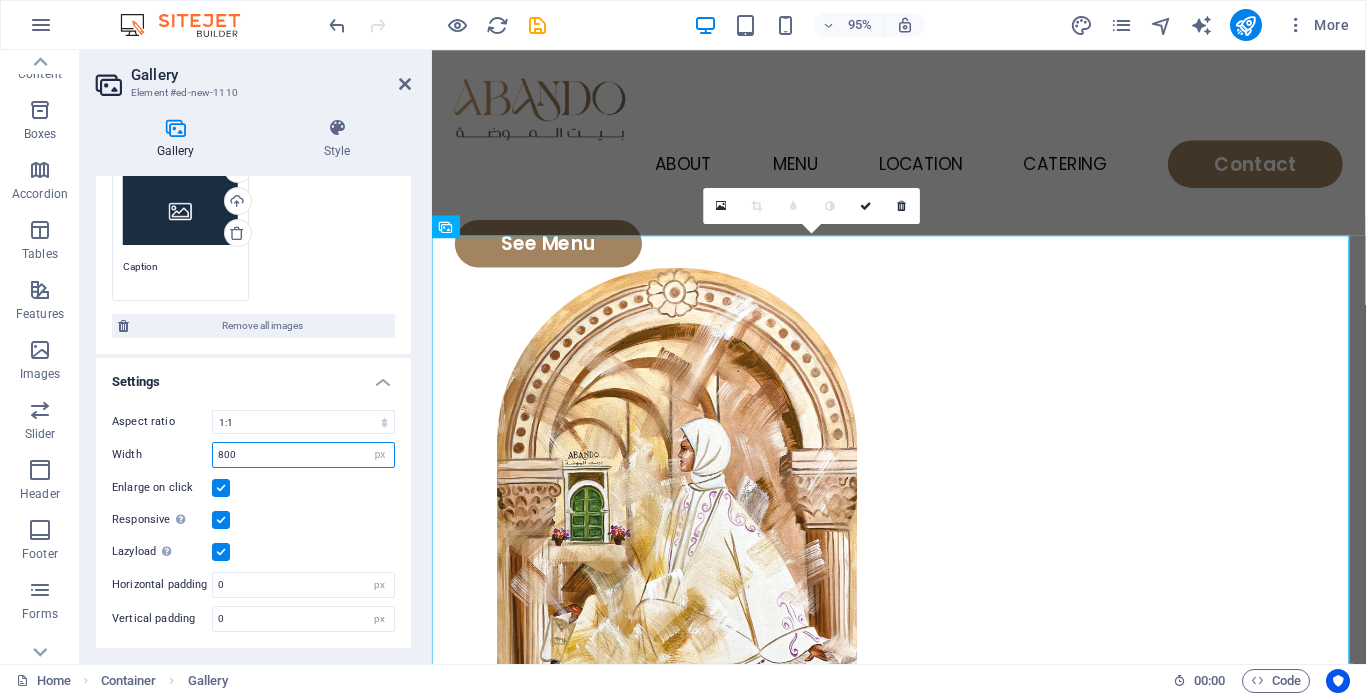 click on "800" at bounding box center (303, 455) 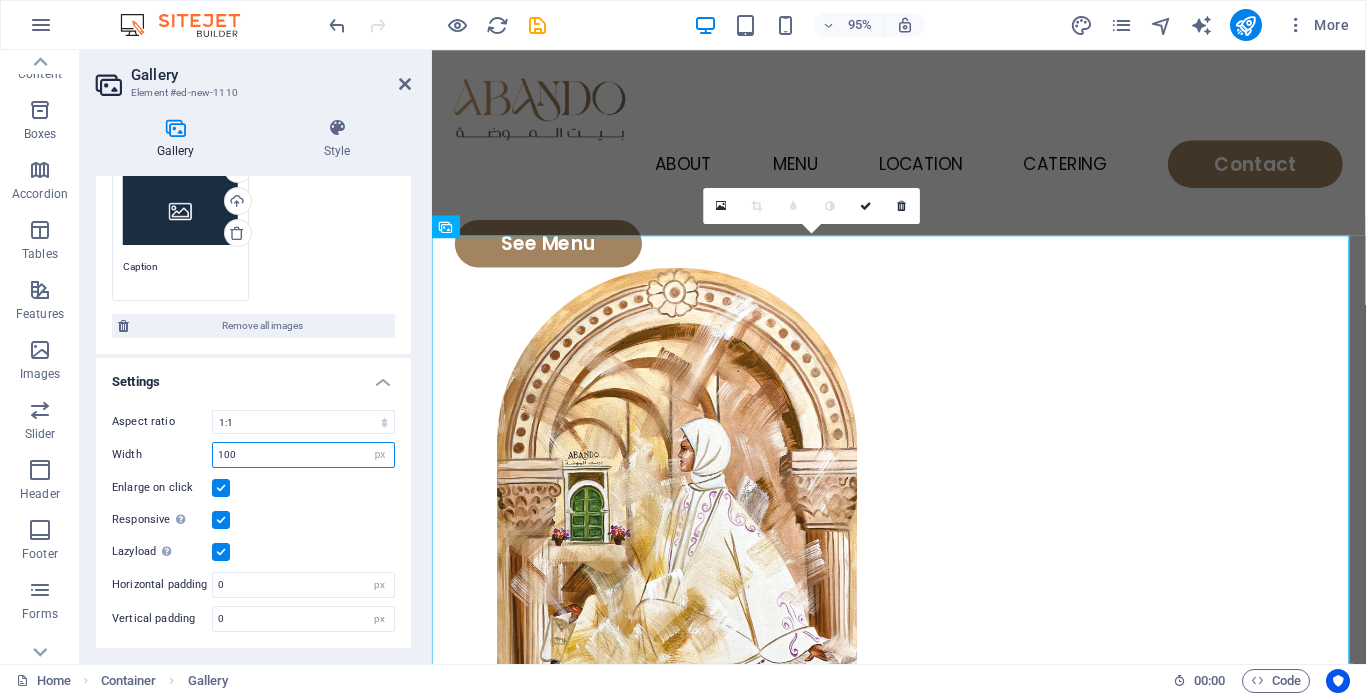 type on "100" 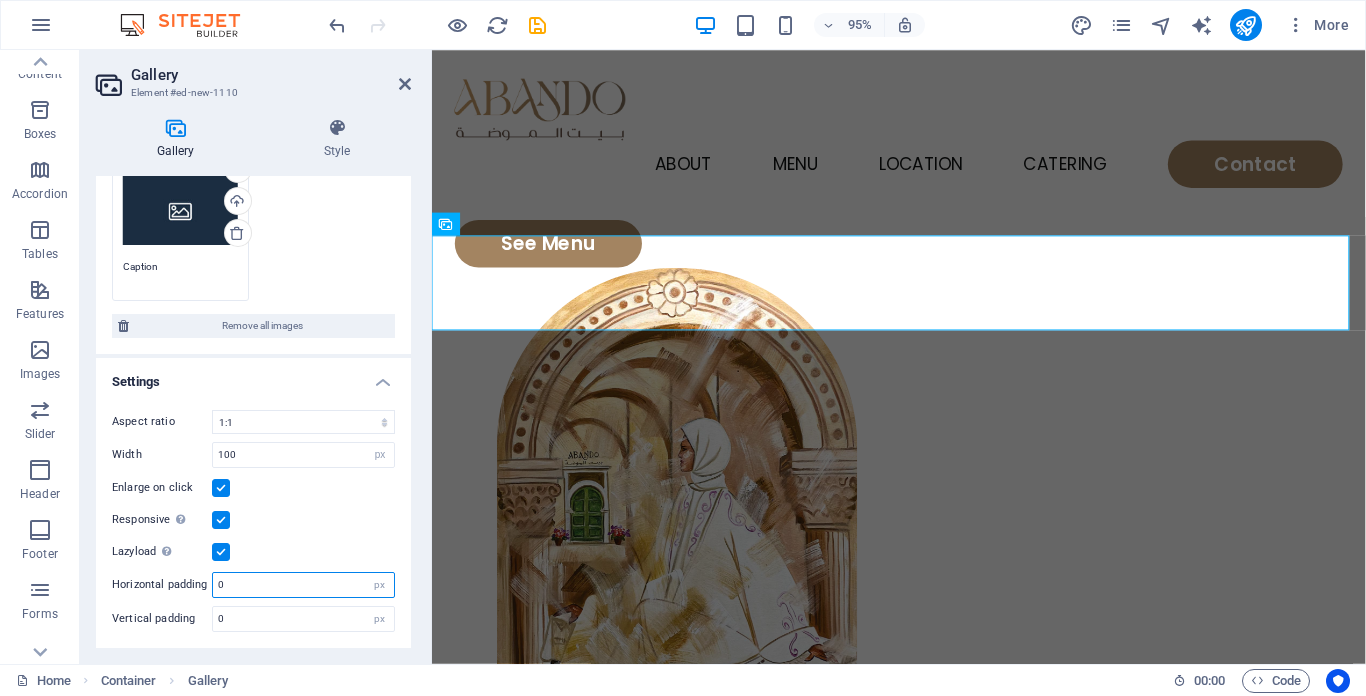click on "0" at bounding box center [303, 585] 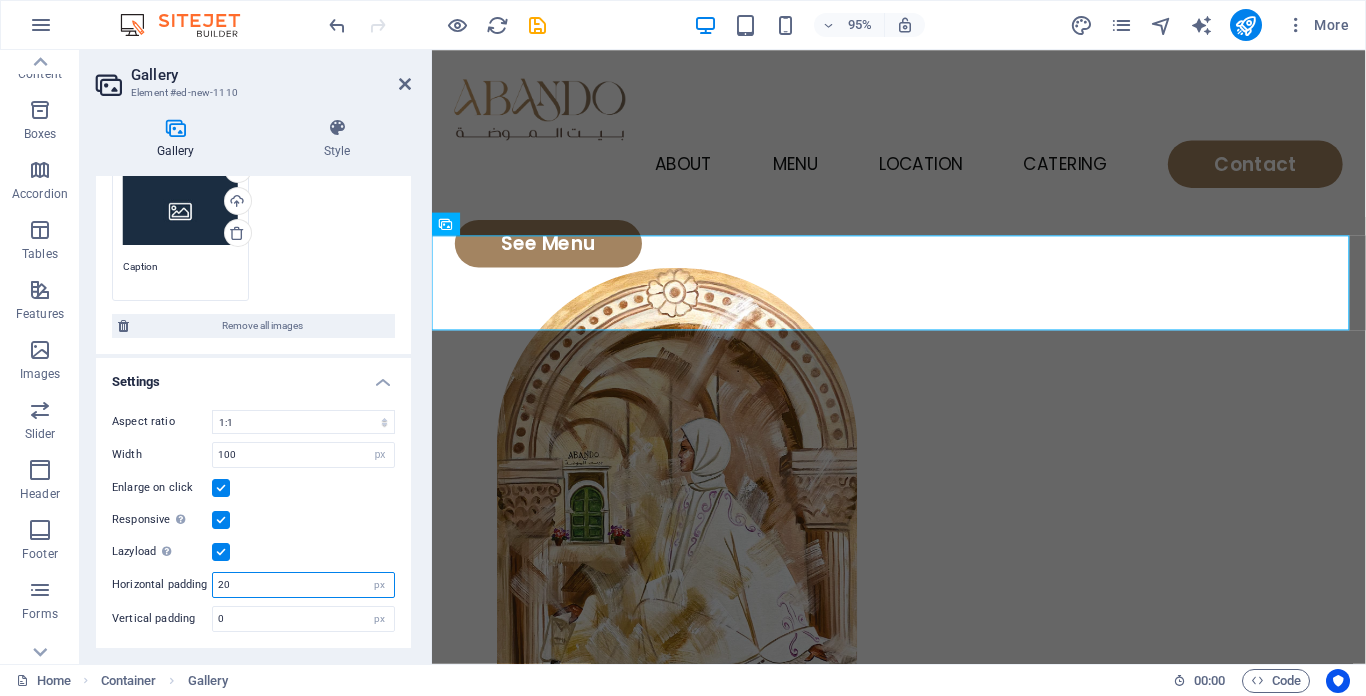 type on "20" 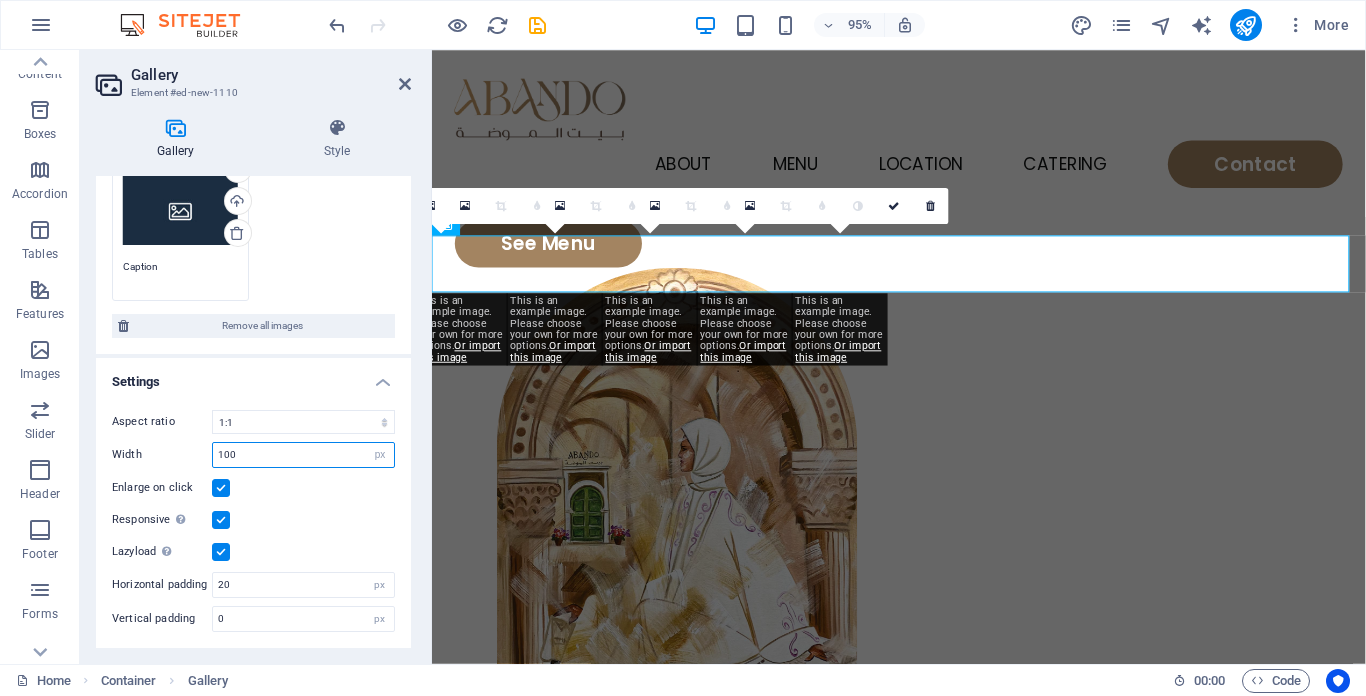 click on "100" at bounding box center [303, 455] 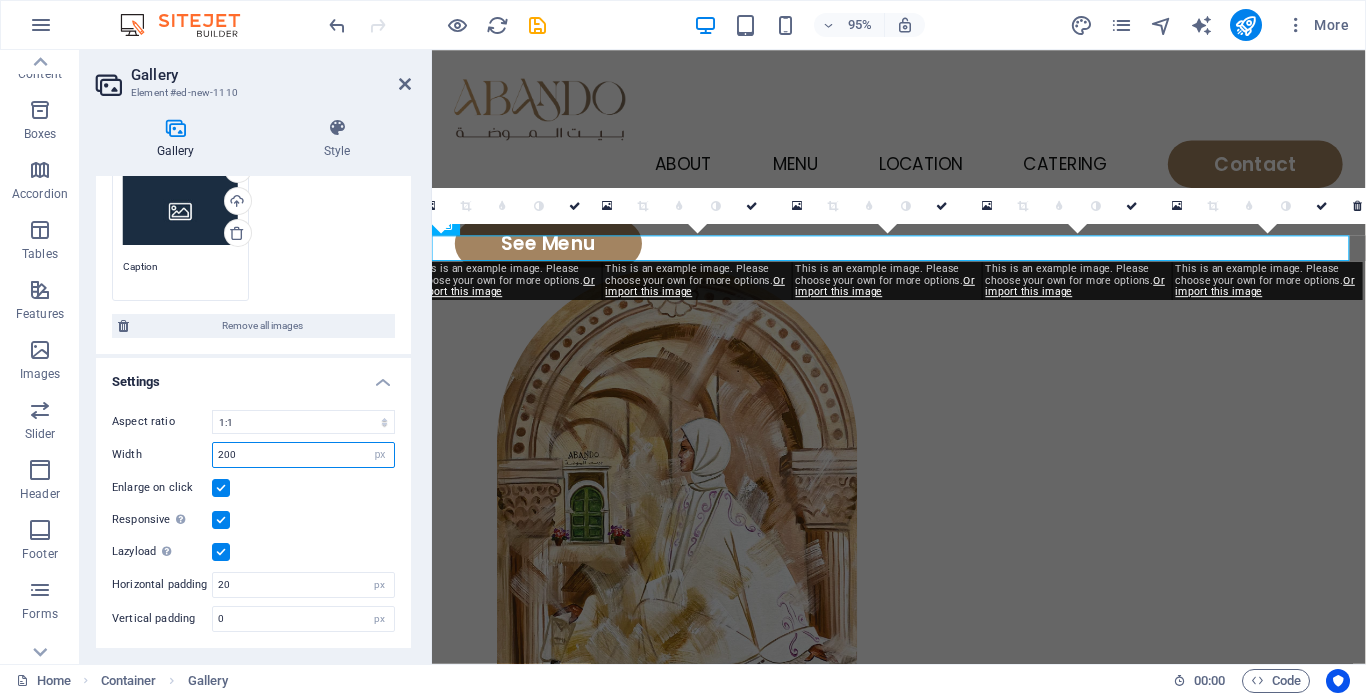 type on "200" 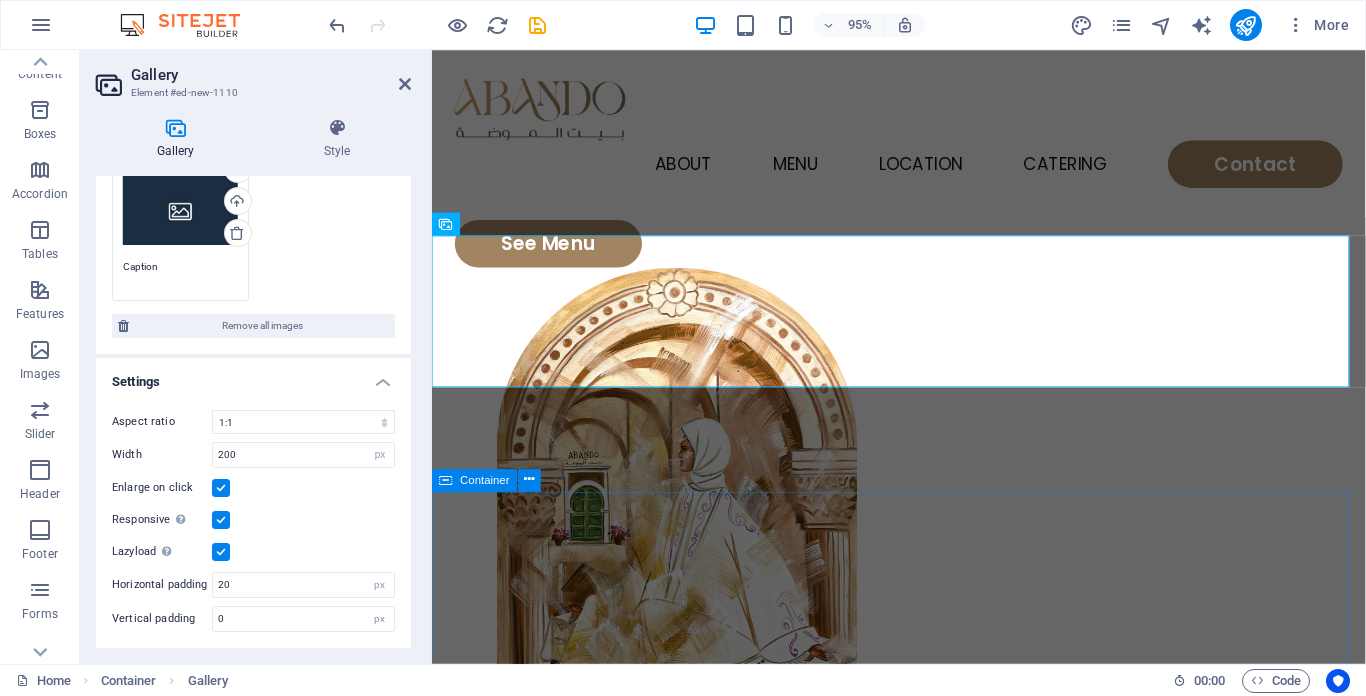click on "Bestsellers Featured Products Sugary Donut Sugary Donut $3.50 Choco Sprinkle Choco Sprinkle $2.50 Bundle Options Classic Bundle Classic Bundle $18.50 Spicy Bundle Spicy Bundle $20.50 SugarDough Merch Donut Mug Donut Mug $22.50  My Account   Track Orders   Shopping Bag  Display prices in: USD See Menu" at bounding box center (923, 2401) 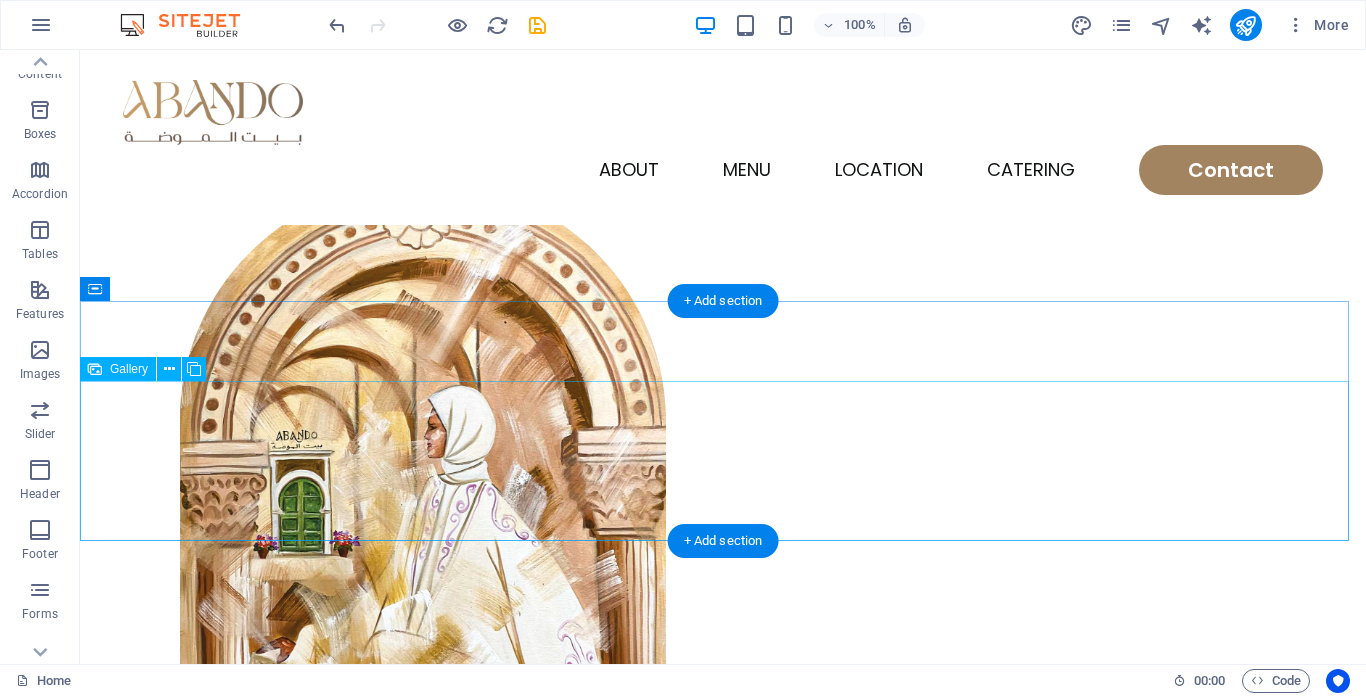scroll, scrollTop: 402, scrollLeft: 0, axis: vertical 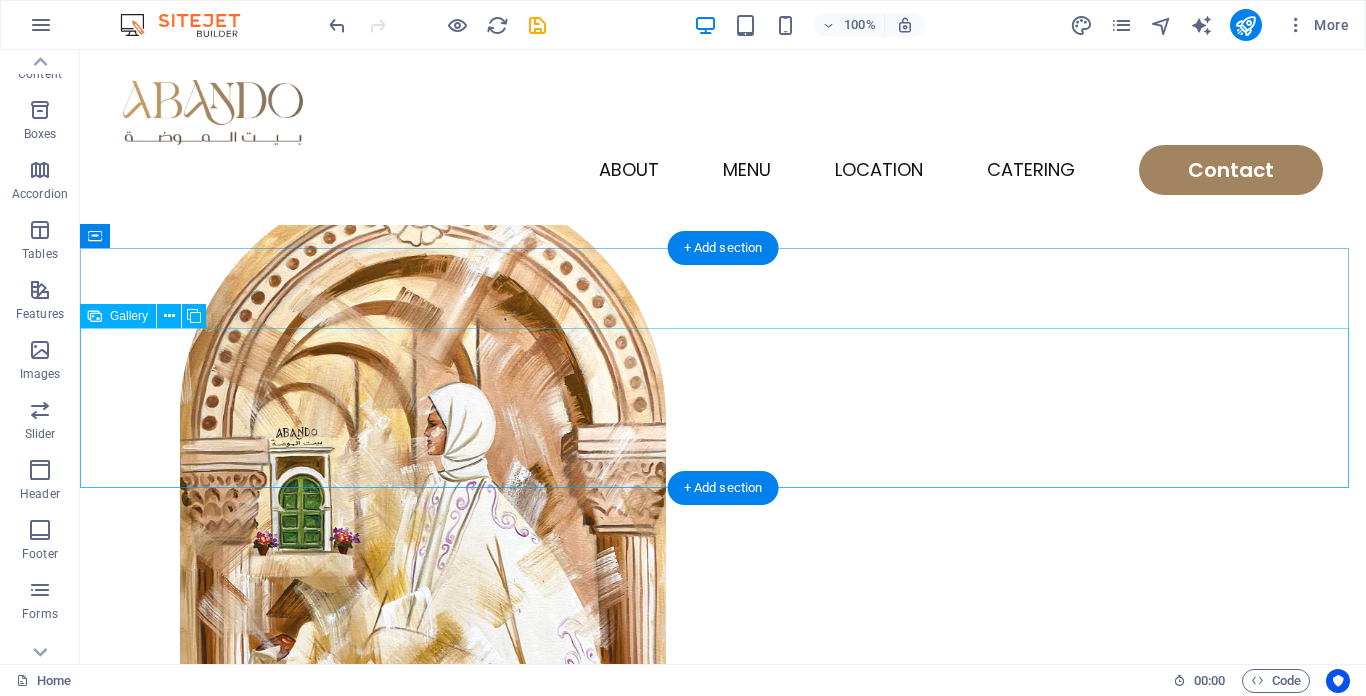 click at bounding box center [160, 1130] 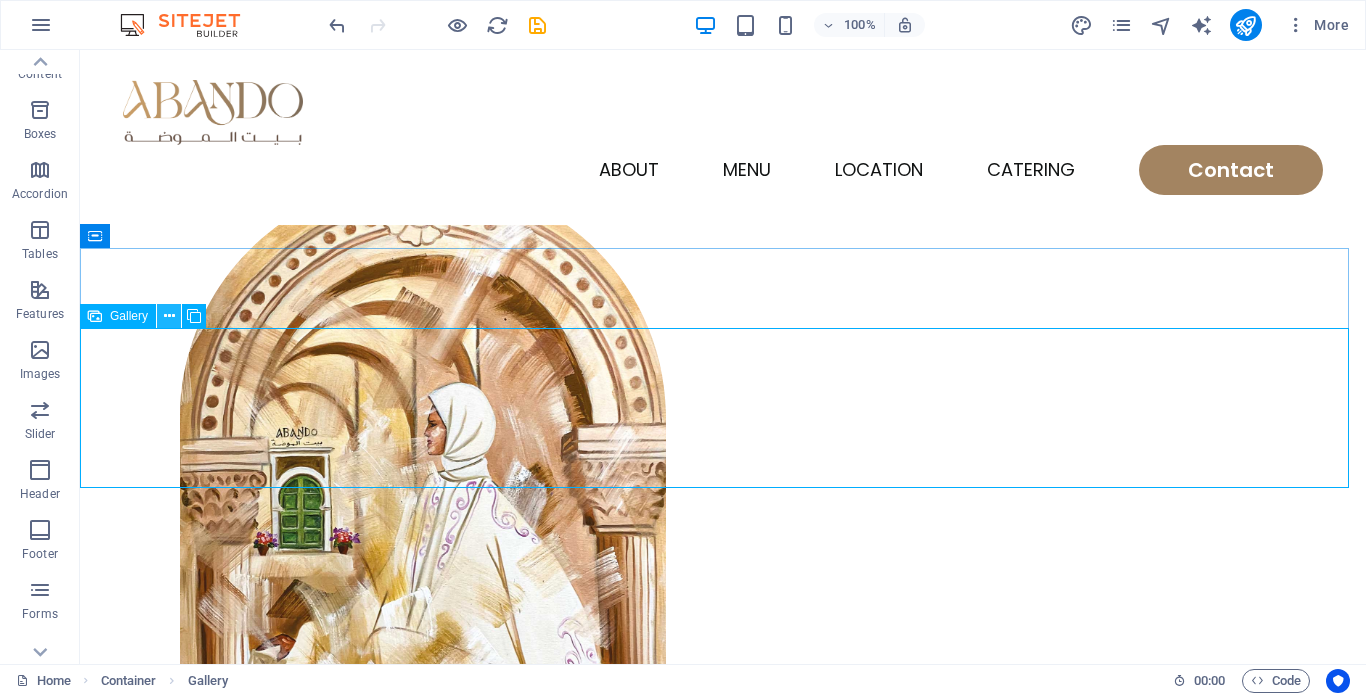 click at bounding box center (169, 316) 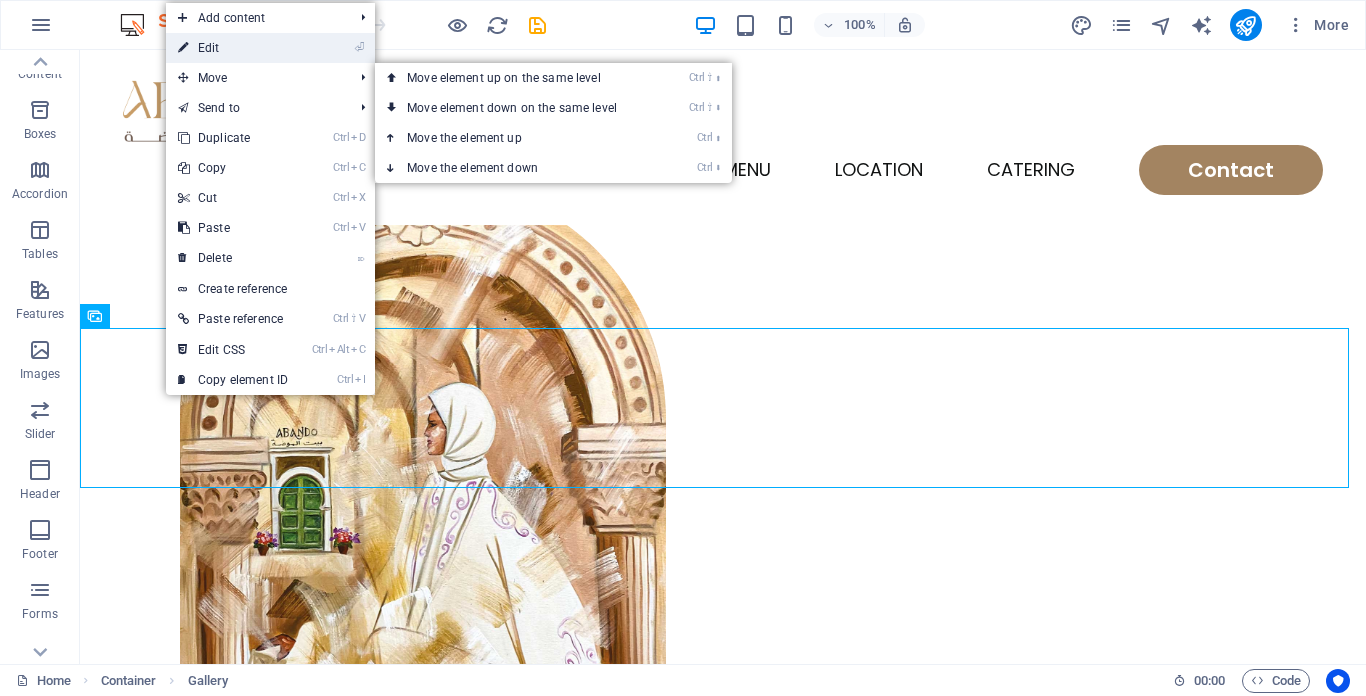 click on "⏎  Edit" at bounding box center [233, 48] 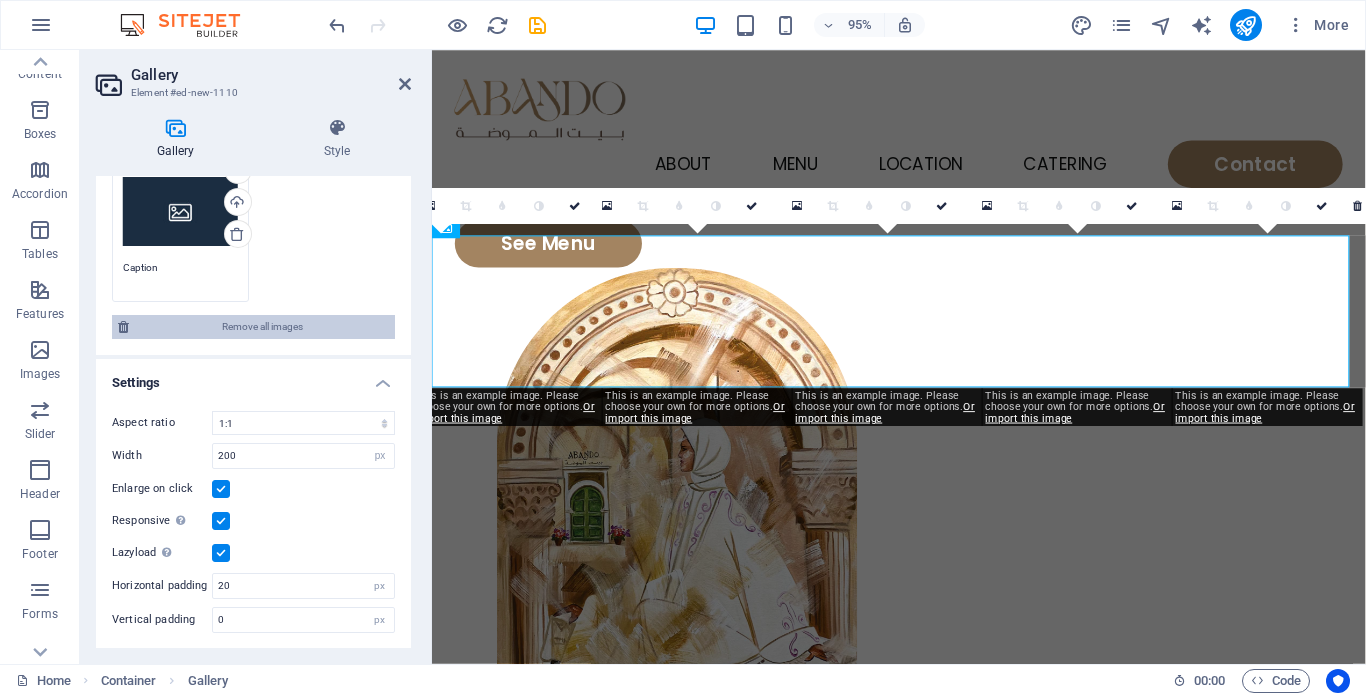 scroll, scrollTop: 453, scrollLeft: 0, axis: vertical 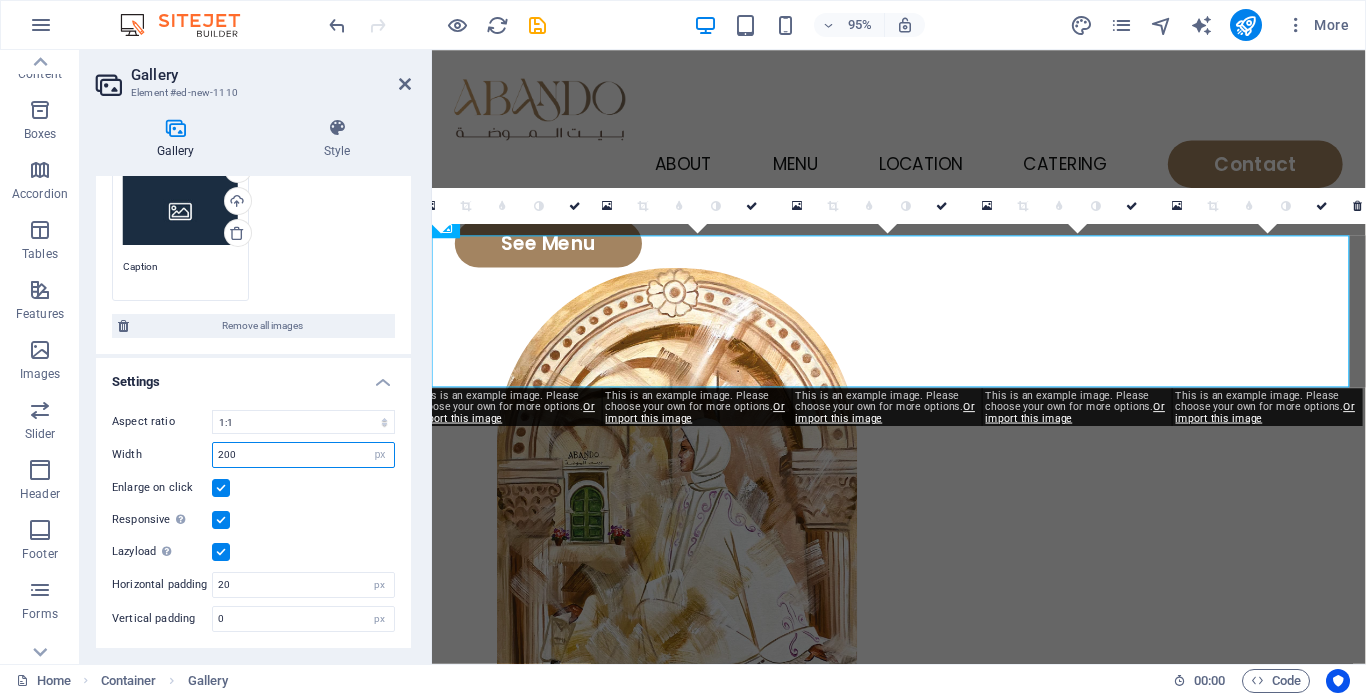drag, startPoint x: 245, startPoint y: 461, endPoint x: 162, endPoint y: 459, distance: 83.02409 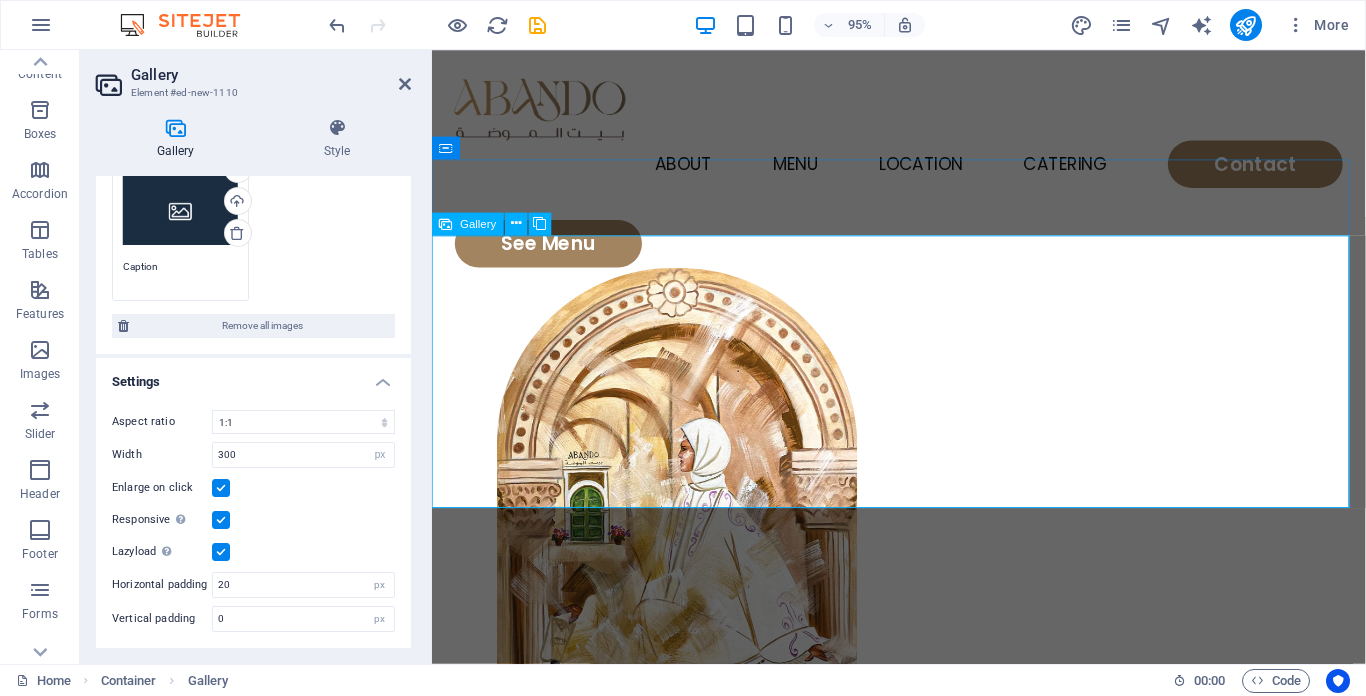 click at bounding box center (923, 1287) 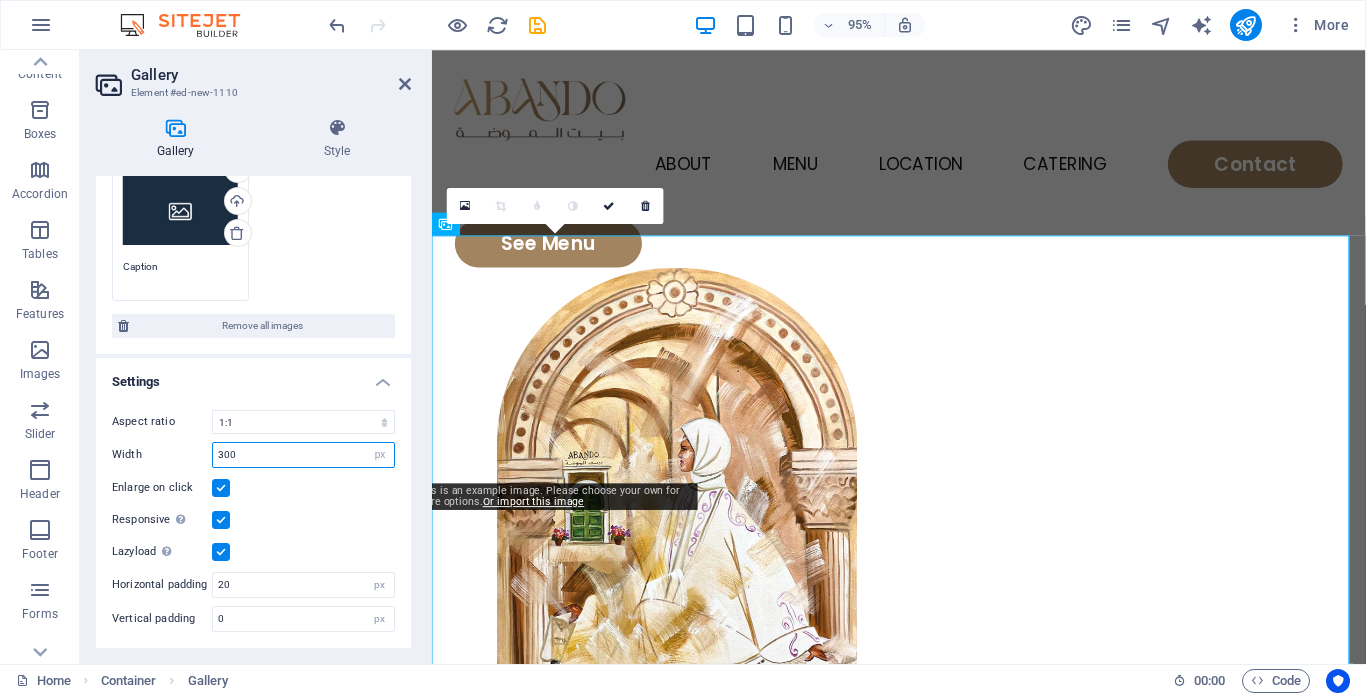 drag, startPoint x: 247, startPoint y: 456, endPoint x: 167, endPoint y: 464, distance: 80.399 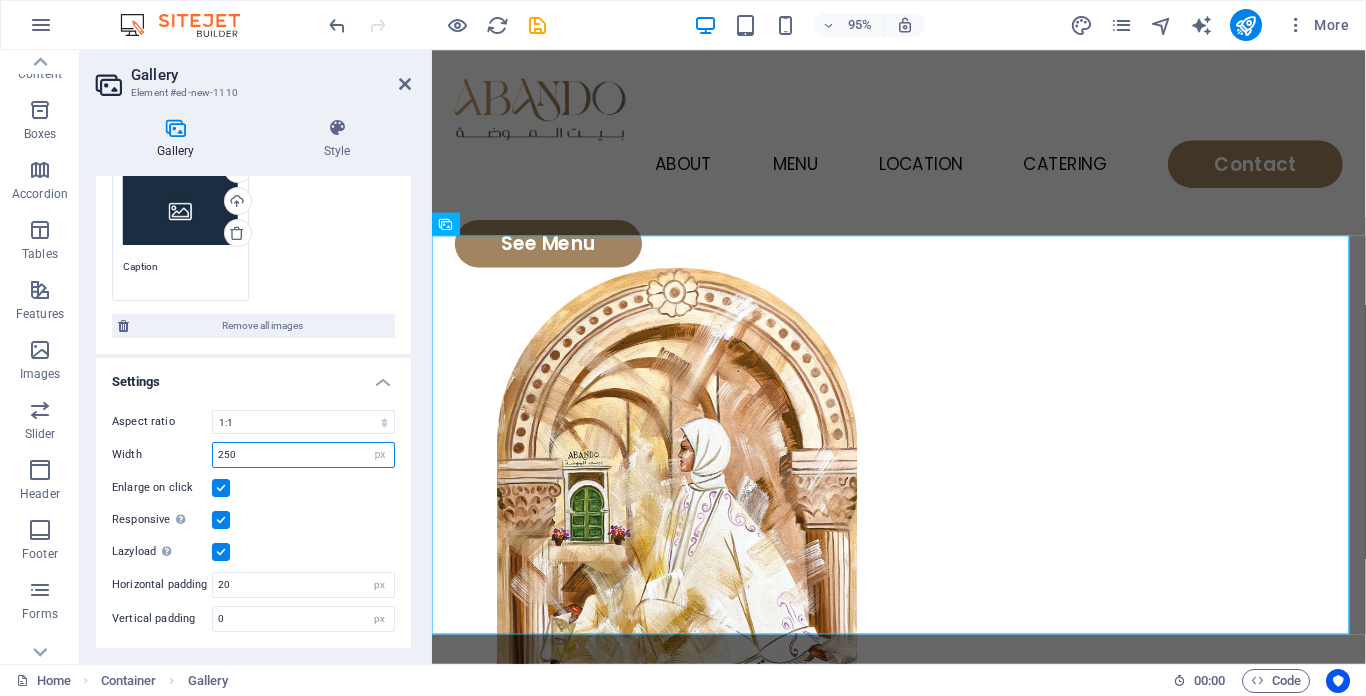 drag, startPoint x: 237, startPoint y: 453, endPoint x: 223, endPoint y: 455, distance: 14.142136 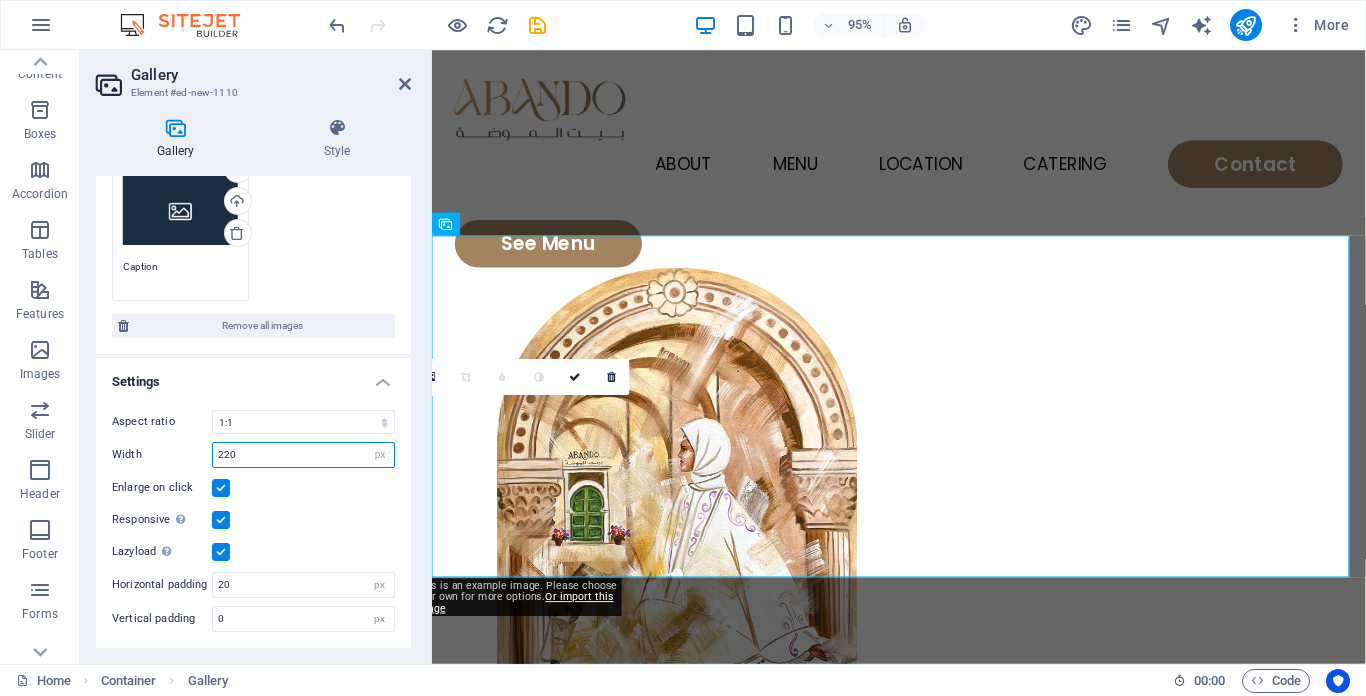 click on "220" at bounding box center (303, 455) 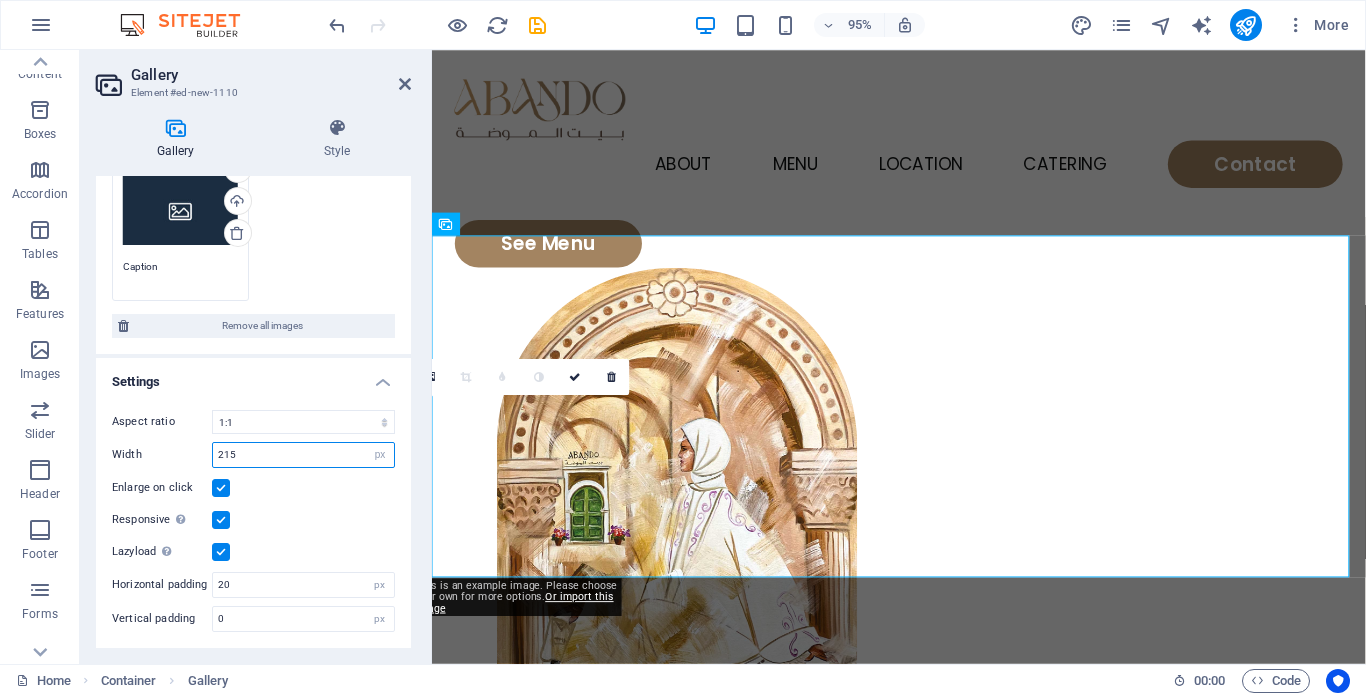 type on "215" 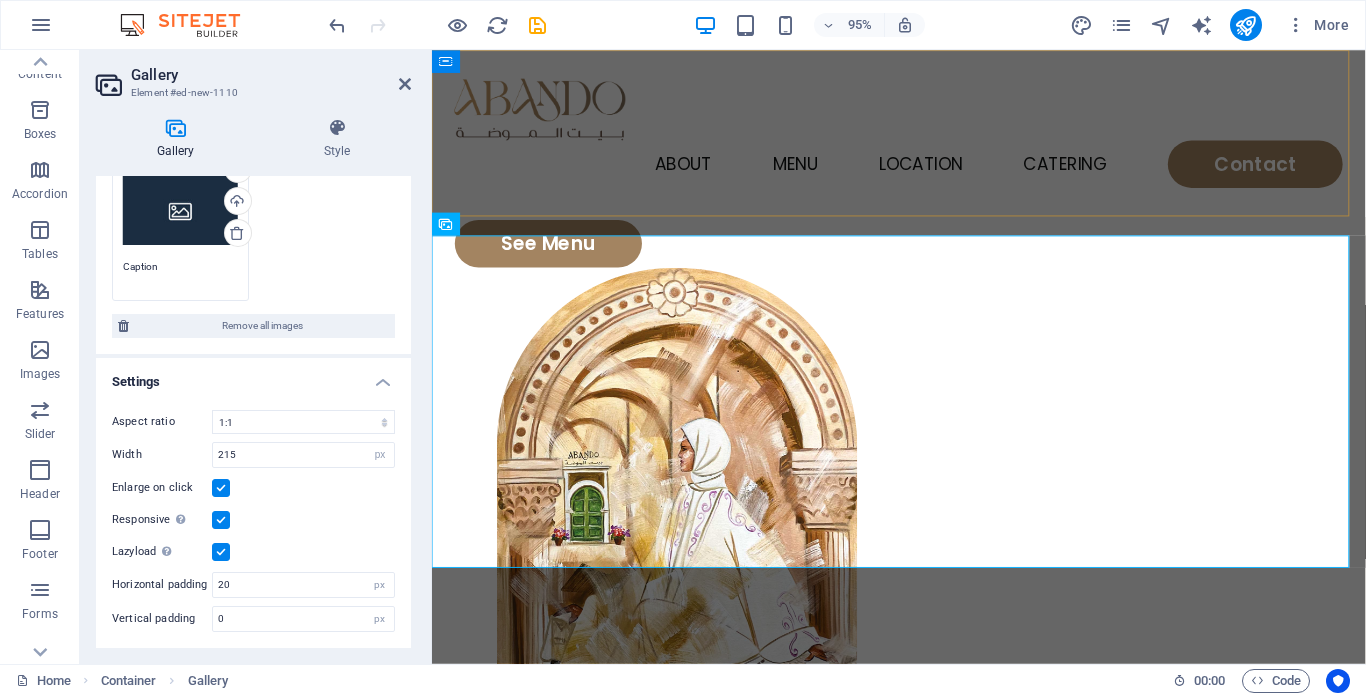 click on "Home About Menu Location Catering Contact" at bounding box center [923, 137] 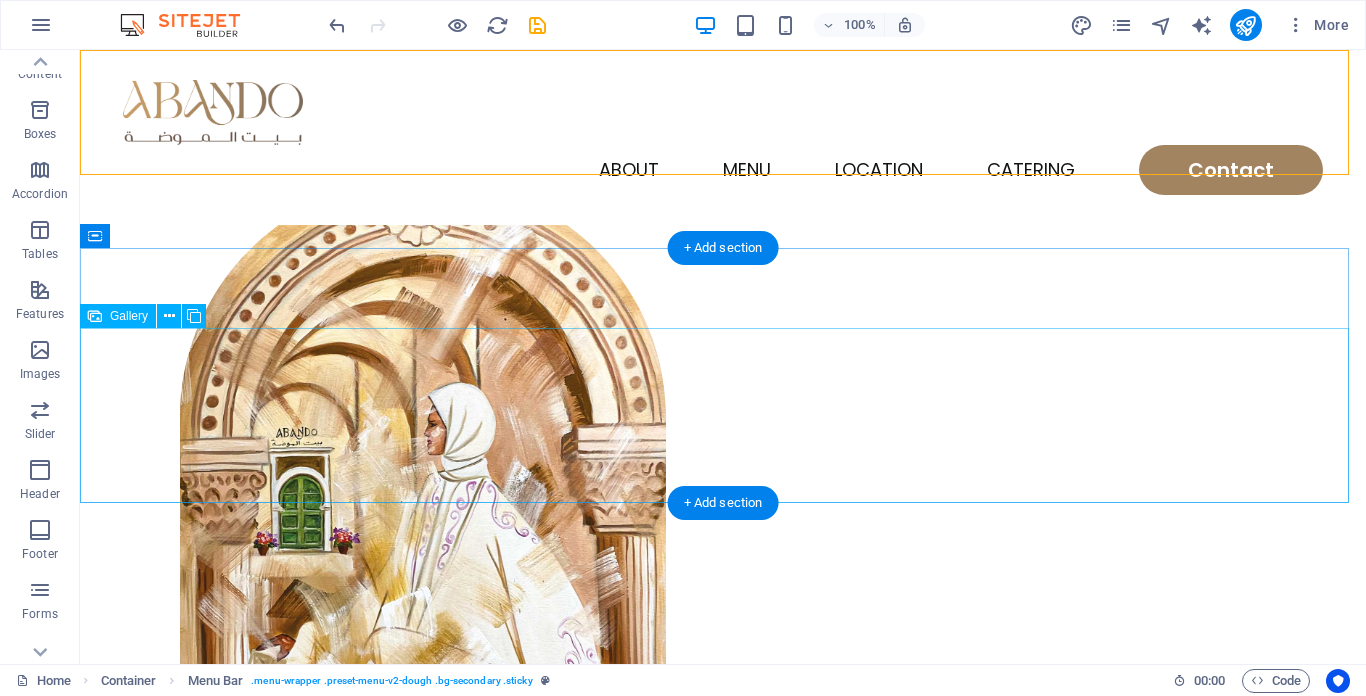 click at bounding box center (167, 1137) 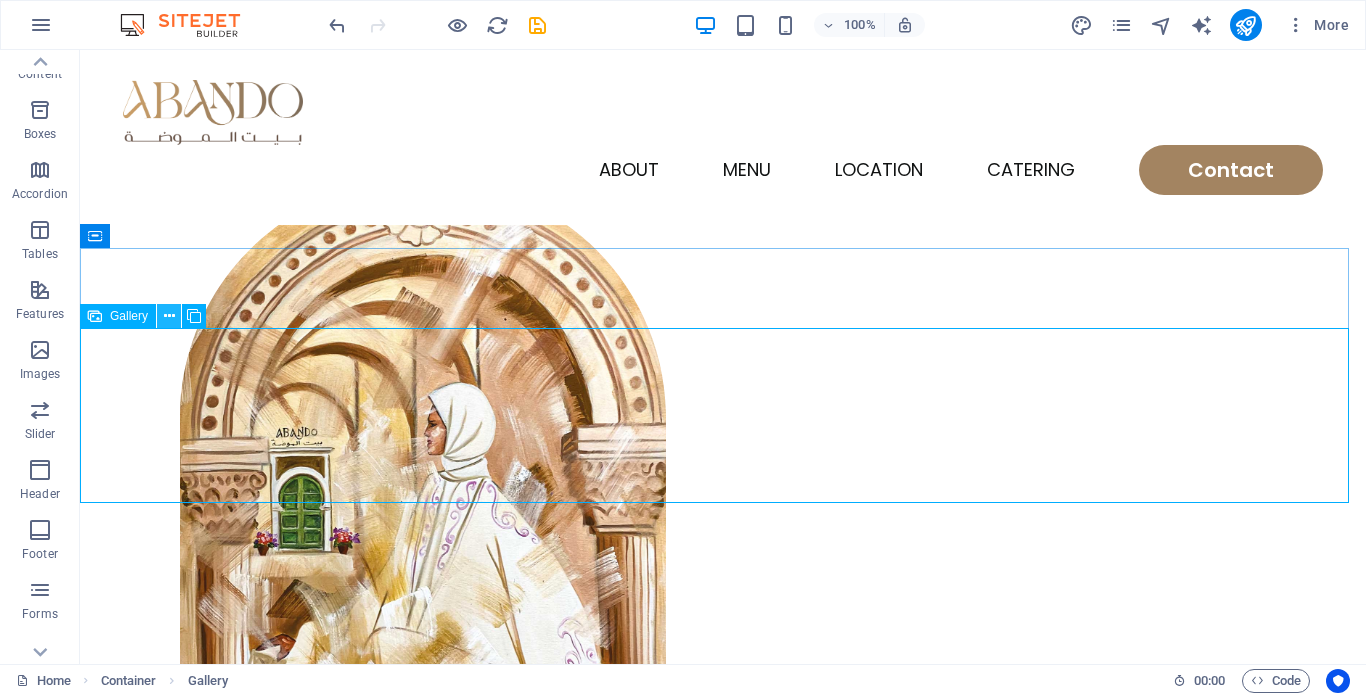 click at bounding box center [169, 316] 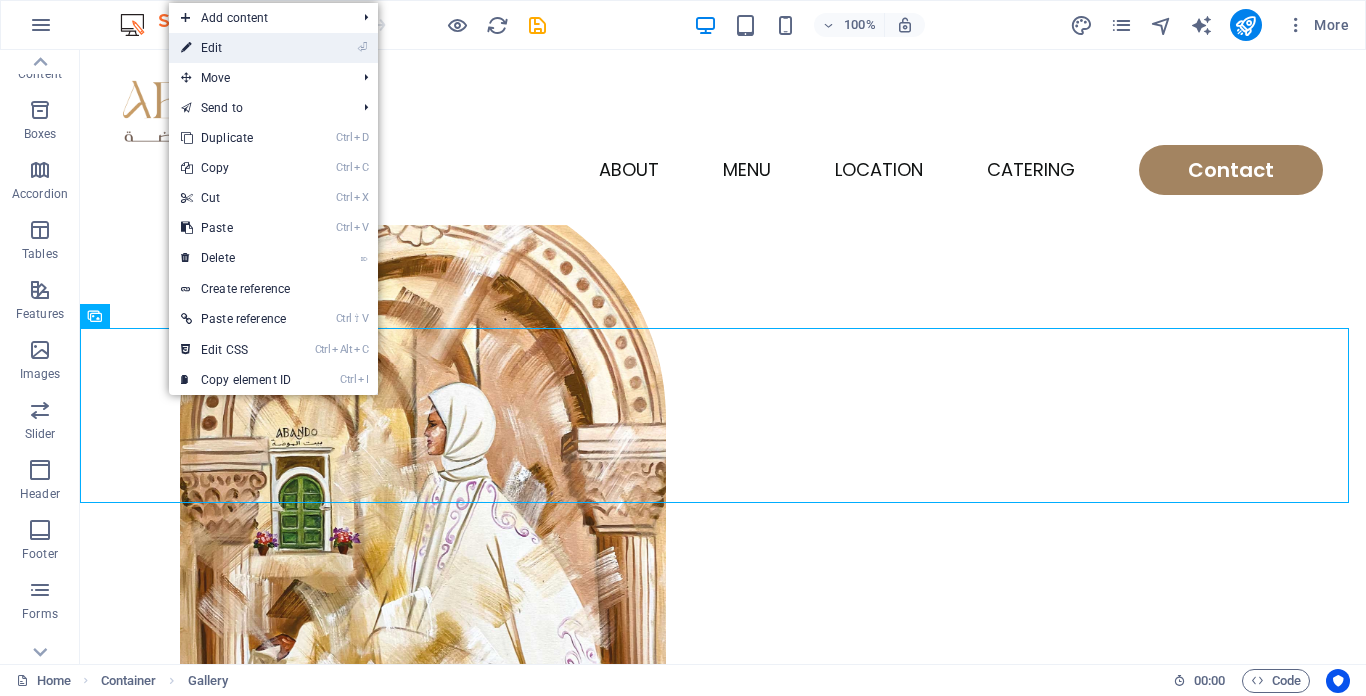 click on "⏎  Edit" at bounding box center [236, 48] 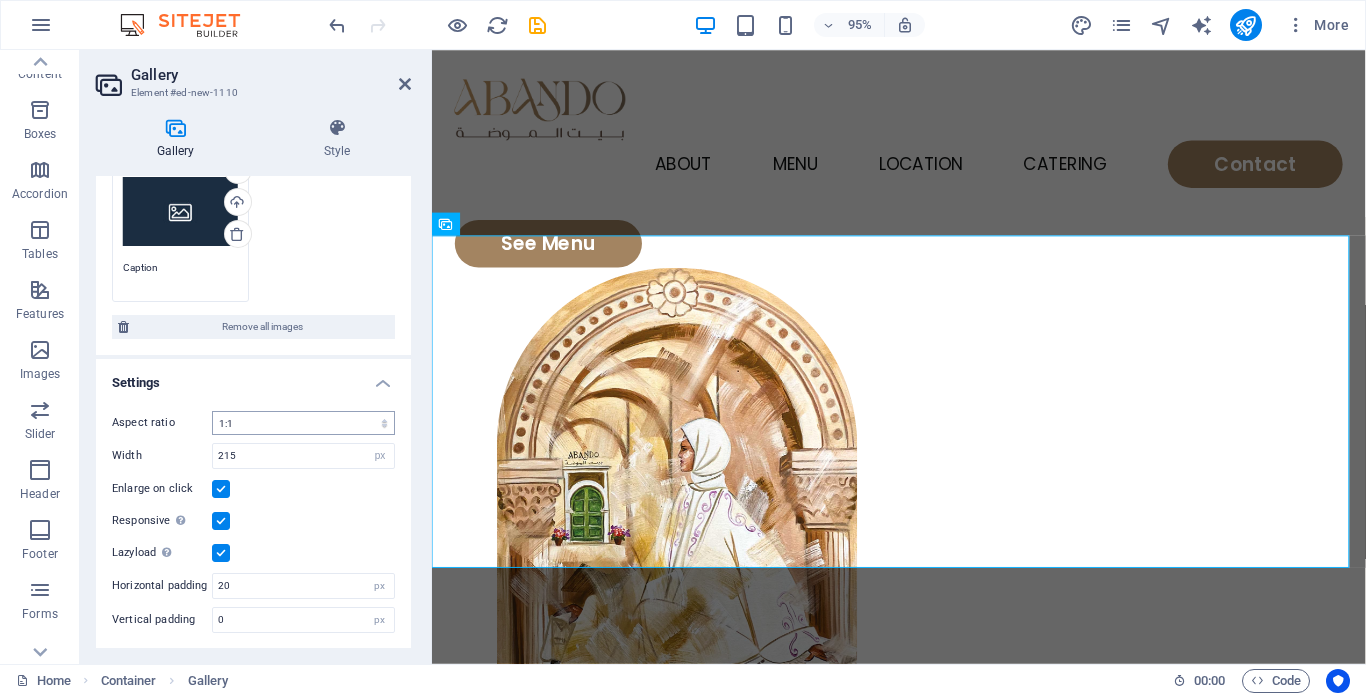 scroll, scrollTop: 453, scrollLeft: 0, axis: vertical 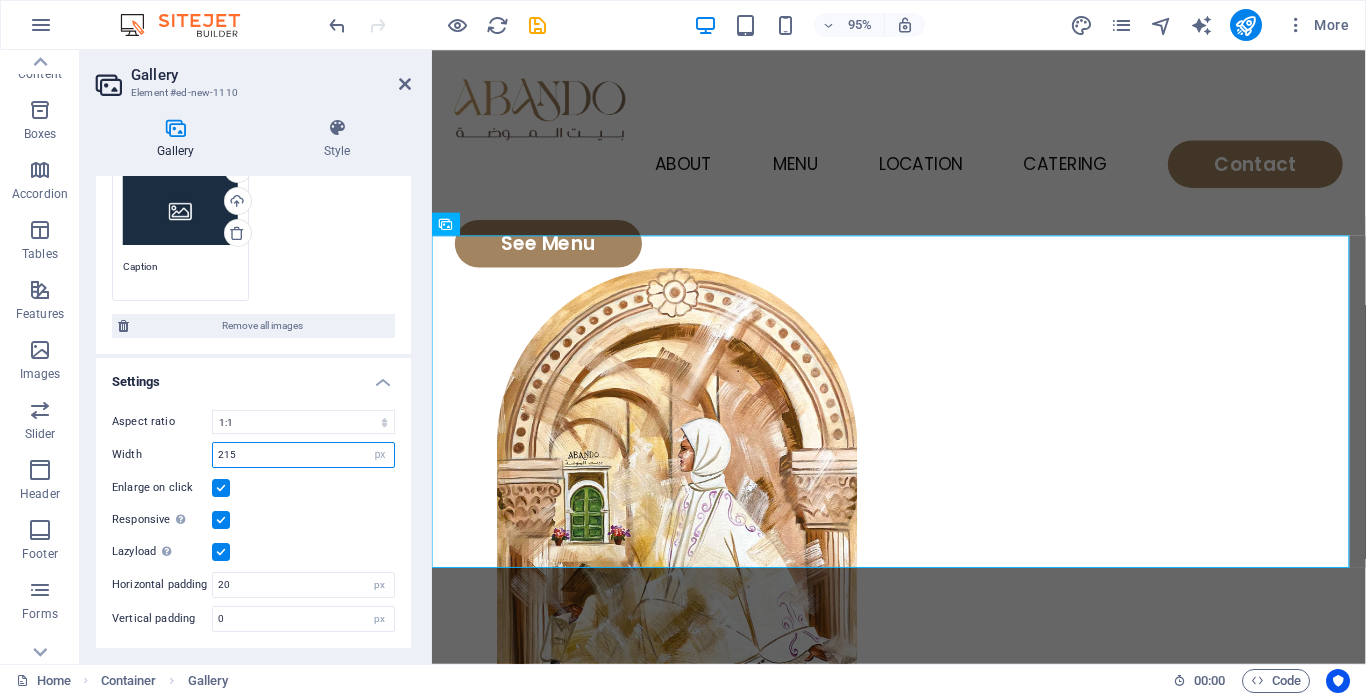 drag, startPoint x: 239, startPoint y: 453, endPoint x: 223, endPoint y: 460, distance: 17.464249 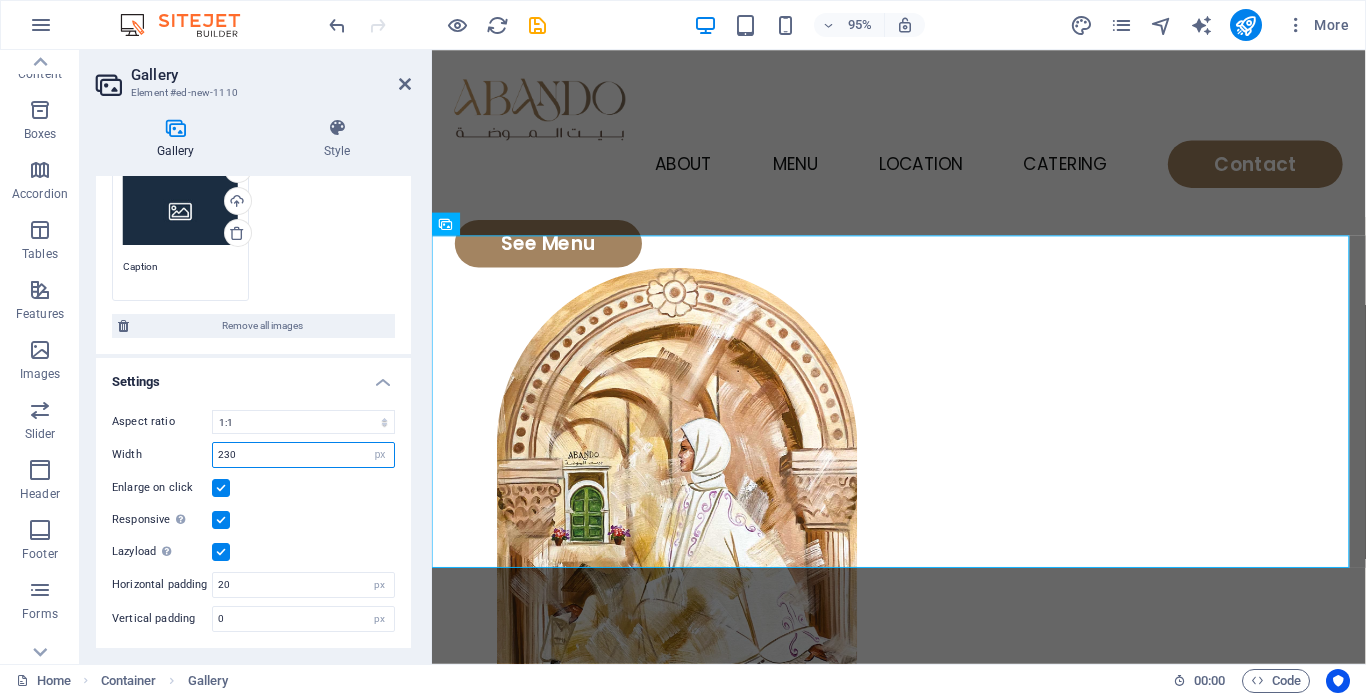type on "230" 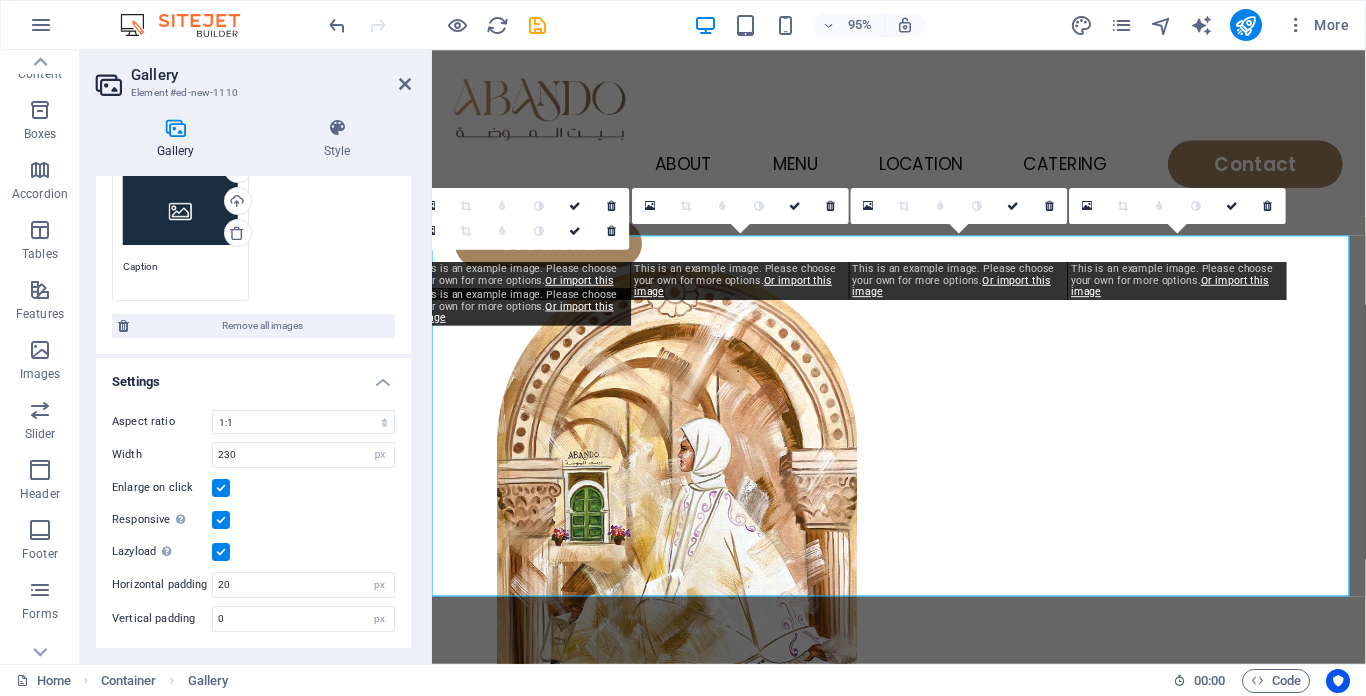 click on "Gallery" at bounding box center (271, 75) 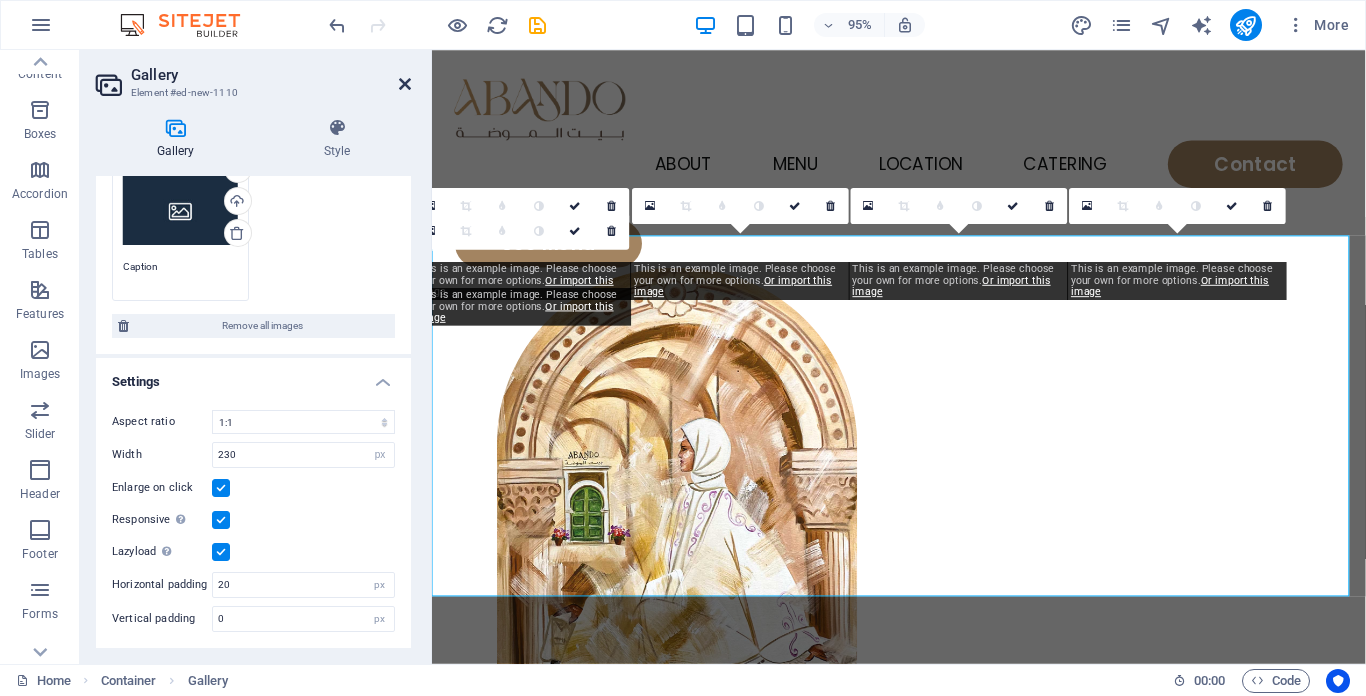click at bounding box center [405, 84] 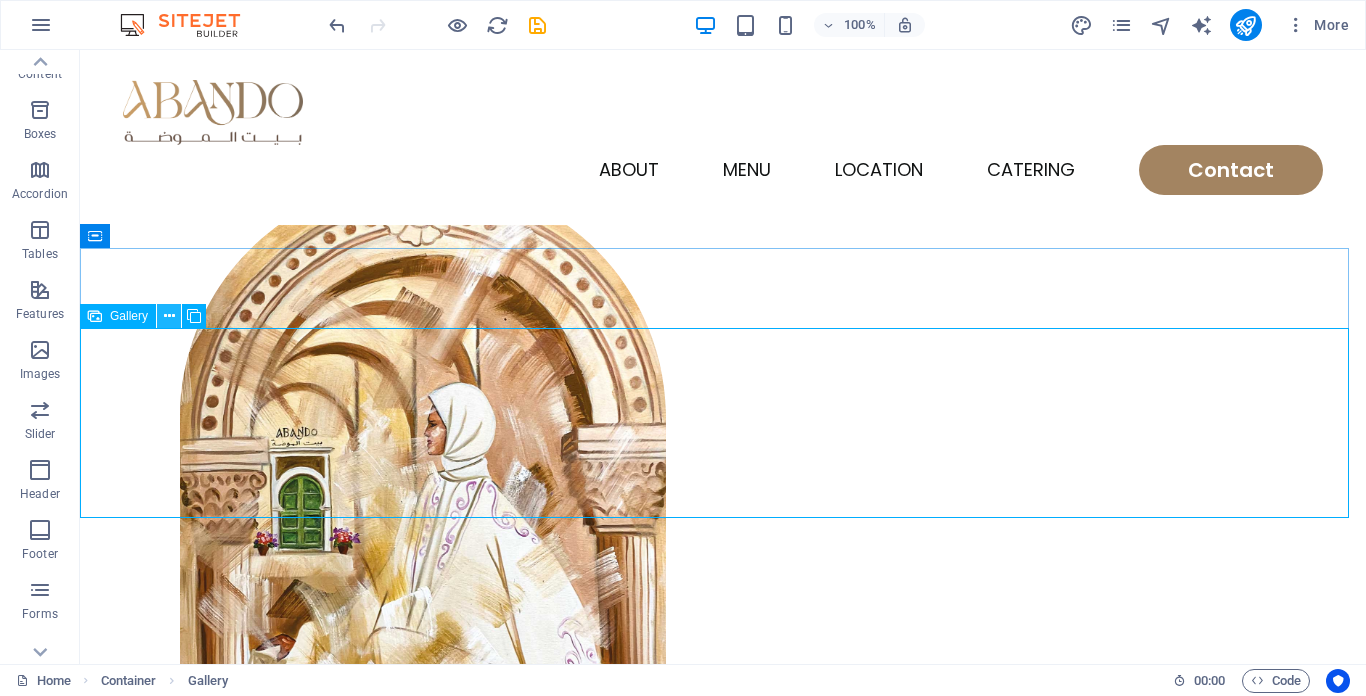 click at bounding box center [169, 316] 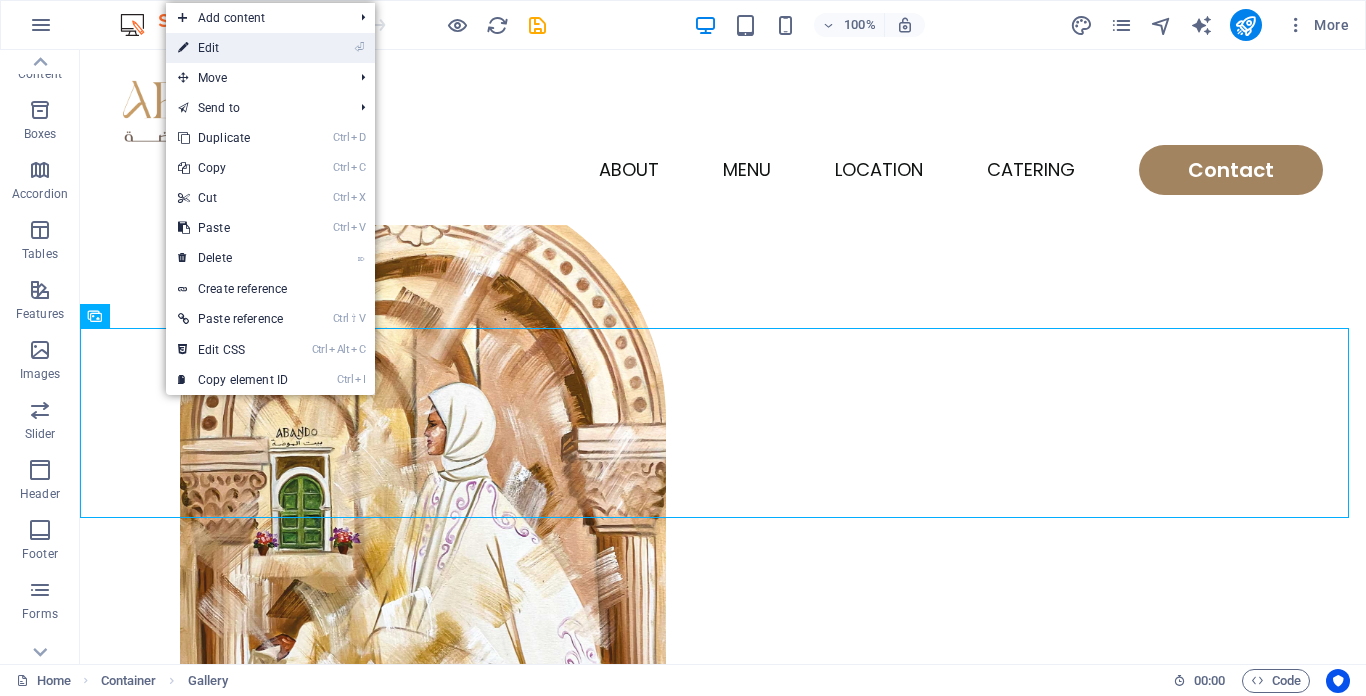 click on "⏎  Edit" at bounding box center (233, 48) 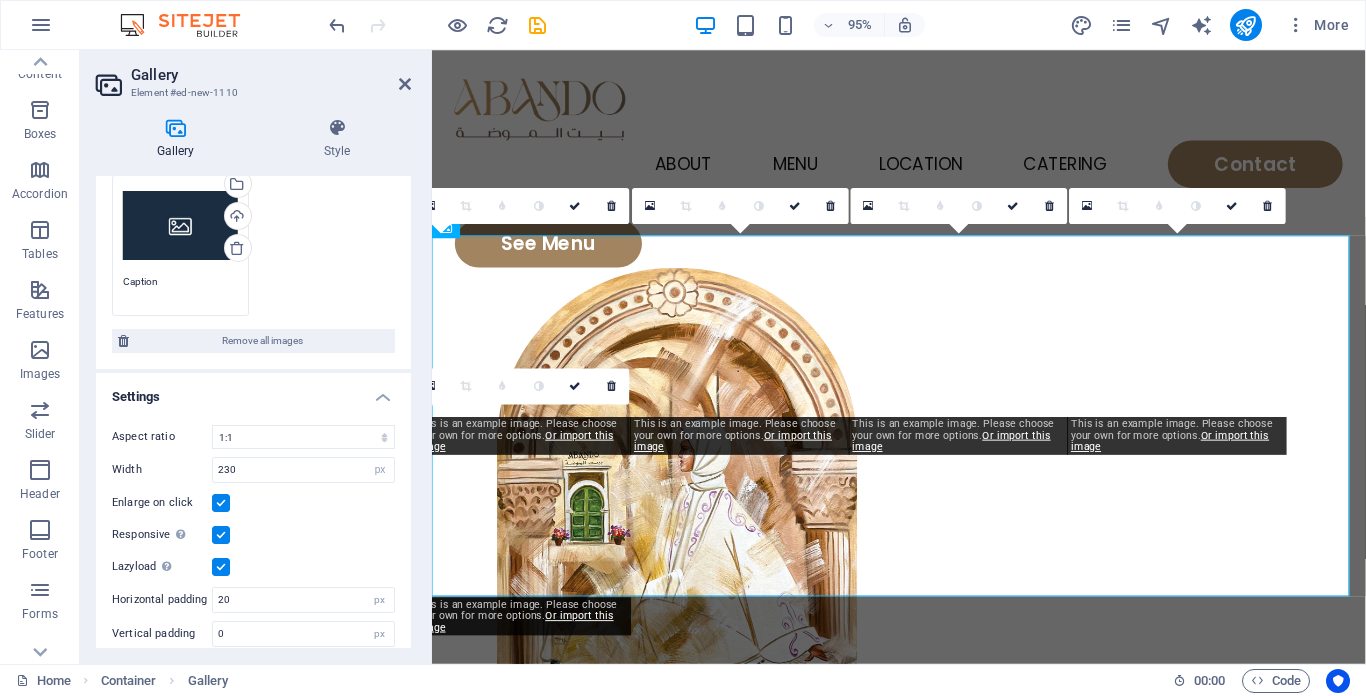 scroll, scrollTop: 453, scrollLeft: 0, axis: vertical 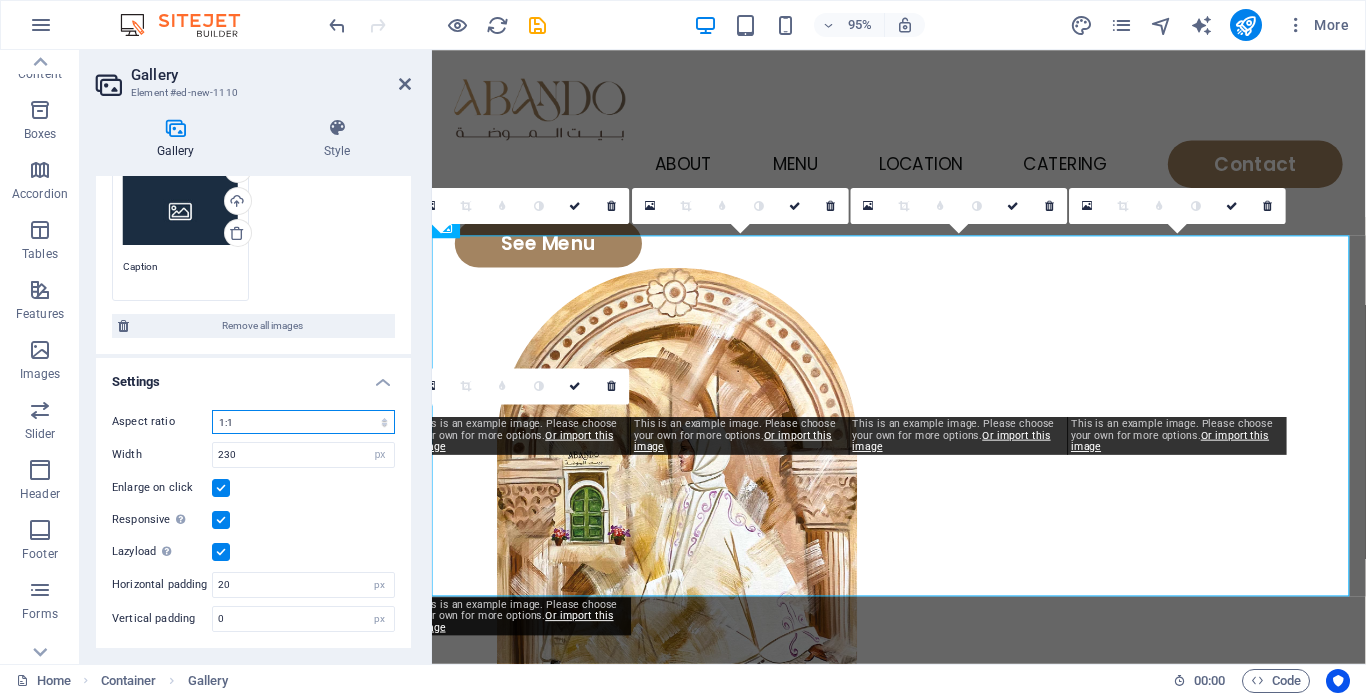 click on "No fixed aspect ratio 16:9 16:10 4:3 1:1 1:2 2:1" at bounding box center [303, 422] 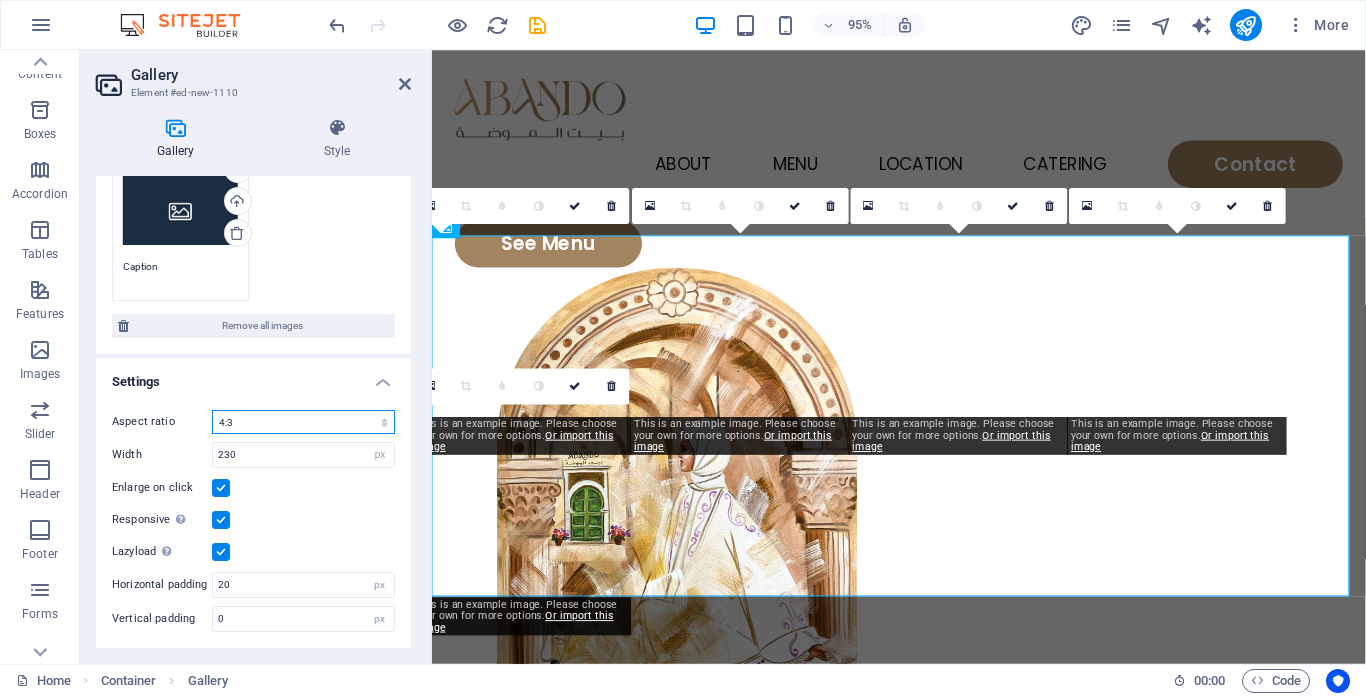 click on "No fixed aspect ratio 16:9 16:10 4:3 1:1 1:2 2:1" at bounding box center [303, 422] 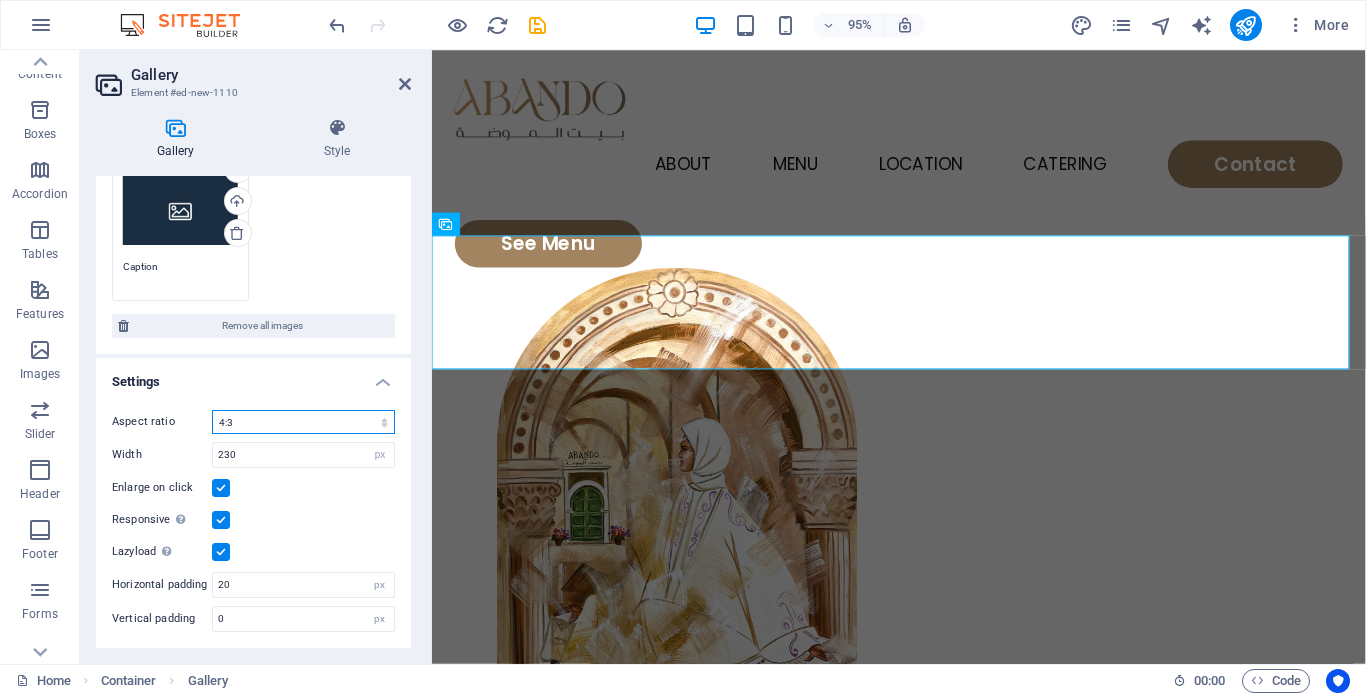 click on "No fixed aspect ratio 16:9 16:10 4:3 1:1 1:2 2:1" at bounding box center (303, 422) 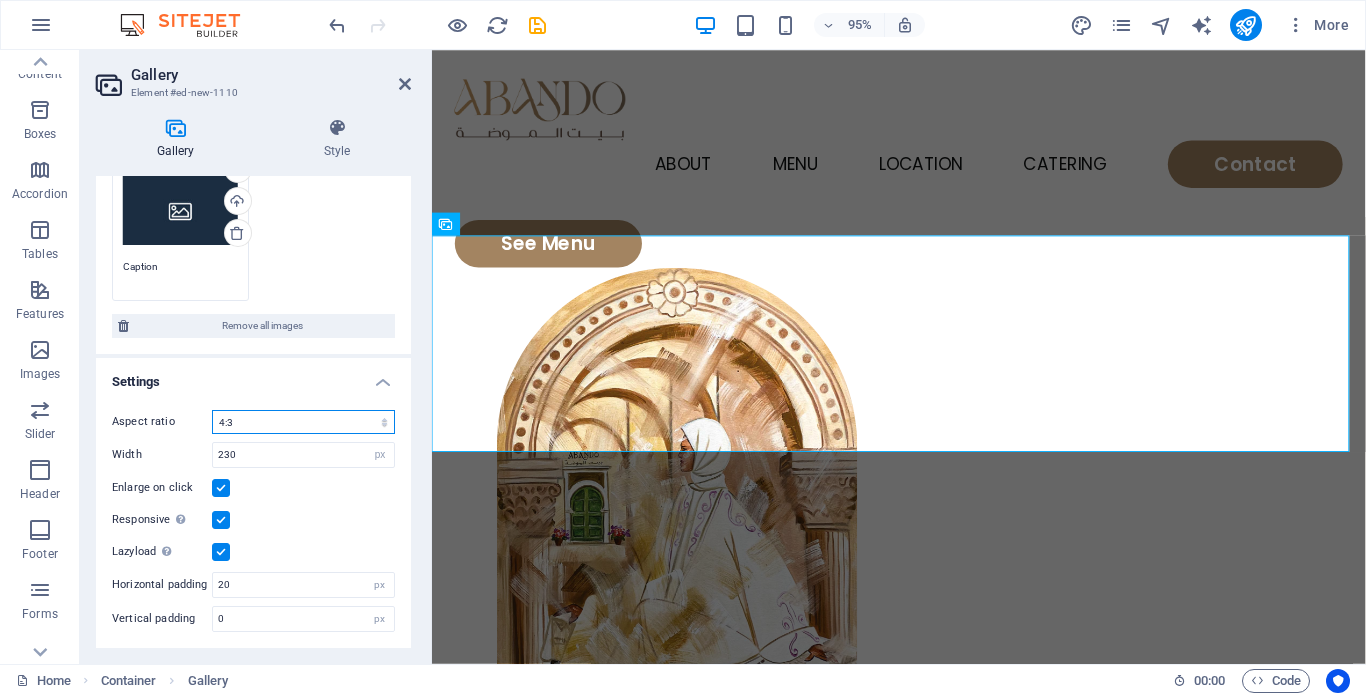 select on "4" 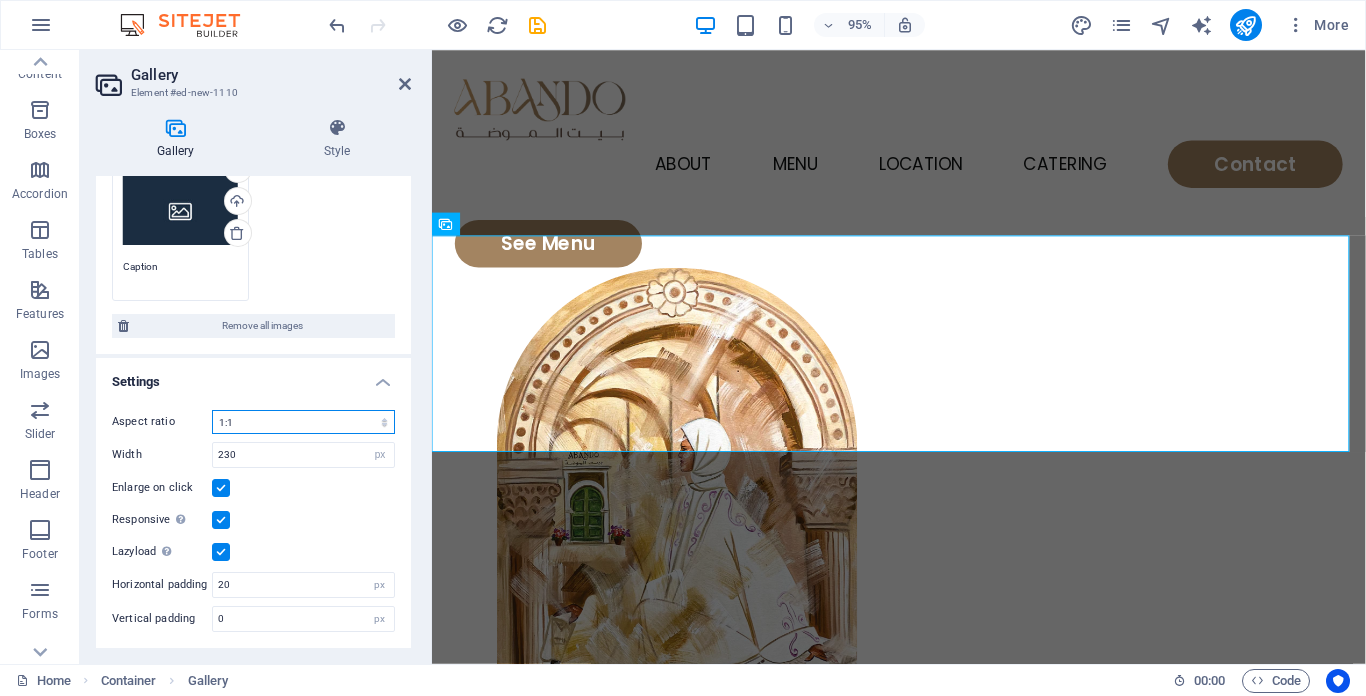 click on "No fixed aspect ratio 16:9 16:10 4:3 1:1 1:2 2:1" at bounding box center [303, 422] 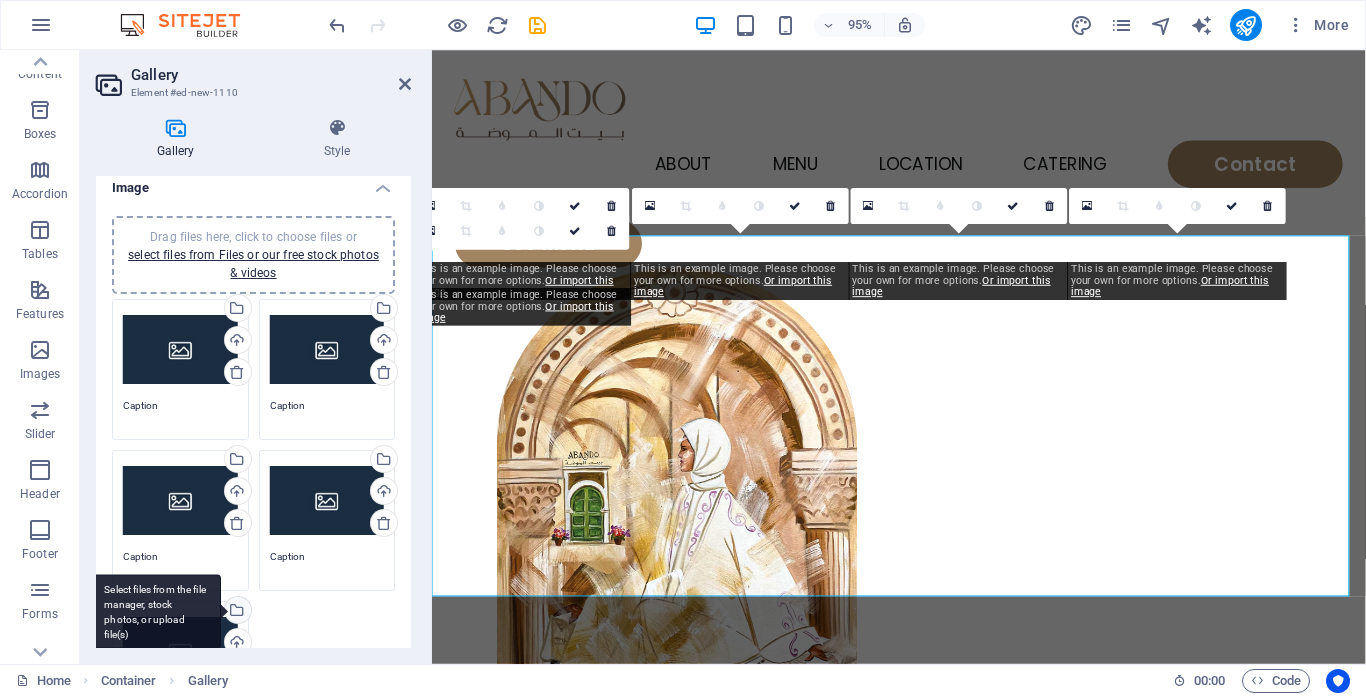 scroll, scrollTop: 0, scrollLeft: 0, axis: both 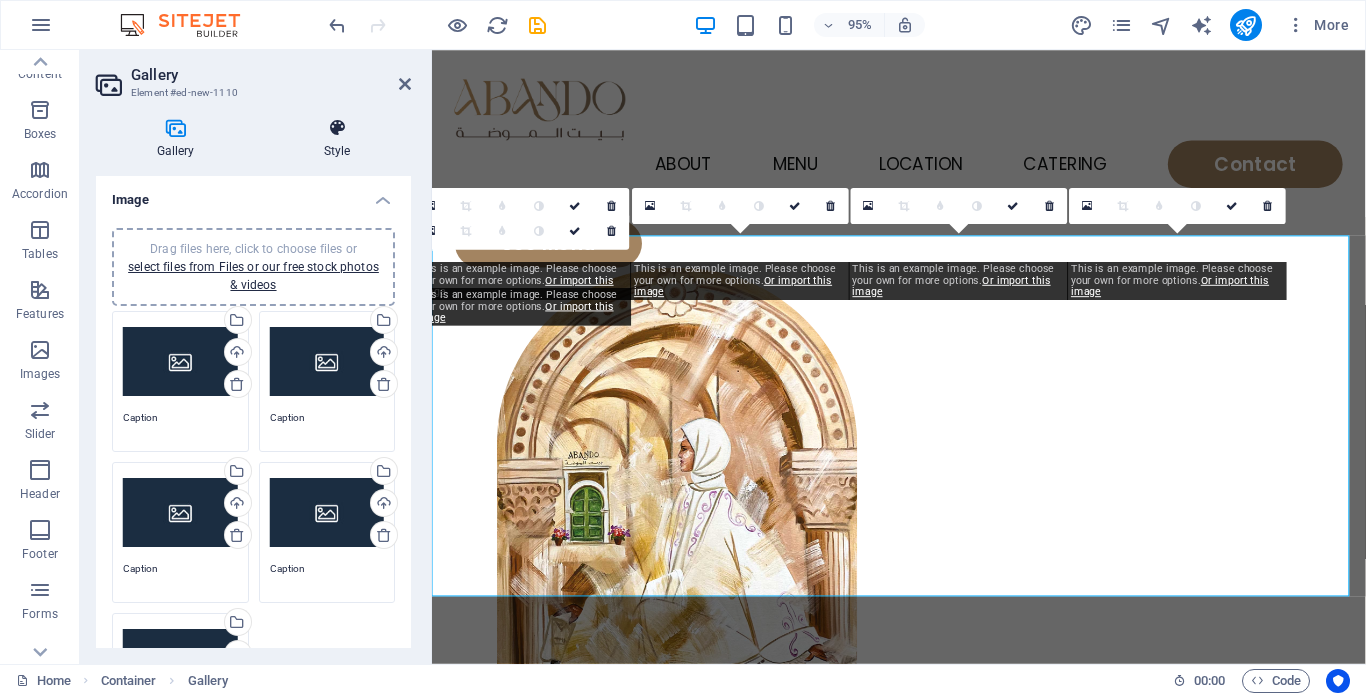 click on "Style" at bounding box center (337, 139) 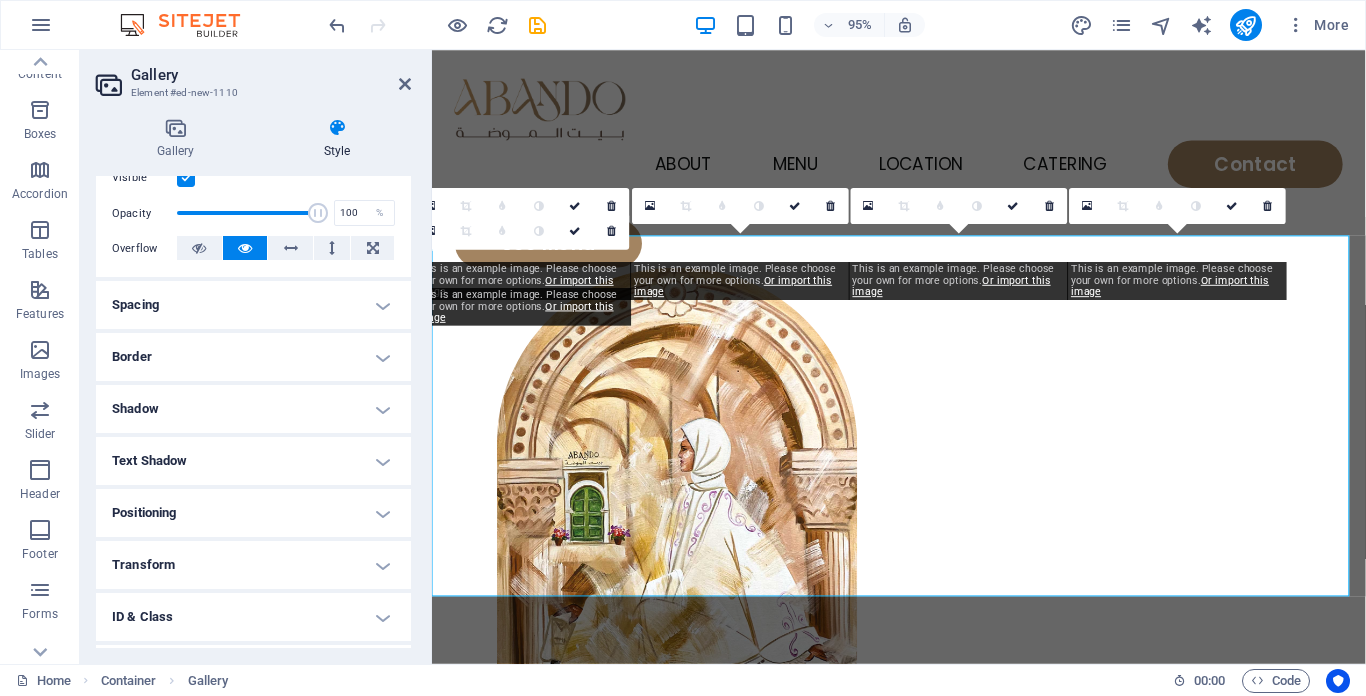 scroll, scrollTop: 300, scrollLeft: 0, axis: vertical 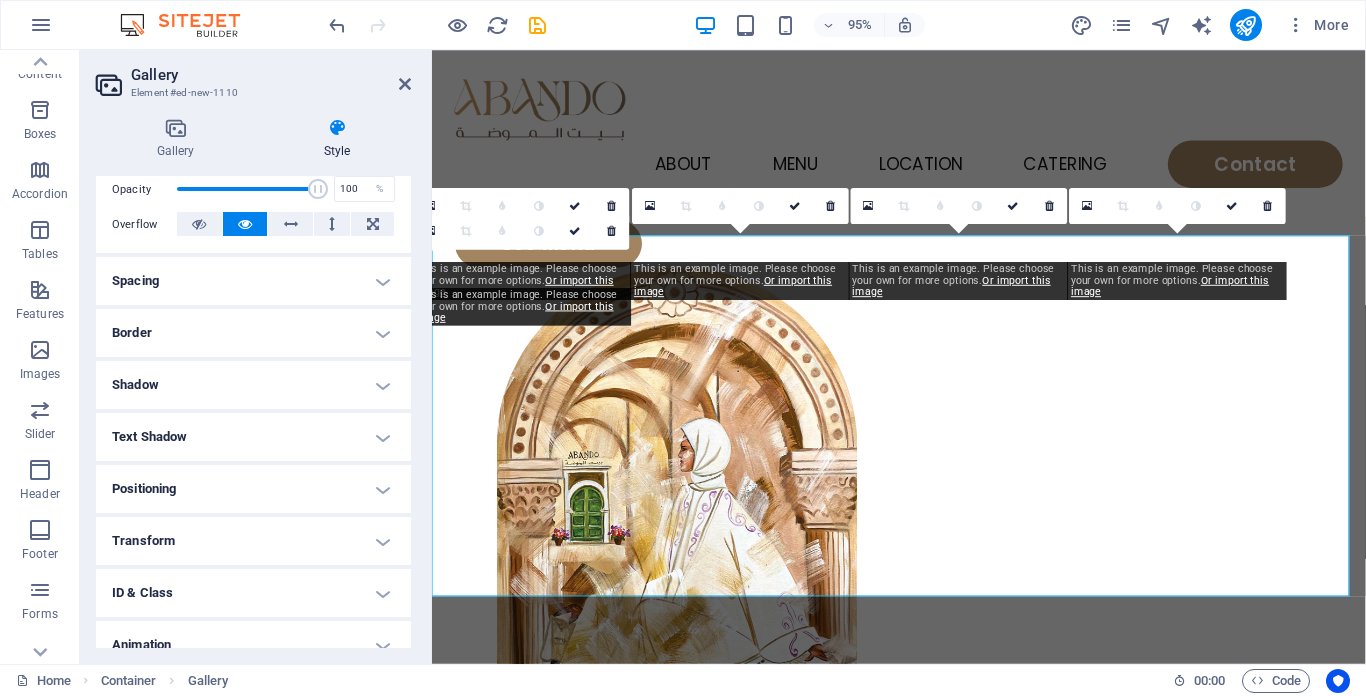 click on "Spacing" at bounding box center [253, 281] 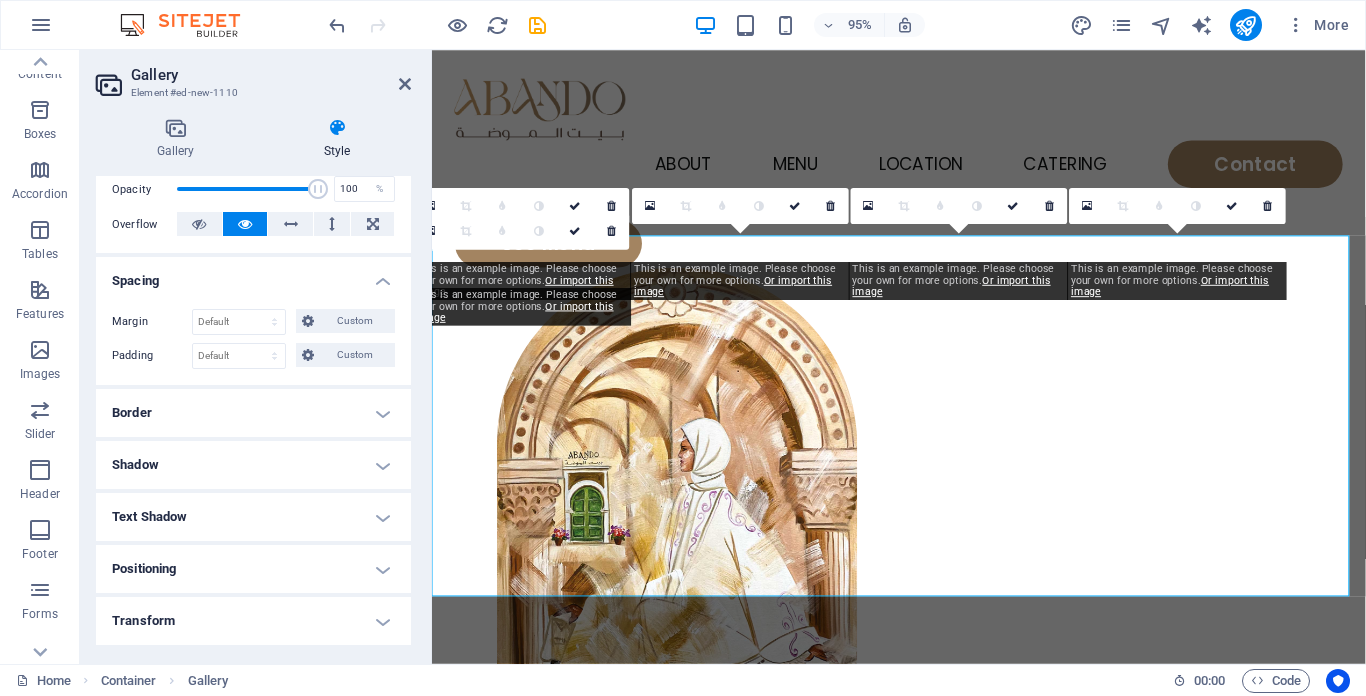 click on "Border" at bounding box center (253, 413) 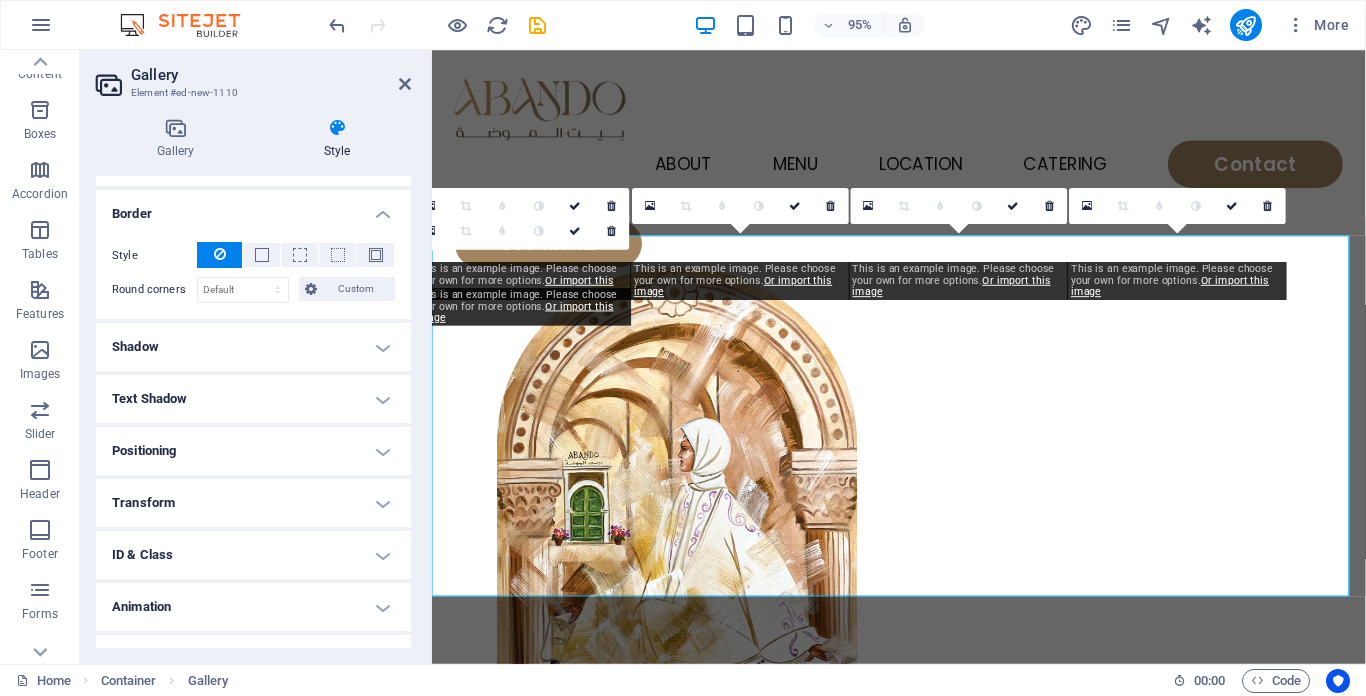scroll, scrollTop: 500, scrollLeft: 0, axis: vertical 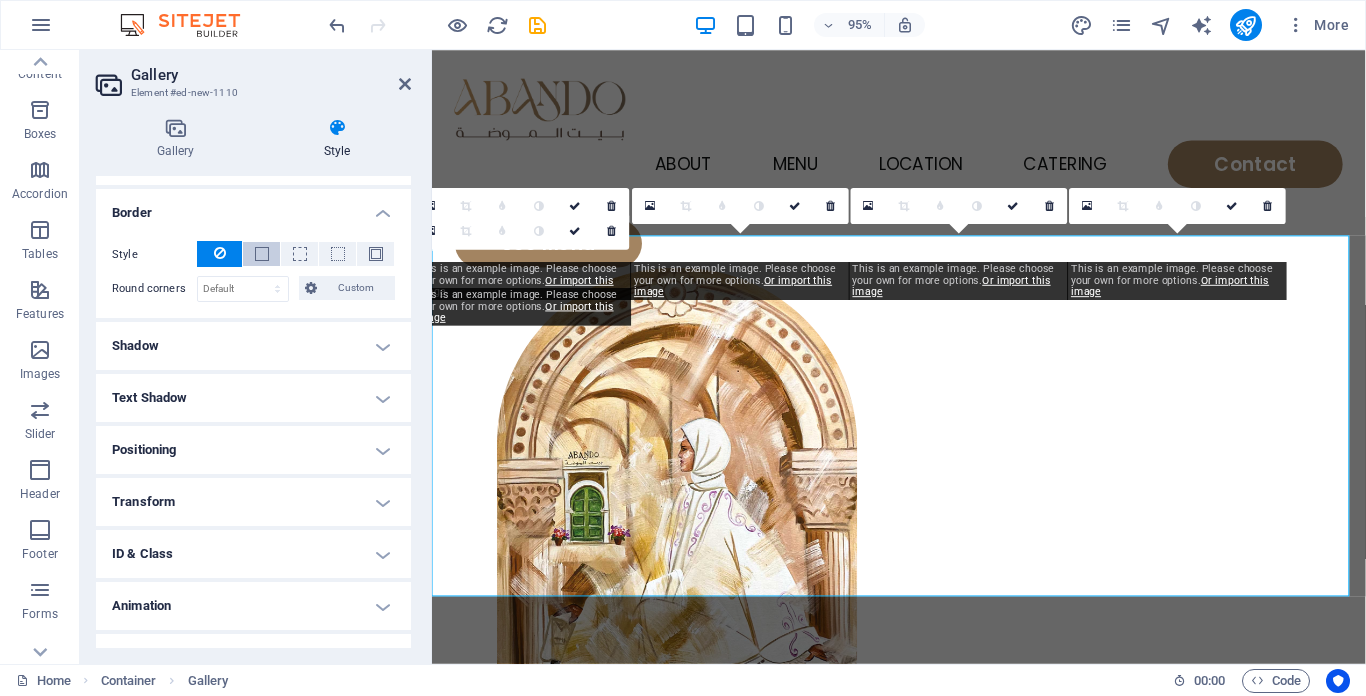 click at bounding box center (262, 254) 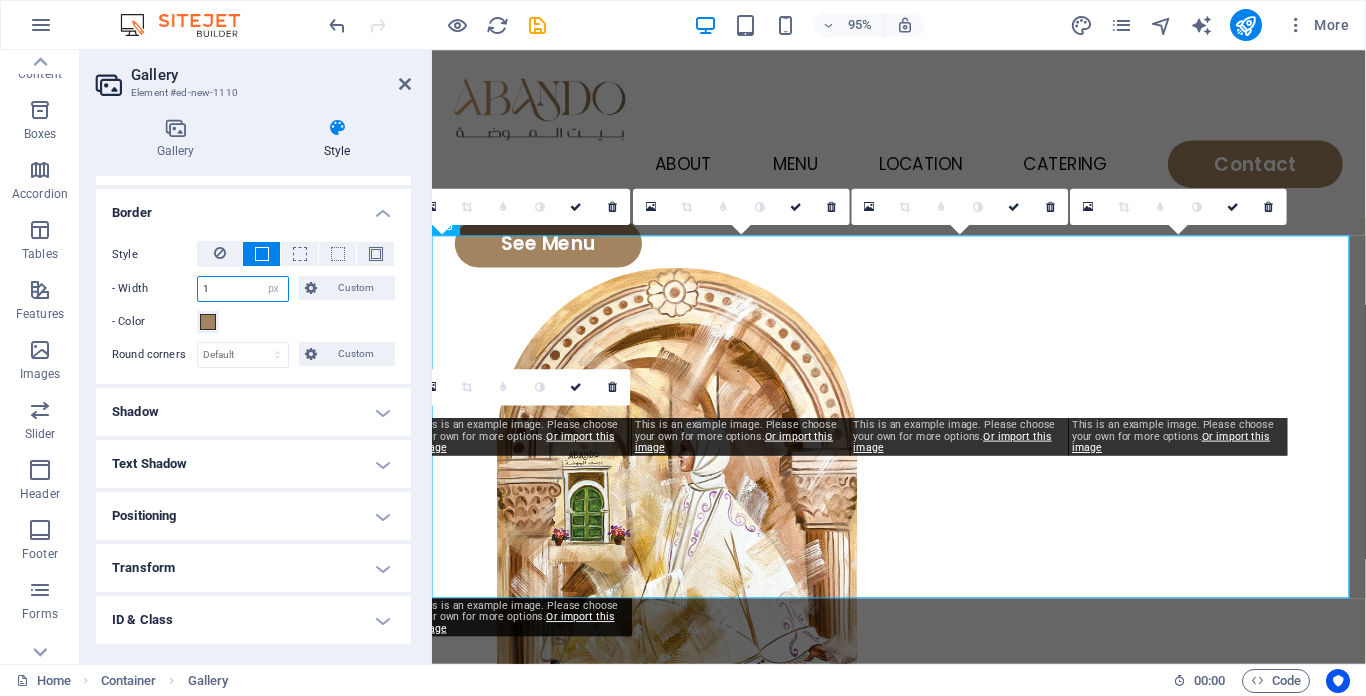 click on "1" at bounding box center (243, 289) 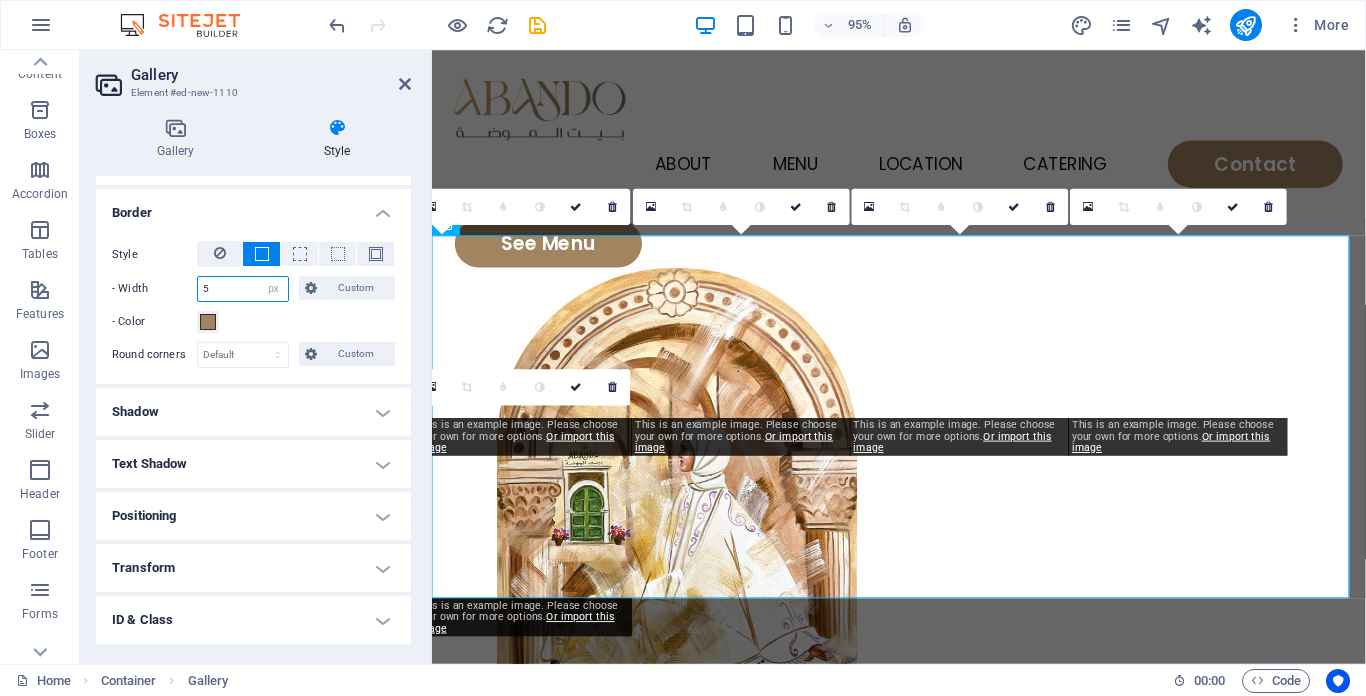type on "5" 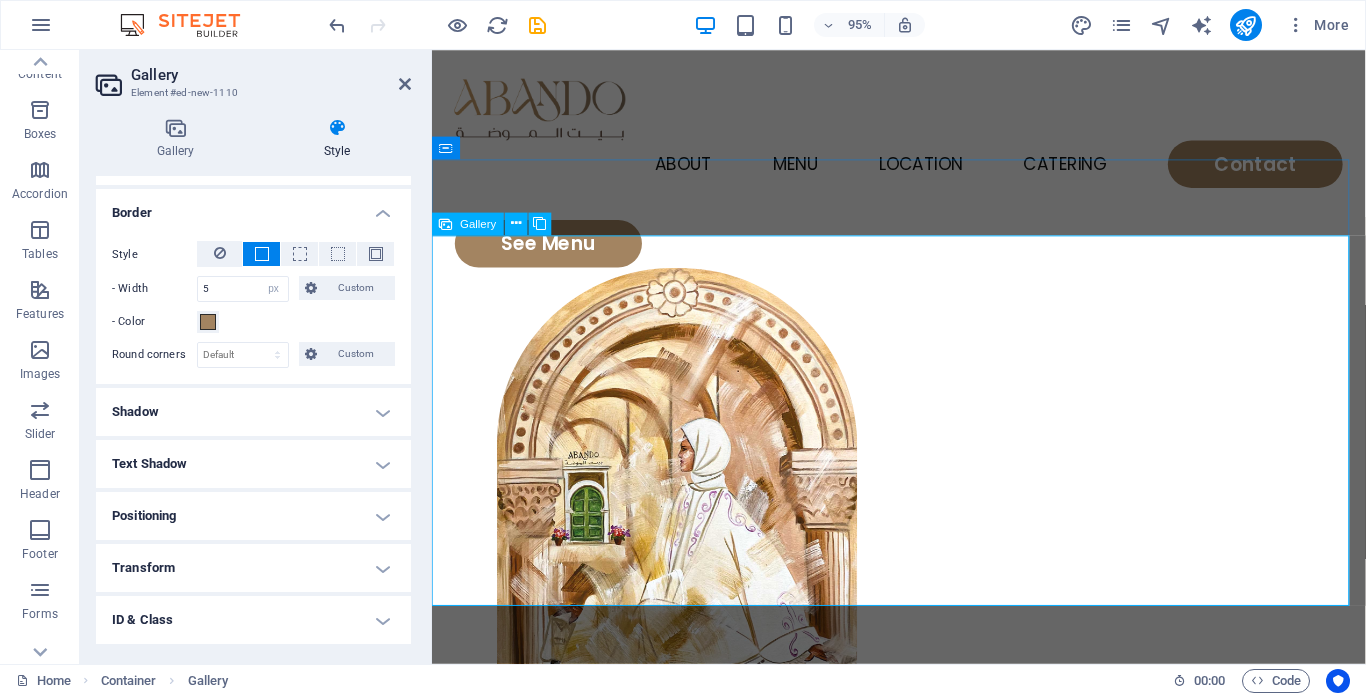 click at bounding box center (923, 1222) 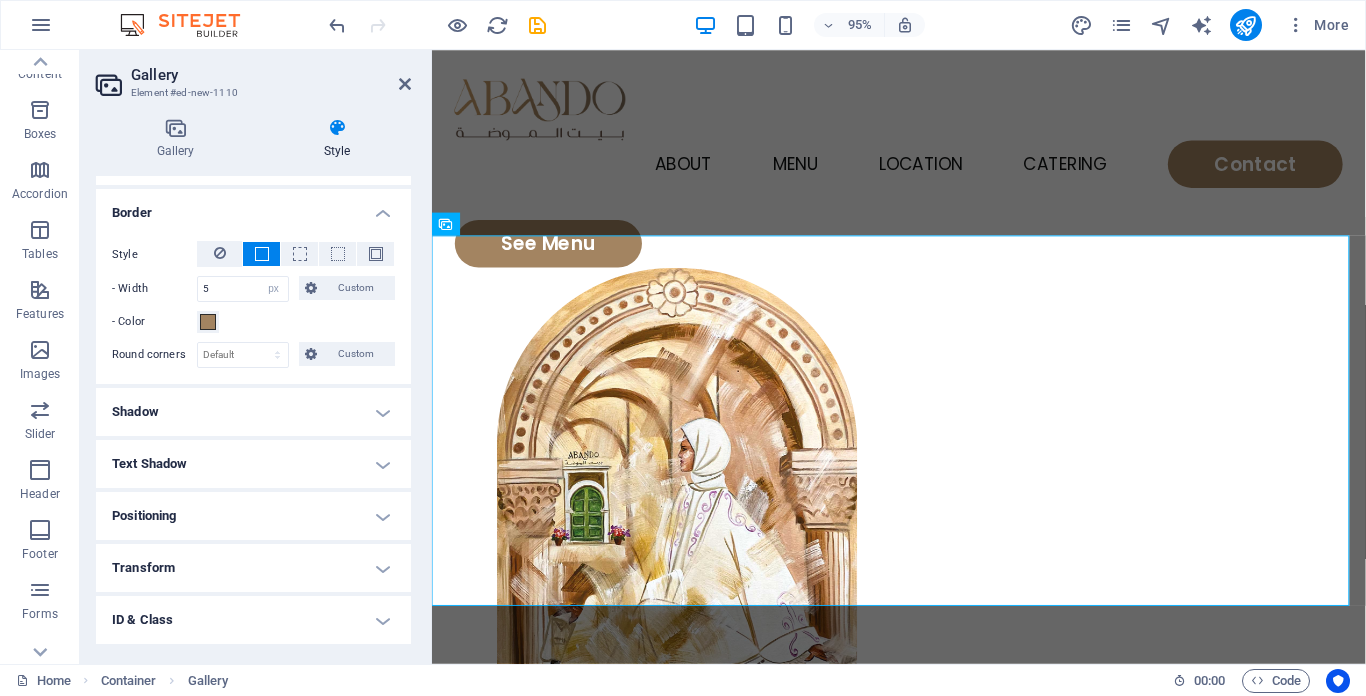 click on "Gallery Element #ed-new-1110 Gallery Style Image Drag files here, click to choose files or select files from Files or our free stock photos & videos Drag files here, click to choose files or select files from Files or our free stock photos & videos Select files from the file manager, stock photos, or upload file(s) Upload Caption Drag files here, click to choose files or select files from Files or our free stock photos & videos Select files from the file manager, stock photos, or upload file(s) Upload Caption Drag files here, click to choose files or select files from Files or our free stock photos & videos Select files from the file manager, stock photos, or upload file(s) Upload Caption Drag files here, click to choose files or select files from Files or our free stock photos & videos Select files from the file manager, stock photos, or upload file(s) Upload Caption Drag files here, click to choose files or select files from Files or our free stock photos & videos Upload Caption Remove all images Settings %" at bounding box center [256, 357] 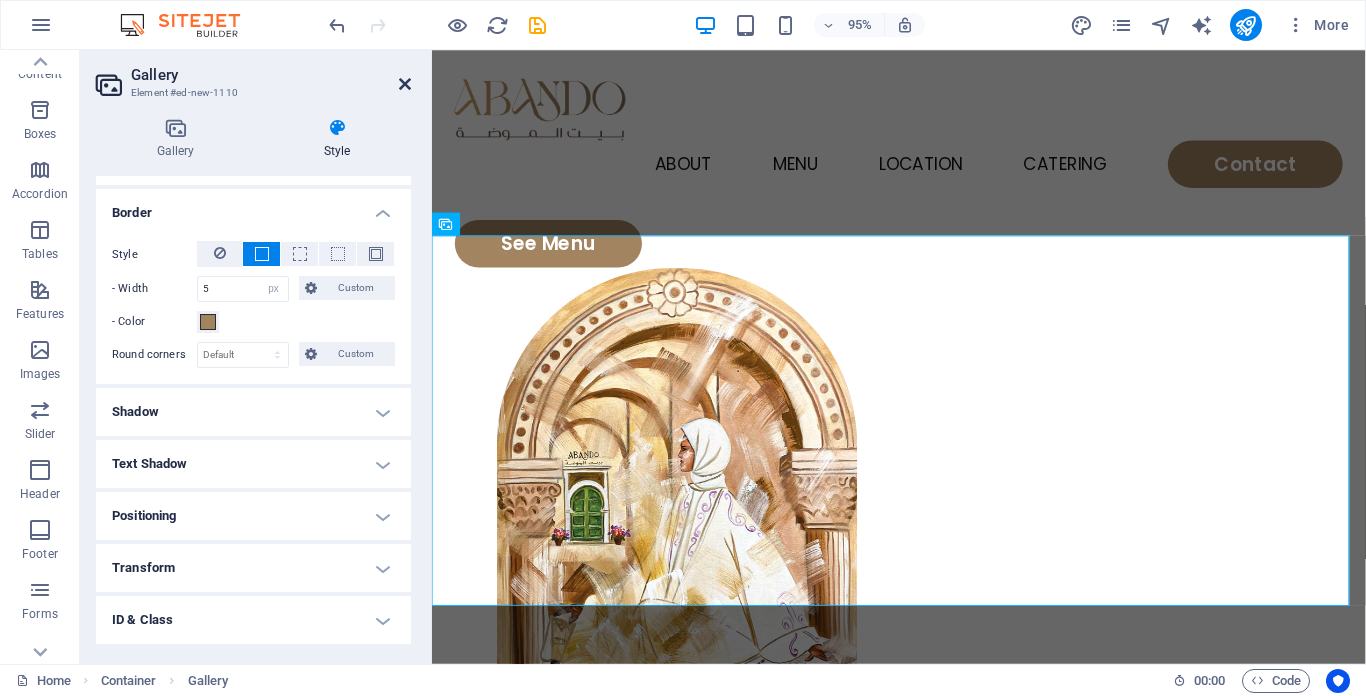 click at bounding box center [405, 84] 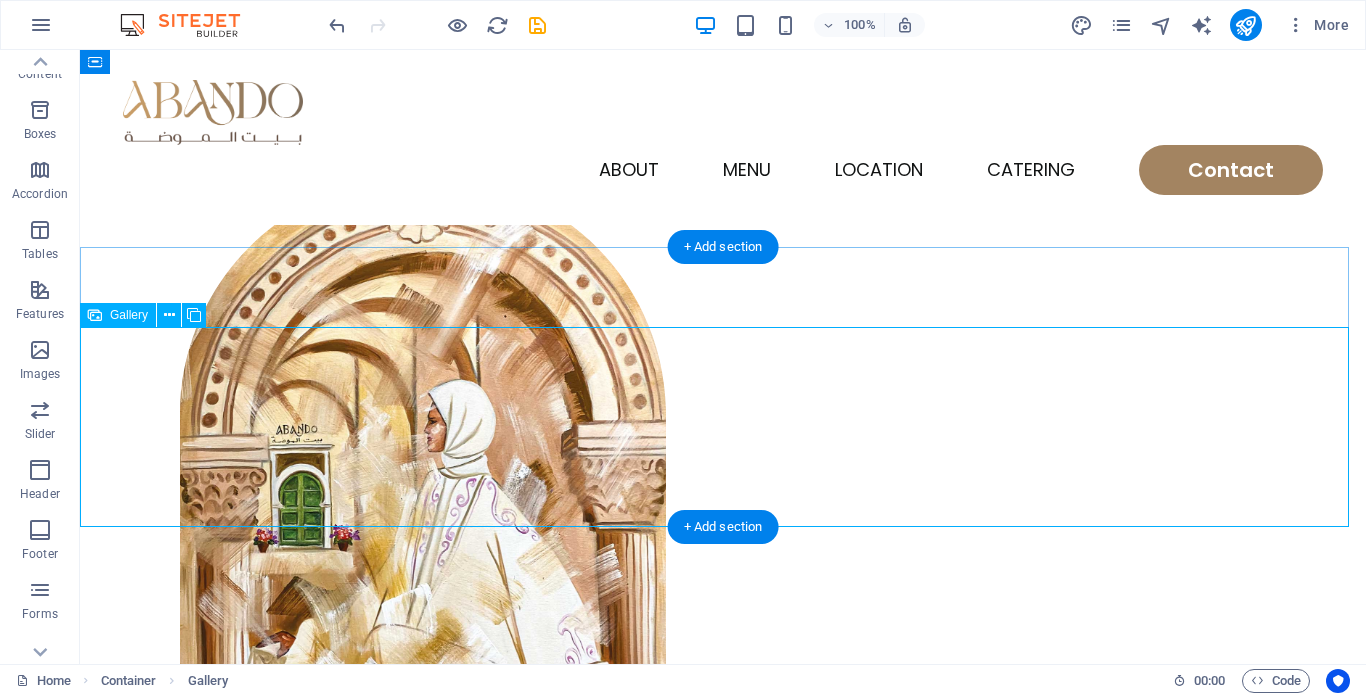 scroll, scrollTop: 402, scrollLeft: 0, axis: vertical 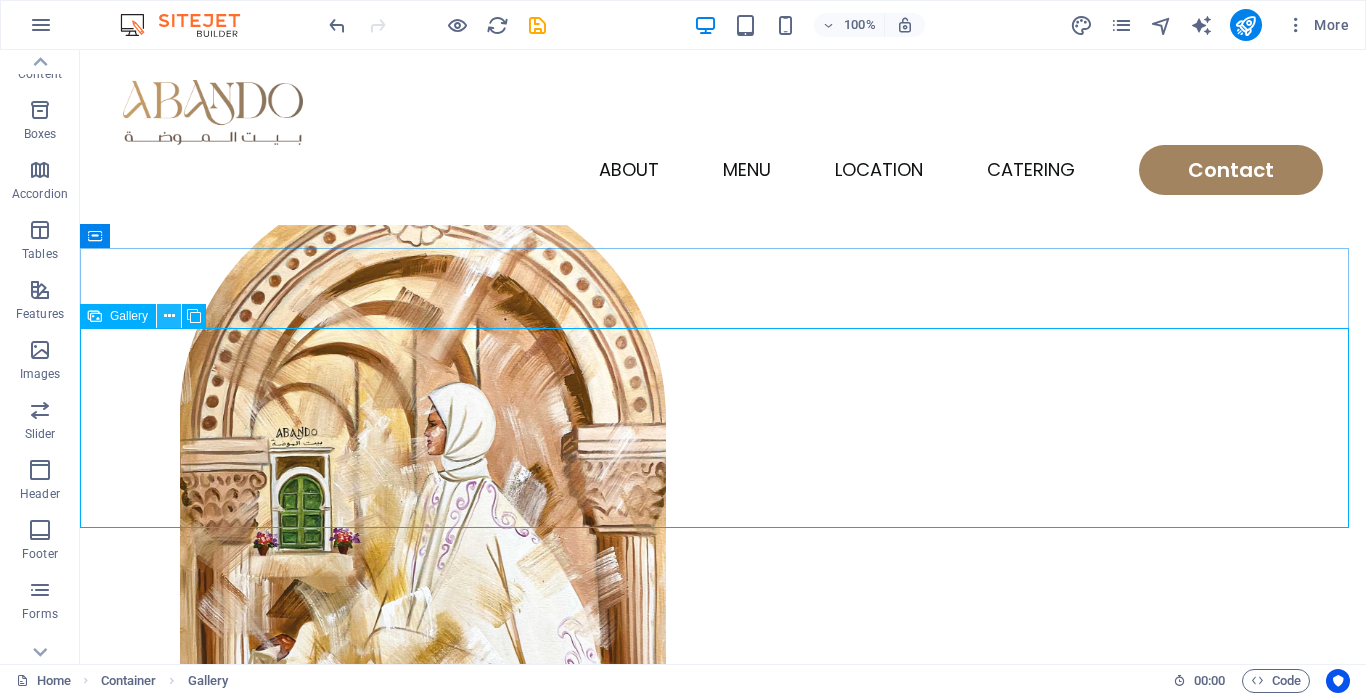 click at bounding box center [169, 316] 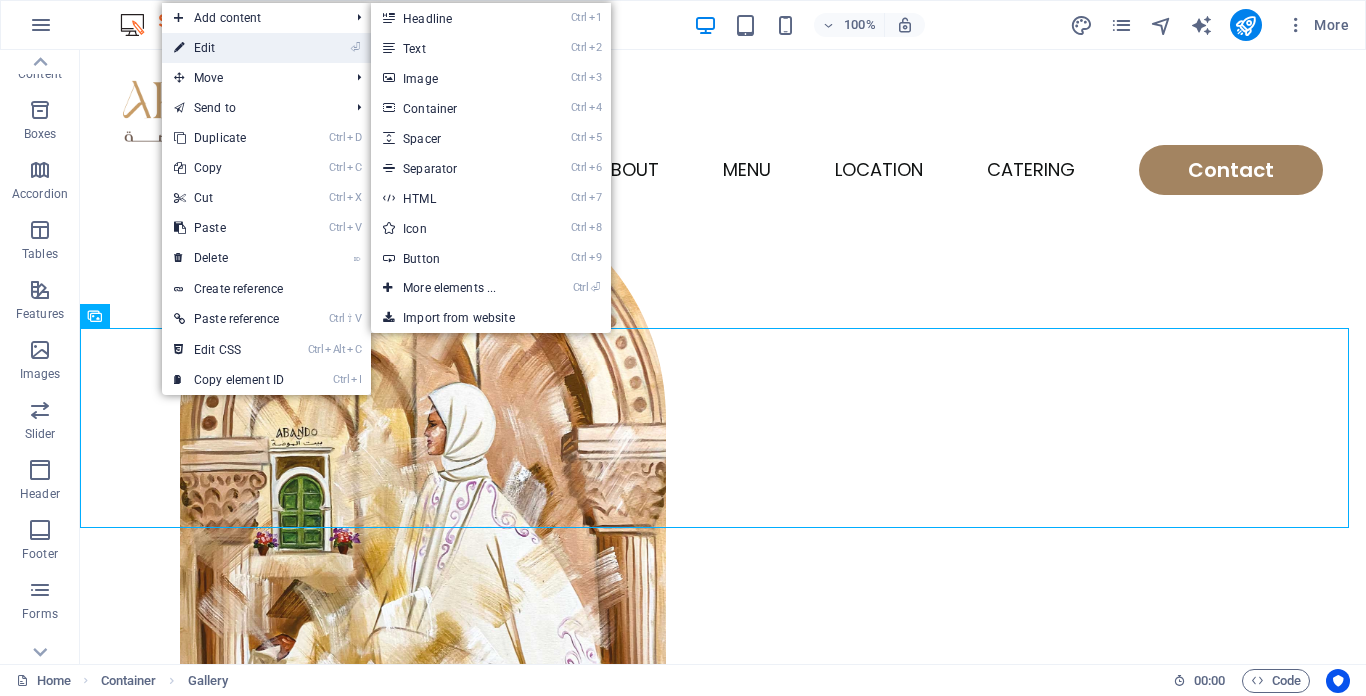 click on "⏎  Edit" at bounding box center [229, 48] 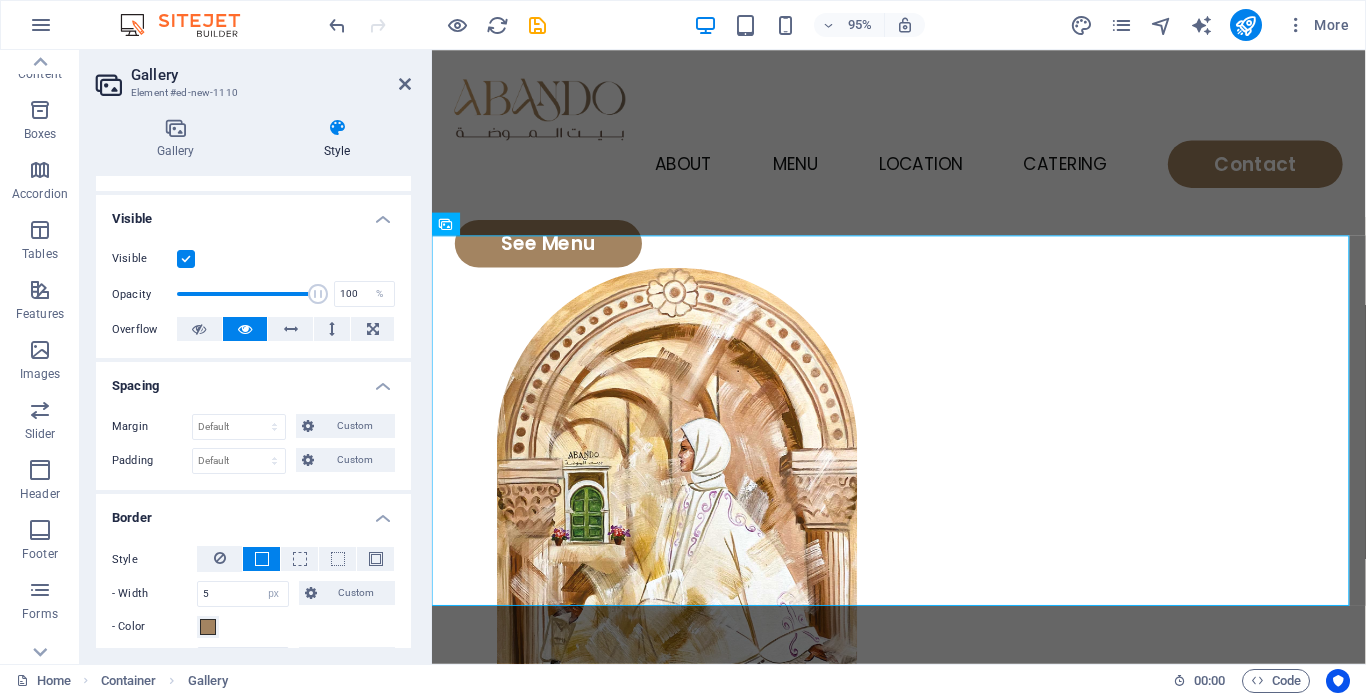 scroll, scrollTop: 200, scrollLeft: 0, axis: vertical 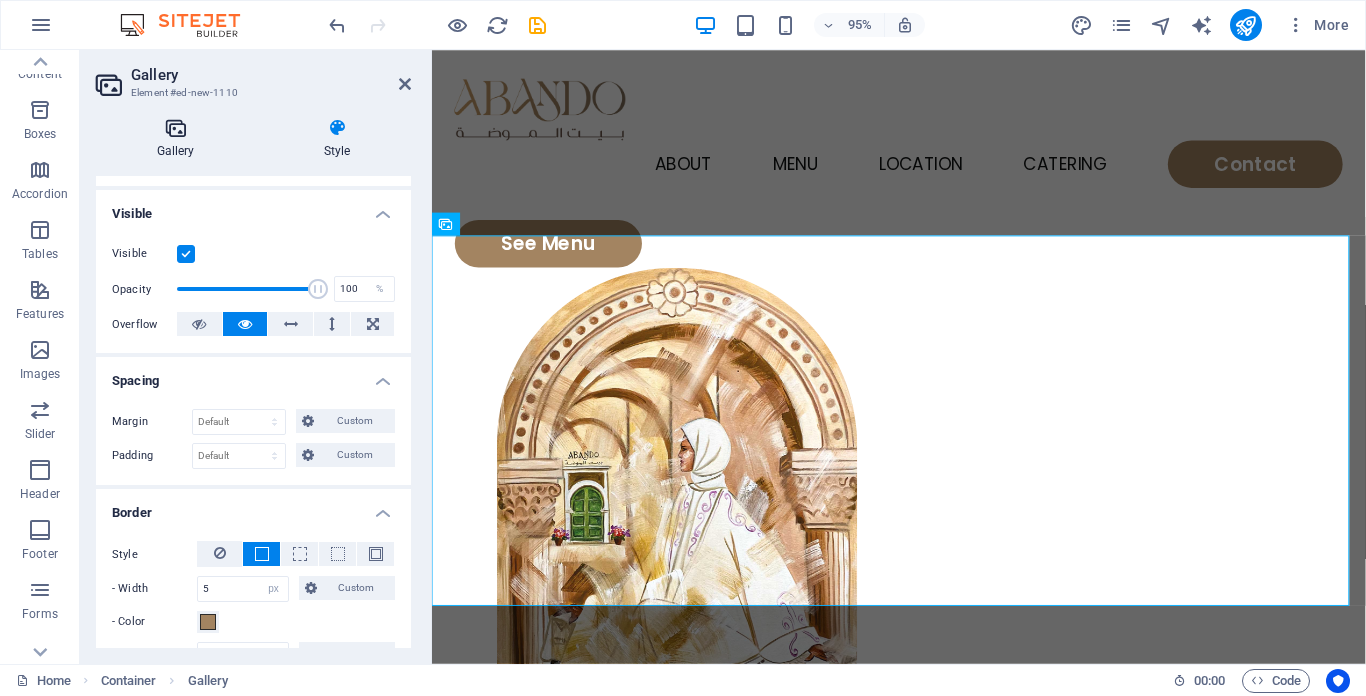 click on "Gallery" at bounding box center [179, 139] 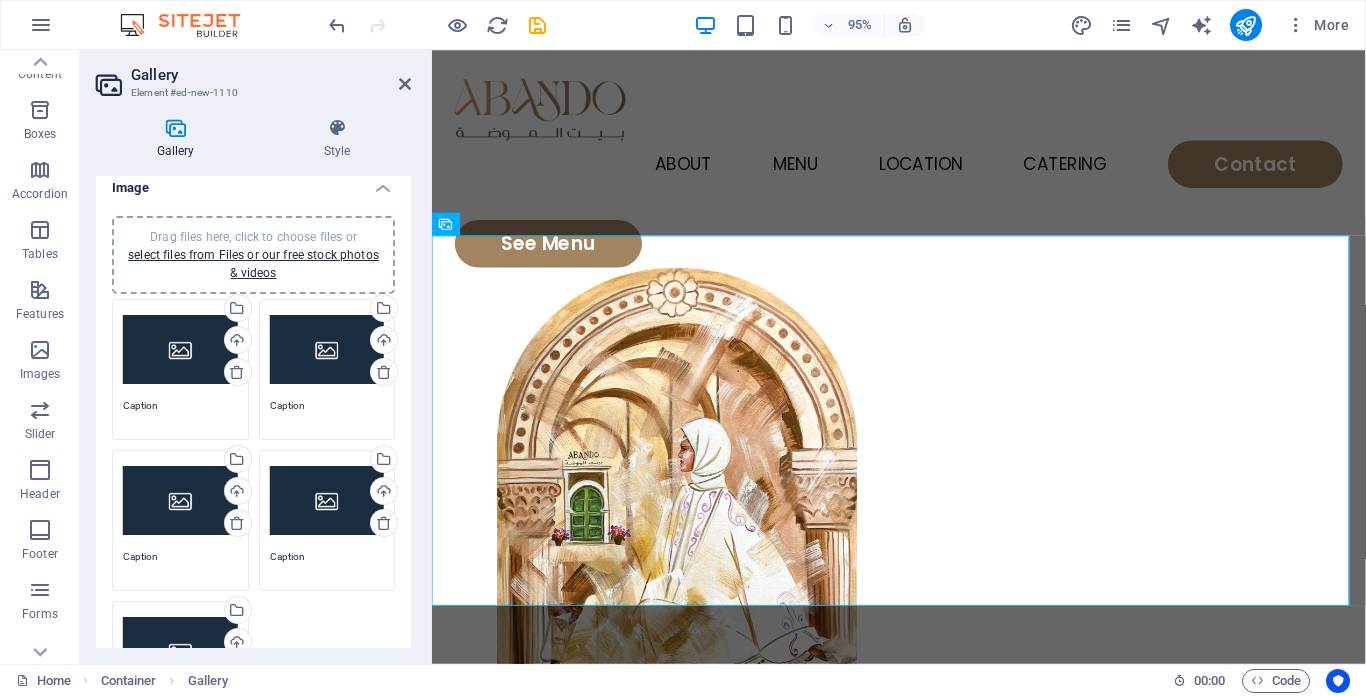 scroll, scrollTop: 0, scrollLeft: 0, axis: both 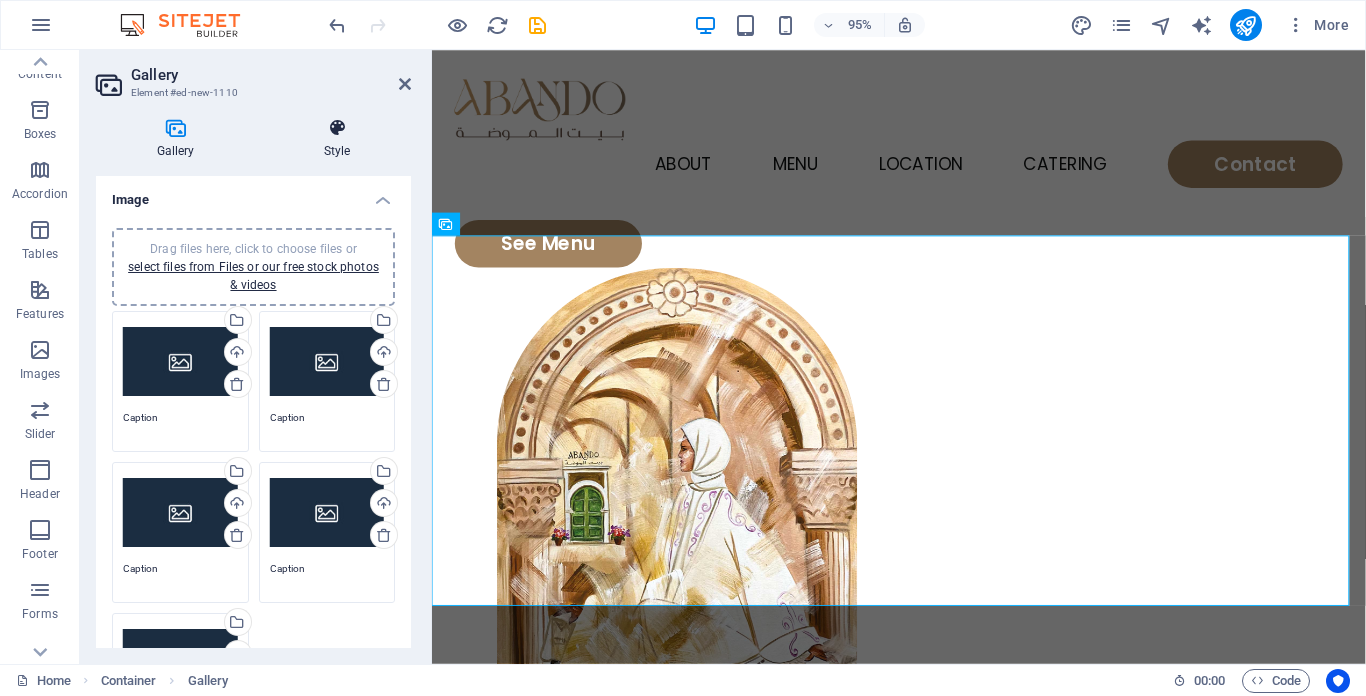 click on "Style" at bounding box center (337, 139) 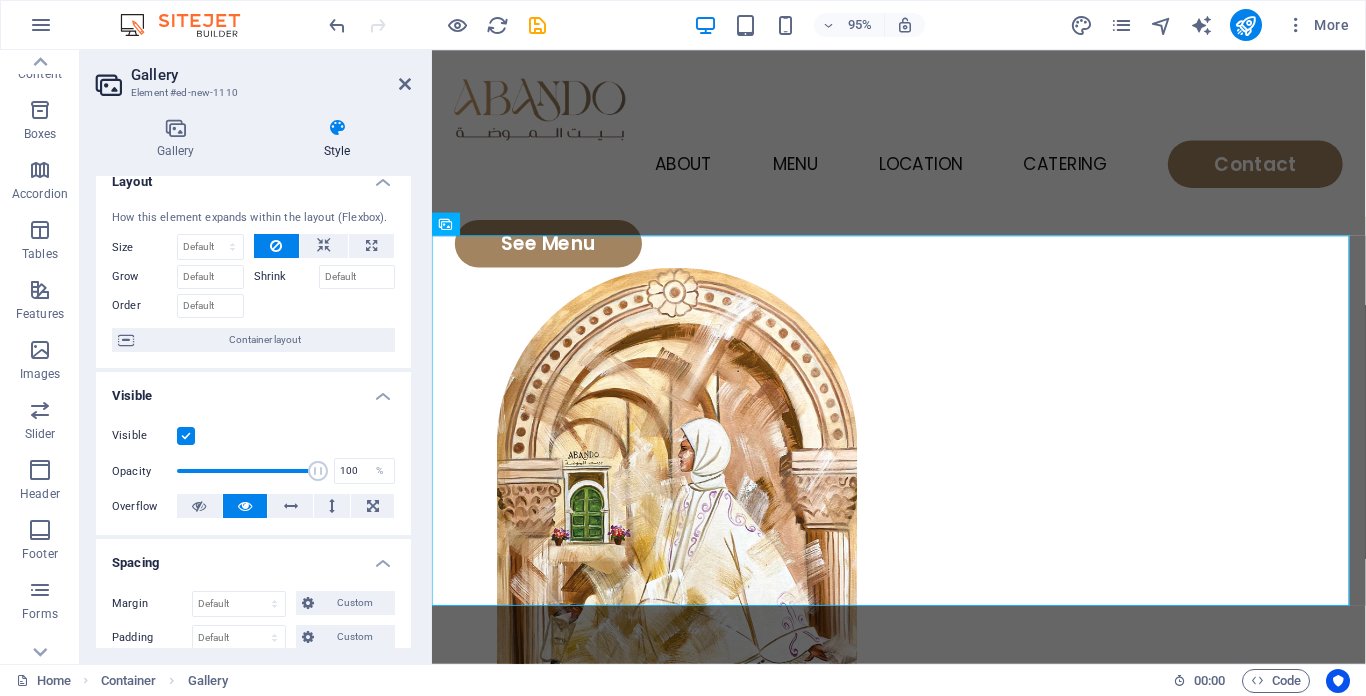 scroll, scrollTop: 0, scrollLeft: 0, axis: both 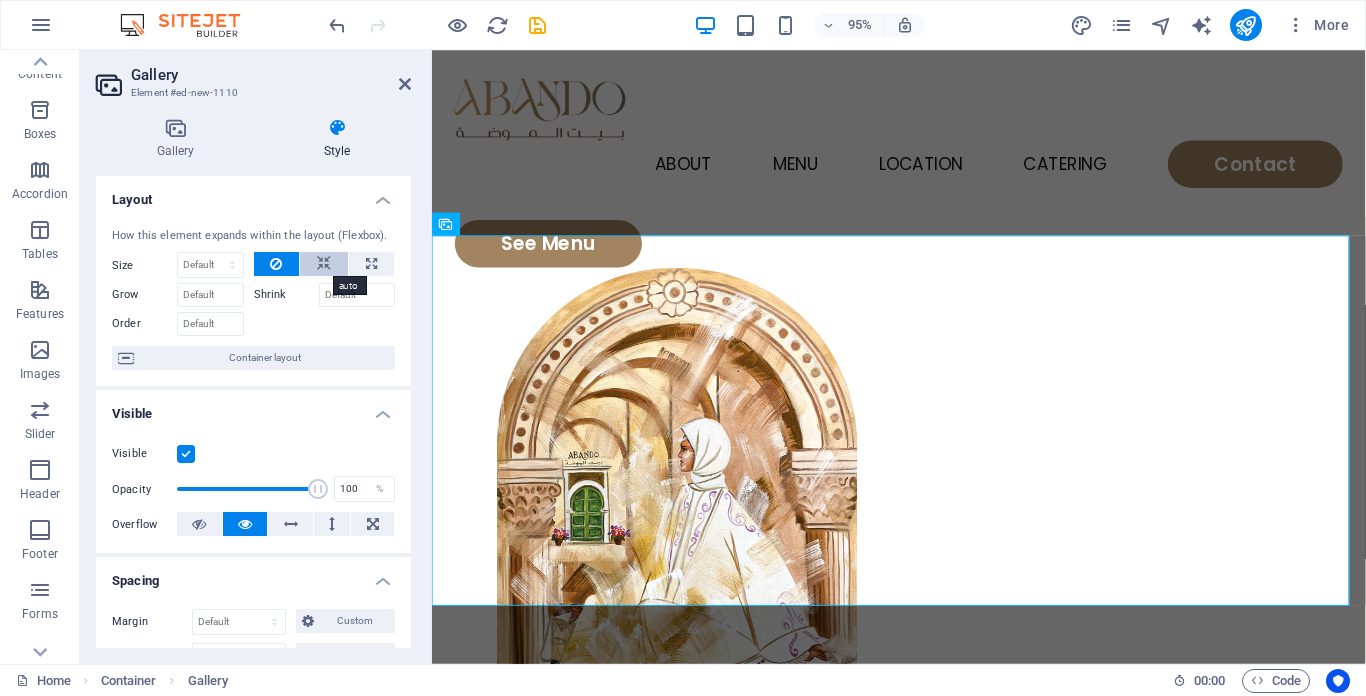 click at bounding box center [324, 264] 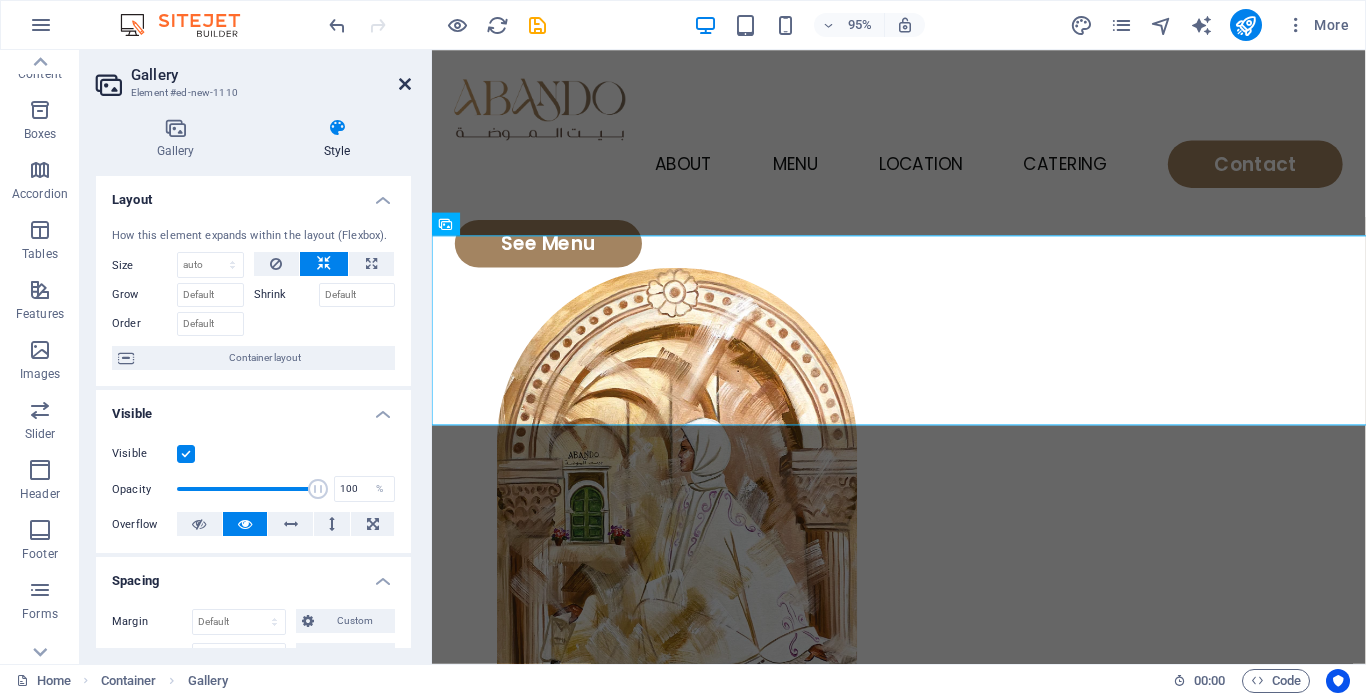 click at bounding box center (405, 84) 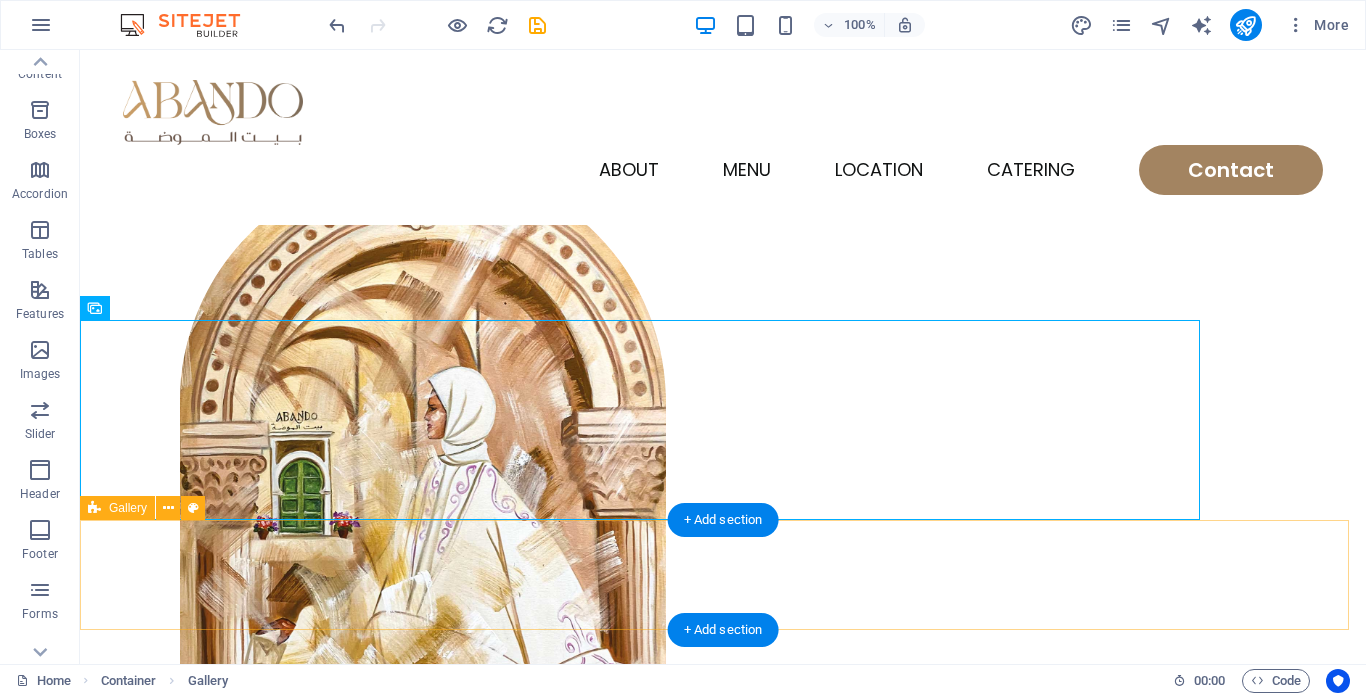 scroll, scrollTop: 402, scrollLeft: 0, axis: vertical 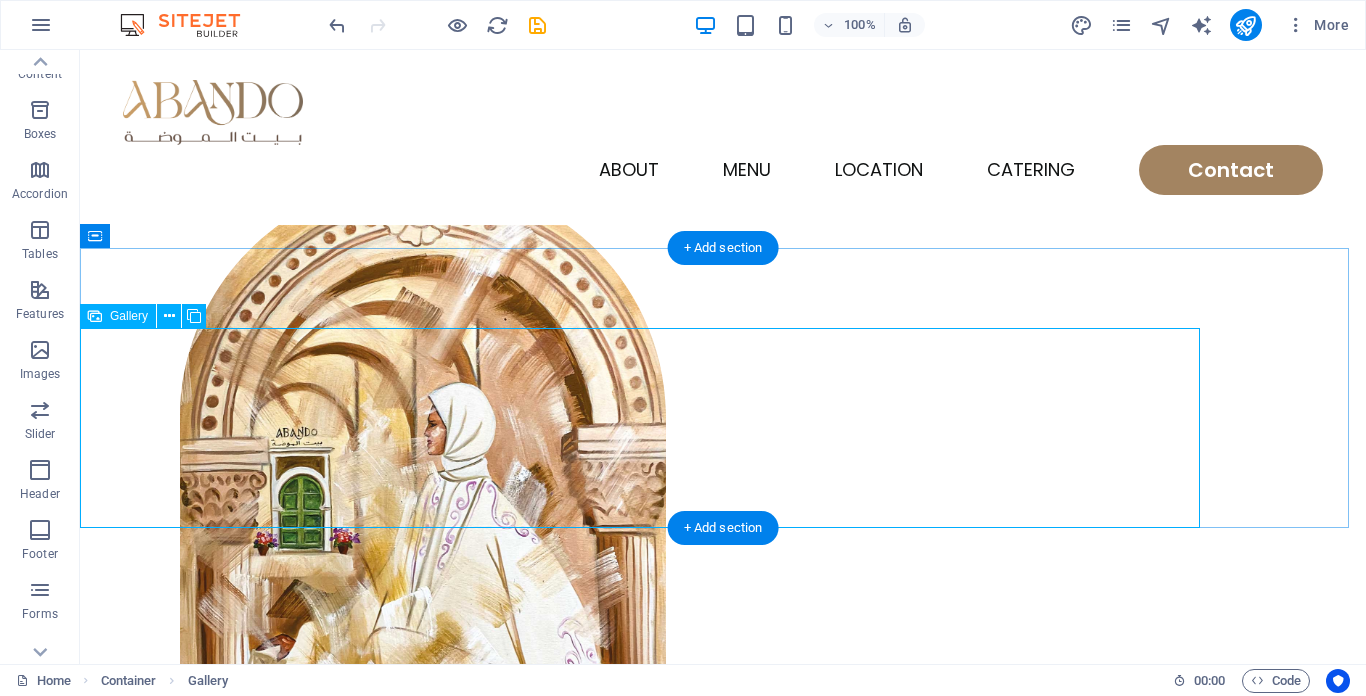 click at bounding box center [870, 1150] 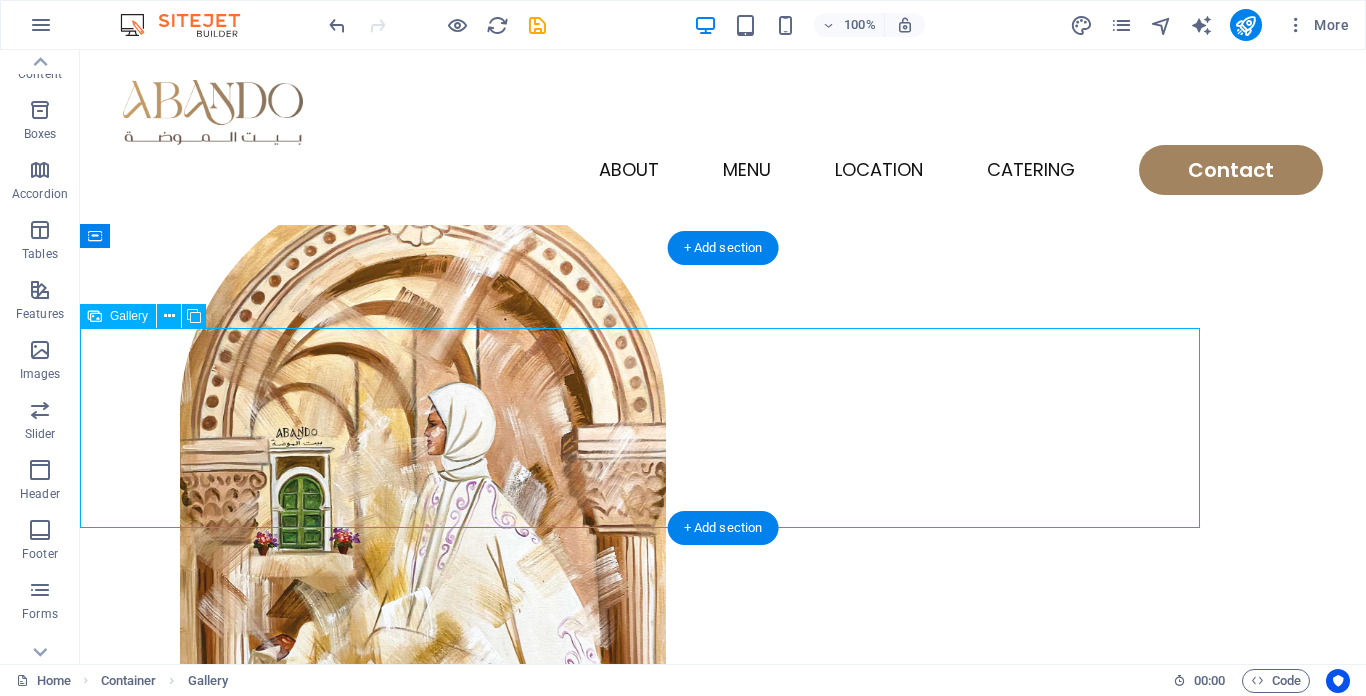 drag, startPoint x: 871, startPoint y: 450, endPoint x: 970, endPoint y: 448, distance: 99.0202 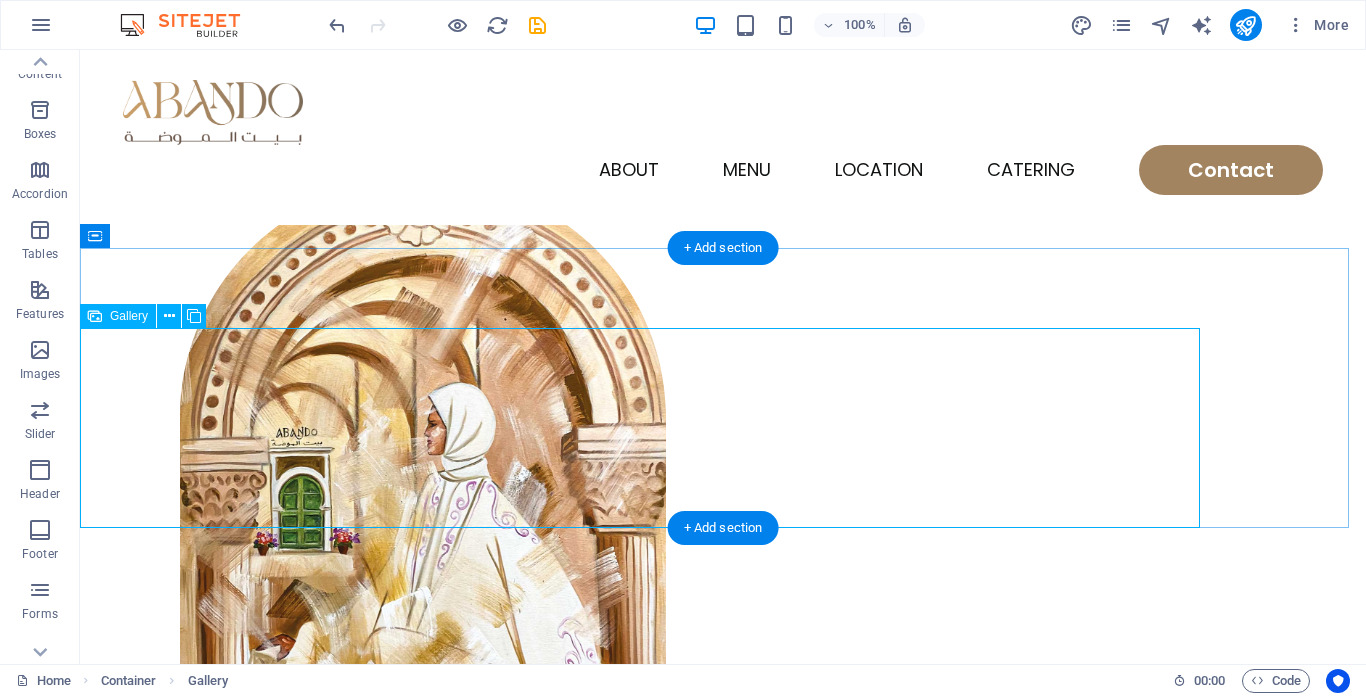 click at bounding box center [180, 1150] 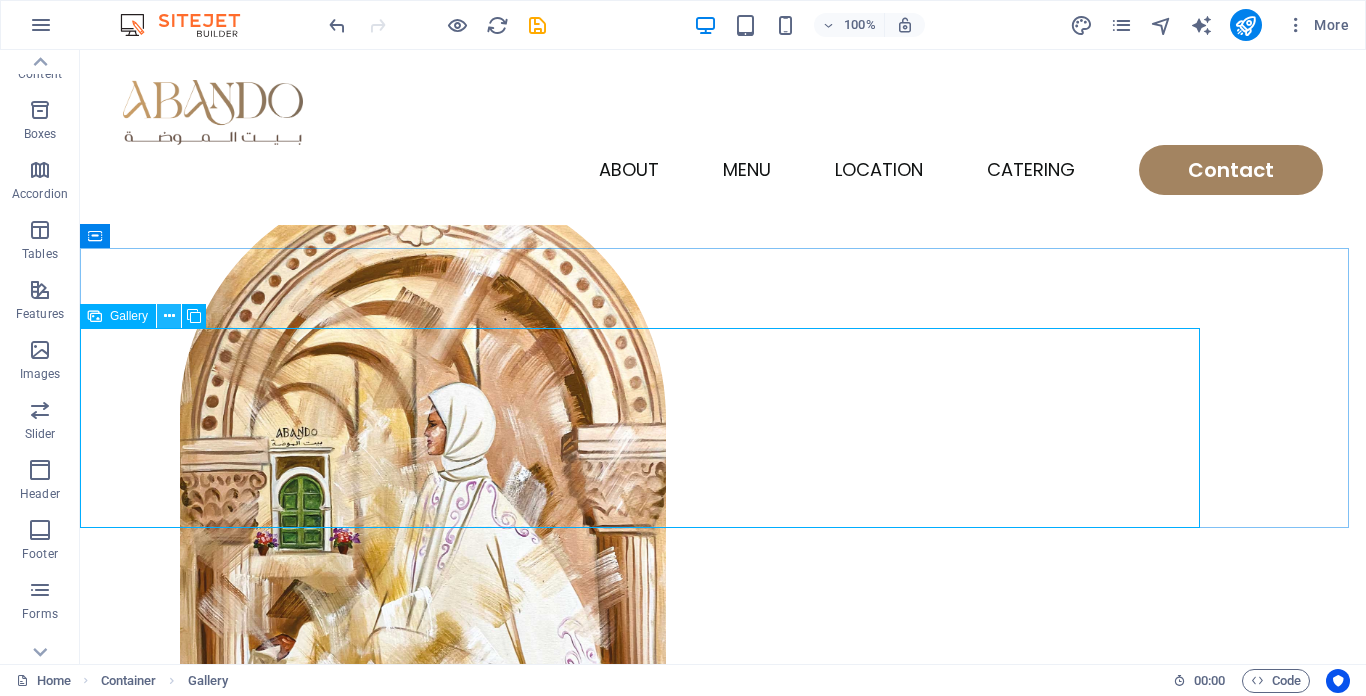 click at bounding box center (169, 316) 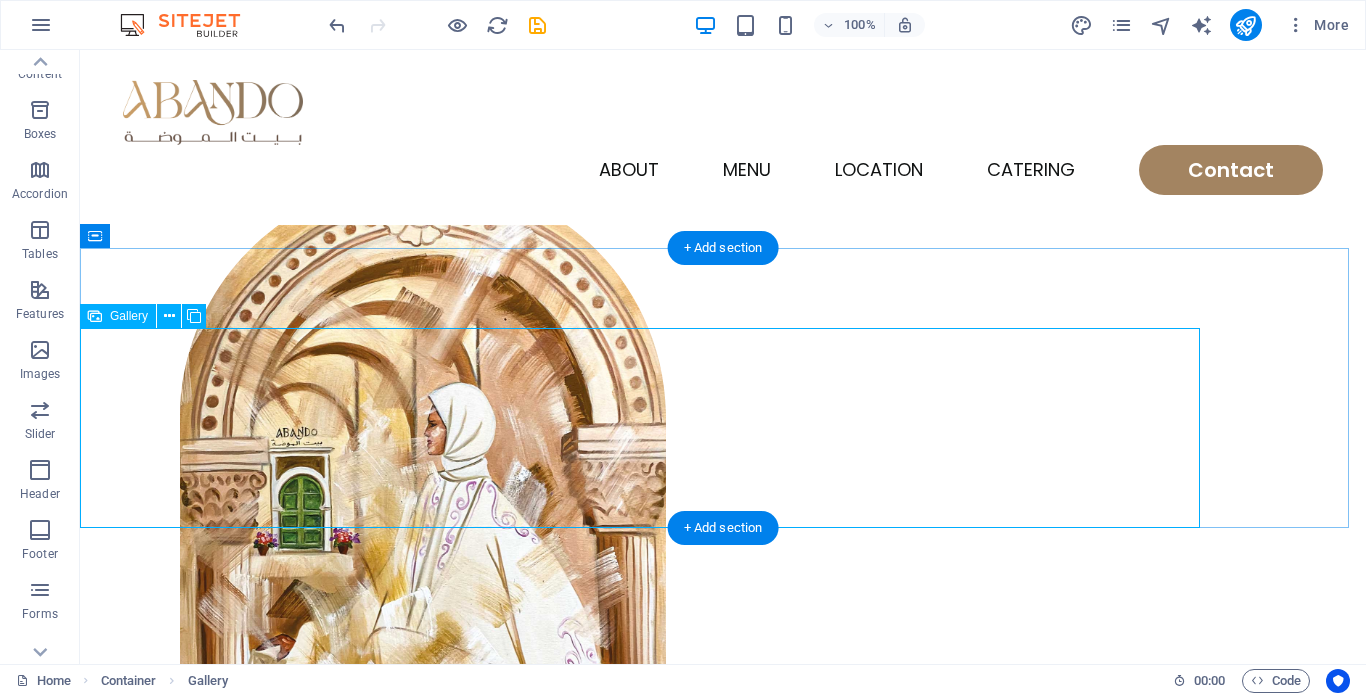 click at bounding box center (1100, 1150) 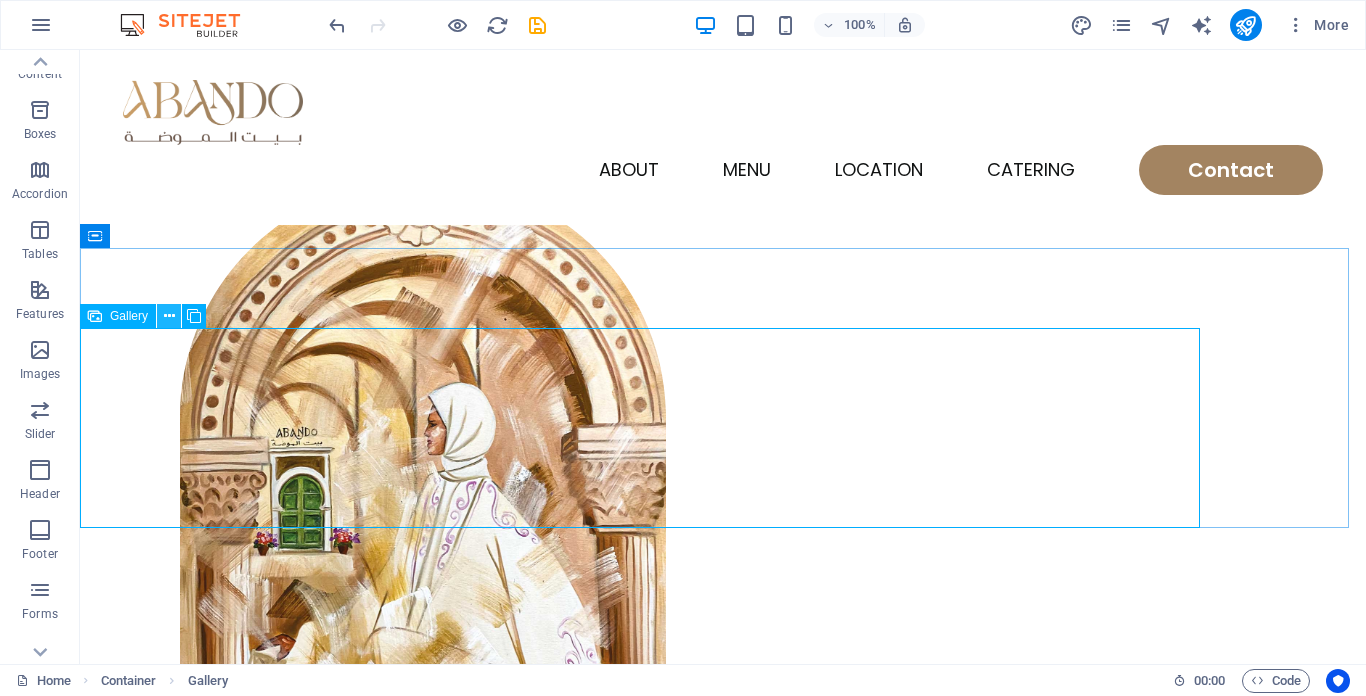 click at bounding box center [169, 316] 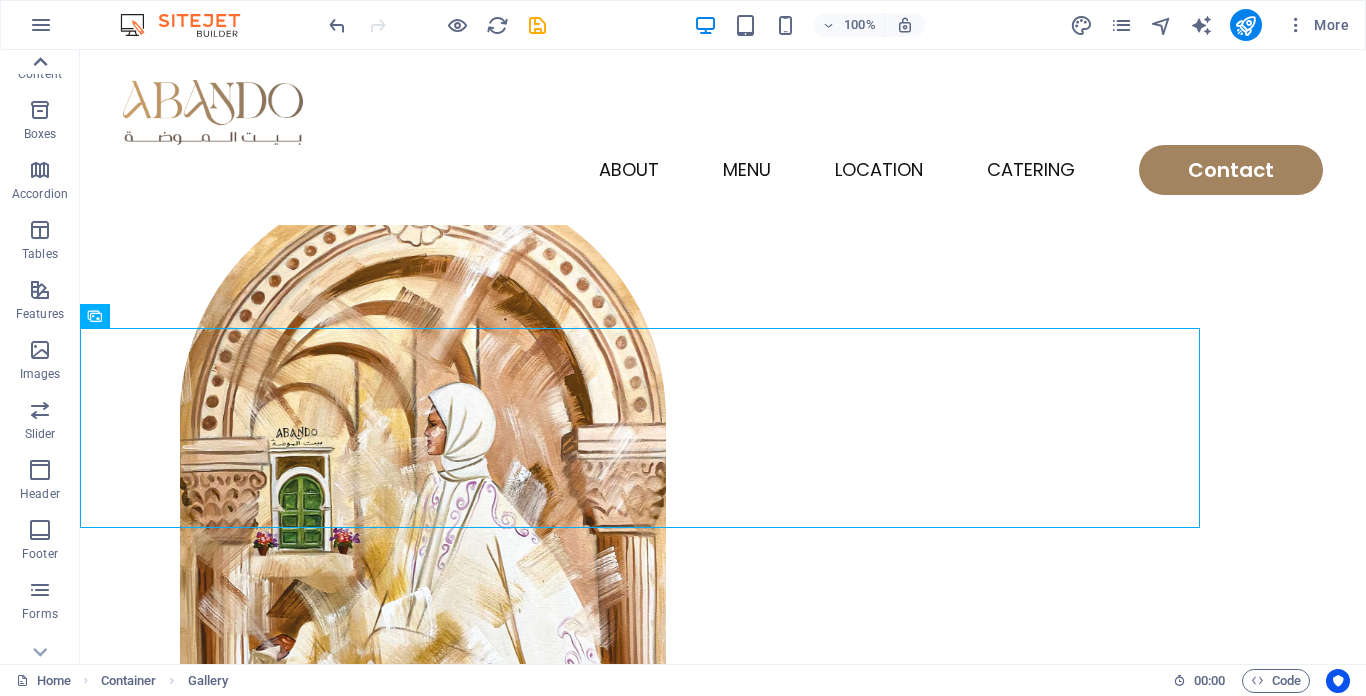 click 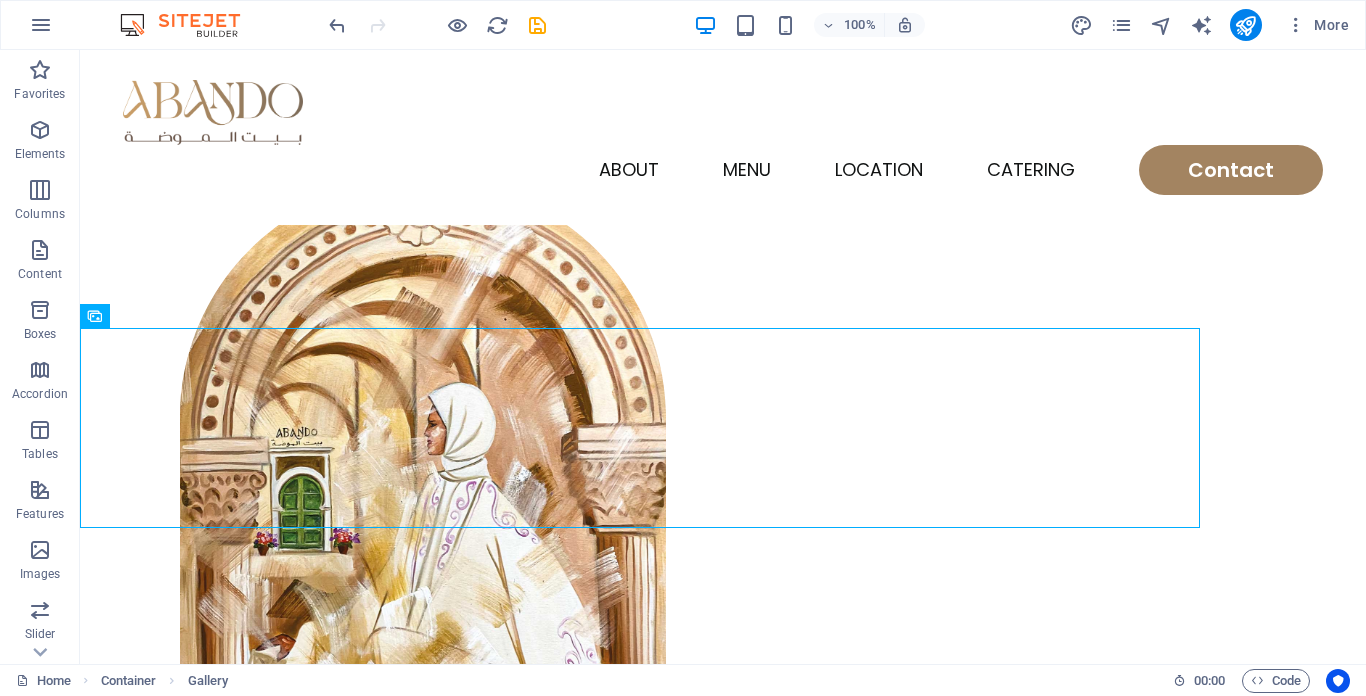 click at bounding box center [40, 70] 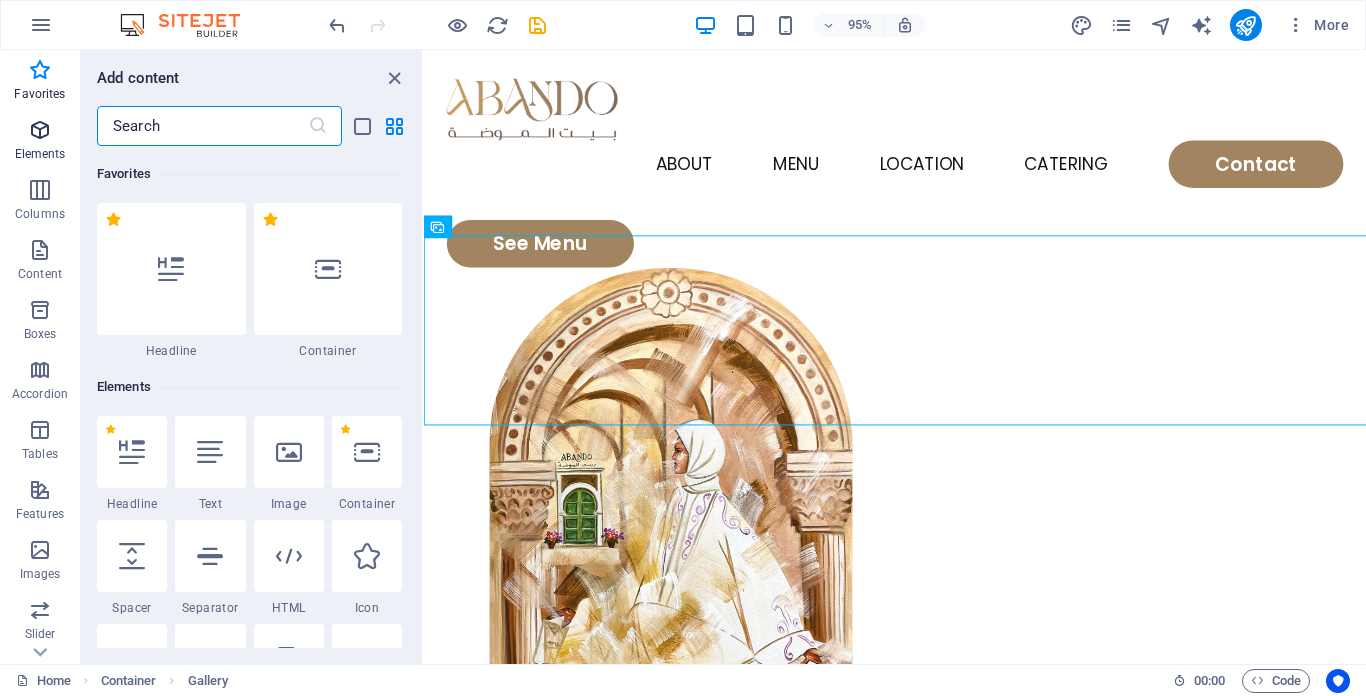 click on "Elements" at bounding box center (40, 142) 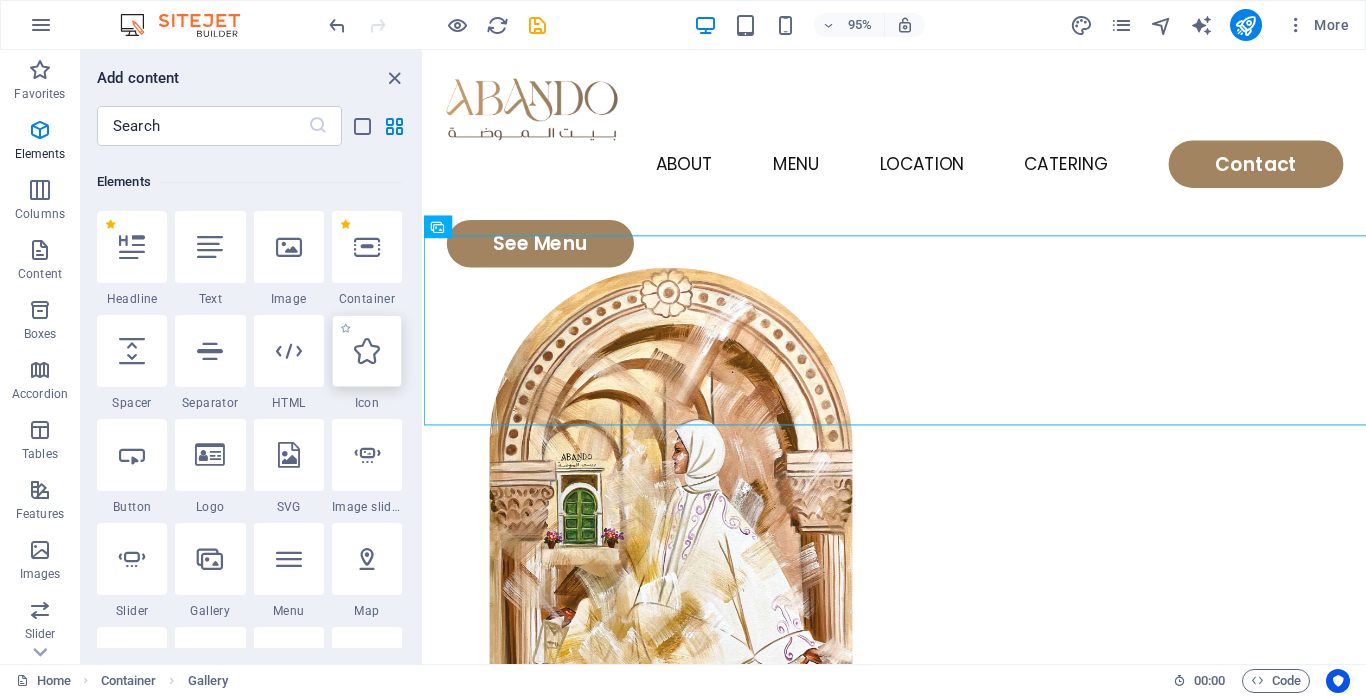 scroll, scrollTop: 213, scrollLeft: 0, axis: vertical 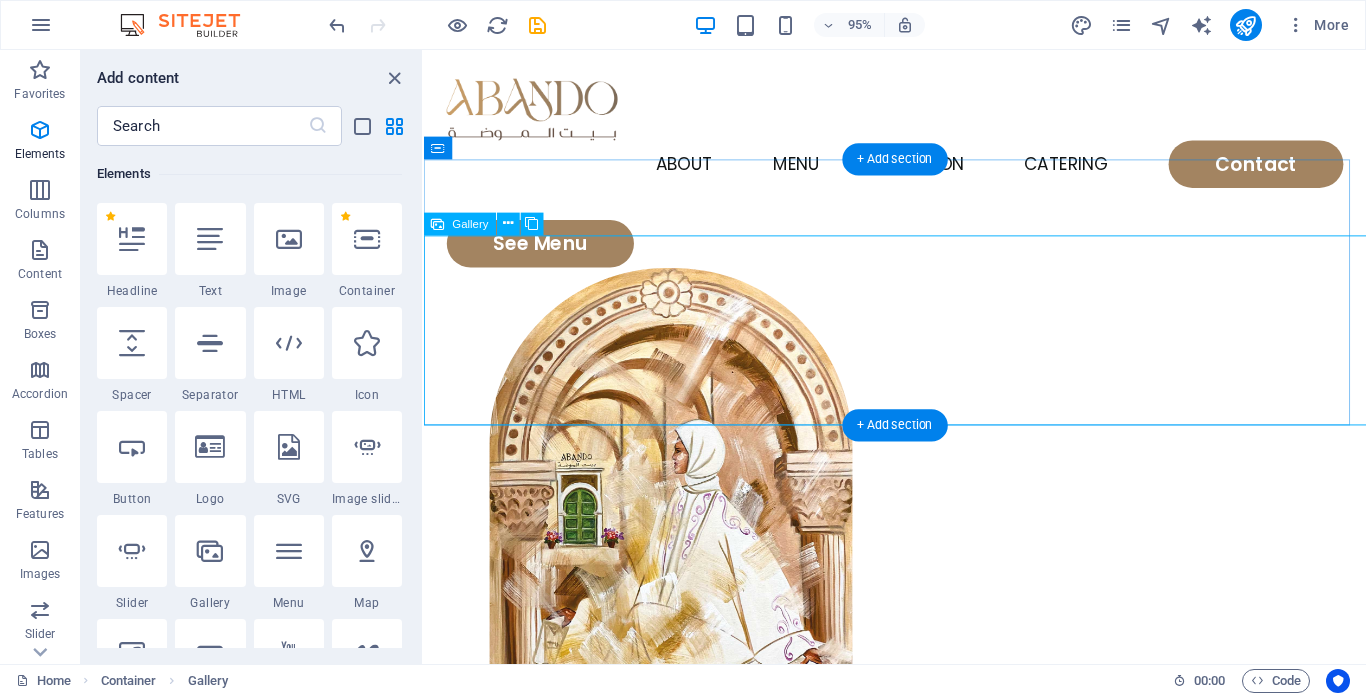 click at bounding box center (524, 1132) 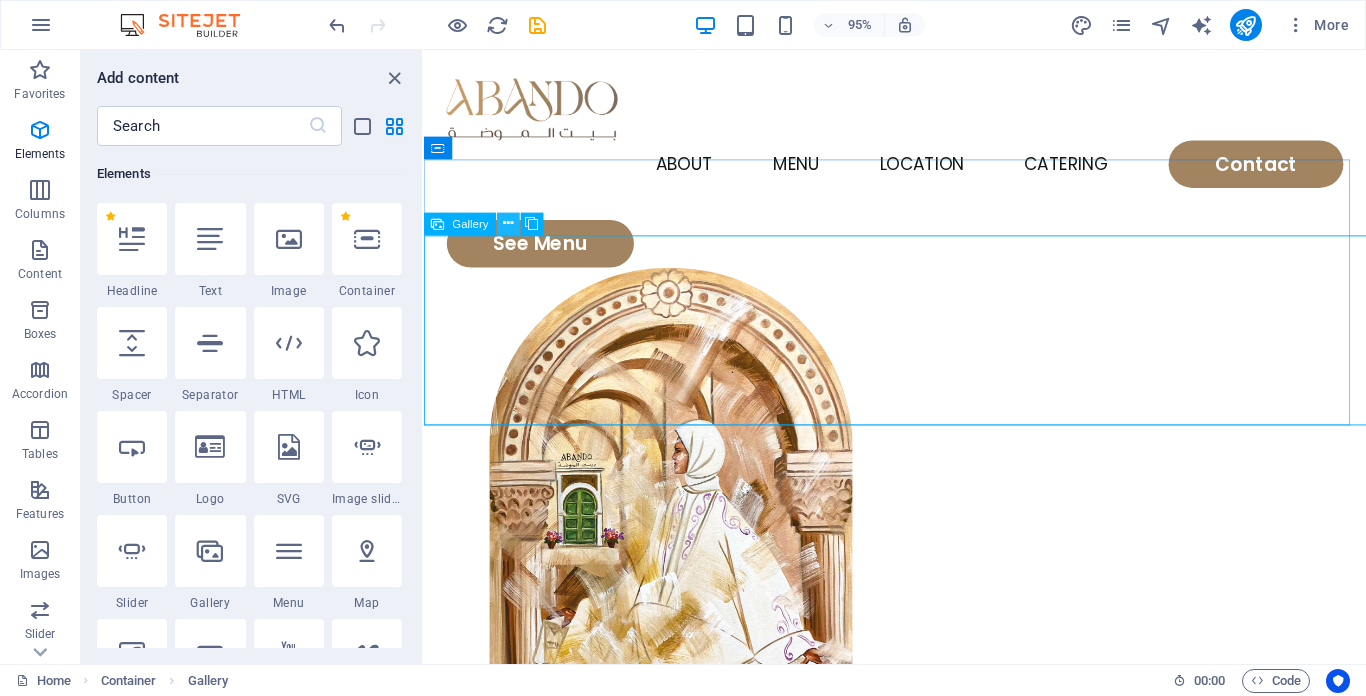 click at bounding box center (508, 223) 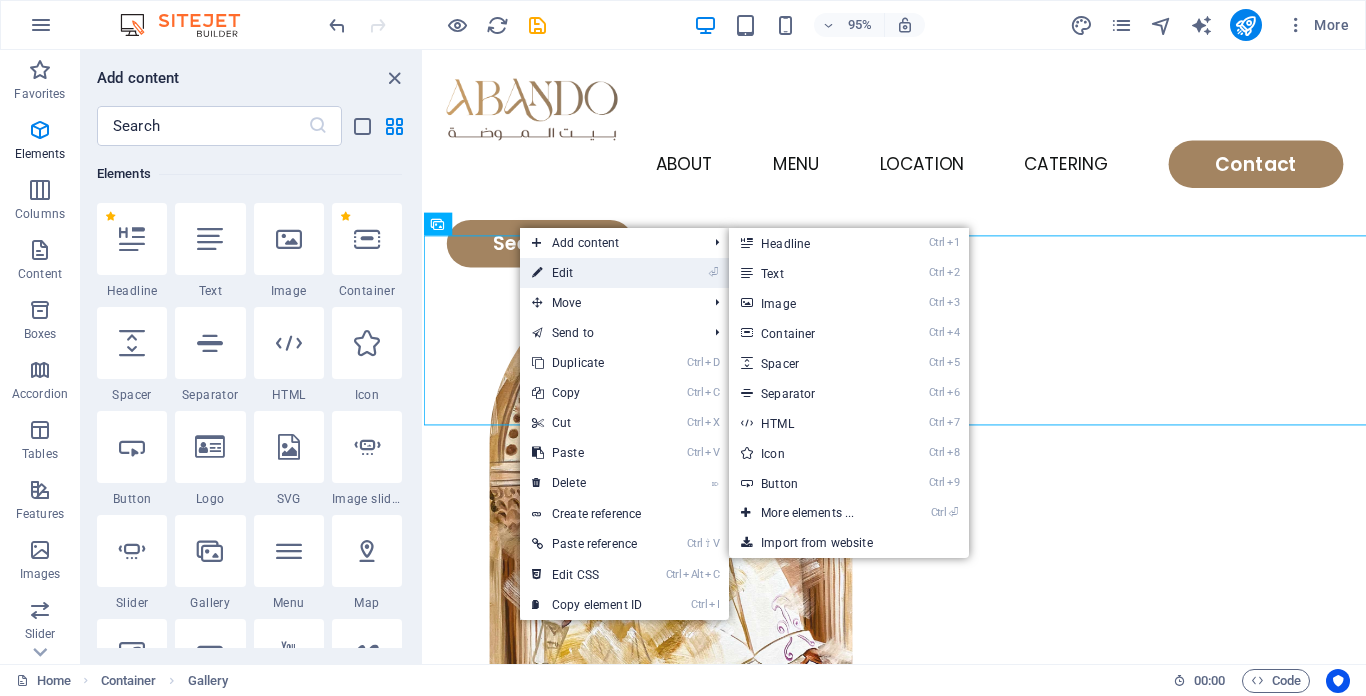click on "⏎  Edit" at bounding box center (587, 273) 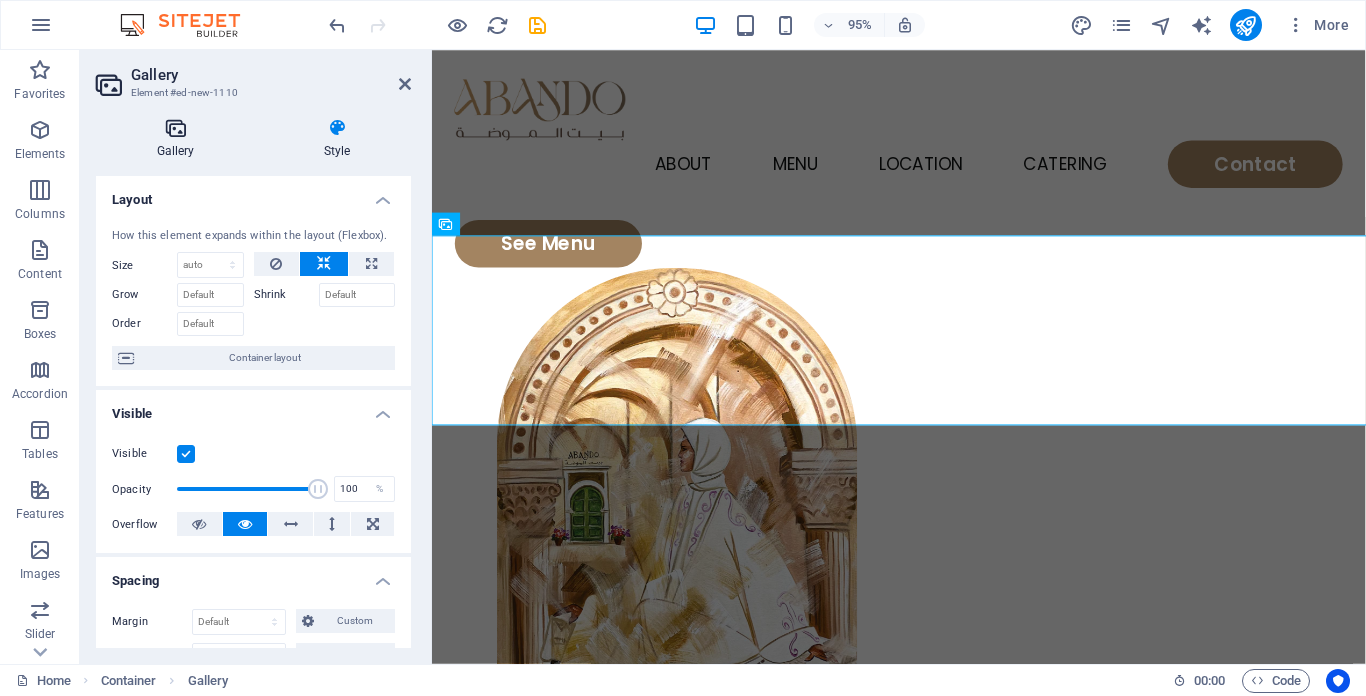 click on "Gallery" at bounding box center (179, 139) 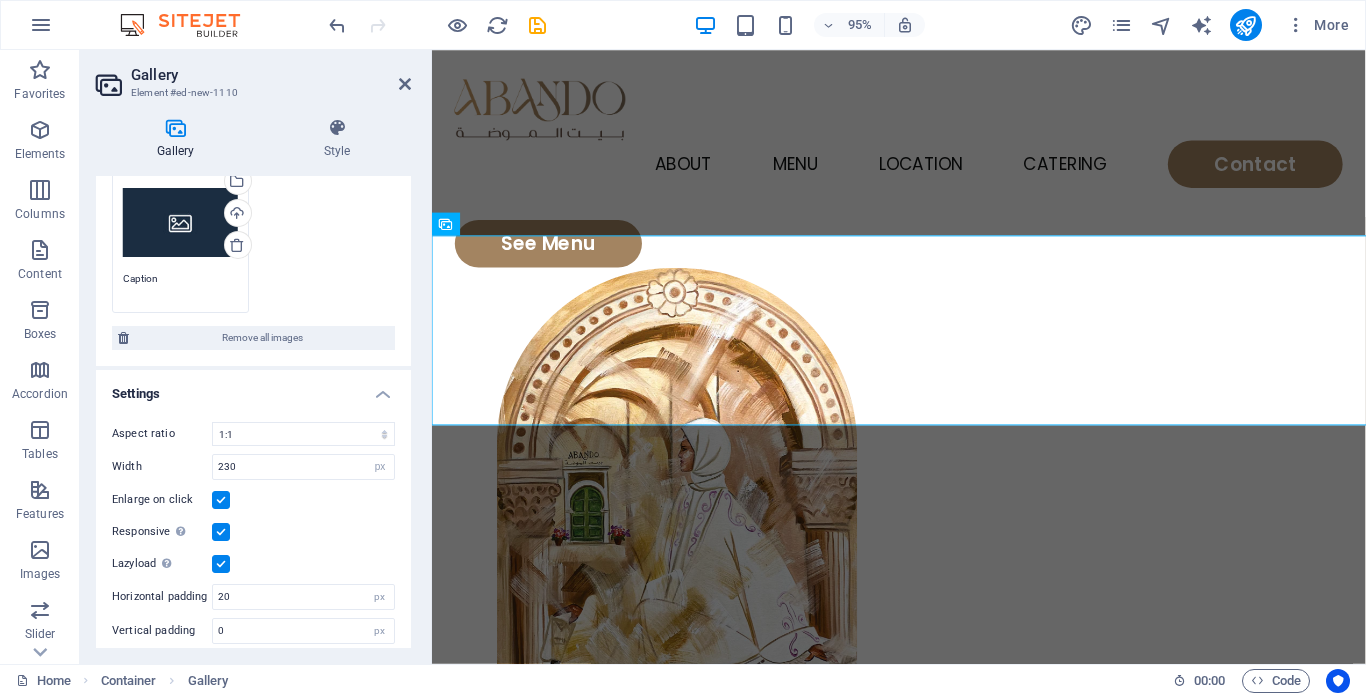 scroll, scrollTop: 453, scrollLeft: 0, axis: vertical 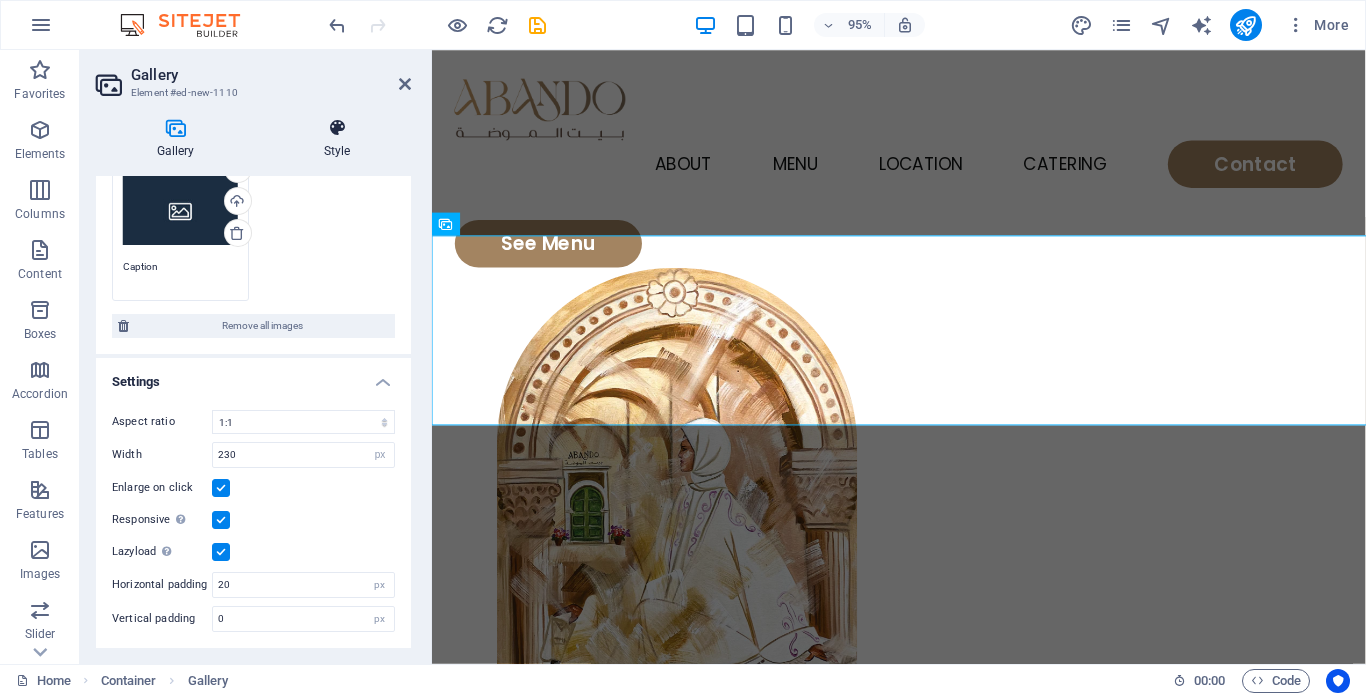 click at bounding box center [337, 128] 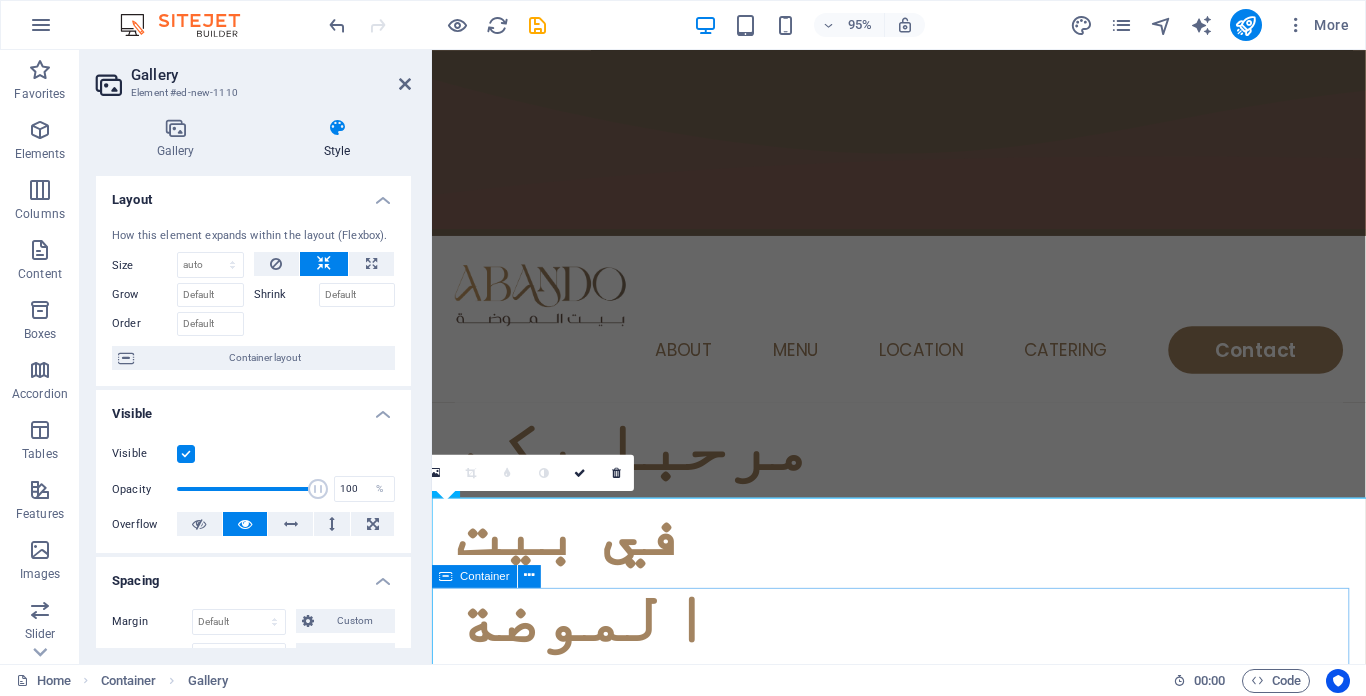 scroll, scrollTop: 2, scrollLeft: 0, axis: vertical 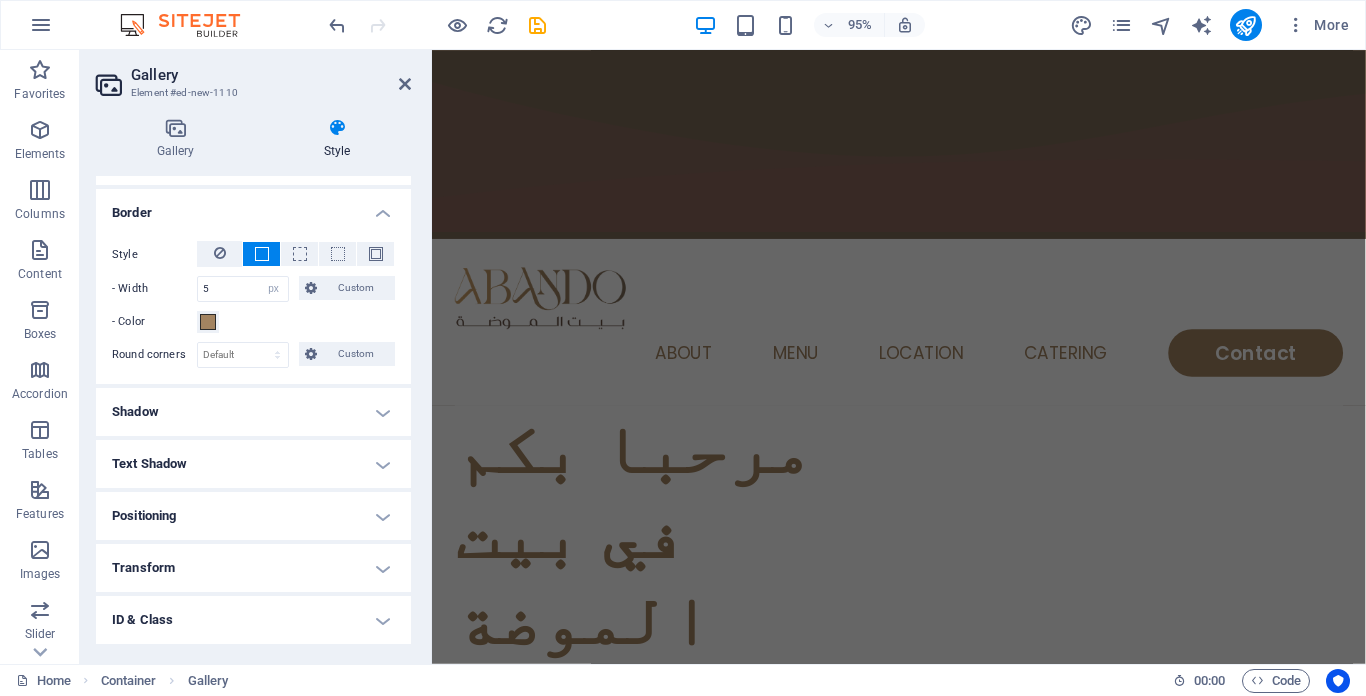 click on "Gallery" at bounding box center [271, 75] 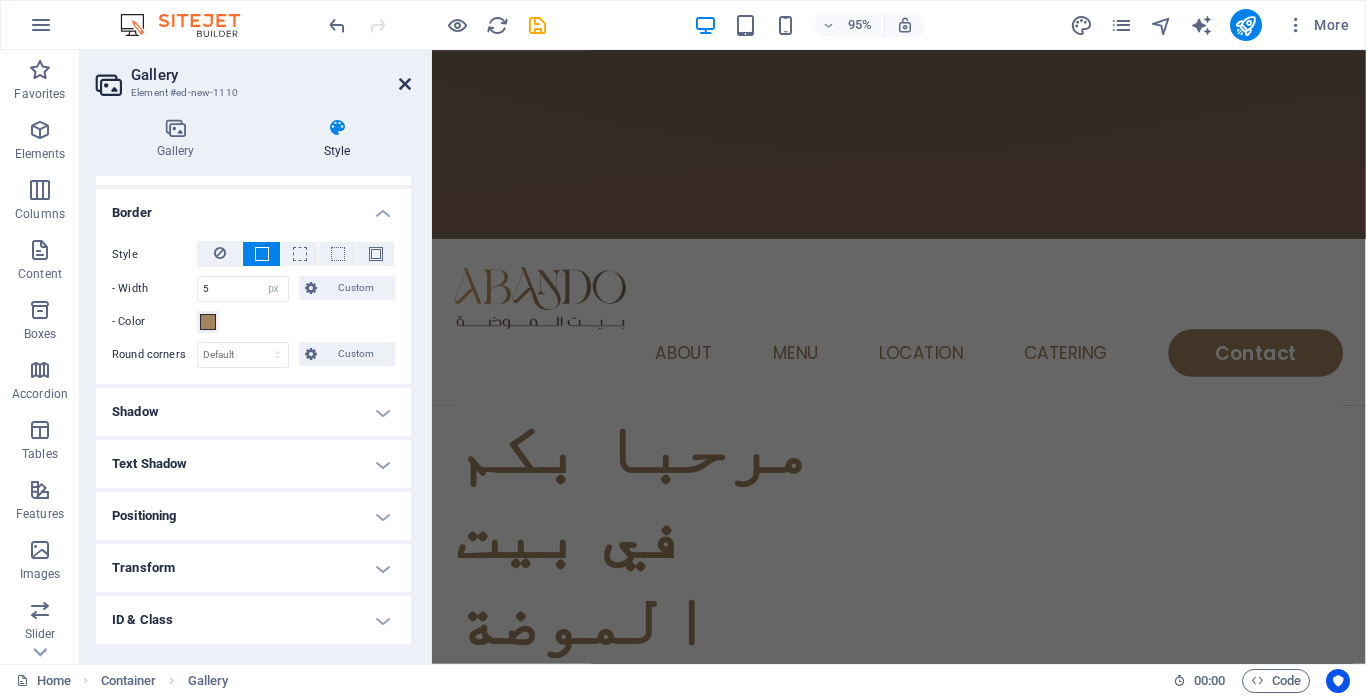 click at bounding box center (405, 84) 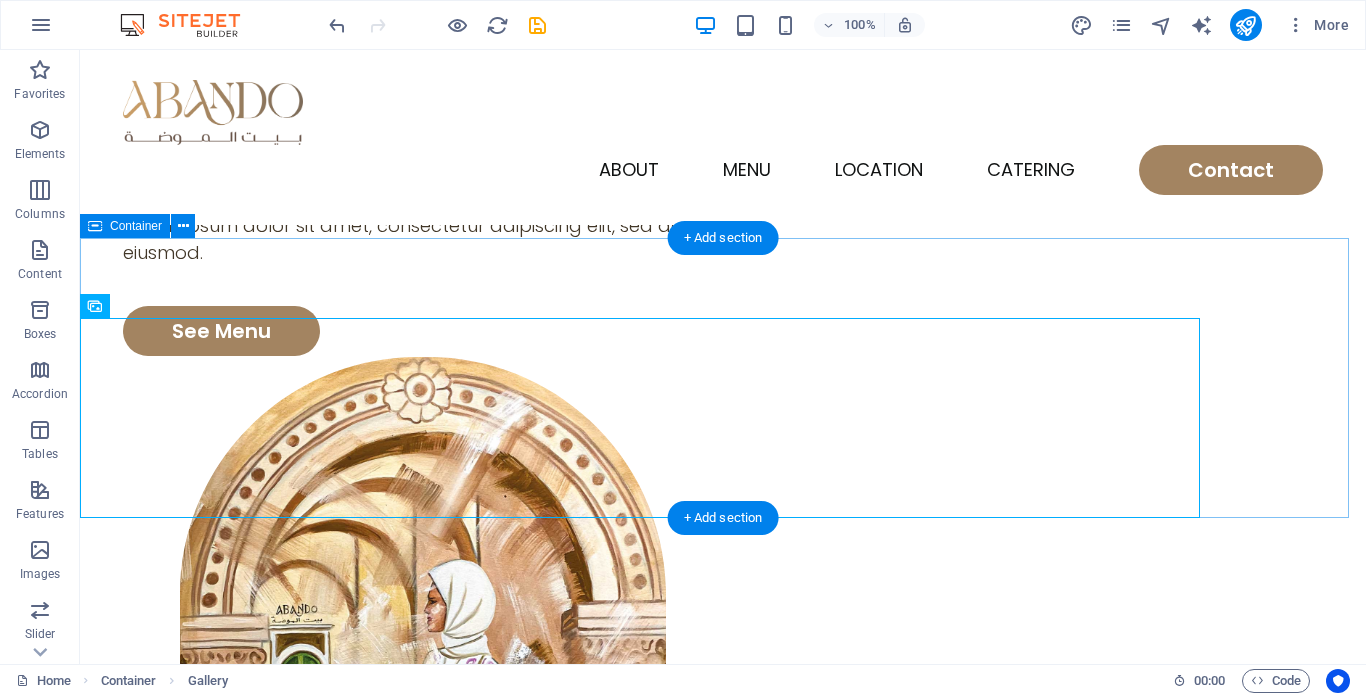 scroll, scrollTop: 197, scrollLeft: 0, axis: vertical 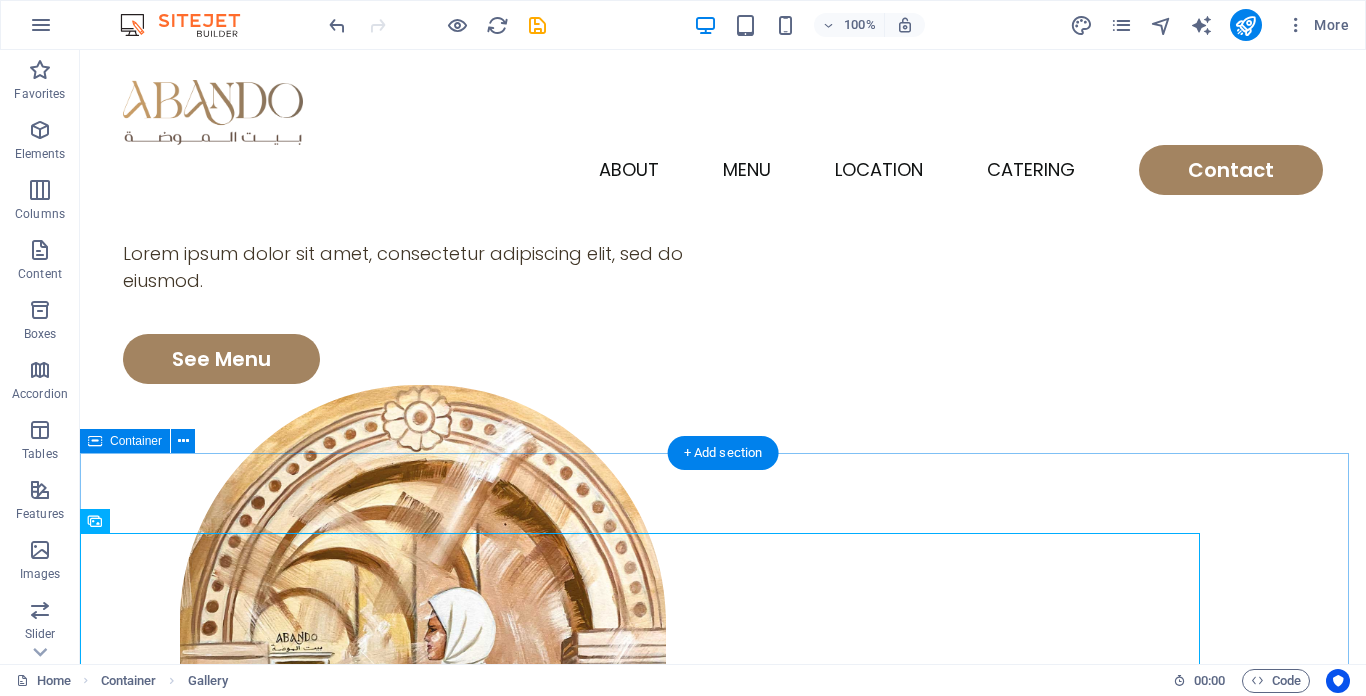 click at bounding box center (723, 1219) 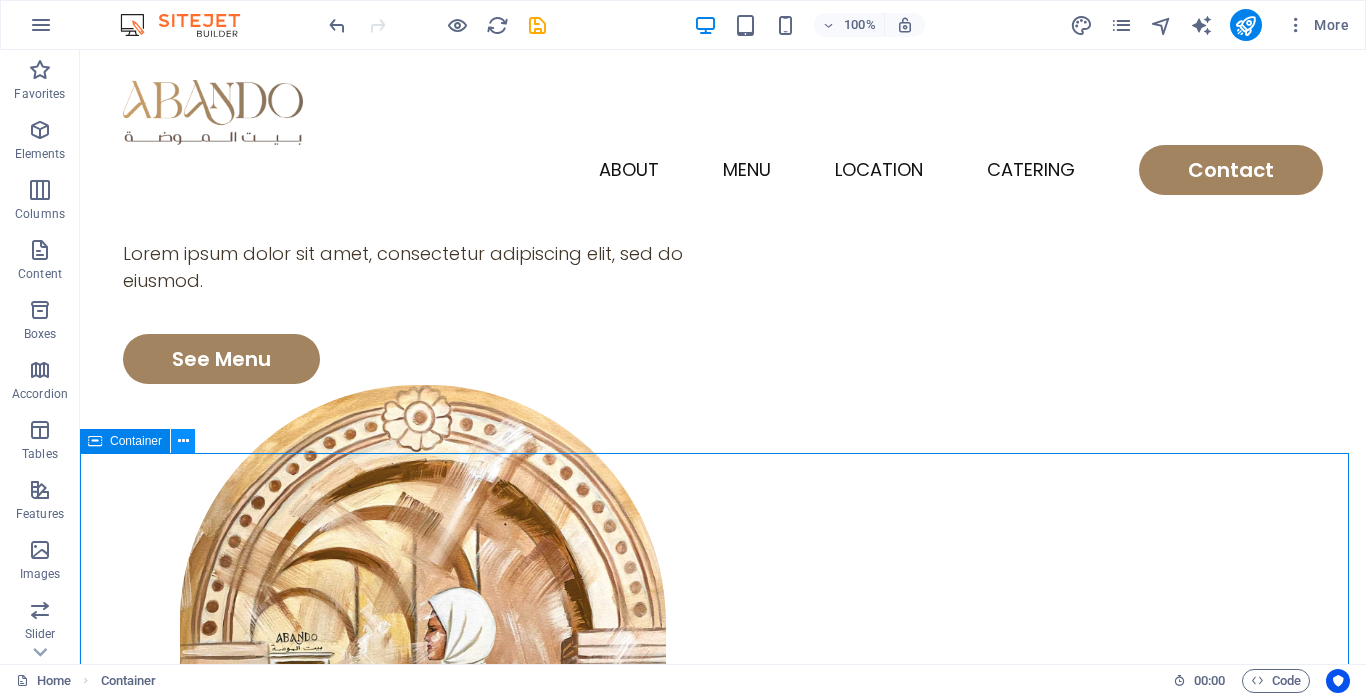 click at bounding box center [183, 441] 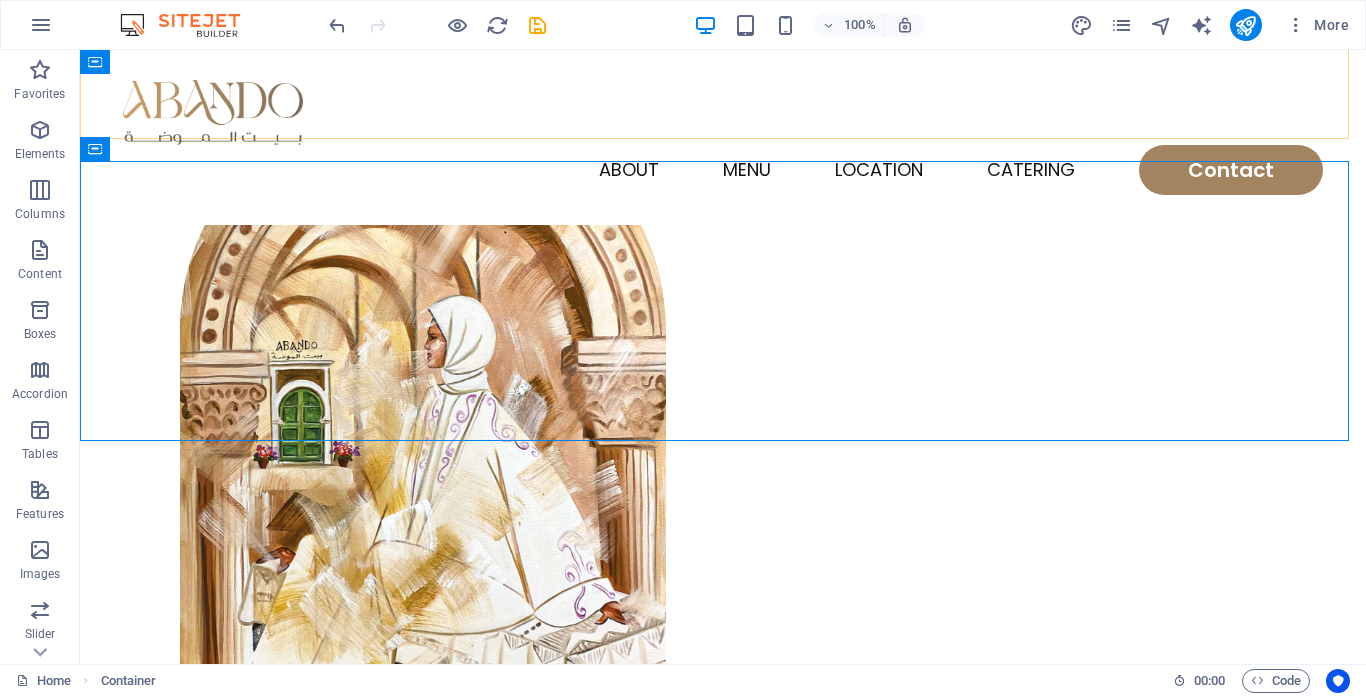 scroll, scrollTop: 497, scrollLeft: 0, axis: vertical 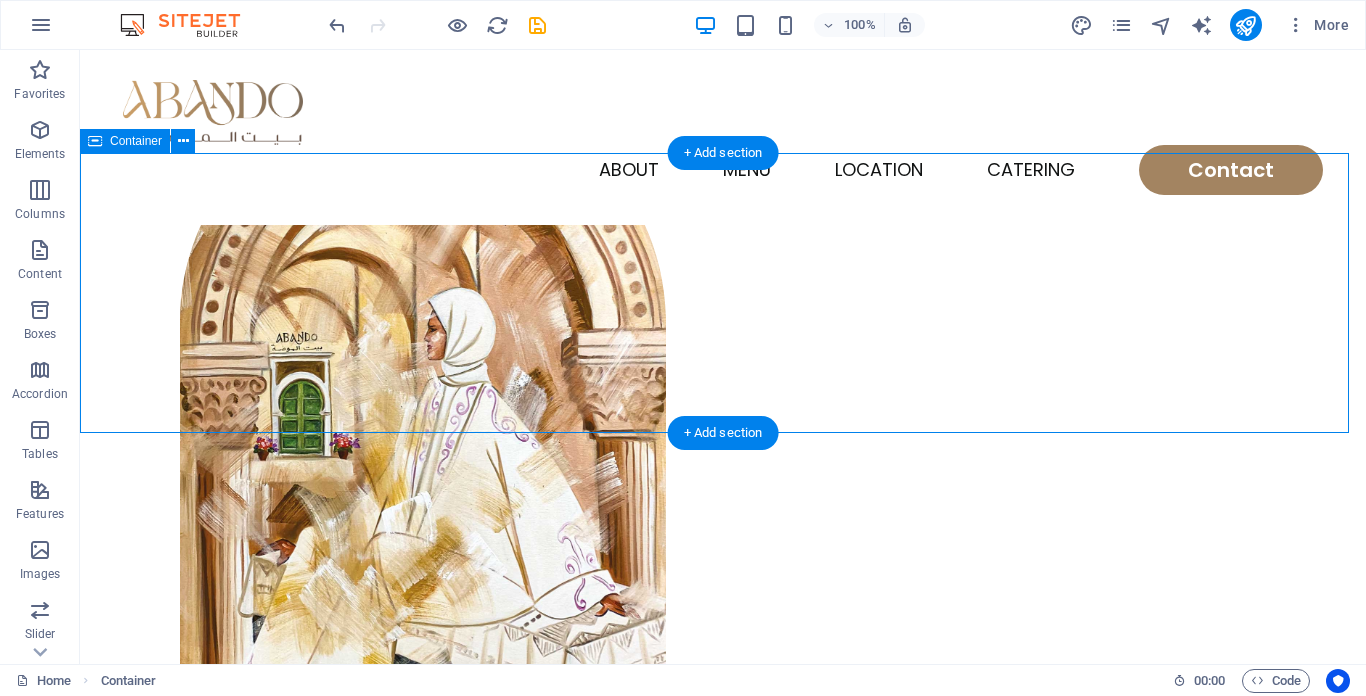 click at bounding box center (723, 919) 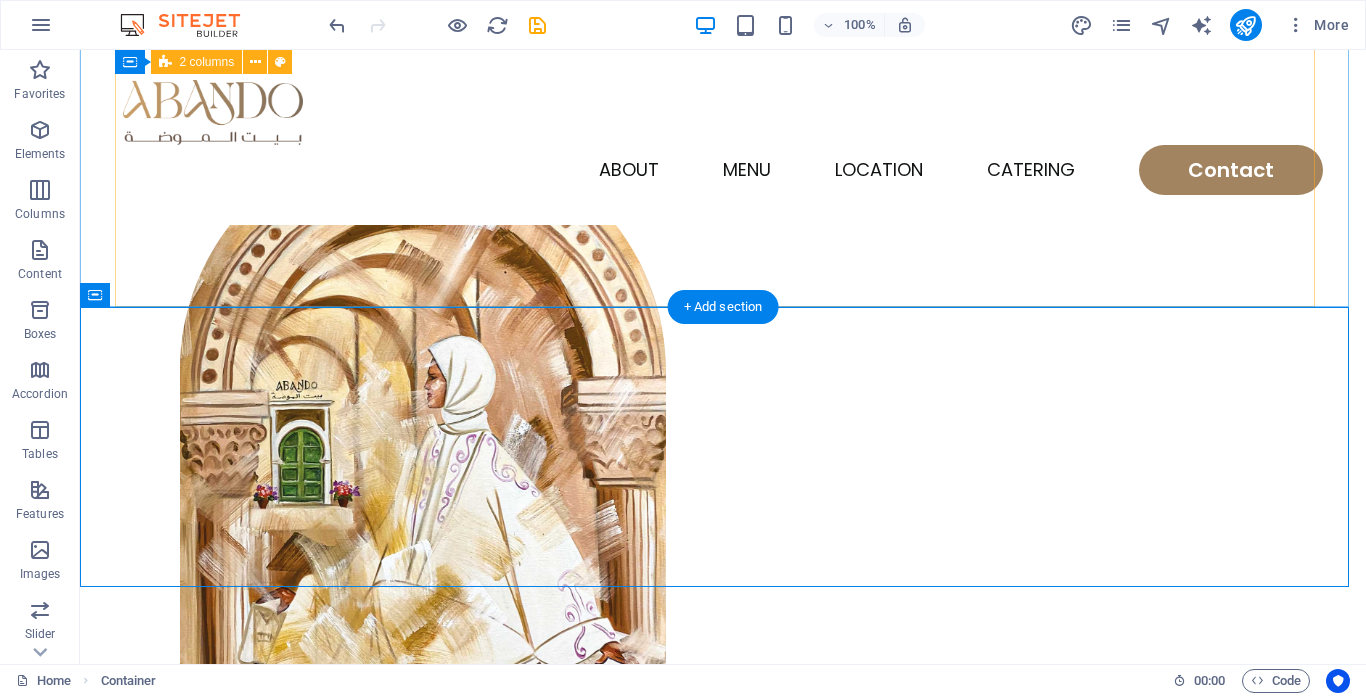 scroll, scrollTop: 297, scrollLeft: 0, axis: vertical 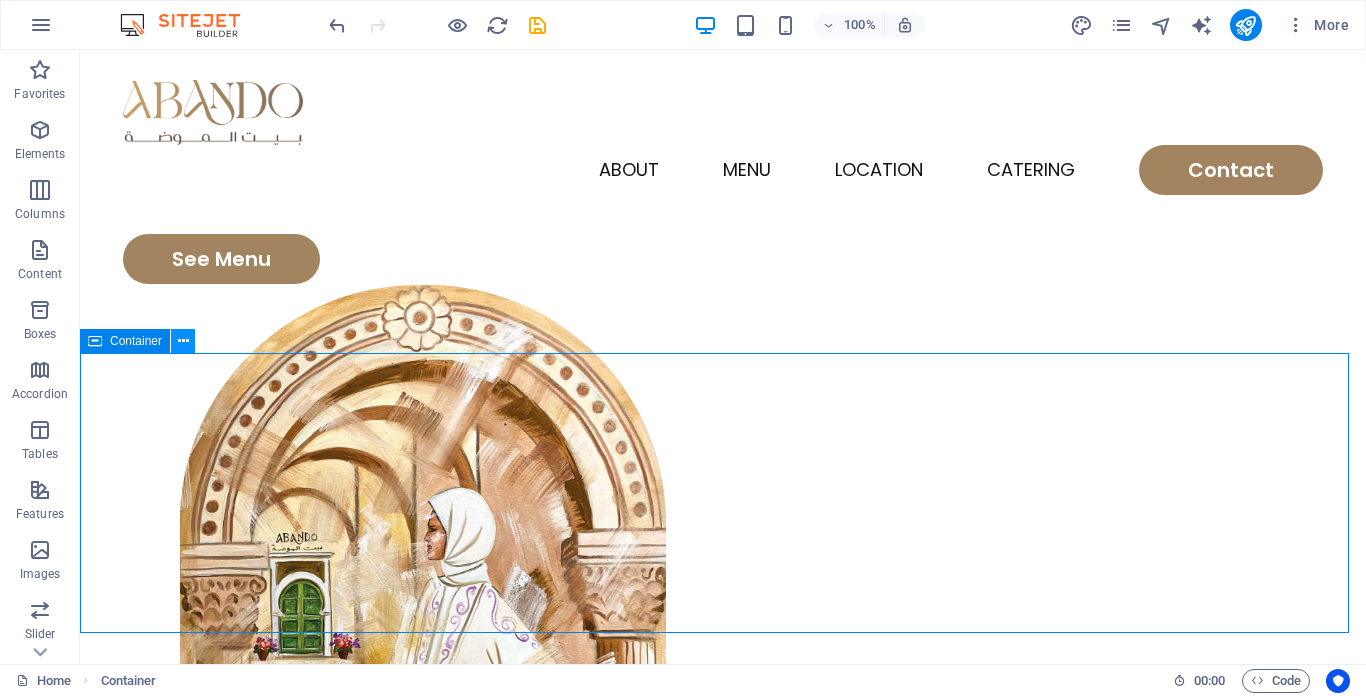 click at bounding box center [183, 341] 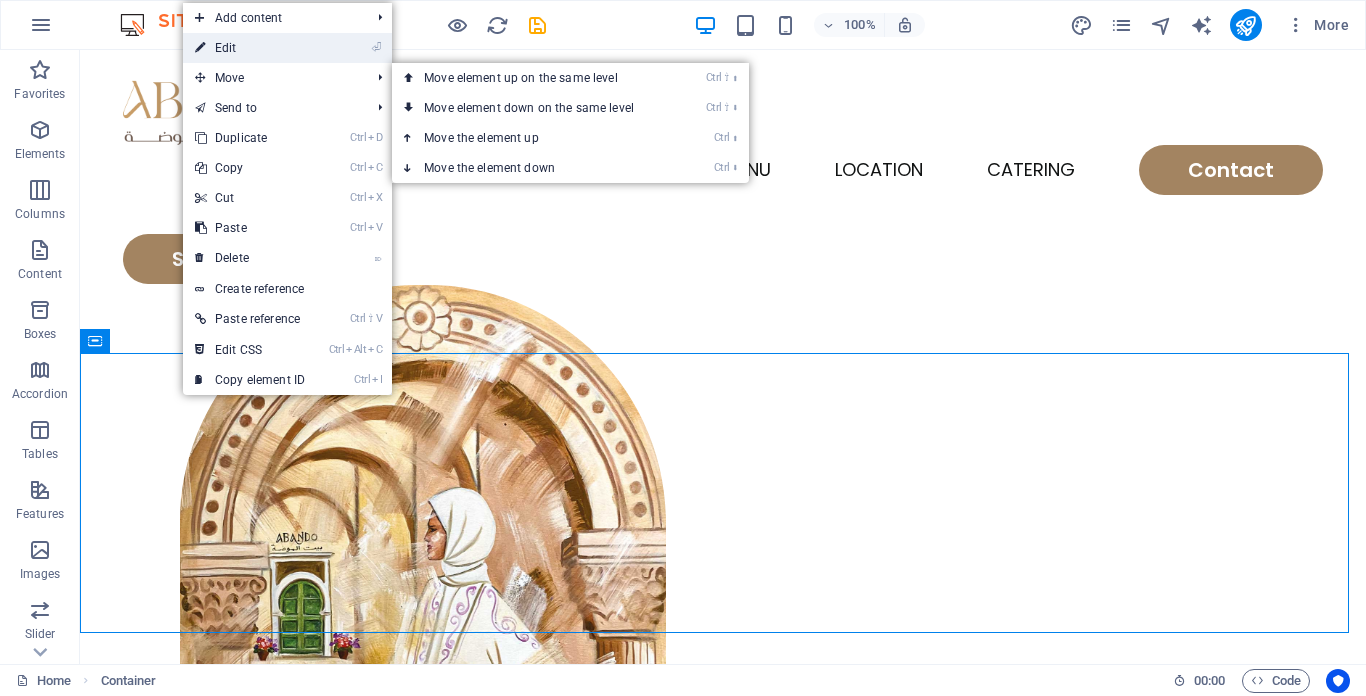 click on "⏎  Edit" at bounding box center [250, 48] 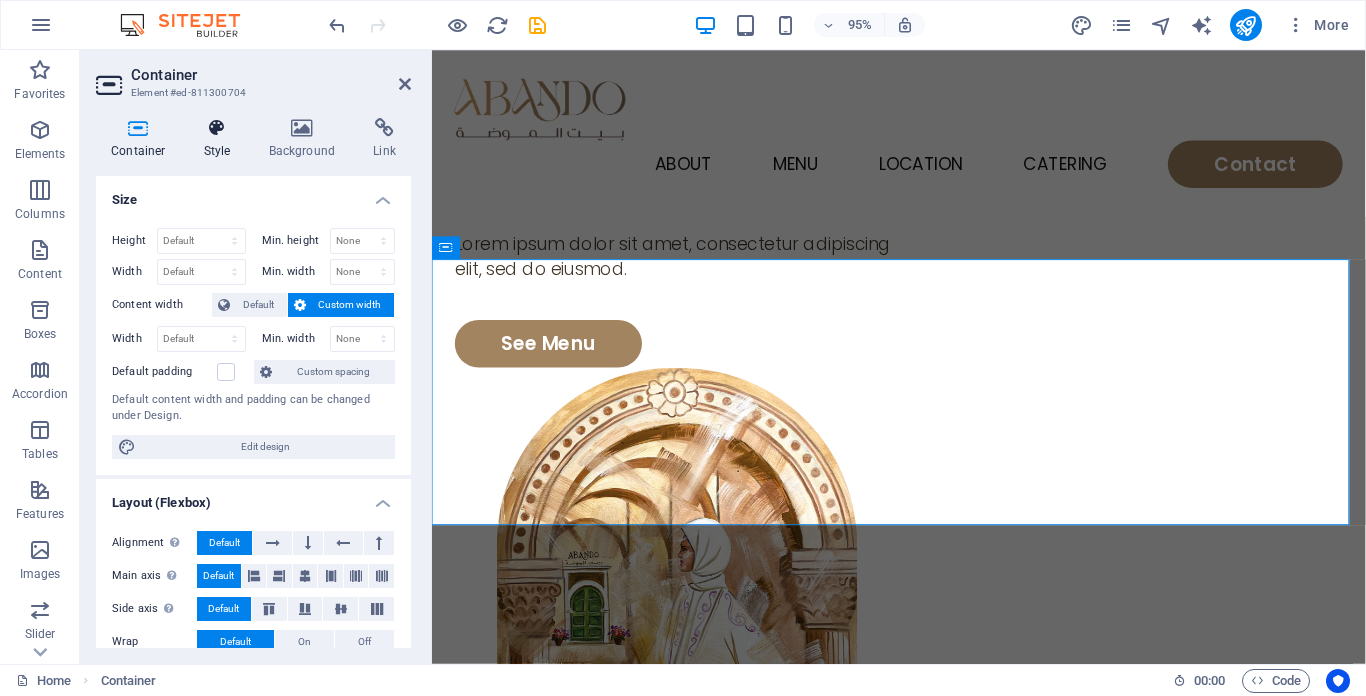 click at bounding box center [217, 128] 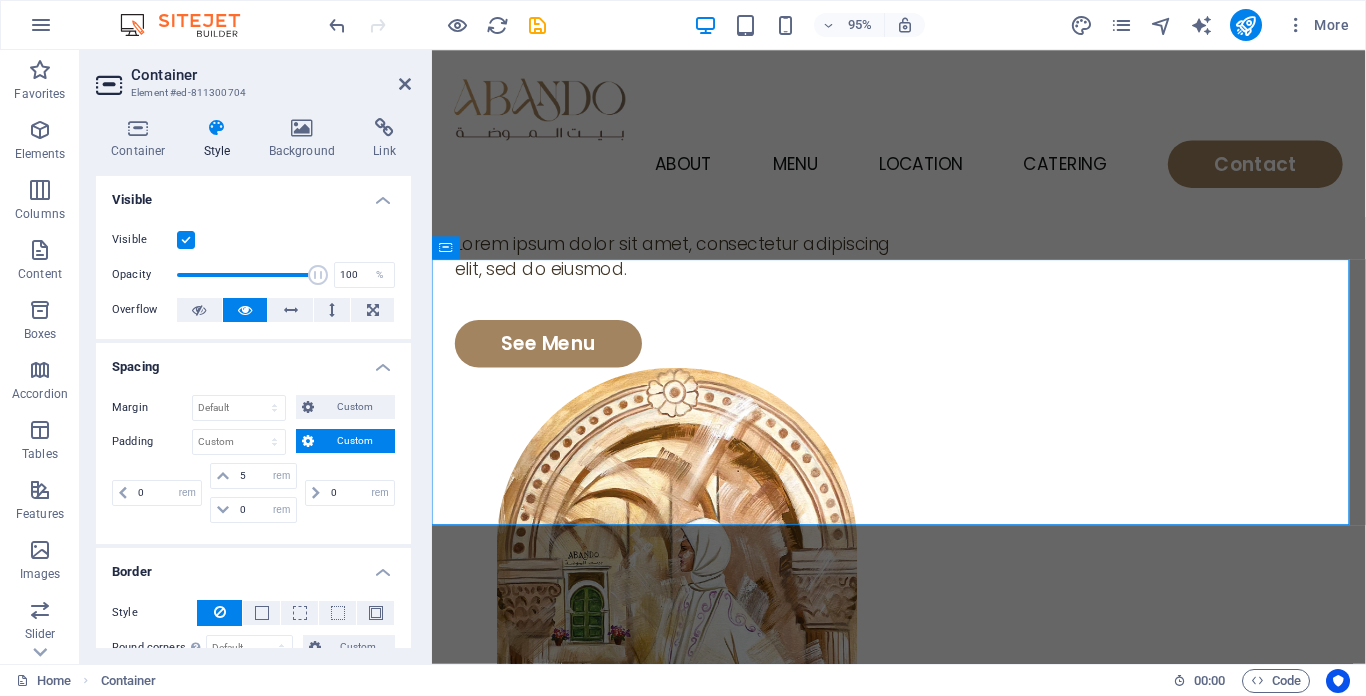 click on "Container Style Background Link Size Height Default px rem % vh vw Min. height None px rem % vh vw Width Default px rem % em vh vw Min. width None px rem % vh vw Content width Default Custom width Width Default px rem % em vh vw Min. width None px rem % vh vw Default padding Custom spacing Default content width and padding can be changed under Design. Edit design Layout (Flexbox) Alignment Determines the flex direction. Default Main axis Determine how elements should behave along the main axis inside this container (justify content). Default Side axis Control the vertical direction of the element inside of the container (align items). Default Wrap Default On Off Fill Controls the distances and direction of elements on the y-axis across several lines (align content). Default Accessibility ARIA helps assistive technologies (like screen readers) to understand the role, state, and behavior of web elements Role The ARIA role defines the purpose of an element.  None Alert Article Banner Comment Fan" at bounding box center [253, 383] 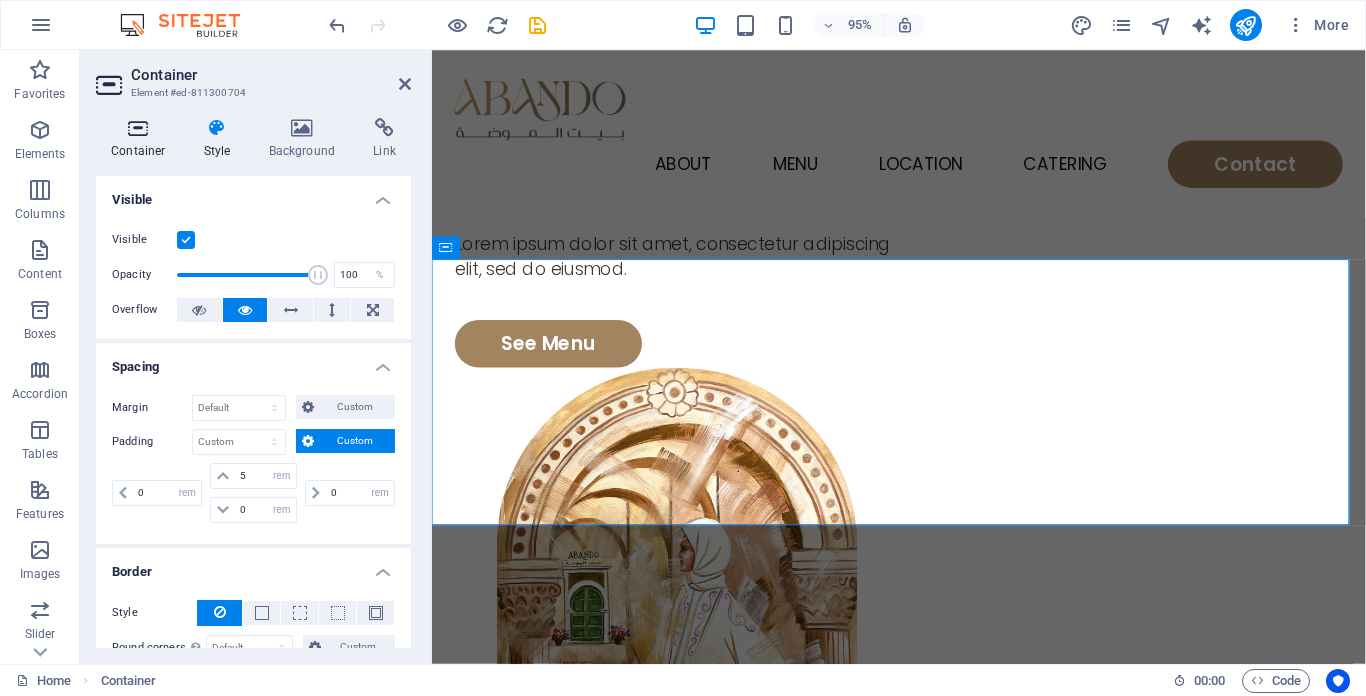 click at bounding box center [138, 128] 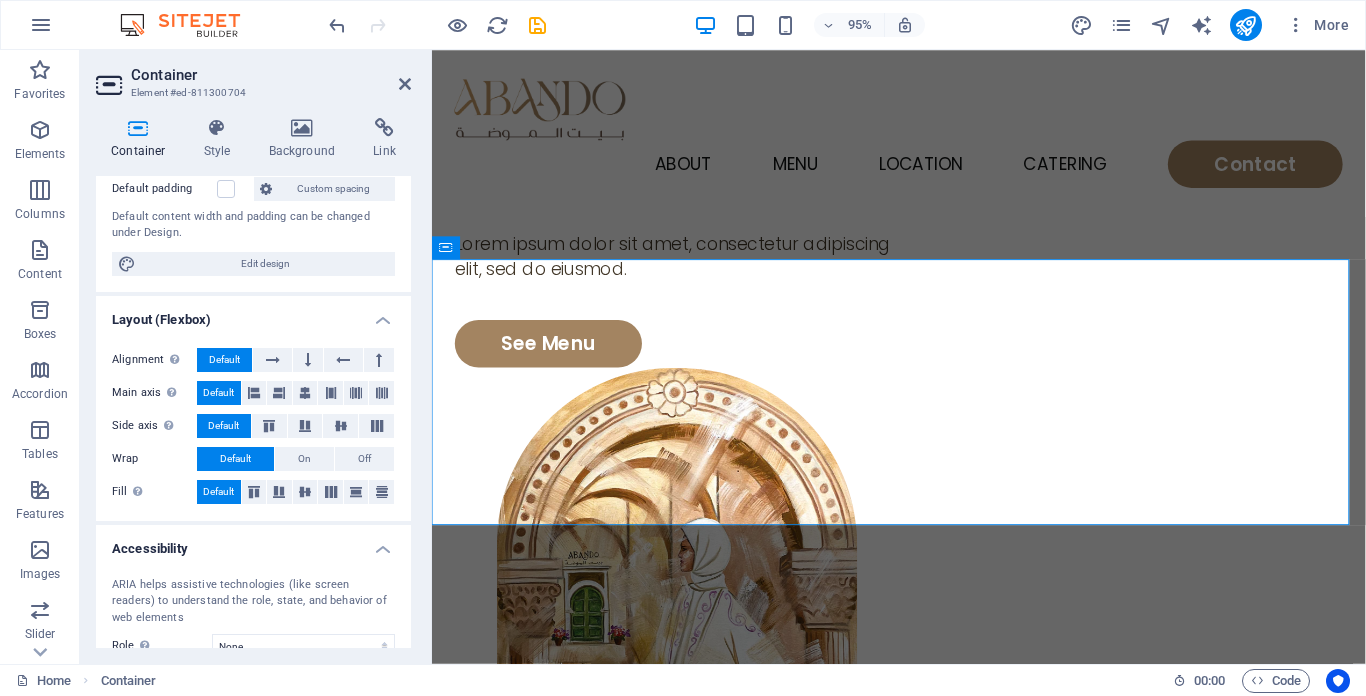 scroll, scrollTop: 200, scrollLeft: 0, axis: vertical 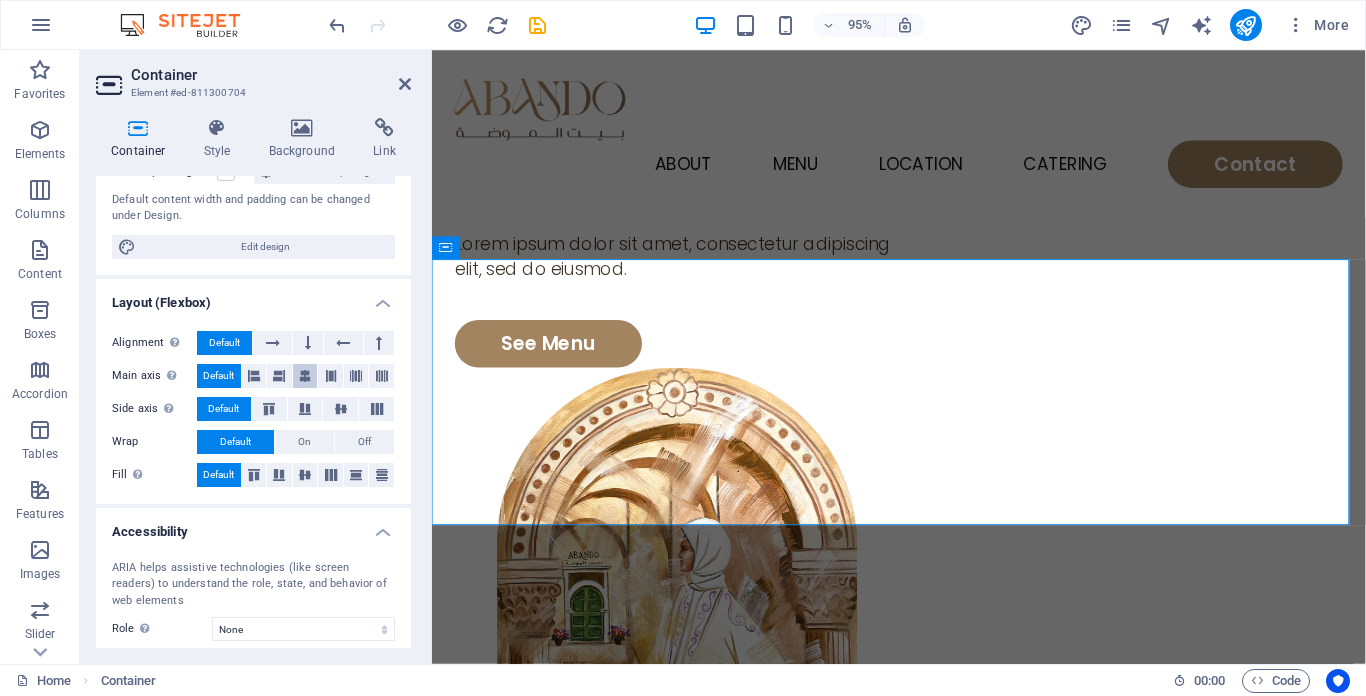 click at bounding box center [305, 376] 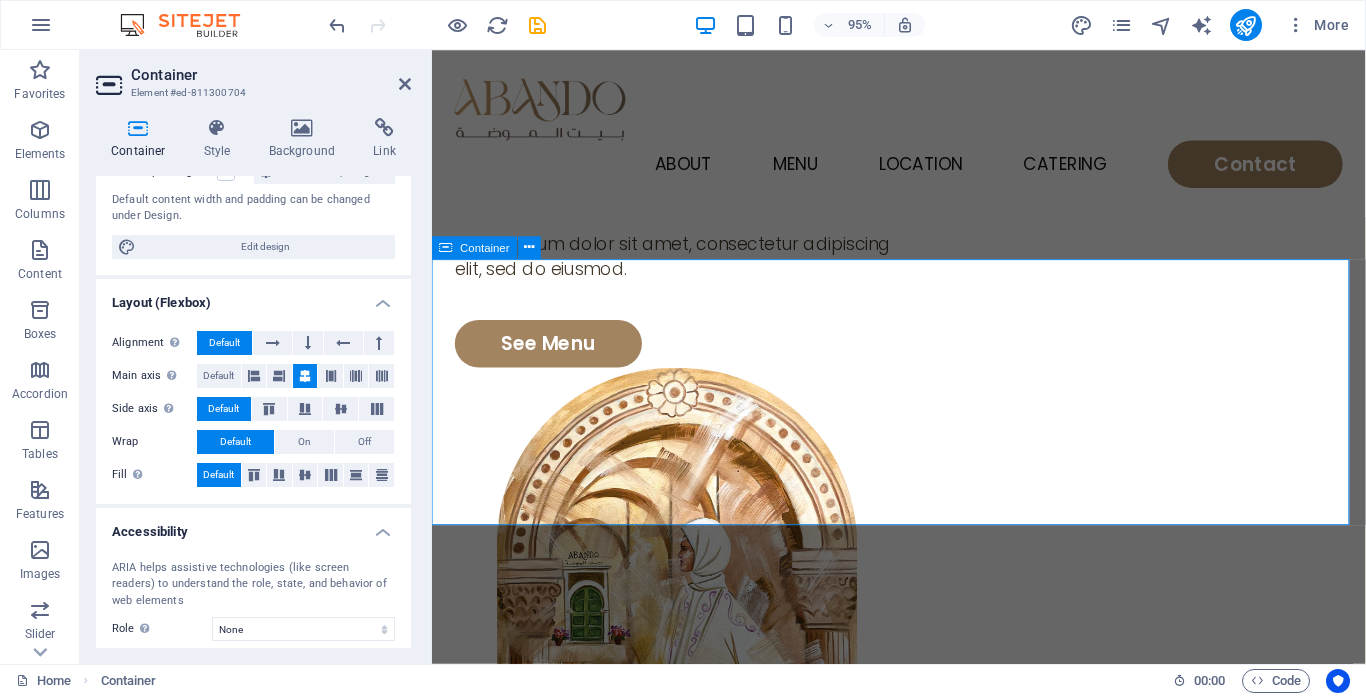 click at bounding box center (923, 1186) 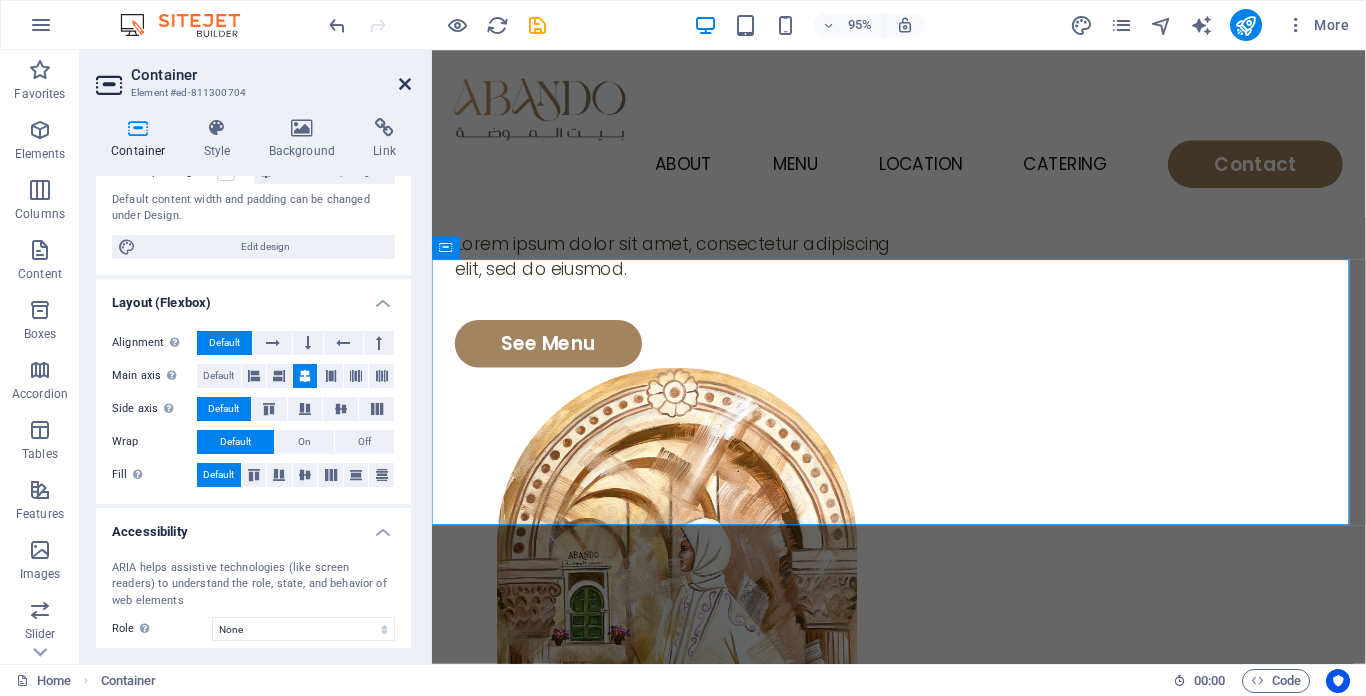 click at bounding box center [405, 84] 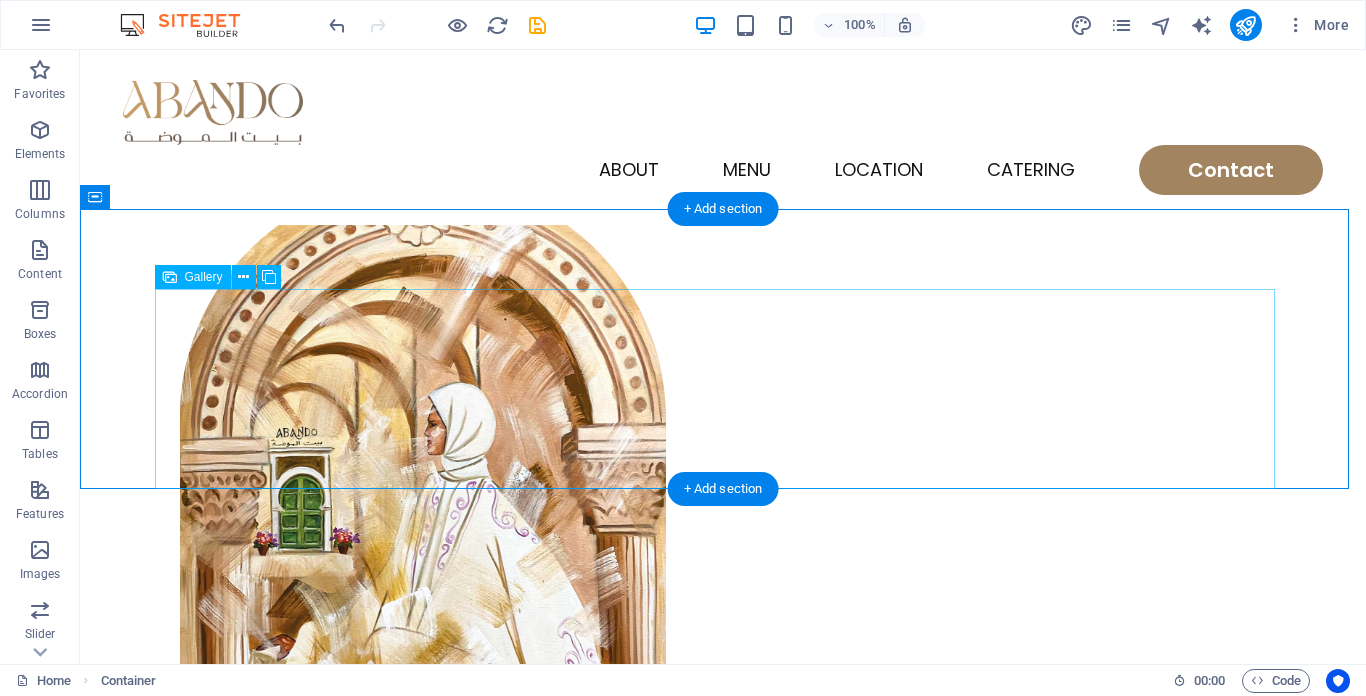 scroll, scrollTop: 399, scrollLeft: 0, axis: vertical 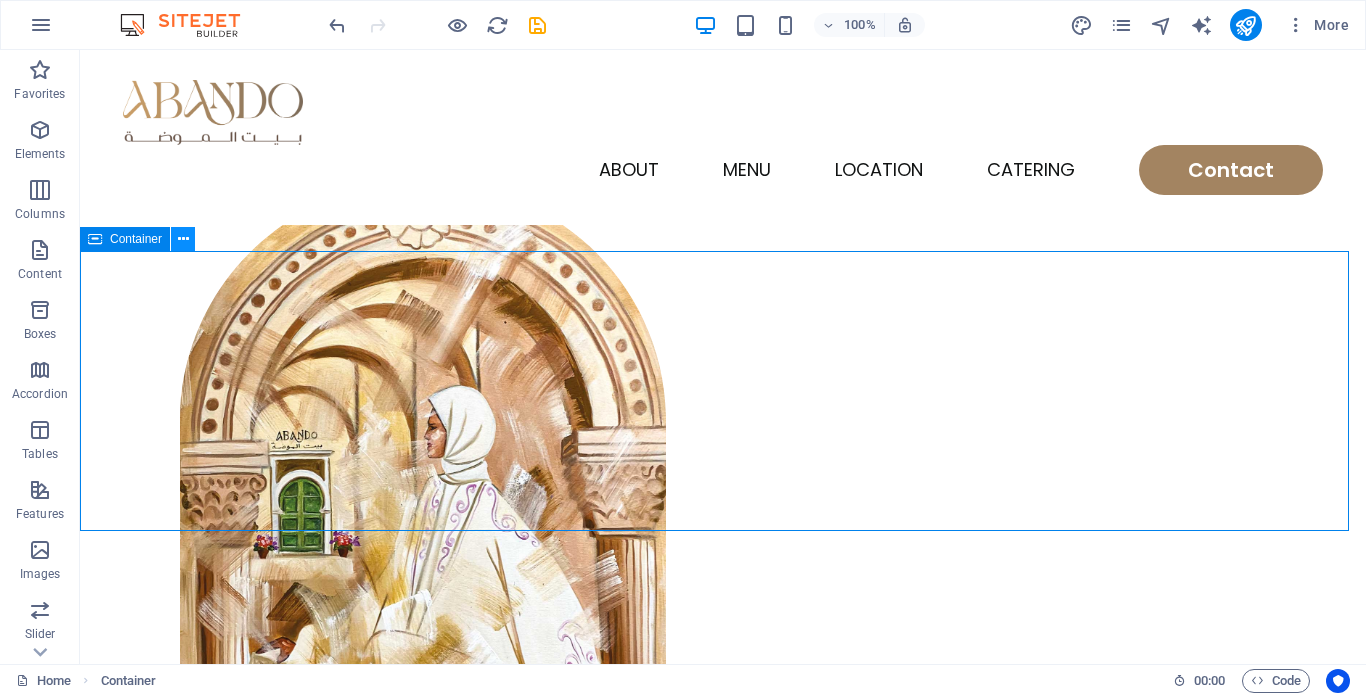 click at bounding box center [183, 239] 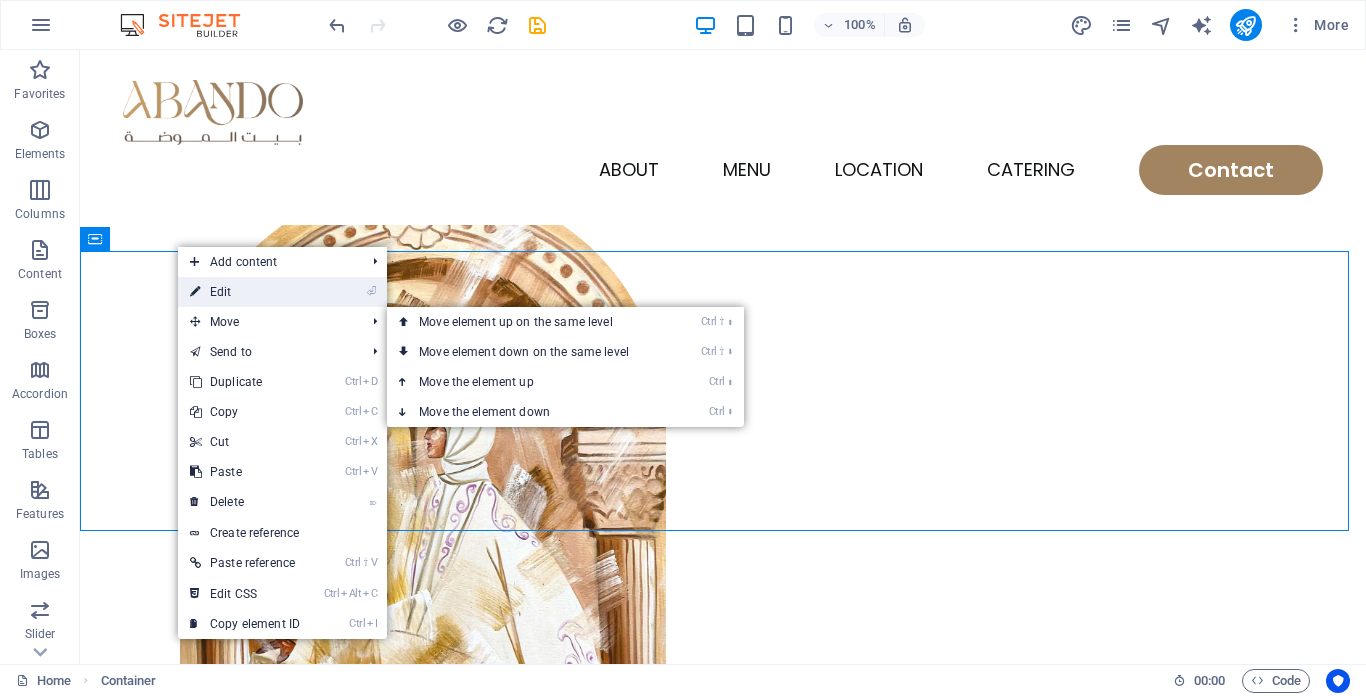 click on "⏎  Edit" at bounding box center [245, 292] 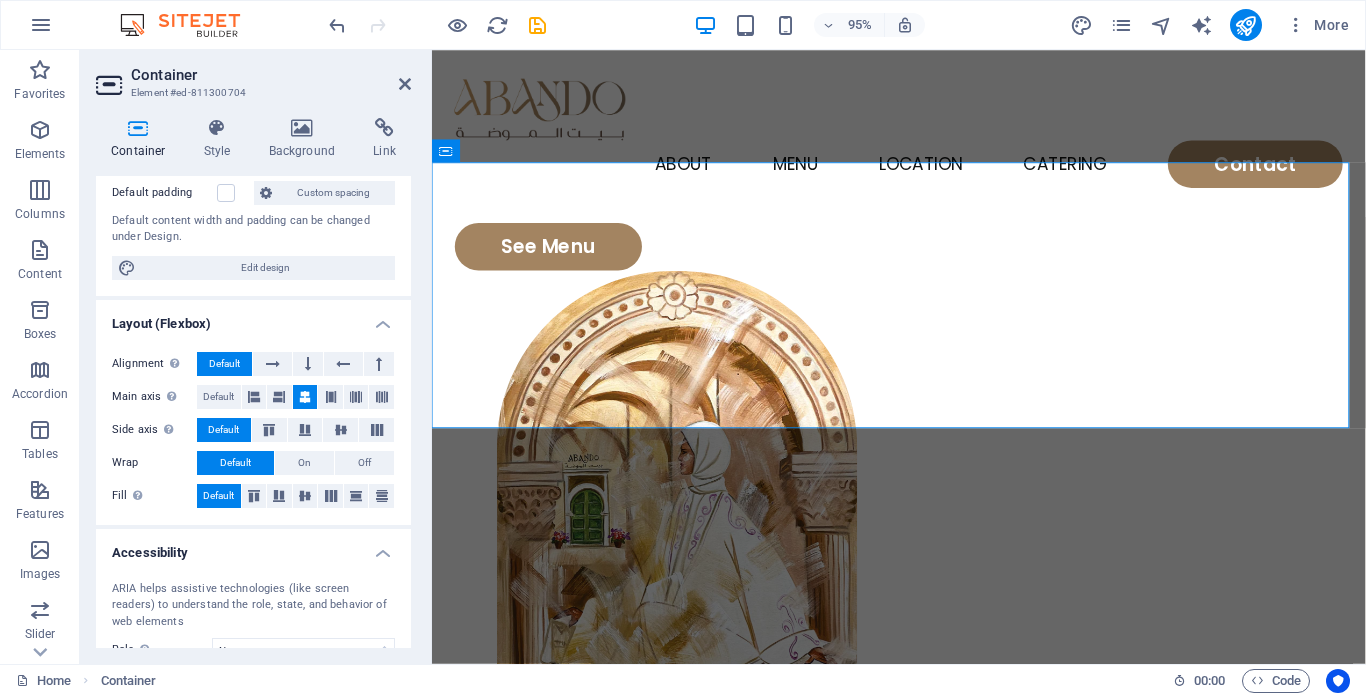 scroll, scrollTop: 200, scrollLeft: 0, axis: vertical 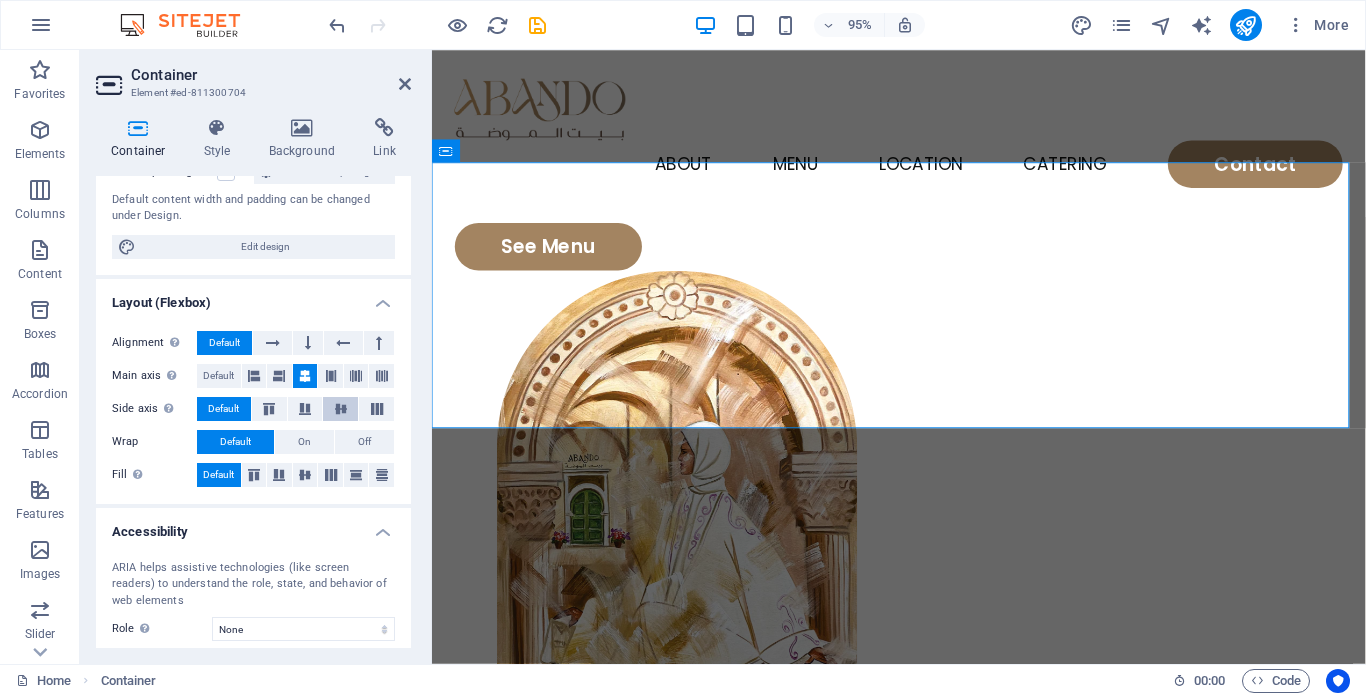 click at bounding box center (341, 409) 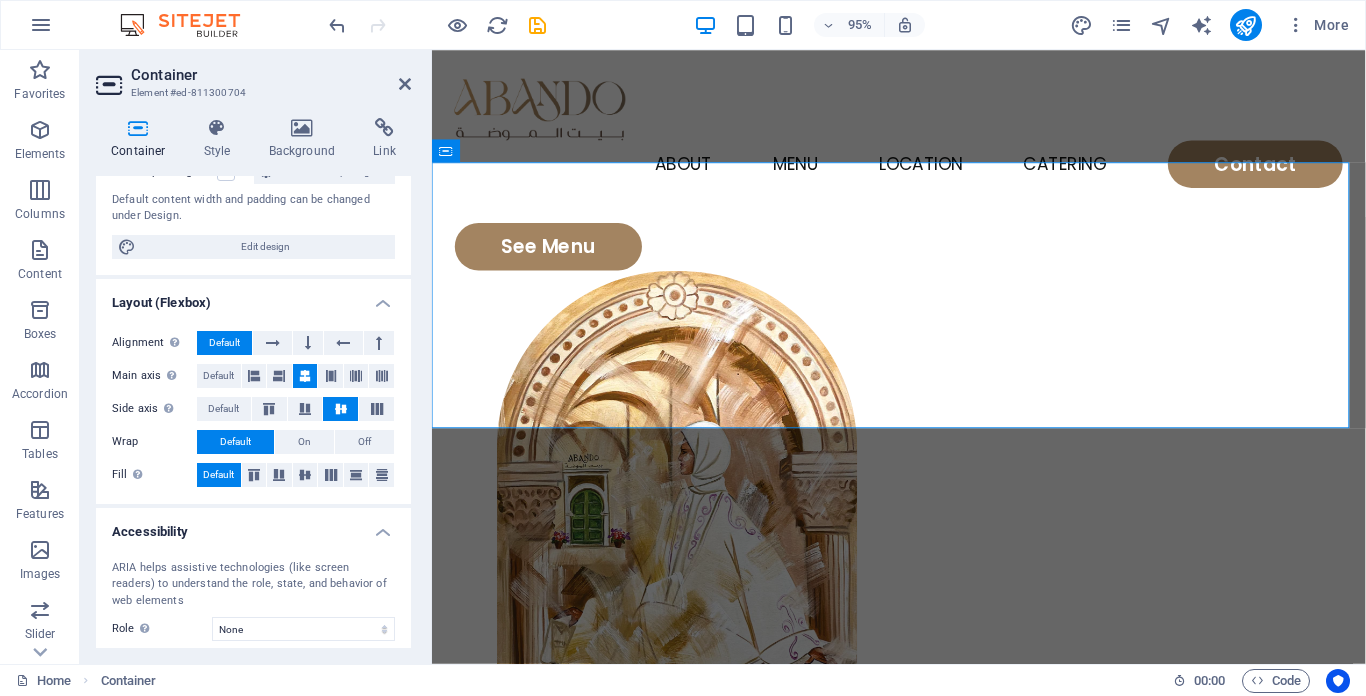 click at bounding box center [341, 409] 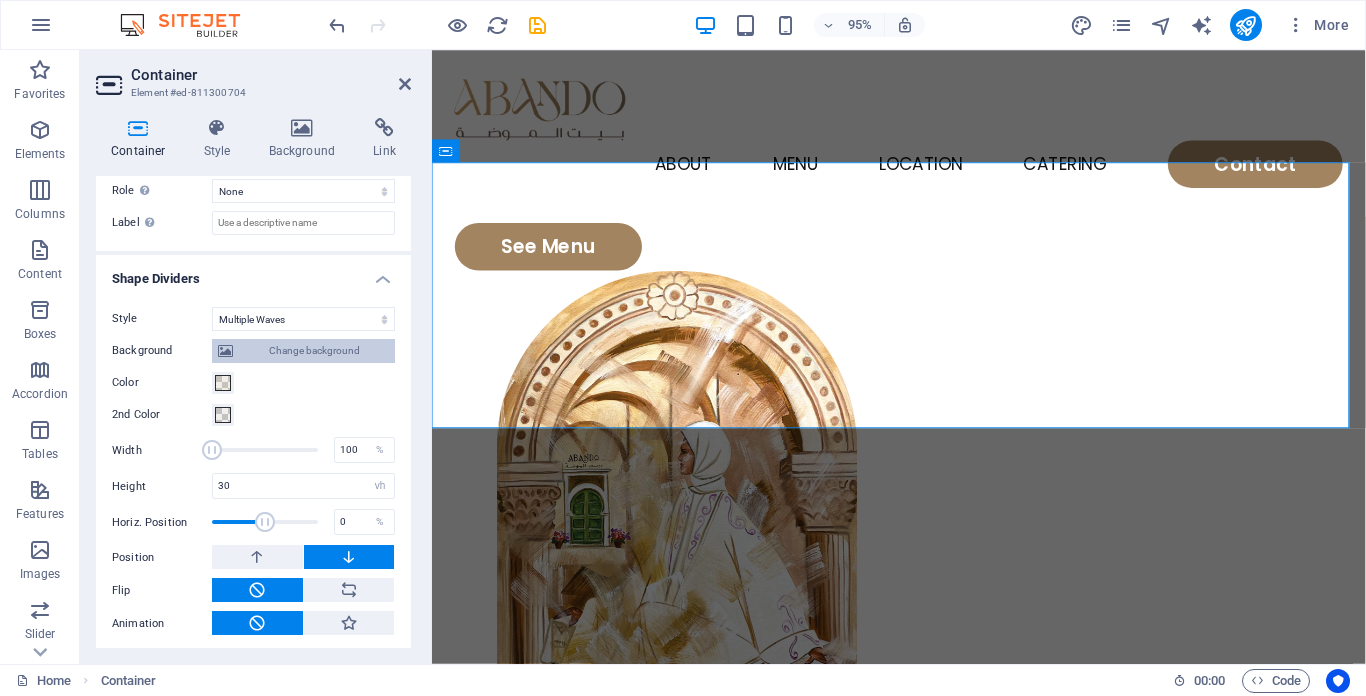scroll, scrollTop: 642, scrollLeft: 0, axis: vertical 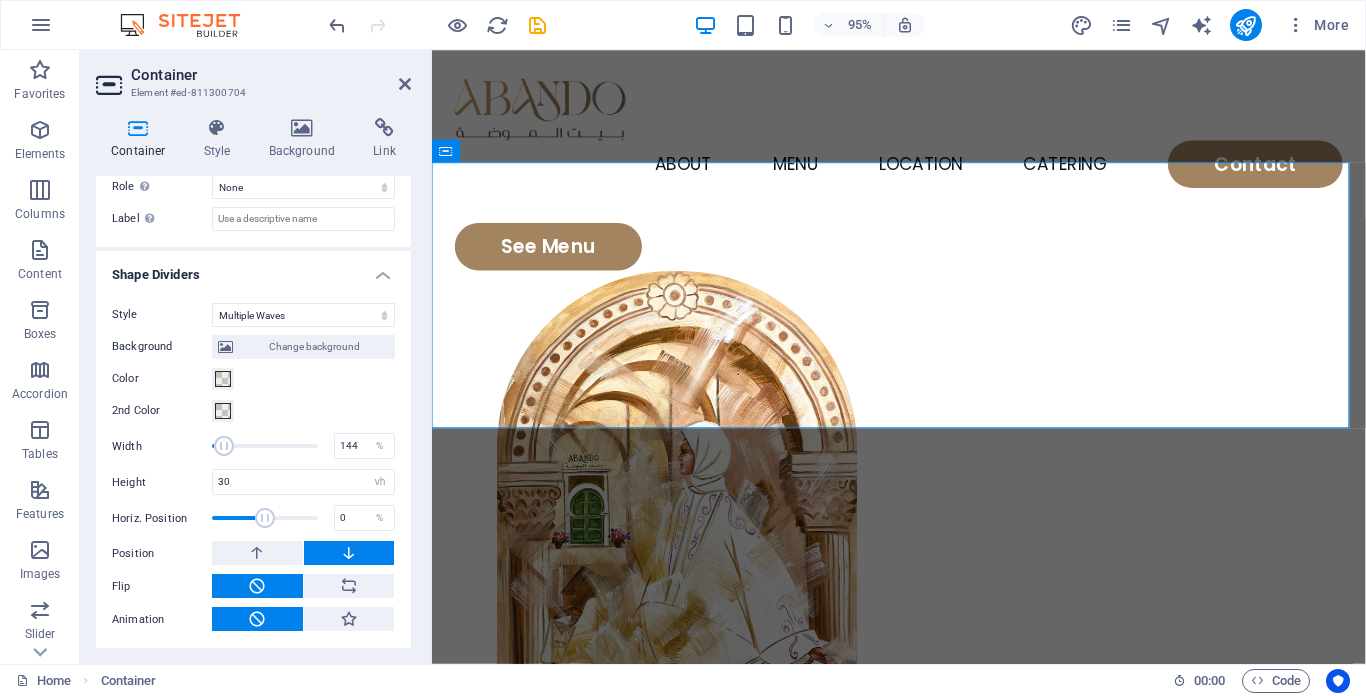 click at bounding box center [224, 446] 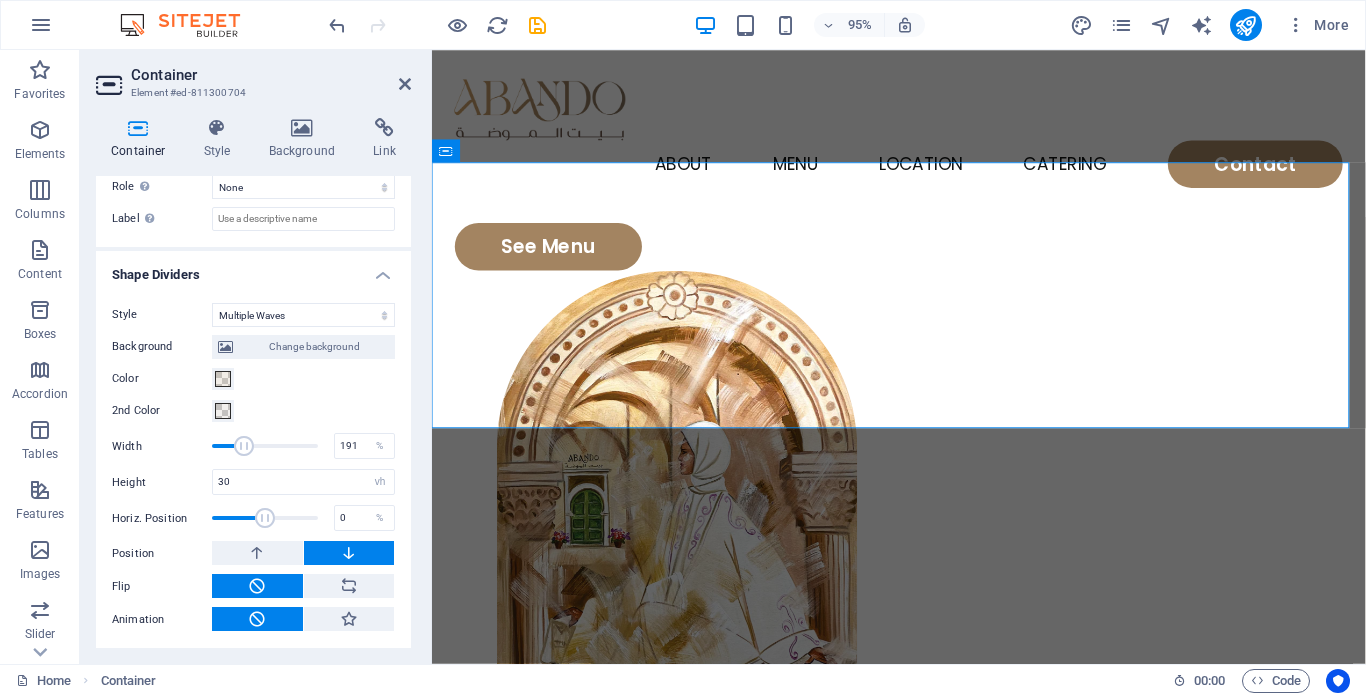 drag, startPoint x: 224, startPoint y: 445, endPoint x: 243, endPoint y: 450, distance: 19.646883 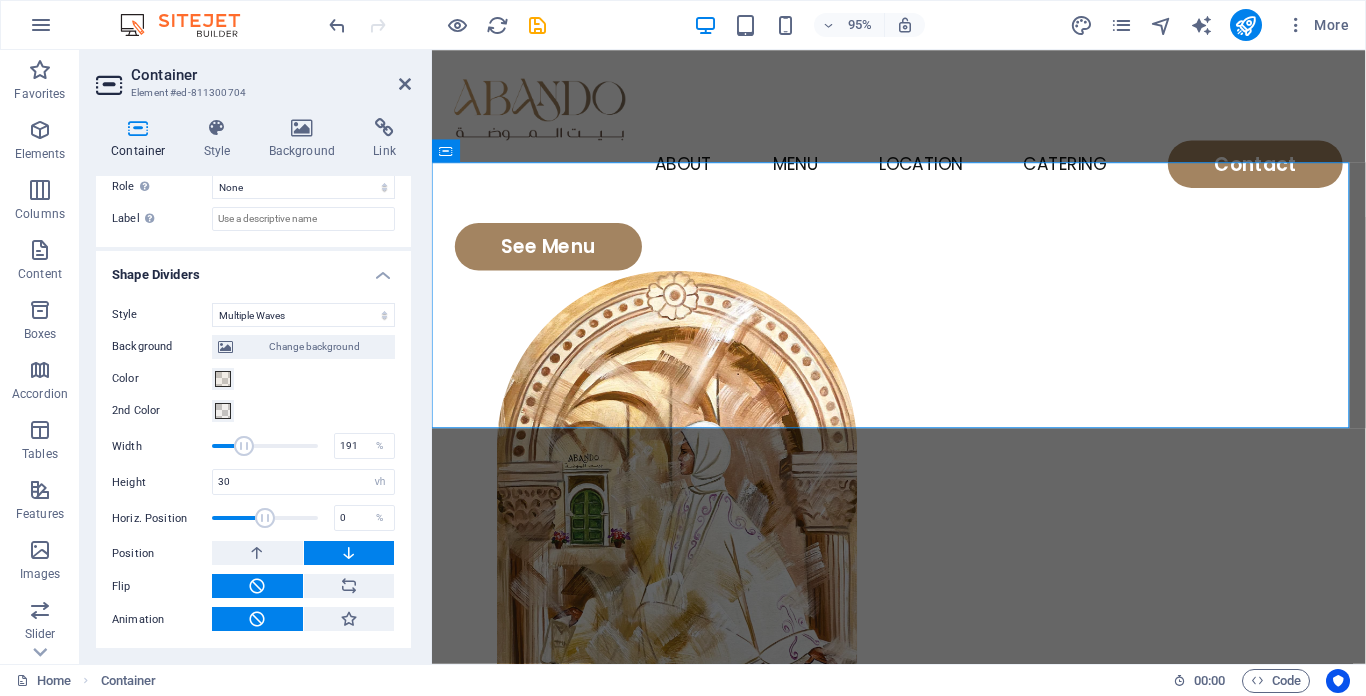 click at bounding box center [244, 446] 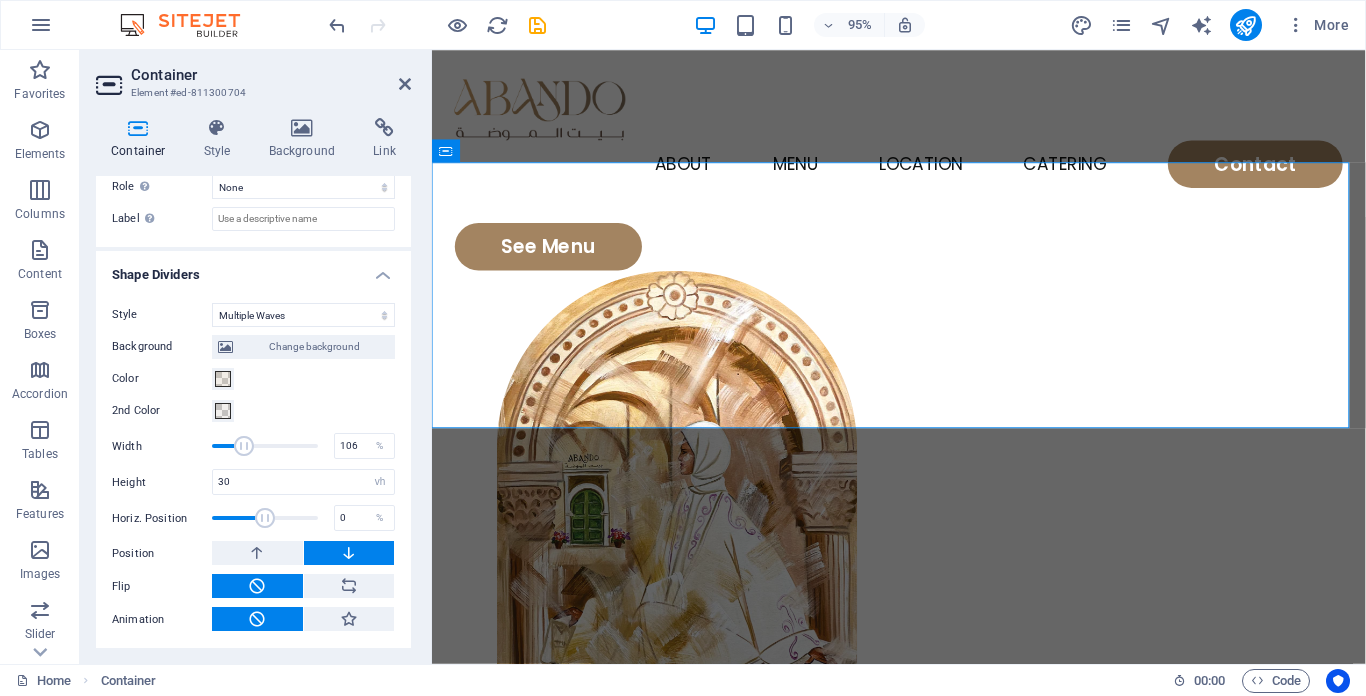 type on "100" 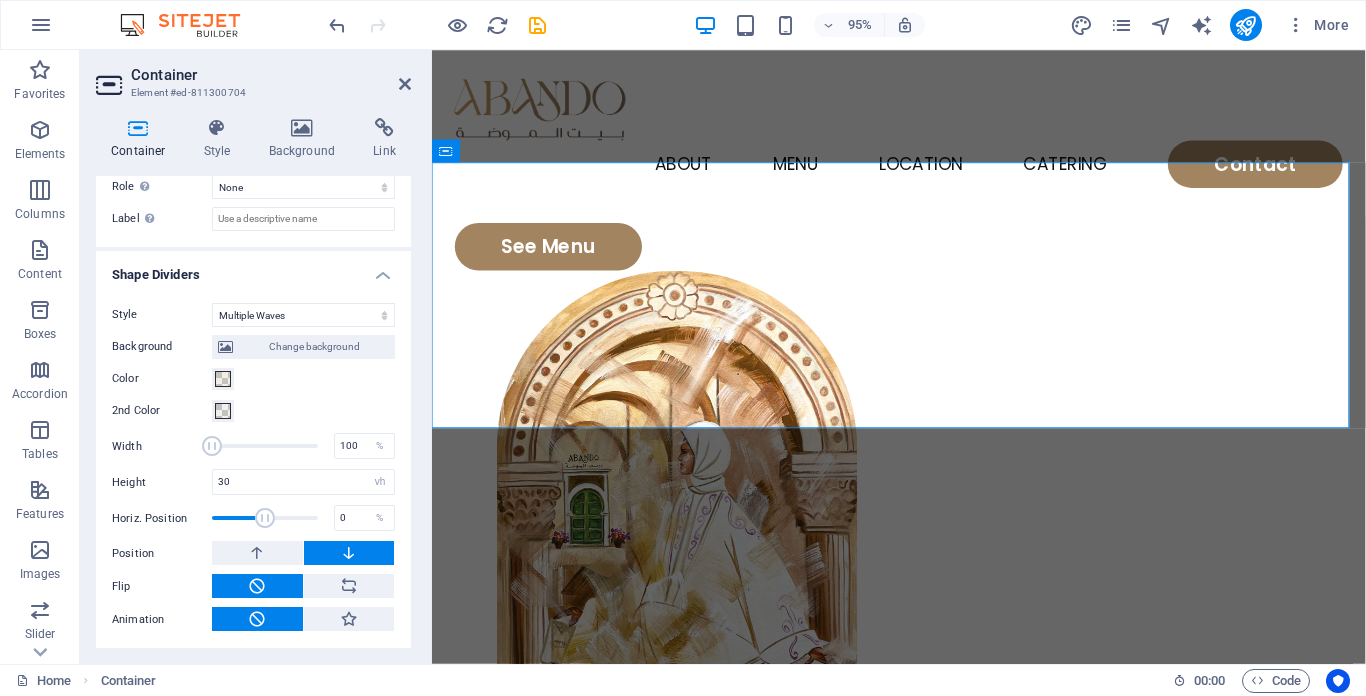 drag, startPoint x: 233, startPoint y: 450, endPoint x: 191, endPoint y: 441, distance: 42.953465 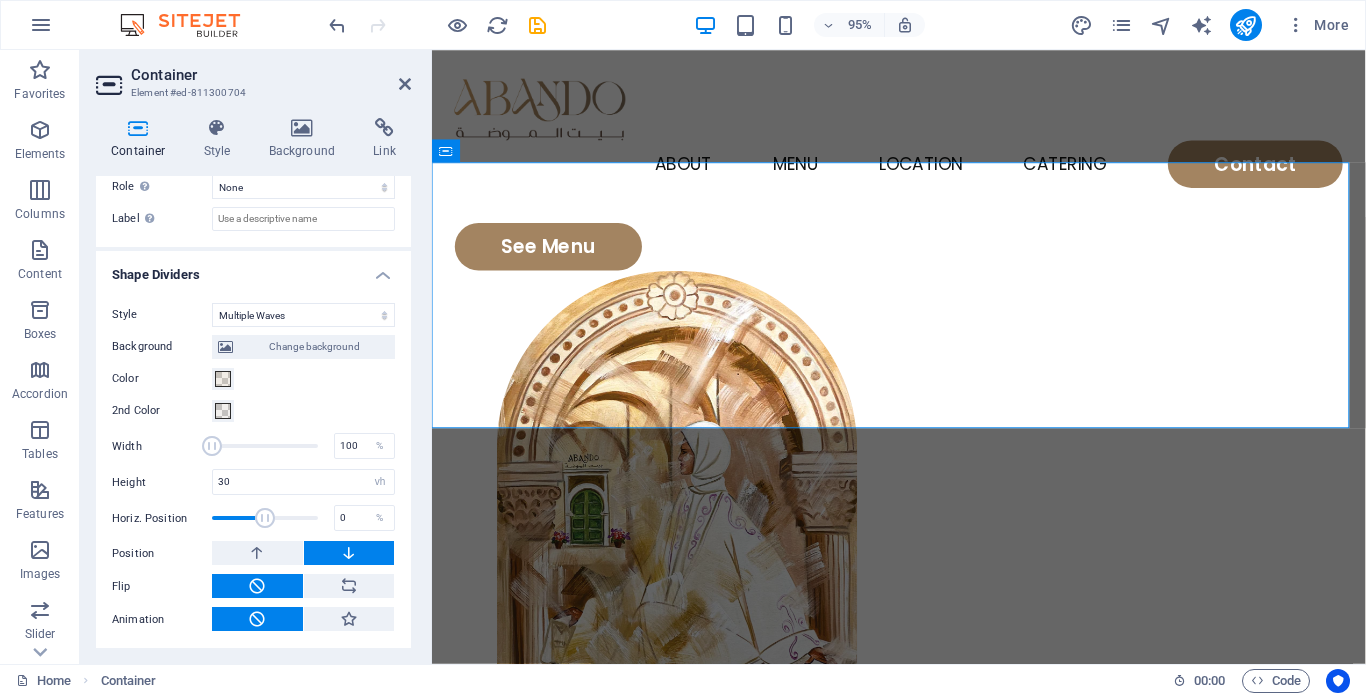 click on "Width 100 %" at bounding box center [253, 446] 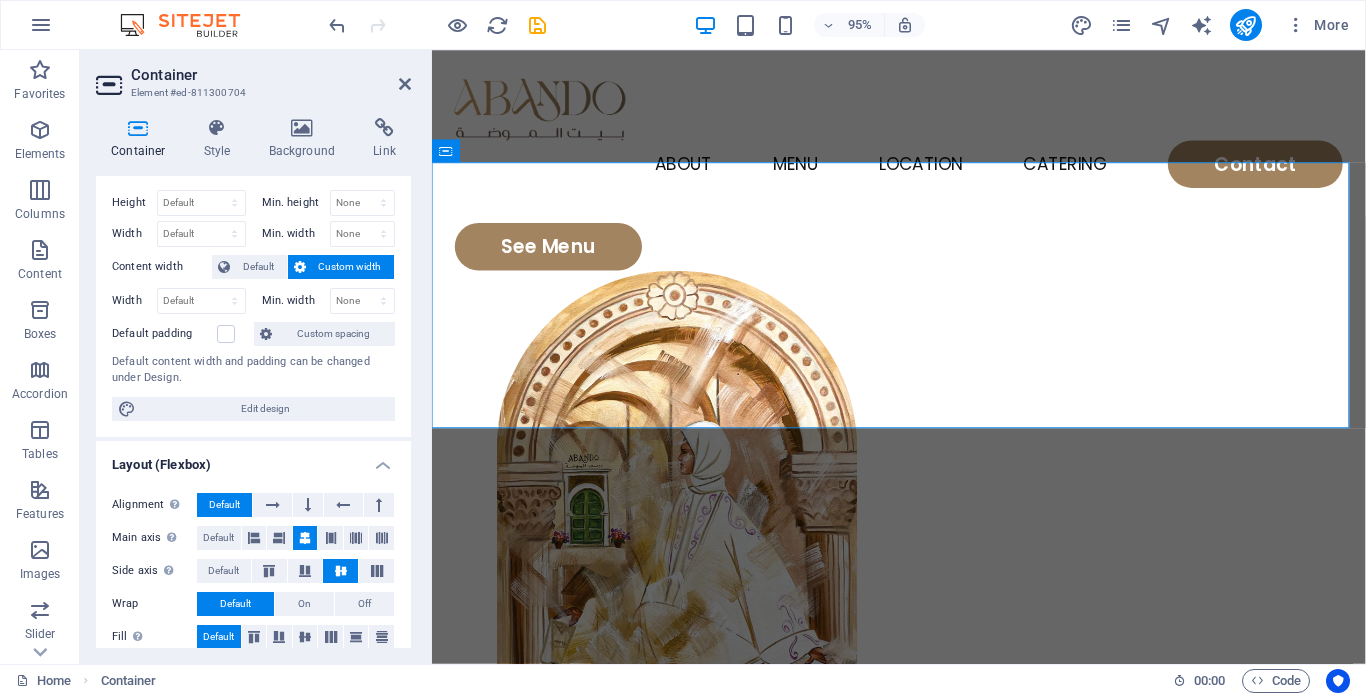 scroll, scrollTop: 0, scrollLeft: 0, axis: both 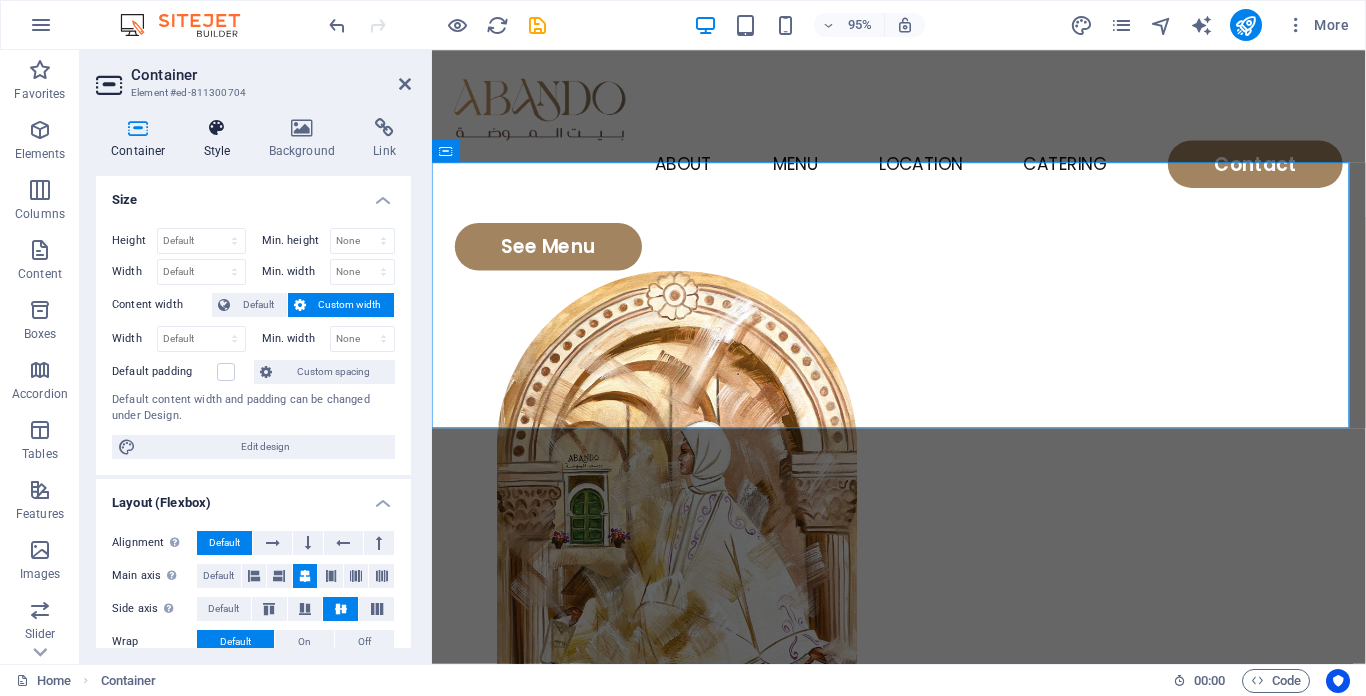 click at bounding box center [217, 128] 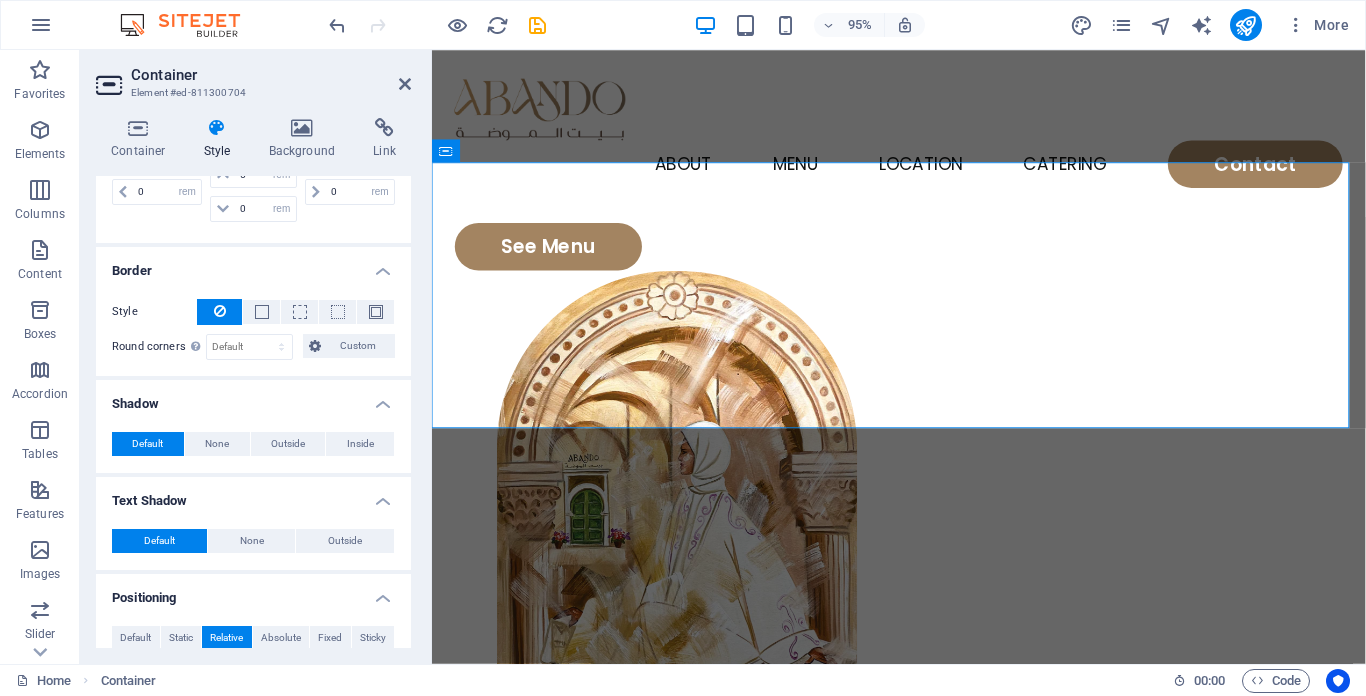 scroll, scrollTop: 300, scrollLeft: 0, axis: vertical 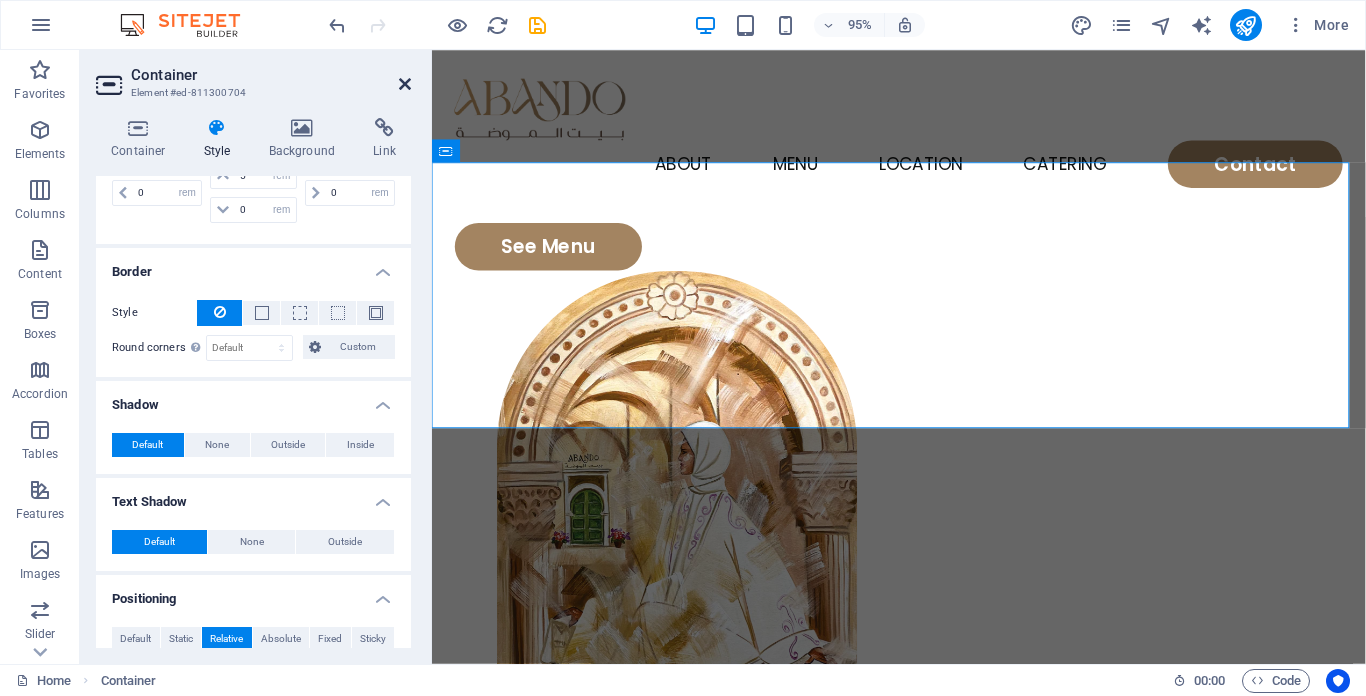 click at bounding box center (405, 84) 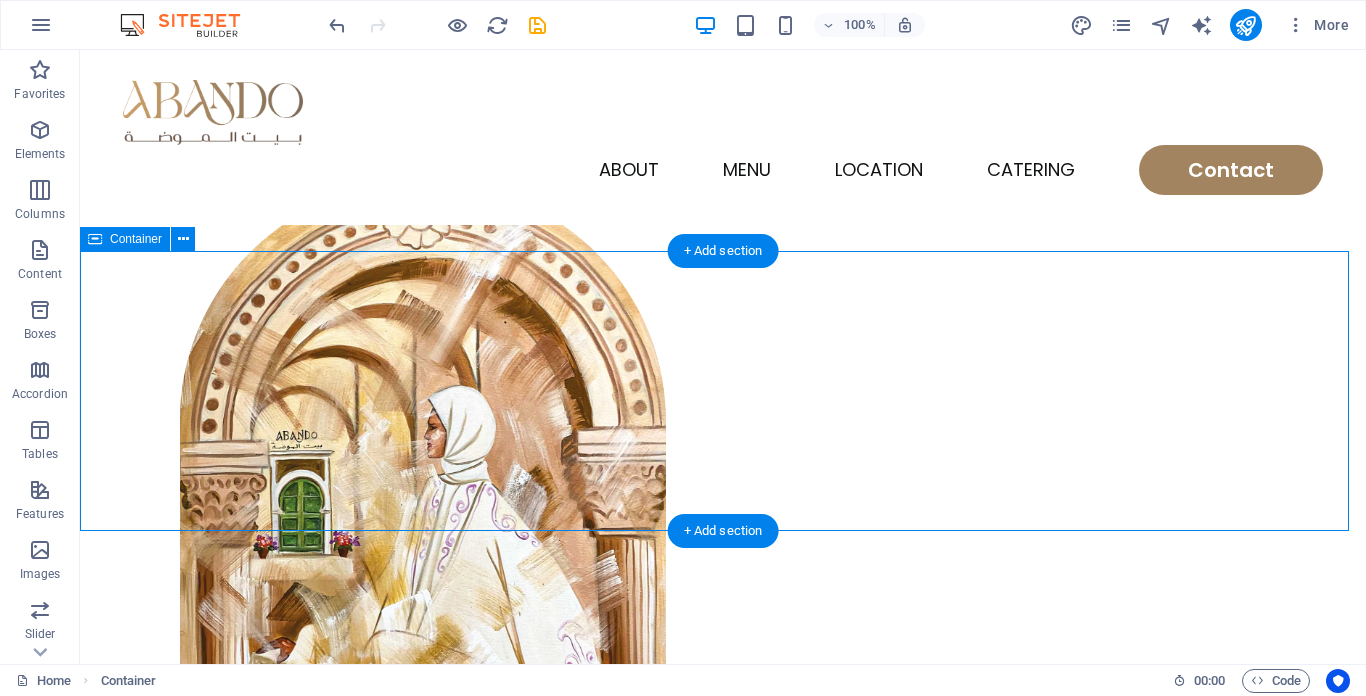 click at bounding box center [723, 1017] 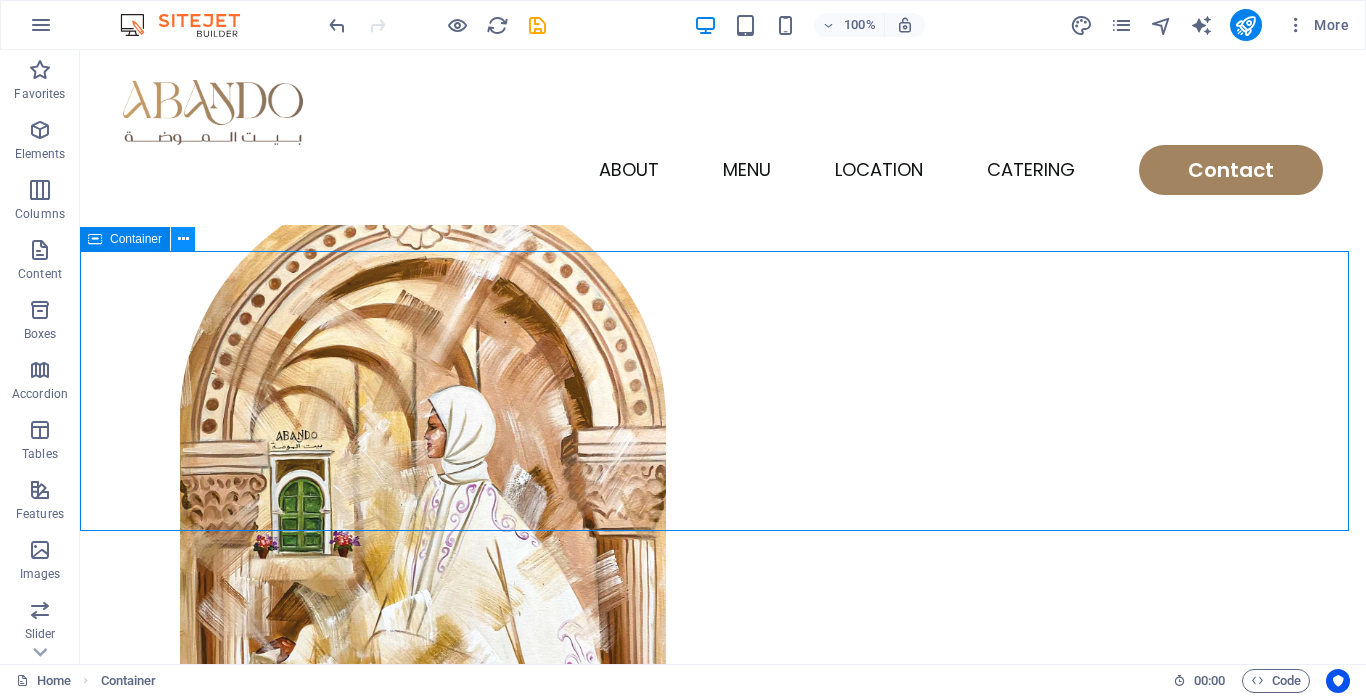 click at bounding box center [183, 239] 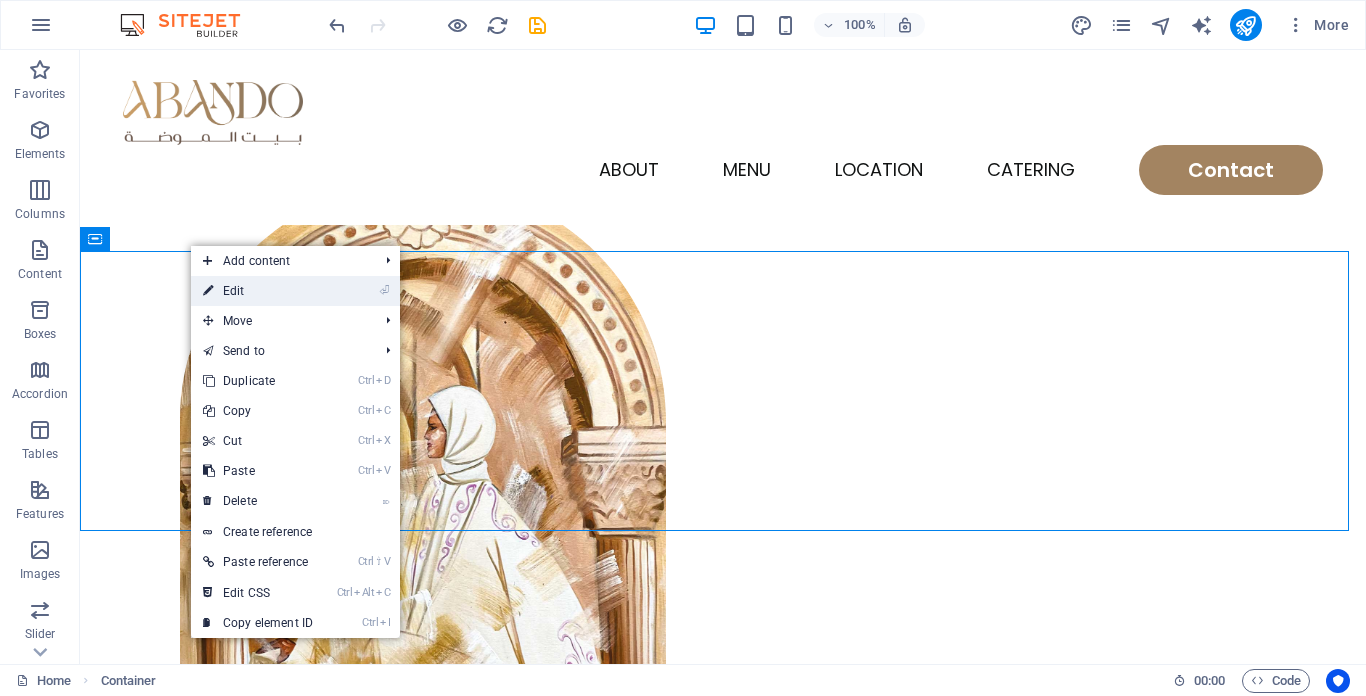 click on "⏎  Edit" at bounding box center (258, 291) 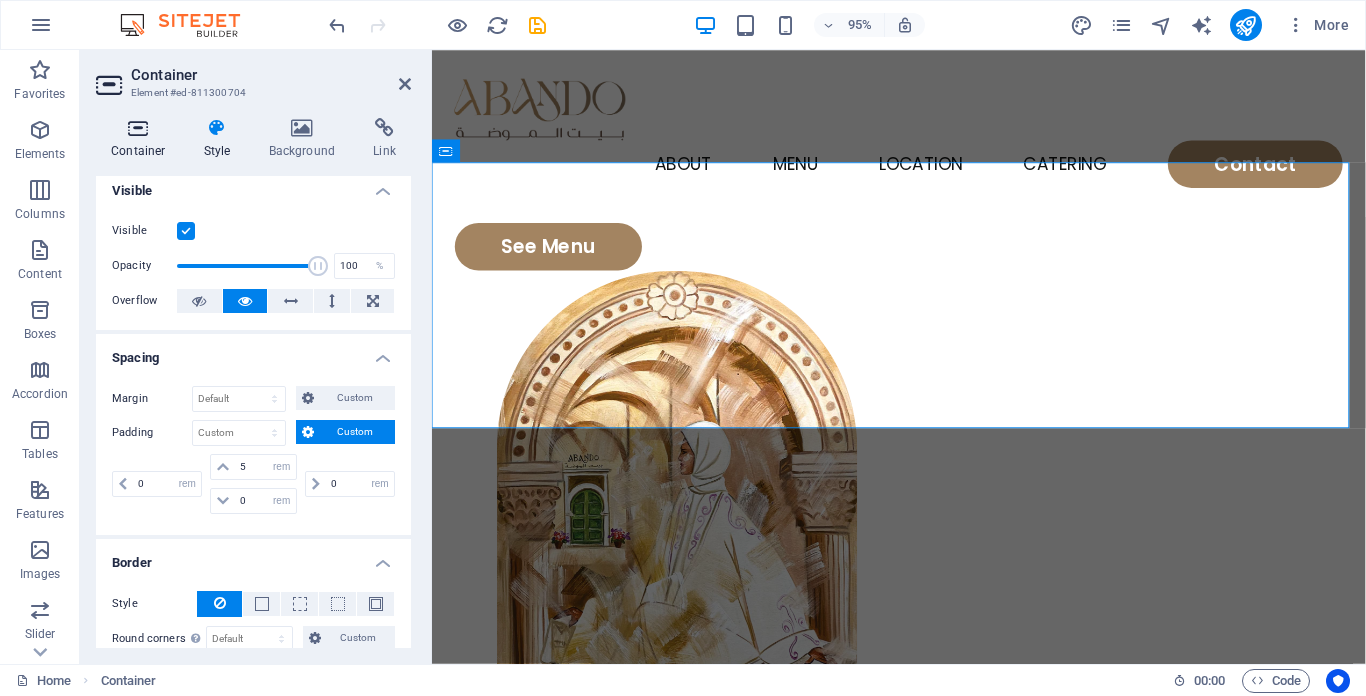 scroll, scrollTop: 0, scrollLeft: 0, axis: both 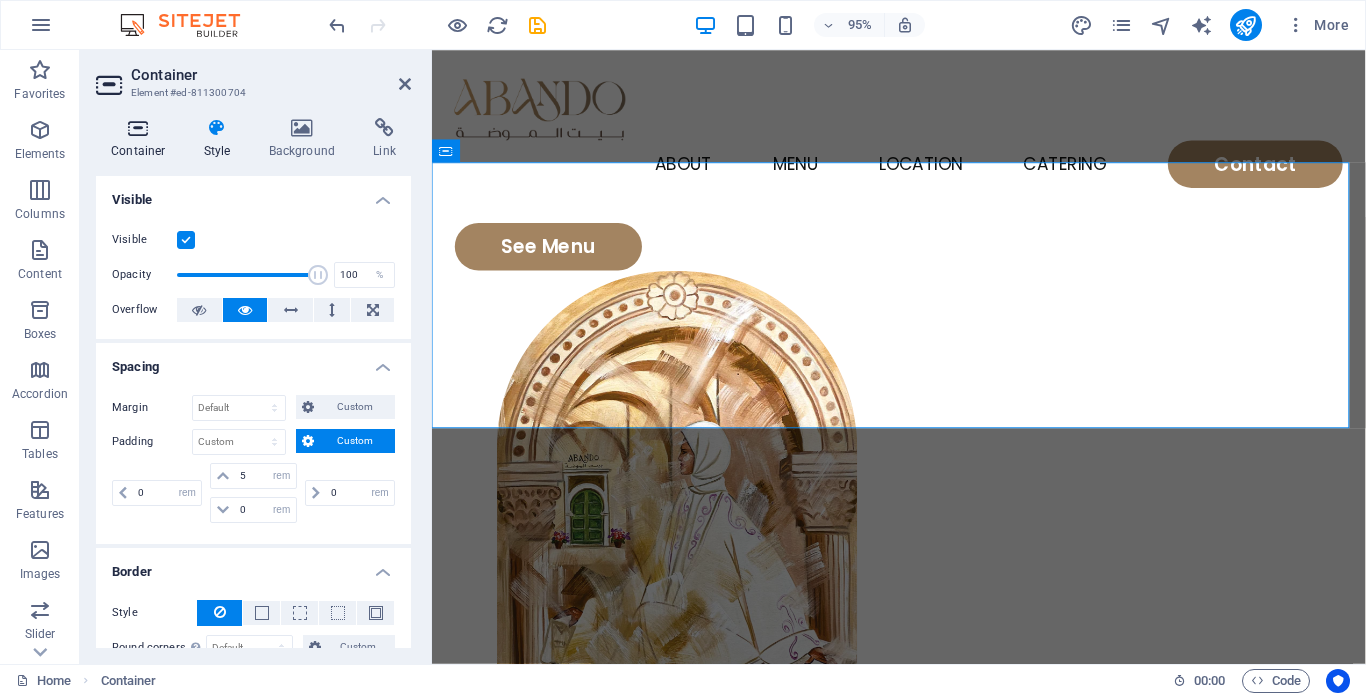 click at bounding box center (138, 128) 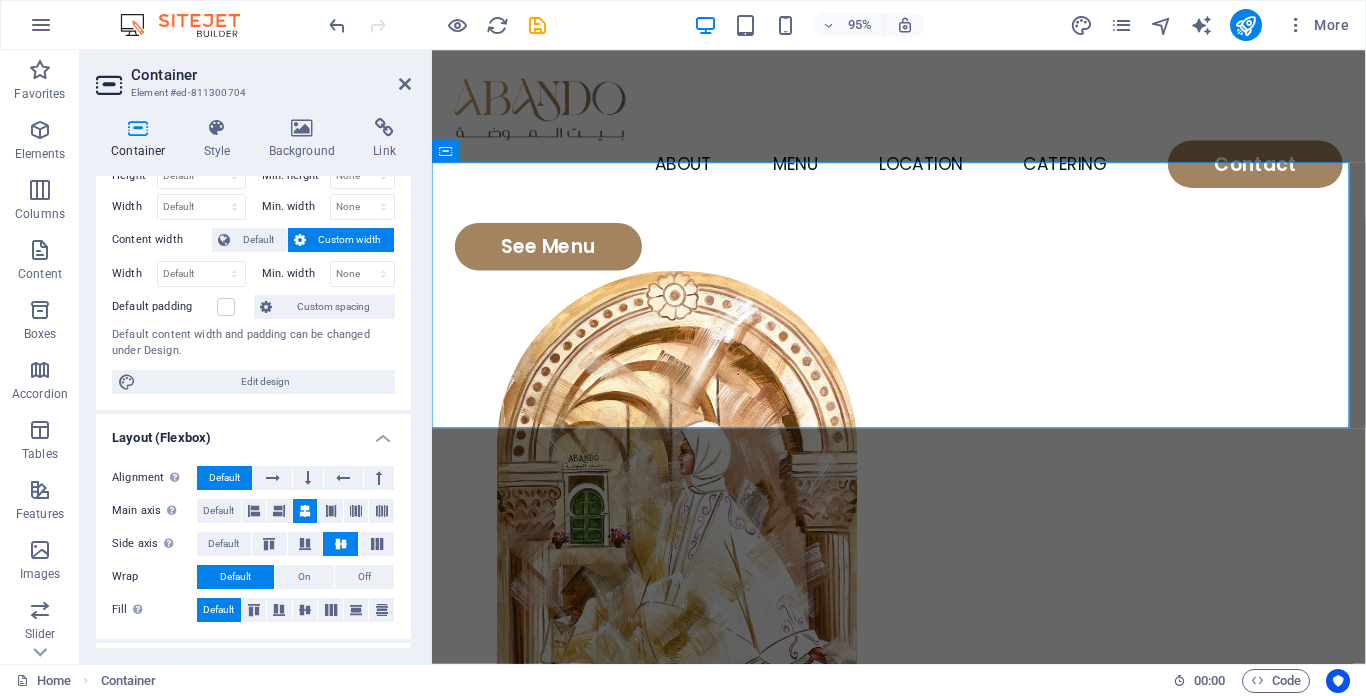 scroll, scrollTop: 200, scrollLeft: 0, axis: vertical 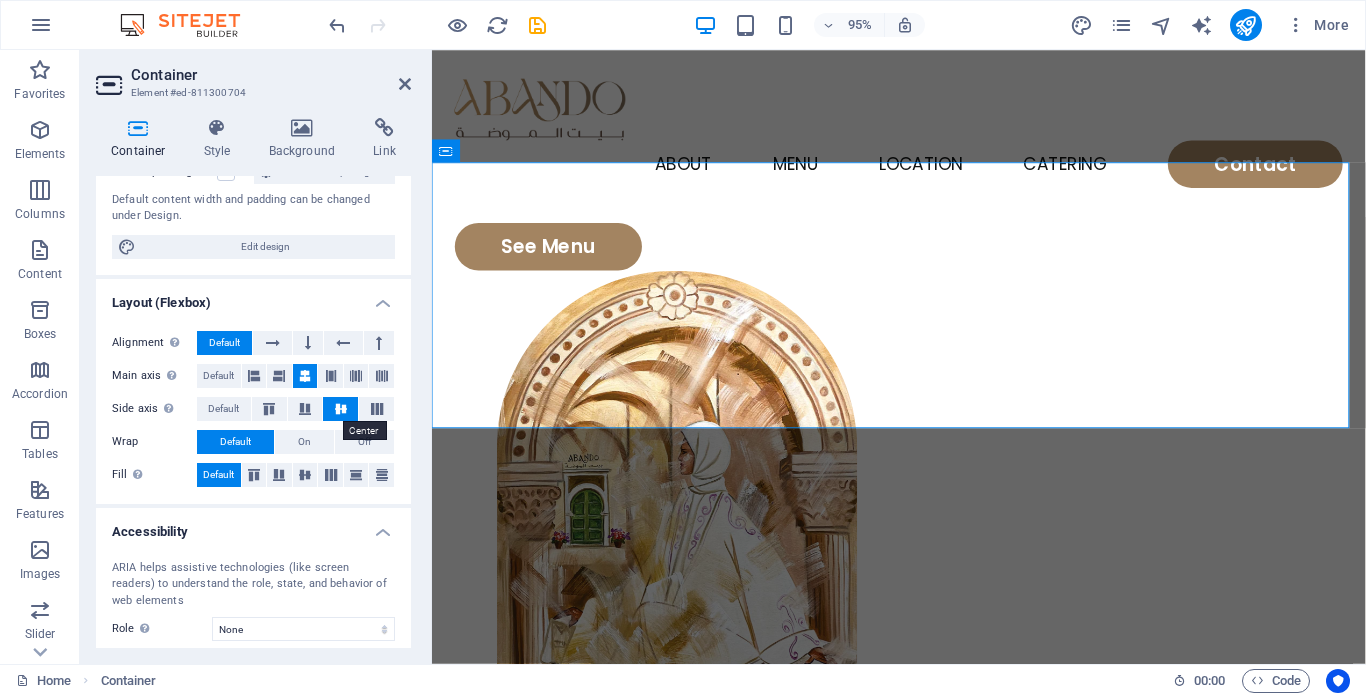click at bounding box center (340, 409) 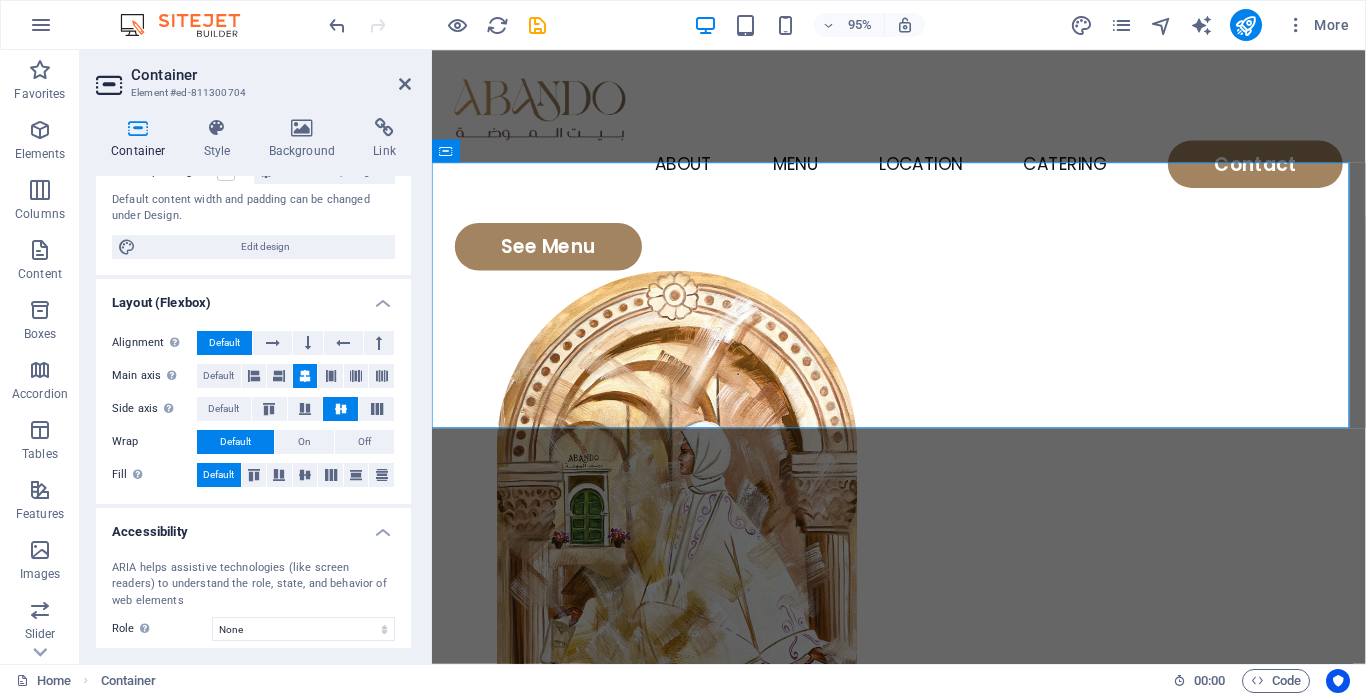 click at bounding box center [341, 409] 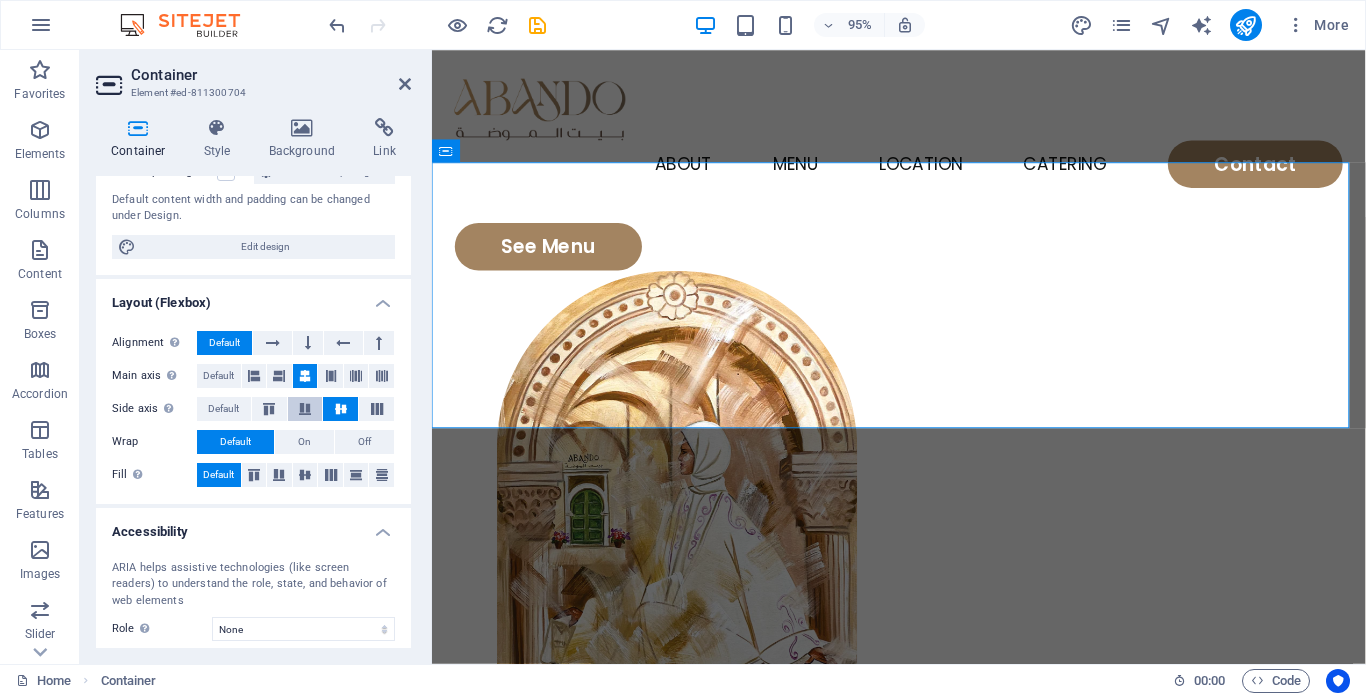 click at bounding box center (305, 409) 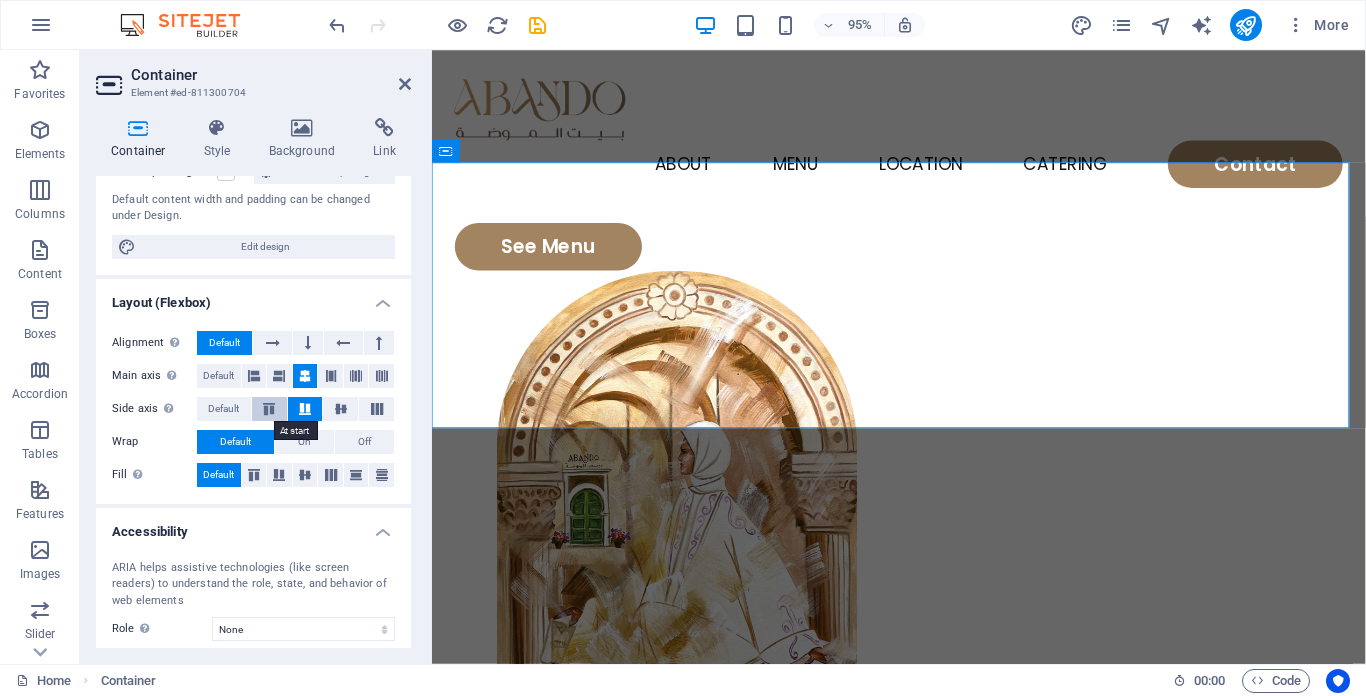 click at bounding box center [269, 409] 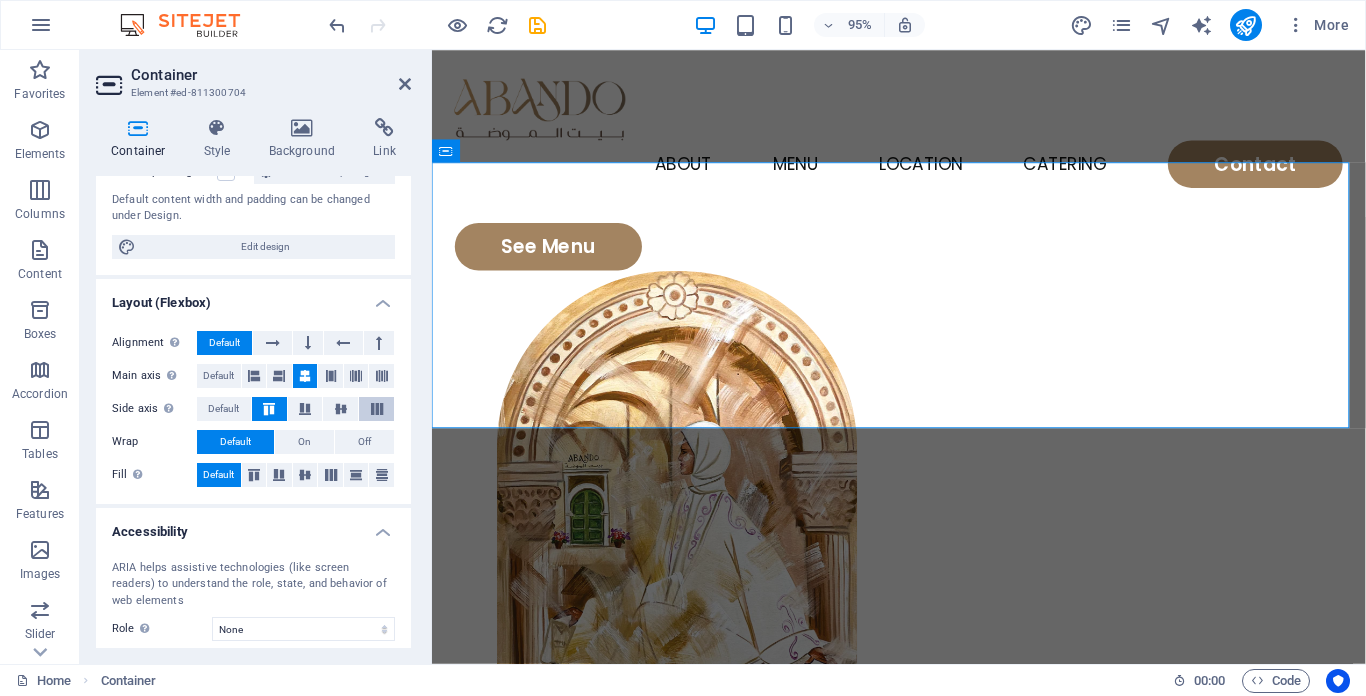 click at bounding box center (377, 409) 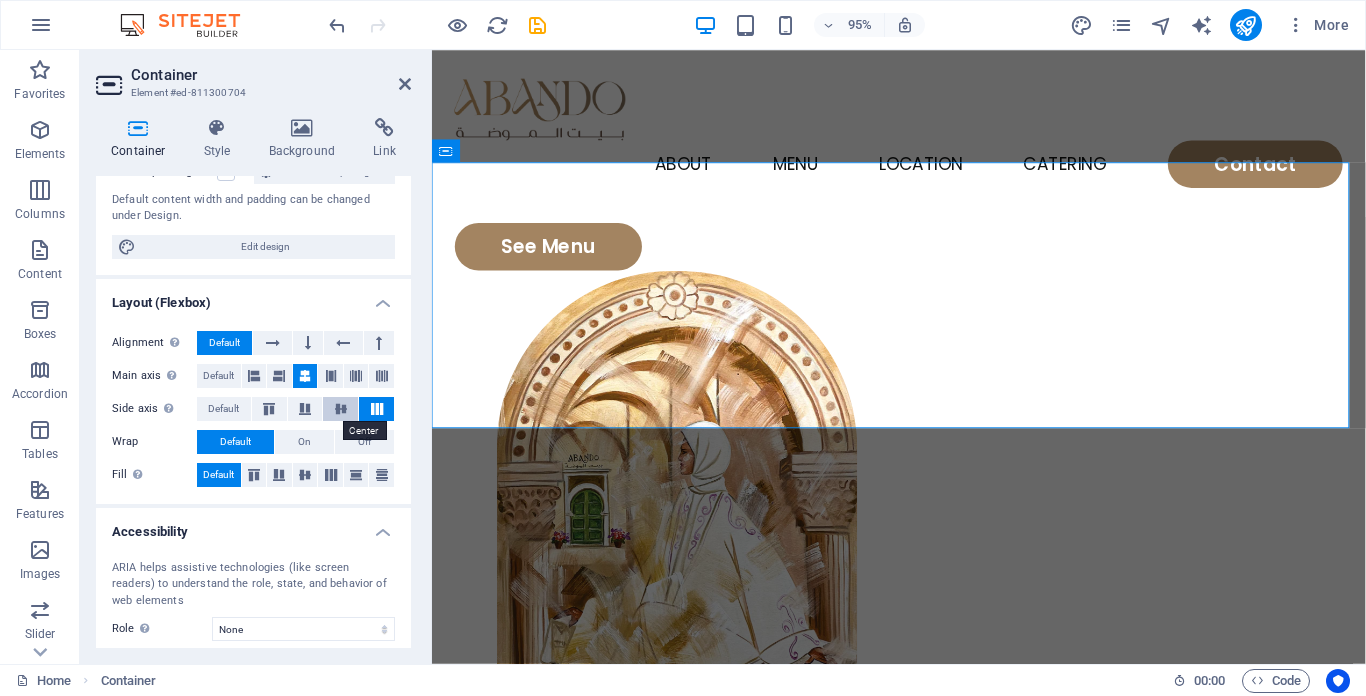 click at bounding box center [341, 409] 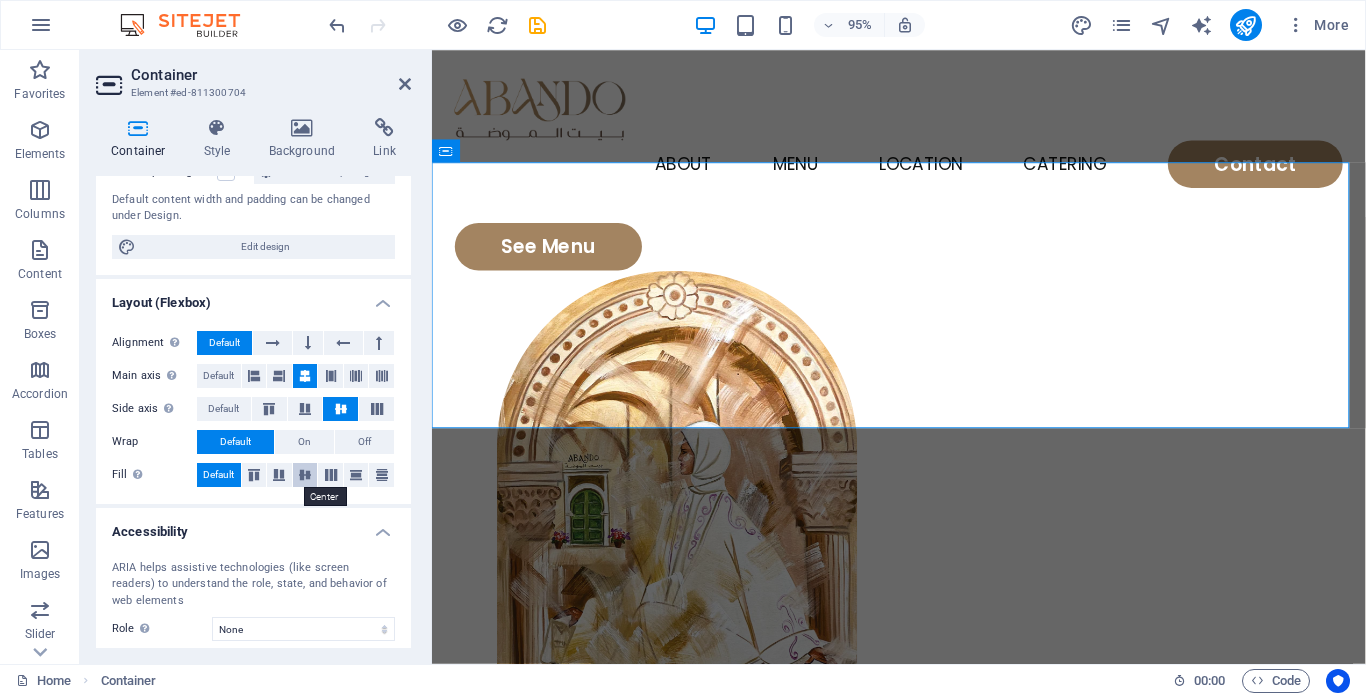 click at bounding box center (305, 475) 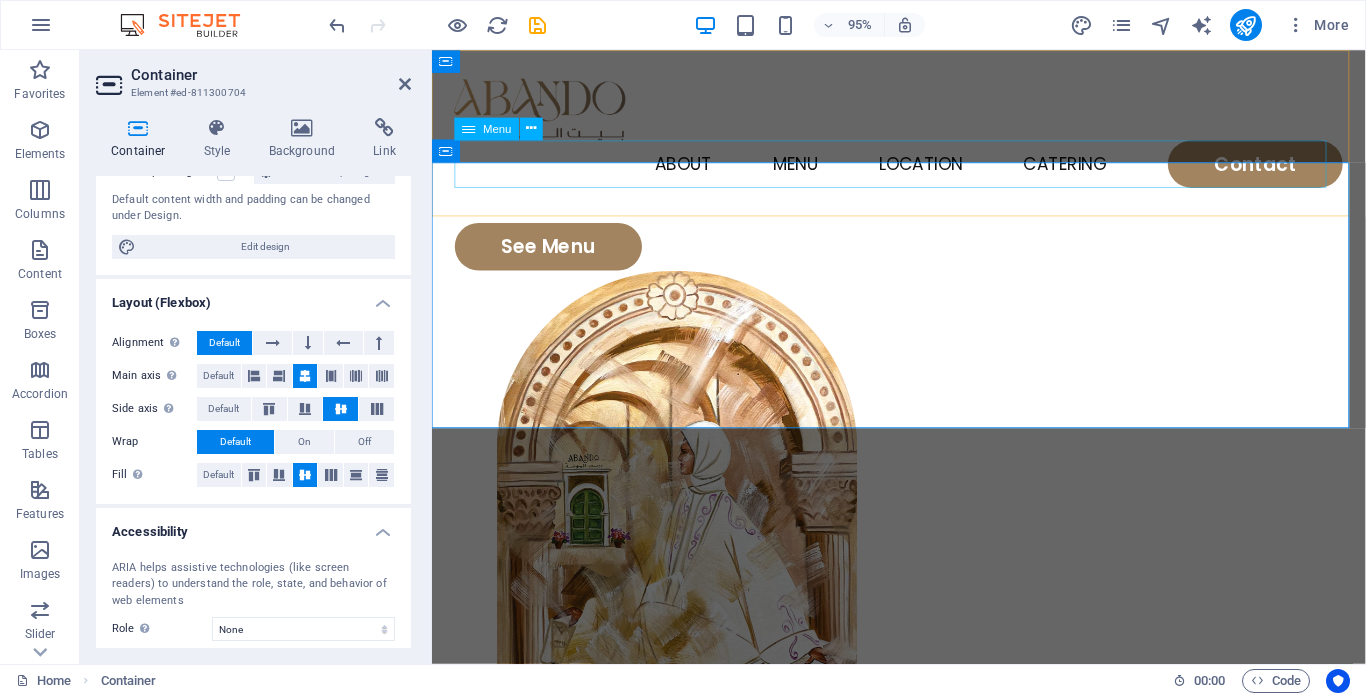 click on "Home About Menu Location Catering Contact" at bounding box center (923, 170) 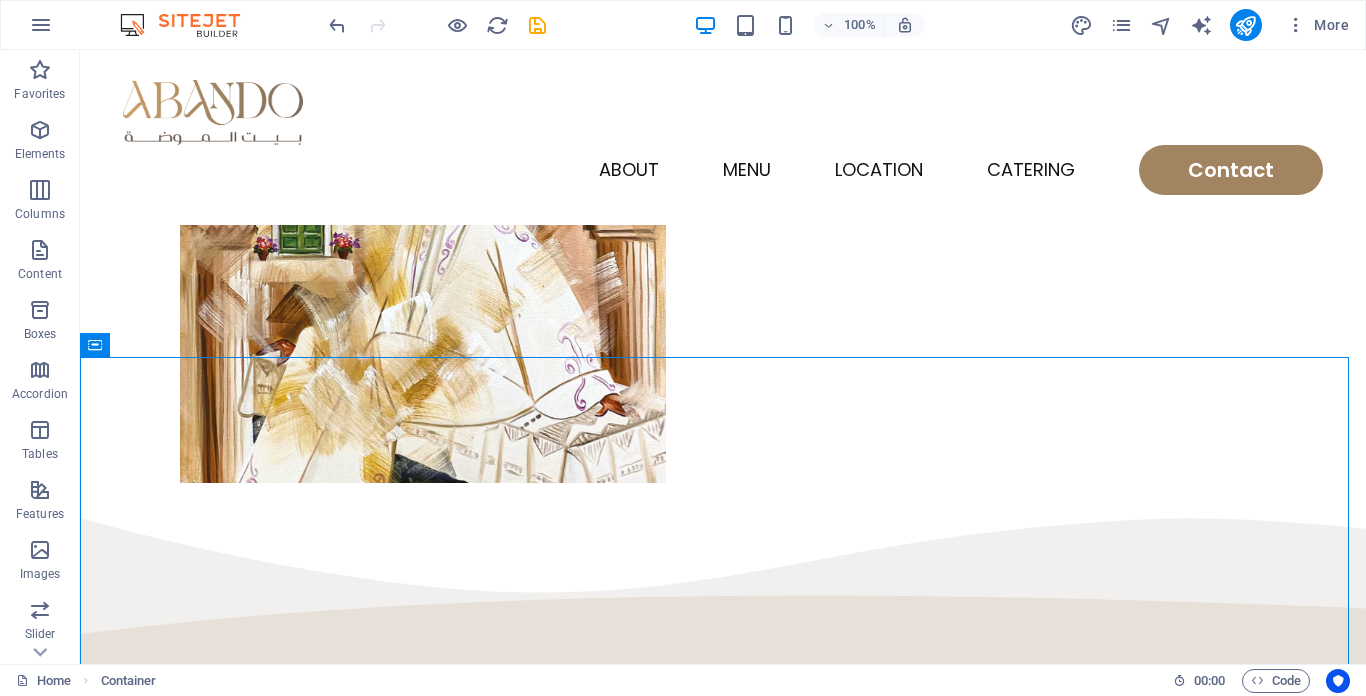 drag, startPoint x: 896, startPoint y: 566, endPoint x: 906, endPoint y: 666, distance: 100.49876 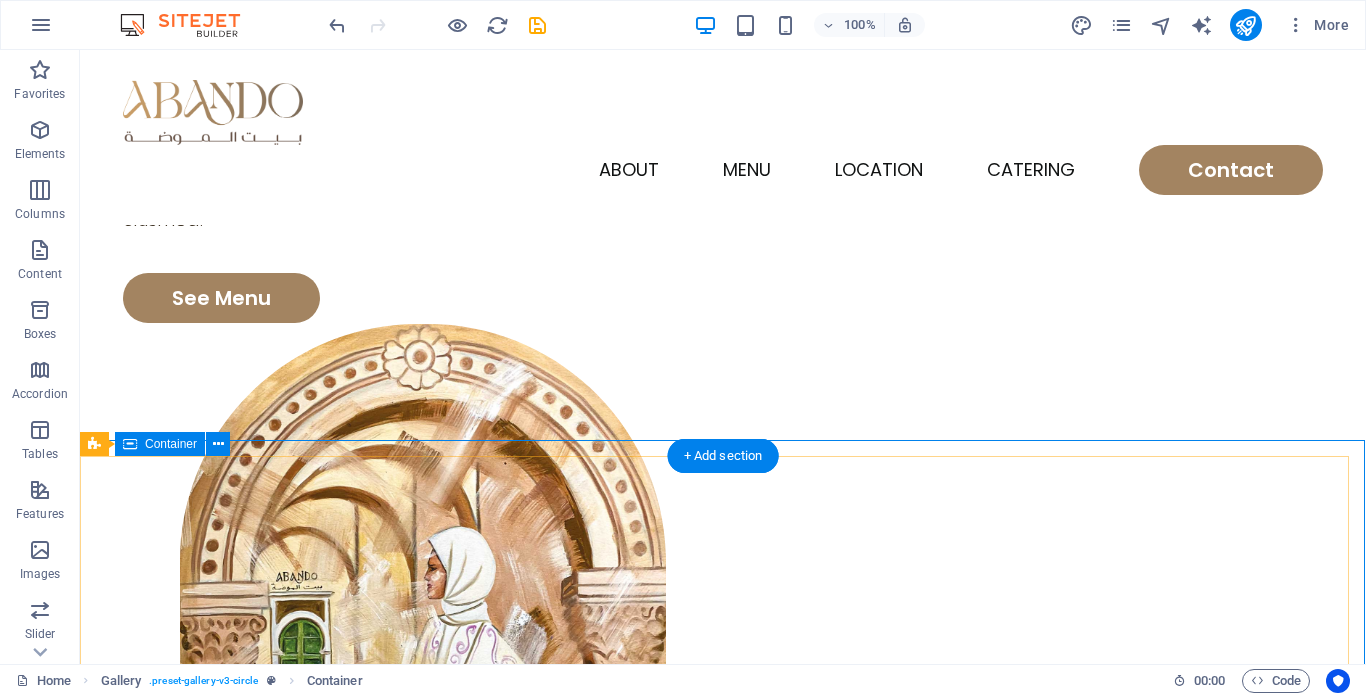 scroll, scrollTop: 250, scrollLeft: 0, axis: vertical 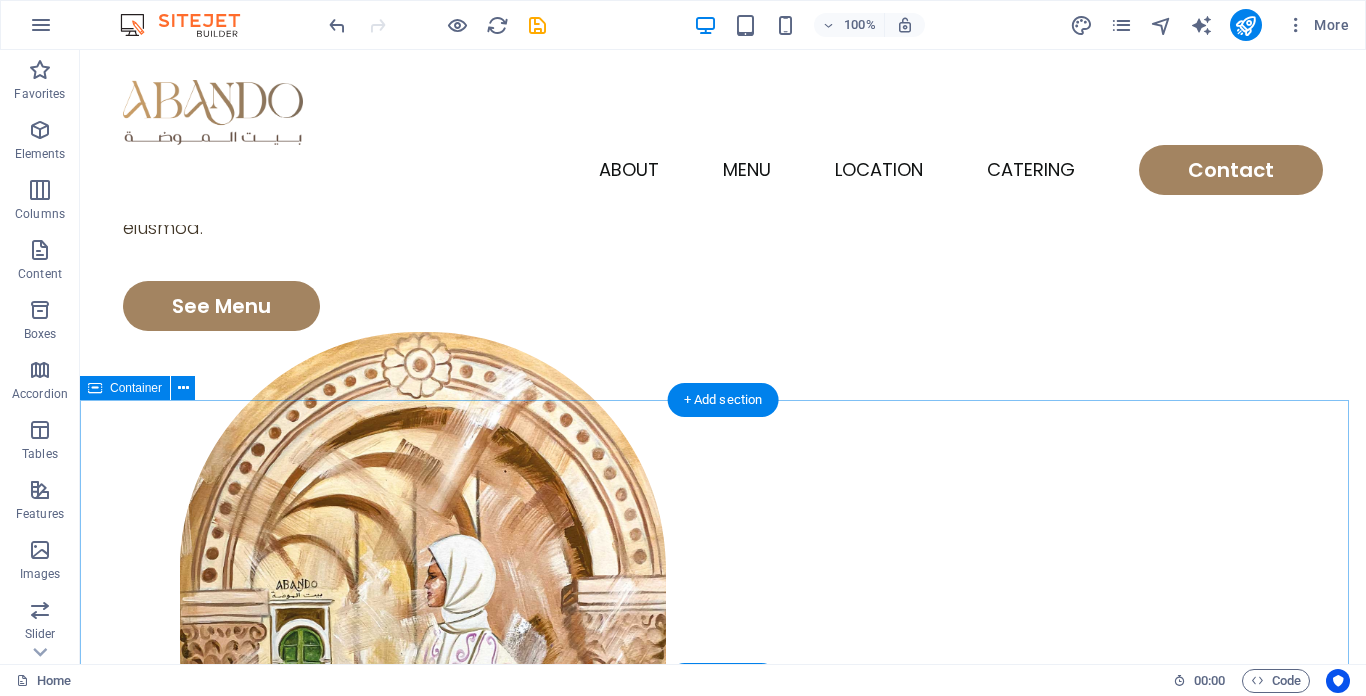 click at bounding box center [723, 1166] 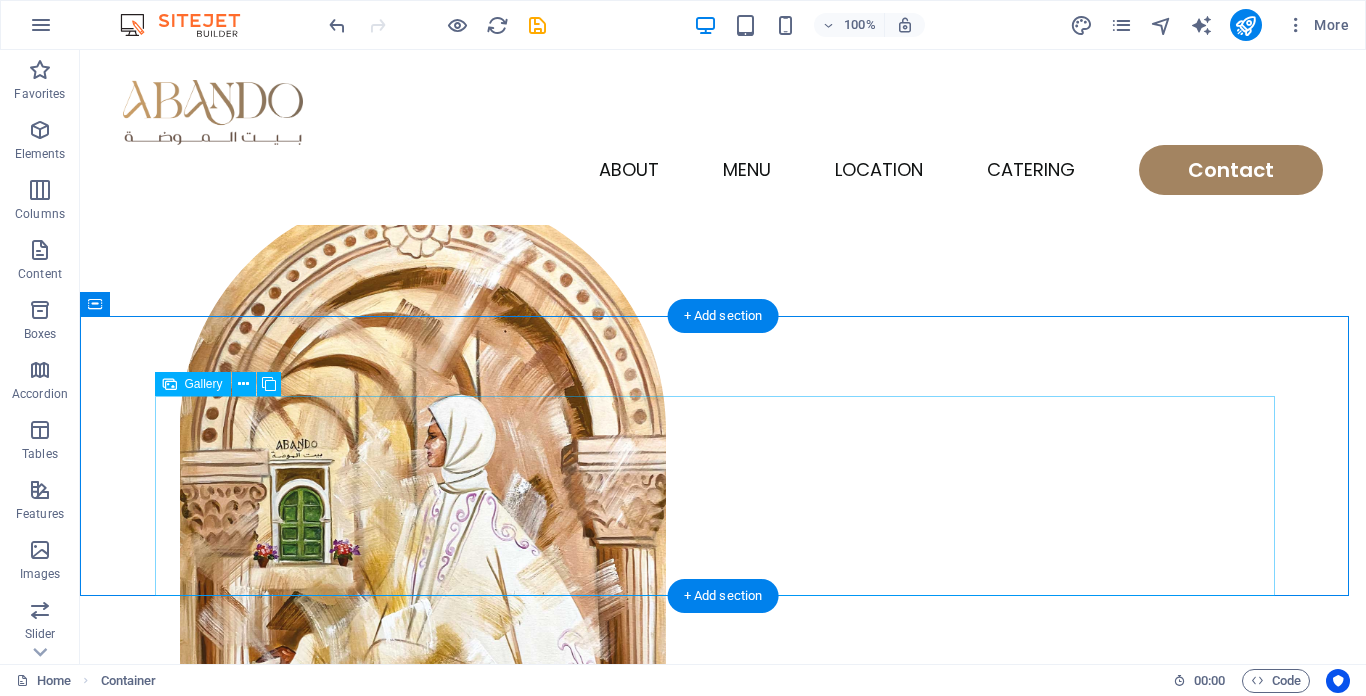 scroll, scrollTop: 450, scrollLeft: 0, axis: vertical 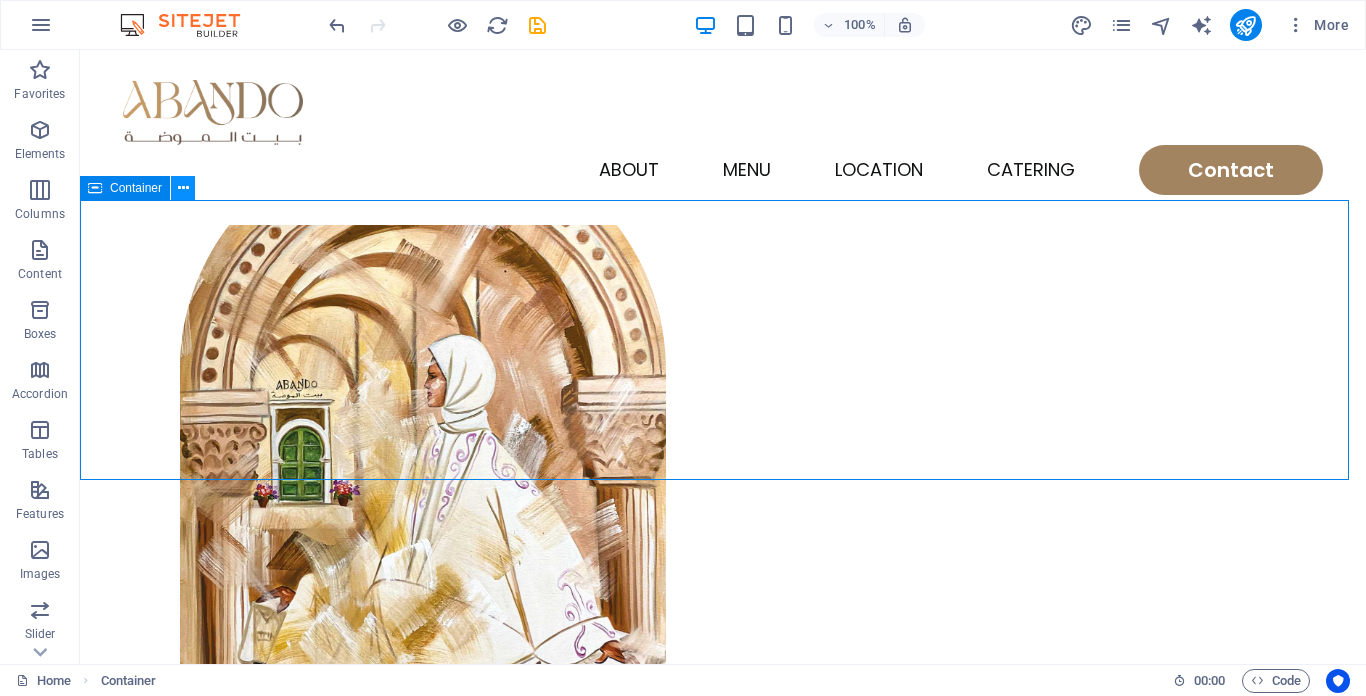 click at bounding box center (183, 188) 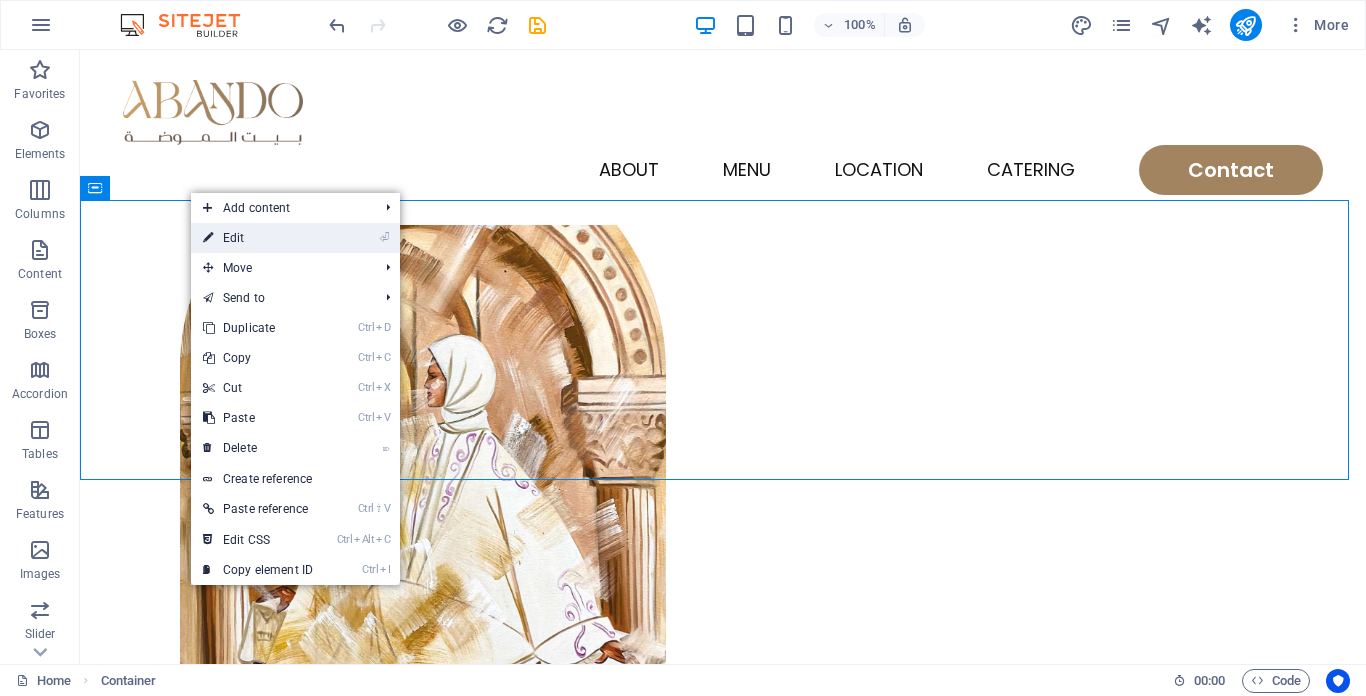 click on "⏎  Edit" at bounding box center [258, 238] 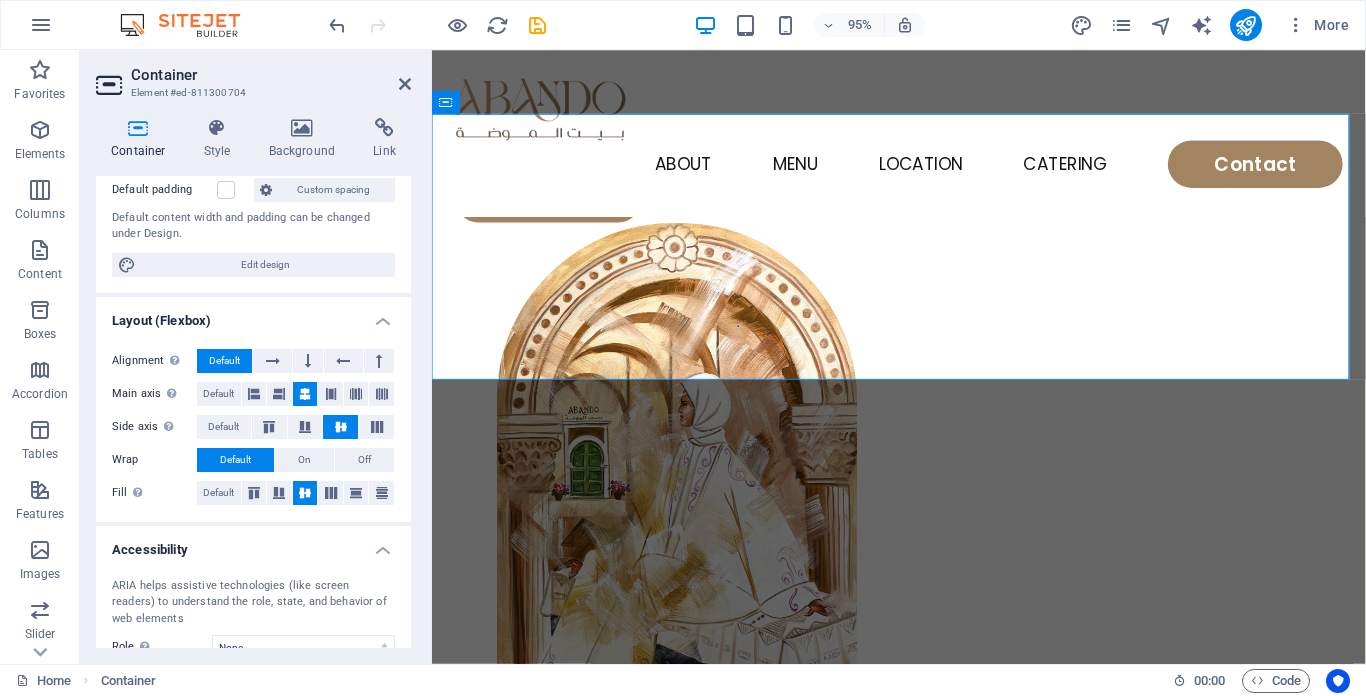 scroll, scrollTop: 200, scrollLeft: 0, axis: vertical 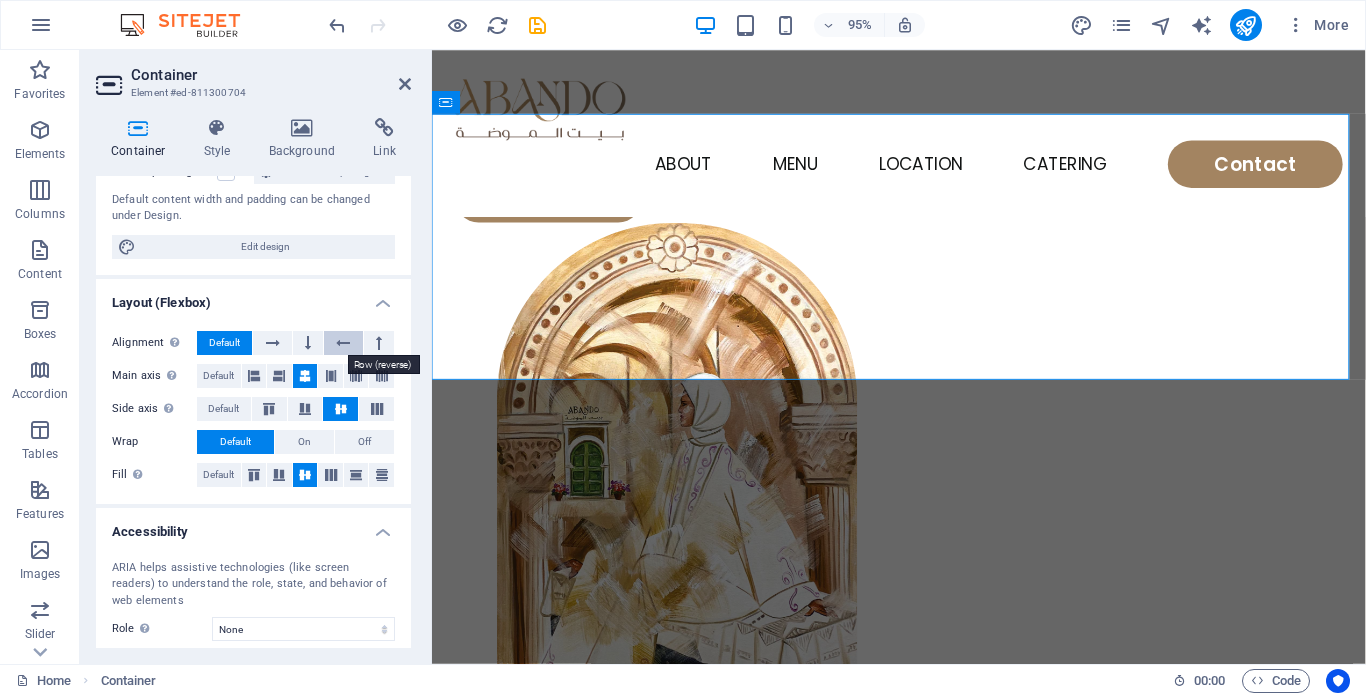click at bounding box center (343, 343) 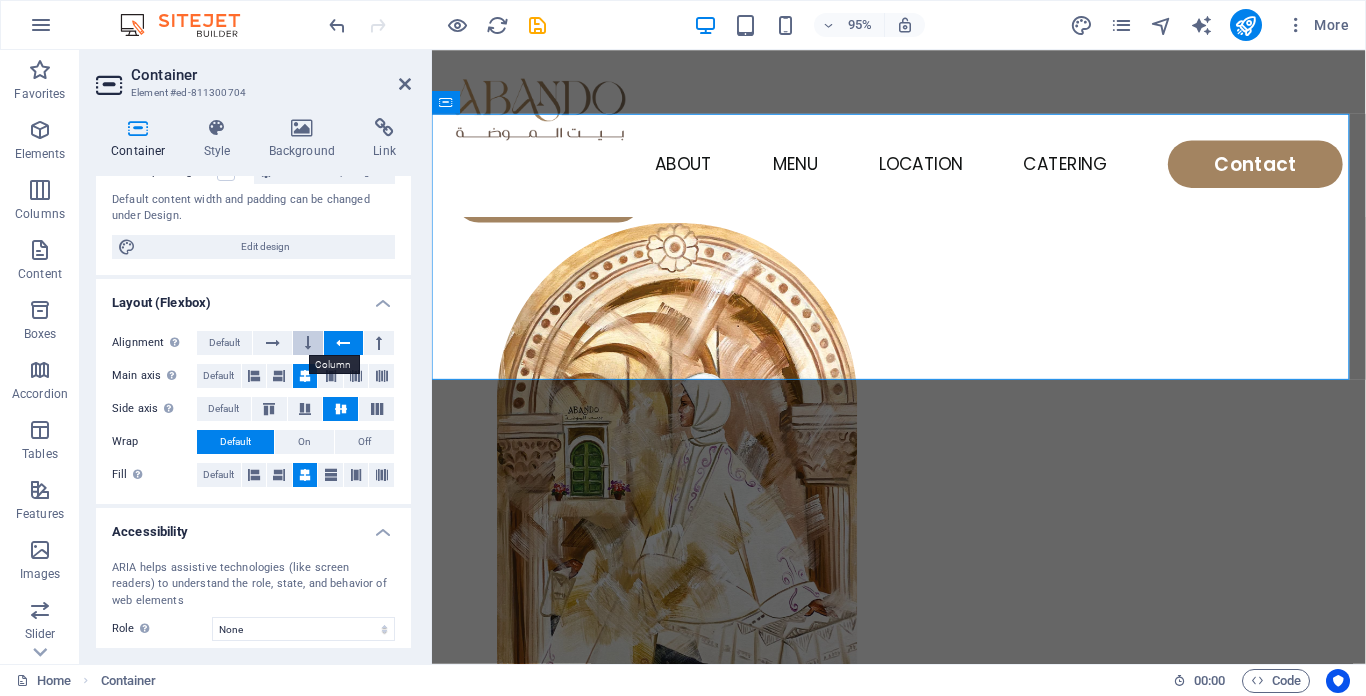 click at bounding box center (308, 343) 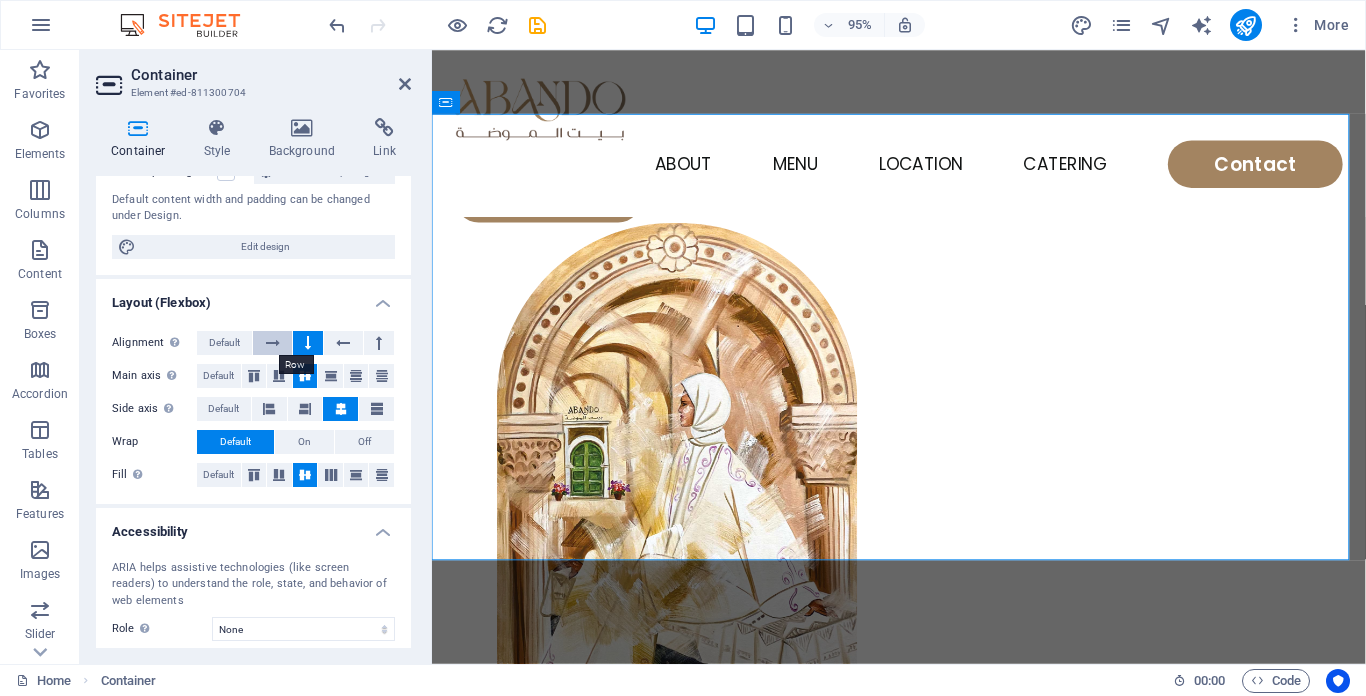 click at bounding box center [273, 343] 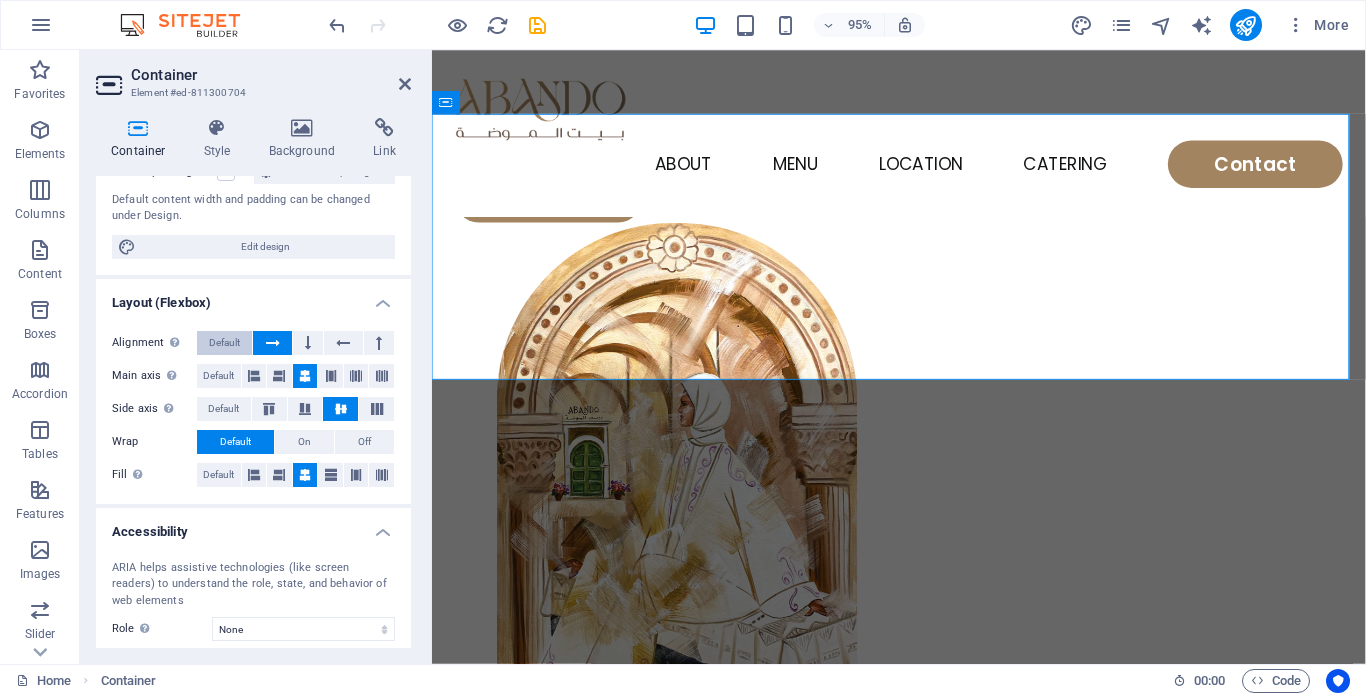 click on "Default" at bounding box center (224, 343) 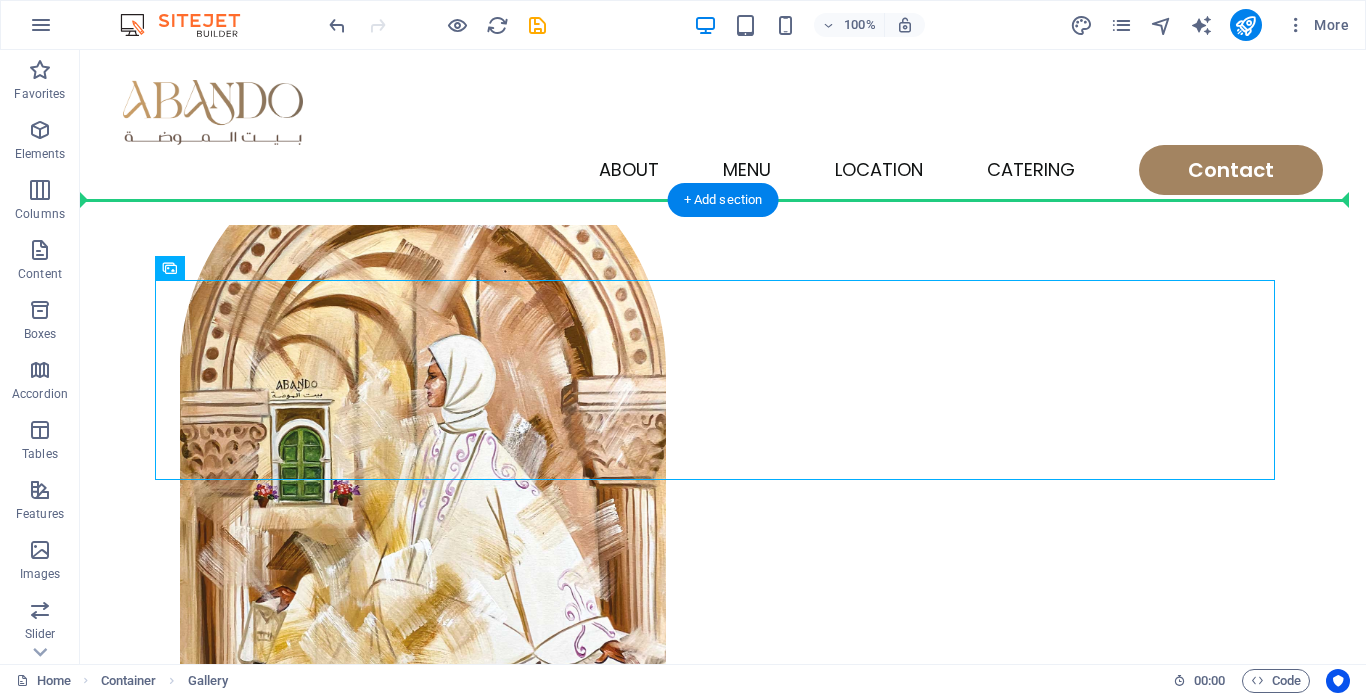 drag, startPoint x: 447, startPoint y: 421, endPoint x: 438, endPoint y: 272, distance: 149.27156 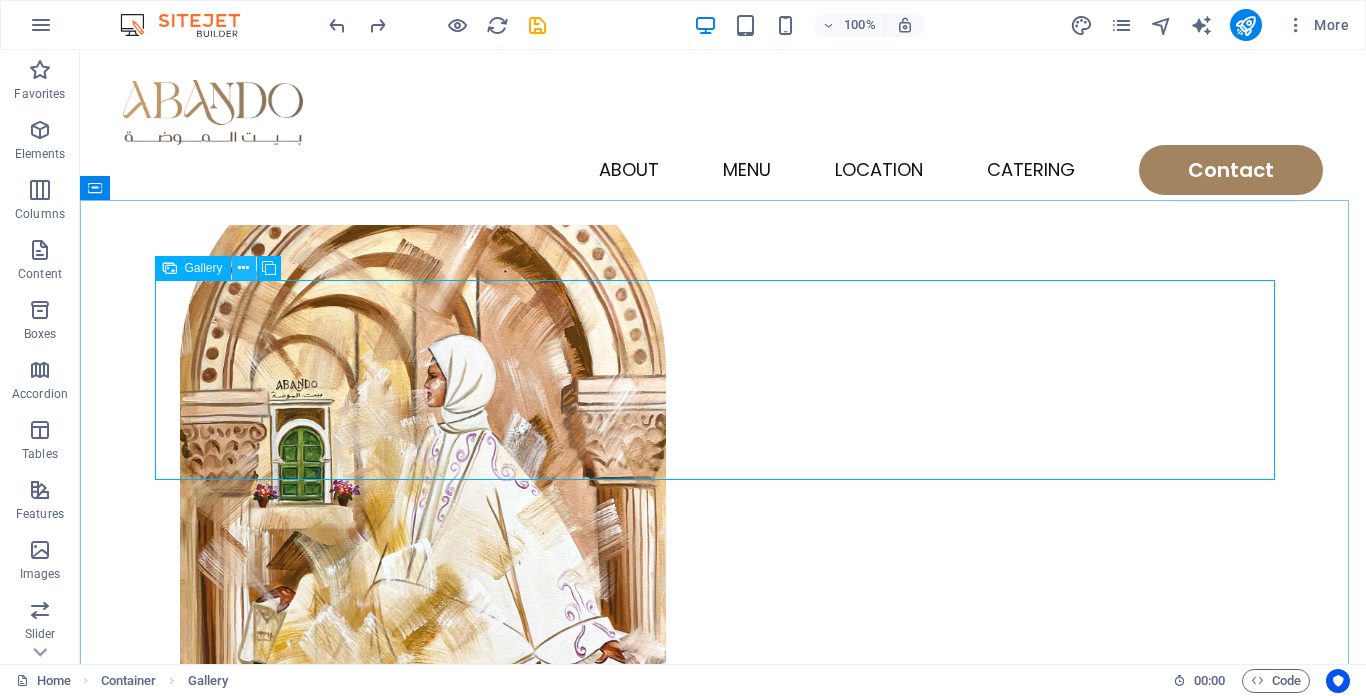 click at bounding box center (244, 268) 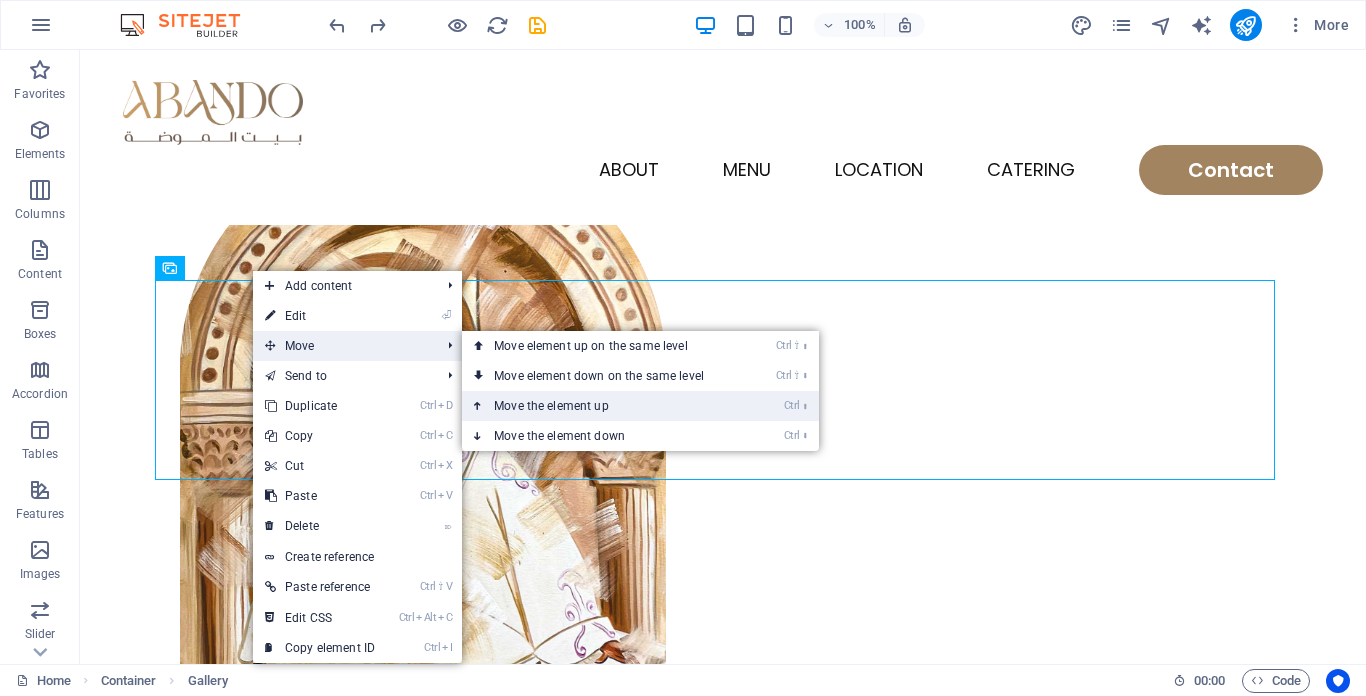 click on "Ctrl ⬆  Move the element up" at bounding box center [603, 406] 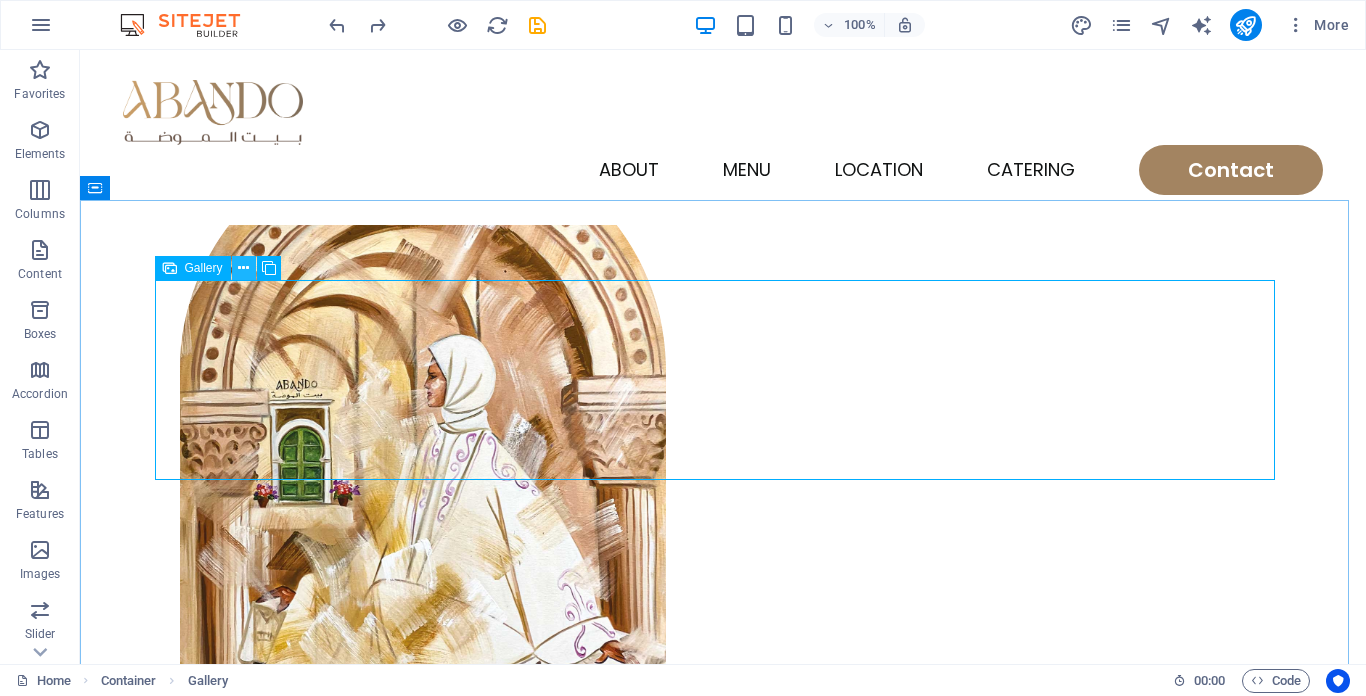 click at bounding box center [243, 268] 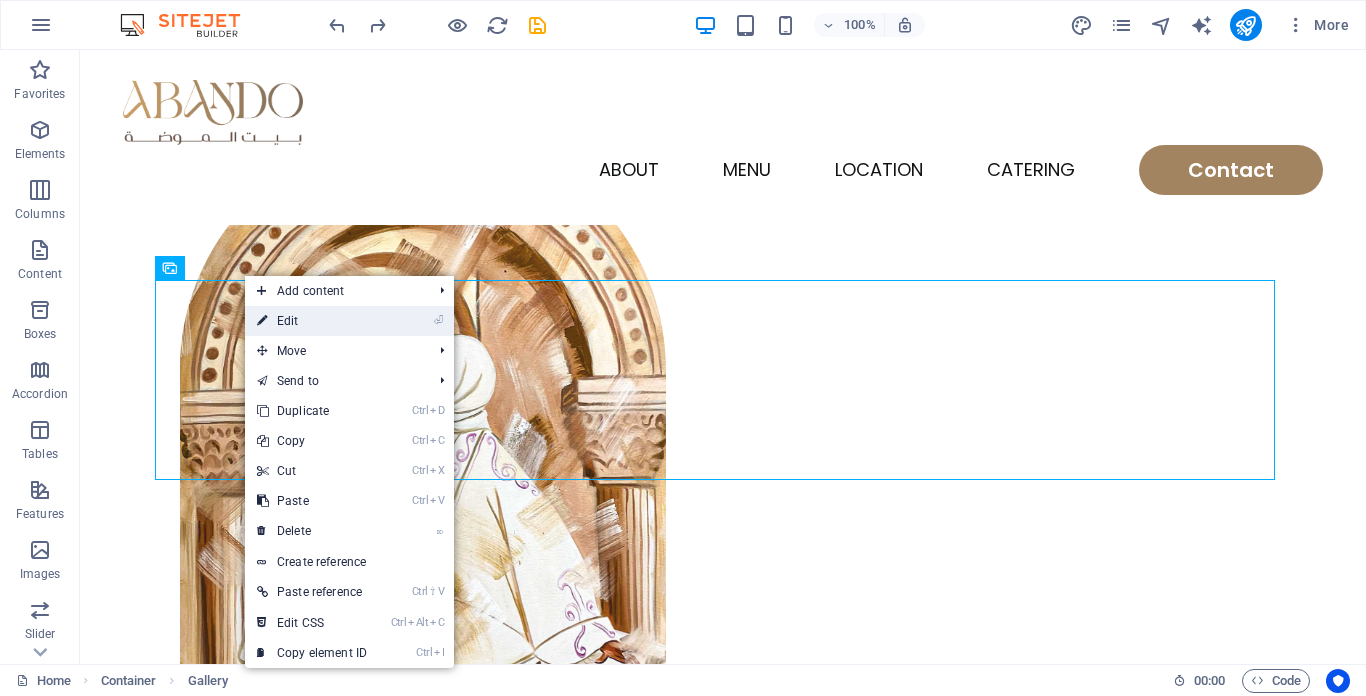 click on "⏎  Edit" at bounding box center (312, 321) 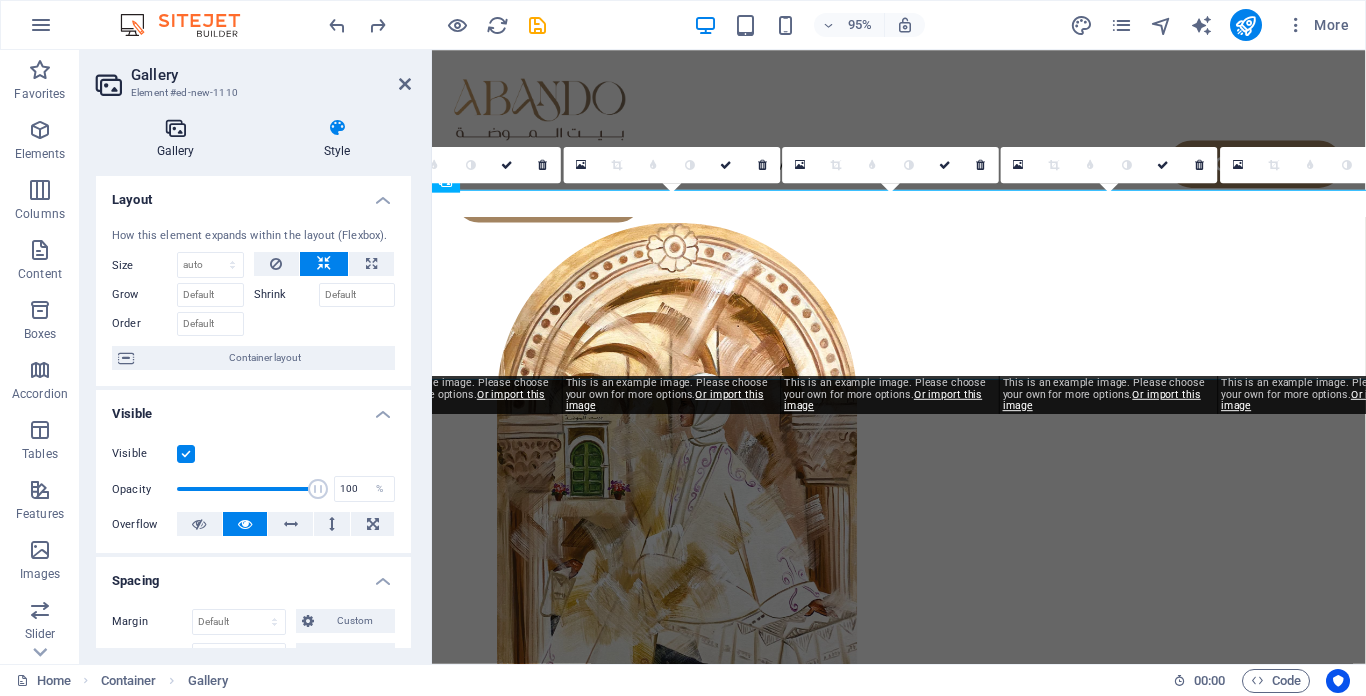 click on "Gallery" at bounding box center [179, 139] 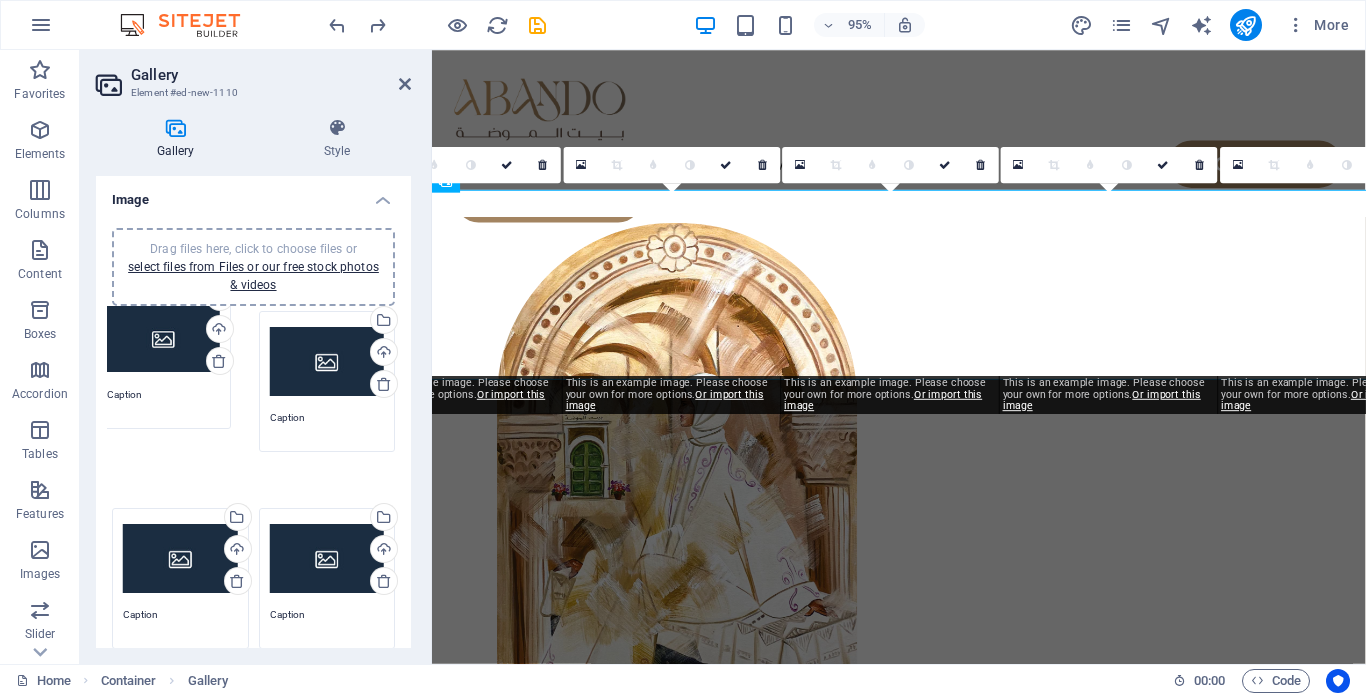 drag, startPoint x: 212, startPoint y: 393, endPoint x: 203, endPoint y: 372, distance: 22.847319 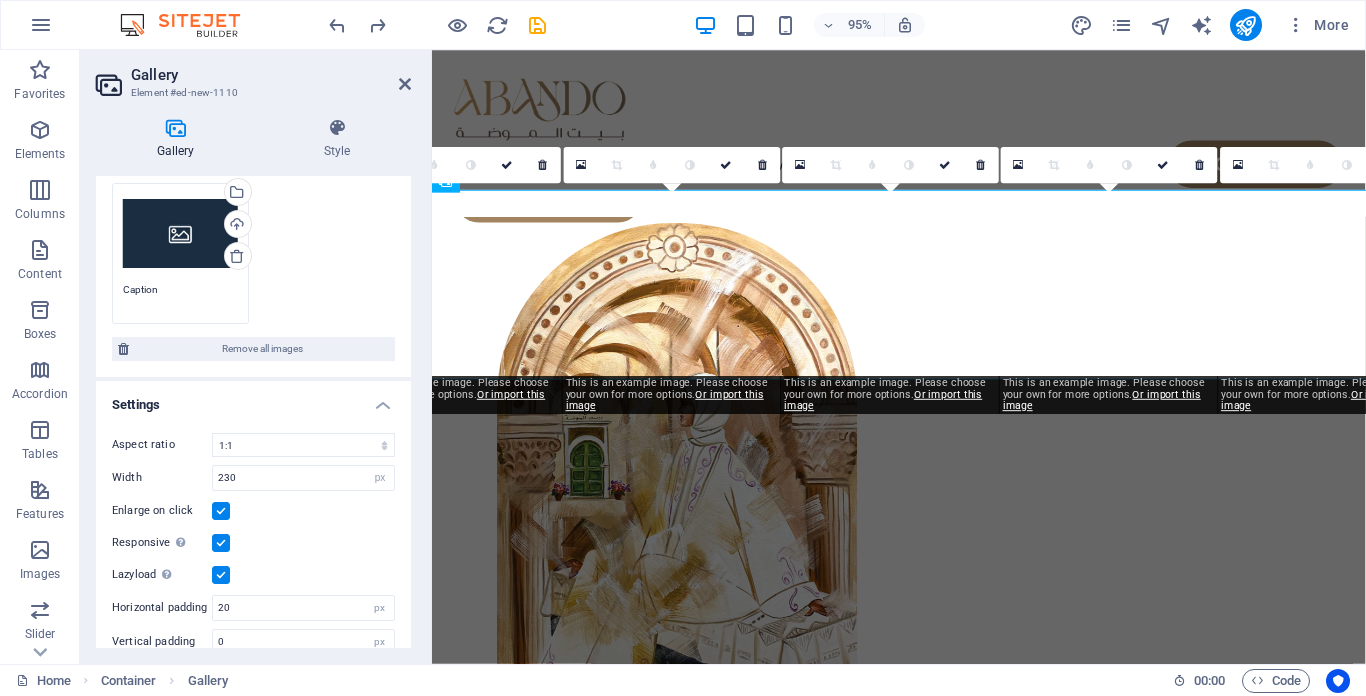 scroll, scrollTop: 453, scrollLeft: 0, axis: vertical 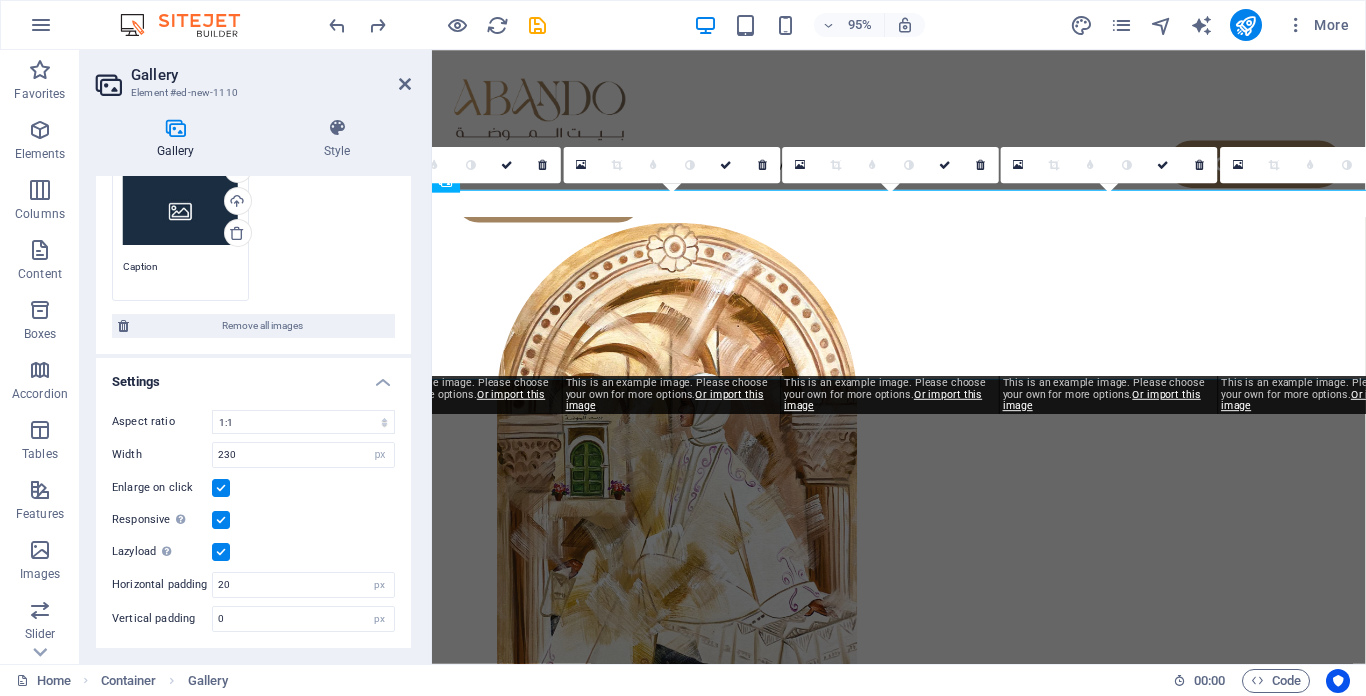 drag, startPoint x: 273, startPoint y: 452, endPoint x: 118, endPoint y: 437, distance: 155.72412 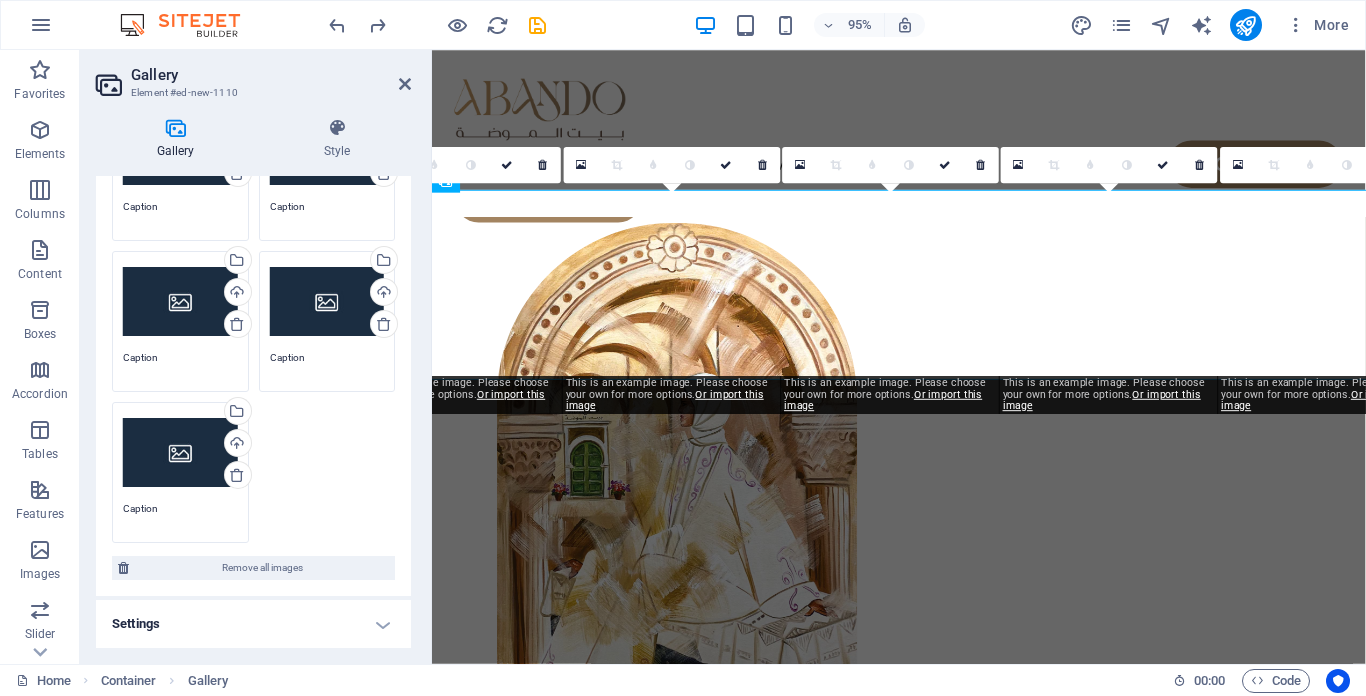 scroll, scrollTop: 211, scrollLeft: 0, axis: vertical 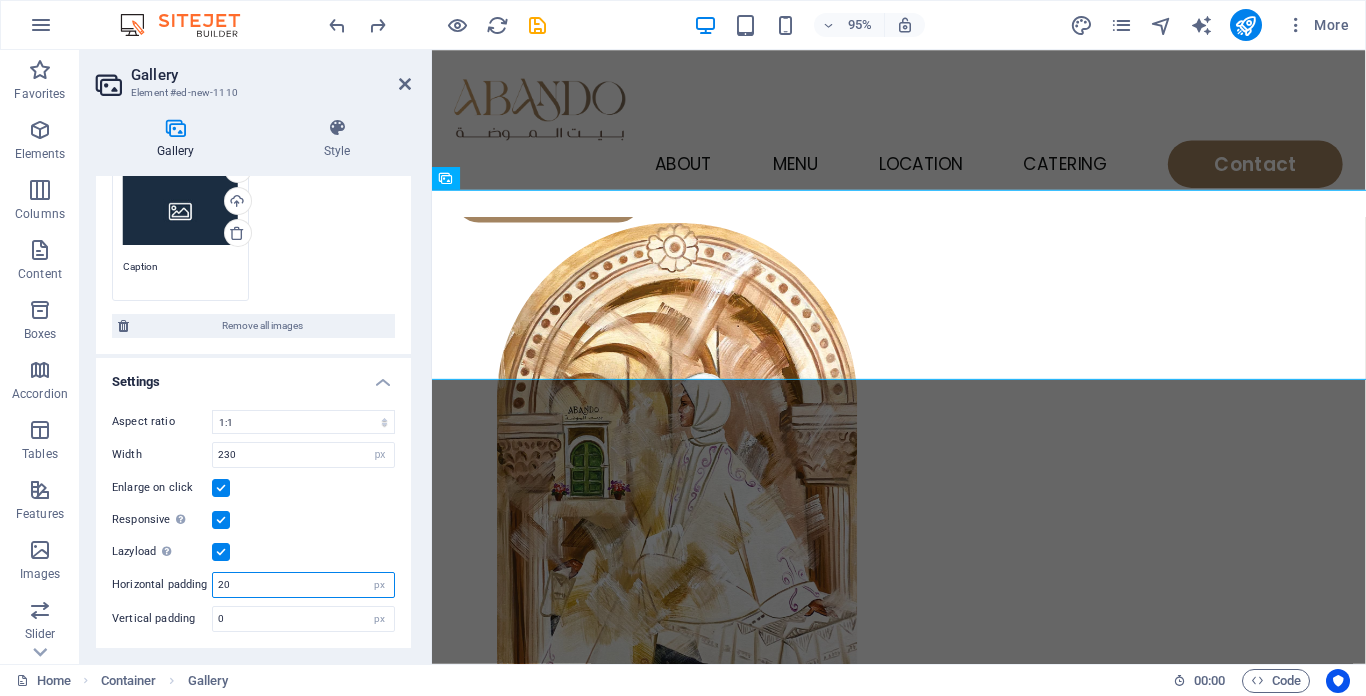 drag, startPoint x: 228, startPoint y: 589, endPoint x: 206, endPoint y: 591, distance: 22.090721 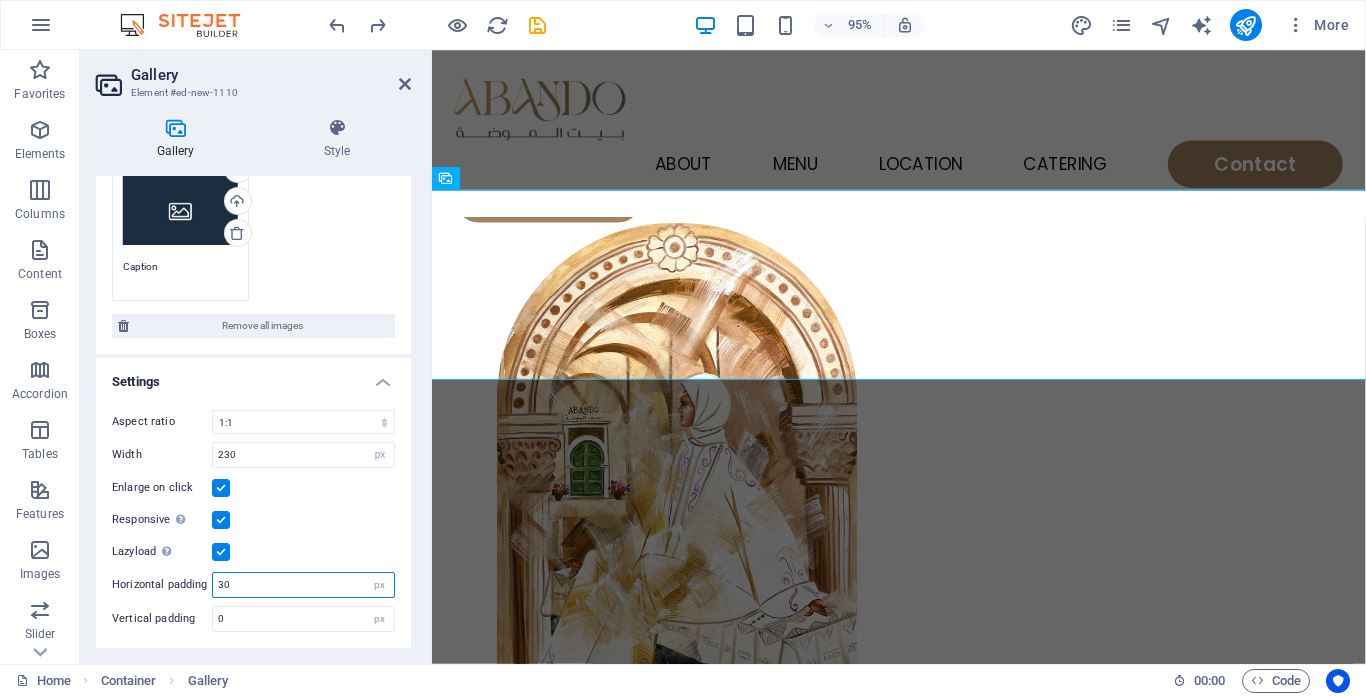 type on "30" 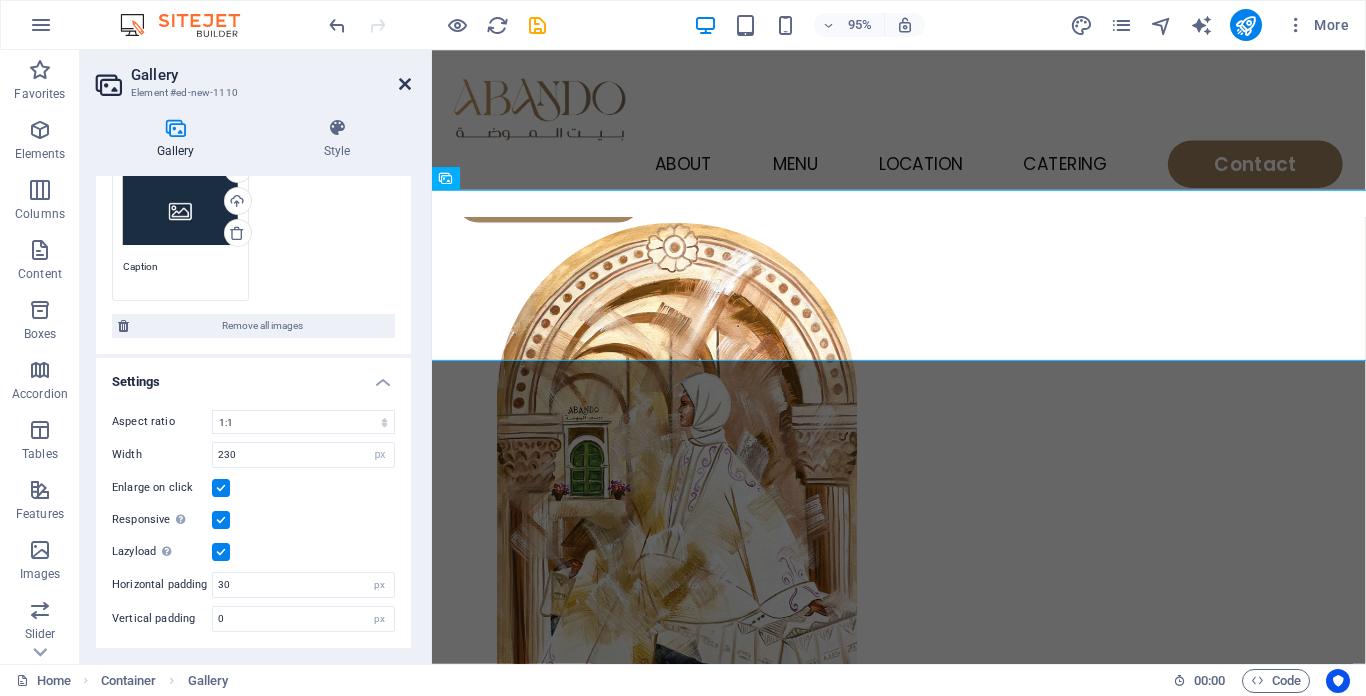 click at bounding box center (405, 84) 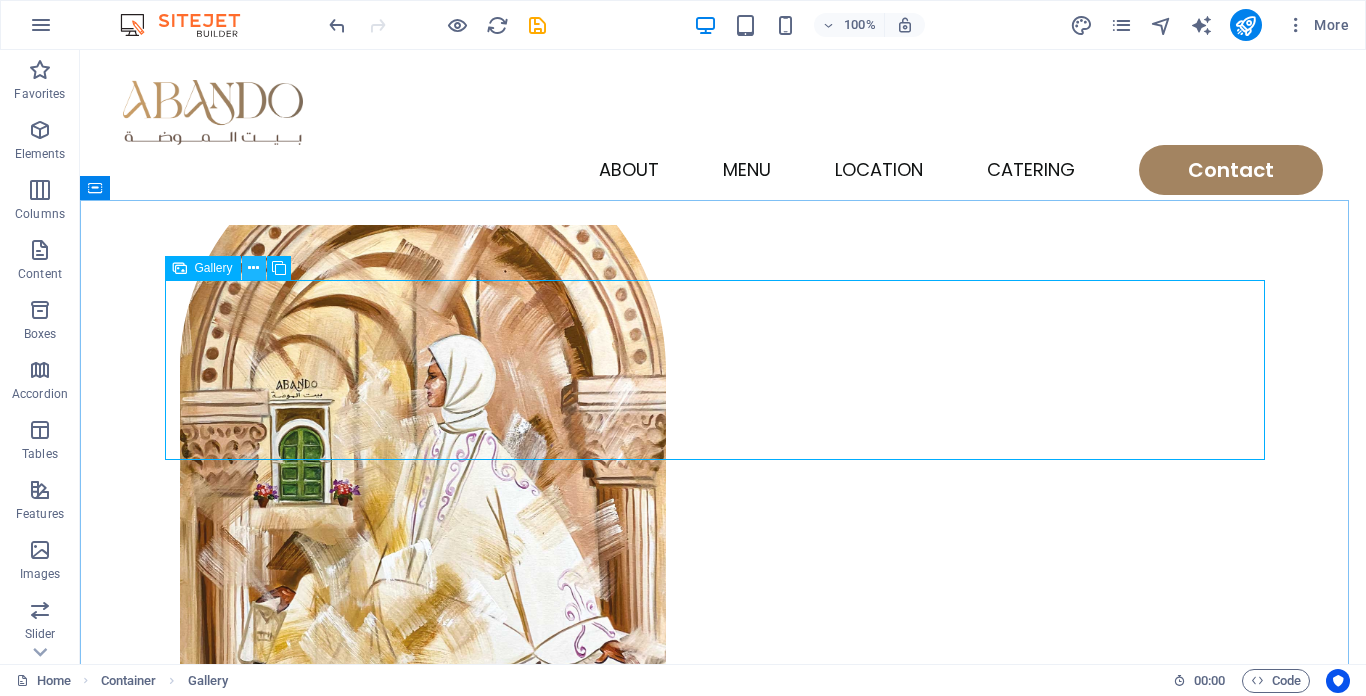 click at bounding box center (253, 268) 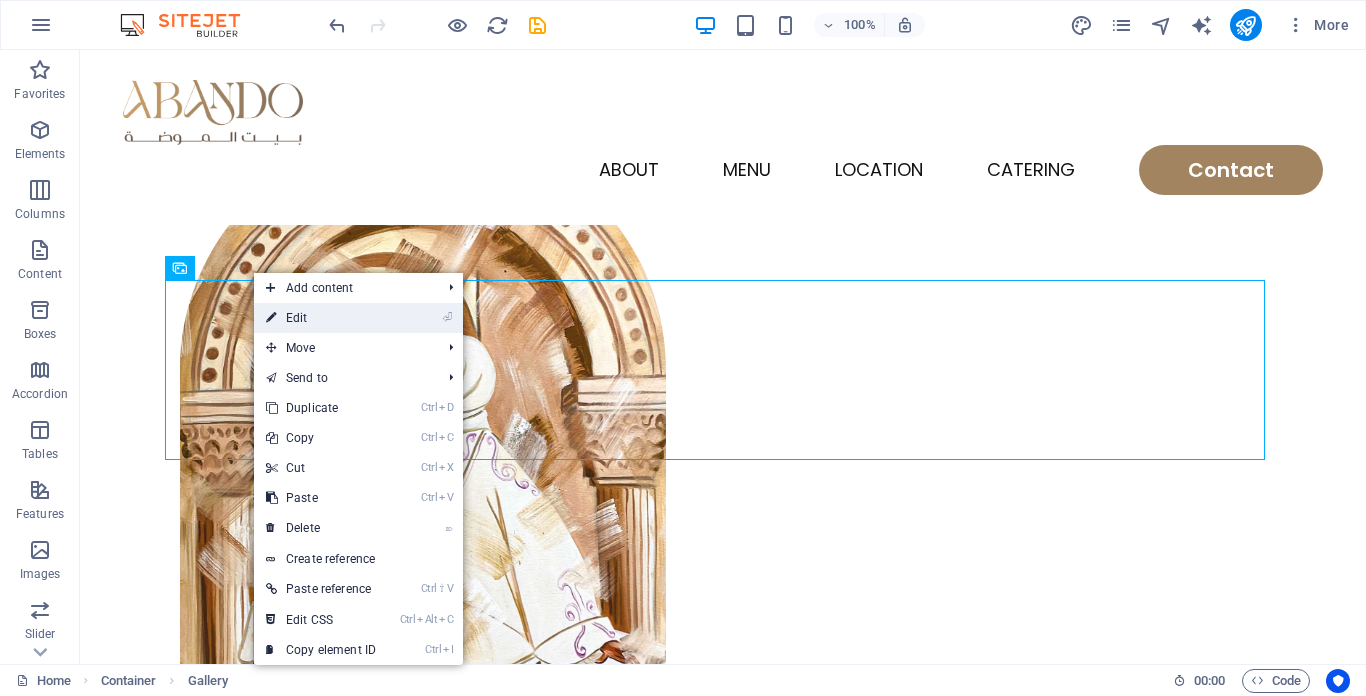 click on "⏎  Edit" at bounding box center [321, 318] 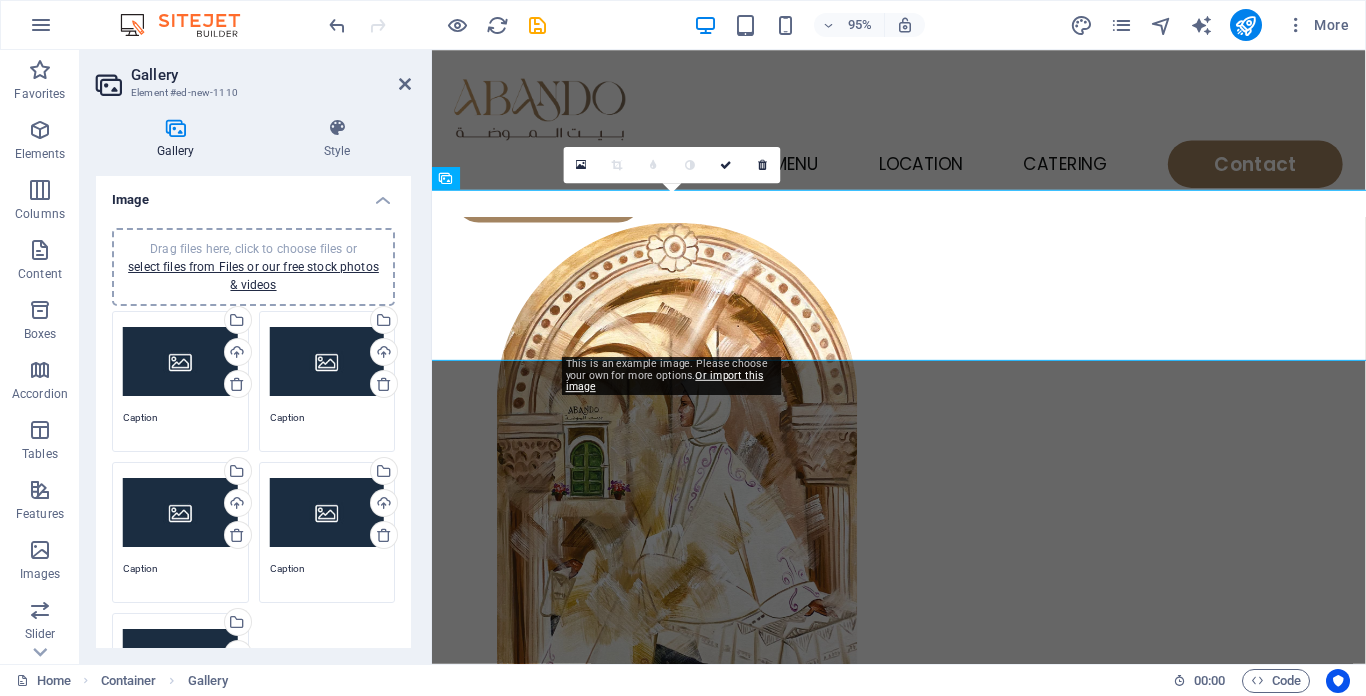 click at bounding box center [618, 164] 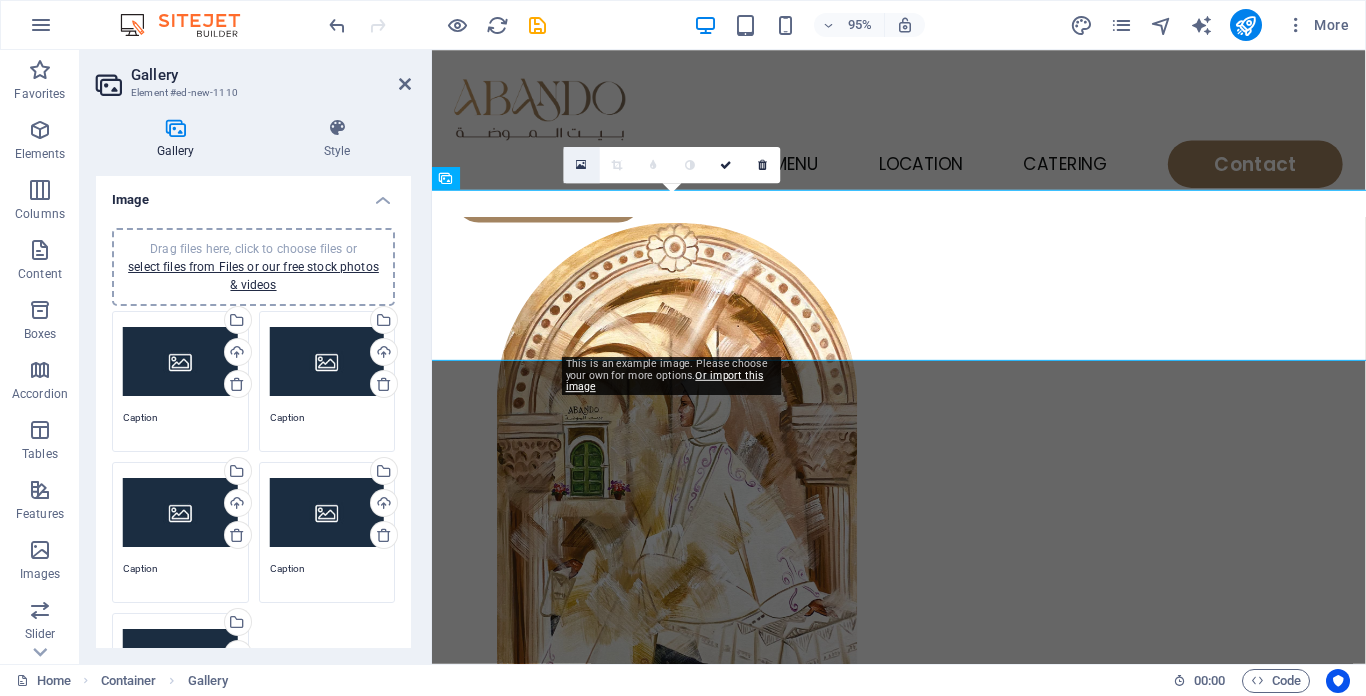 click at bounding box center (582, 165) 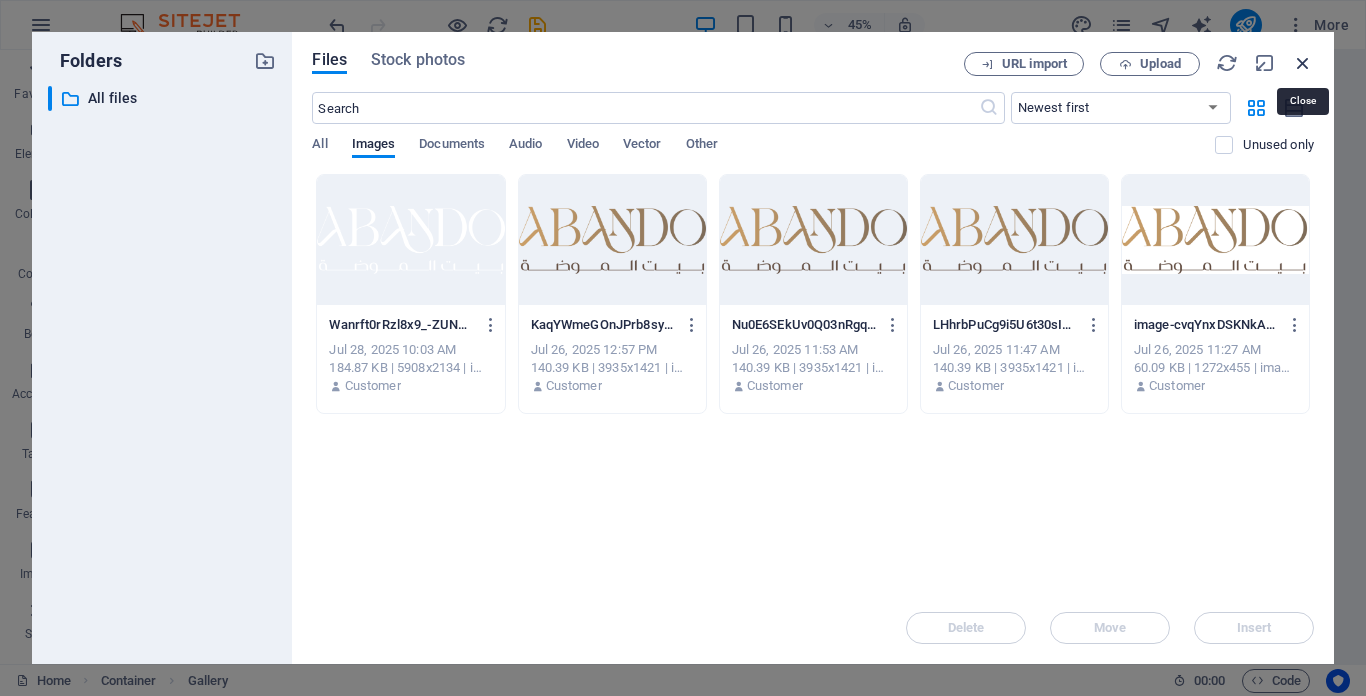 drag, startPoint x: 1303, startPoint y: 66, endPoint x: 810, endPoint y: 48, distance: 493.3285 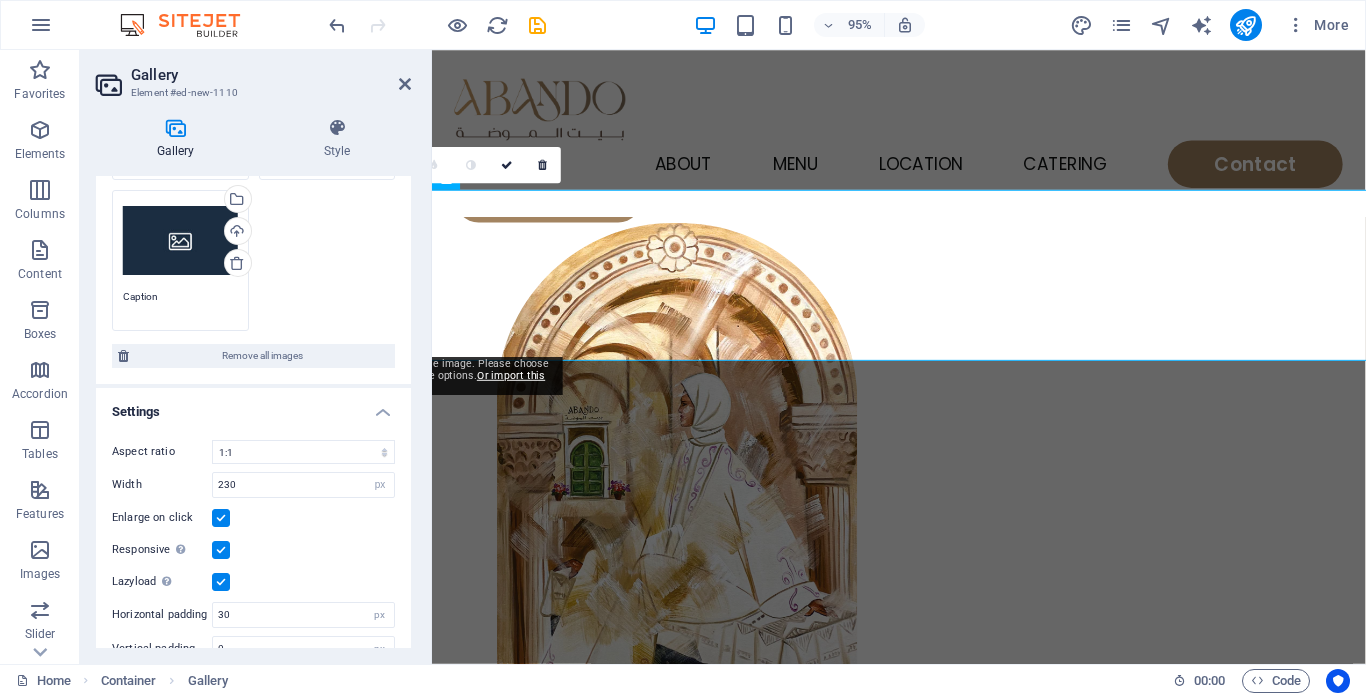 scroll, scrollTop: 453, scrollLeft: 0, axis: vertical 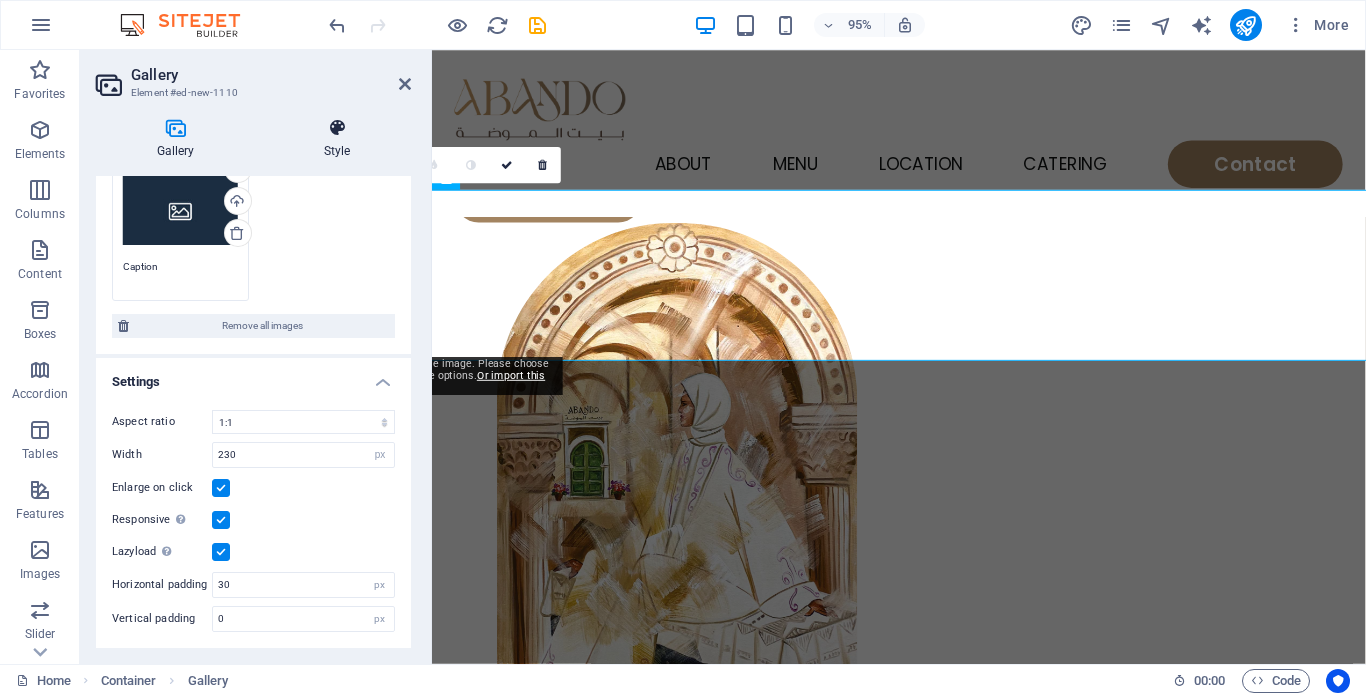 click at bounding box center (337, 128) 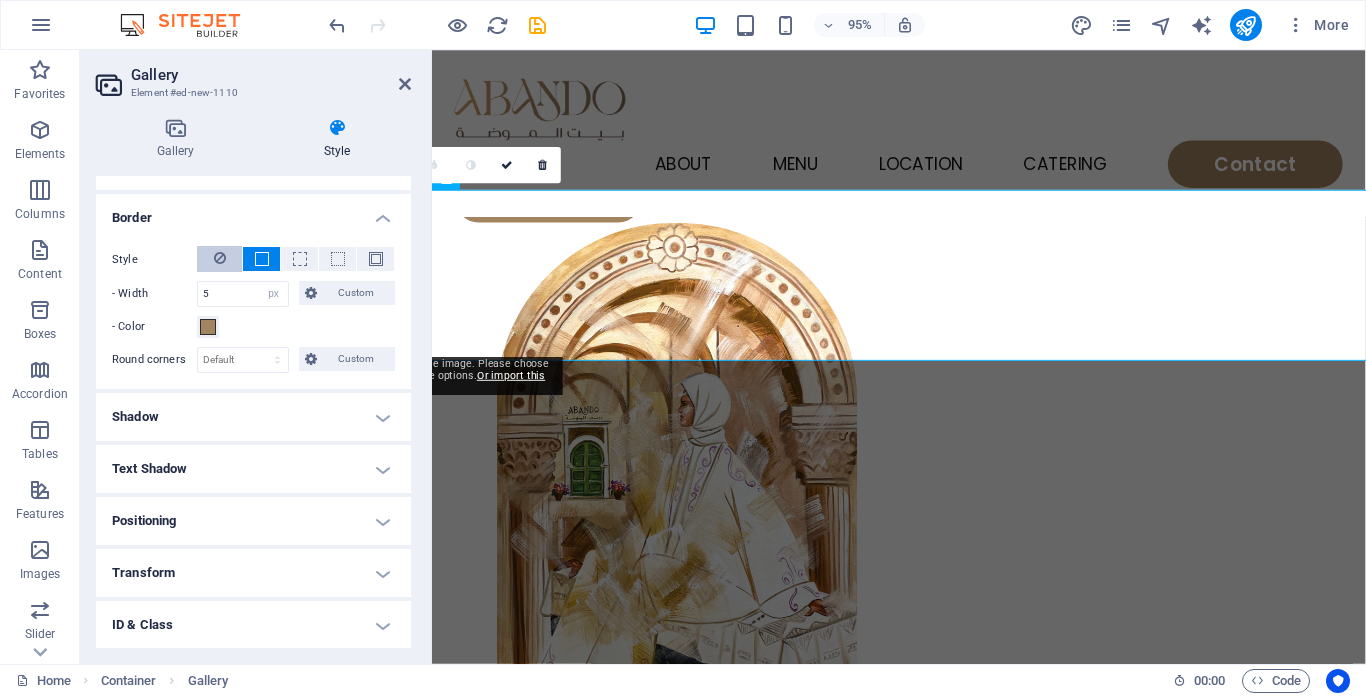 scroll, scrollTop: 500, scrollLeft: 0, axis: vertical 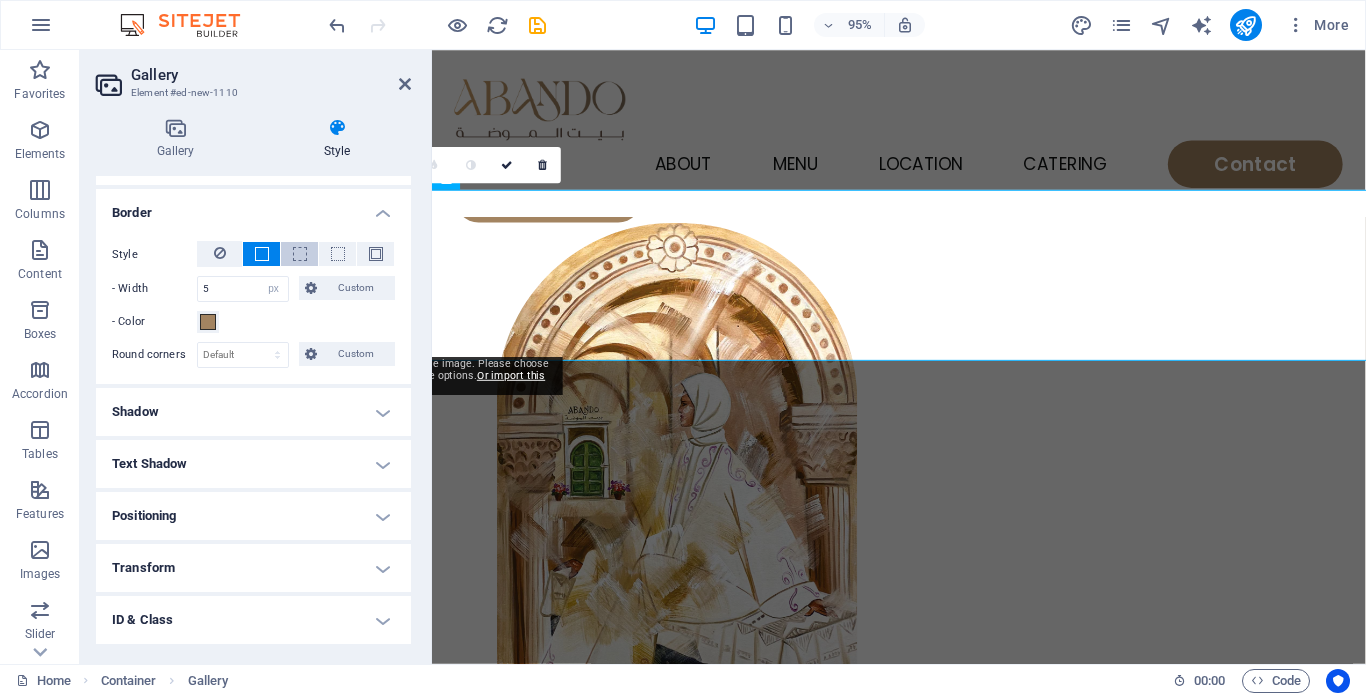 click at bounding box center (300, 254) 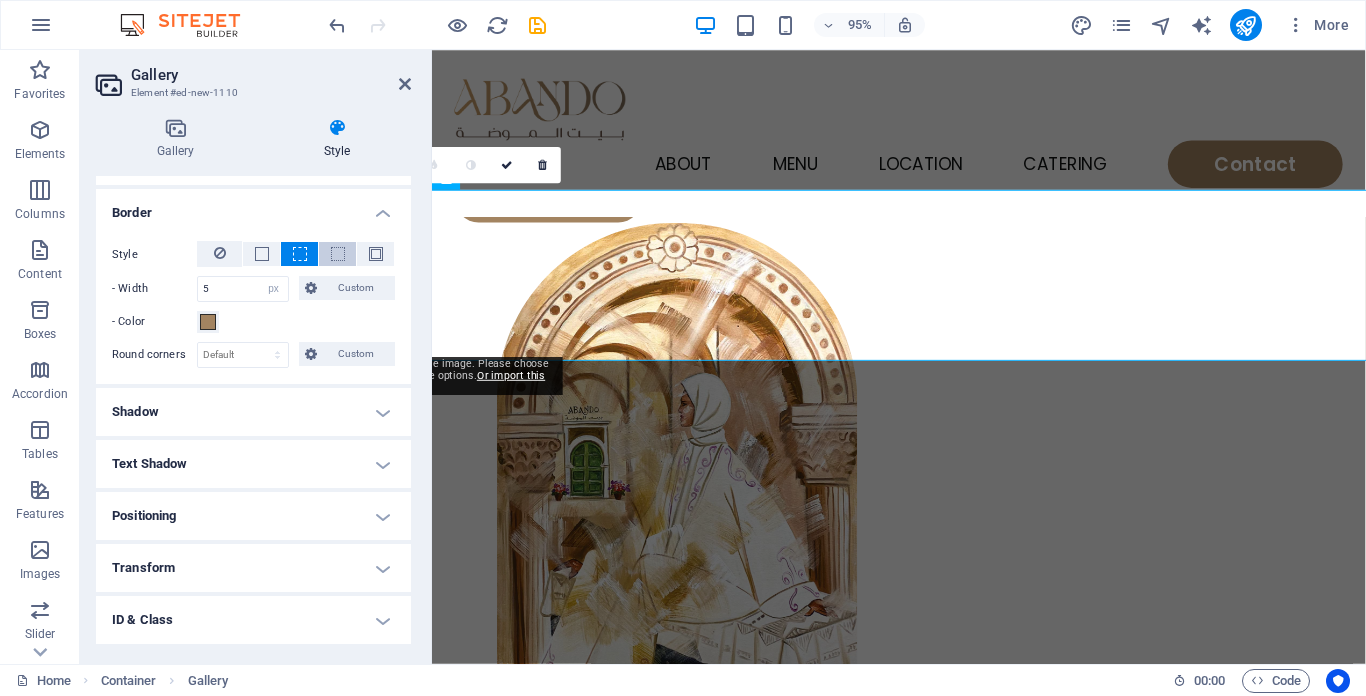 click at bounding box center [337, 254] 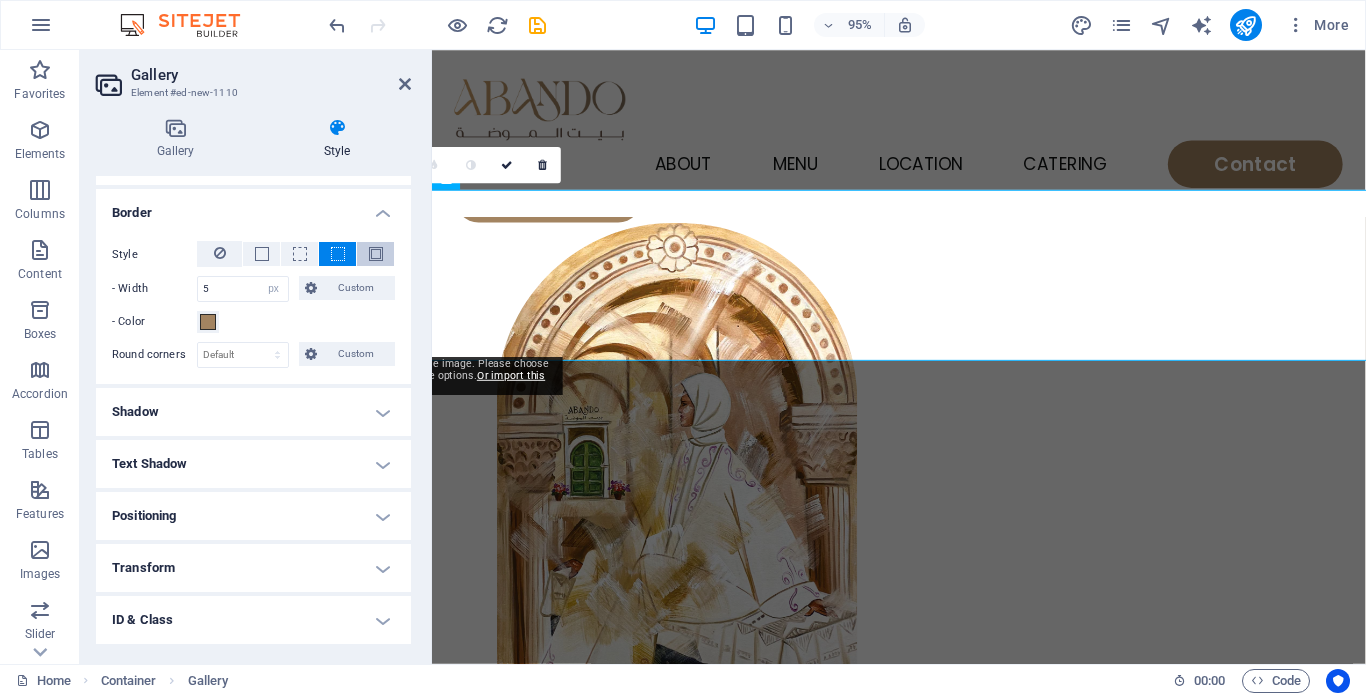 click at bounding box center [376, 254] 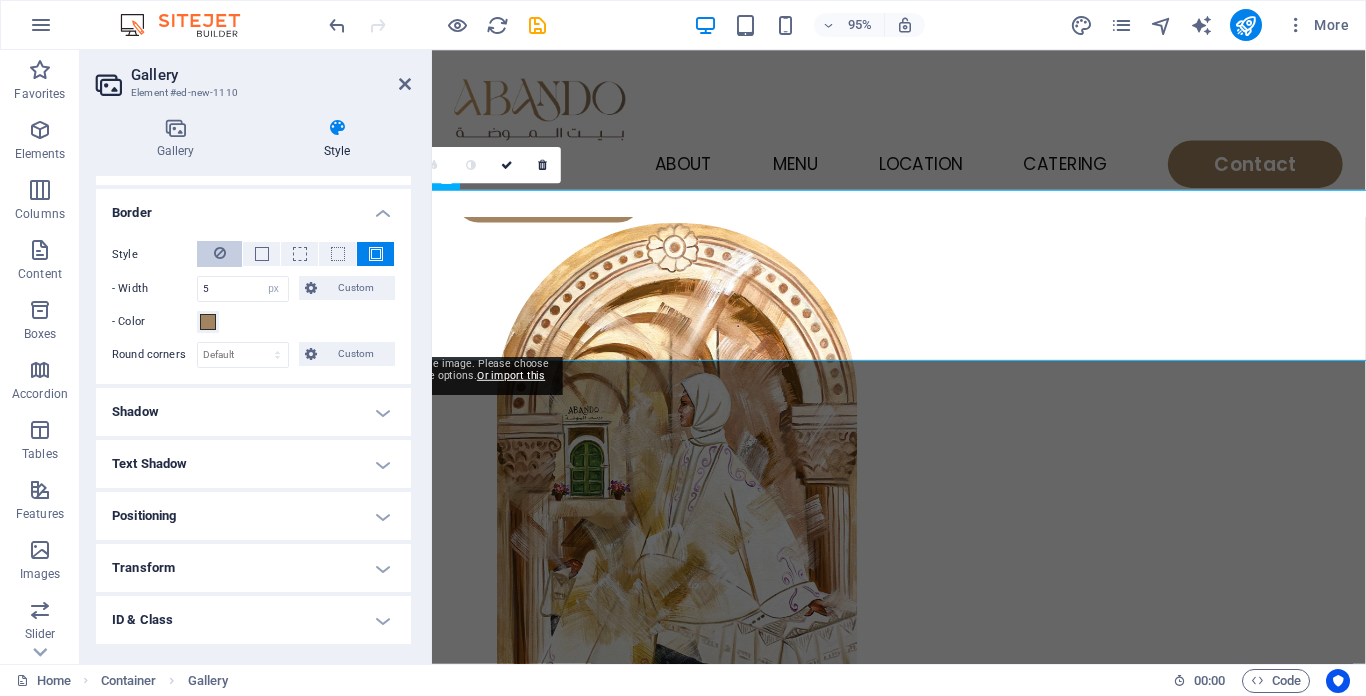 click at bounding box center [219, 254] 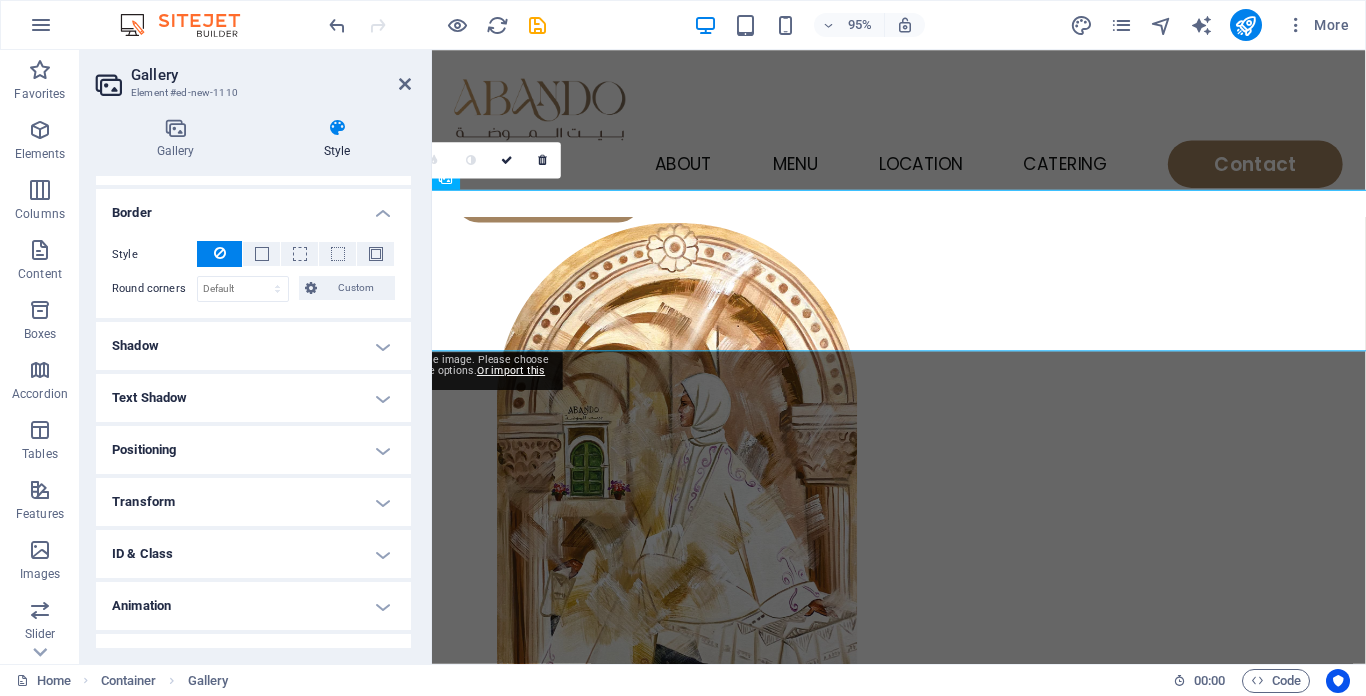 click on "Shadow" at bounding box center (253, 346) 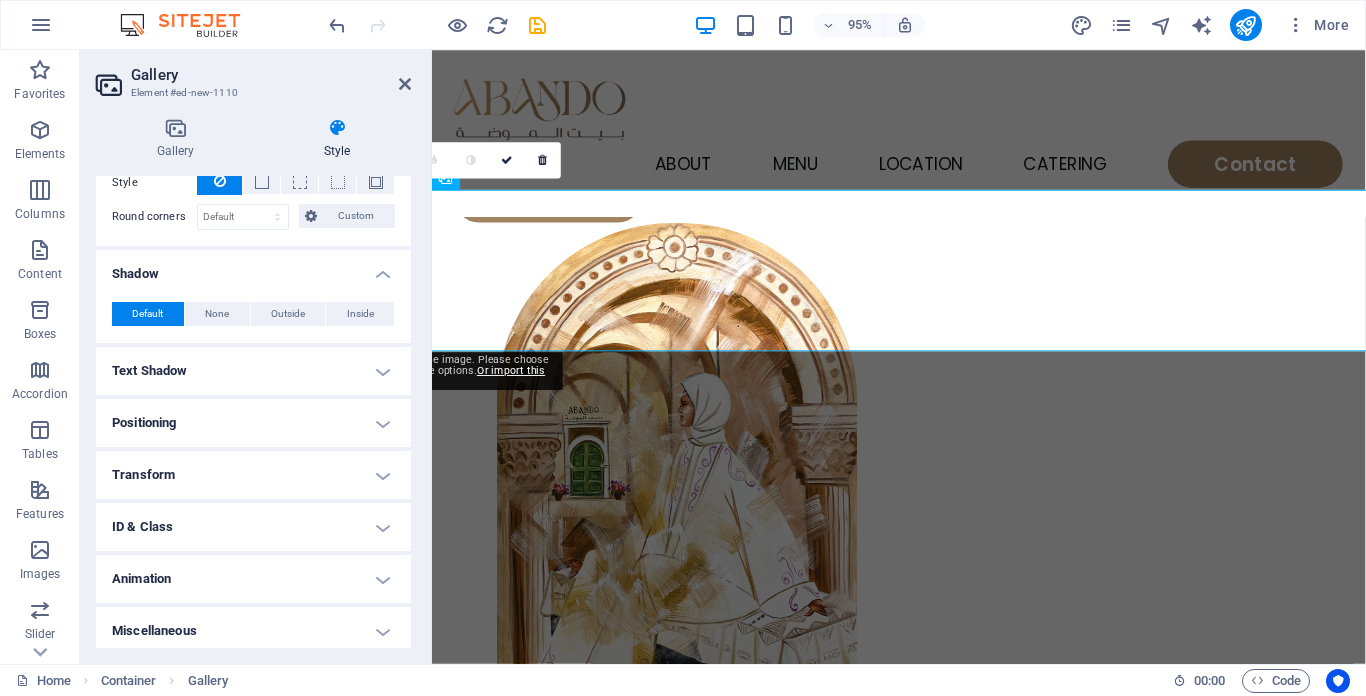 scroll, scrollTop: 579, scrollLeft: 0, axis: vertical 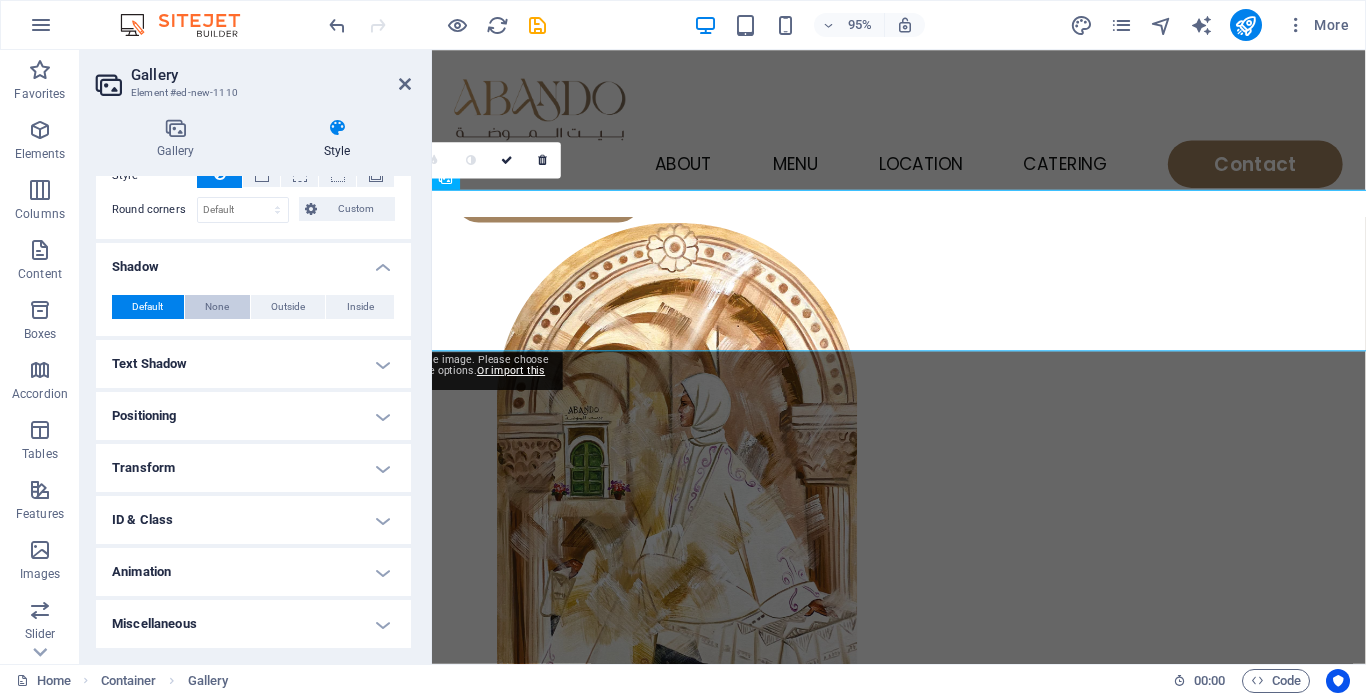 click on "None" at bounding box center [217, 307] 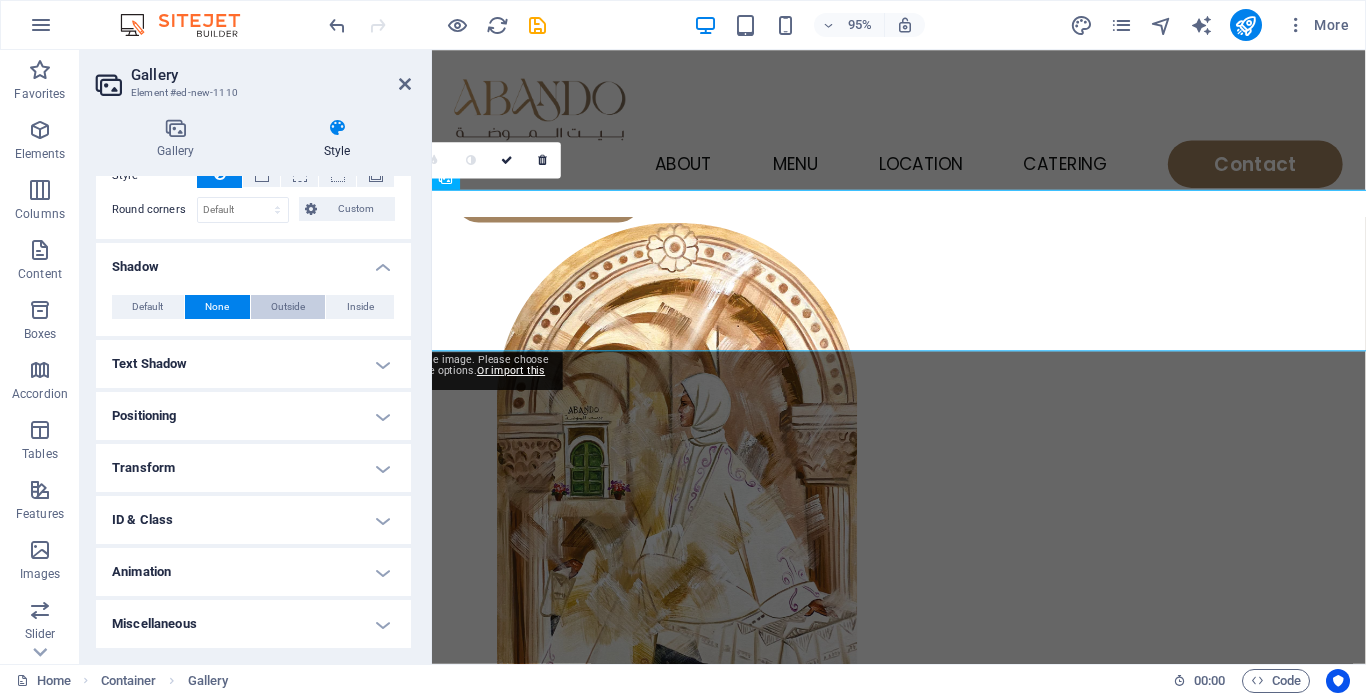 click on "Outside" at bounding box center (288, 307) 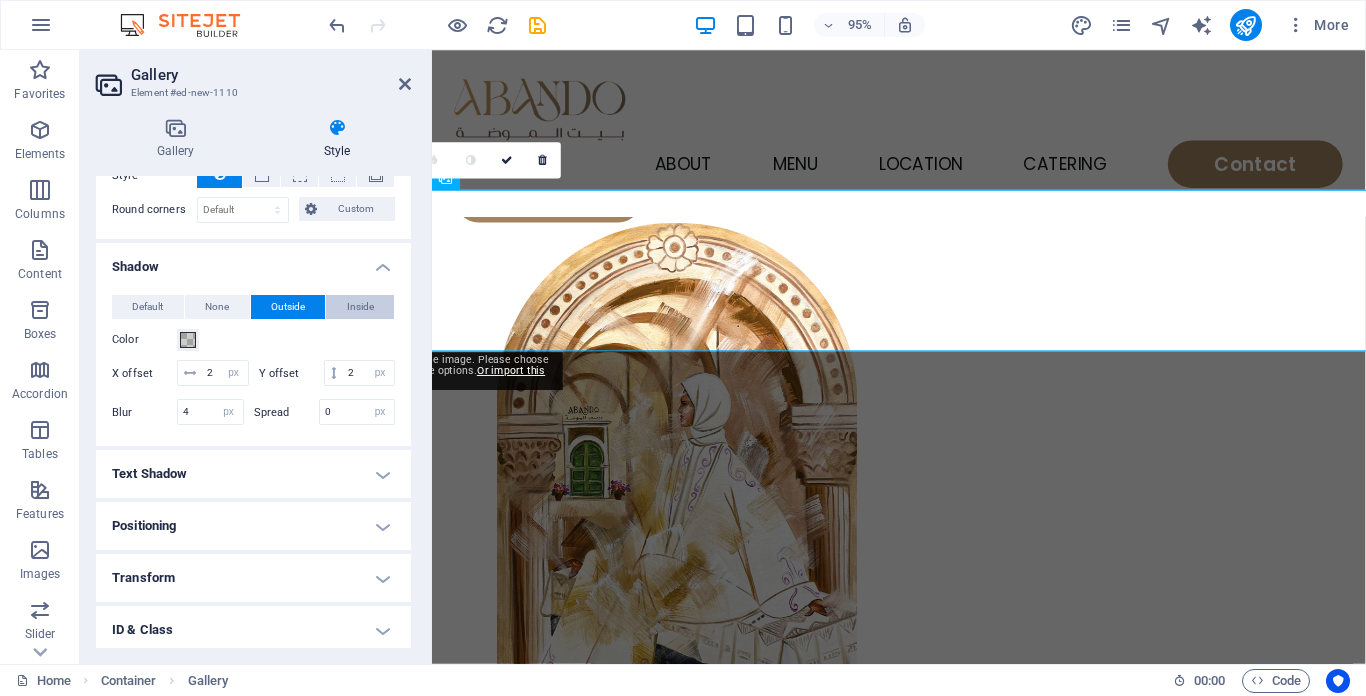 click on "Inside" at bounding box center (360, 307) 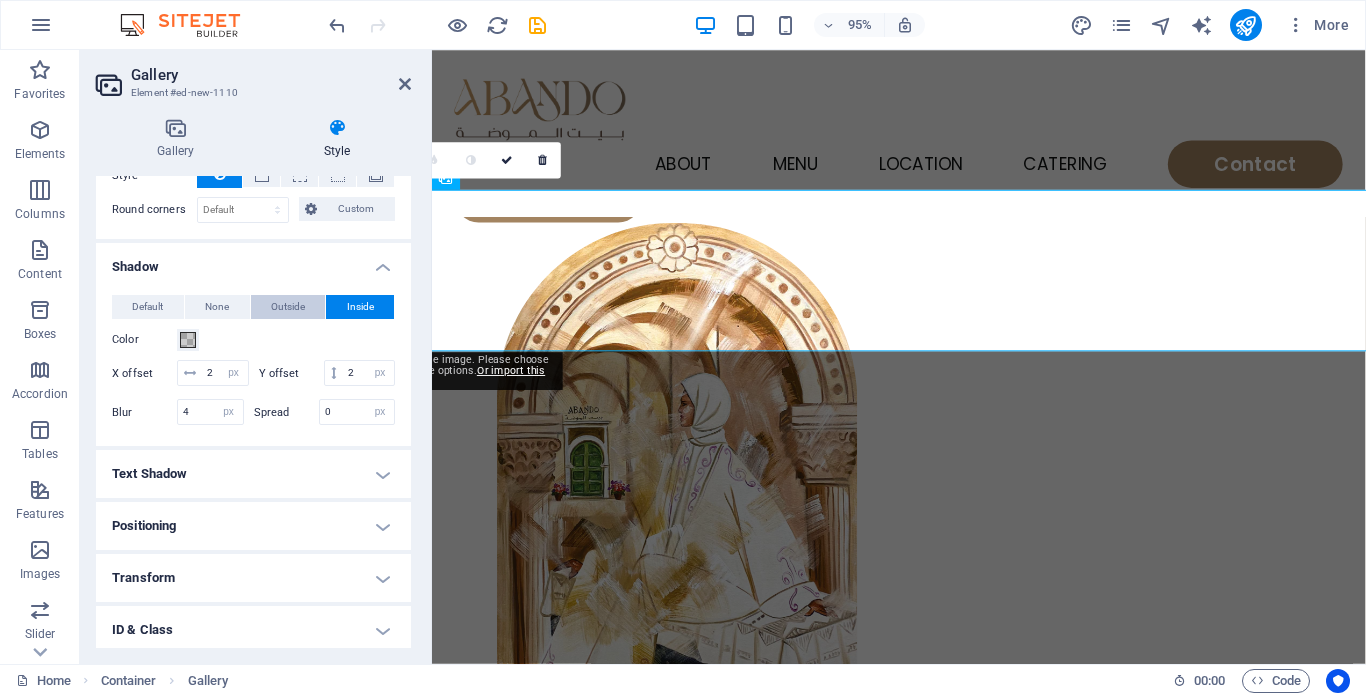 click on "Outside" at bounding box center [288, 307] 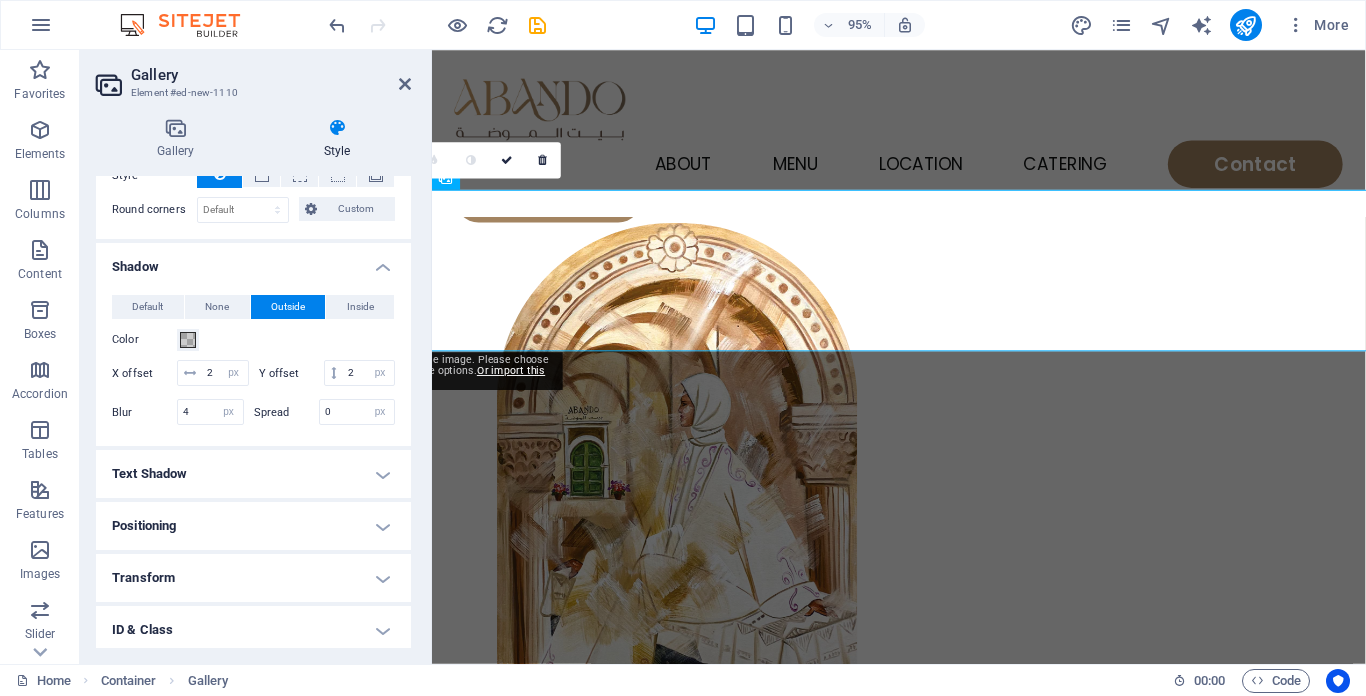 click on "Text Shadow" at bounding box center [253, 474] 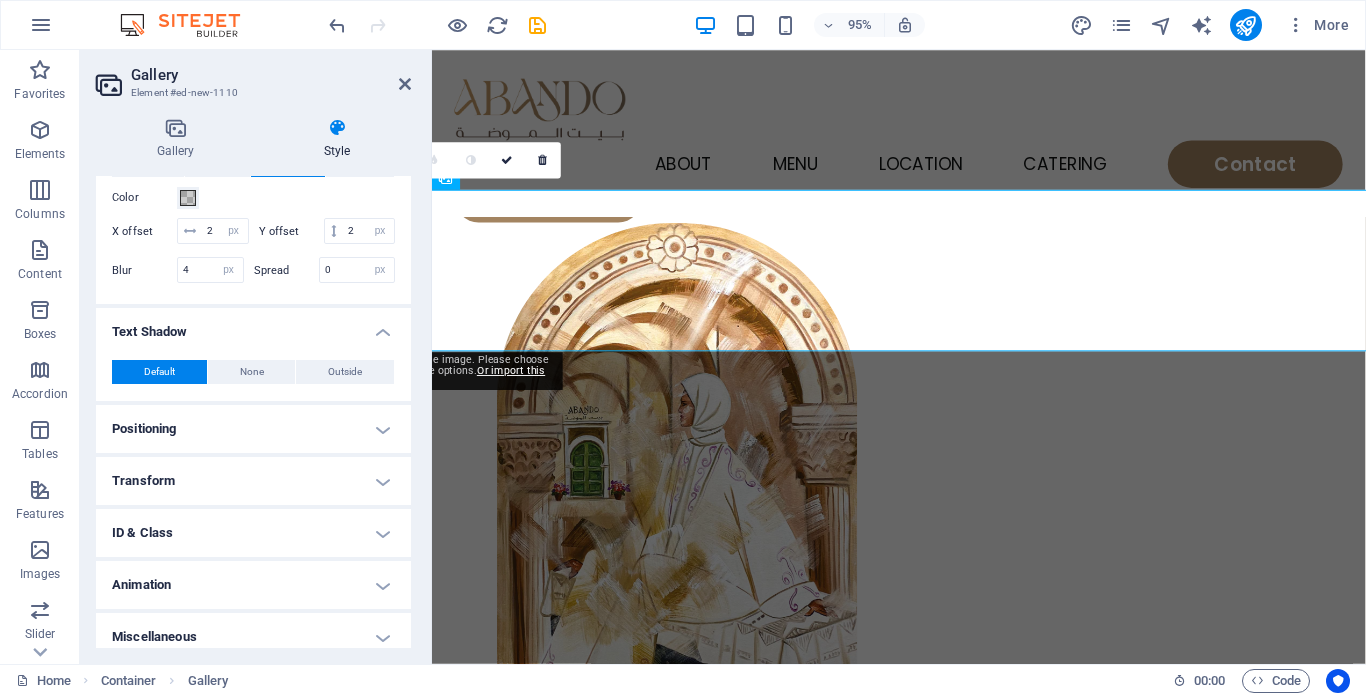 scroll, scrollTop: 734, scrollLeft: 0, axis: vertical 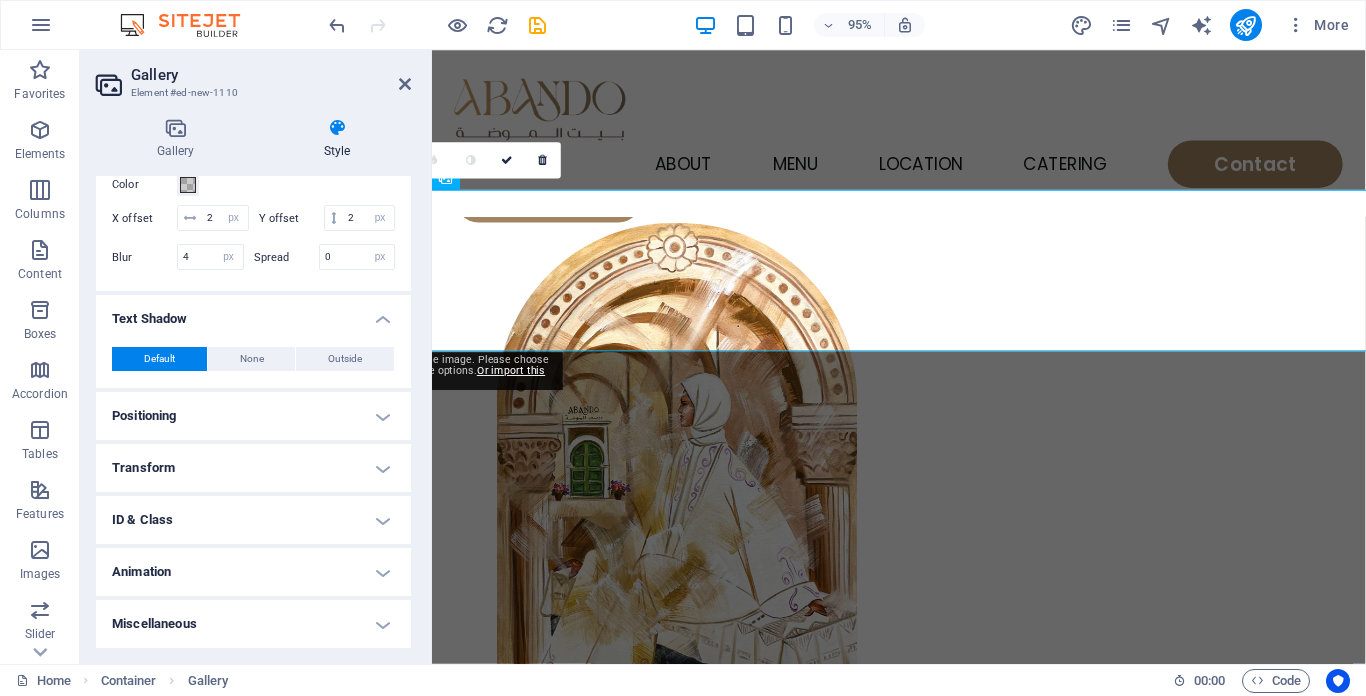 click on "Positioning" at bounding box center [253, 416] 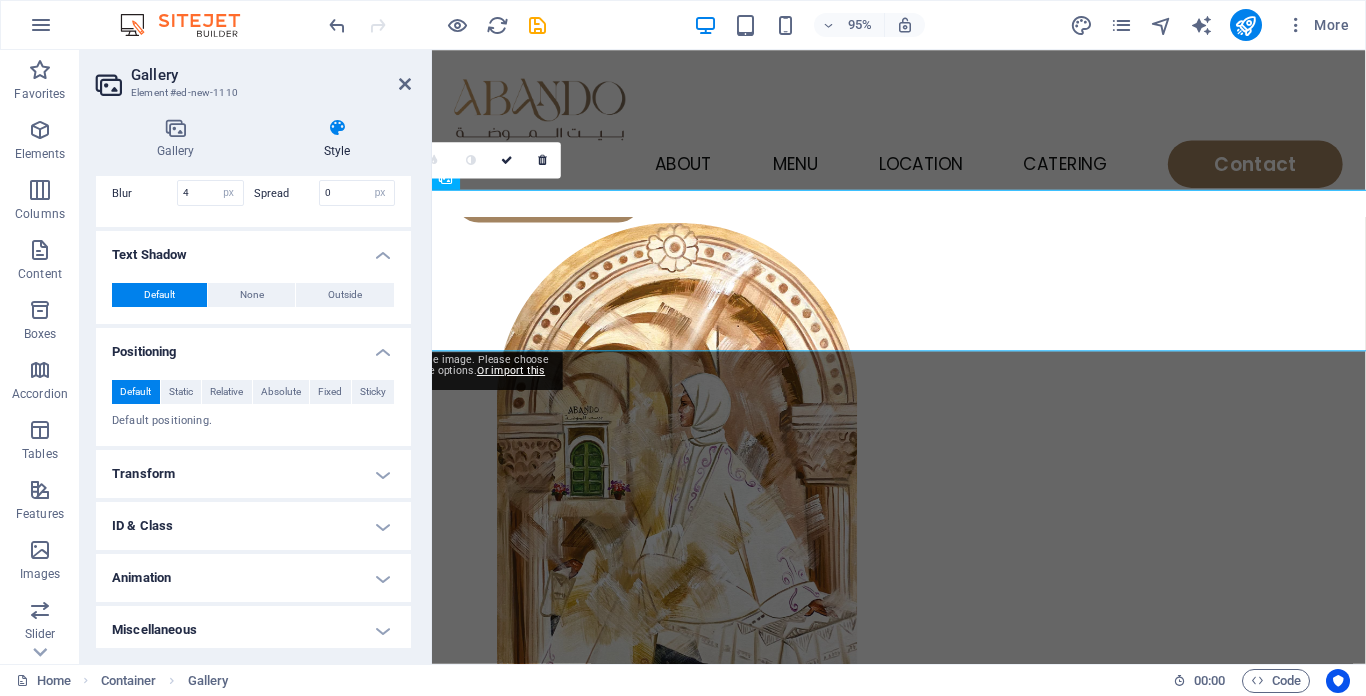scroll, scrollTop: 804, scrollLeft: 0, axis: vertical 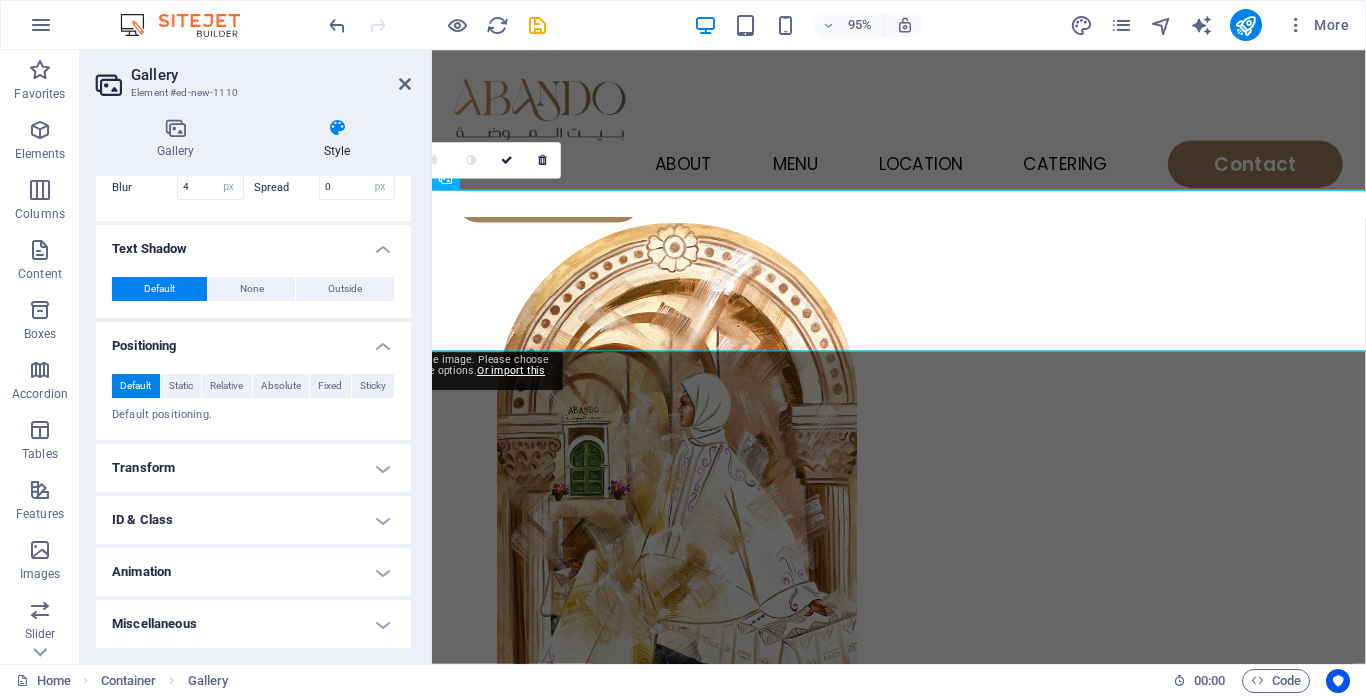 click on "Transform" at bounding box center [253, 468] 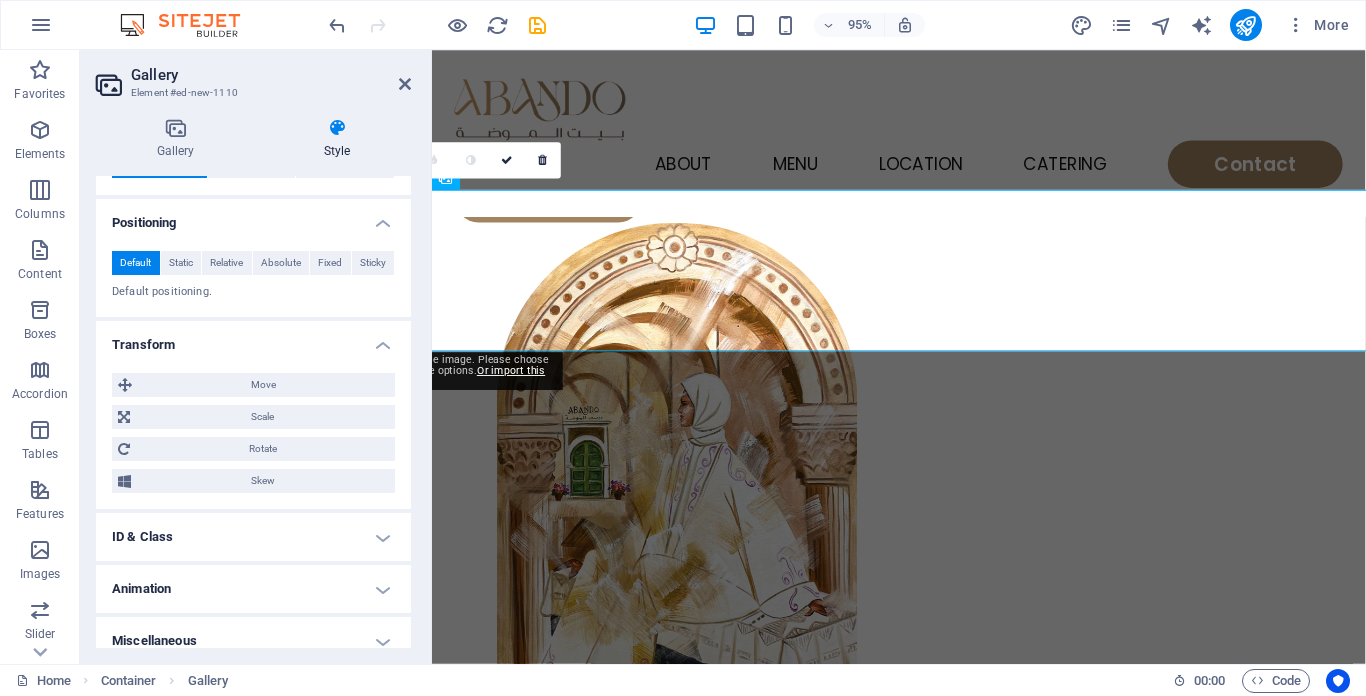 scroll, scrollTop: 944, scrollLeft: 0, axis: vertical 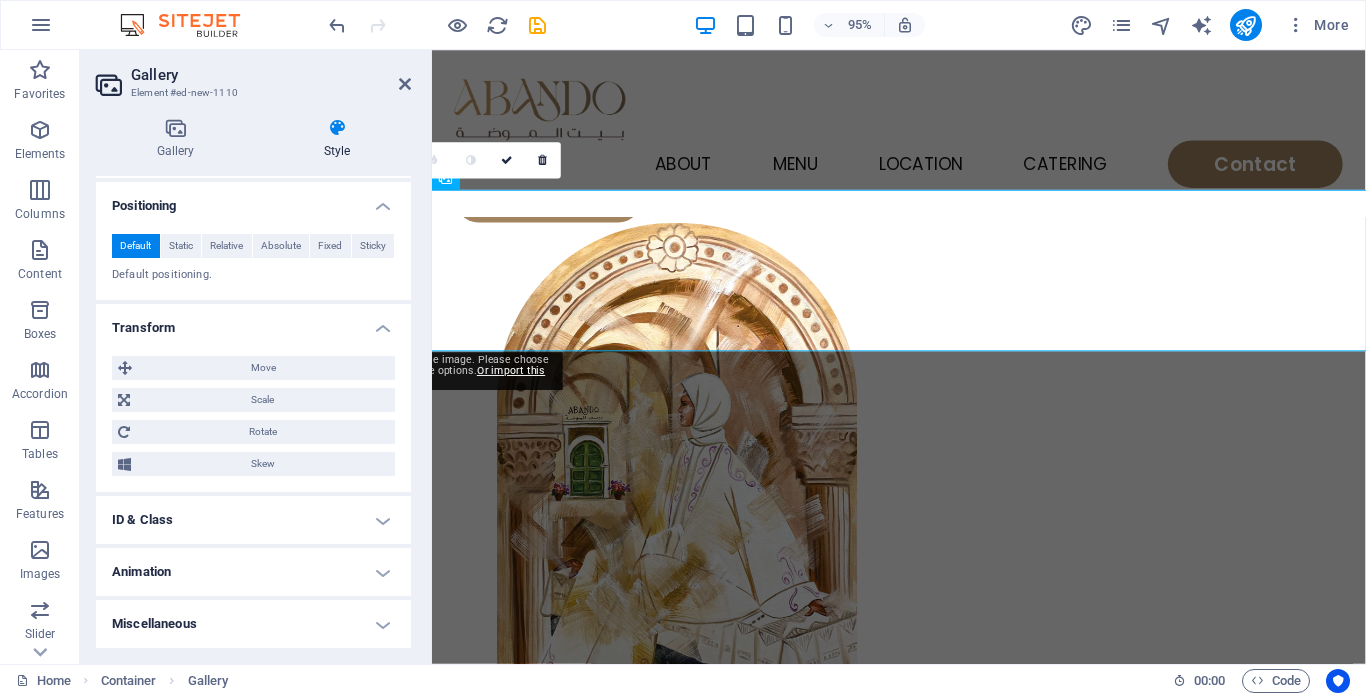 click on "ID & Class" at bounding box center [253, 520] 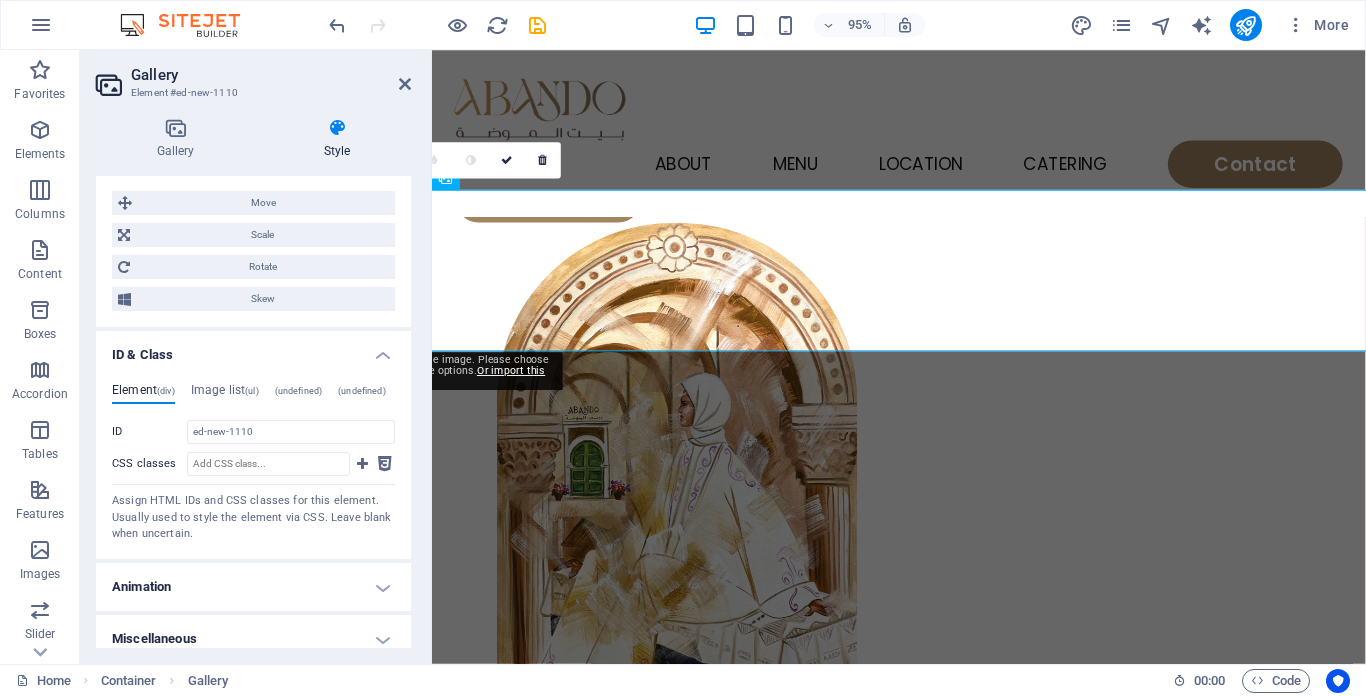 scroll, scrollTop: 1124, scrollLeft: 0, axis: vertical 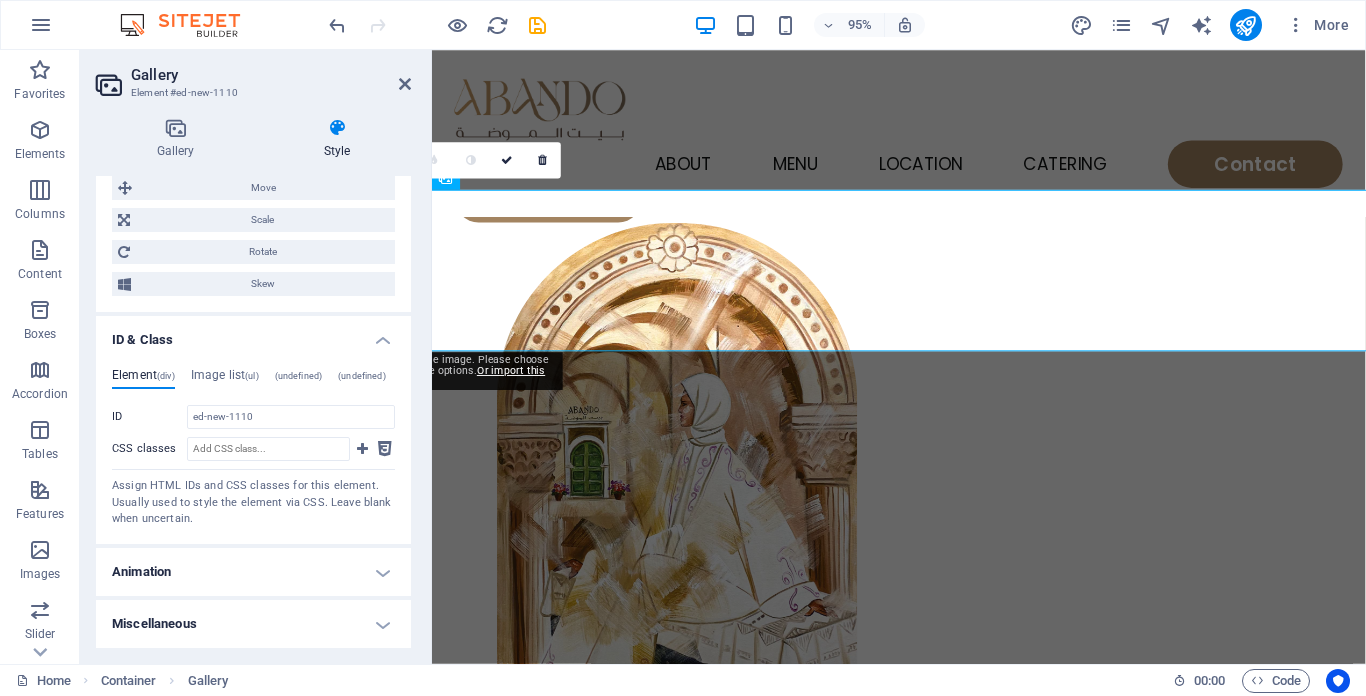 click on "Animation" at bounding box center (253, 572) 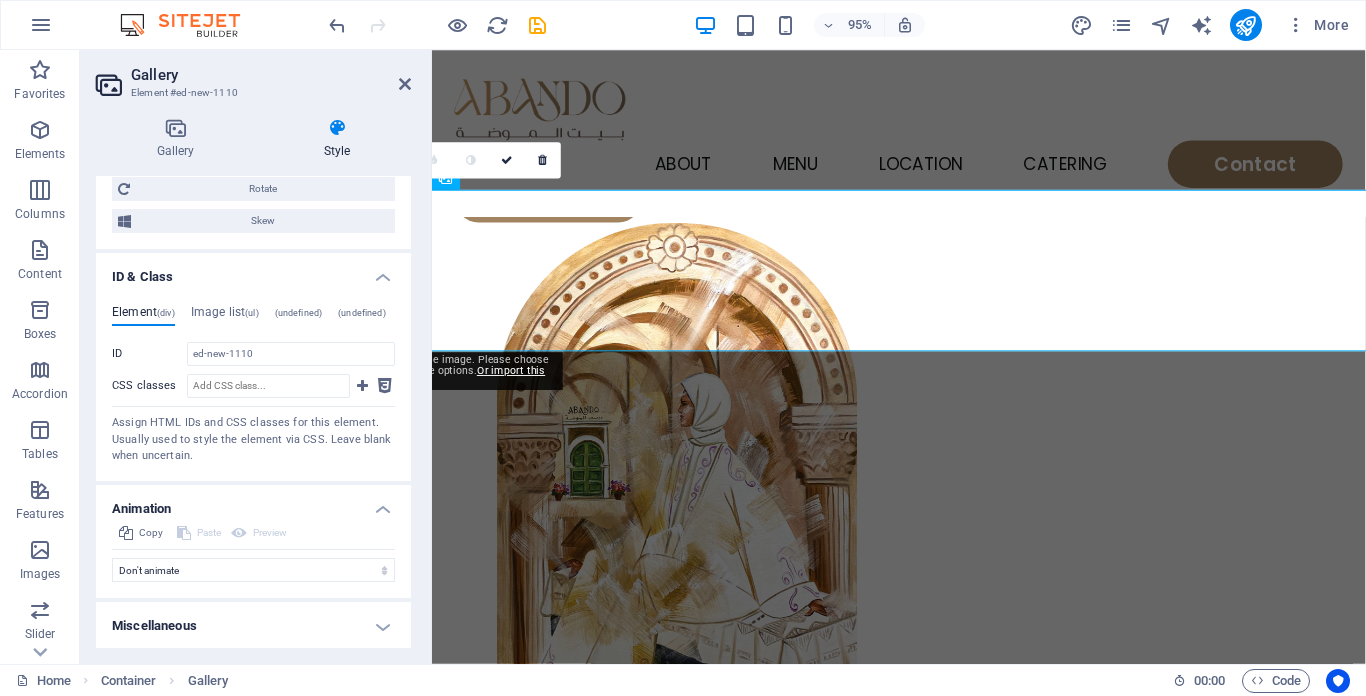 scroll, scrollTop: 1189, scrollLeft: 0, axis: vertical 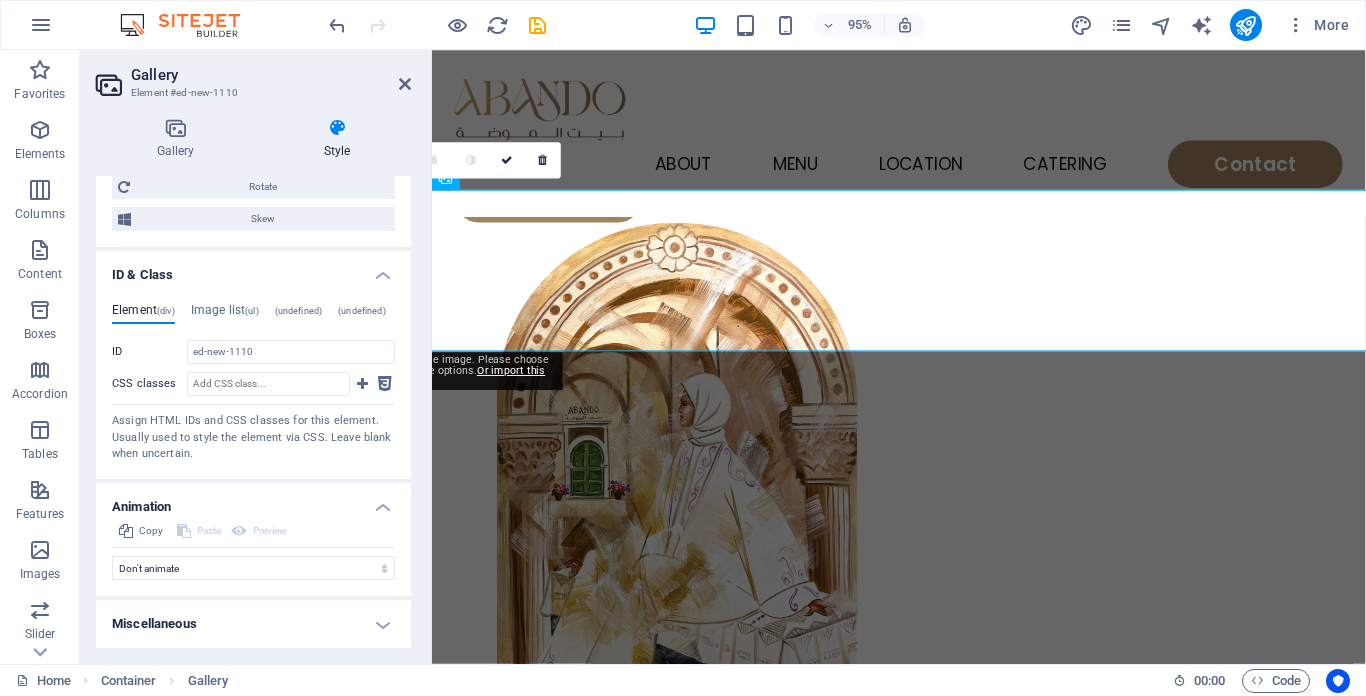 click on "Miscellaneous" at bounding box center [253, 624] 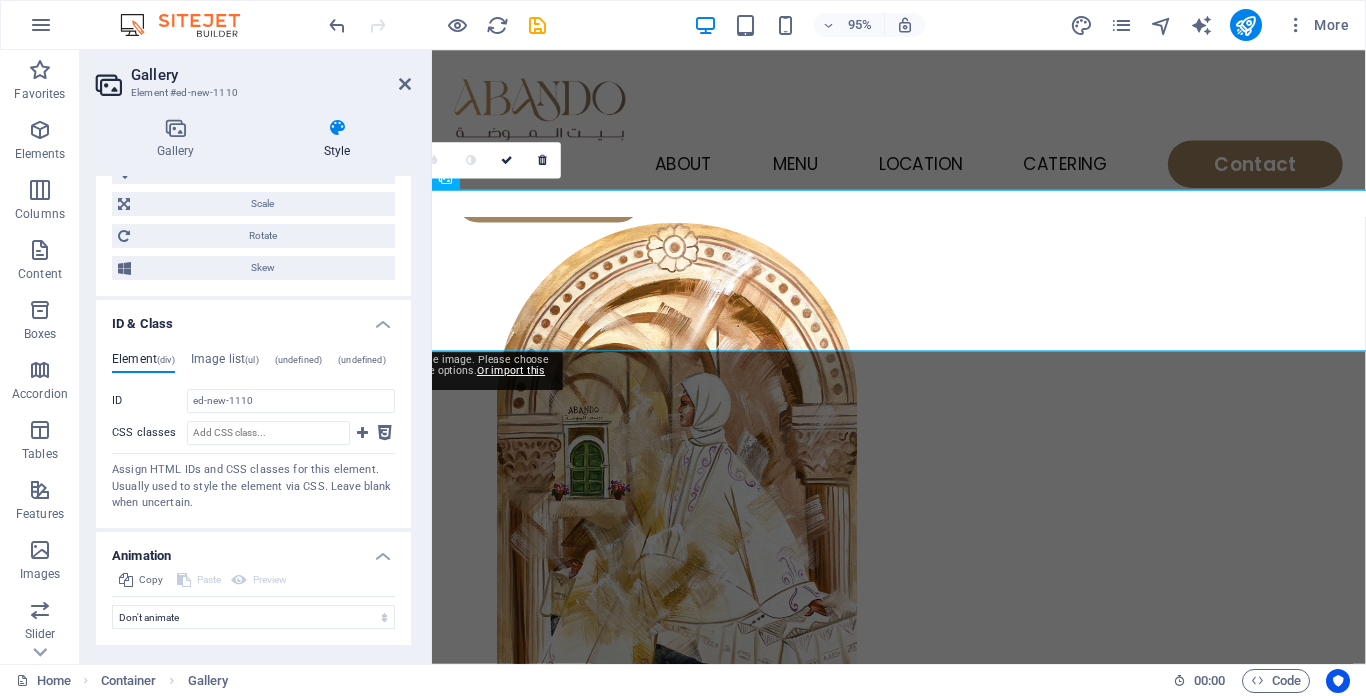 scroll, scrollTop: 1113, scrollLeft: 0, axis: vertical 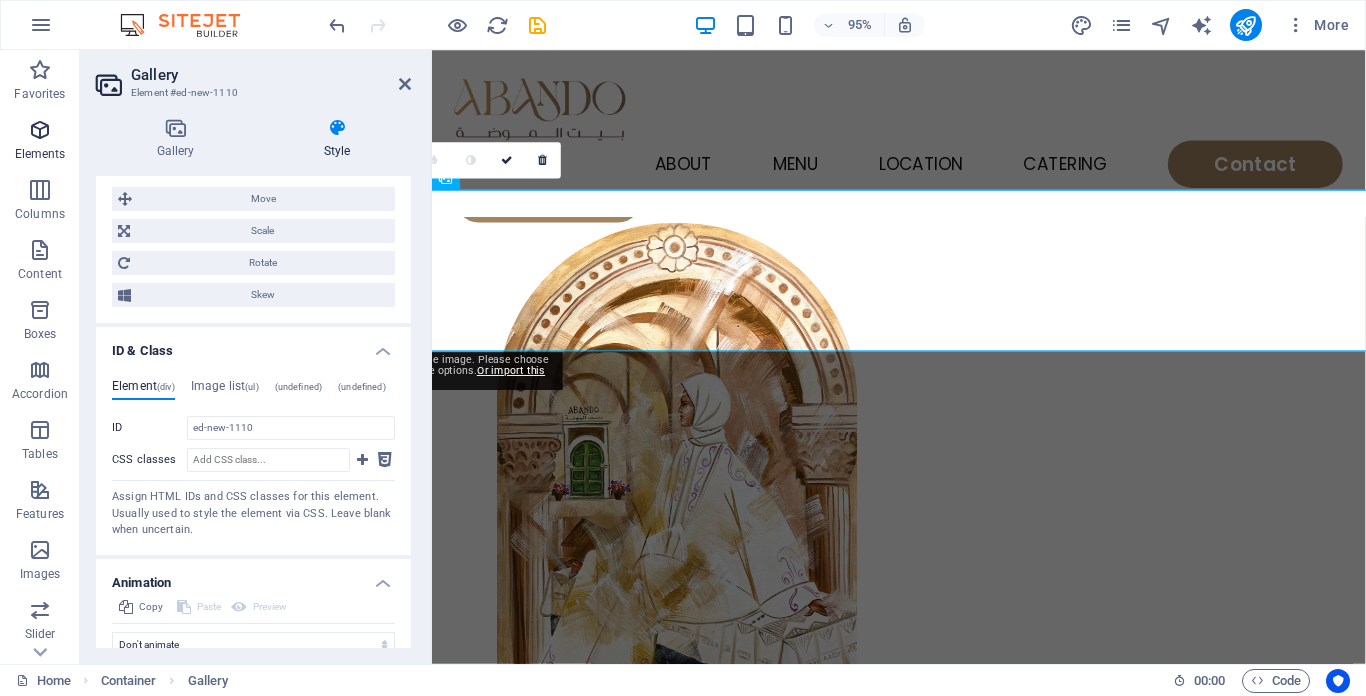 click at bounding box center [40, 130] 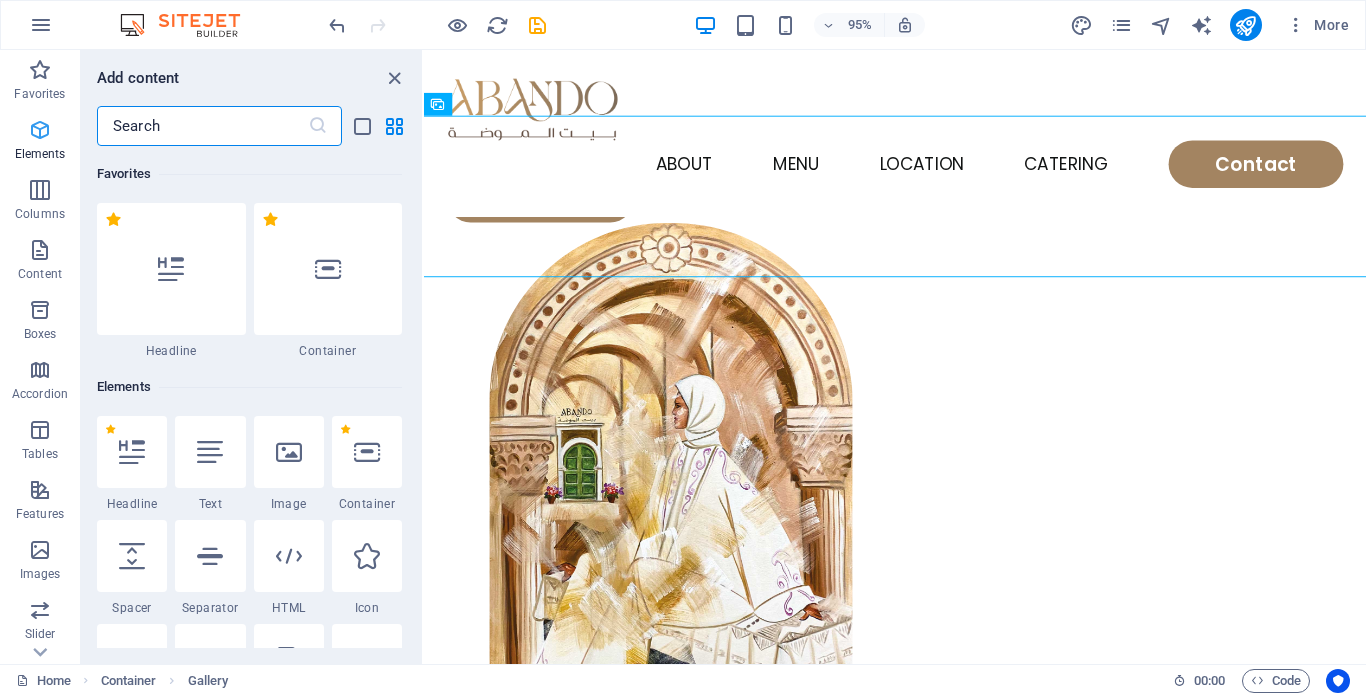 scroll, scrollTop: 528, scrollLeft: 0, axis: vertical 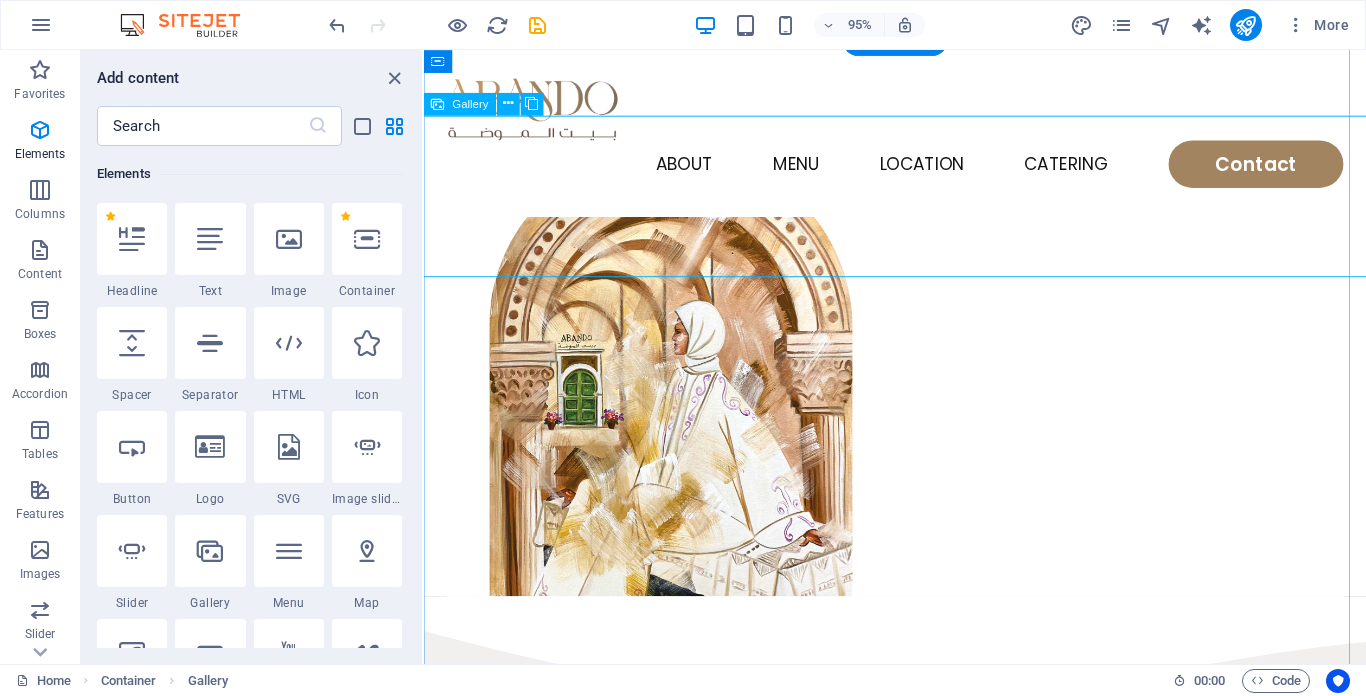click at bounding box center (509, 991) 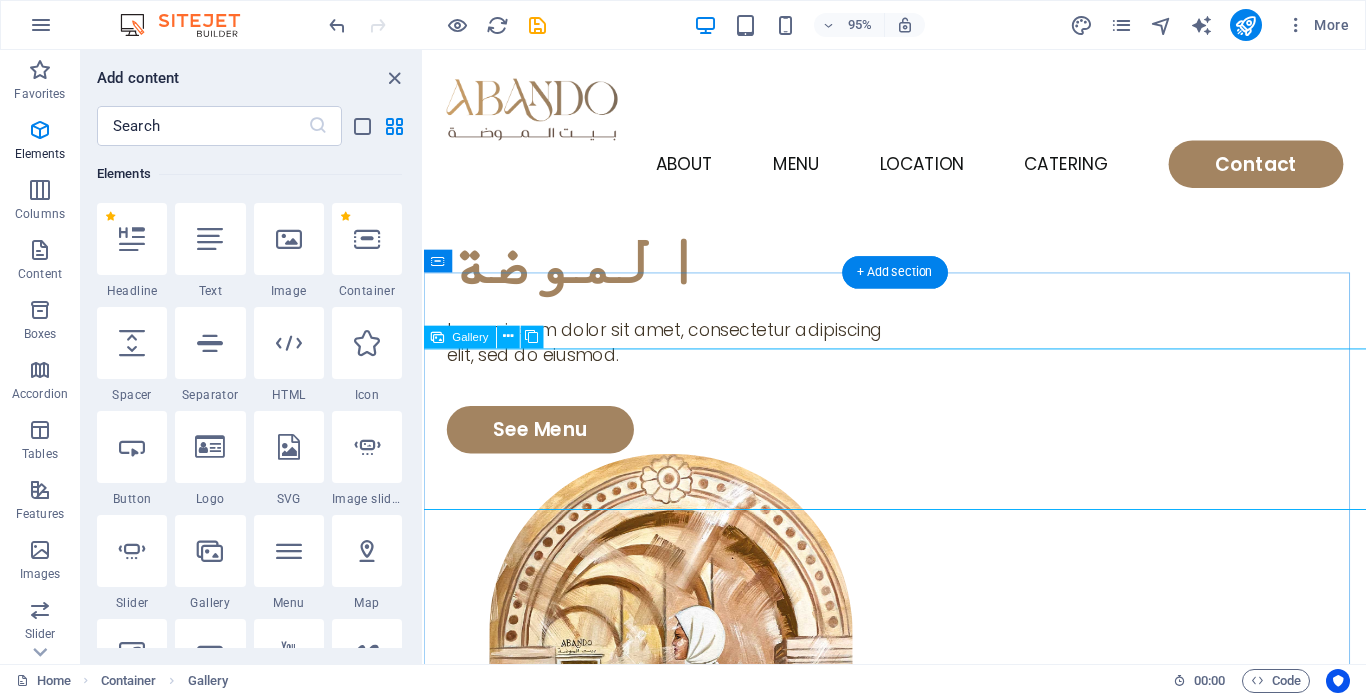 scroll, scrollTop: 180, scrollLeft: 0, axis: vertical 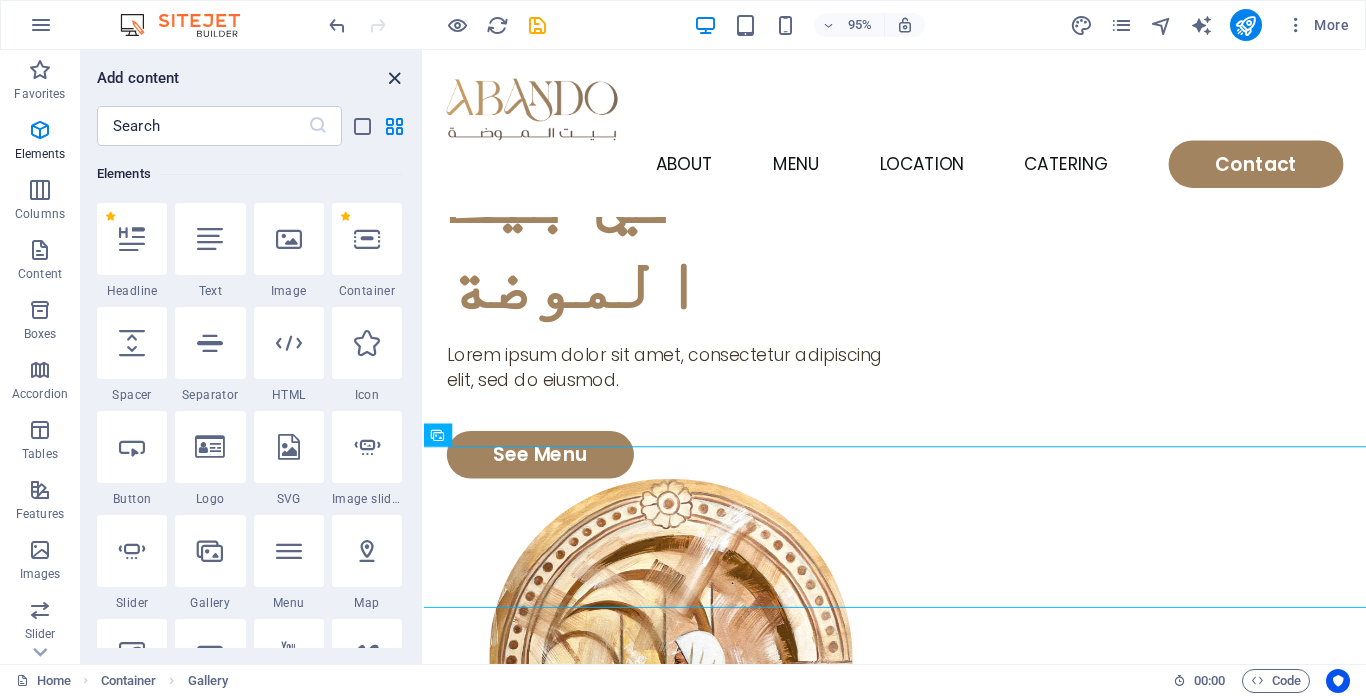 click at bounding box center (394, 78) 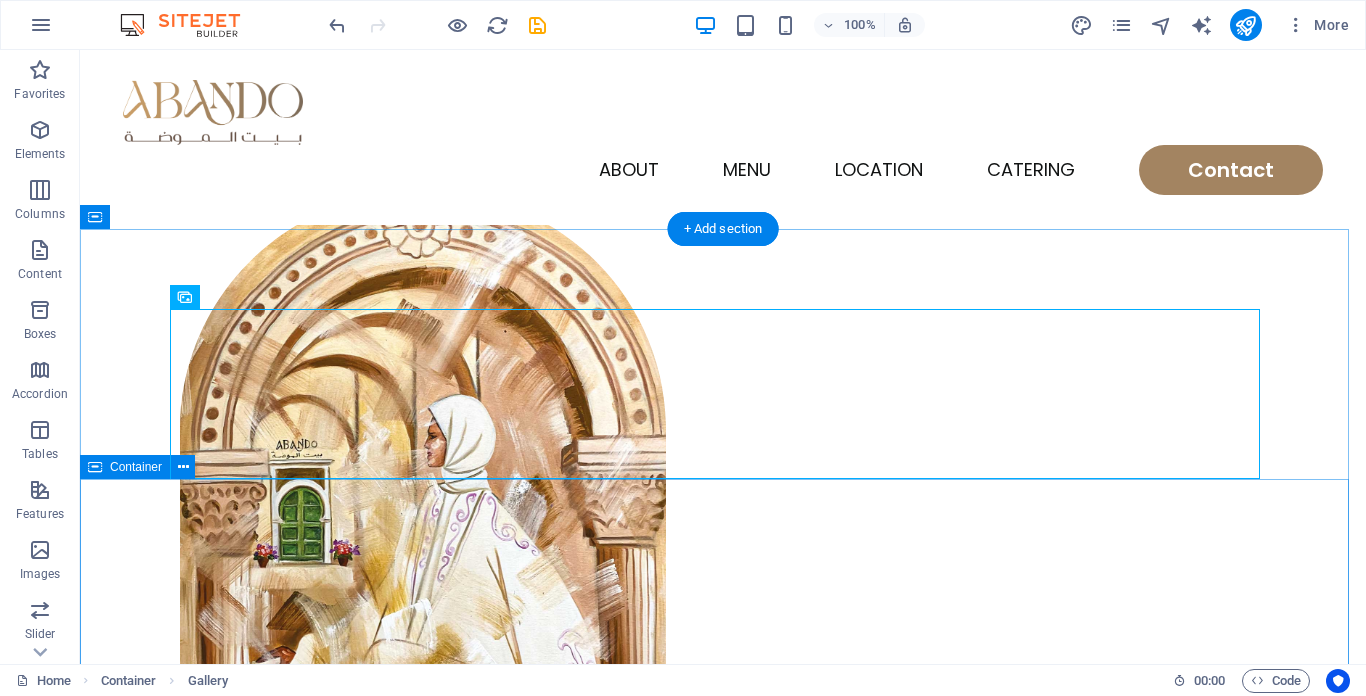 scroll, scrollTop: 380, scrollLeft: 0, axis: vertical 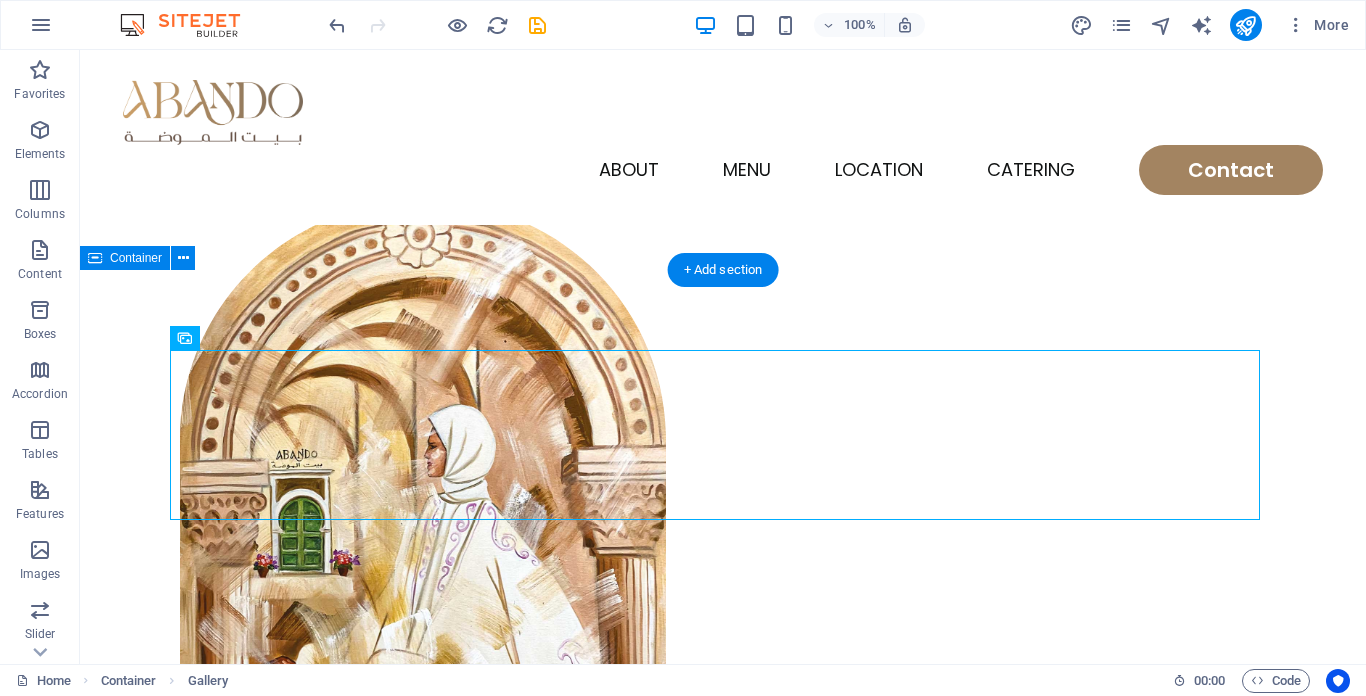 click on "Bestsellers Featured Products Sugary Donut Sugary Donut $3.50 Choco Sprinkle Choco Sprinkle $2.50 Bundle Options Classic Bundle Classic Bundle $18.50 Spicy Bundle Spicy Bundle $20.50 SugarDough Merch Donut Mug Donut Mug $22.50  My Account   Track Orders   Shopping Bag  Display prices in: USD See Menu" at bounding box center (723, 2076) 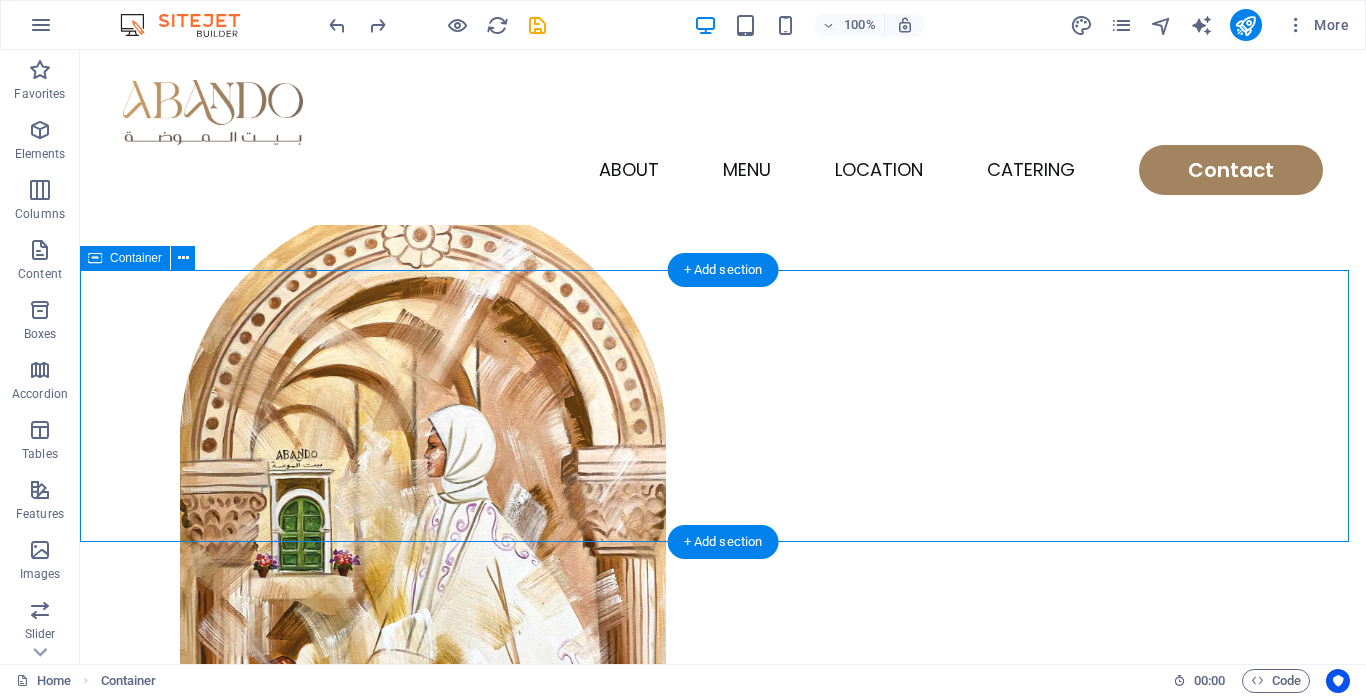 click at bounding box center (723, 1032) 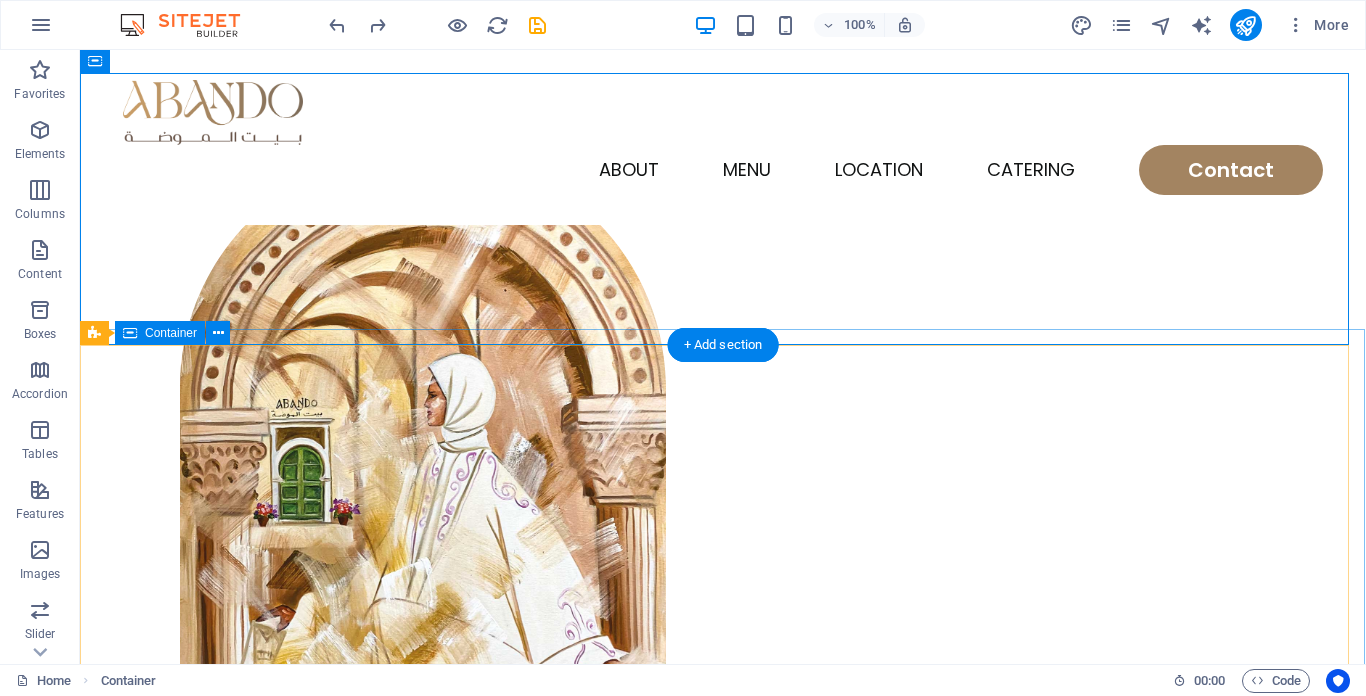scroll, scrollTop: 278, scrollLeft: 0, axis: vertical 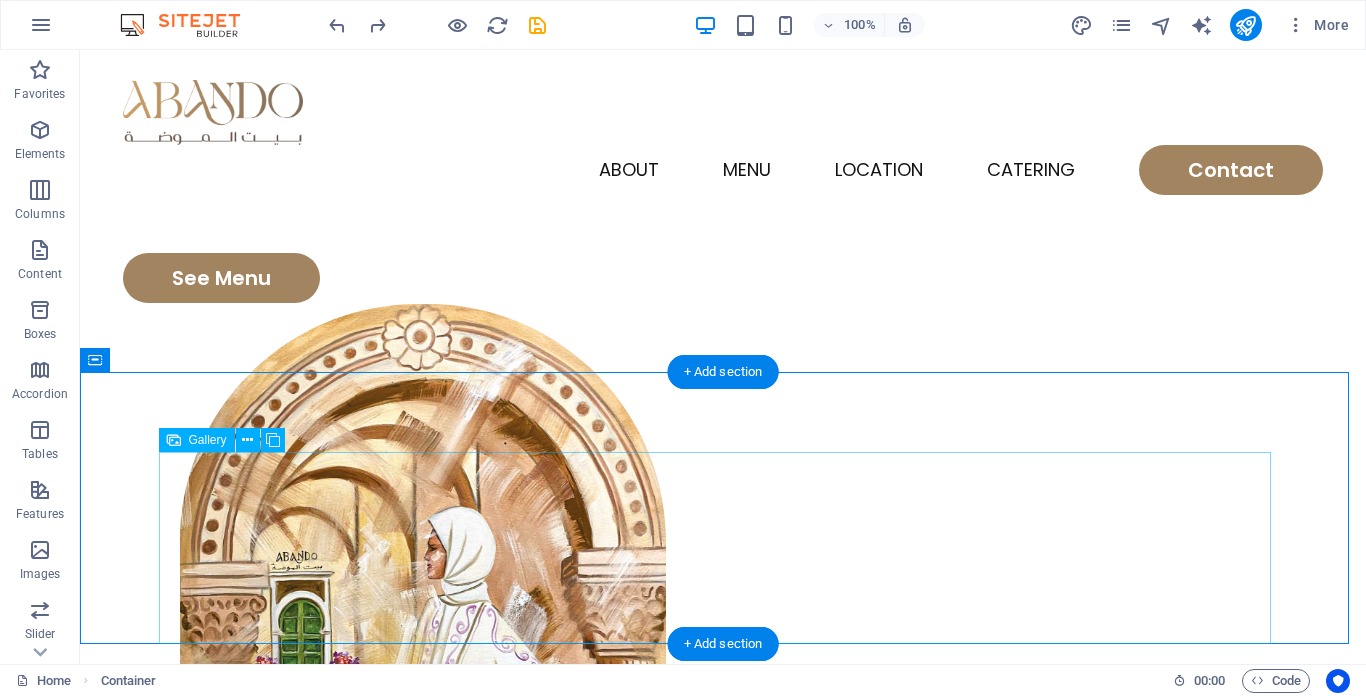 click at bounding box center (176, 1270) 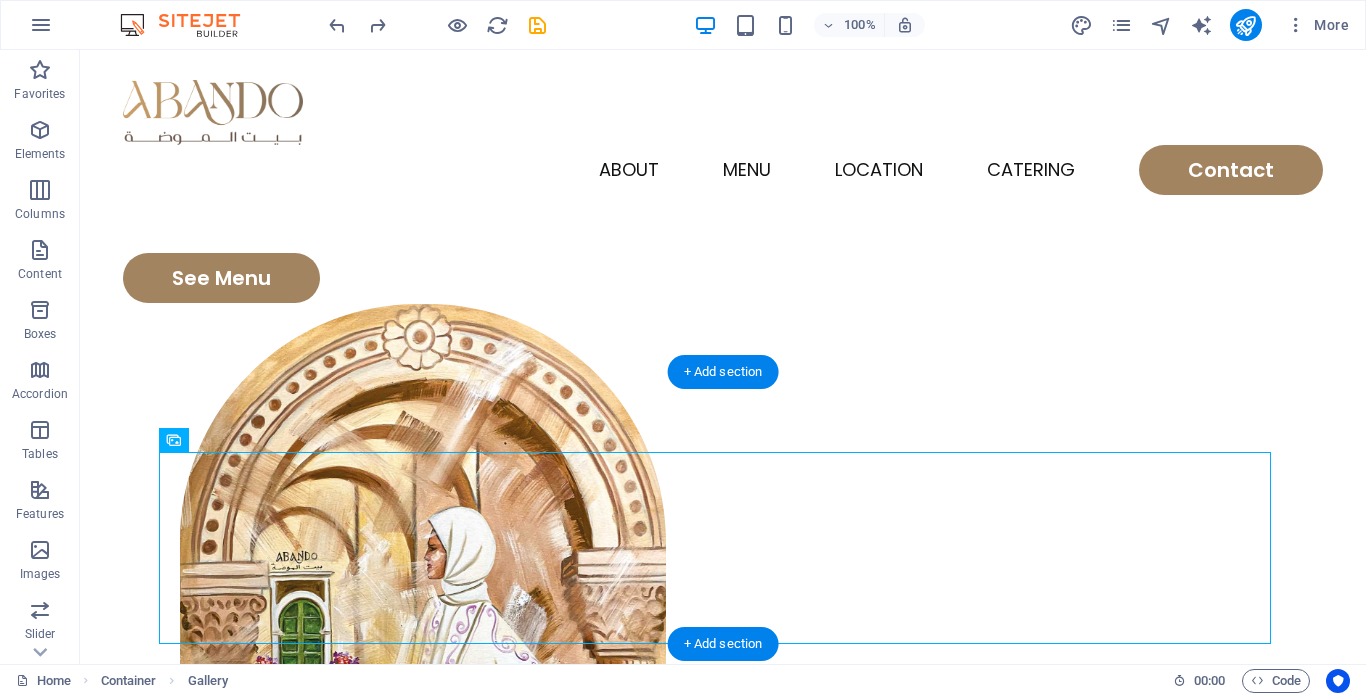 drag, startPoint x: 254, startPoint y: 521, endPoint x: 245, endPoint y: 436, distance: 85.47514 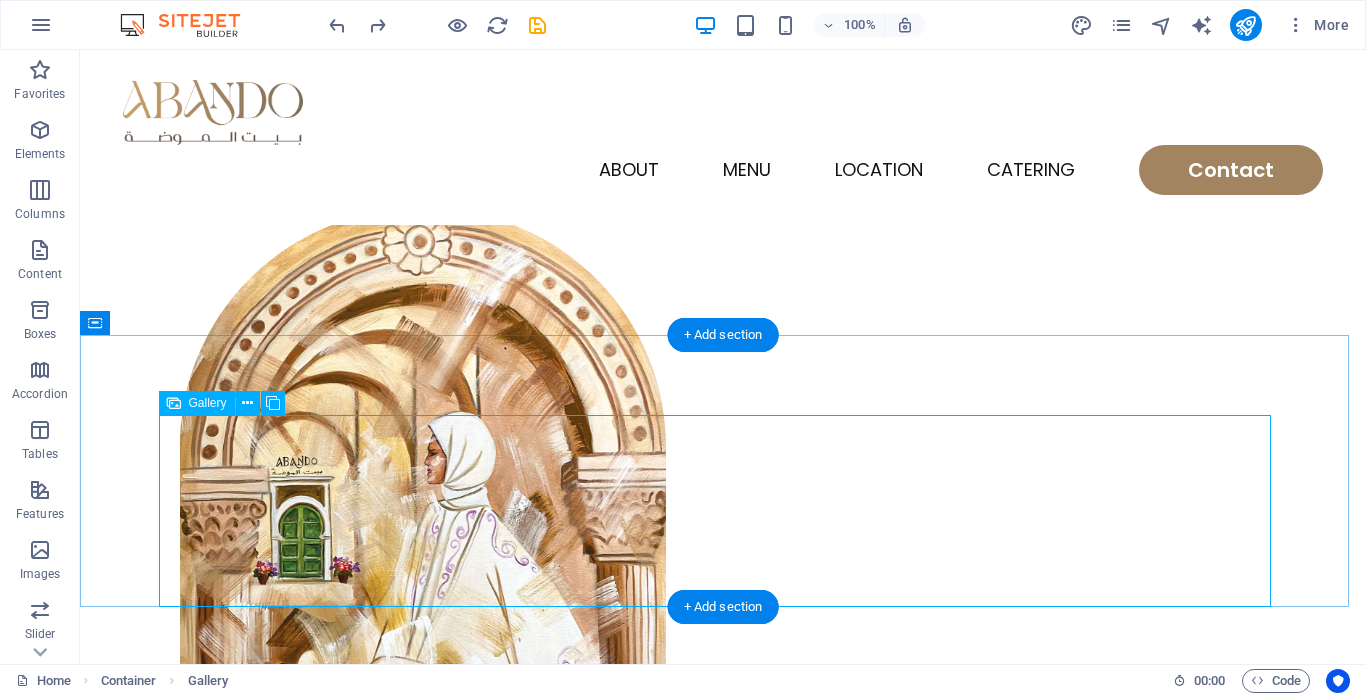 scroll, scrollTop: 378, scrollLeft: 0, axis: vertical 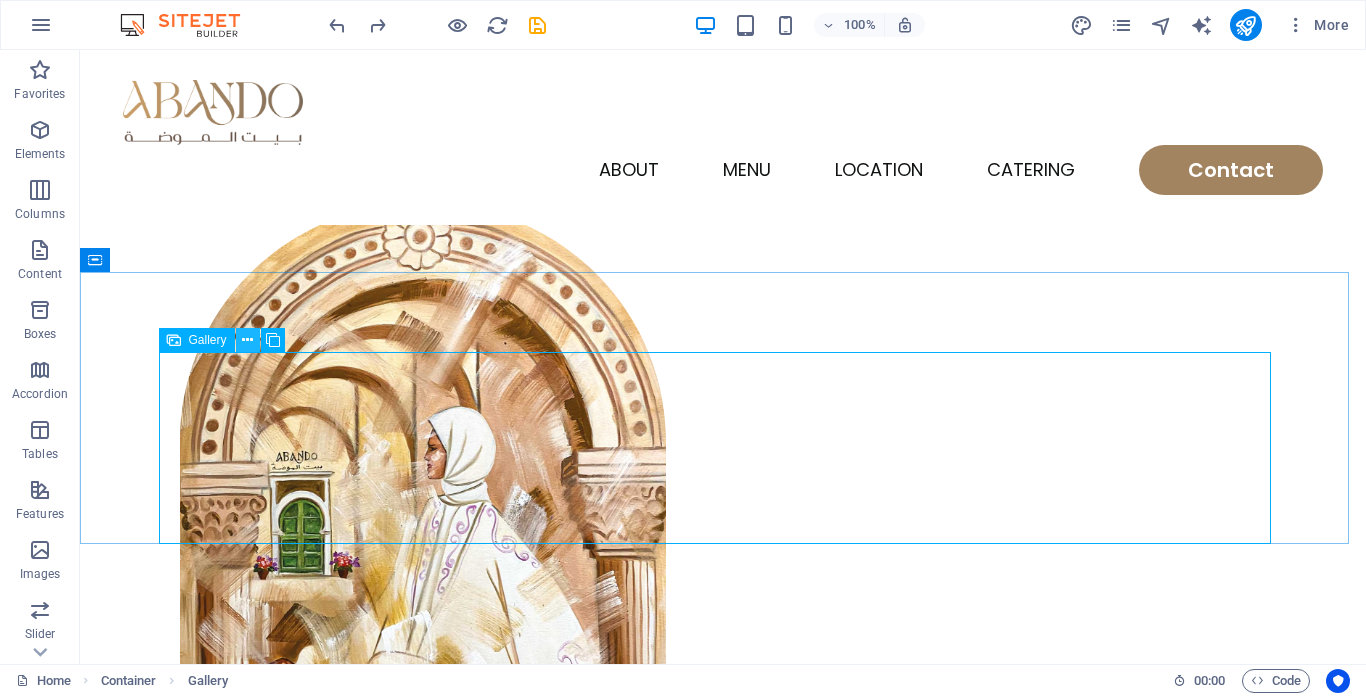 click at bounding box center (248, 340) 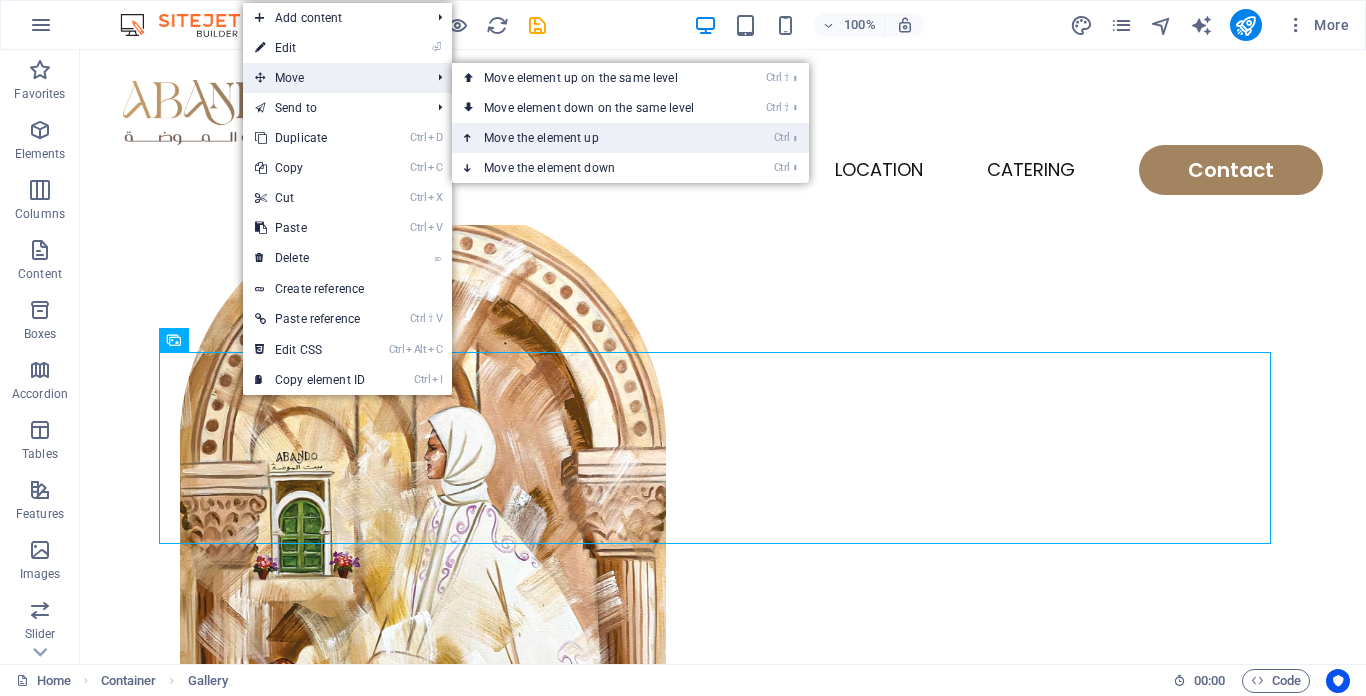 click on "Ctrl ⬆  Move the element up" at bounding box center (593, 138) 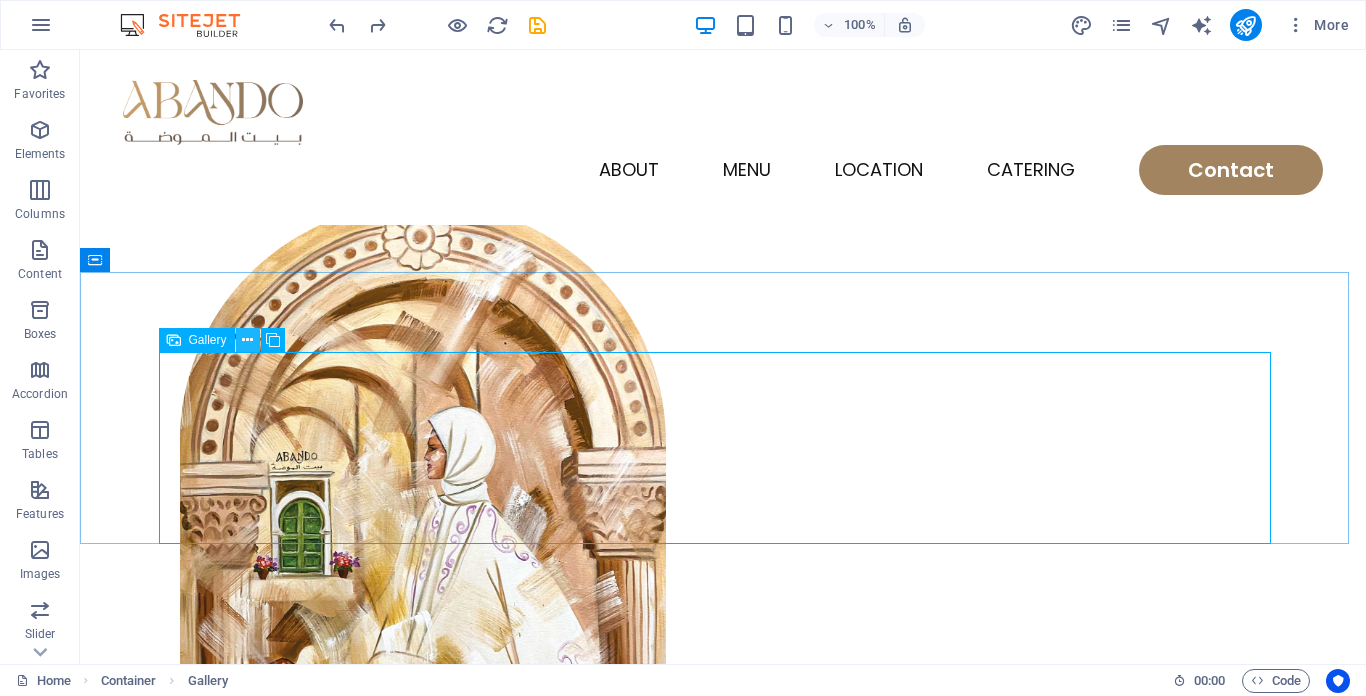 click at bounding box center [247, 340] 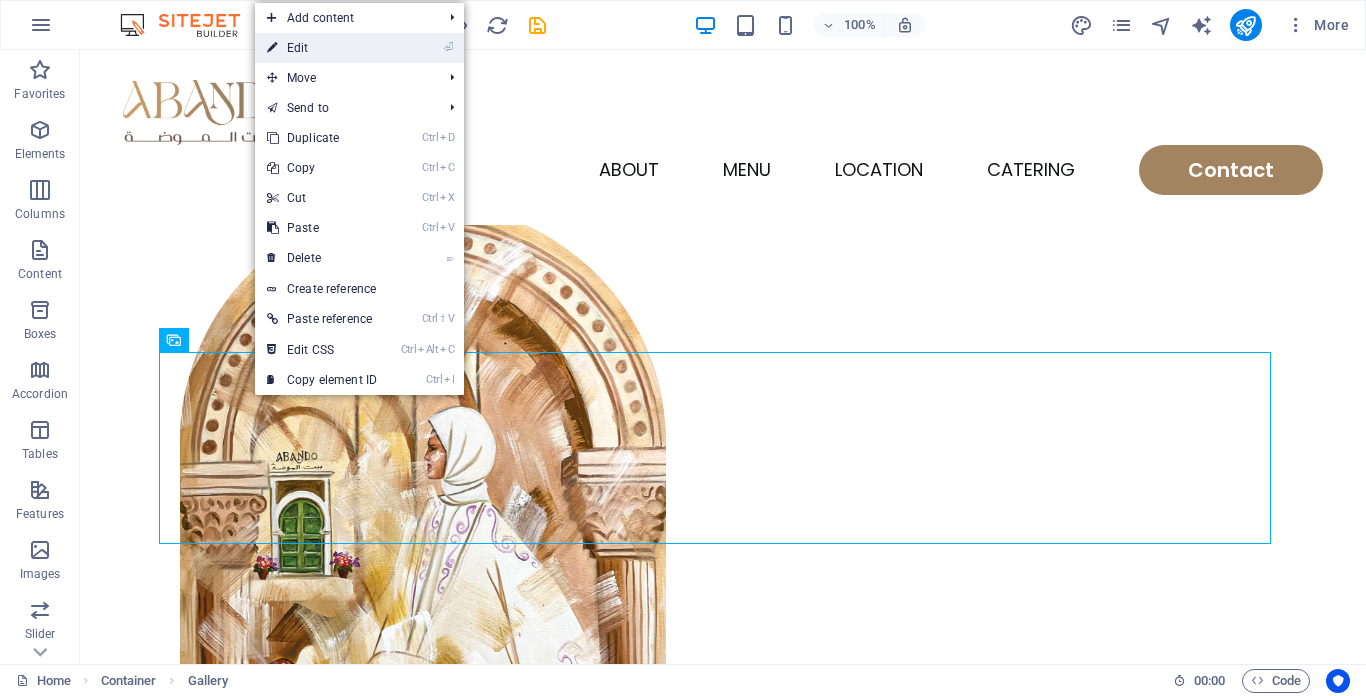 click on "⏎  Edit" at bounding box center [322, 48] 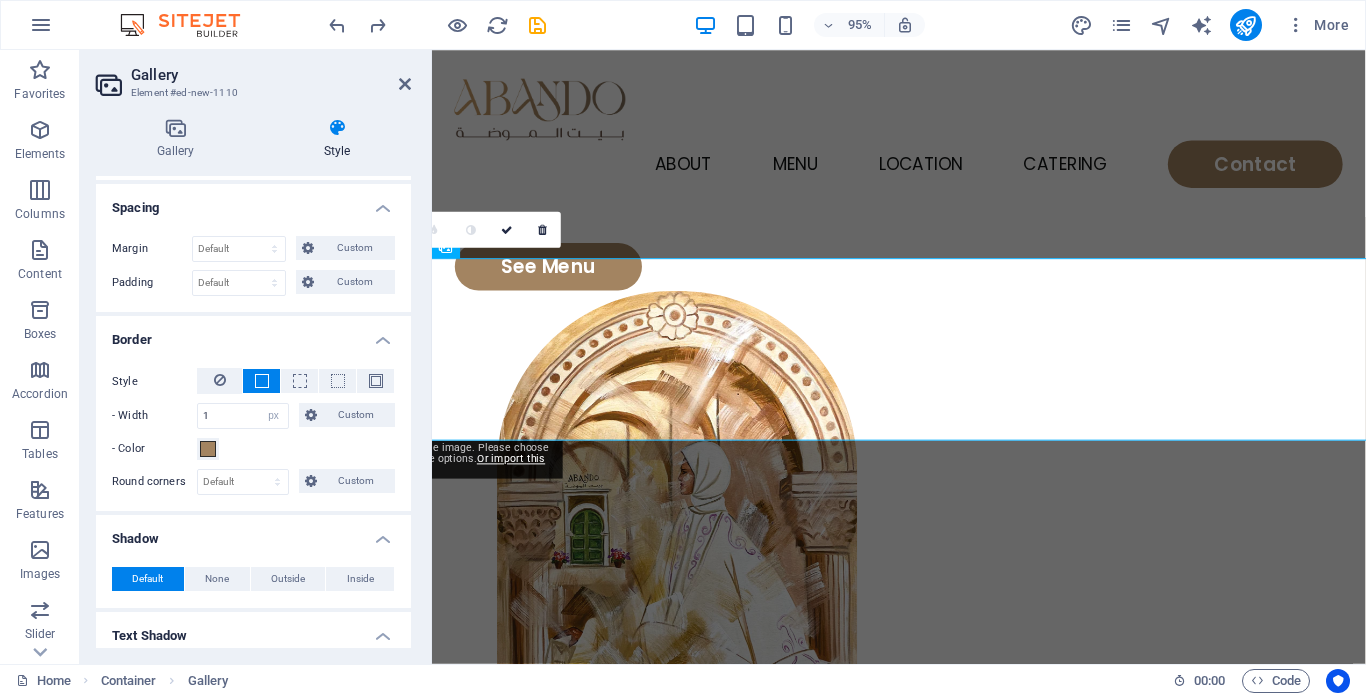 scroll, scrollTop: 400, scrollLeft: 0, axis: vertical 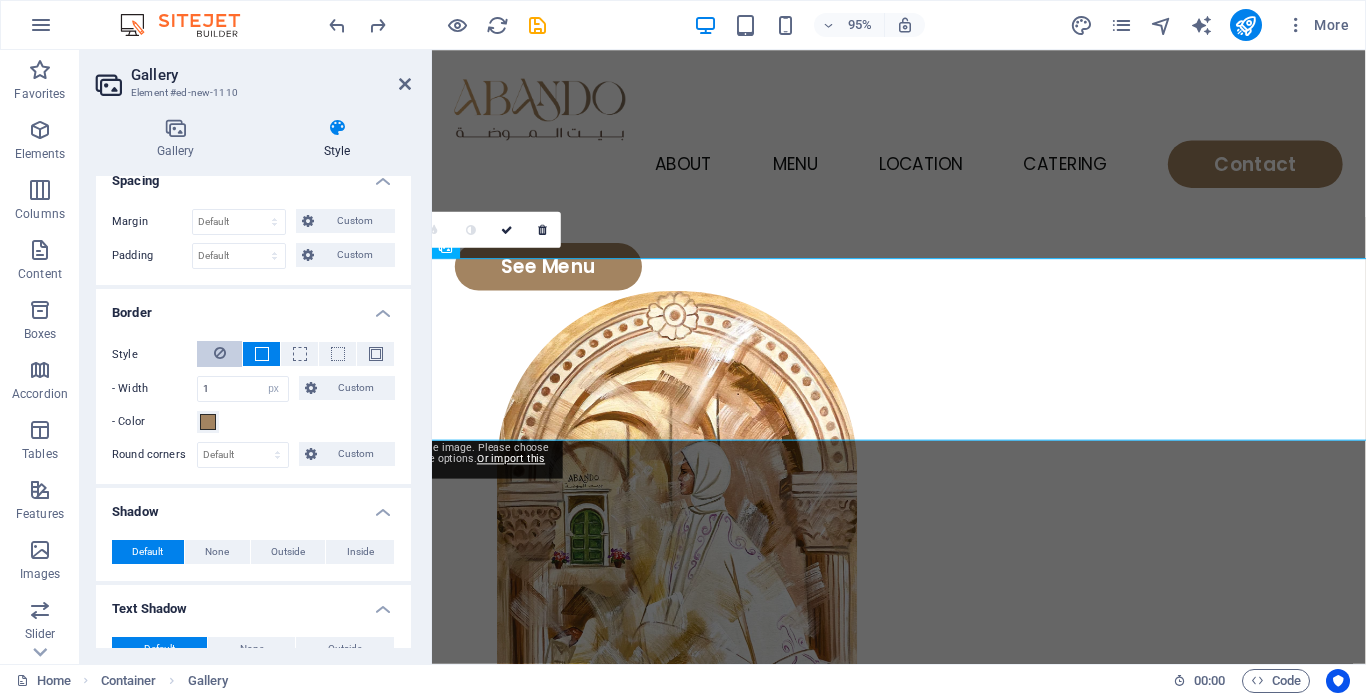 click at bounding box center (220, 353) 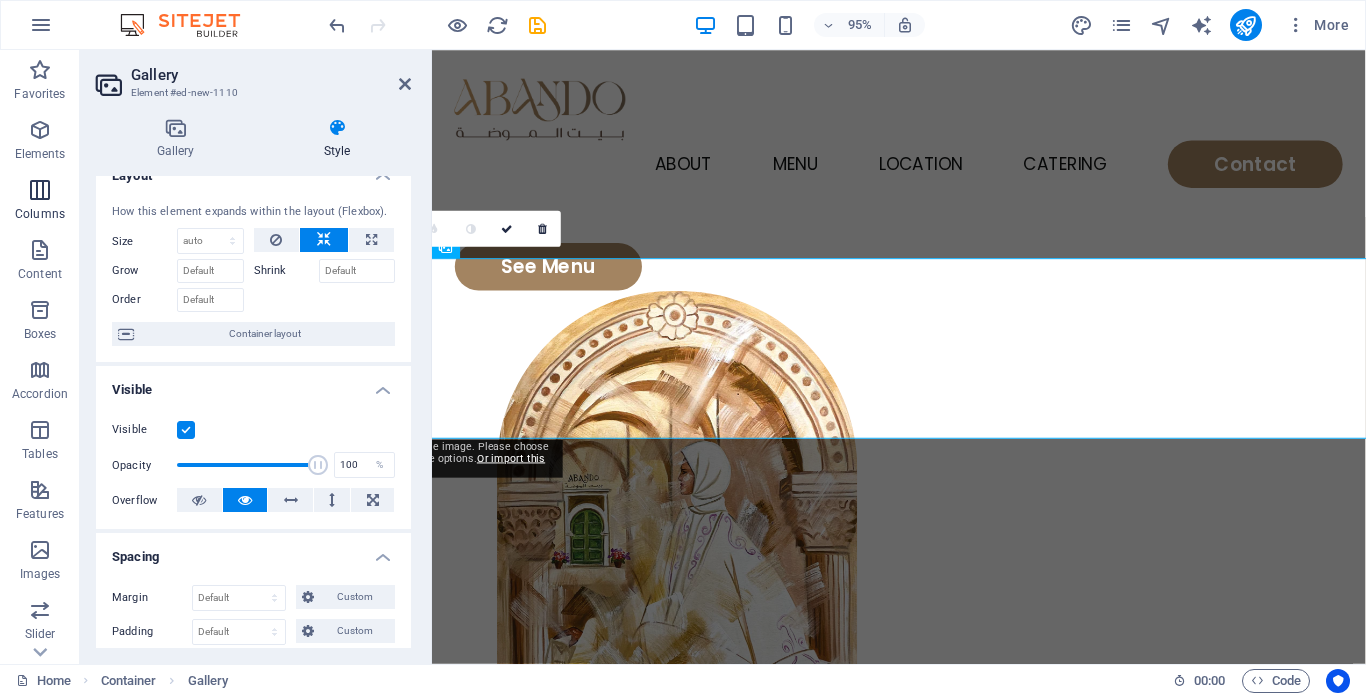 scroll, scrollTop: 0, scrollLeft: 0, axis: both 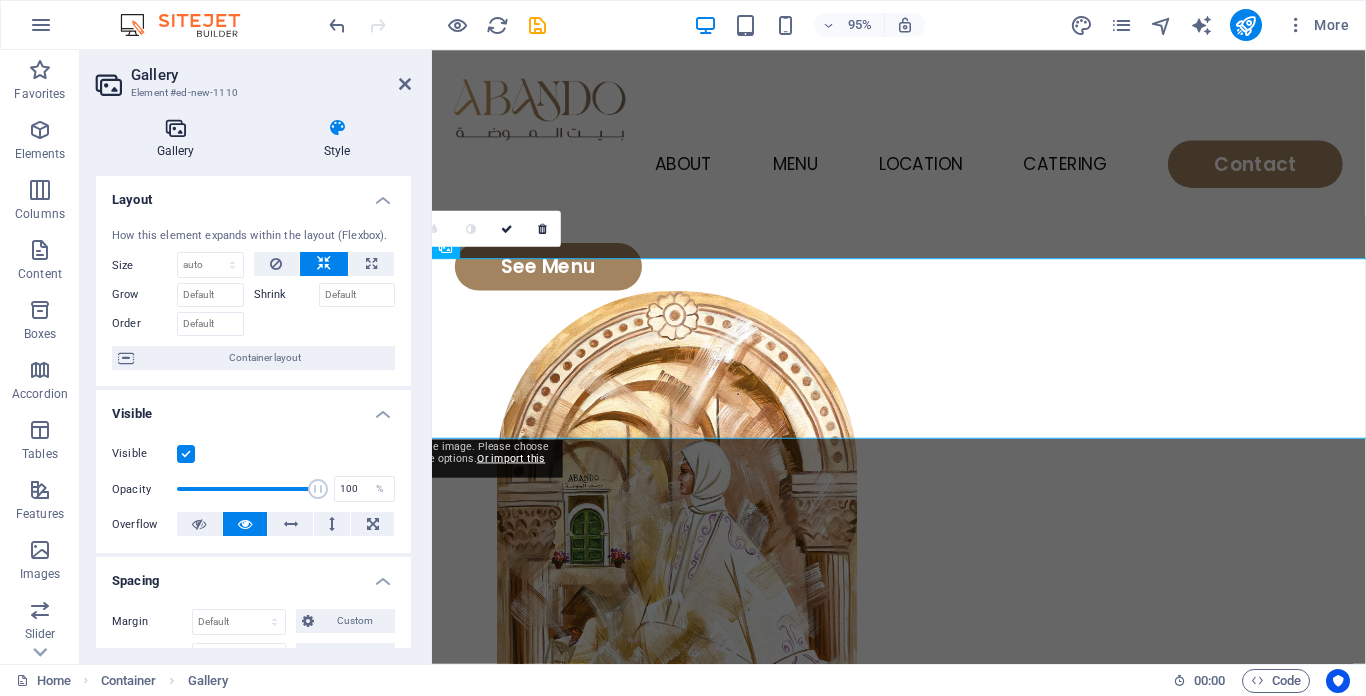 click on "Gallery" at bounding box center [179, 139] 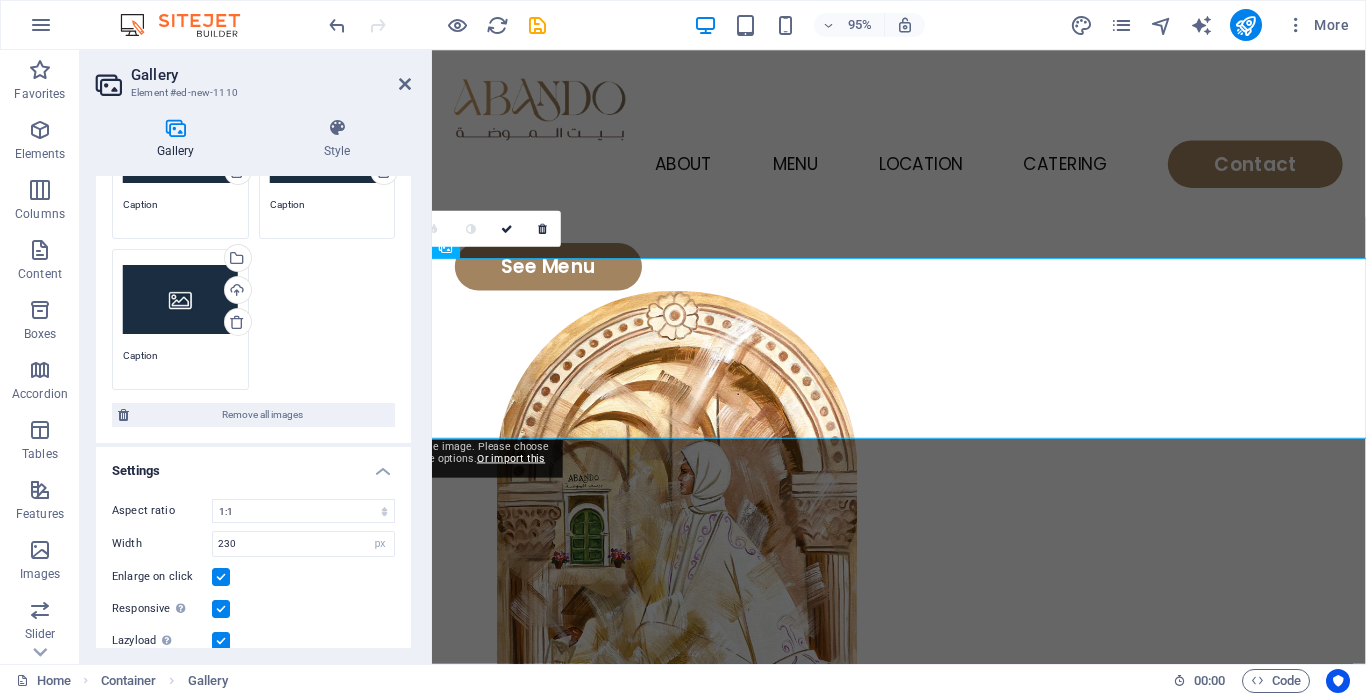 scroll, scrollTop: 253, scrollLeft: 0, axis: vertical 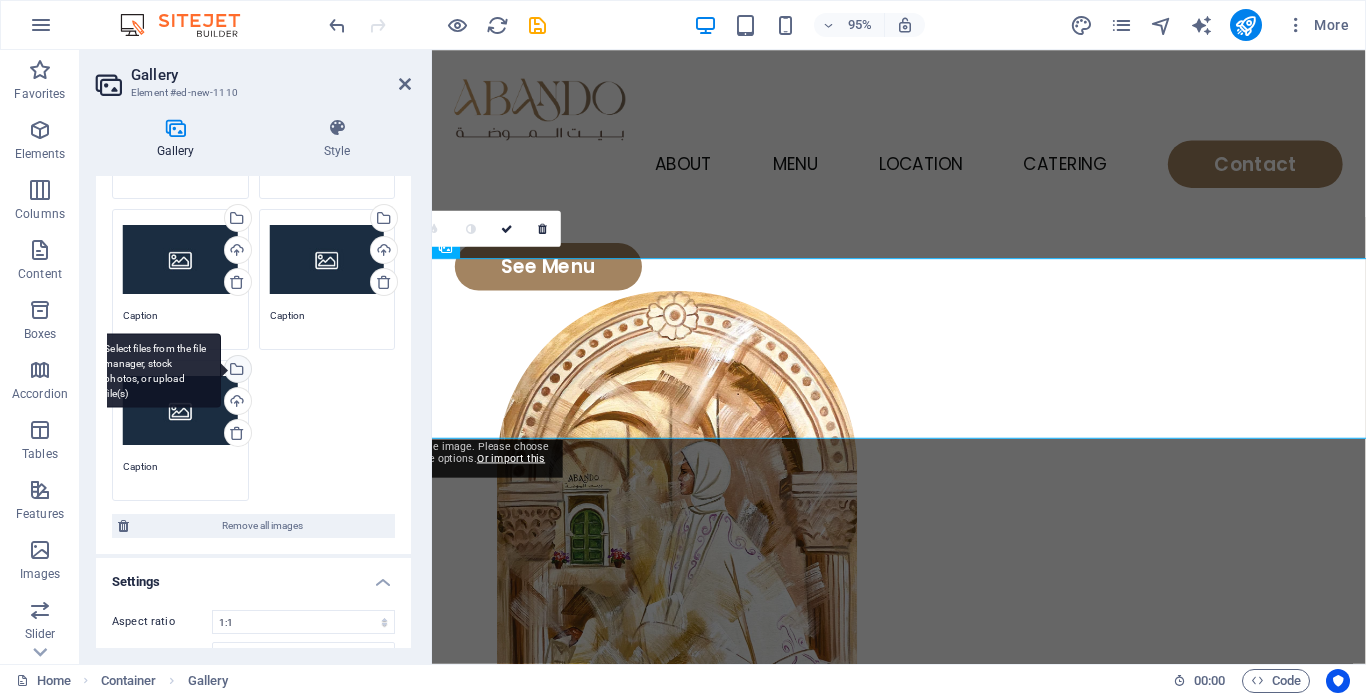 click on "Select files from the file manager, stock photos, or upload file(s)" at bounding box center [236, 371] 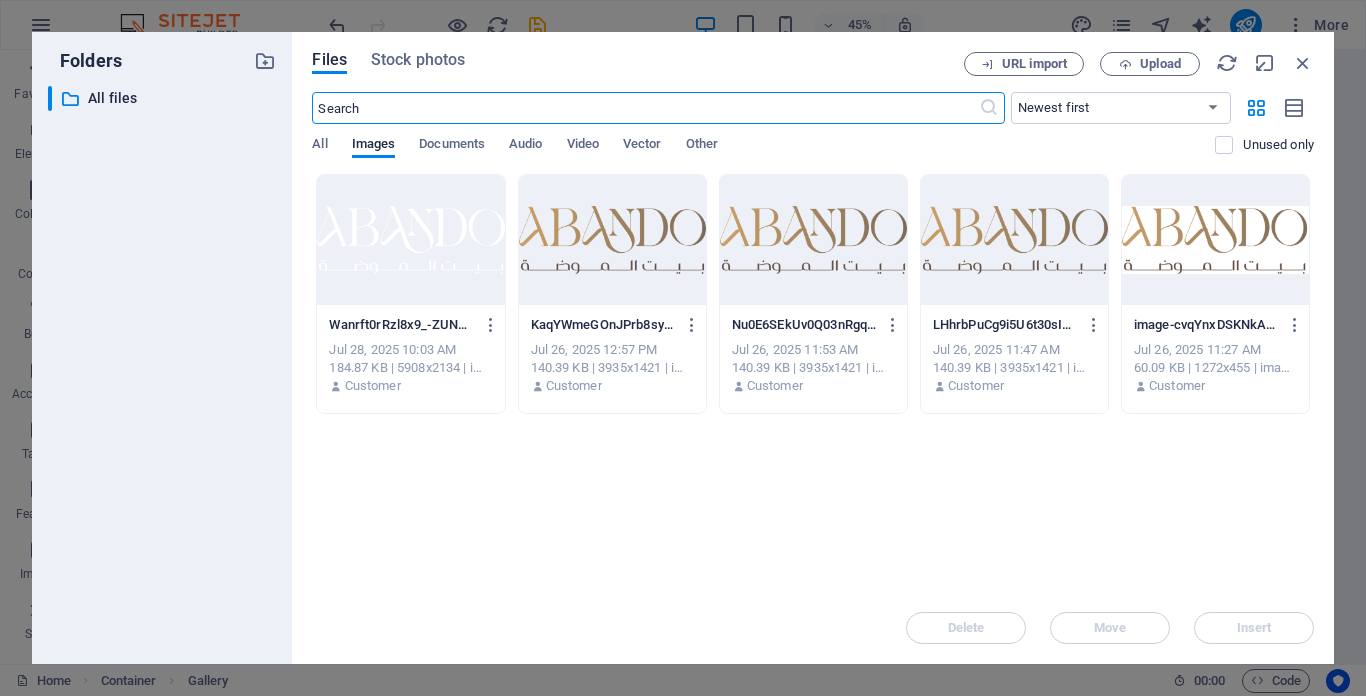 click at bounding box center [612, 240] 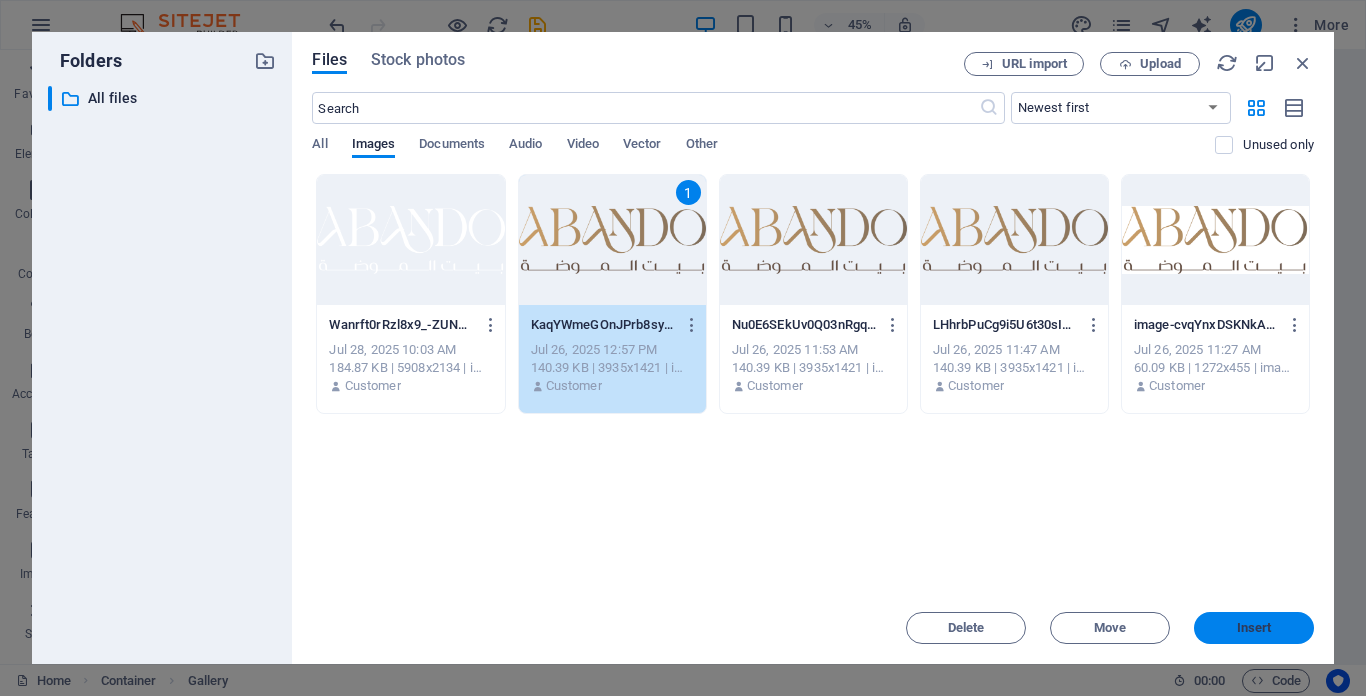click on "Insert" at bounding box center [1254, 628] 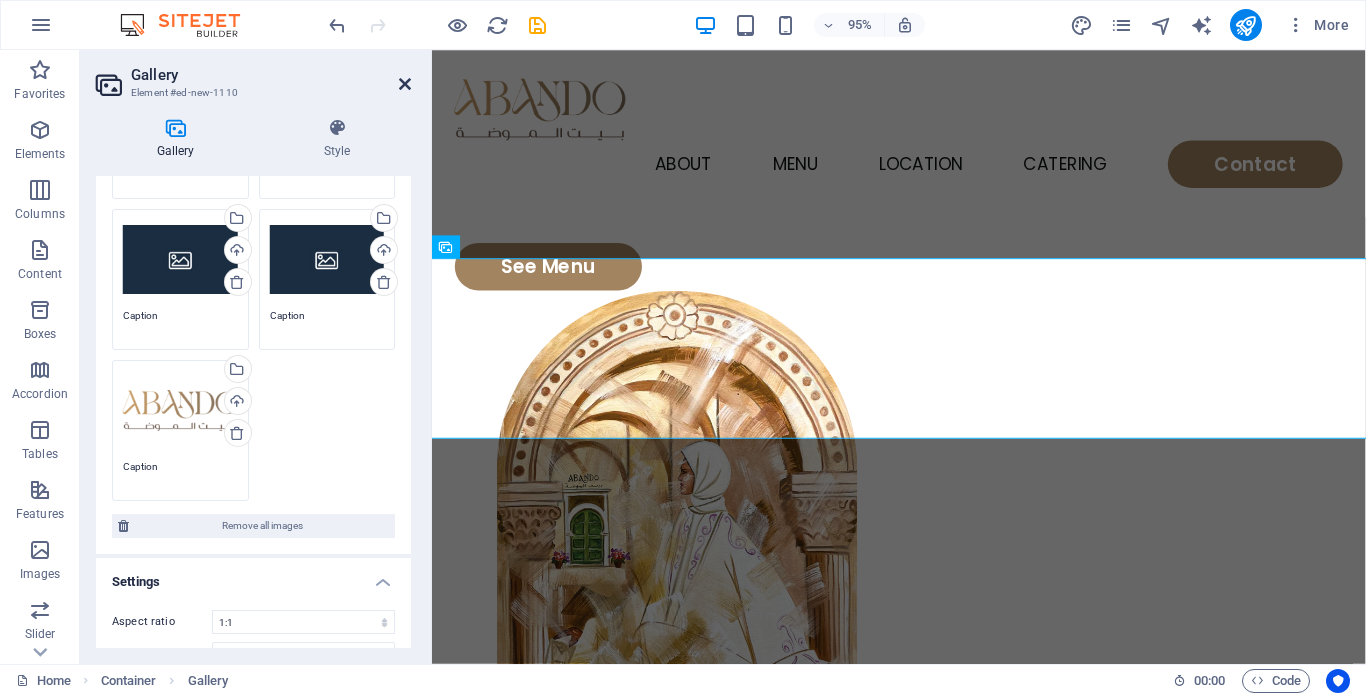 click at bounding box center (405, 84) 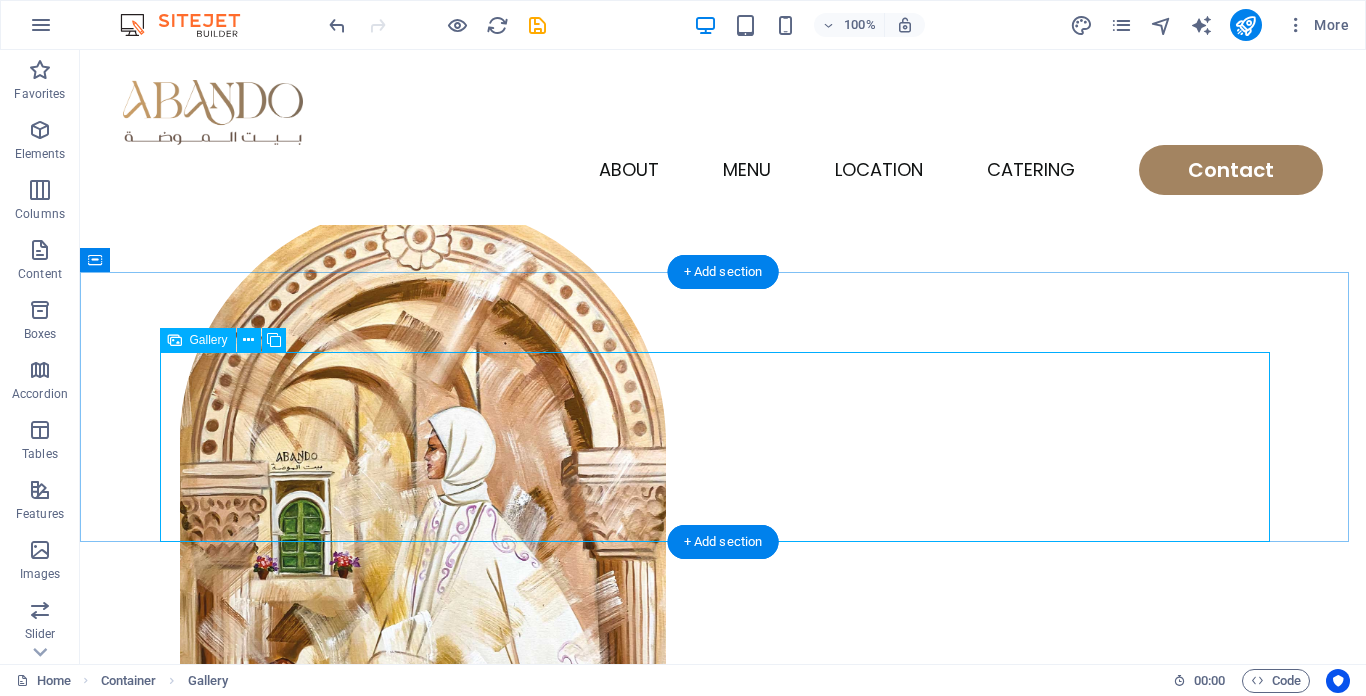 click at bounding box center [865, 1169] 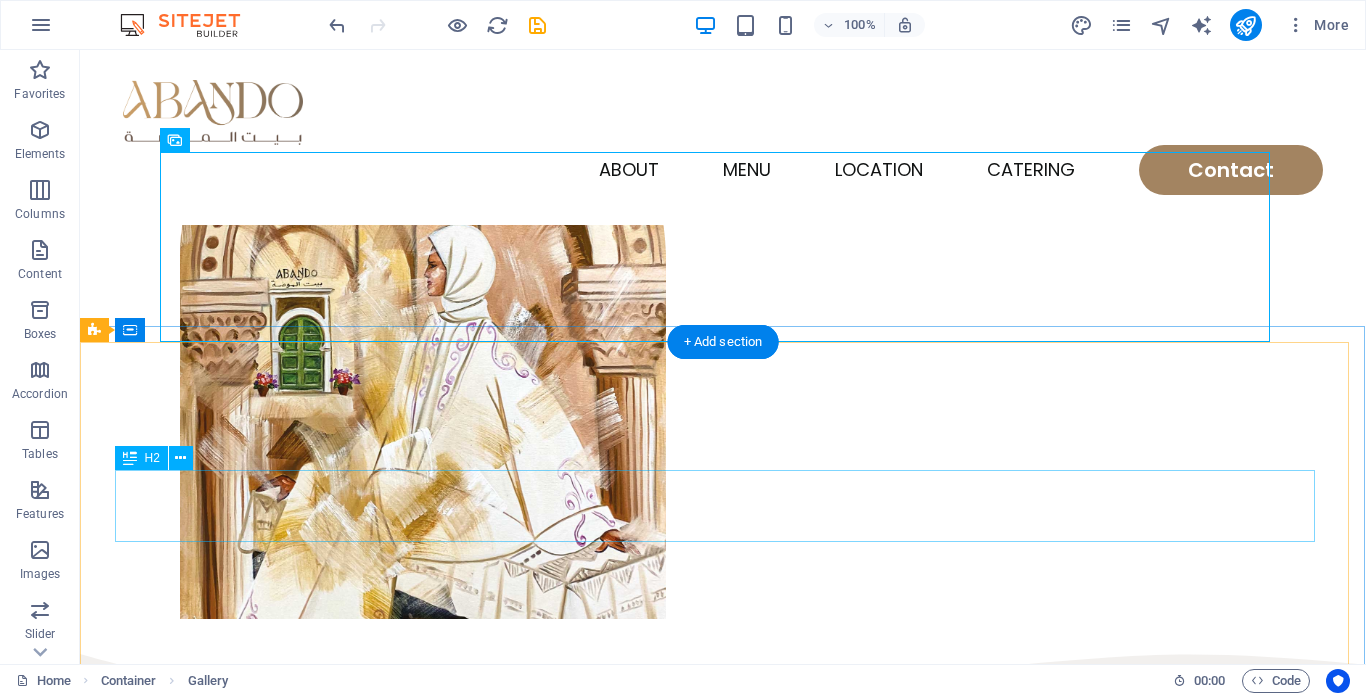 scroll, scrollTop: 578, scrollLeft: 0, axis: vertical 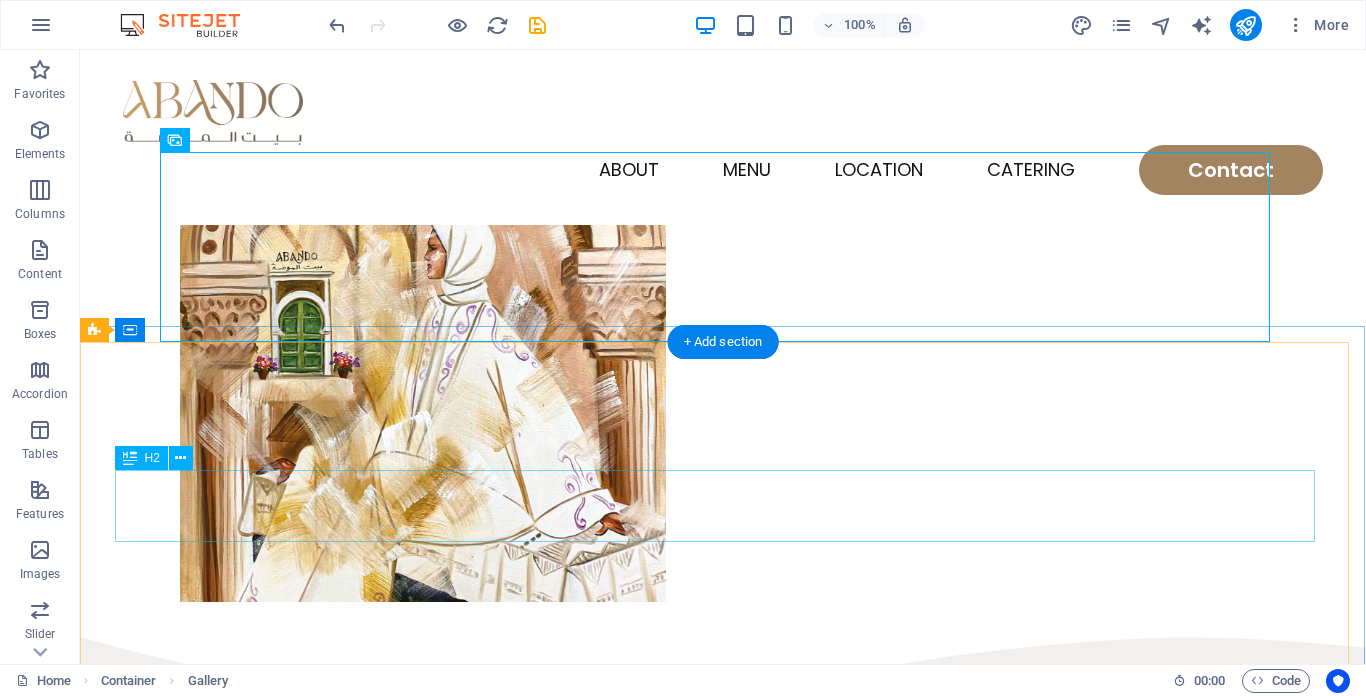 click on "Bestsellers" at bounding box center (723, 1228) 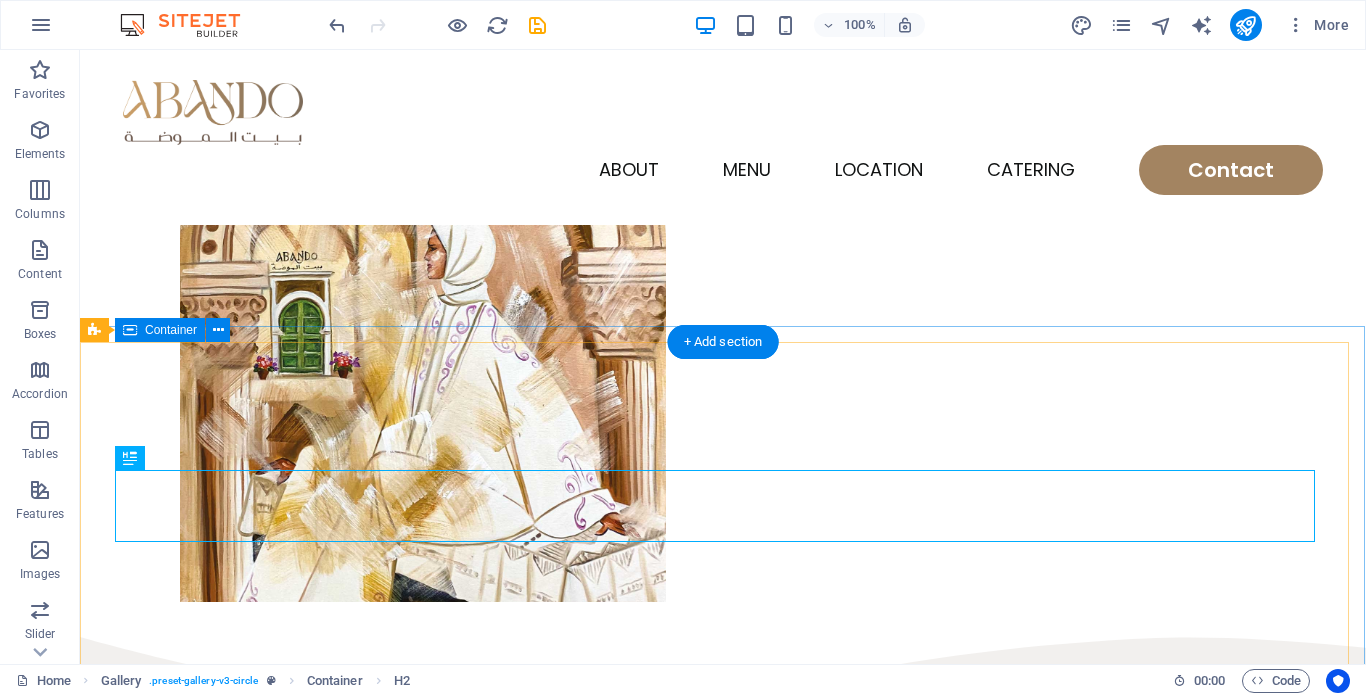 click on "Bestsellers Featured Products Sugary Donut Sugary Donut $3.50 Choco Sprinkle Choco Sprinkle $2.50 Bundle Options Classic Bundle Classic Bundle $18.50 Spicy Bundle Spicy Bundle $20.50 SugarDough Merch Donut Mug Donut Mug $22.50  My Account   Track Orders   Shopping Bag  Display prices in: USD See Menu" at bounding box center (723, 2102) 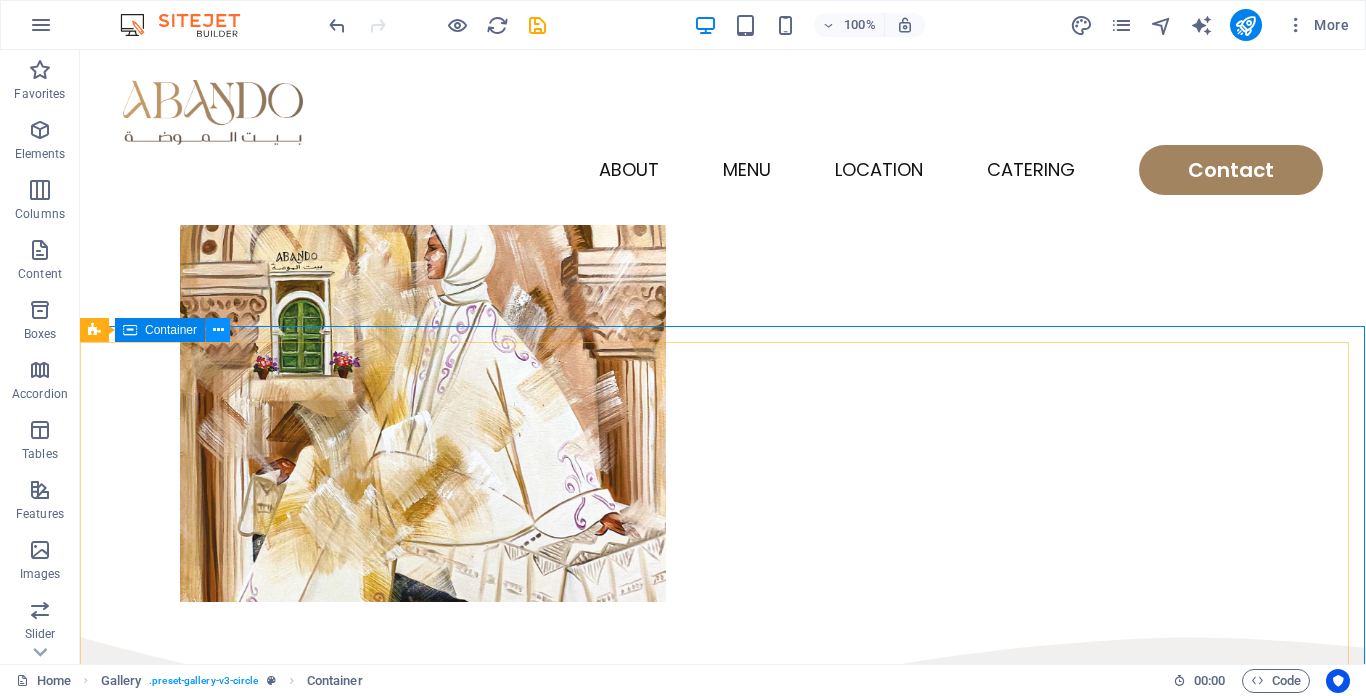click at bounding box center (218, 330) 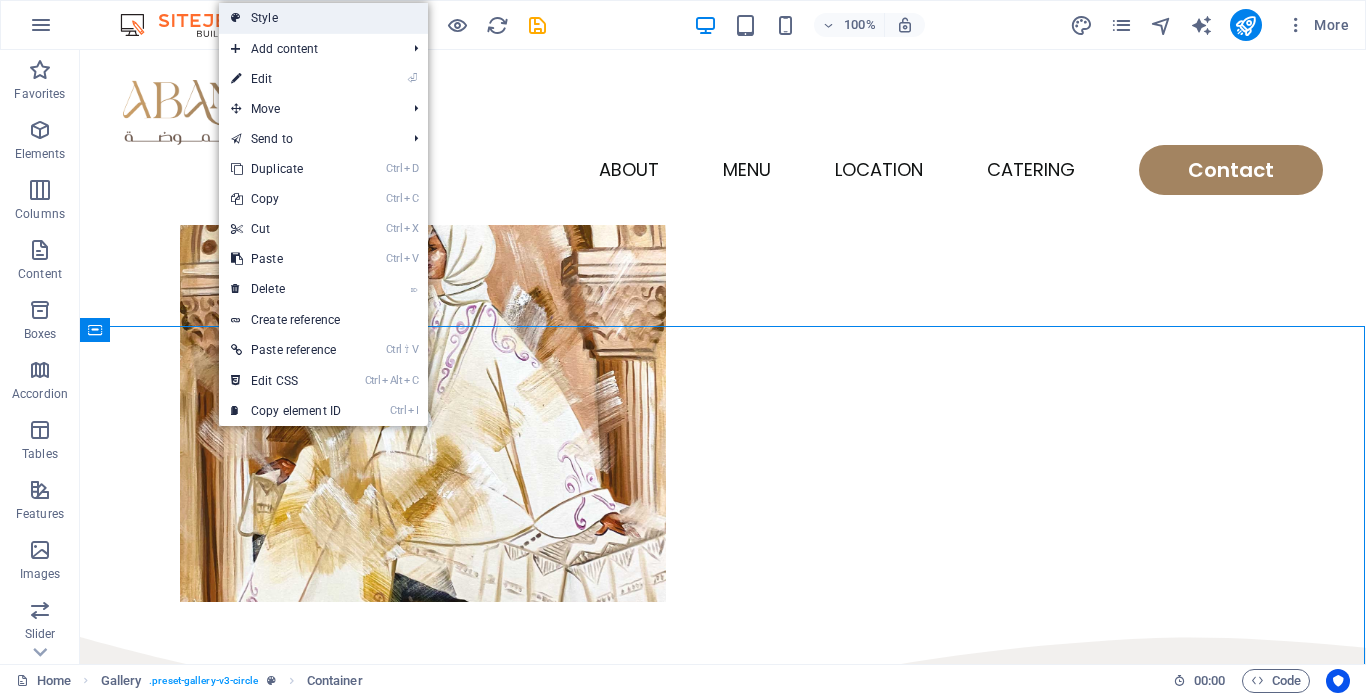 click on "Style" at bounding box center (323, 18) 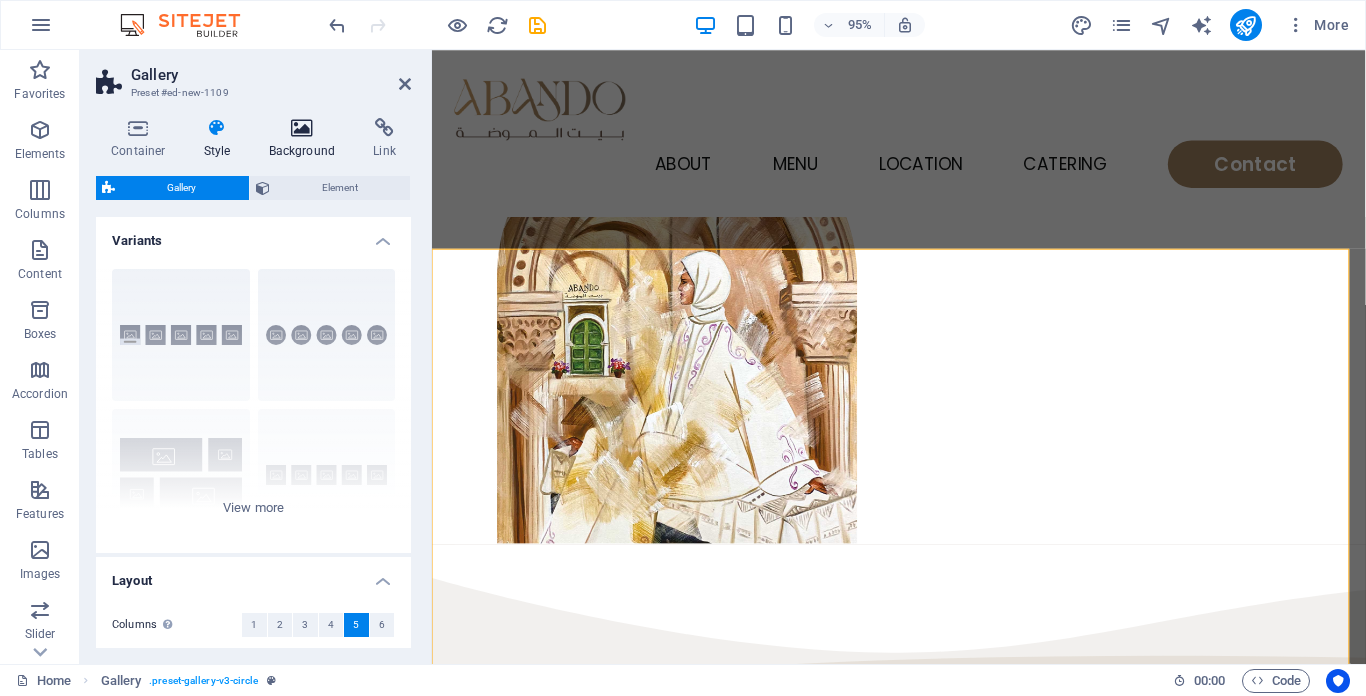drag, startPoint x: 286, startPoint y: 141, endPoint x: 284, endPoint y: 155, distance: 14.142136 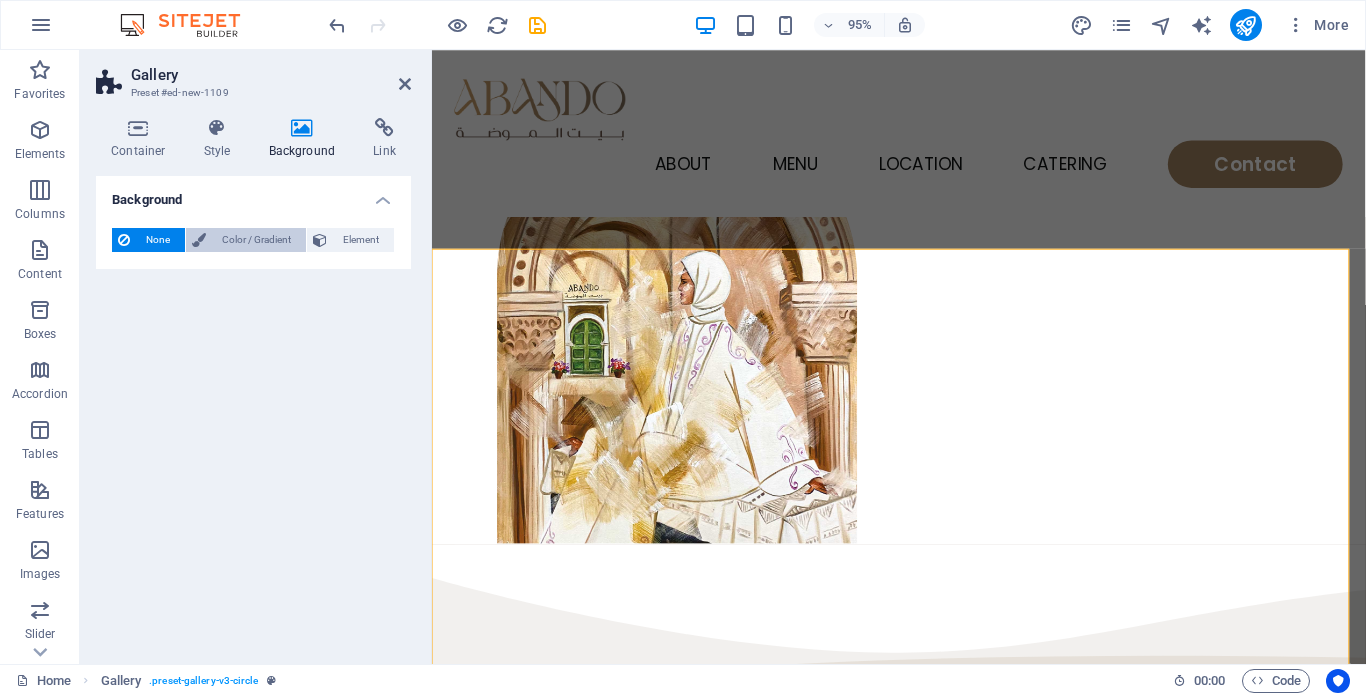 click on "Color / Gradient" at bounding box center [256, 240] 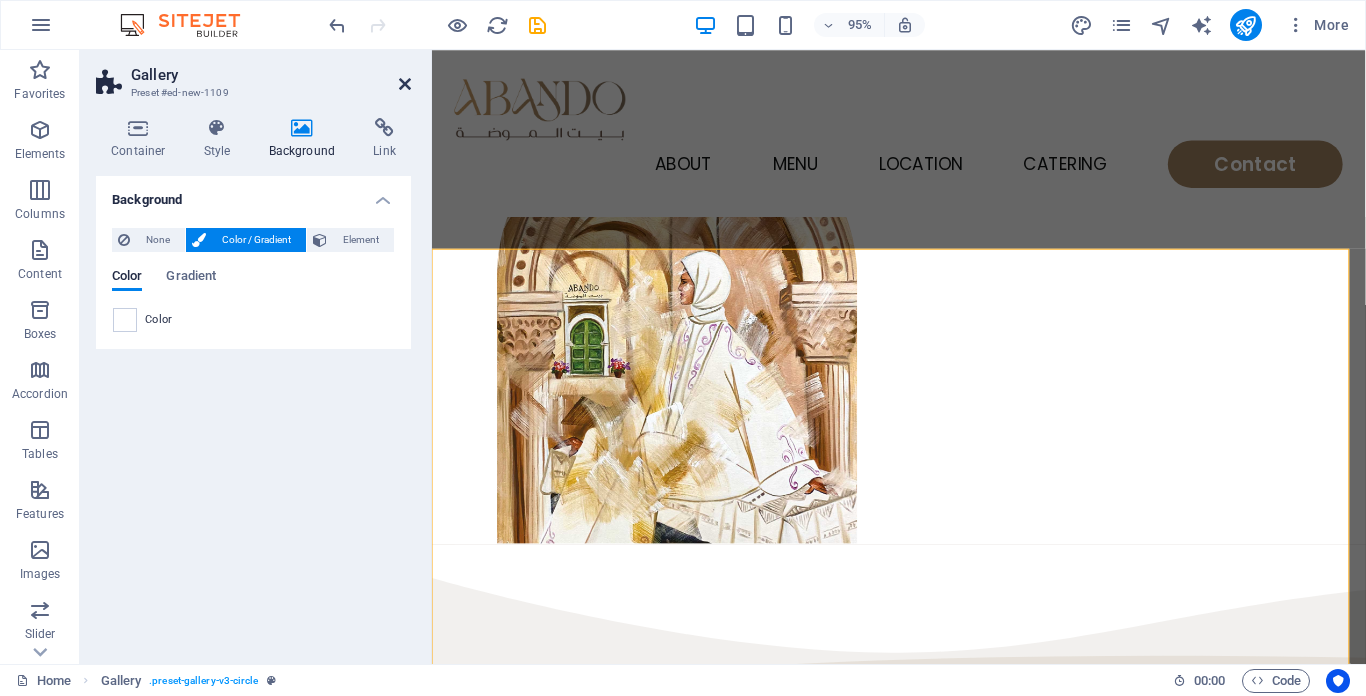 click at bounding box center [405, 84] 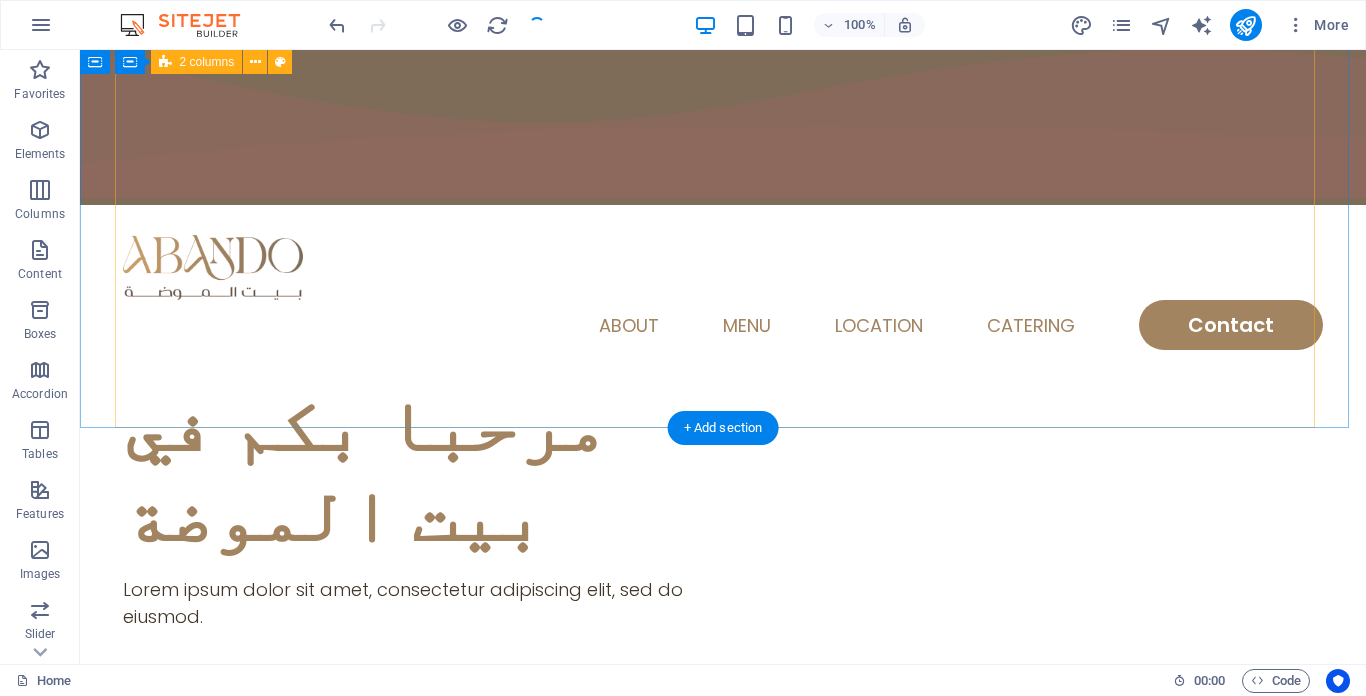 scroll, scrollTop: 0, scrollLeft: 0, axis: both 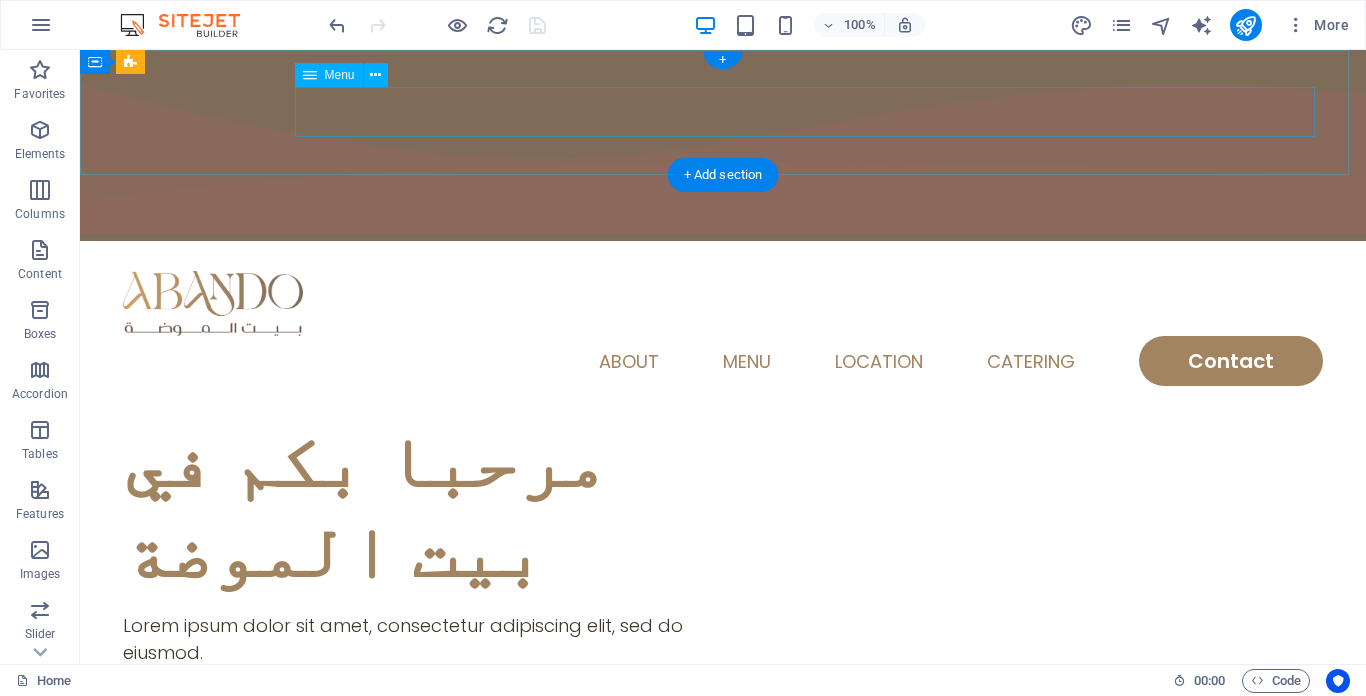 click on "Home About Menu Location Catering Contact" at bounding box center [723, 361] 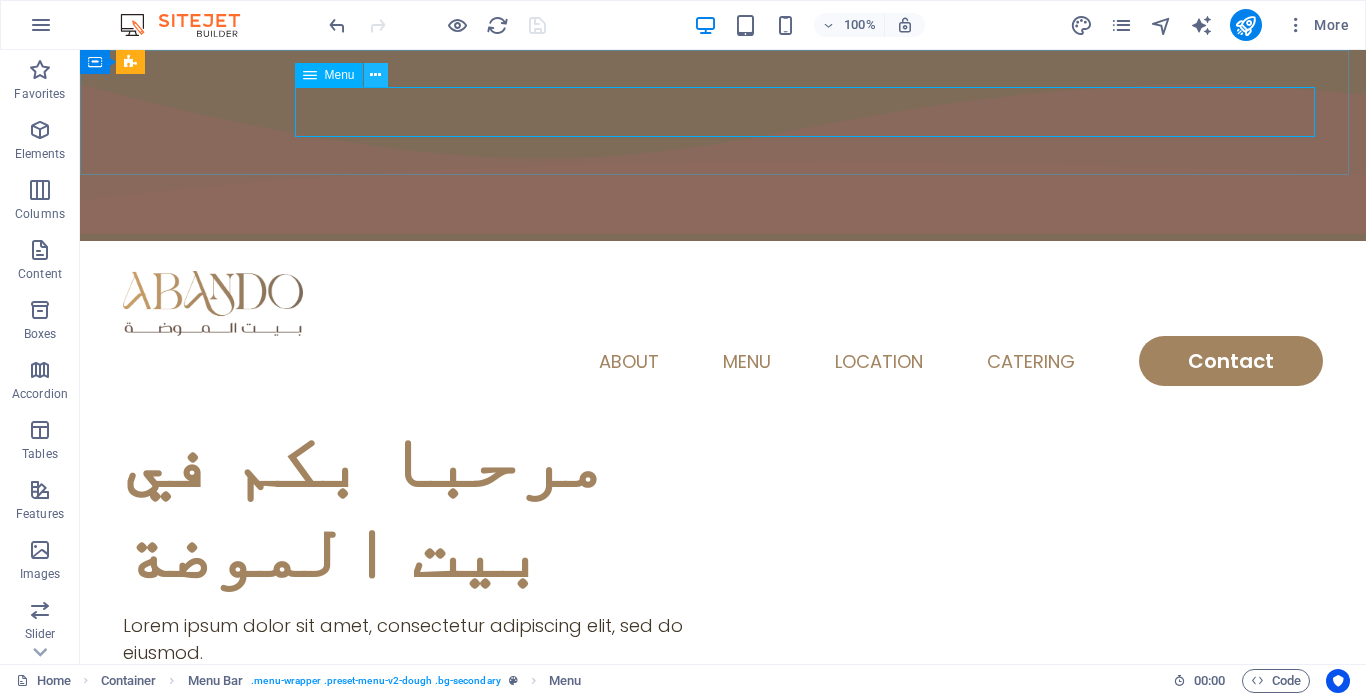 click at bounding box center (376, 75) 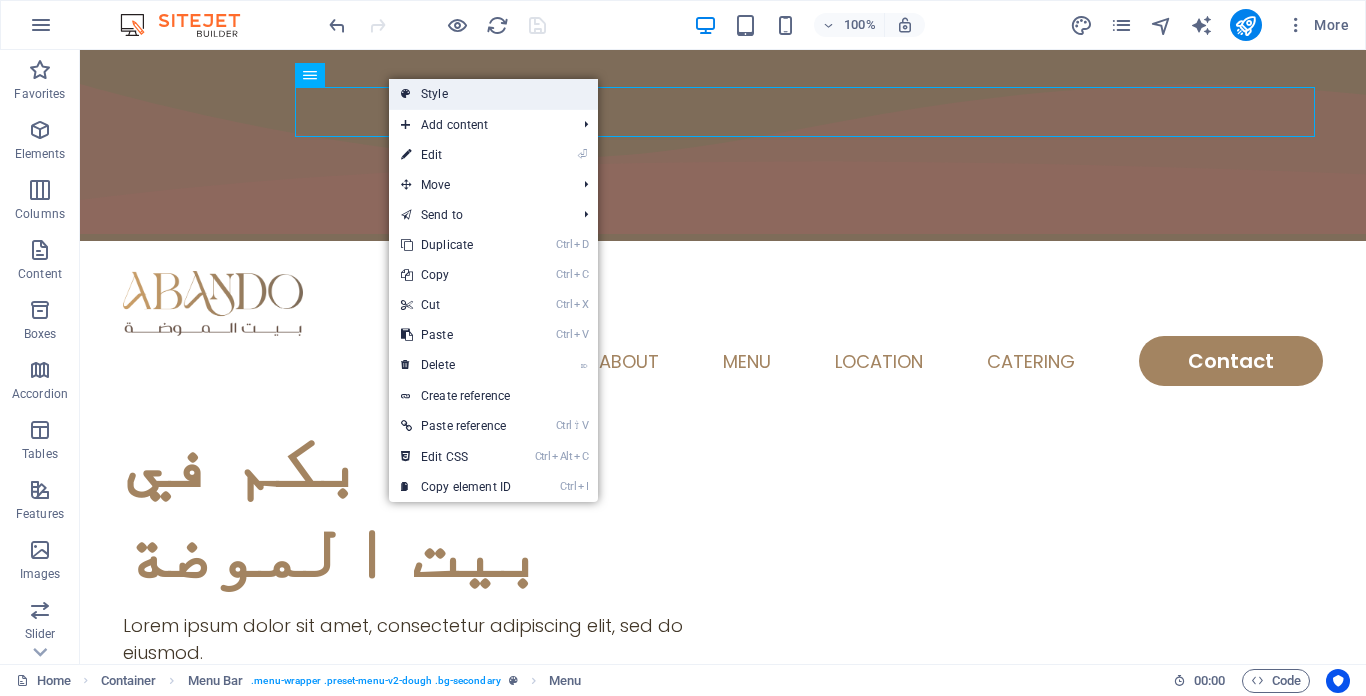 click on "Style" at bounding box center [493, 94] 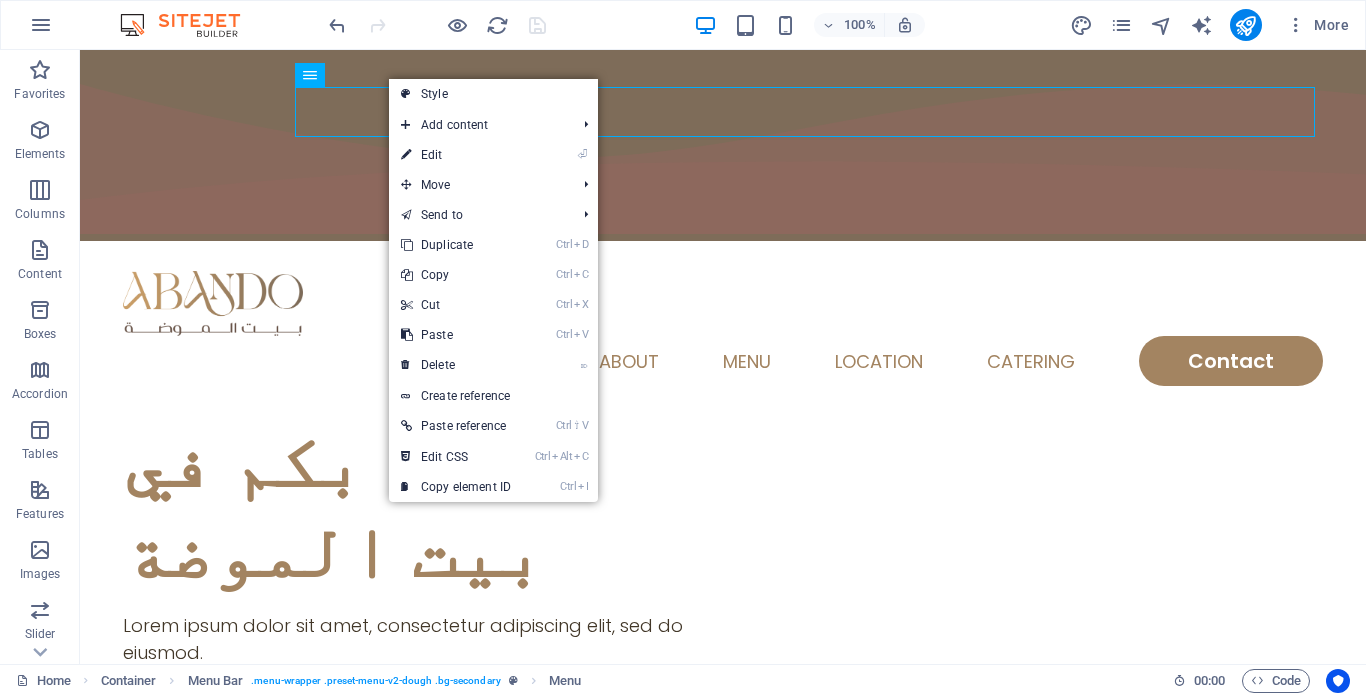 select on "rem" 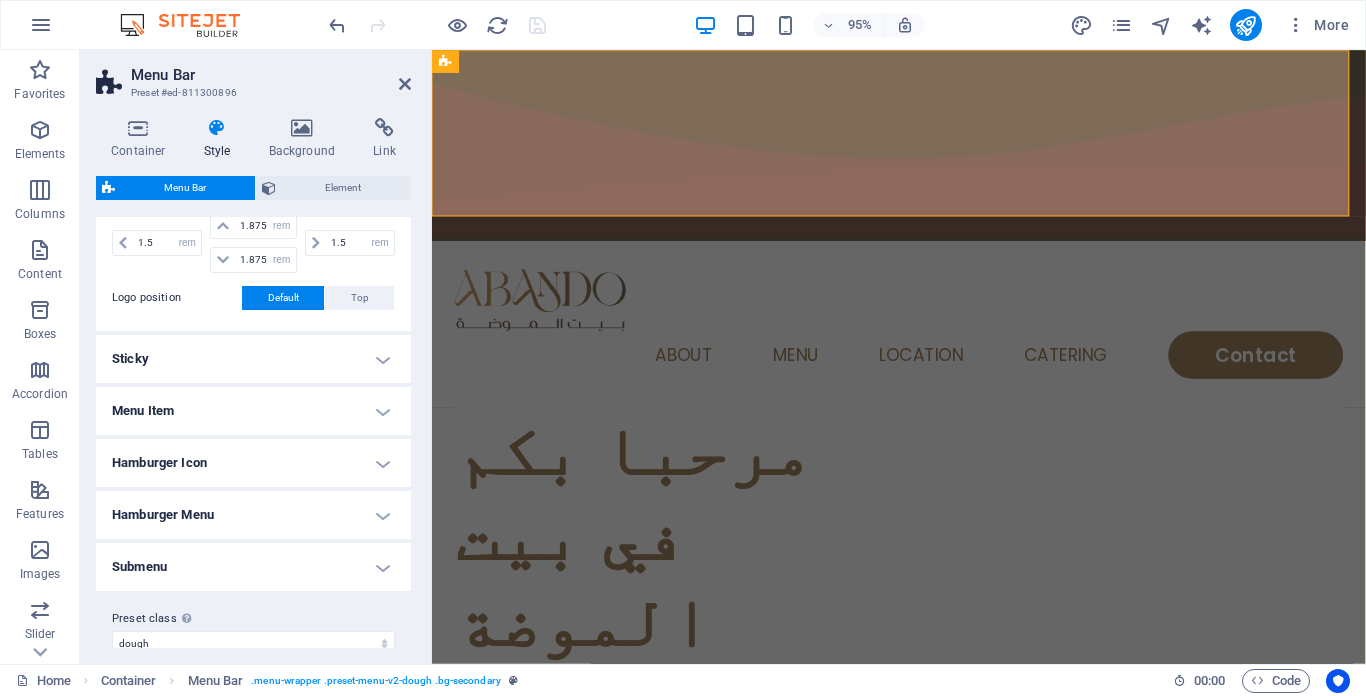 scroll, scrollTop: 524, scrollLeft: 0, axis: vertical 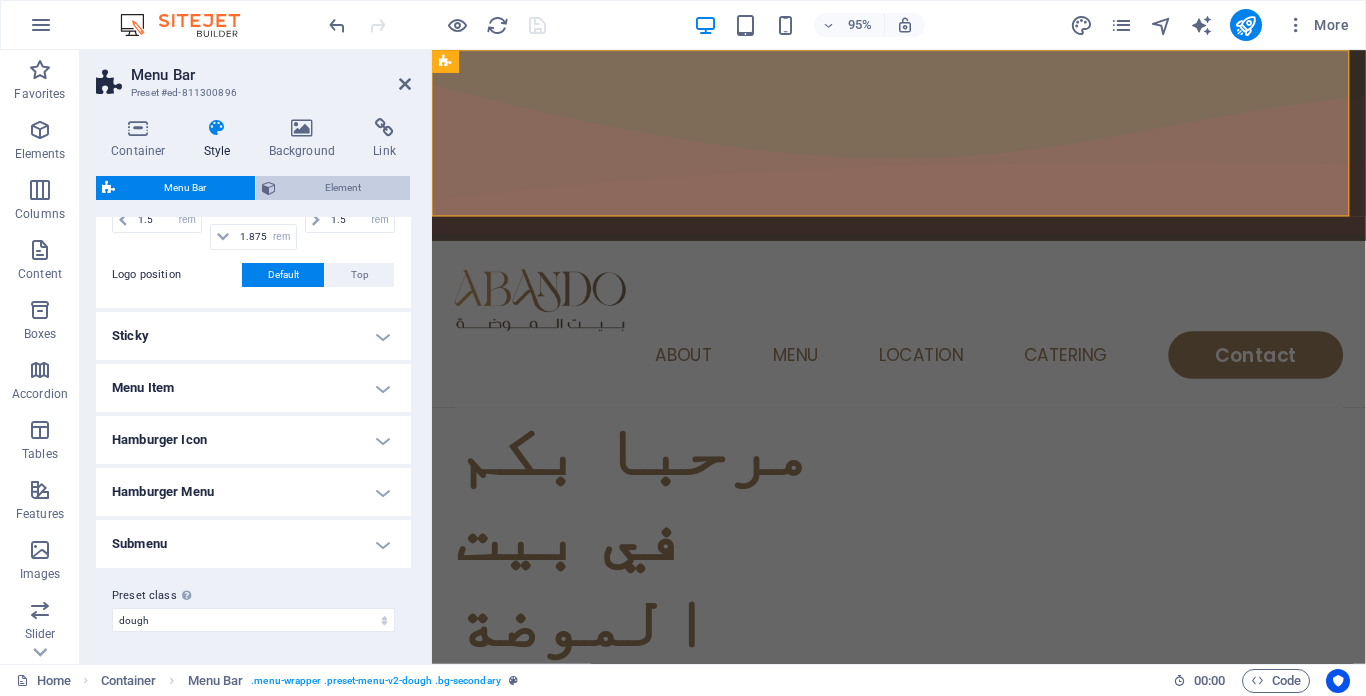click on "Element" at bounding box center [343, 188] 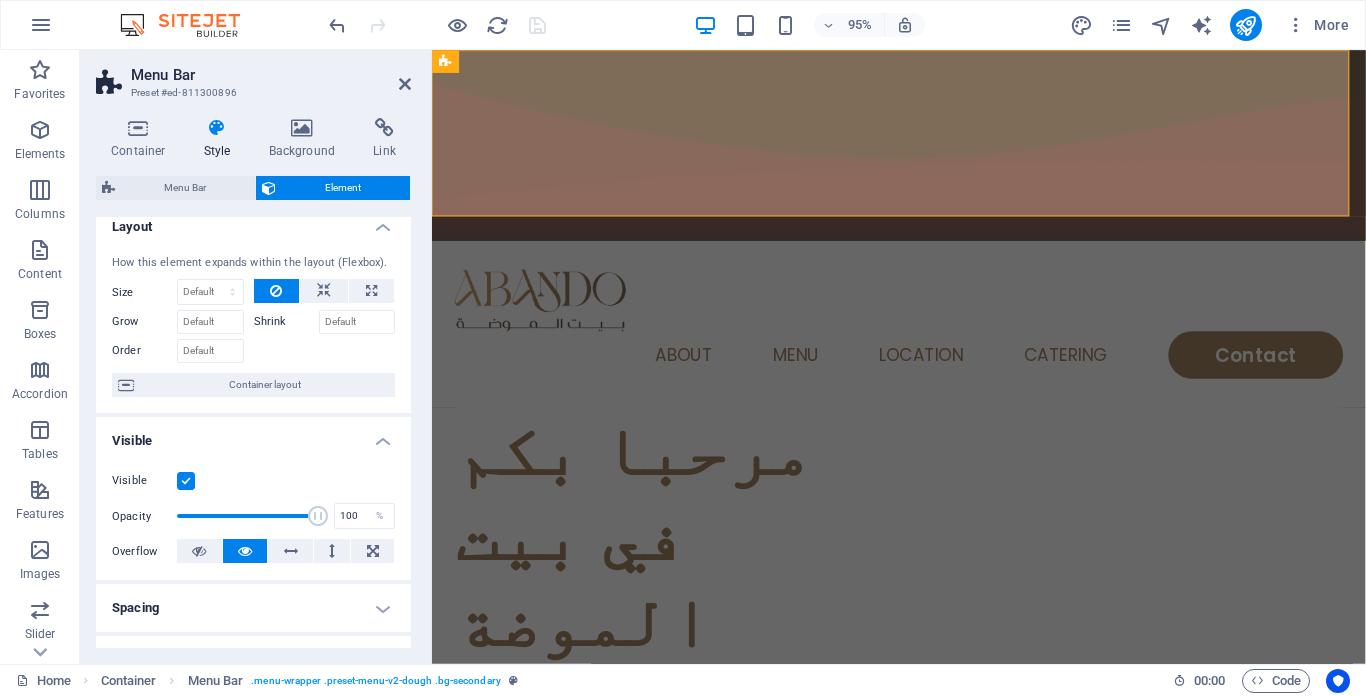 scroll, scrollTop: 0, scrollLeft: 0, axis: both 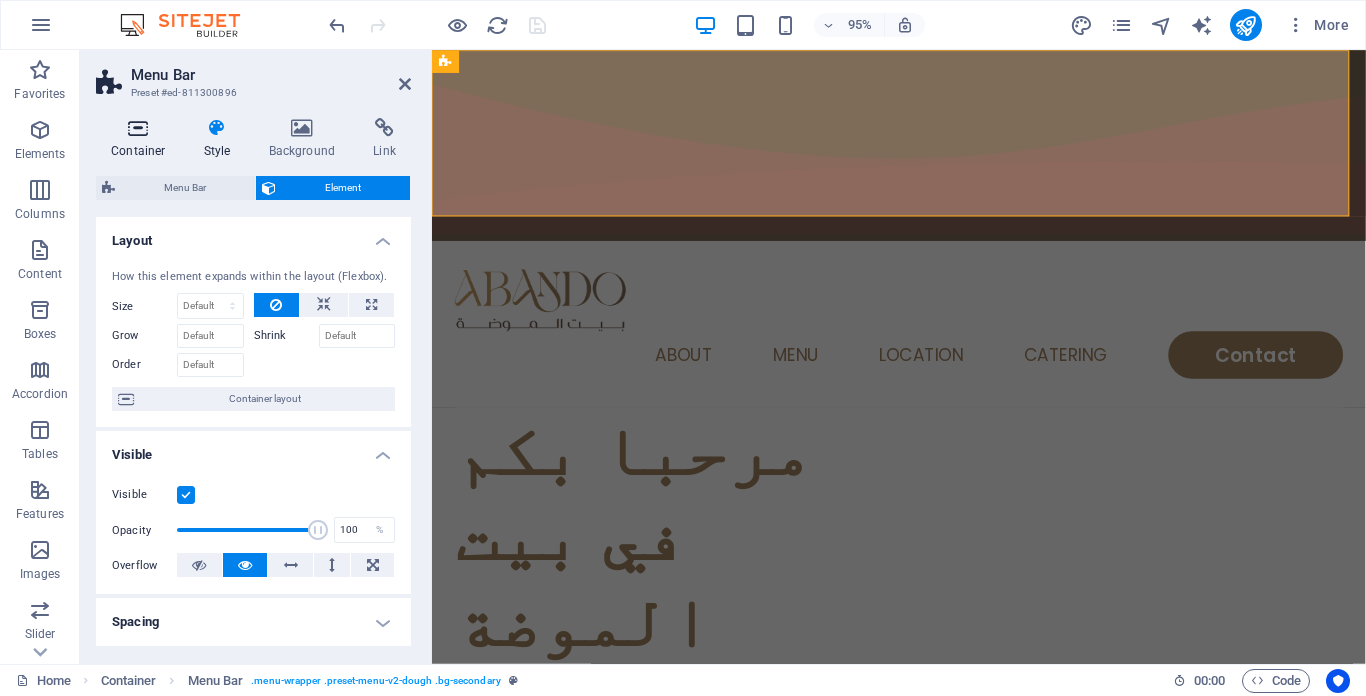 click at bounding box center (138, 128) 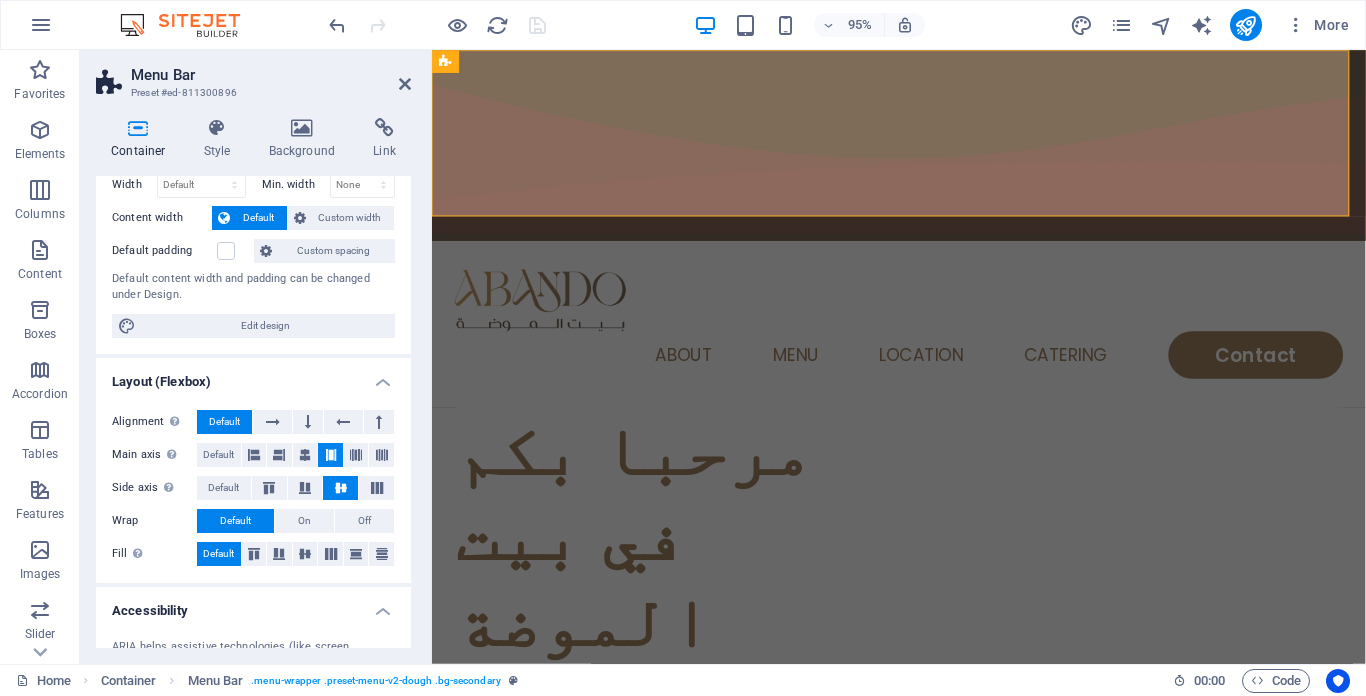scroll, scrollTop: 0, scrollLeft: 0, axis: both 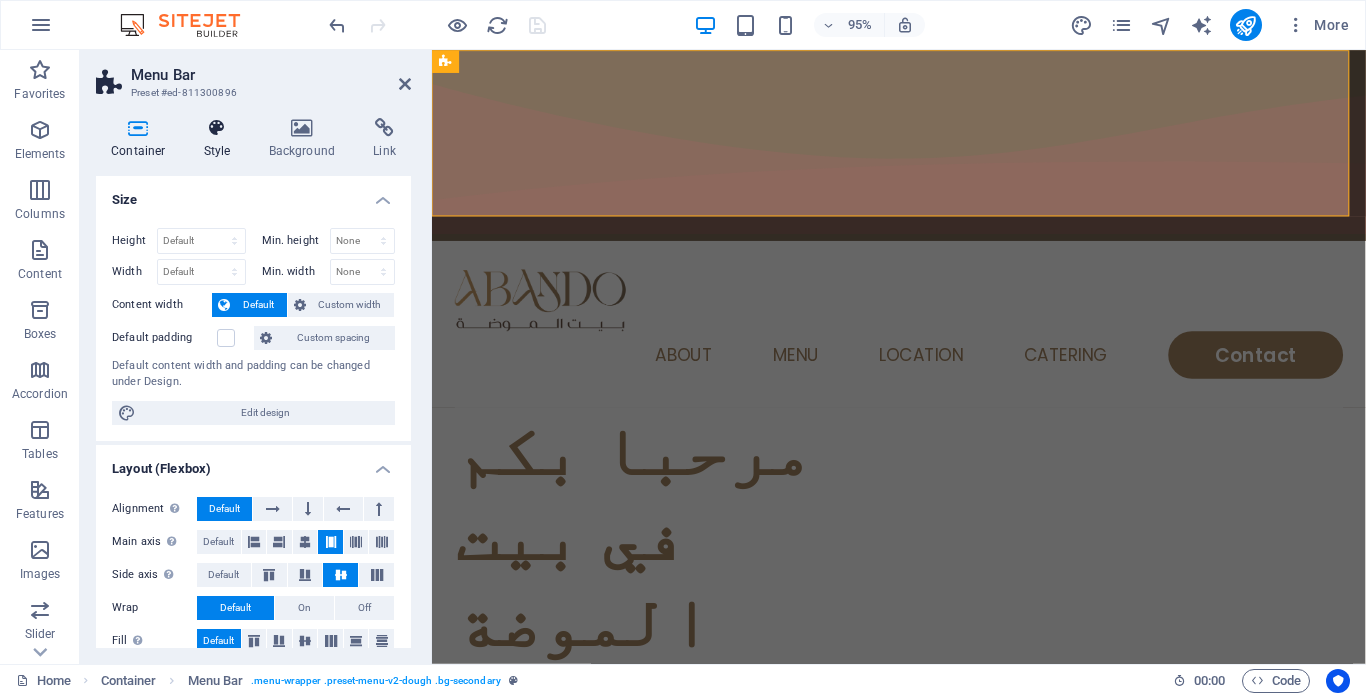 click at bounding box center (217, 128) 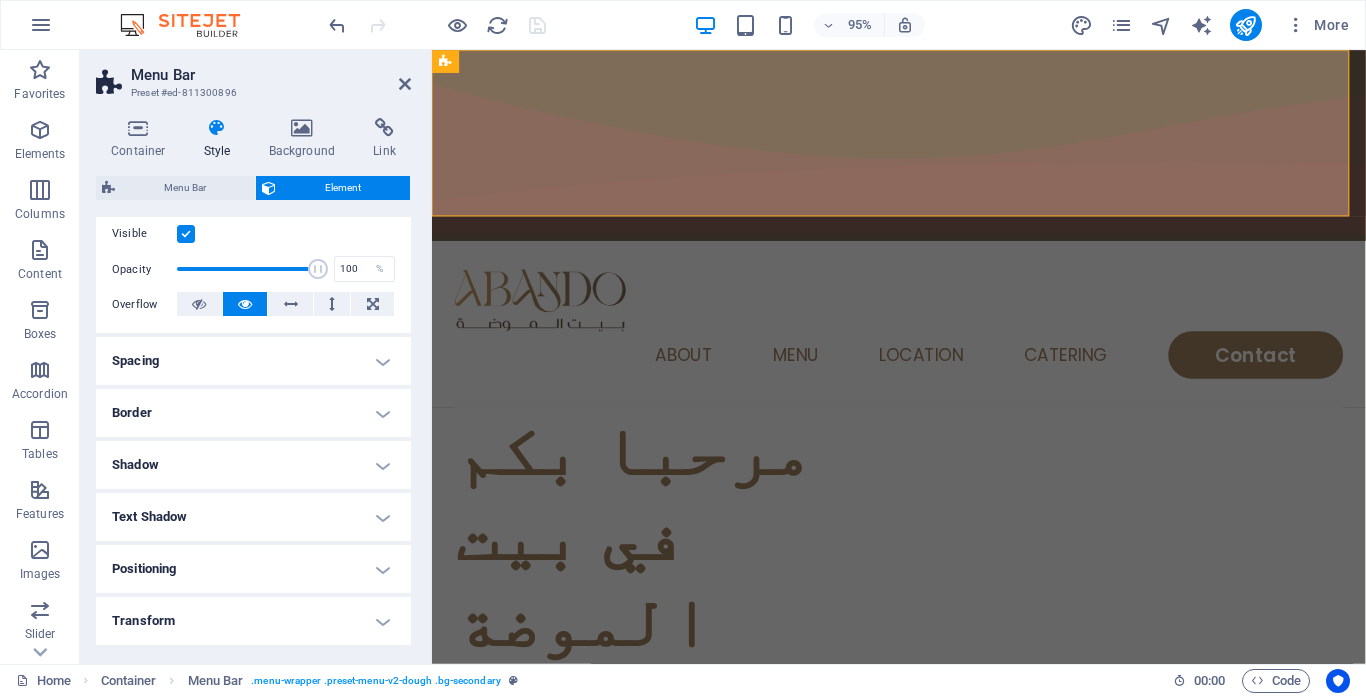 scroll, scrollTop: 300, scrollLeft: 0, axis: vertical 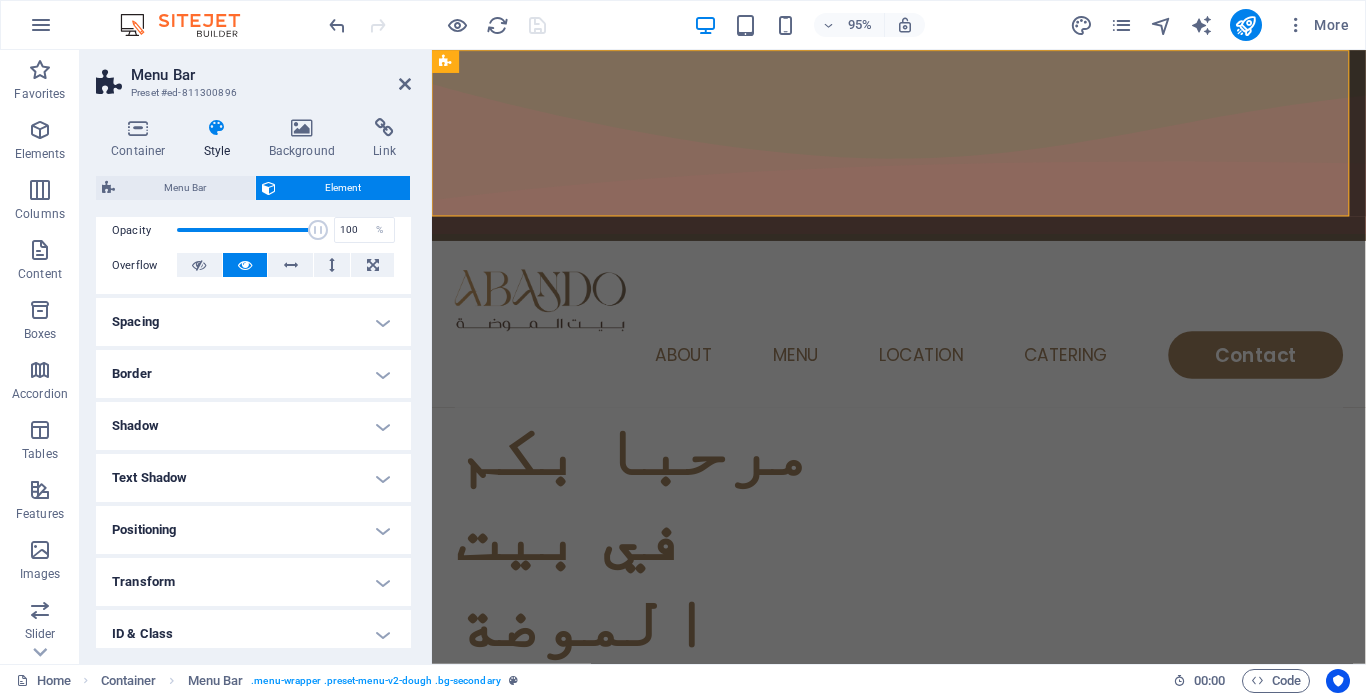 click on "Spacing" at bounding box center (253, 322) 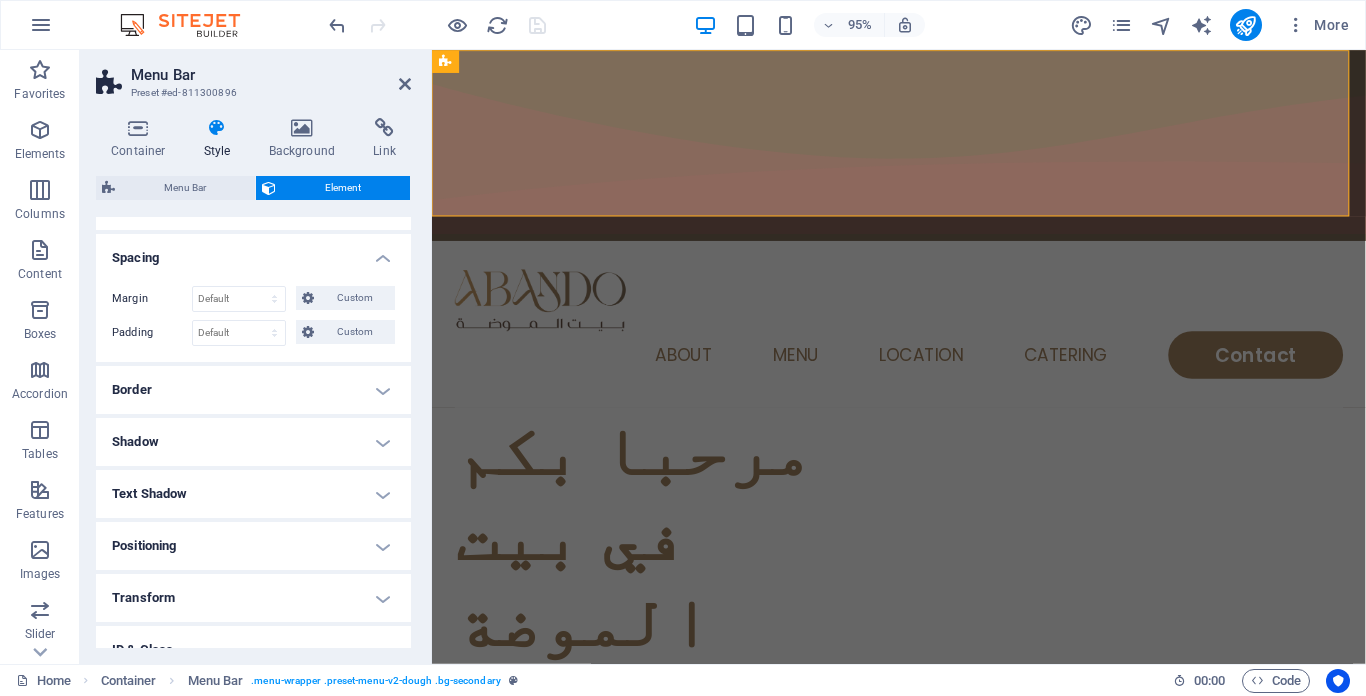 scroll, scrollTop: 494, scrollLeft: 0, axis: vertical 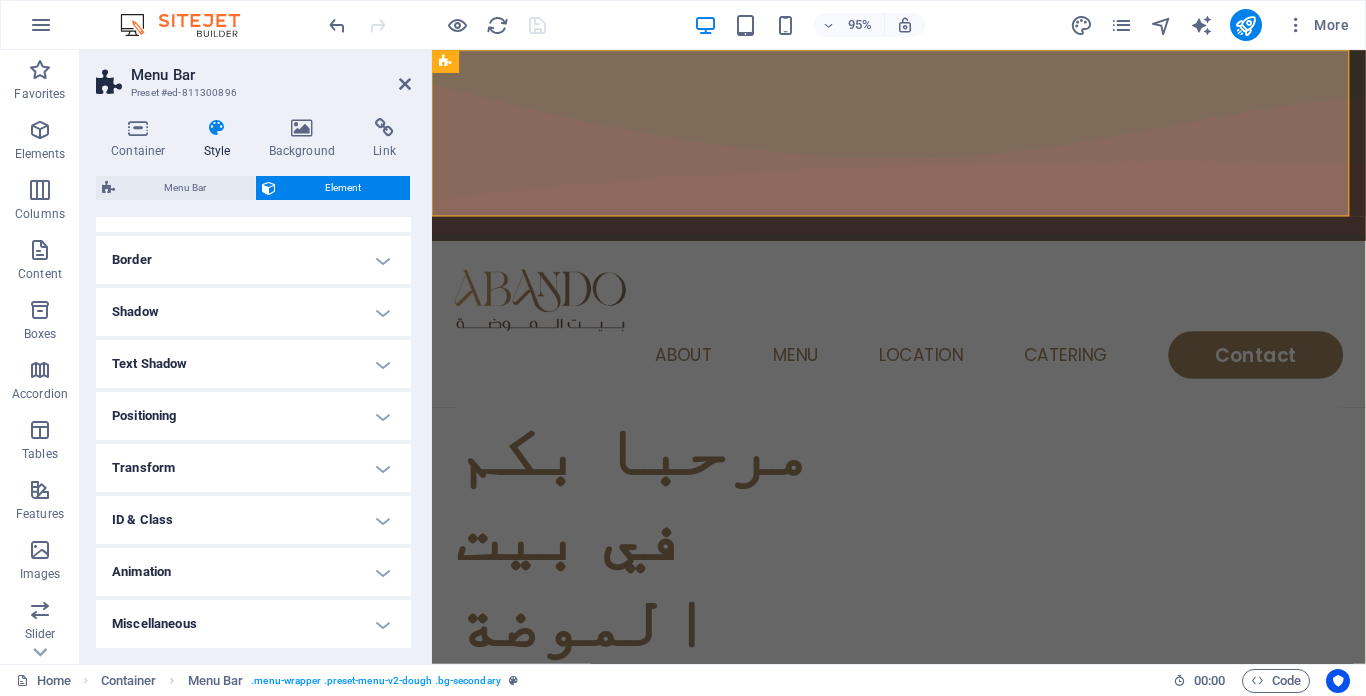 click on "Shadow" at bounding box center (253, 312) 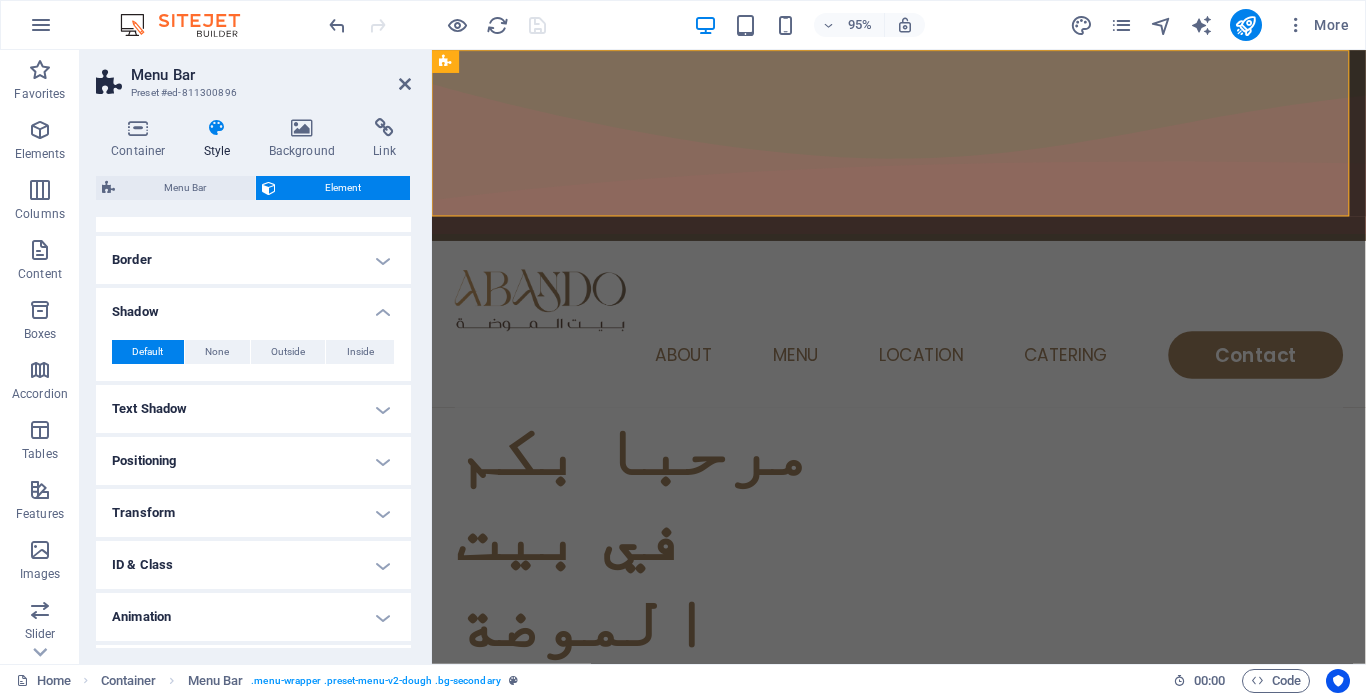 click on "Text Shadow" at bounding box center [253, 409] 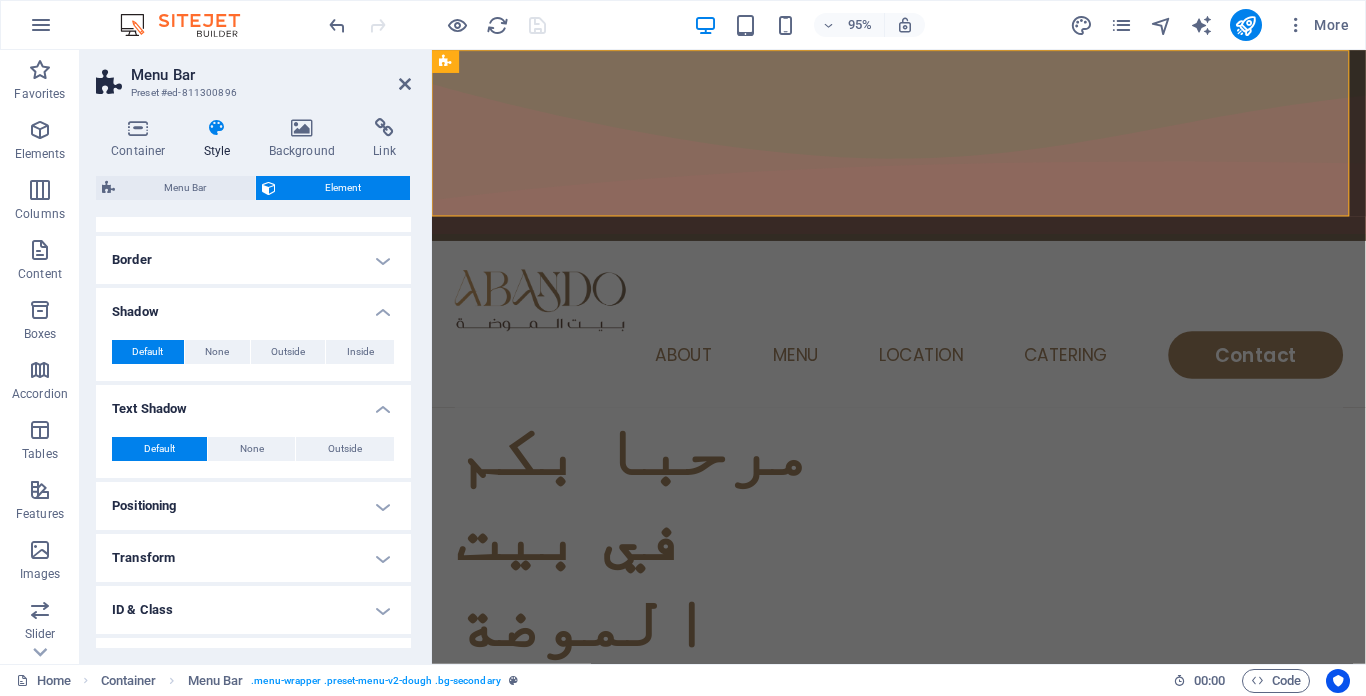 click on "Positioning" at bounding box center [253, 506] 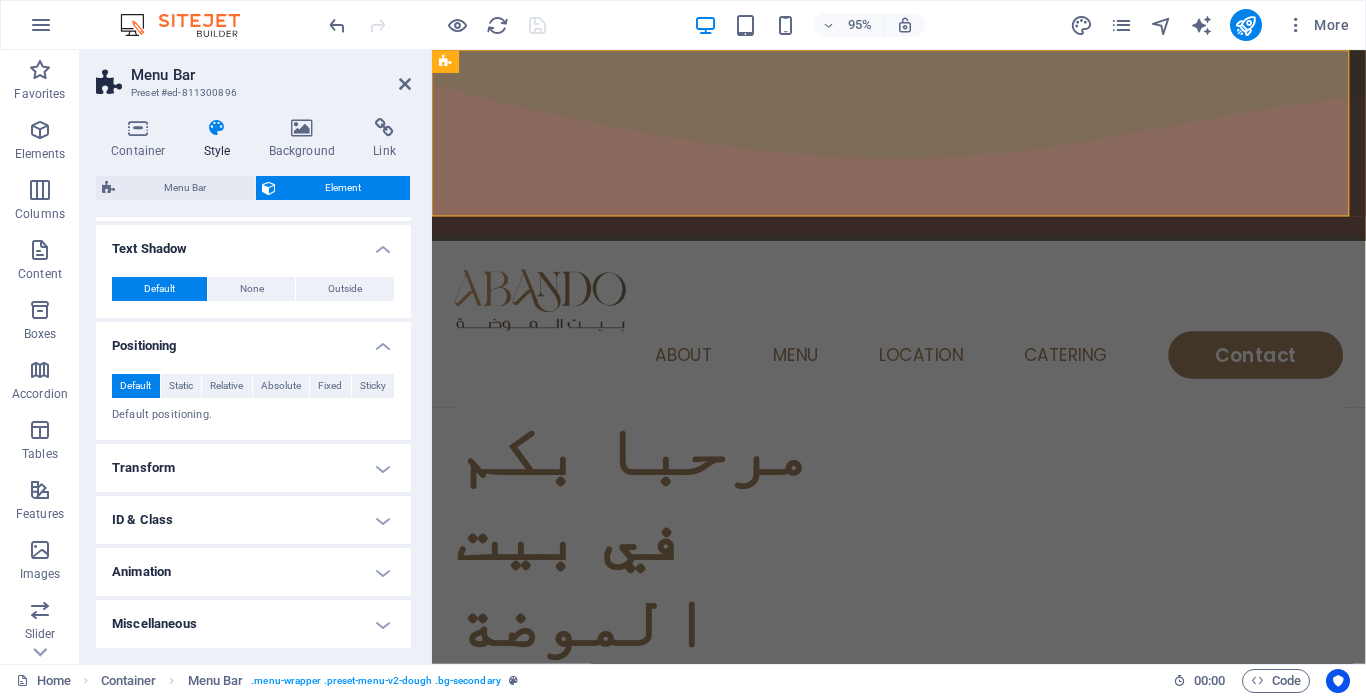 click on "Transform" at bounding box center [253, 468] 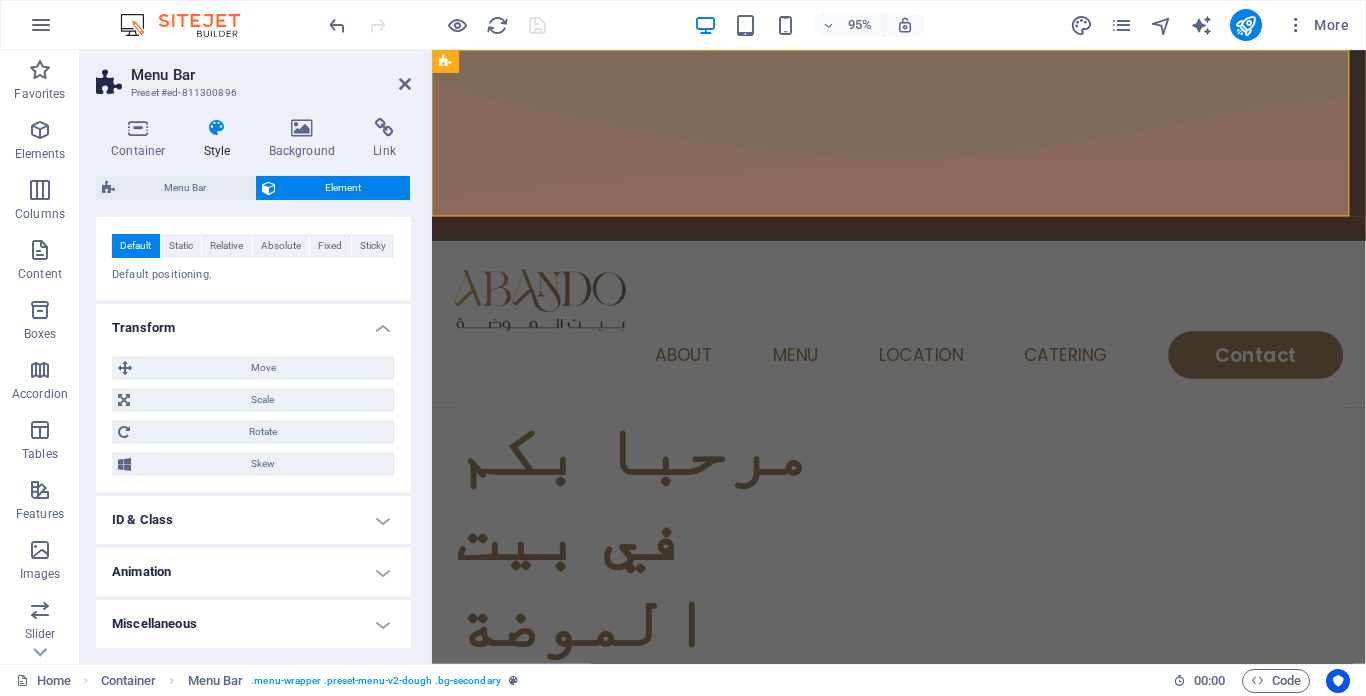 click on "ID & Class" at bounding box center [253, 520] 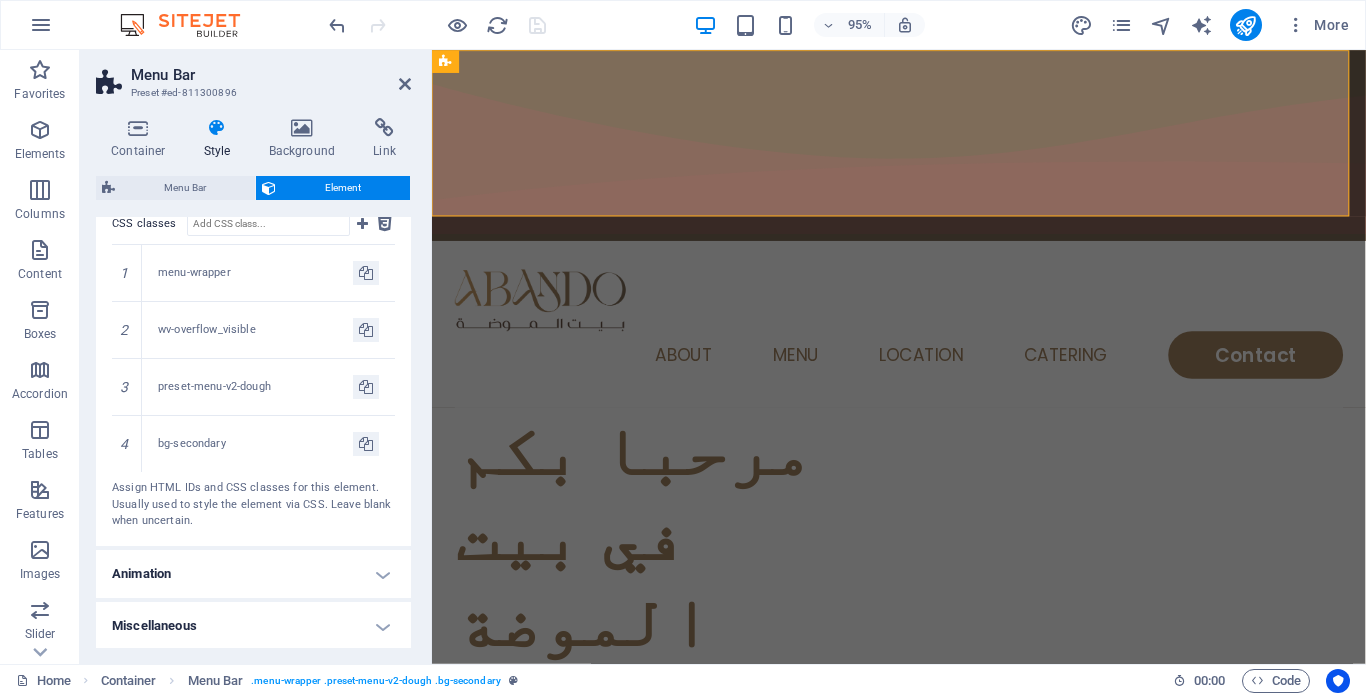 scroll, scrollTop: 1201, scrollLeft: 0, axis: vertical 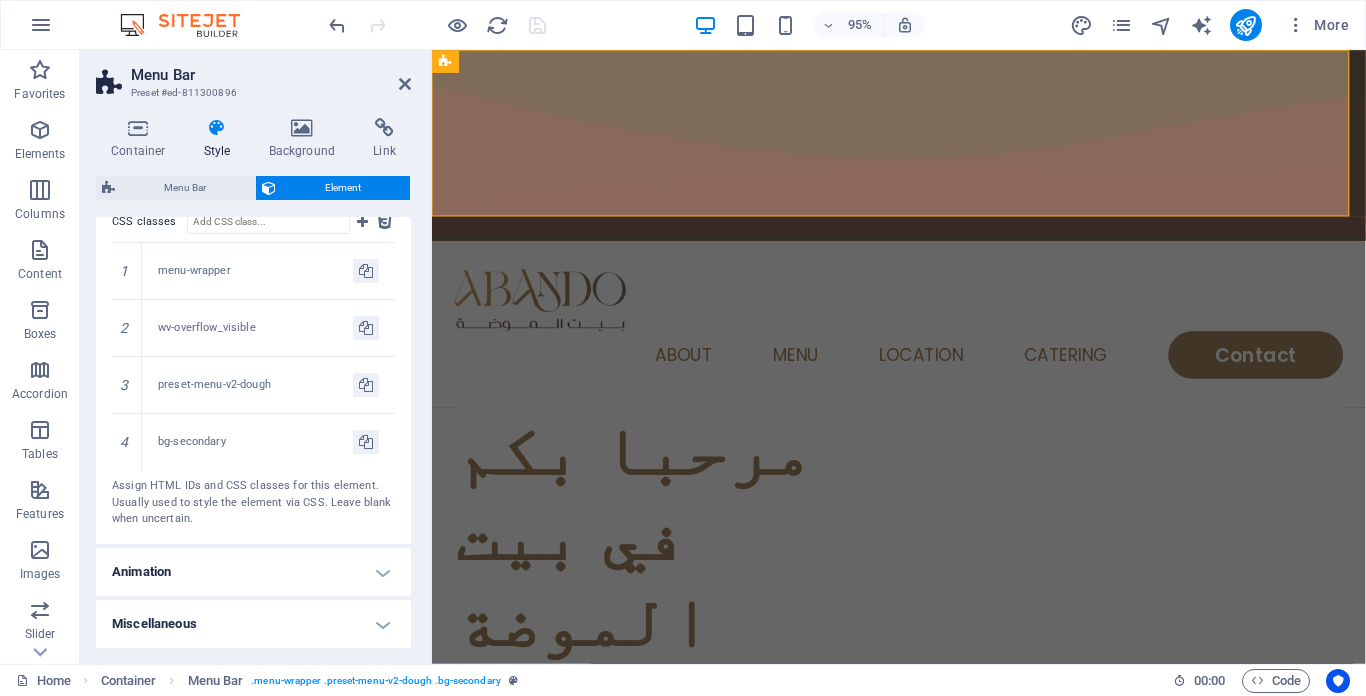 click on "Animation" at bounding box center [253, 572] 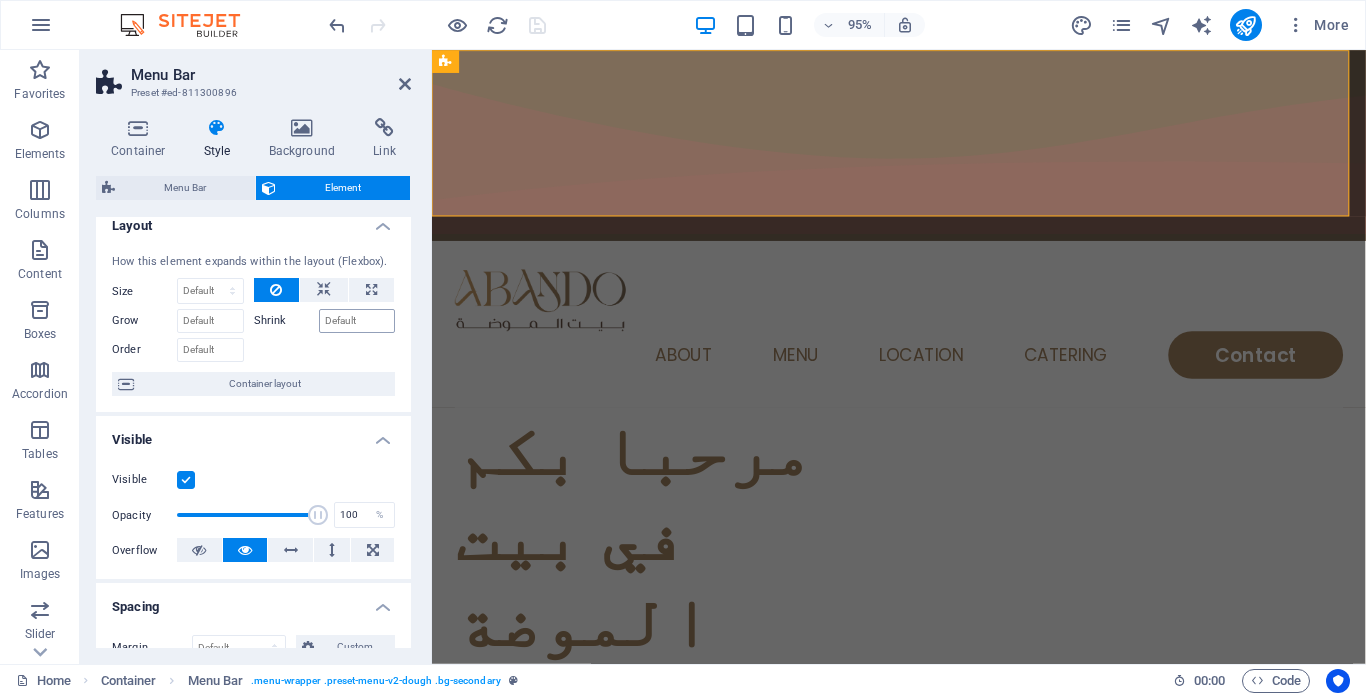 scroll, scrollTop: 0, scrollLeft: 0, axis: both 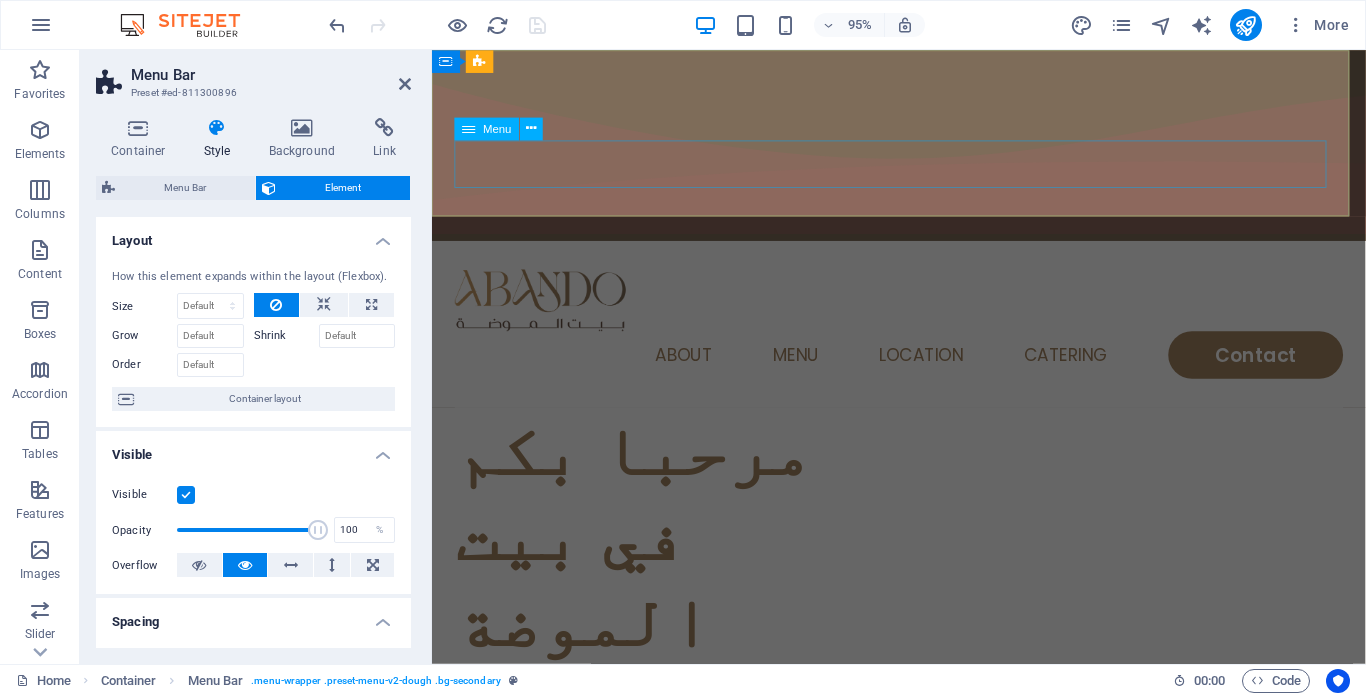 click on "Home About Menu Location Catering Contact" at bounding box center [923, 371] 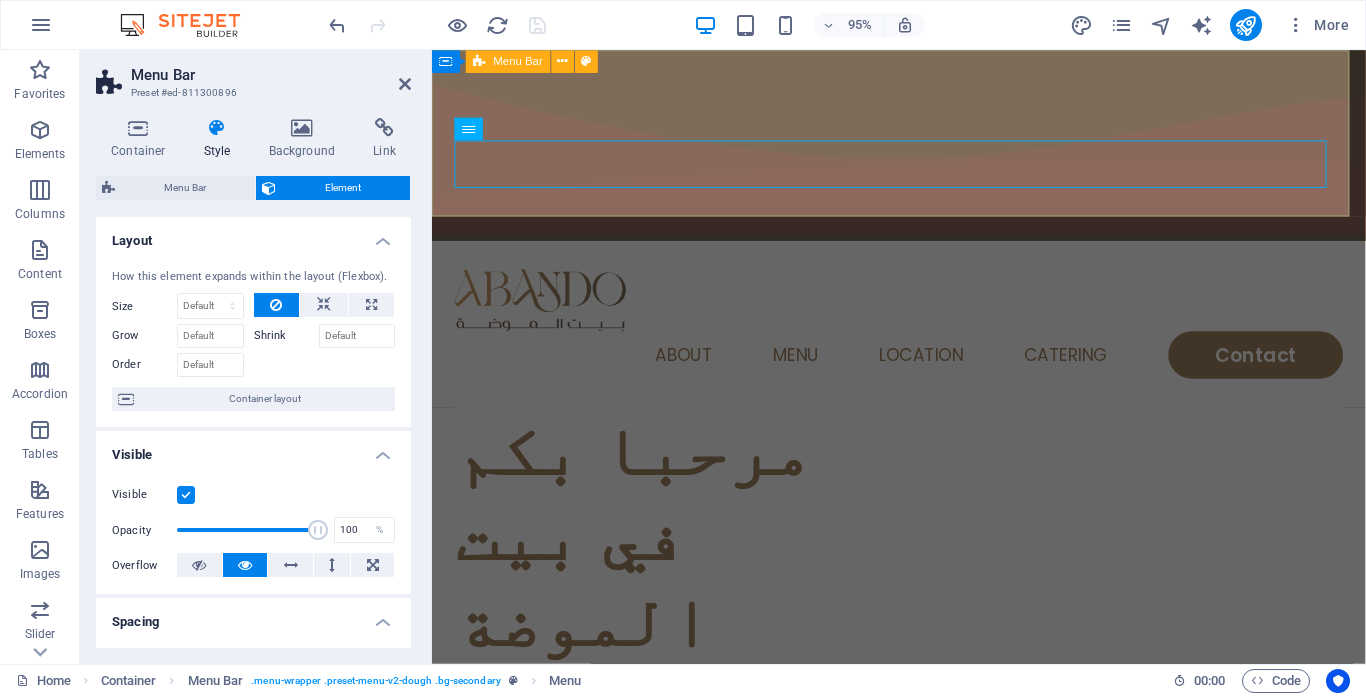 click on "Home About Menu Location Catering Contact" at bounding box center [923, 338] 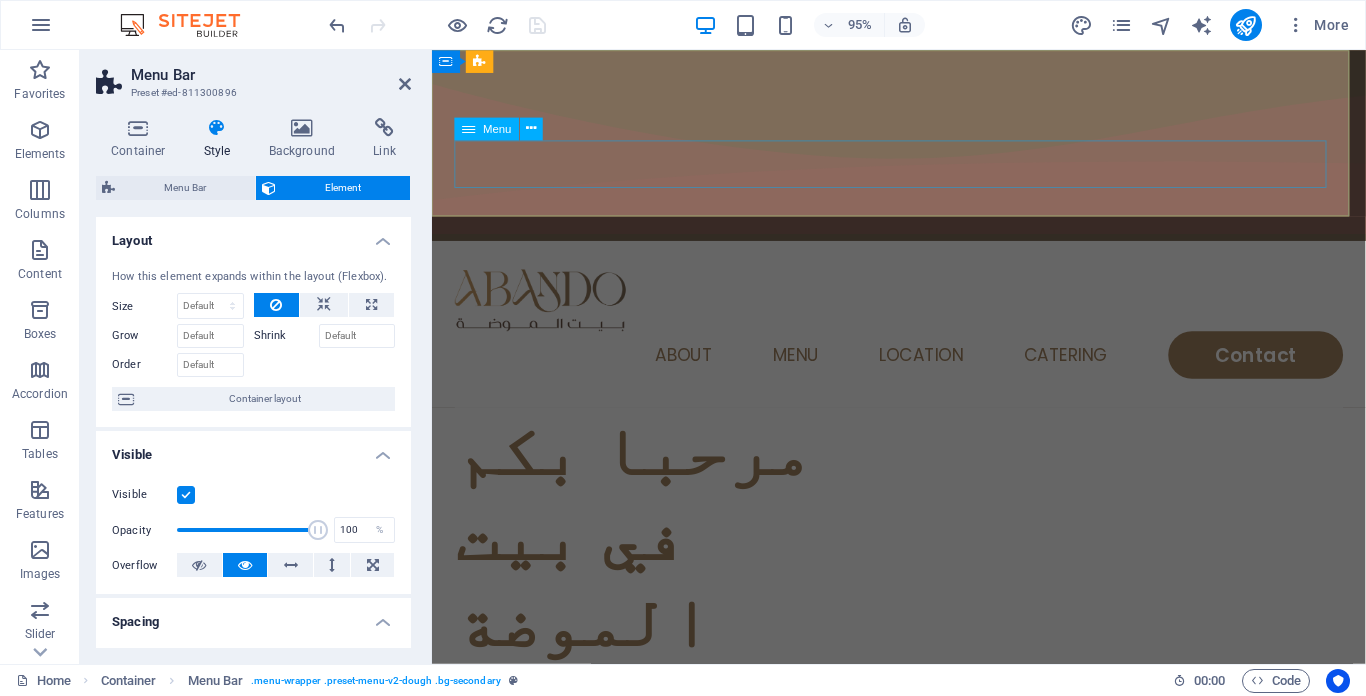click on "Home About Menu Location Catering Contact" at bounding box center [923, 371] 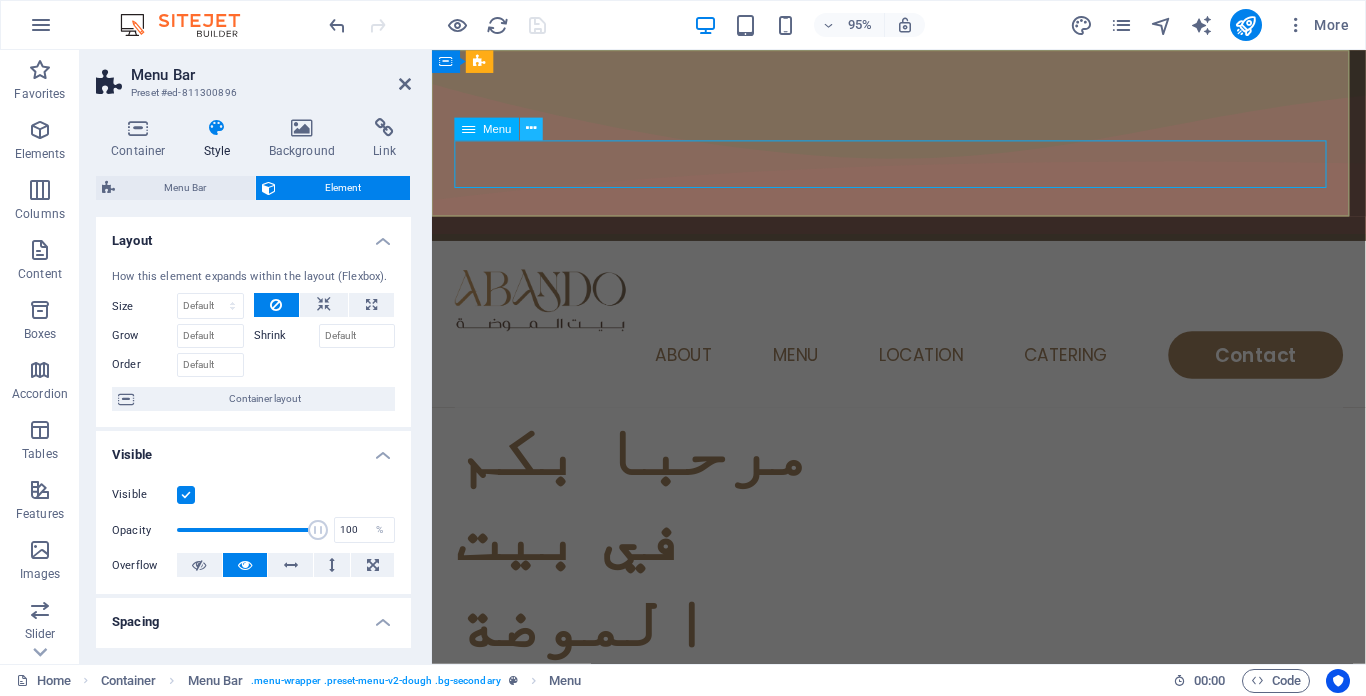 click at bounding box center (532, 129) 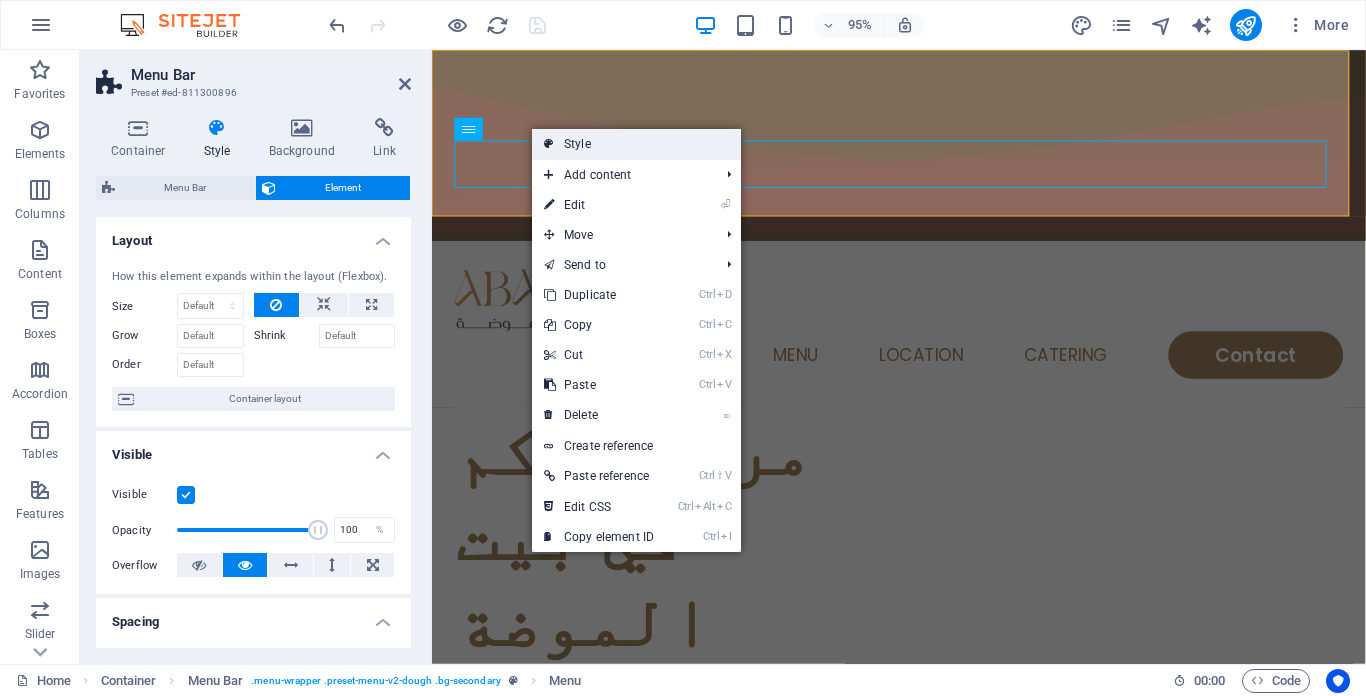 click at bounding box center [549, 144] 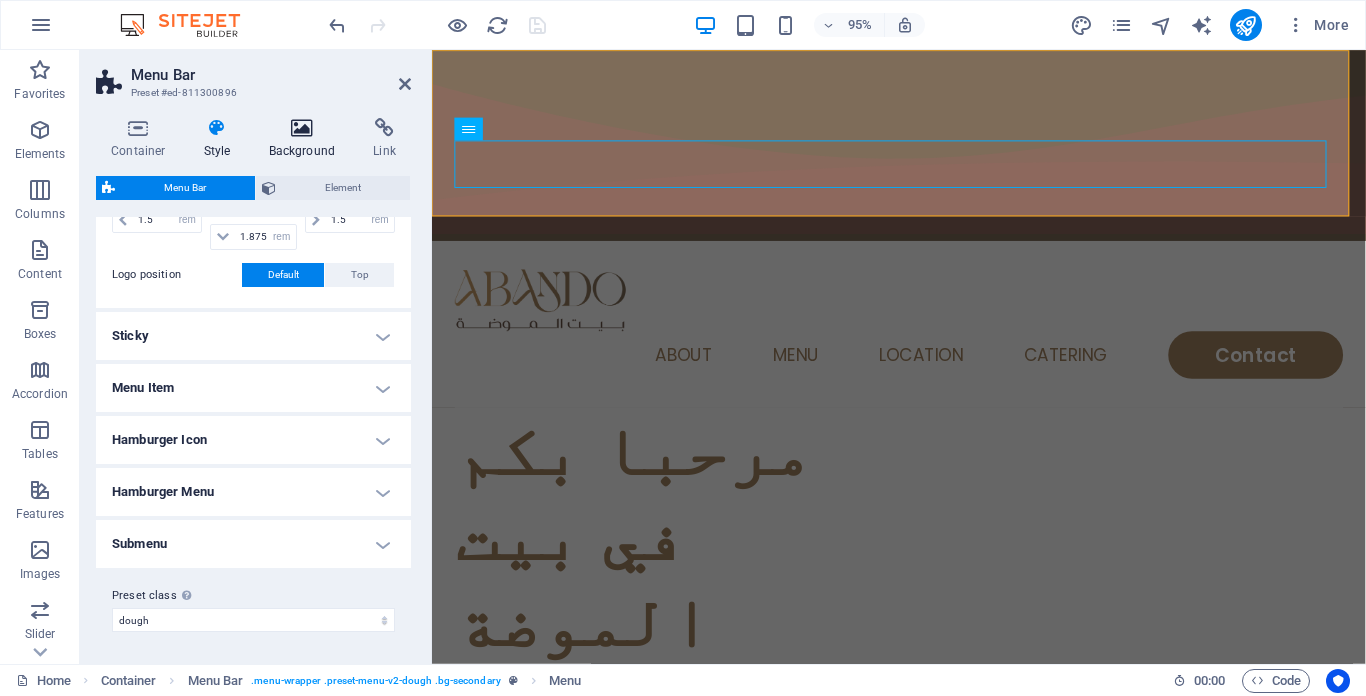 click at bounding box center (302, 128) 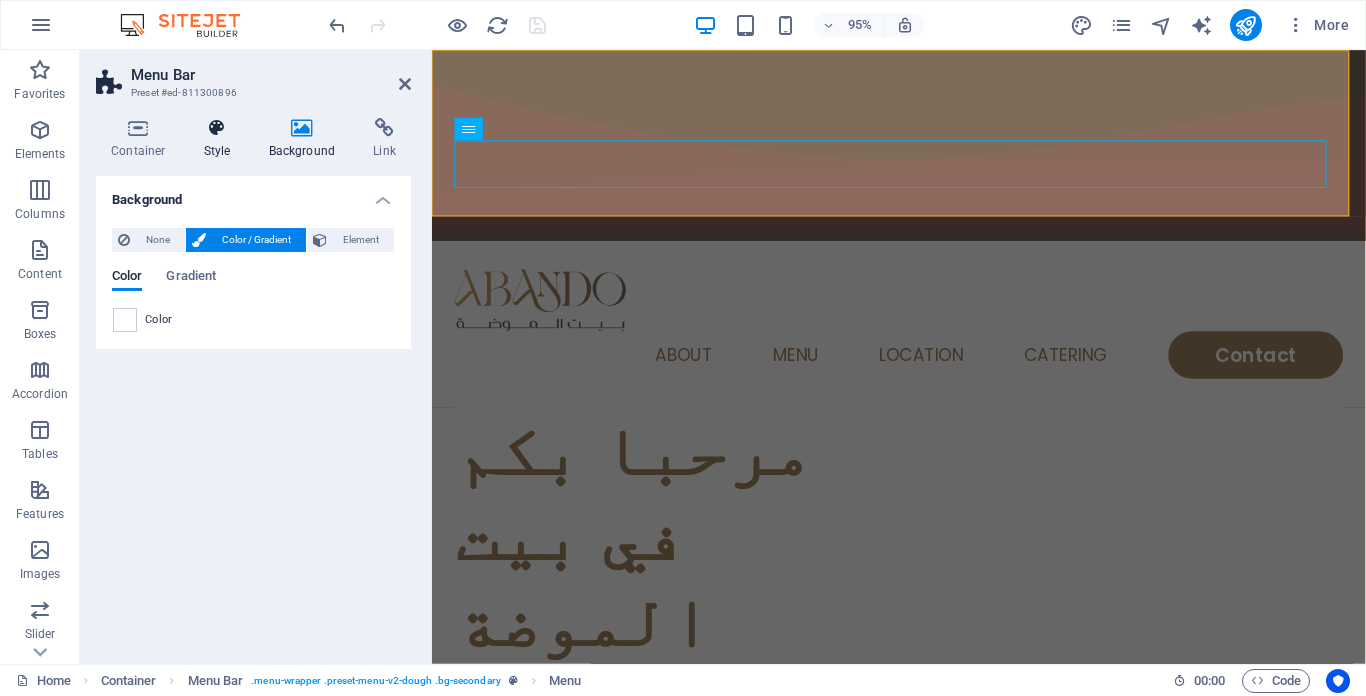 click at bounding box center (217, 128) 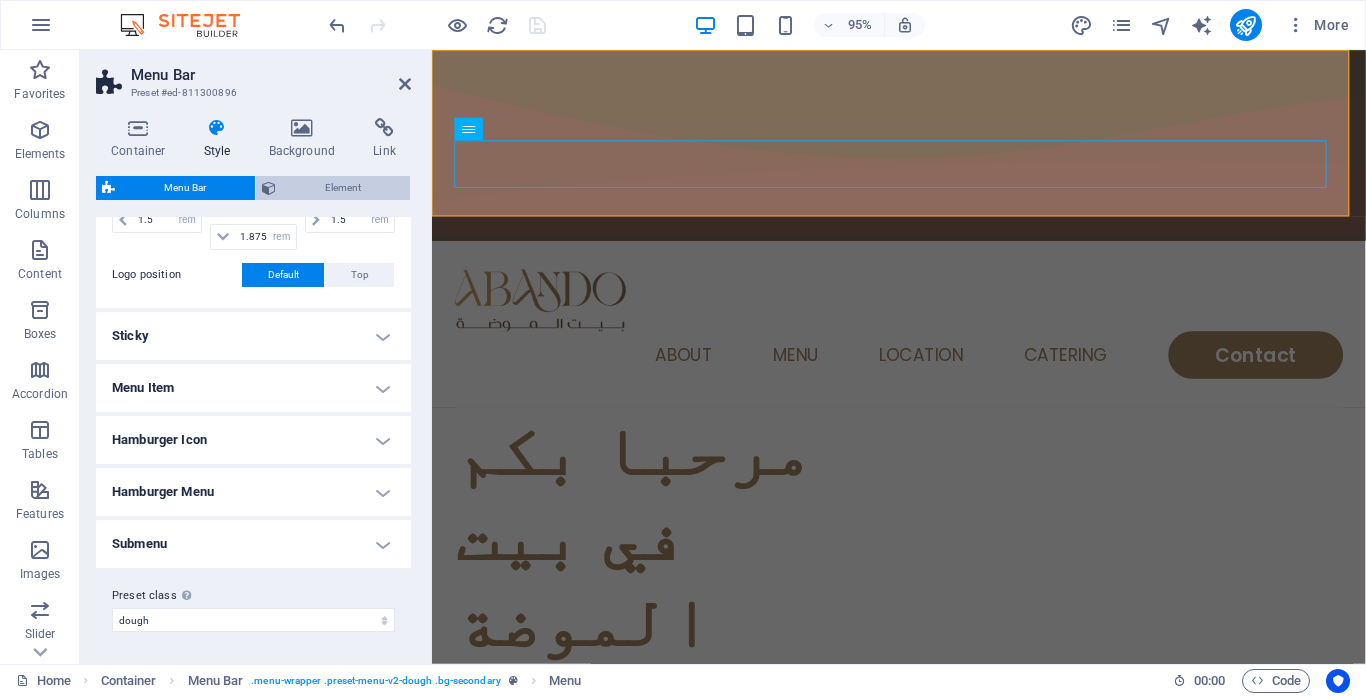 click on "Element" at bounding box center (343, 188) 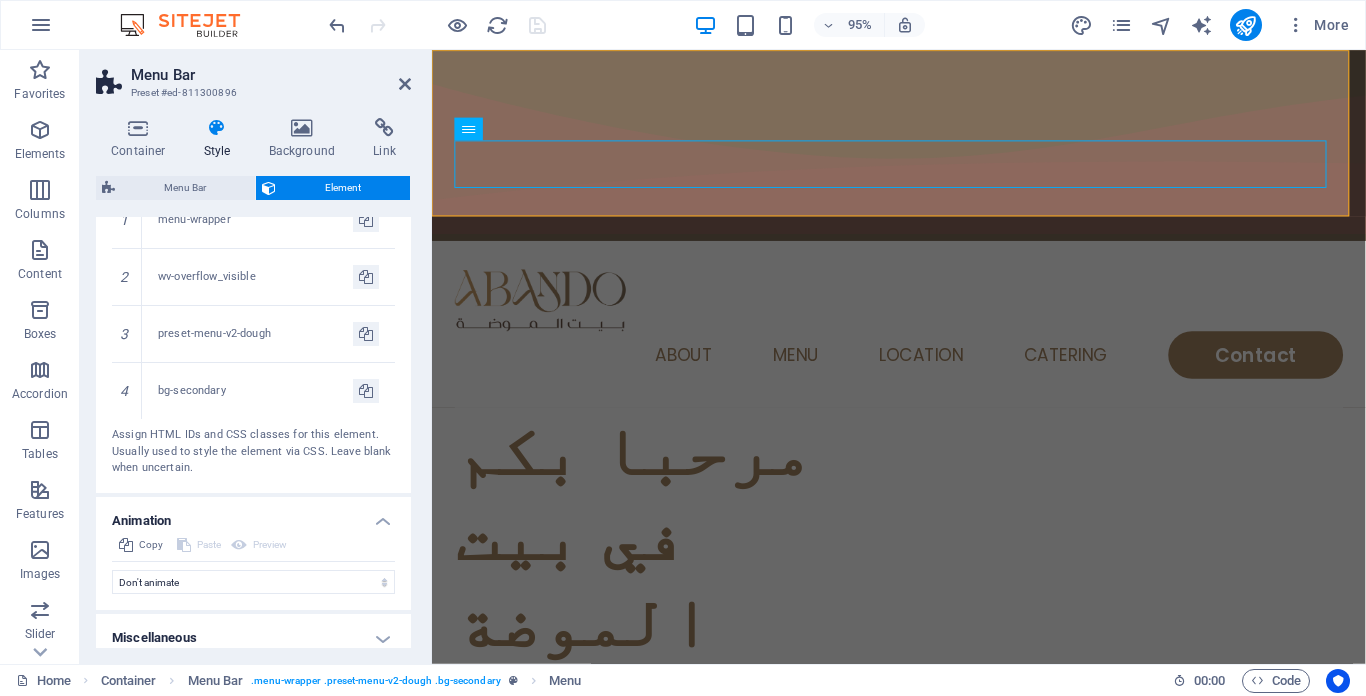 scroll, scrollTop: 1266, scrollLeft: 0, axis: vertical 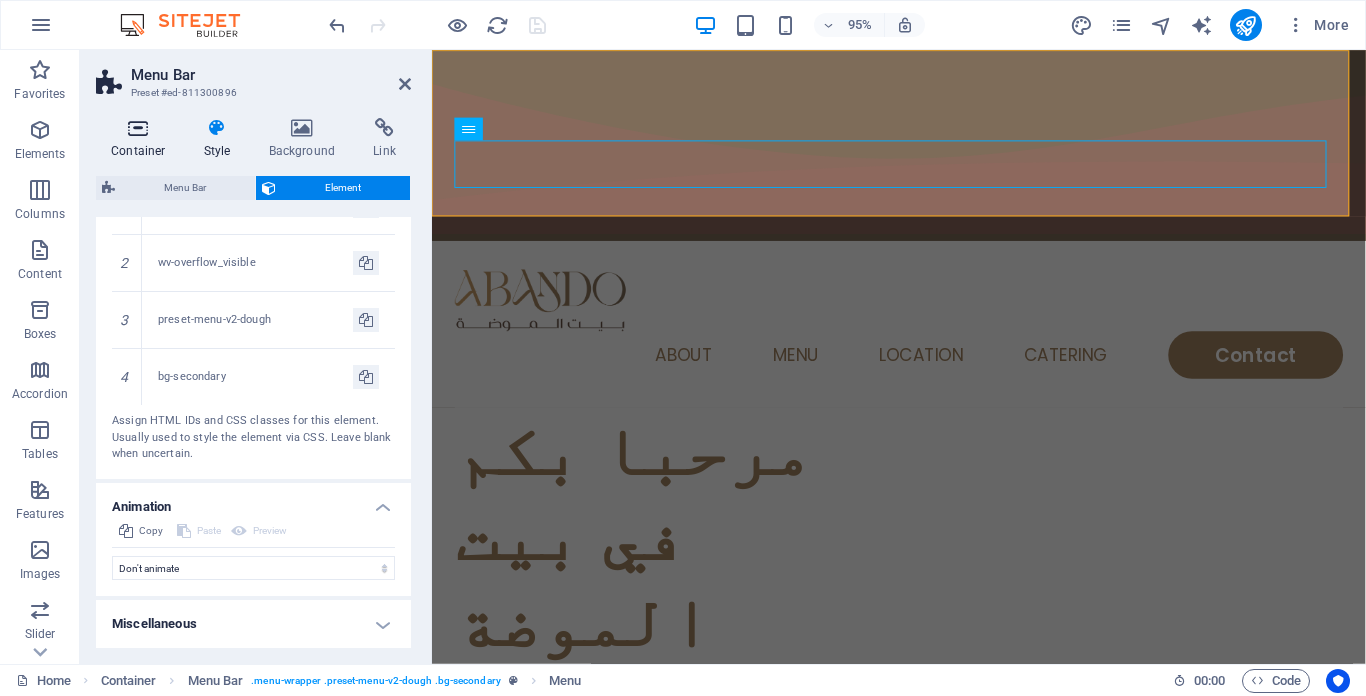 click on "Container" at bounding box center [142, 139] 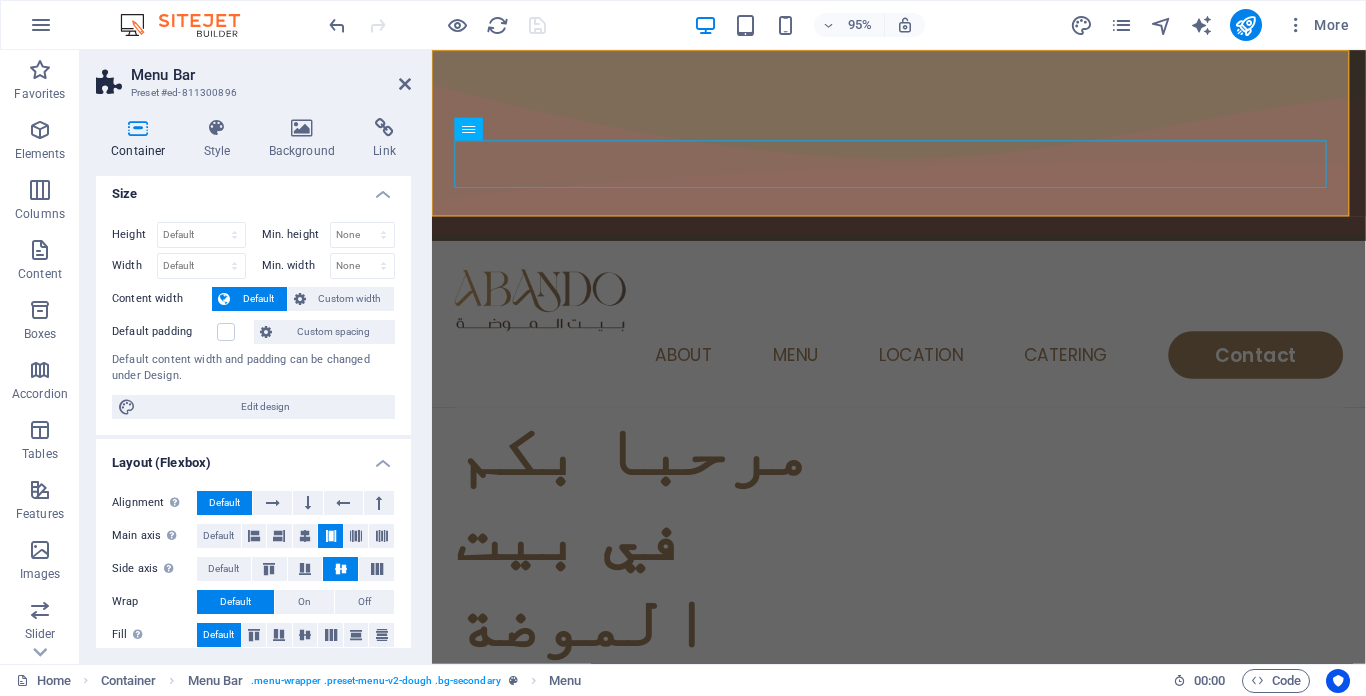 scroll, scrollTop: 0, scrollLeft: 0, axis: both 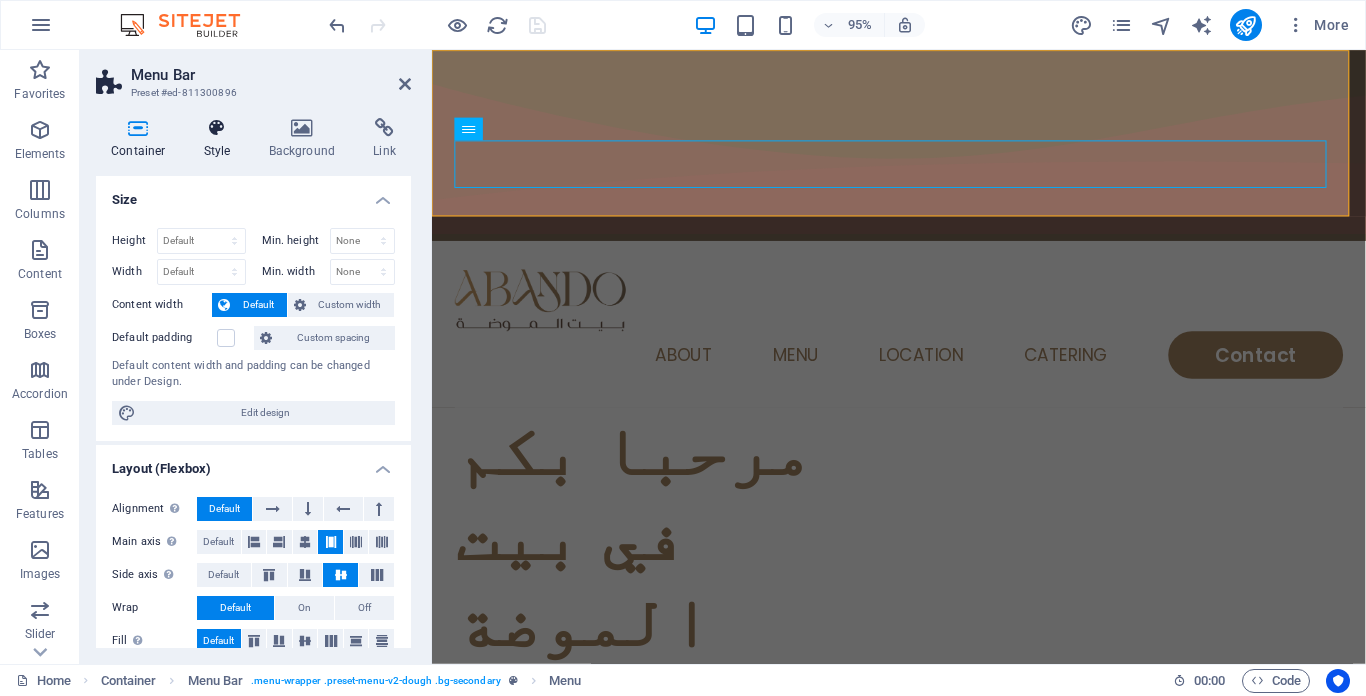 click at bounding box center [217, 128] 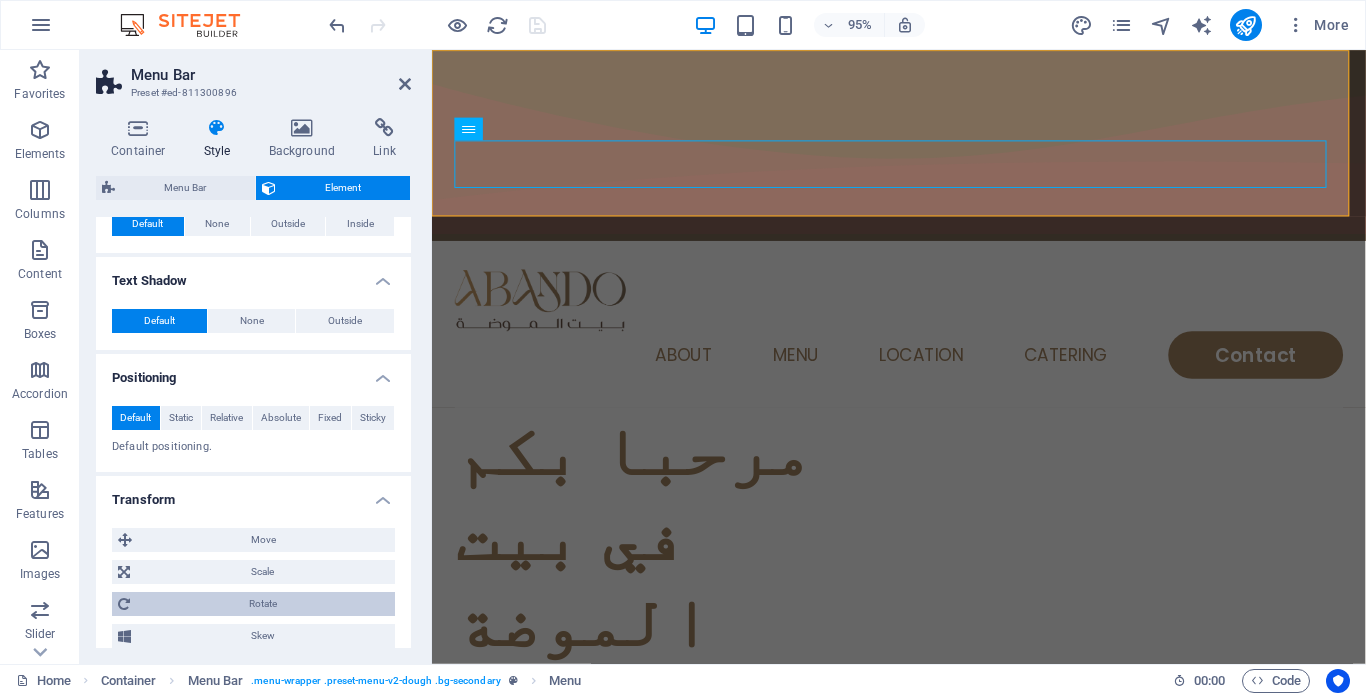 scroll, scrollTop: 566, scrollLeft: 0, axis: vertical 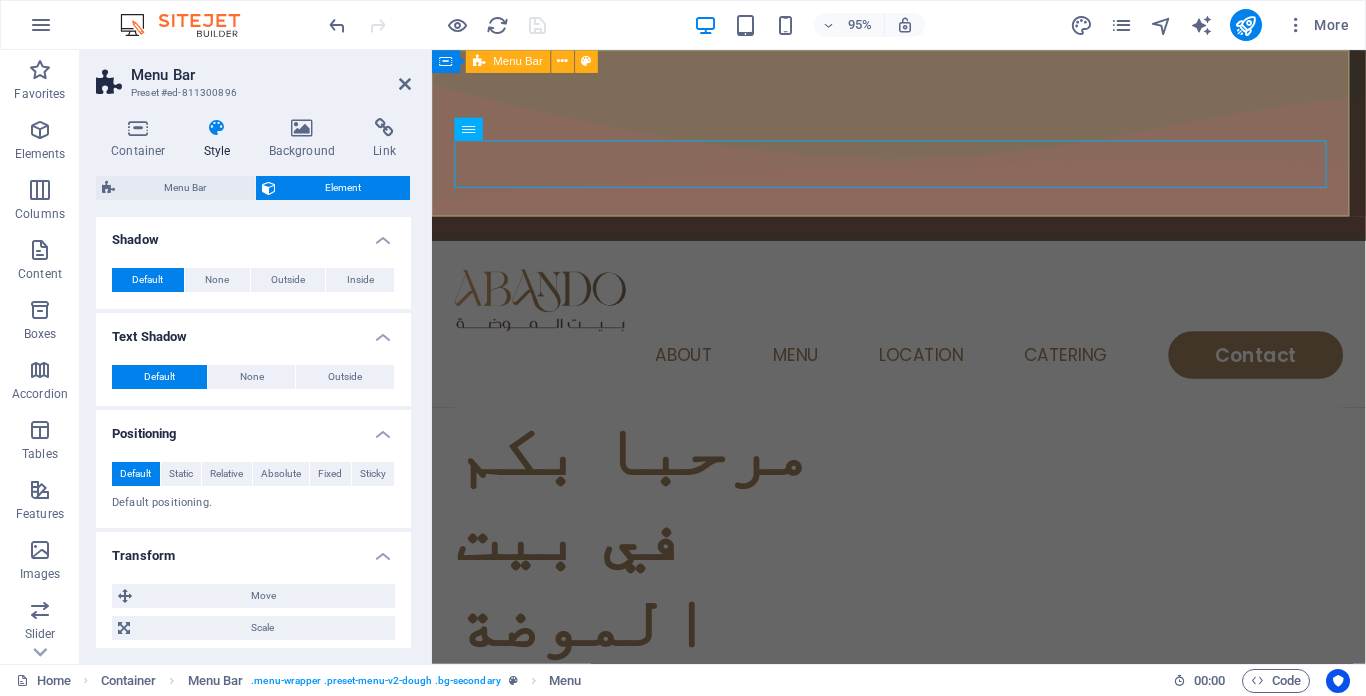 click on "Home About Menu Location Catering Contact" at bounding box center [923, 338] 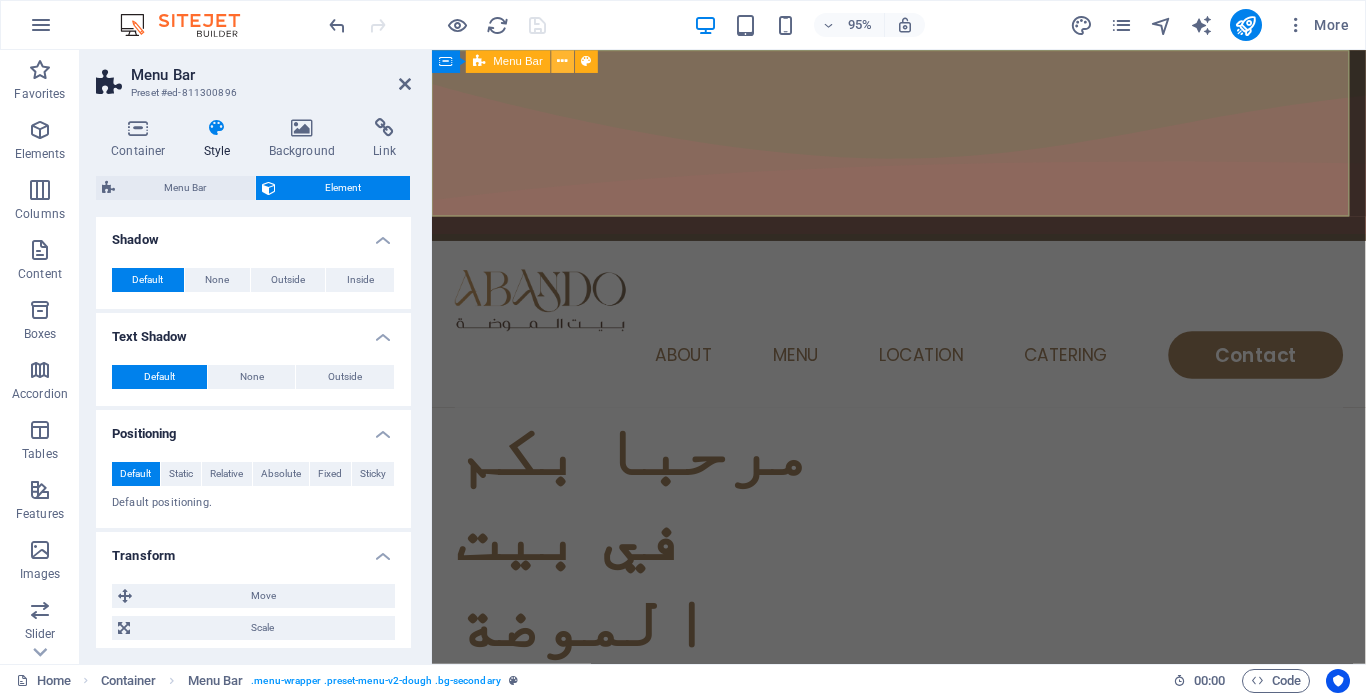click at bounding box center [563, 61] 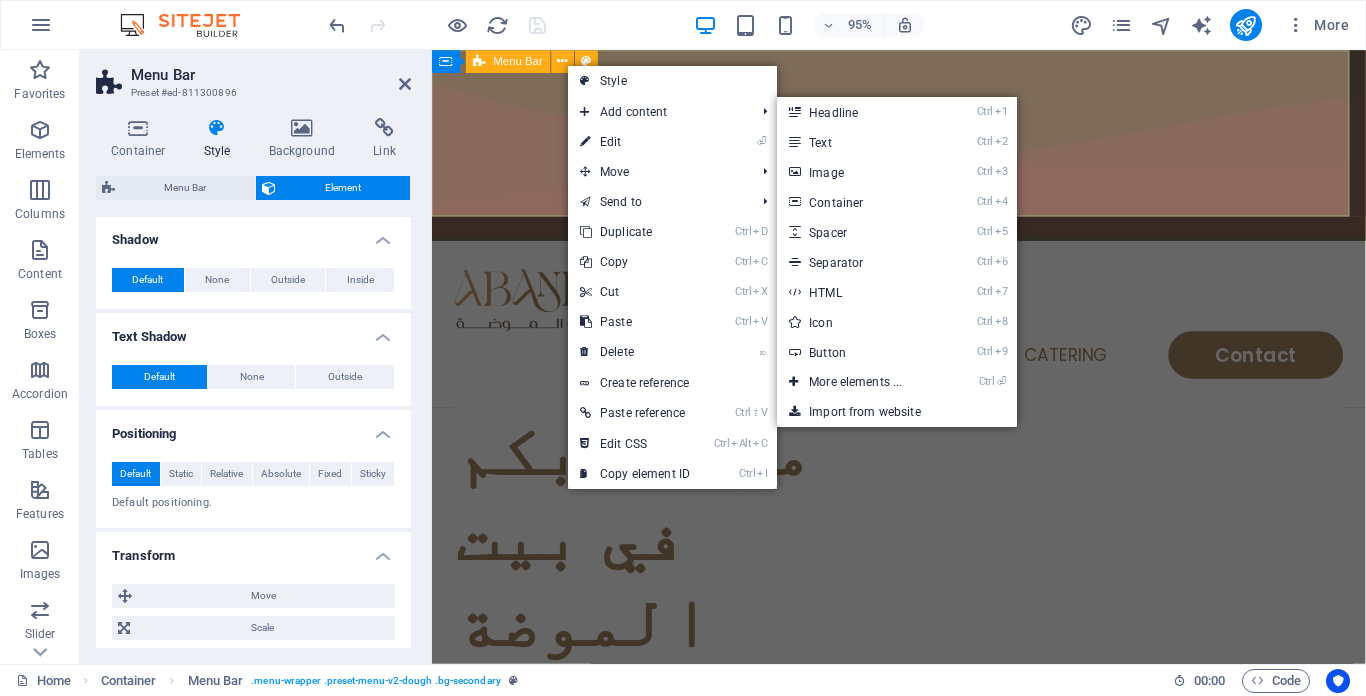 click on "Home About Menu Location Catering Contact" at bounding box center [923, 338] 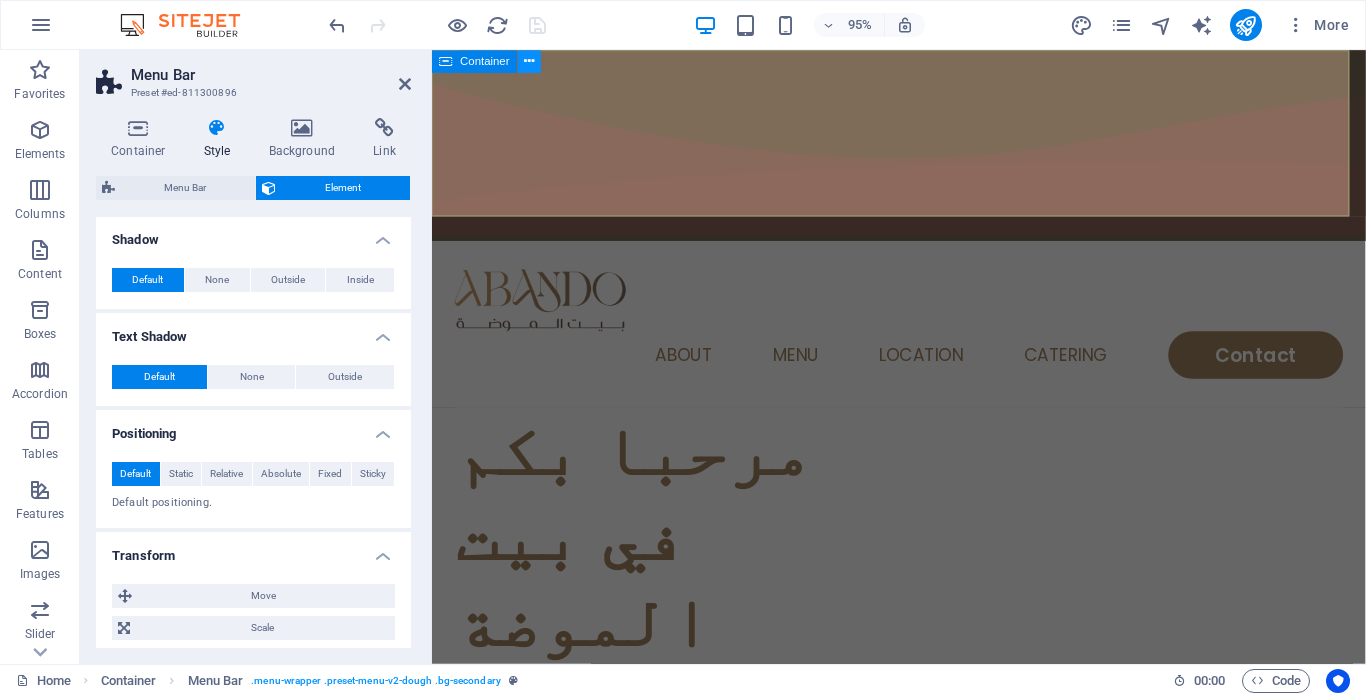 click at bounding box center (530, 61) 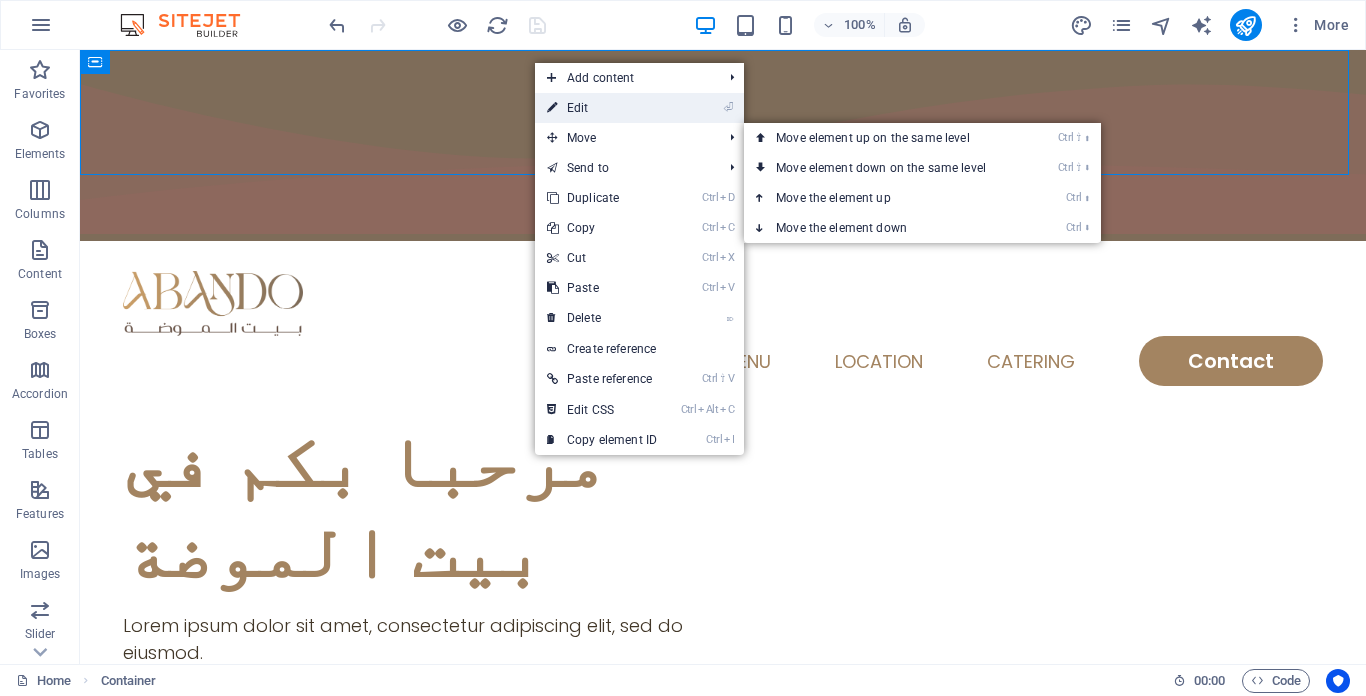 click on "⏎  Edit" at bounding box center (602, 108) 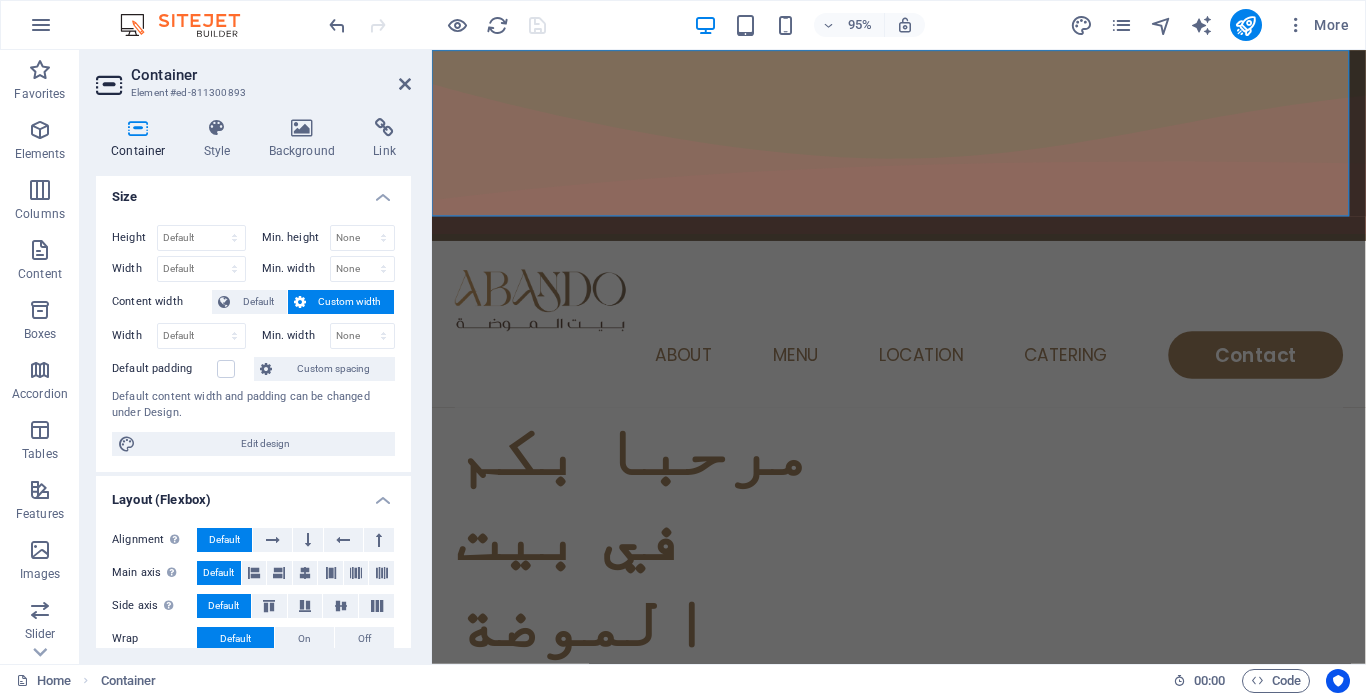 scroll, scrollTop: 0, scrollLeft: 0, axis: both 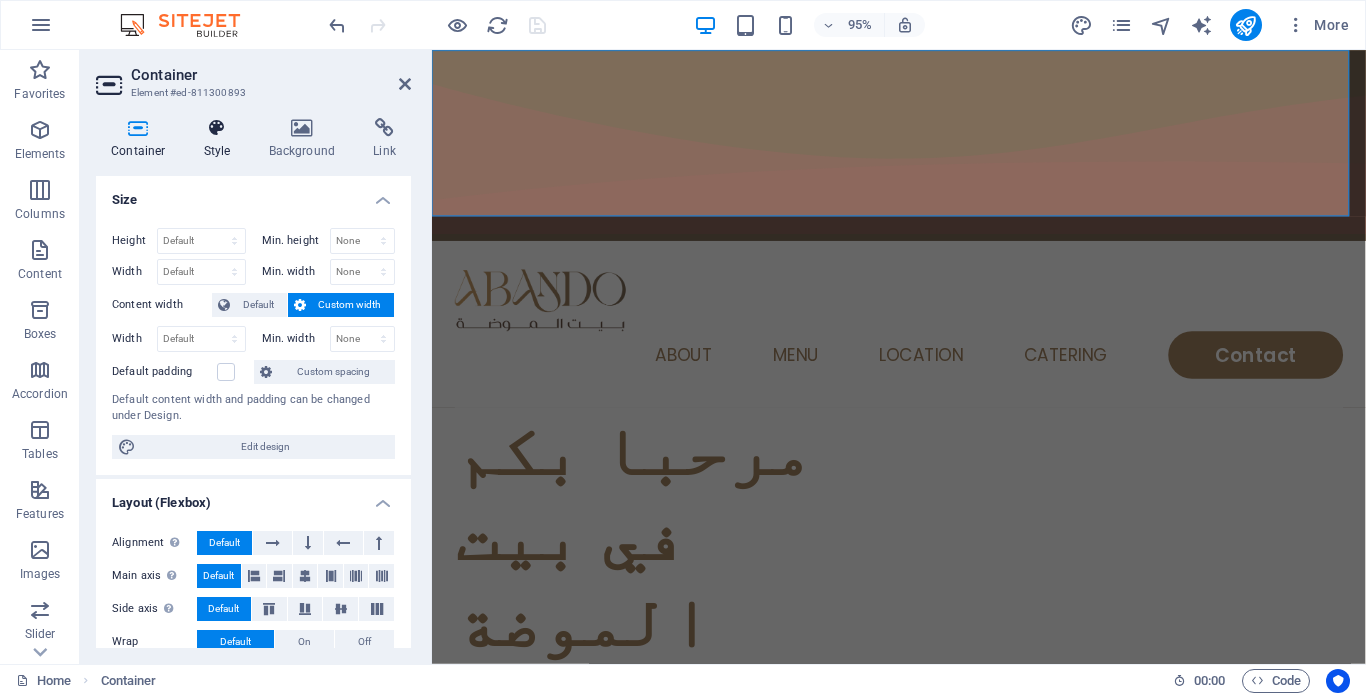 click at bounding box center (217, 128) 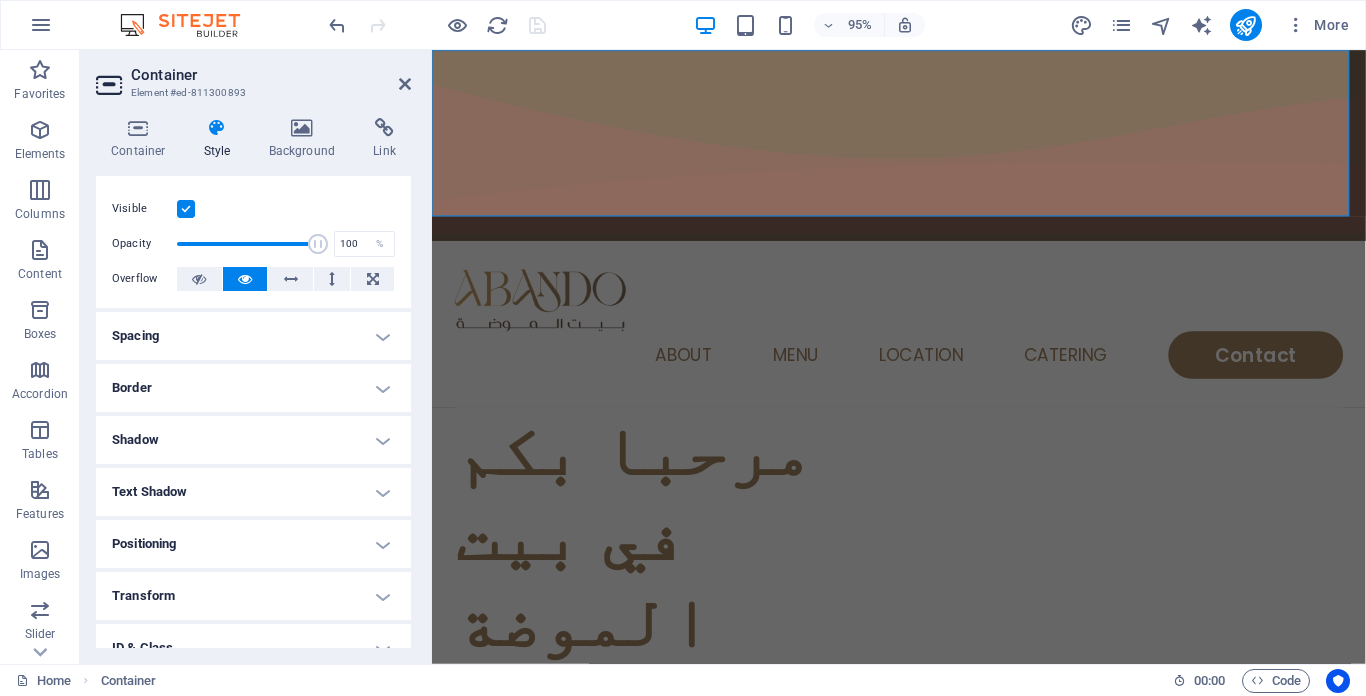 scroll, scrollTop: 0, scrollLeft: 0, axis: both 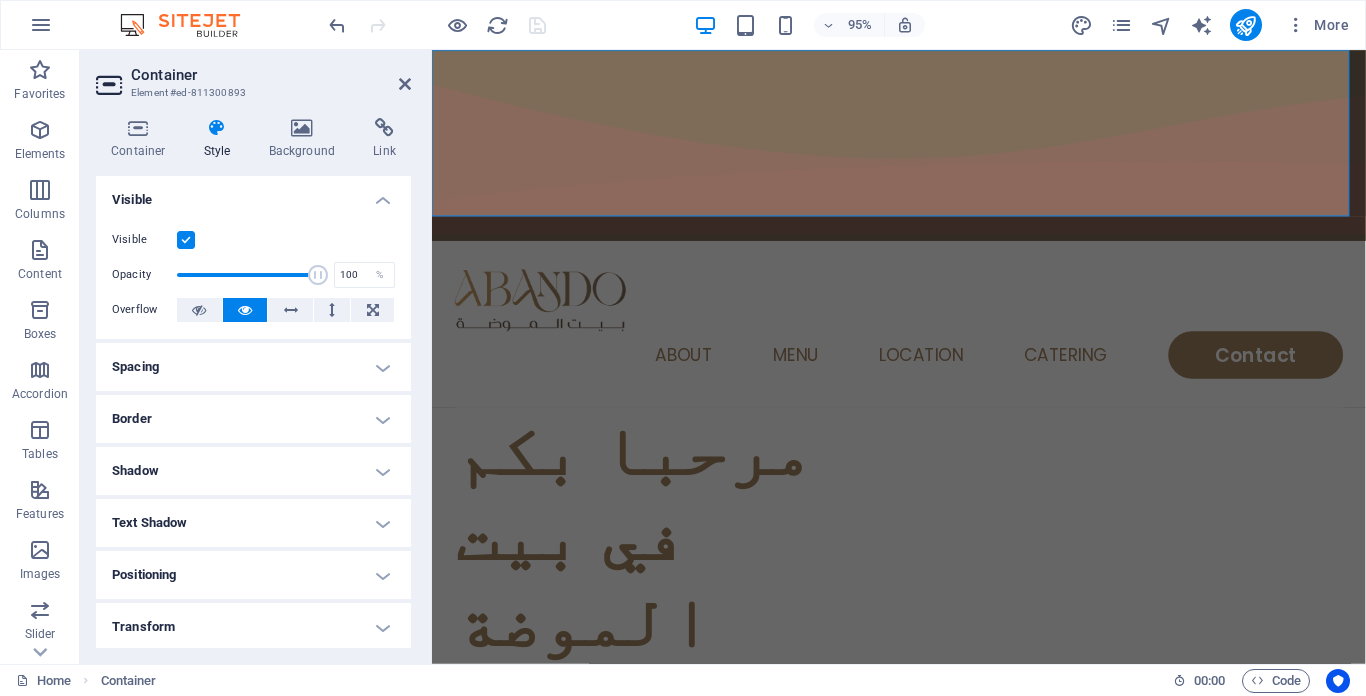 click on "Spacing" at bounding box center [253, 367] 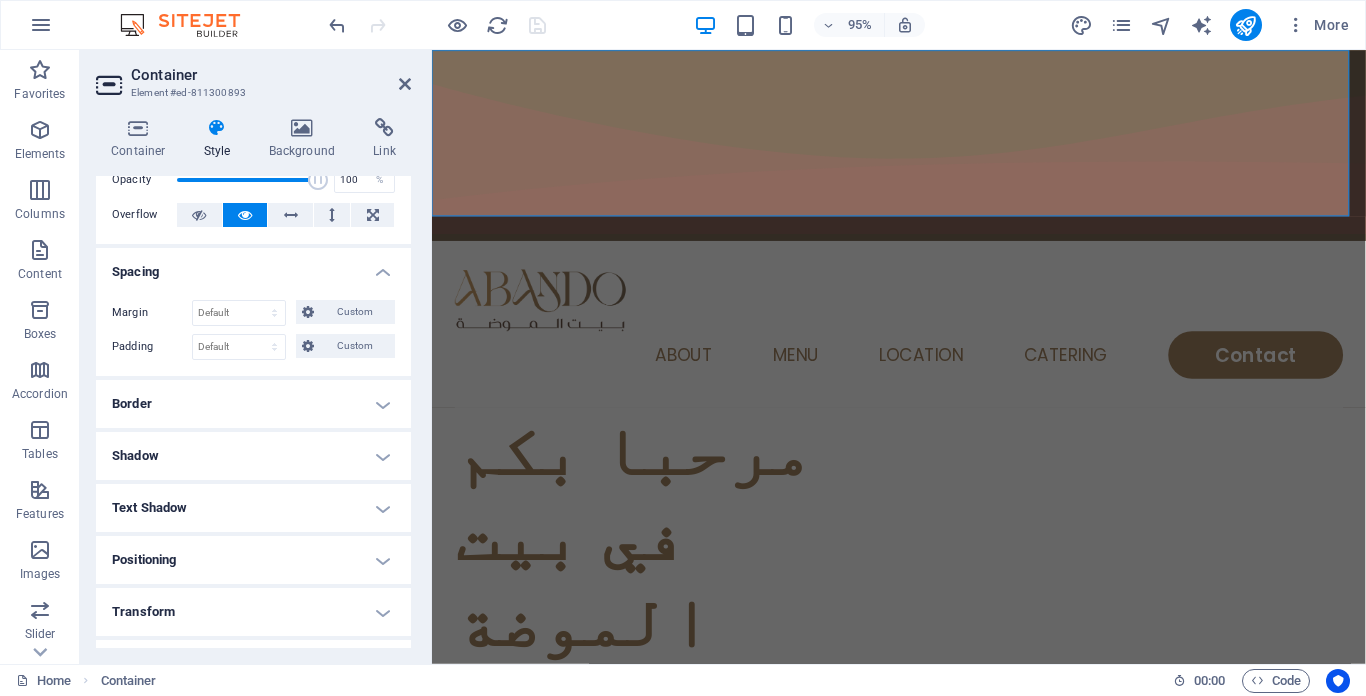 scroll, scrollTop: 100, scrollLeft: 0, axis: vertical 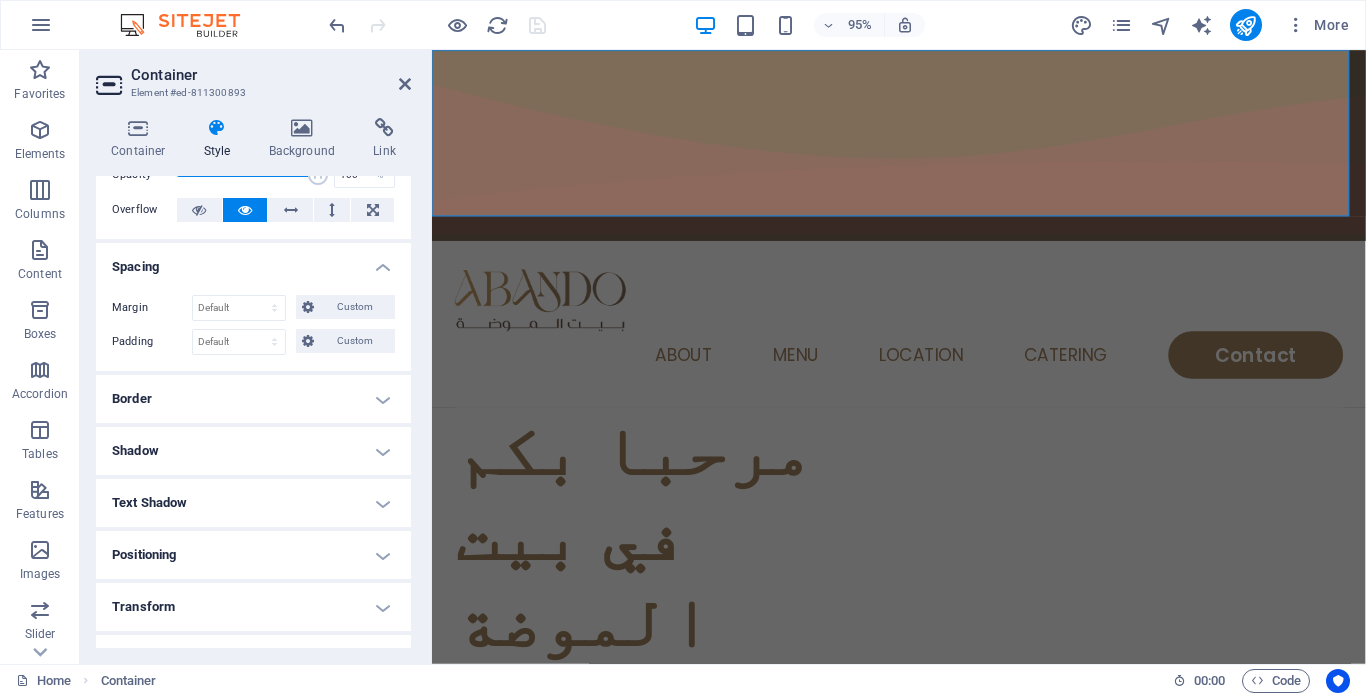click on "Border" at bounding box center (253, 399) 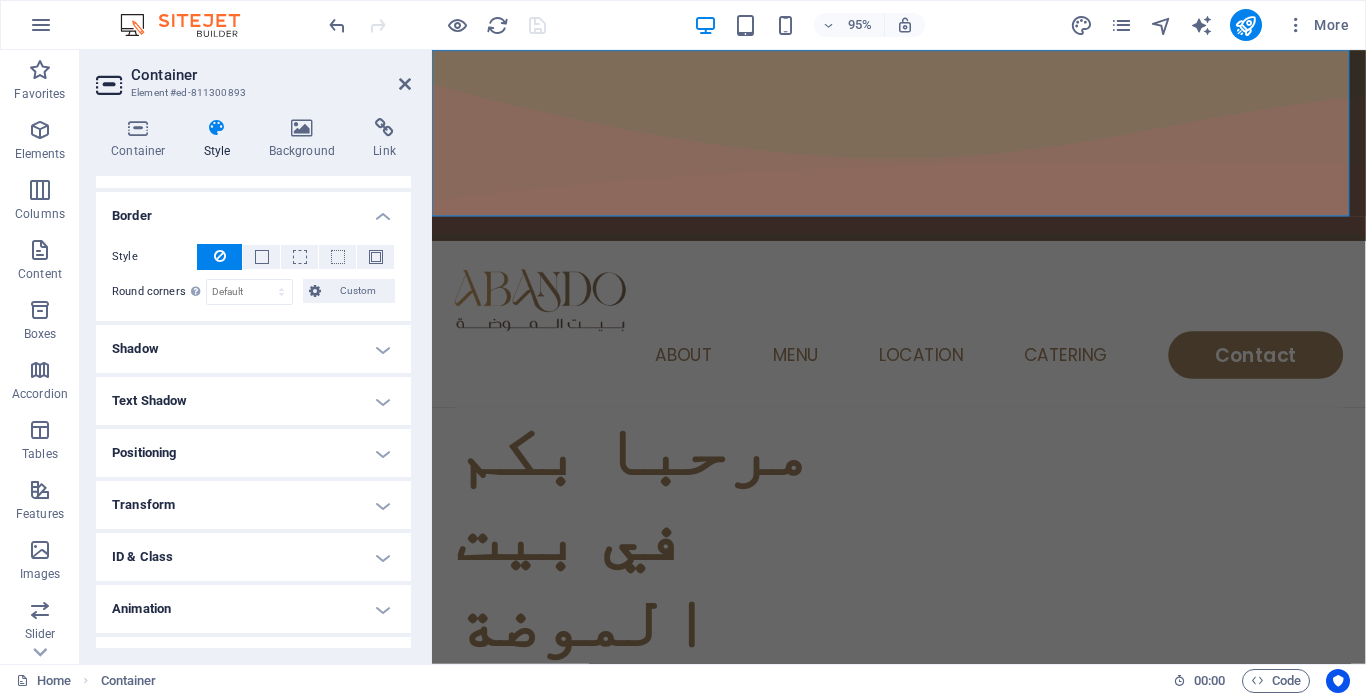 scroll, scrollTop: 300, scrollLeft: 0, axis: vertical 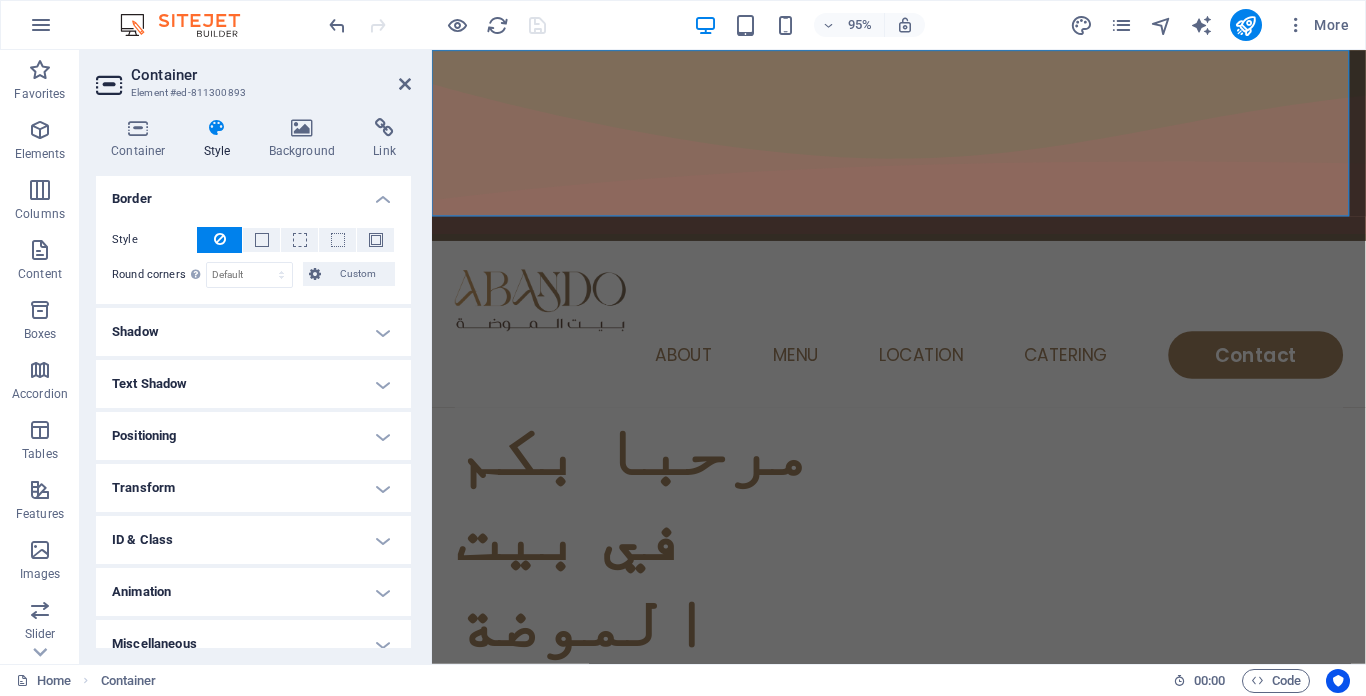 click on "Shadow" at bounding box center (253, 332) 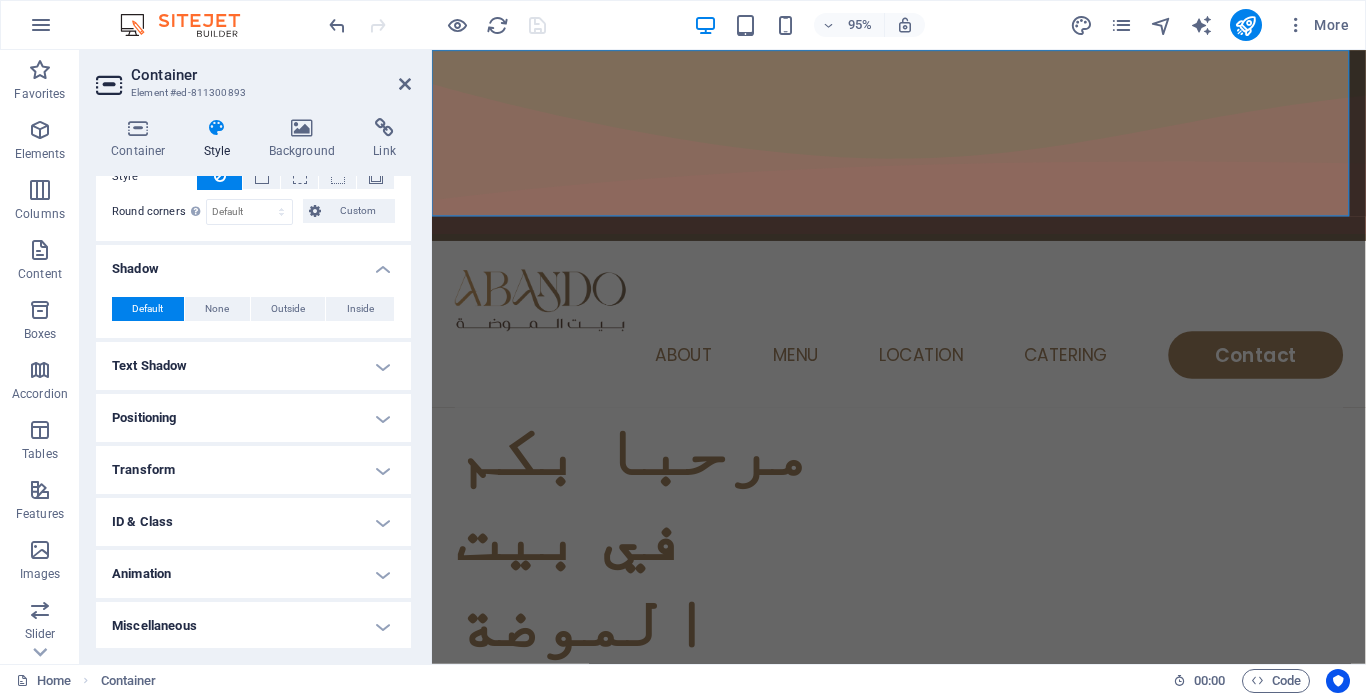 scroll, scrollTop: 365, scrollLeft: 0, axis: vertical 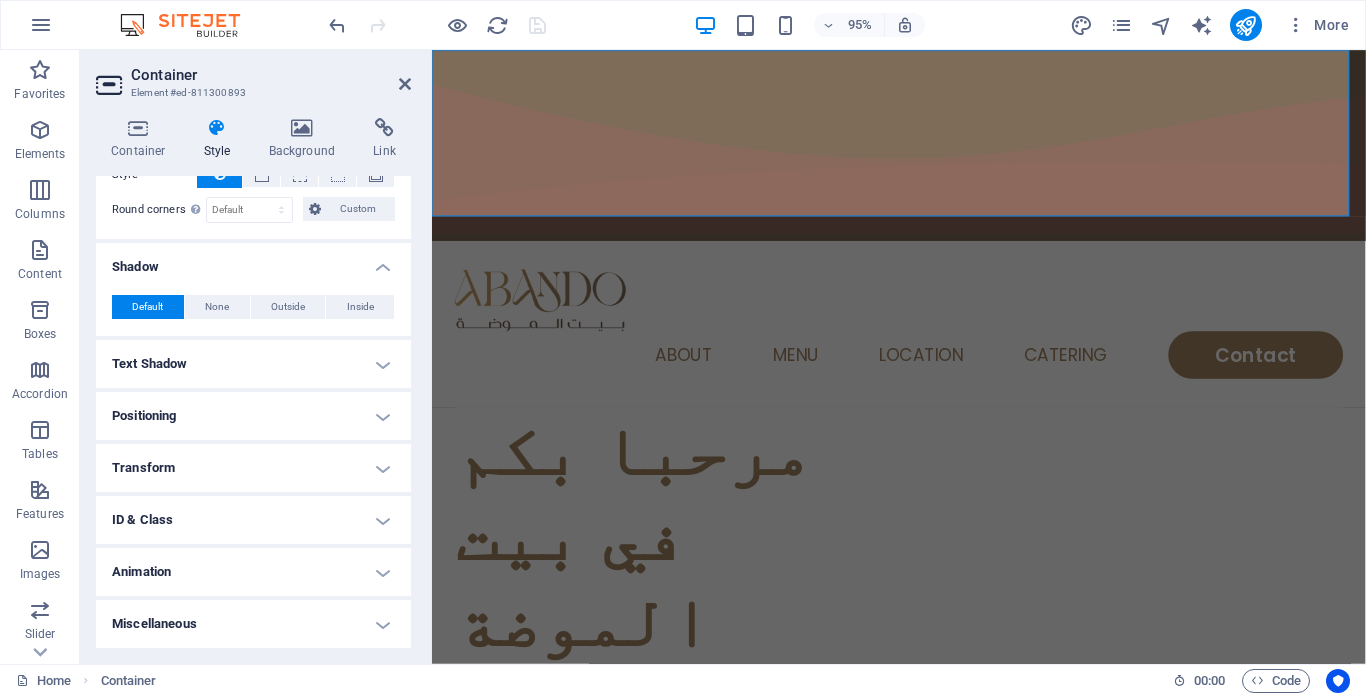 click on "Positioning" at bounding box center (253, 416) 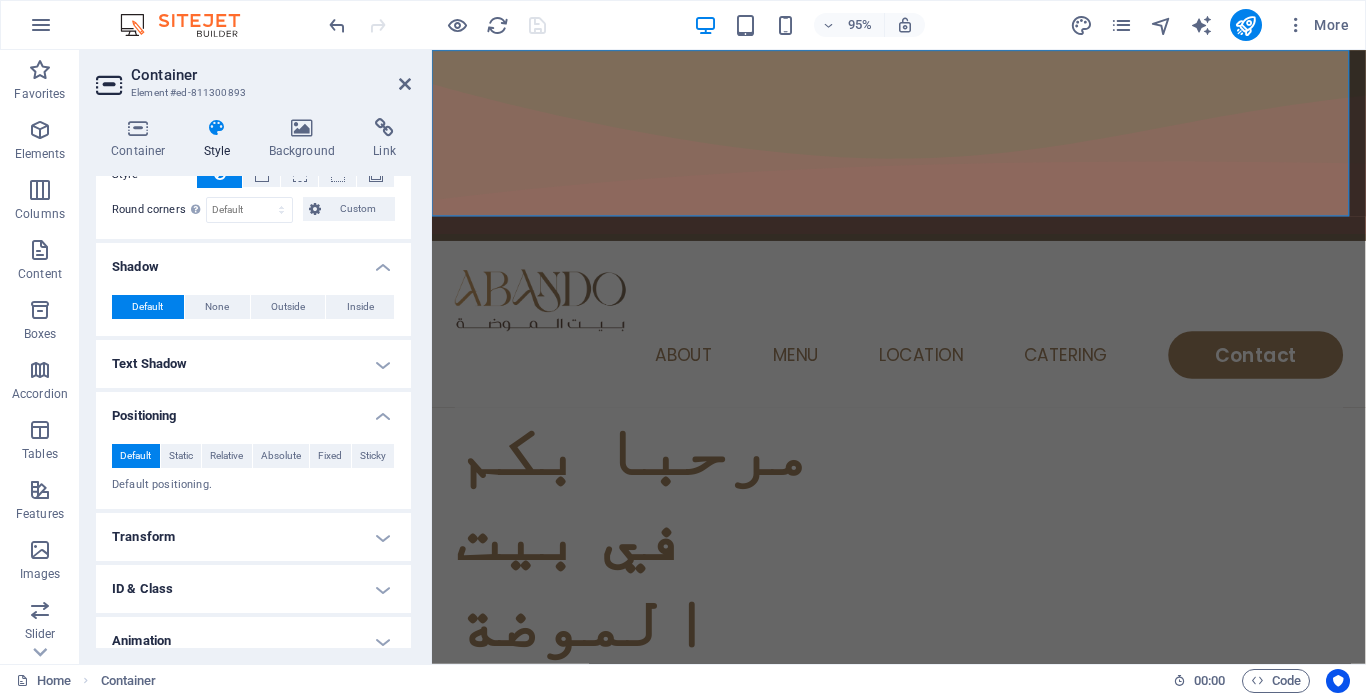 click on "Transform" at bounding box center (253, 537) 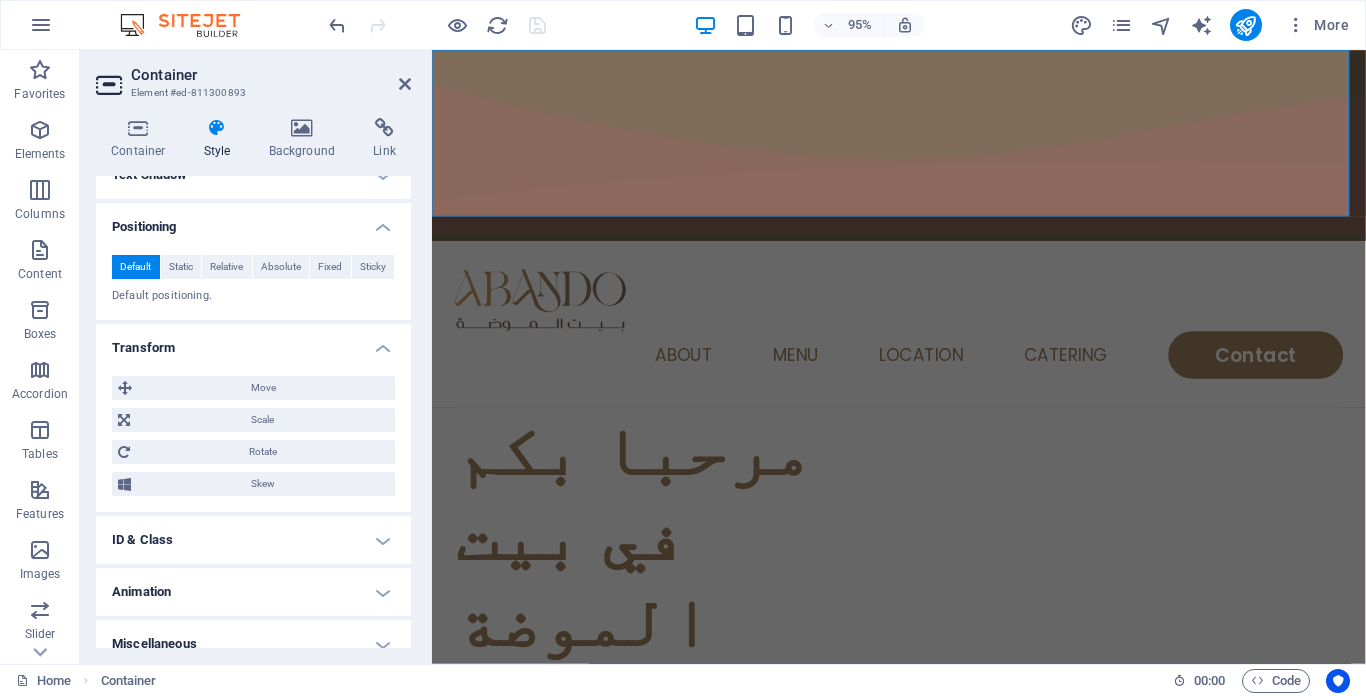 scroll, scrollTop: 574, scrollLeft: 0, axis: vertical 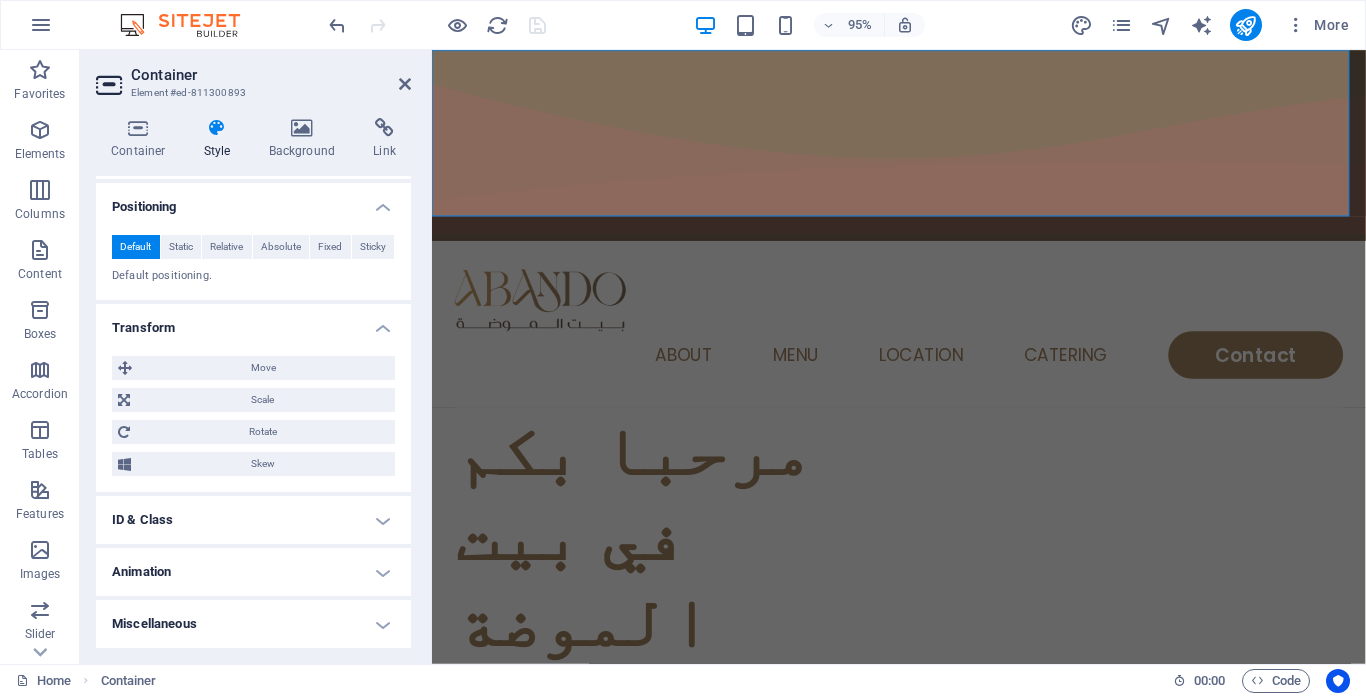 click on "ID & Class" at bounding box center (253, 520) 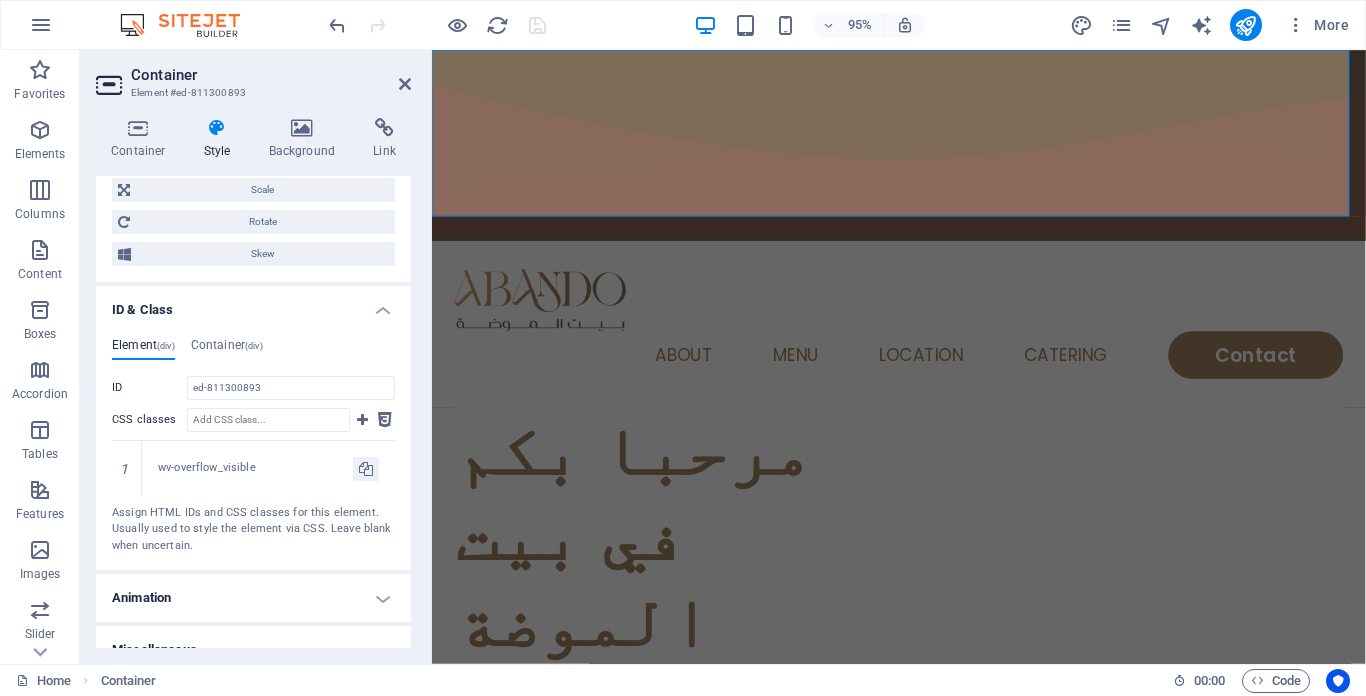 scroll, scrollTop: 810, scrollLeft: 0, axis: vertical 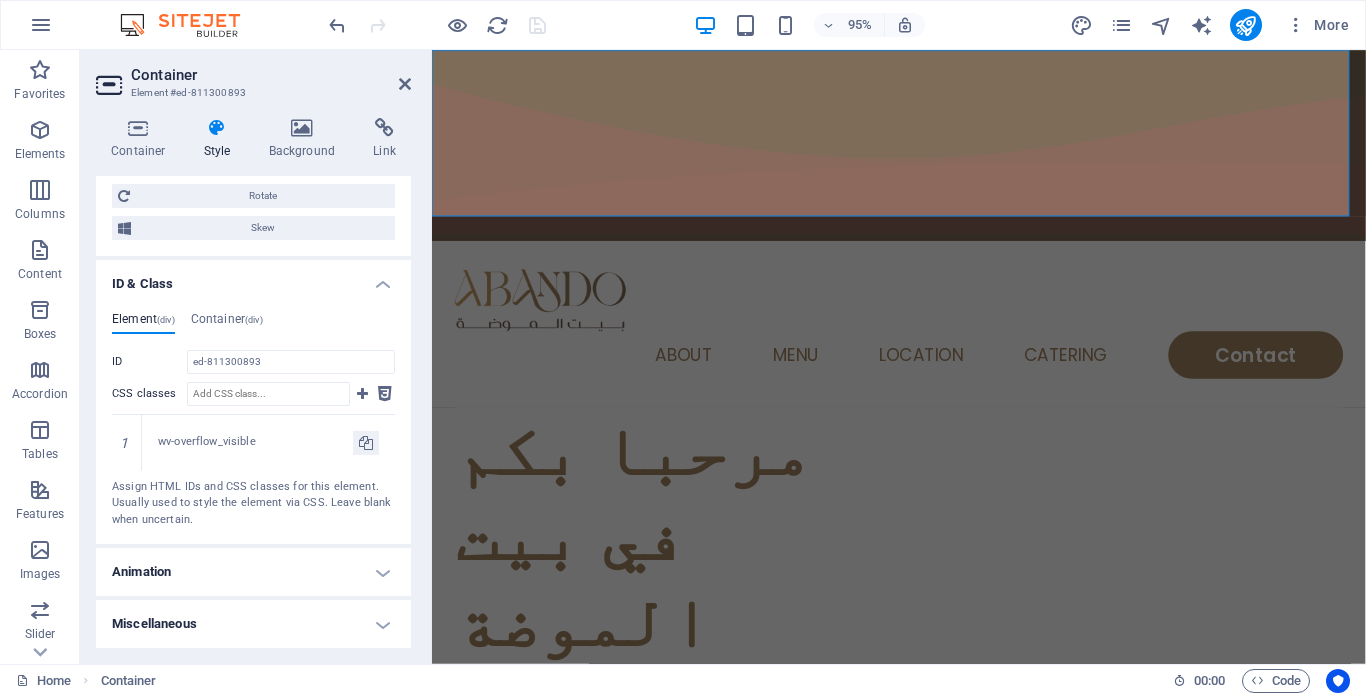 click on "Animation" at bounding box center (253, 572) 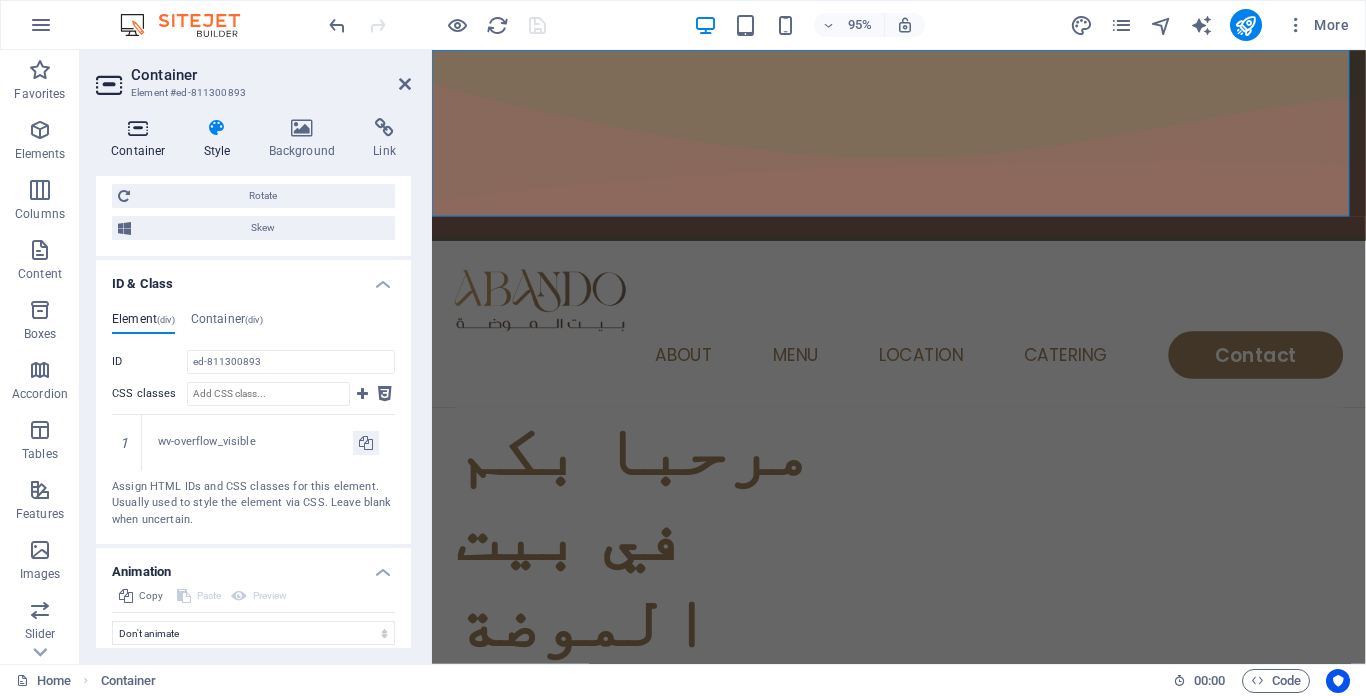 click on "Container" at bounding box center (142, 139) 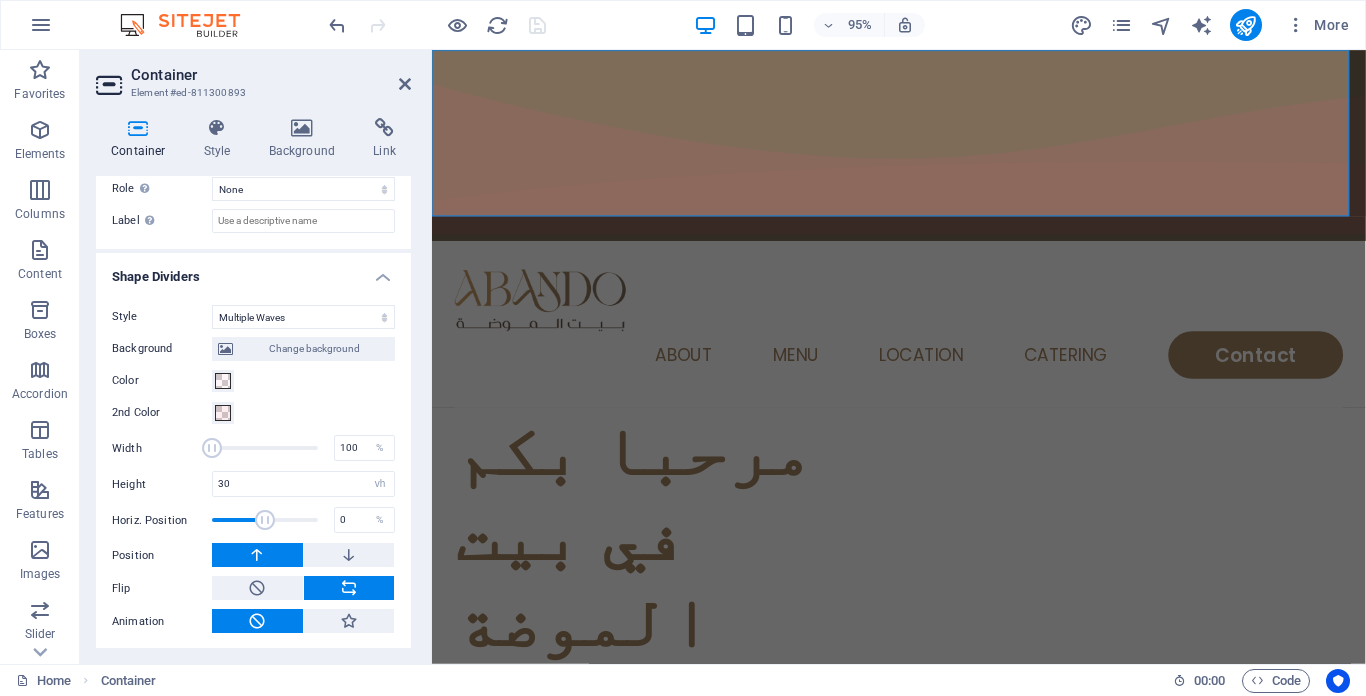 scroll, scrollTop: 642, scrollLeft: 0, axis: vertical 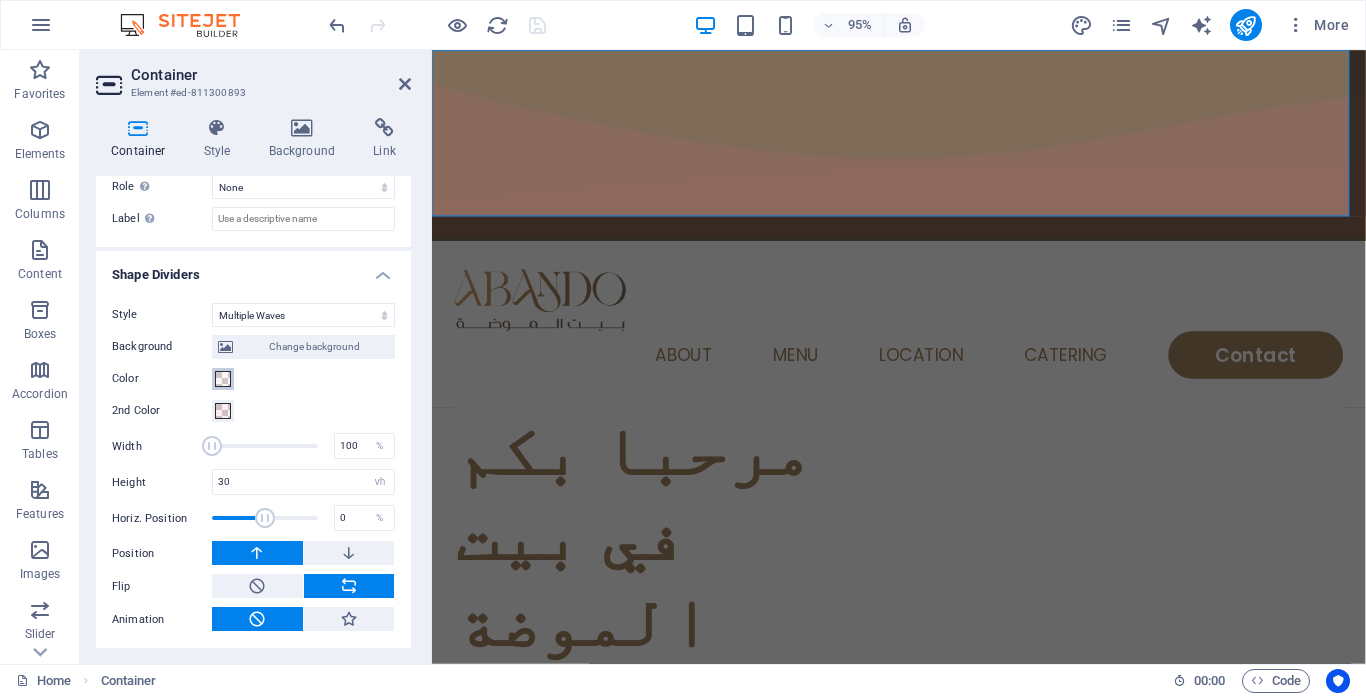 click at bounding box center [223, 379] 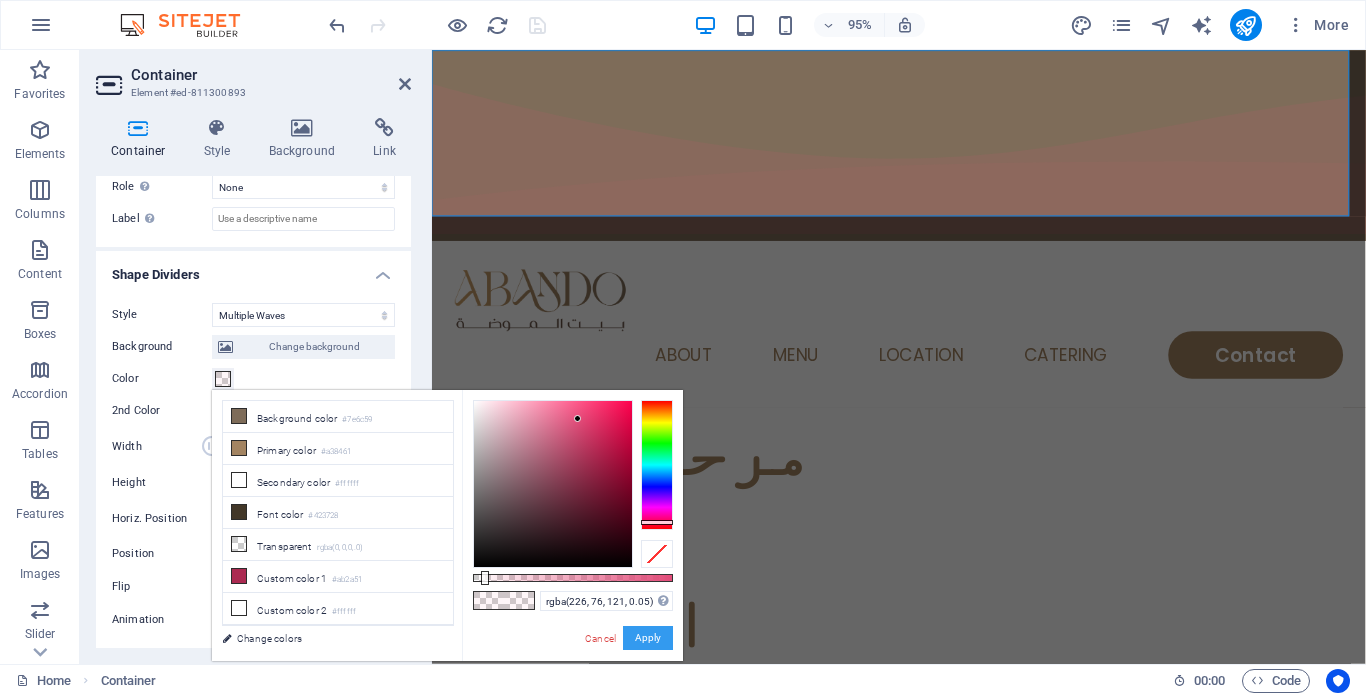 drag, startPoint x: 662, startPoint y: 642, endPoint x: 238, endPoint y: 621, distance: 424.5197 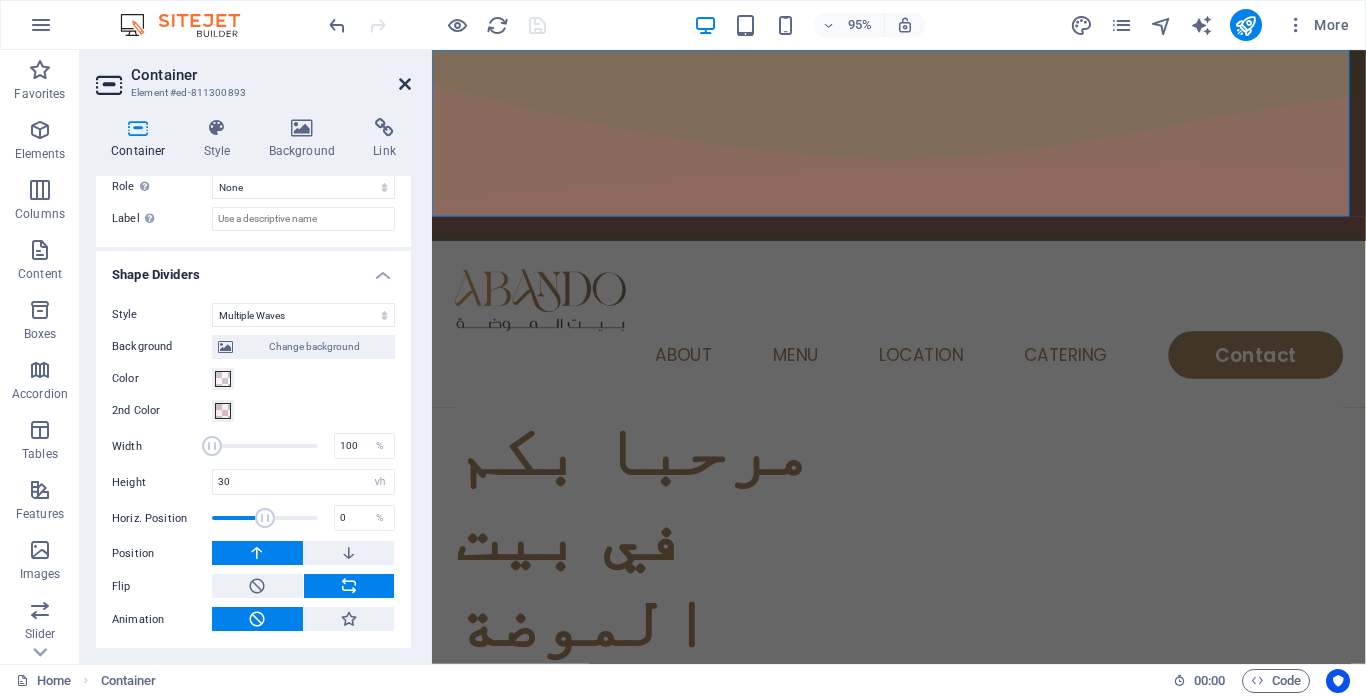 click at bounding box center (405, 84) 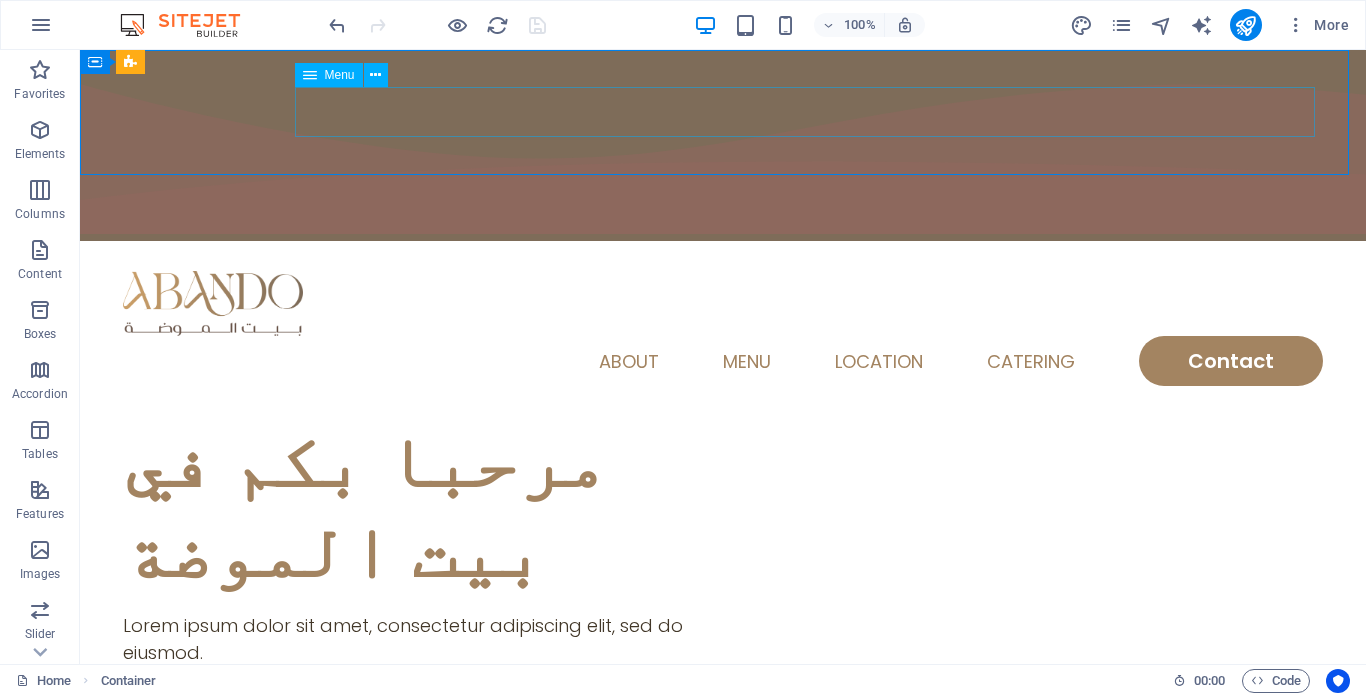 click on "Menu" at bounding box center [340, 75] 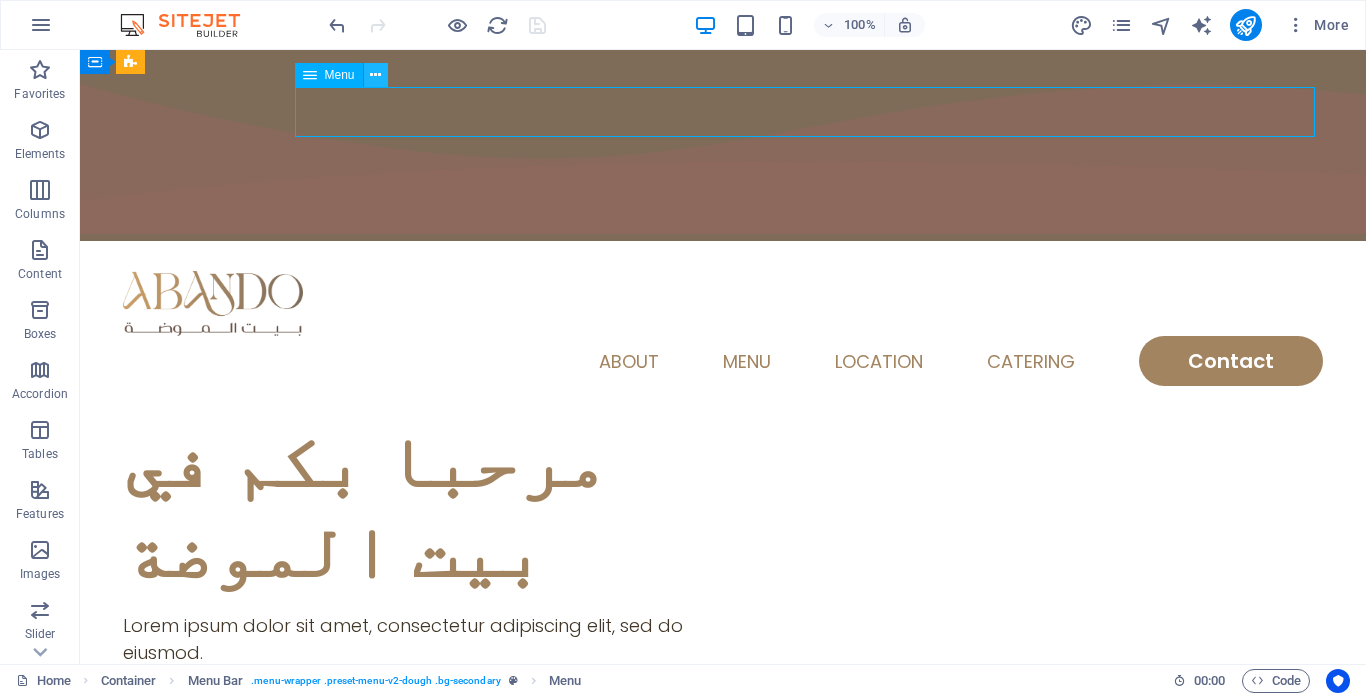 click at bounding box center [375, 75] 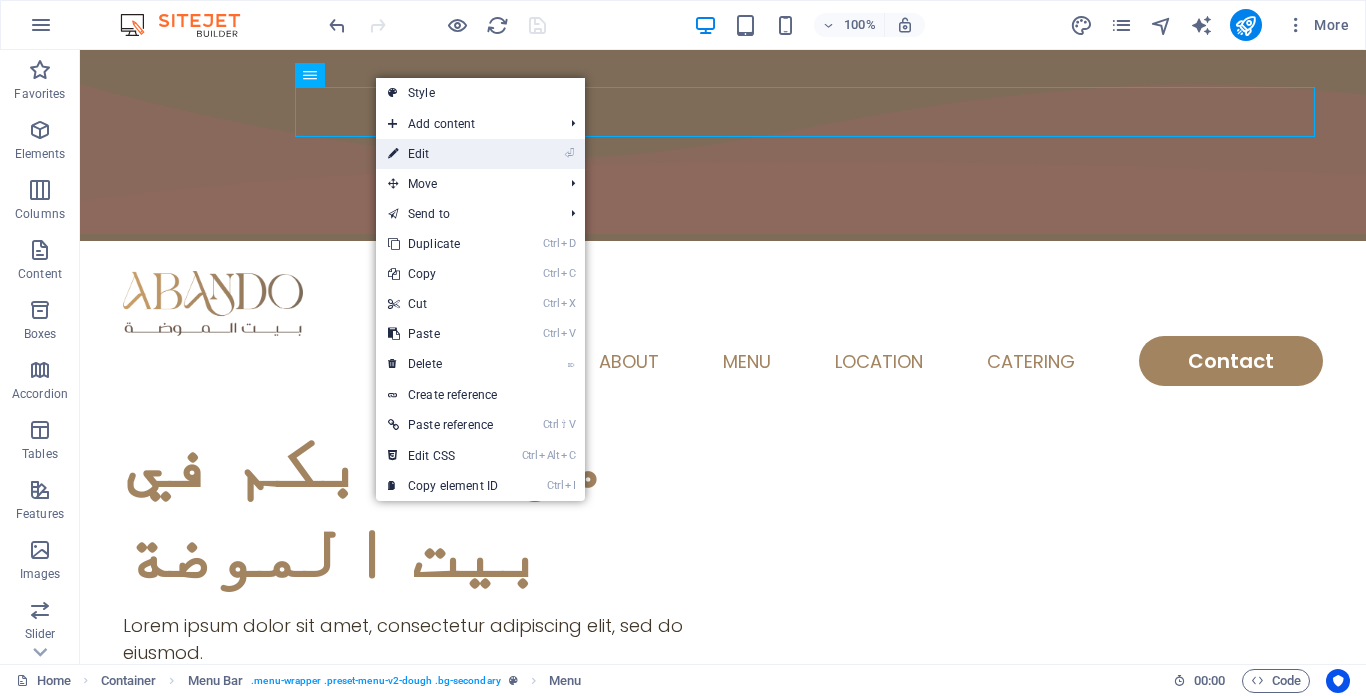 click on "⏎  Edit" at bounding box center (443, 154) 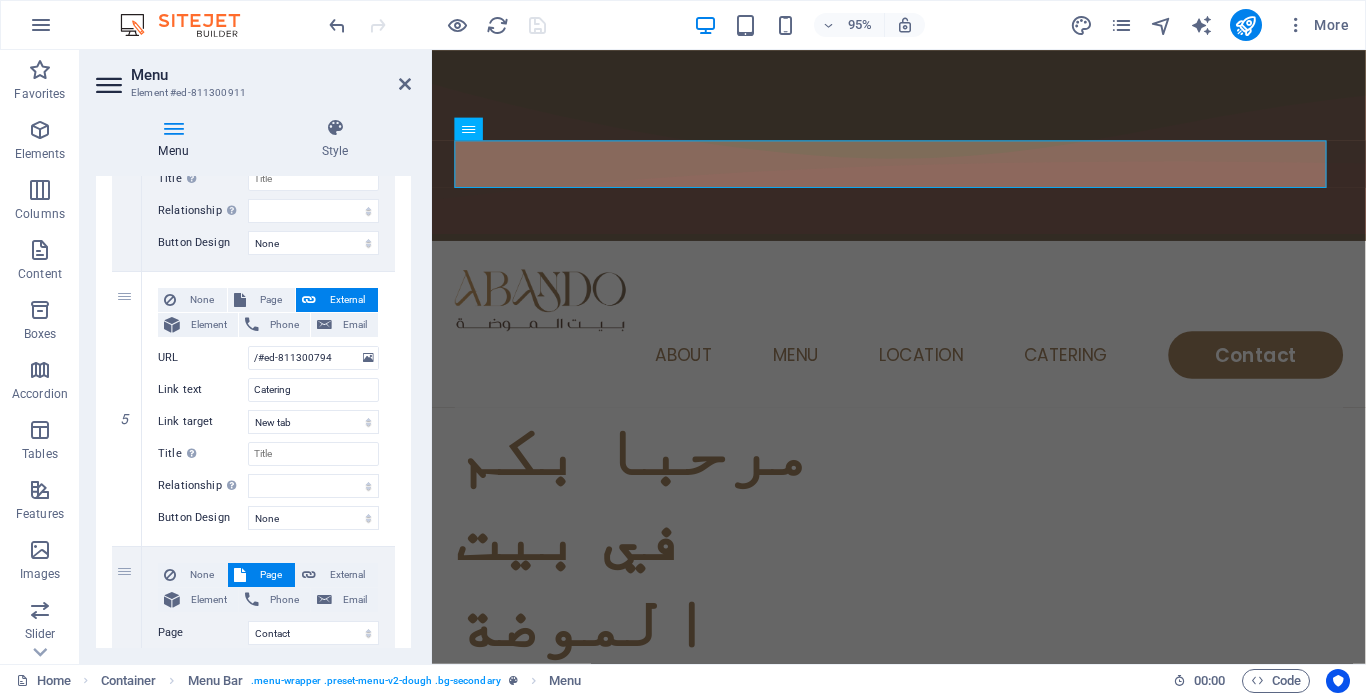 scroll, scrollTop: 1200, scrollLeft: 0, axis: vertical 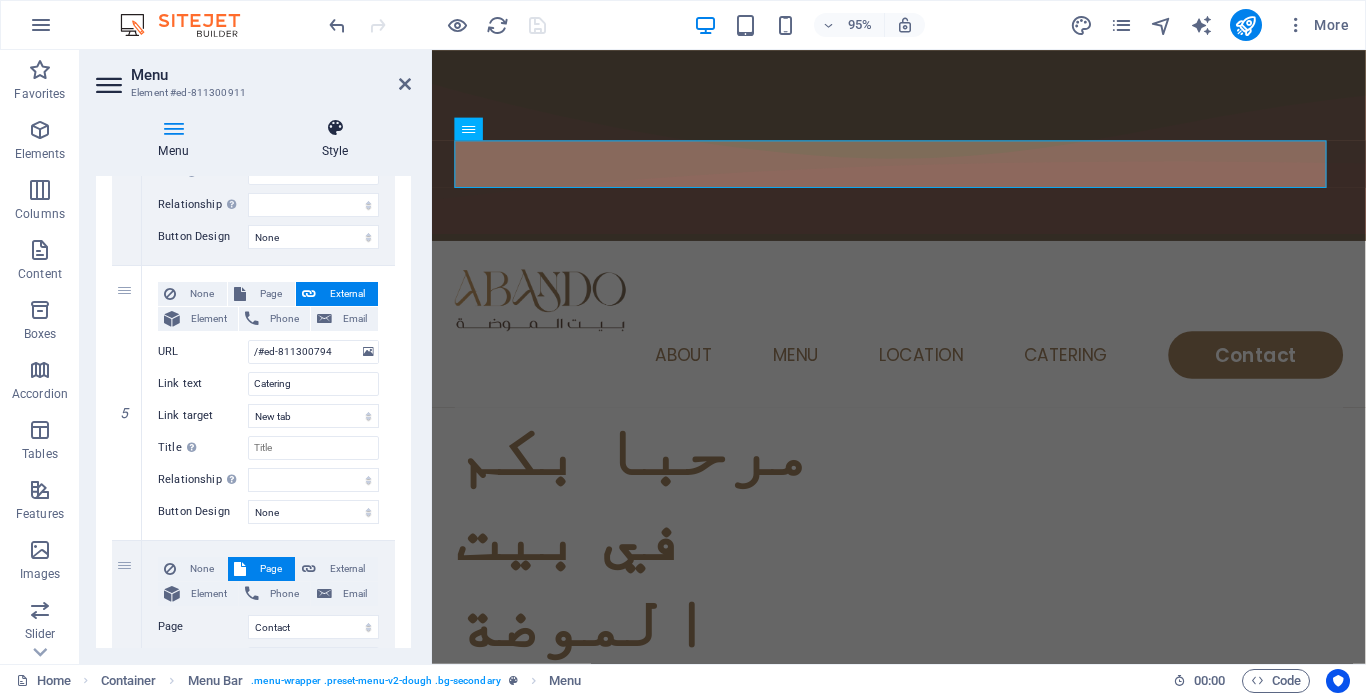 click on "Style" at bounding box center [335, 139] 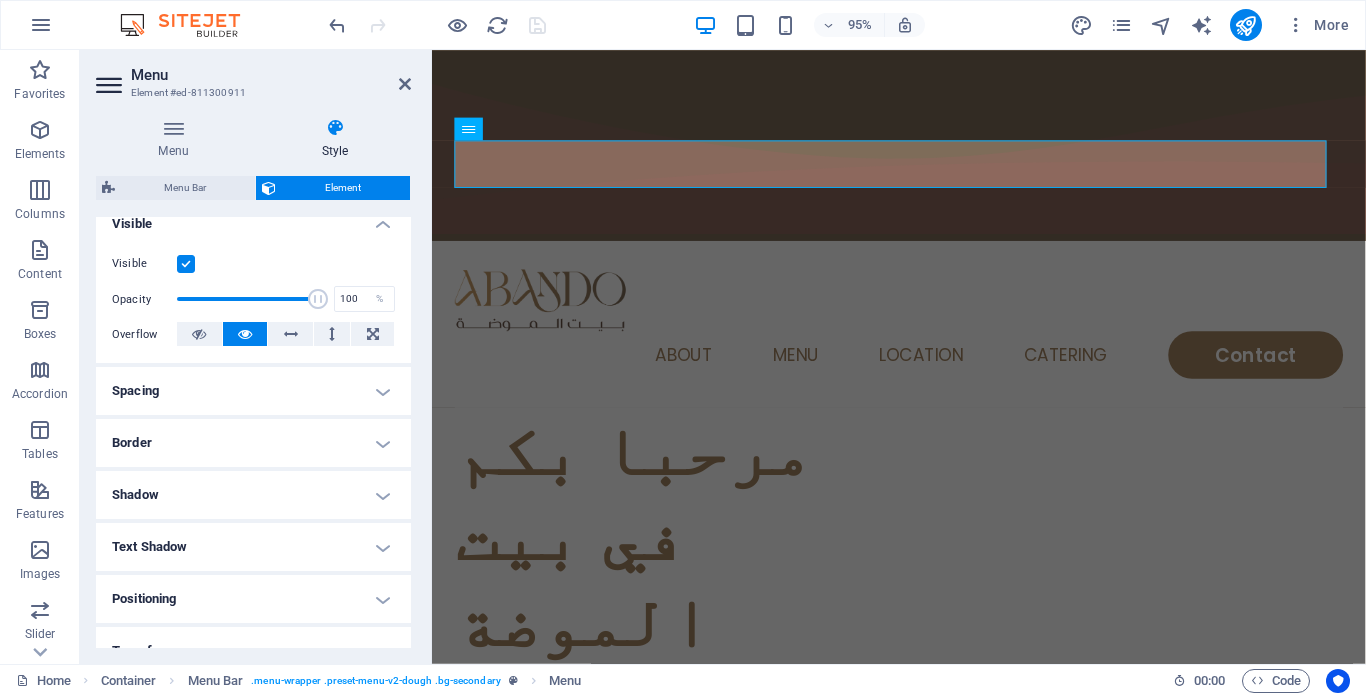 scroll, scrollTop: 214, scrollLeft: 0, axis: vertical 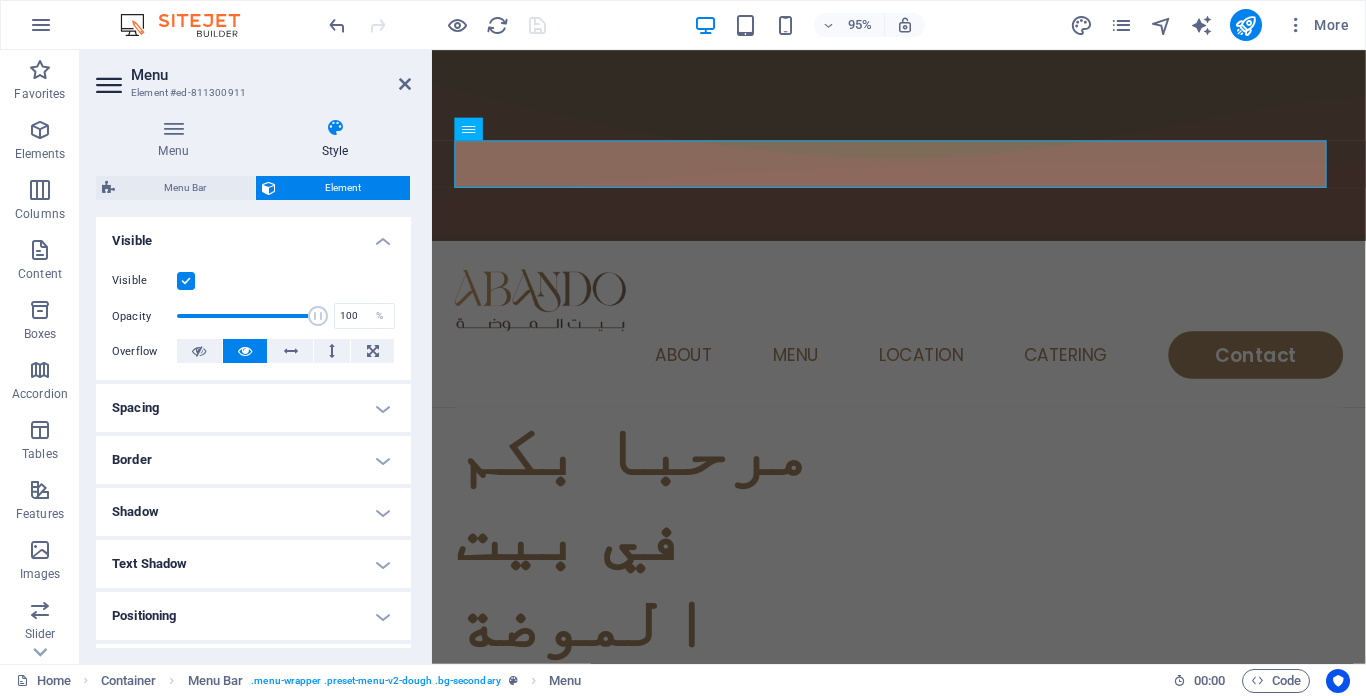 click on "Spacing" at bounding box center (253, 408) 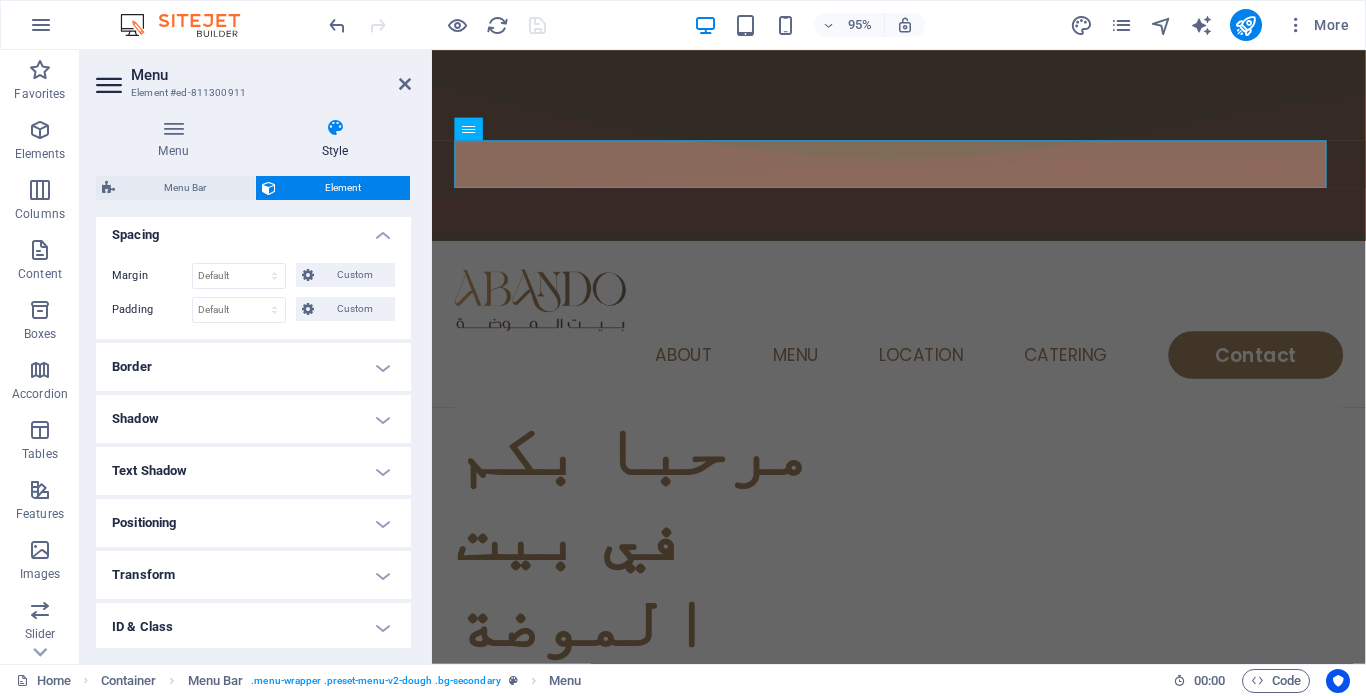 scroll, scrollTop: 414, scrollLeft: 0, axis: vertical 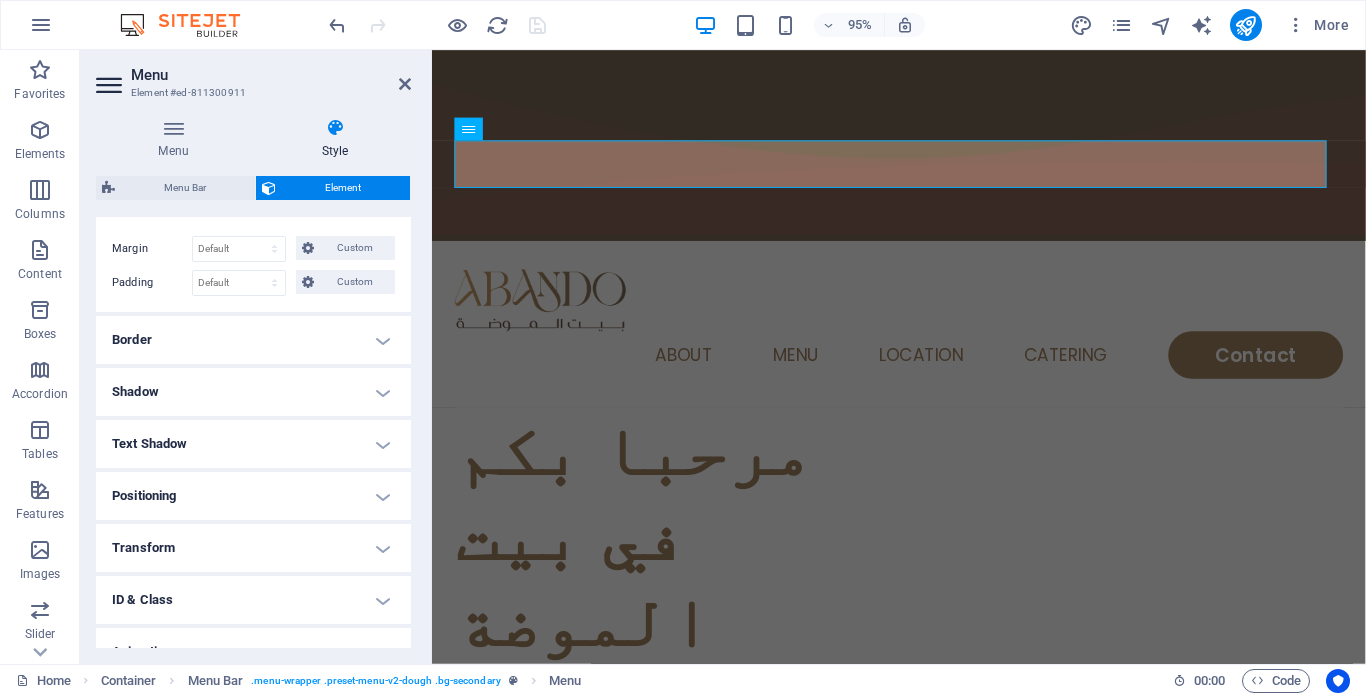 click on "Shadow" at bounding box center (253, 392) 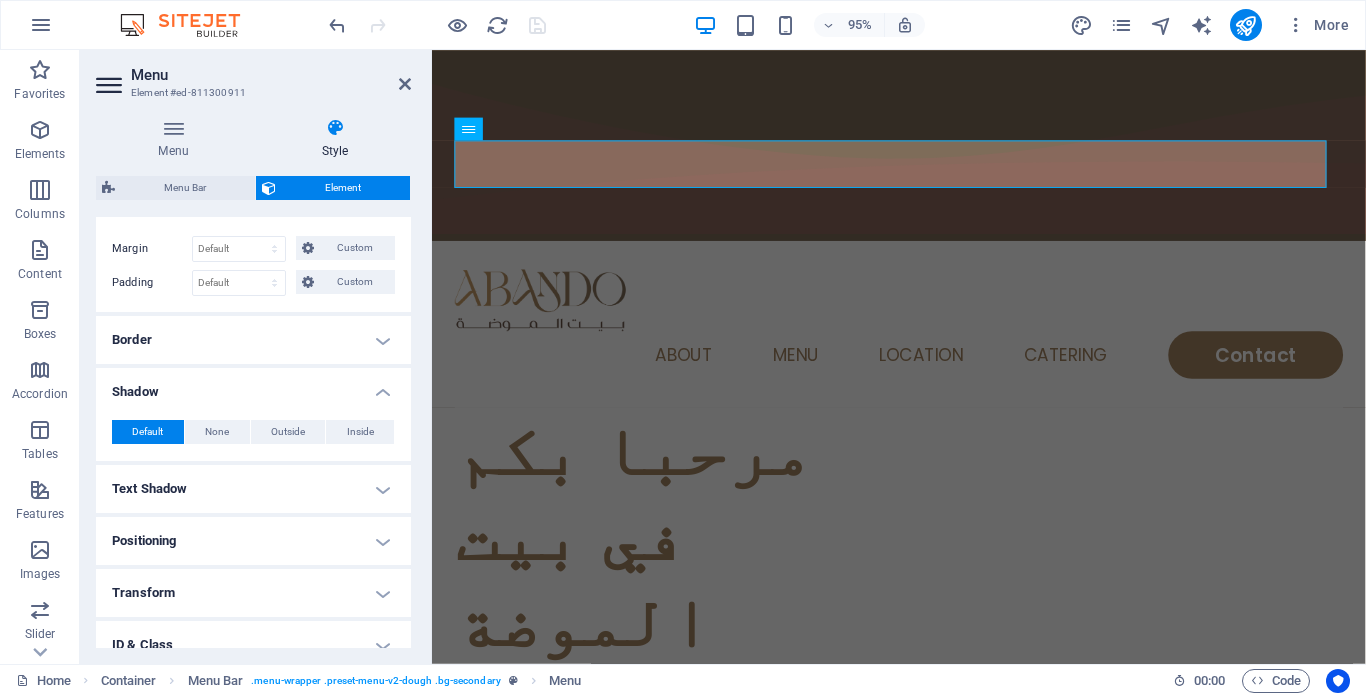 click on "Border" at bounding box center (253, 340) 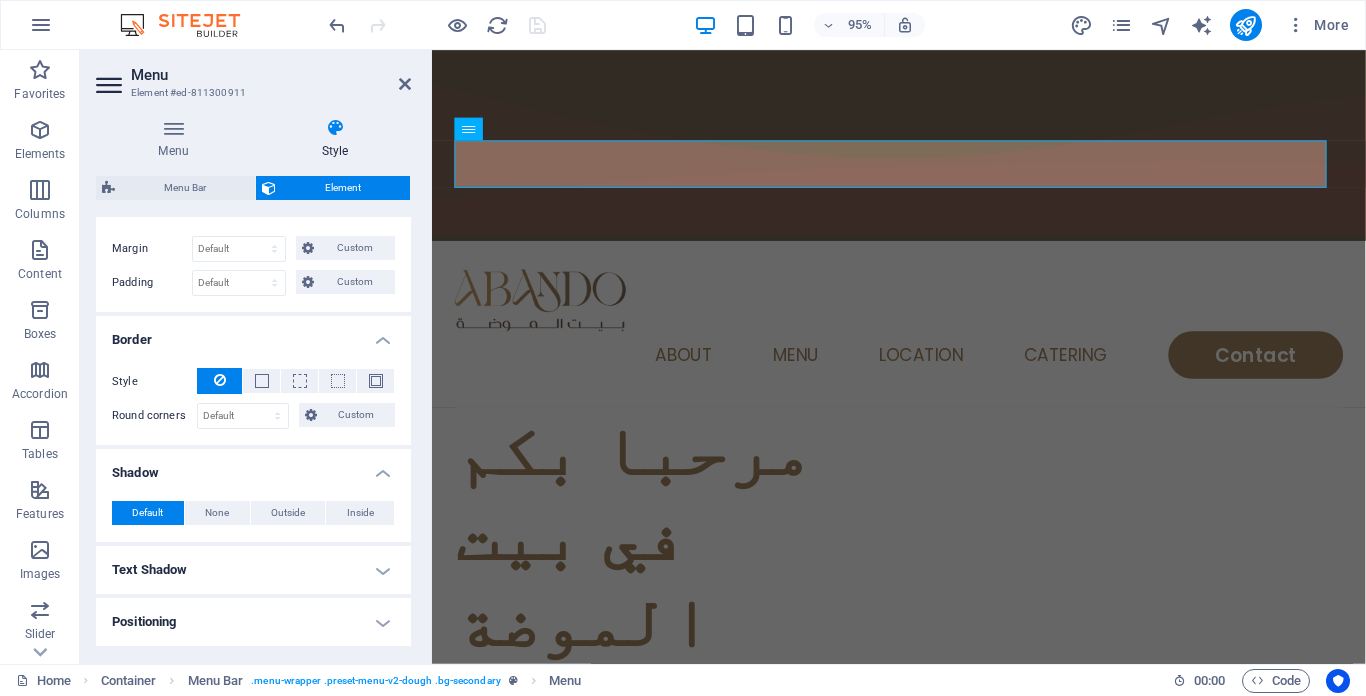 click on "Text Shadow" at bounding box center [253, 570] 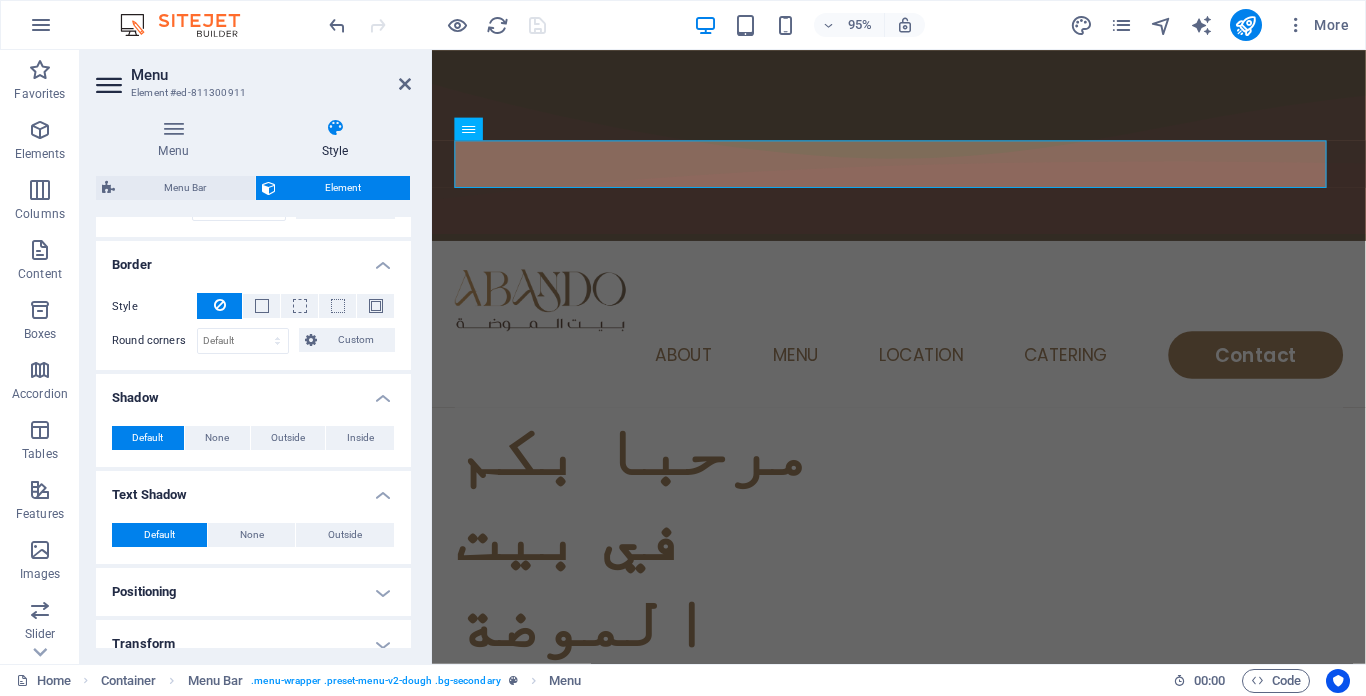 scroll, scrollTop: 665, scrollLeft: 0, axis: vertical 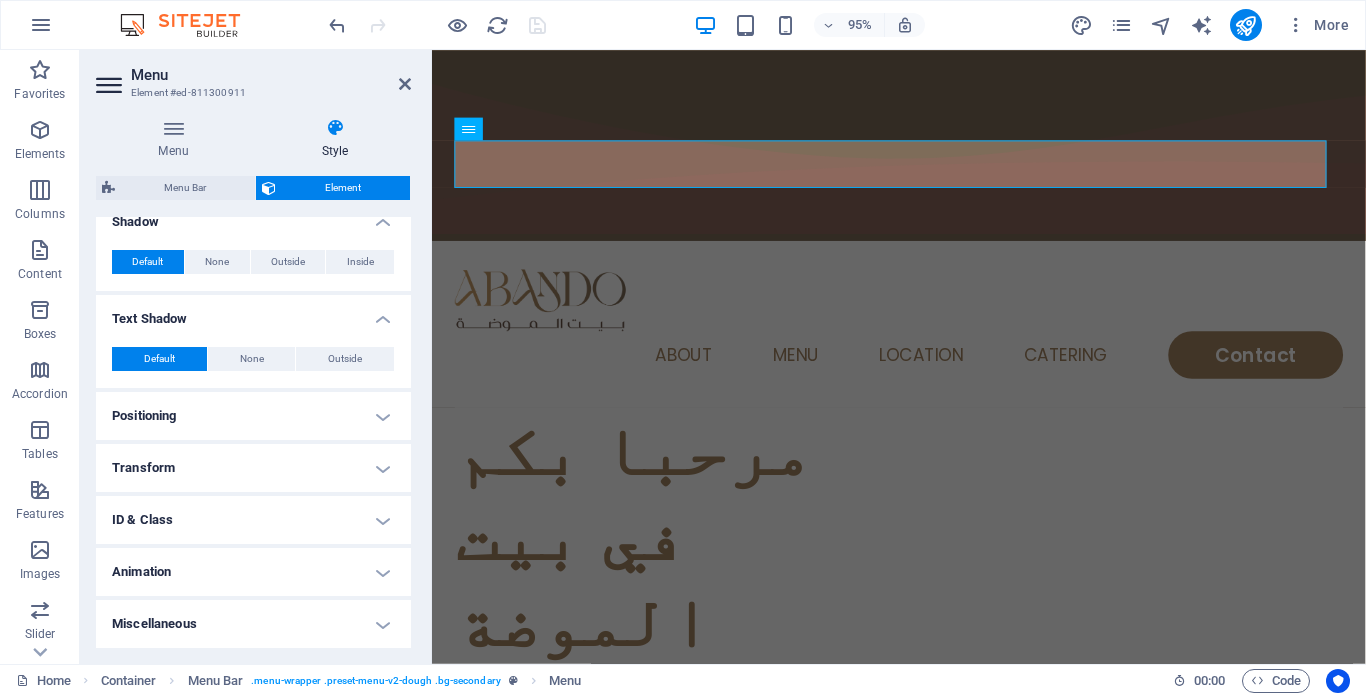 click on "Transform" at bounding box center [253, 468] 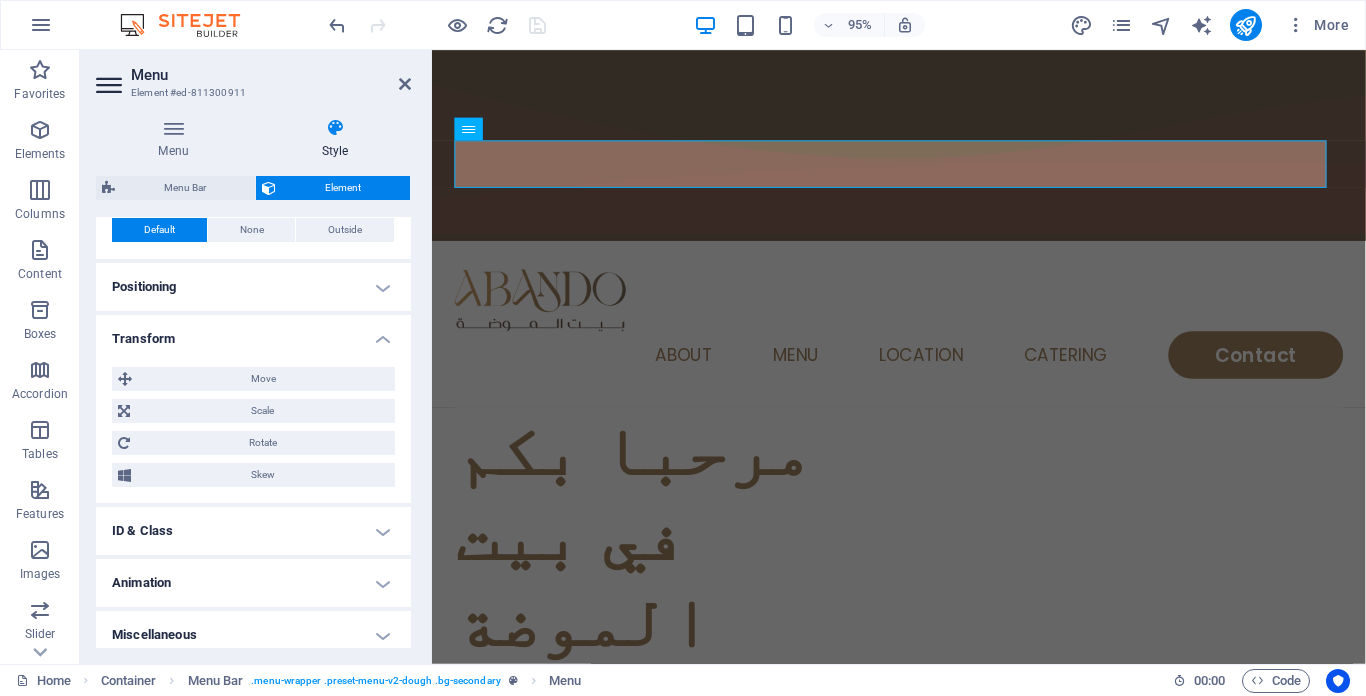 scroll, scrollTop: 805, scrollLeft: 0, axis: vertical 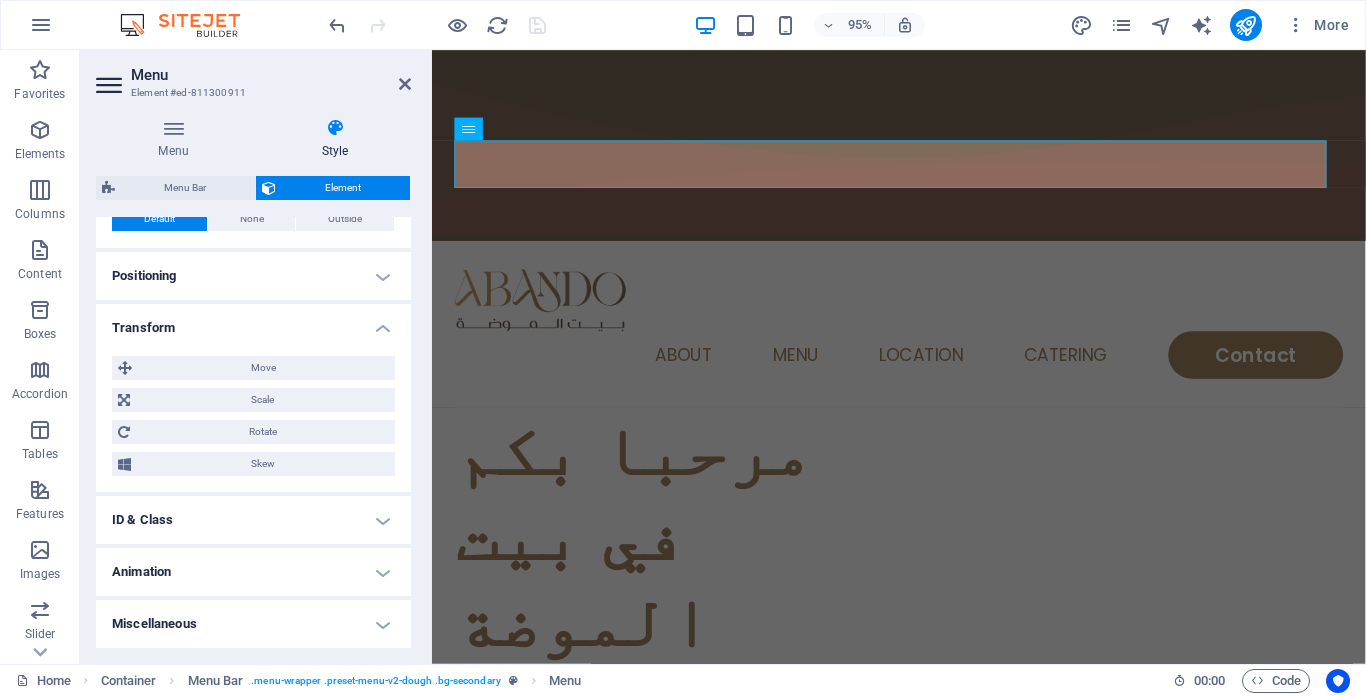 click on "ID & Class" at bounding box center [253, 520] 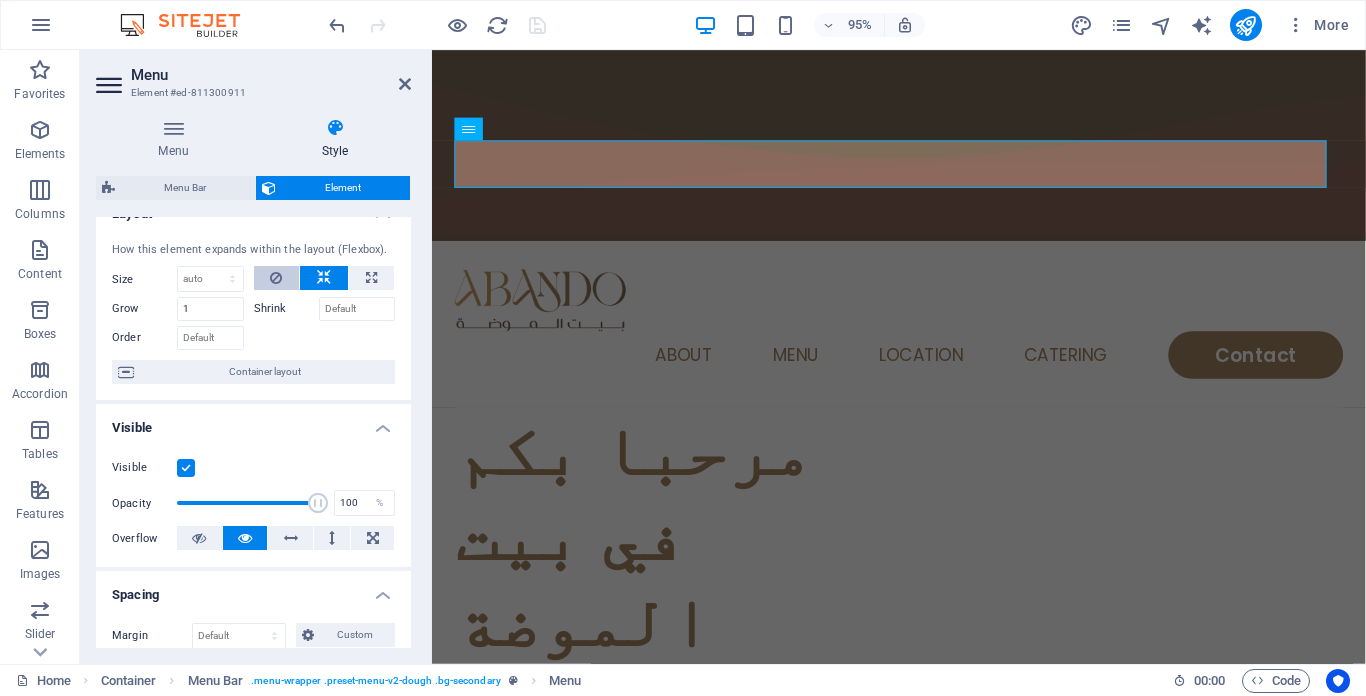 scroll, scrollTop: 0, scrollLeft: 0, axis: both 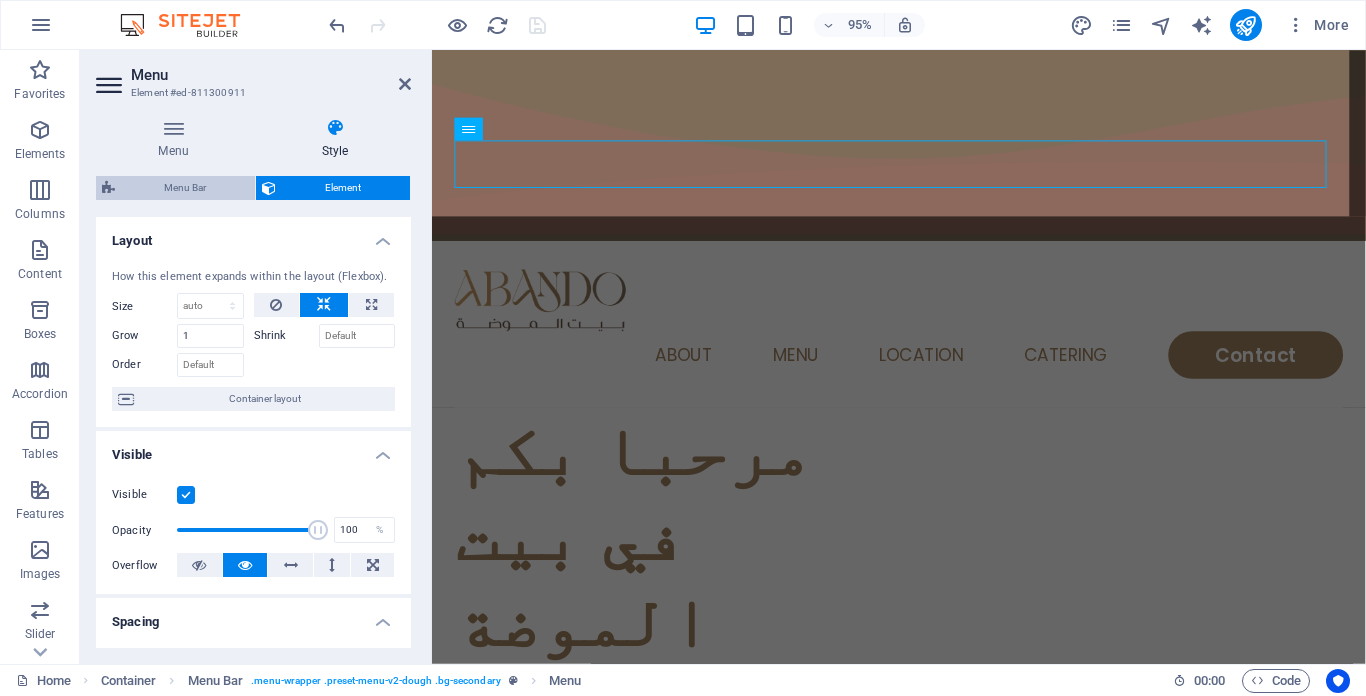 click on "Menu Bar" at bounding box center (185, 188) 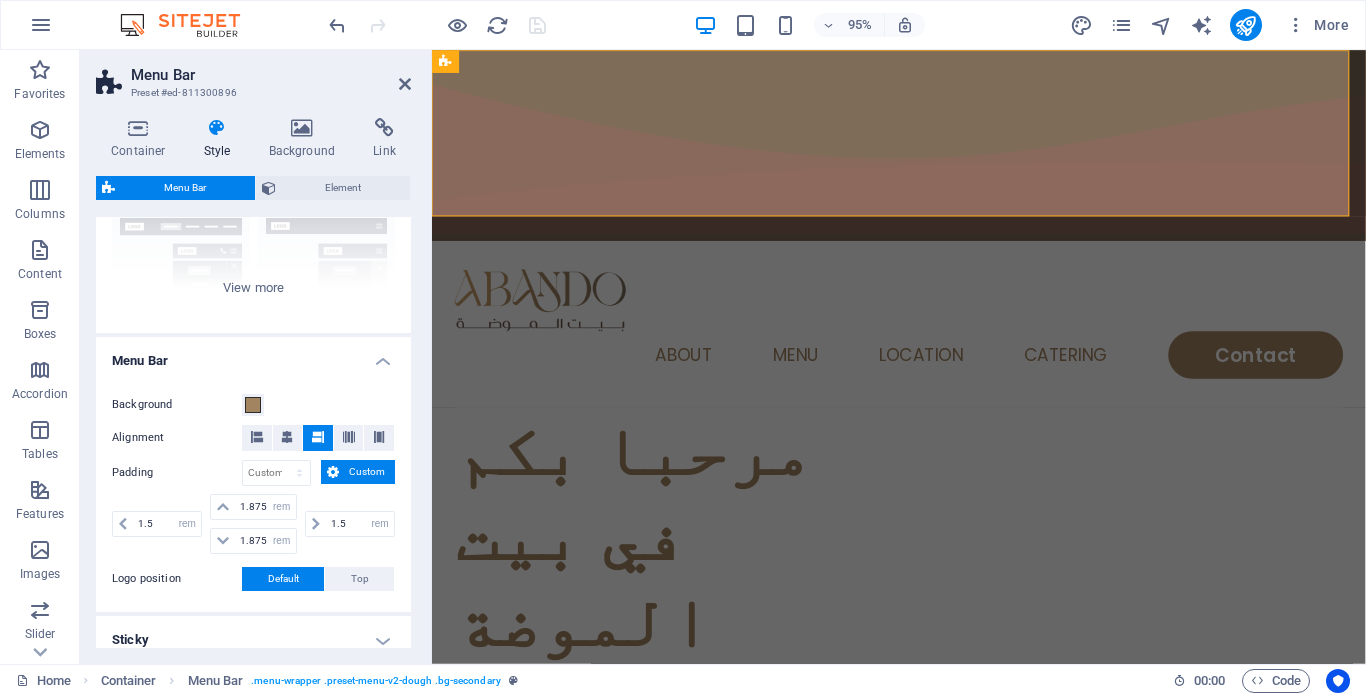 scroll, scrollTop: 300, scrollLeft: 0, axis: vertical 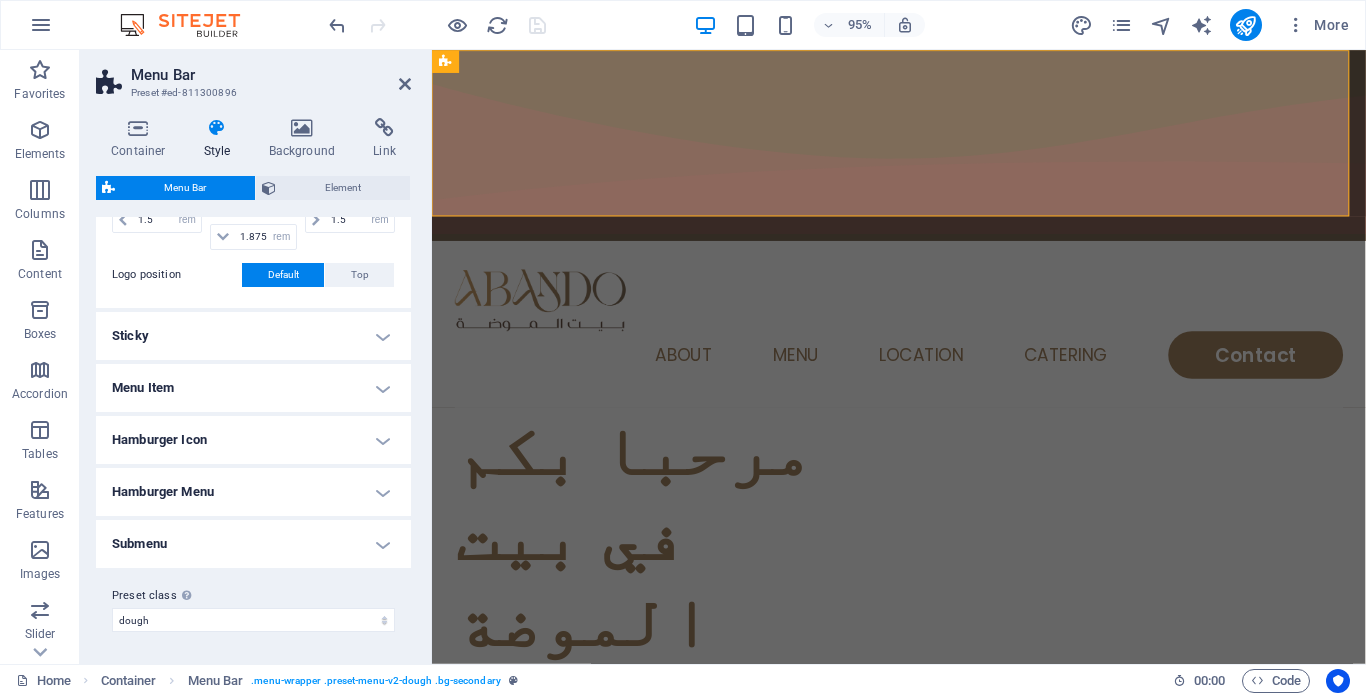click on "Sticky" at bounding box center (253, 336) 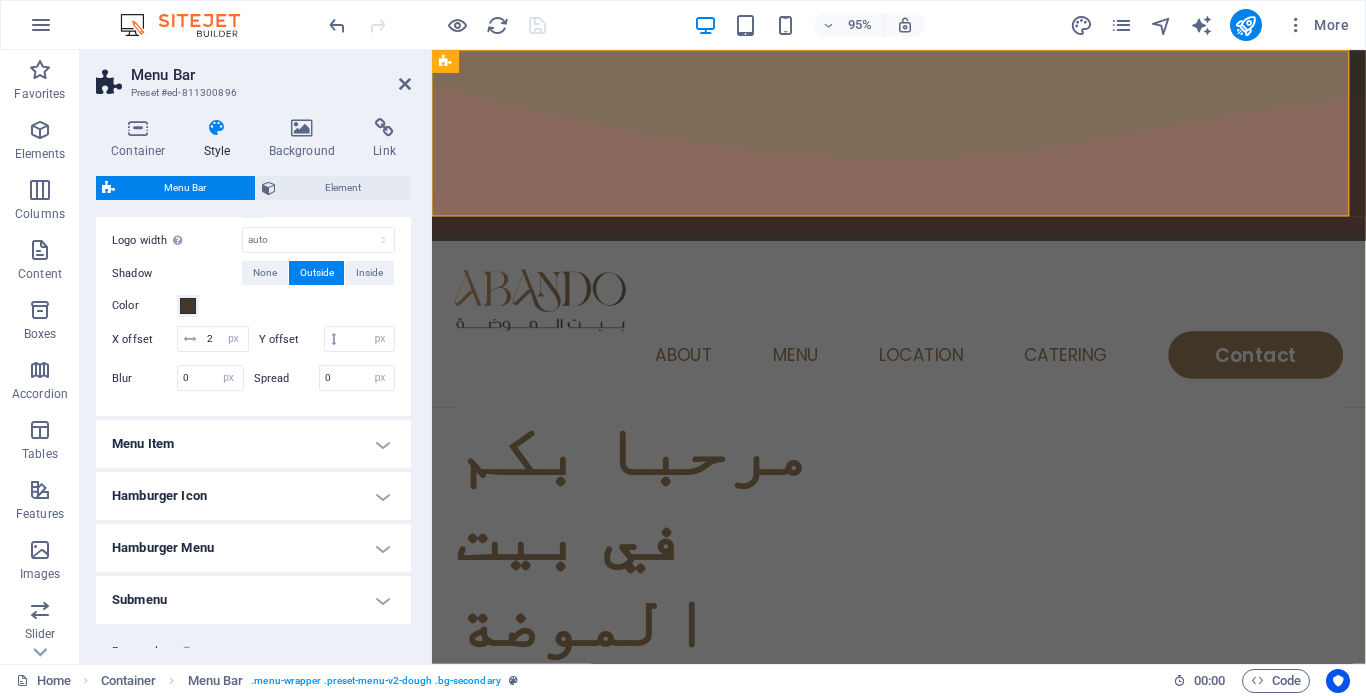 scroll, scrollTop: 824, scrollLeft: 0, axis: vertical 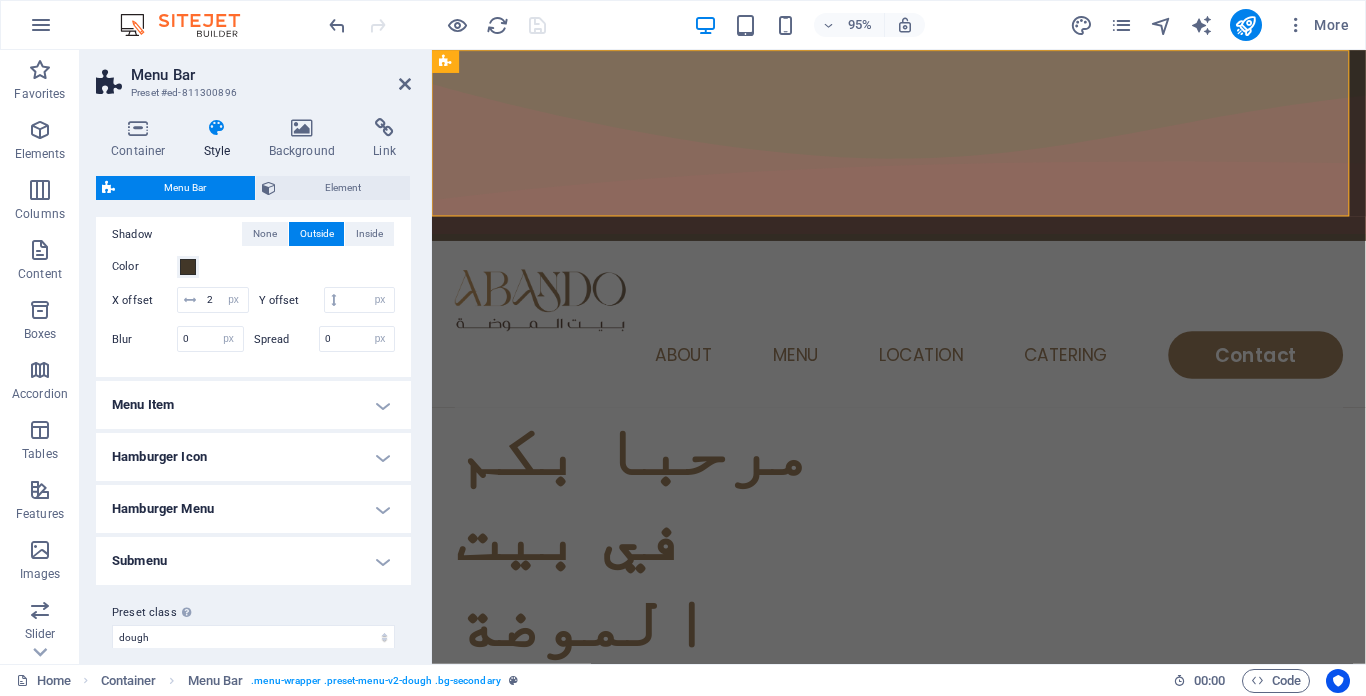 click on "Menu Item" at bounding box center [253, 405] 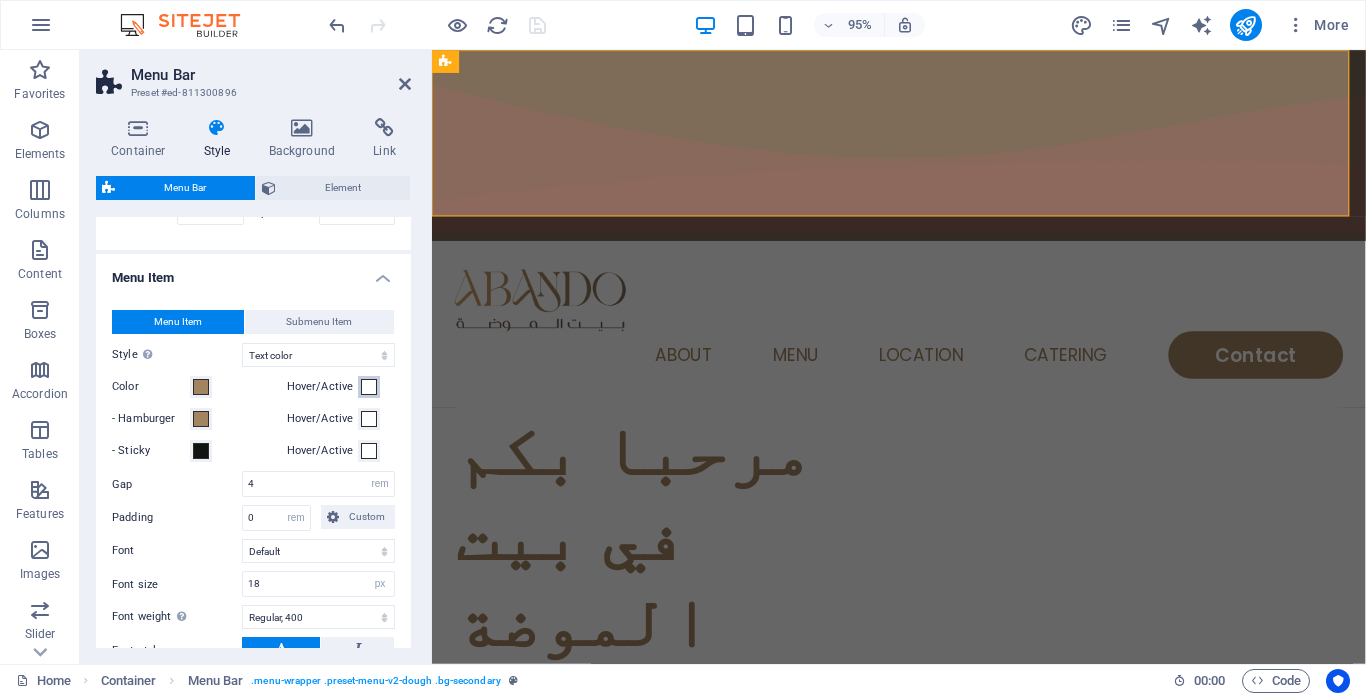 scroll, scrollTop: 924, scrollLeft: 0, axis: vertical 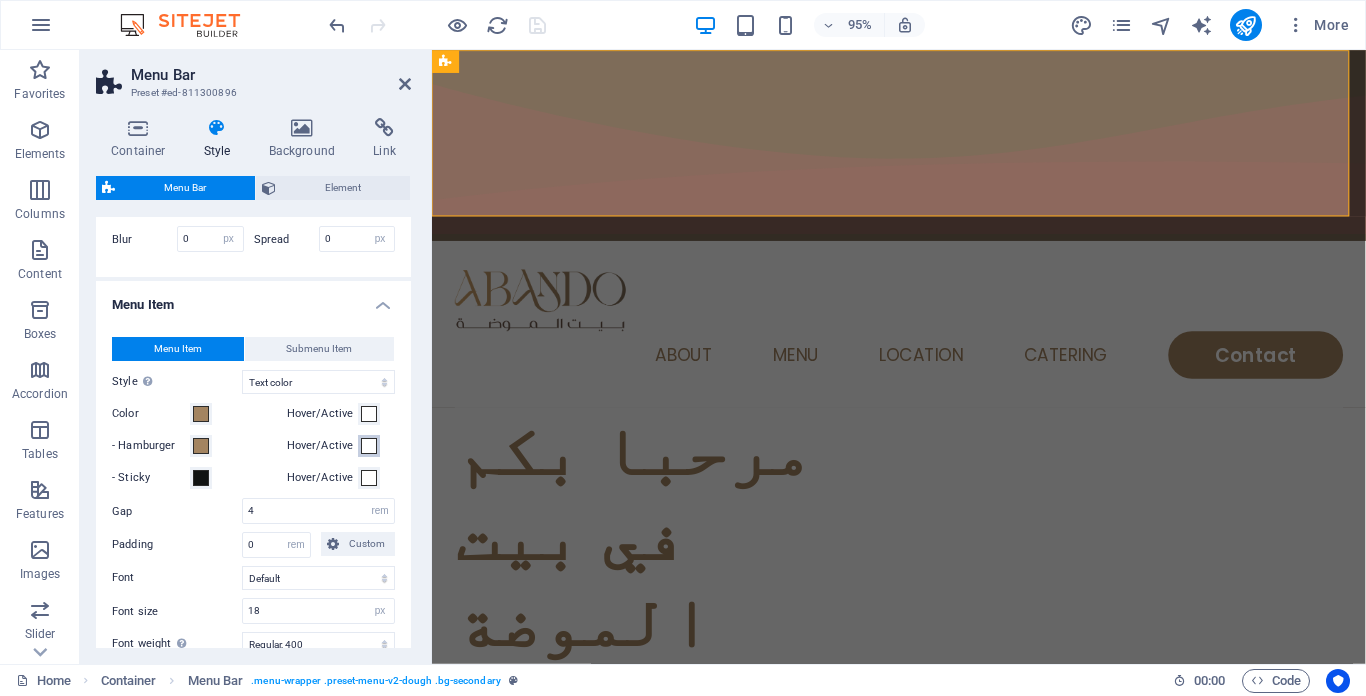 click at bounding box center [369, 446] 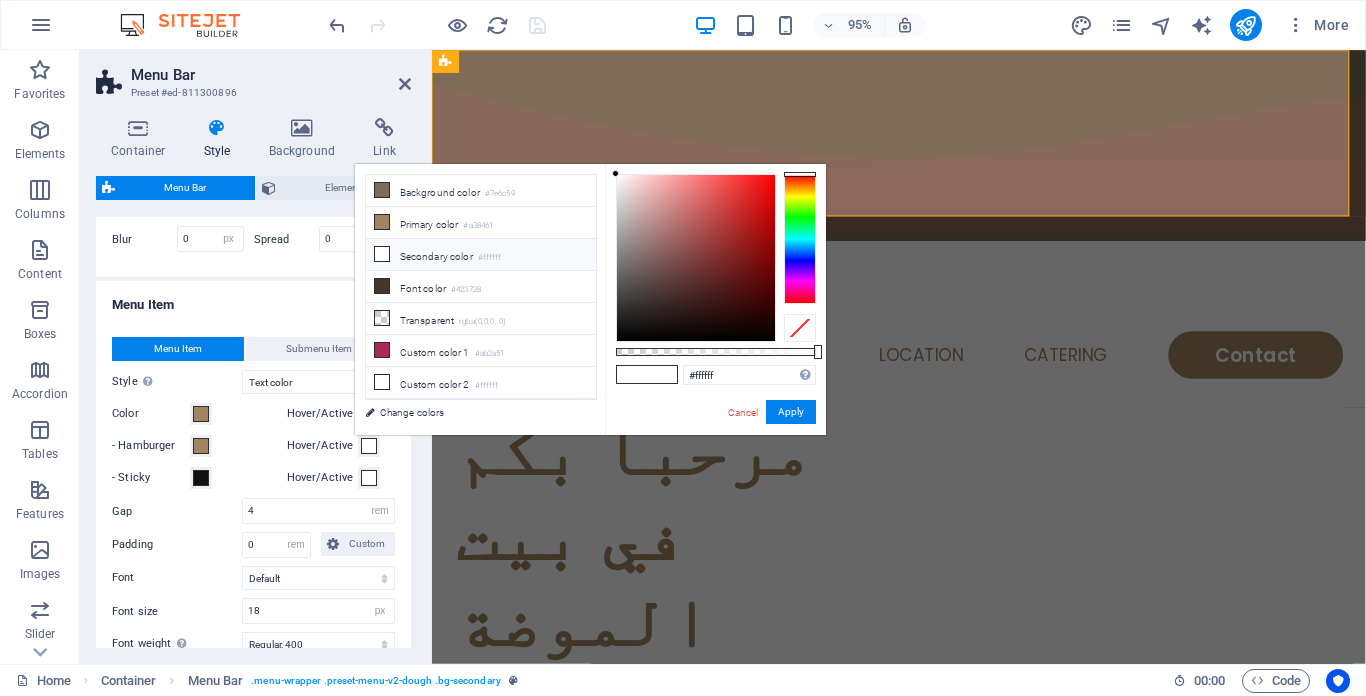 type on "#d69f9f" 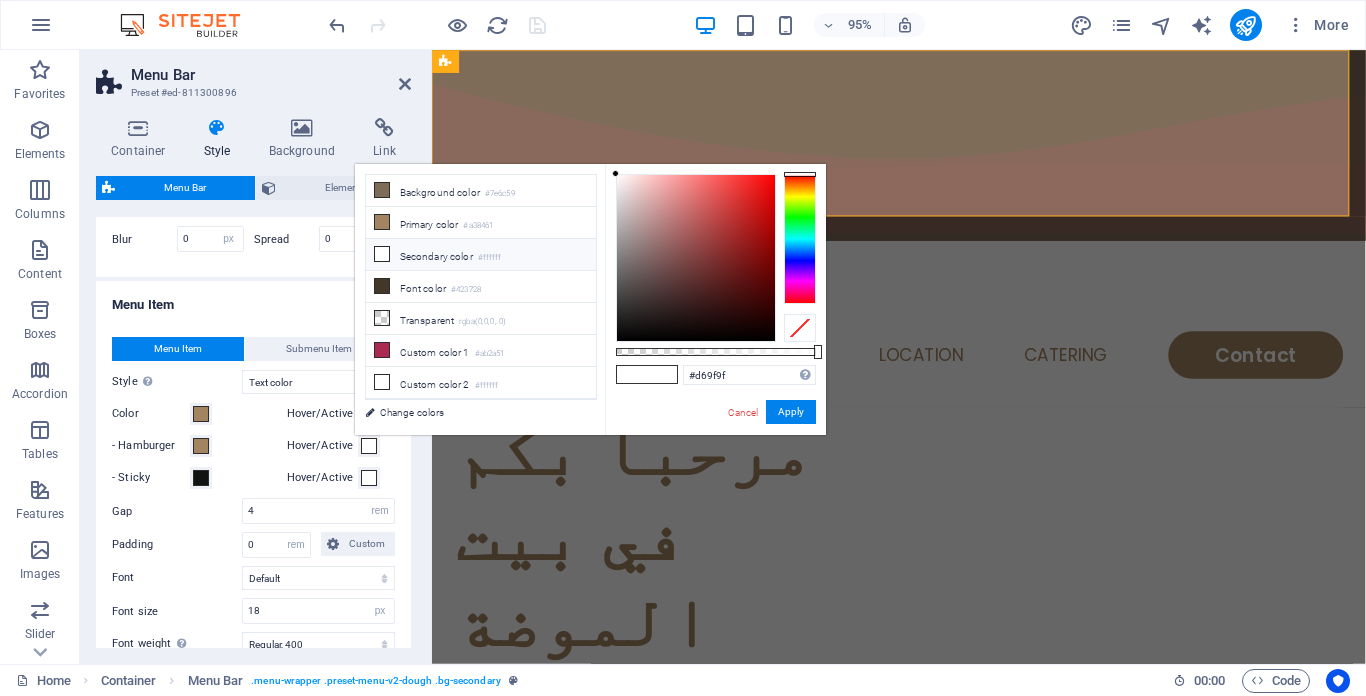 click at bounding box center (696, 258) 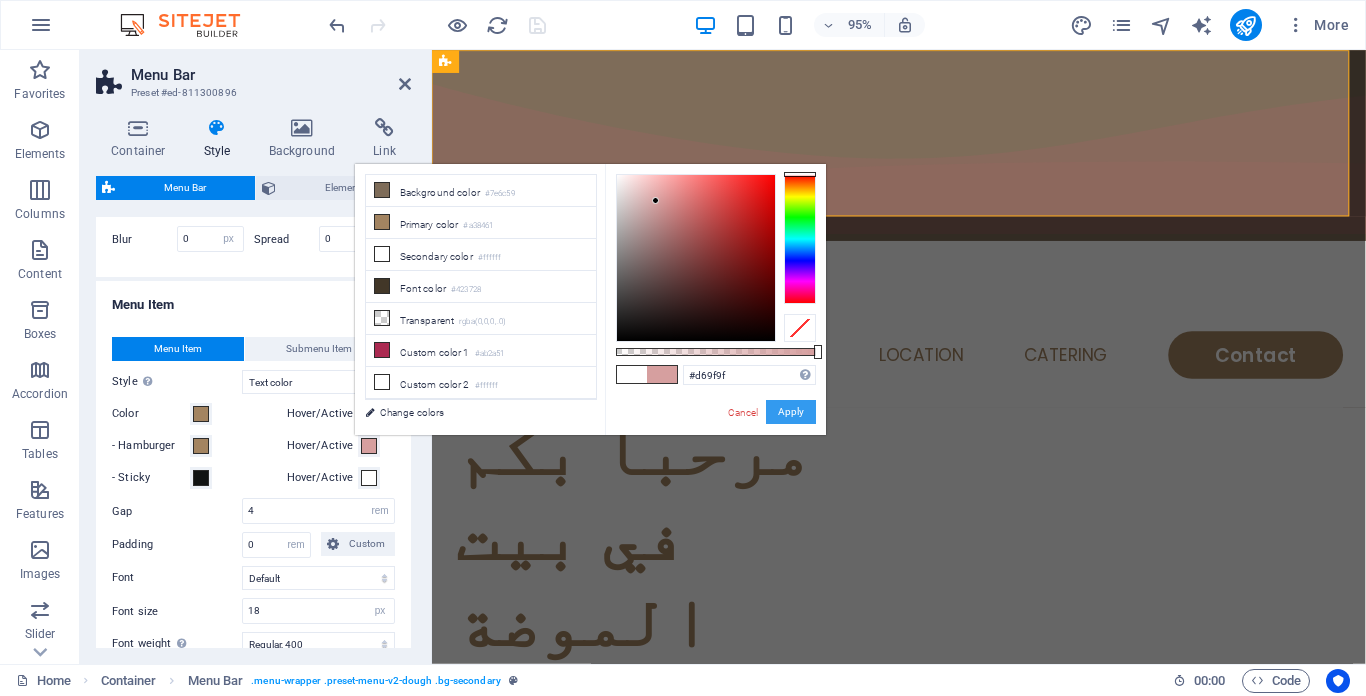 click on "Apply" at bounding box center [791, 412] 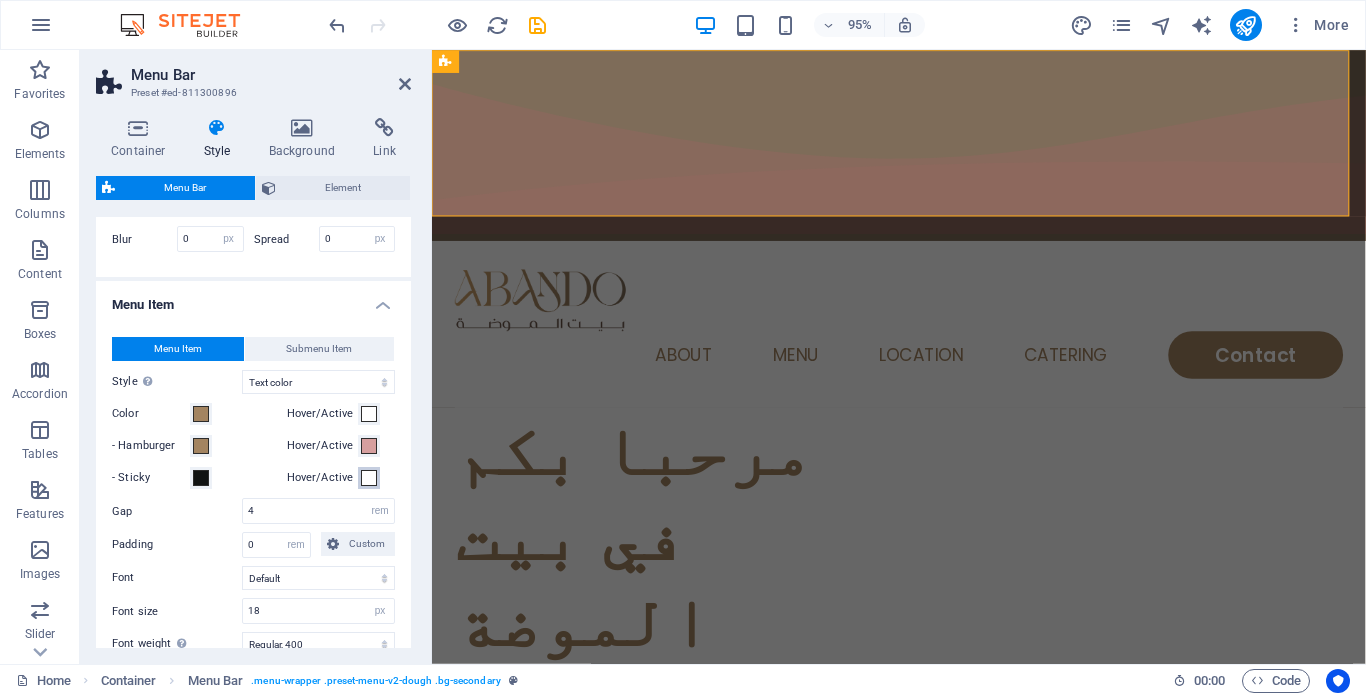 click at bounding box center [369, 478] 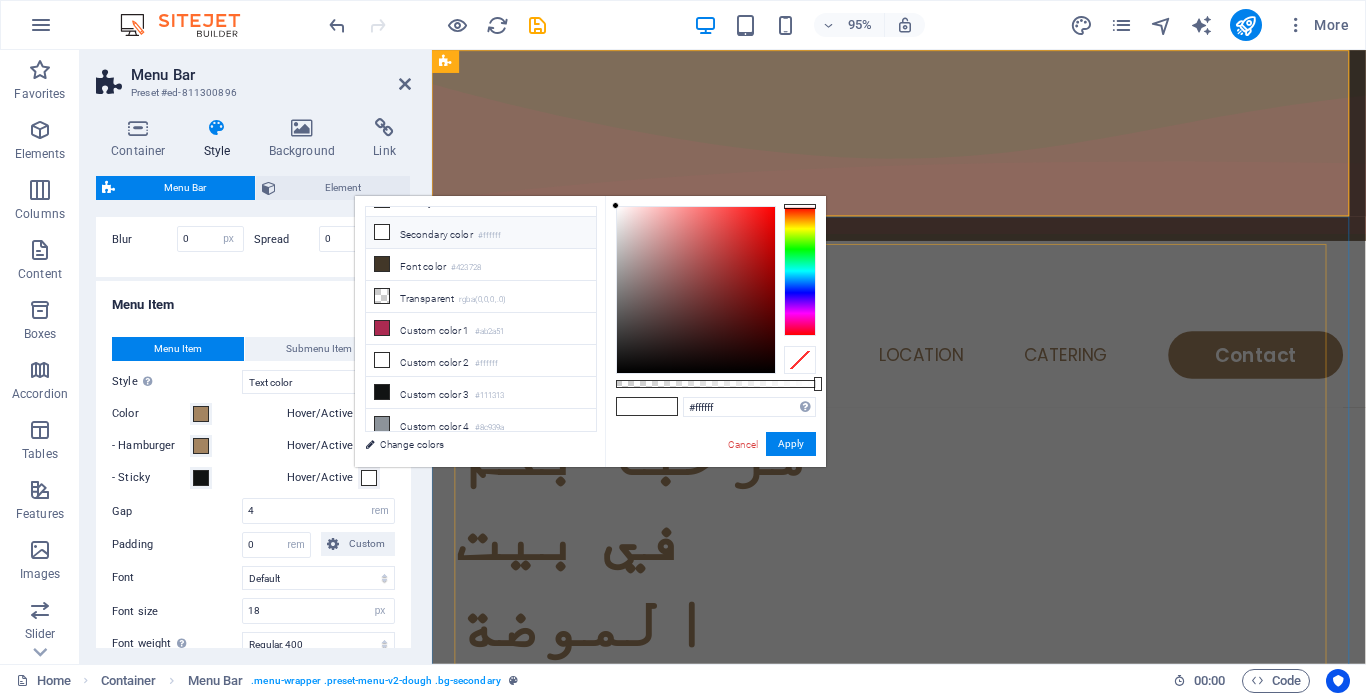 scroll, scrollTop: 55, scrollLeft: 0, axis: vertical 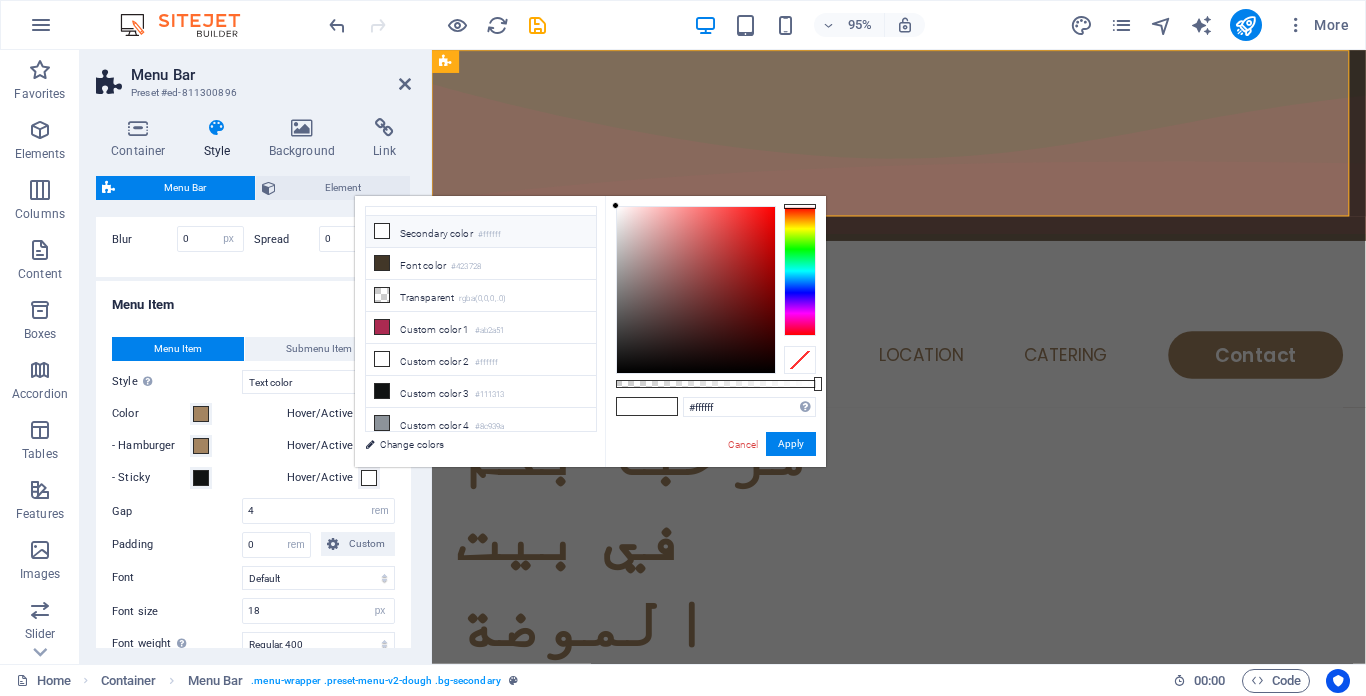 click on "Hover/Active" at bounding box center [323, 446] 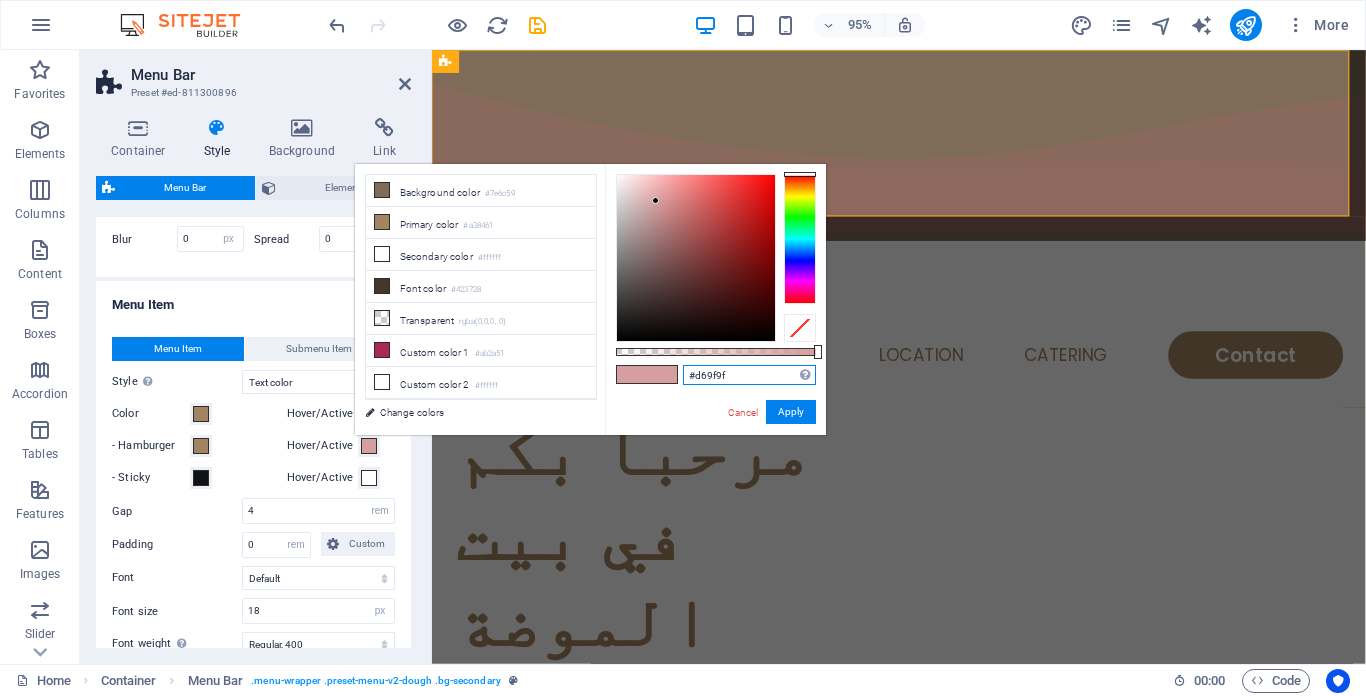 click on "#d69f9f" at bounding box center (749, 375) 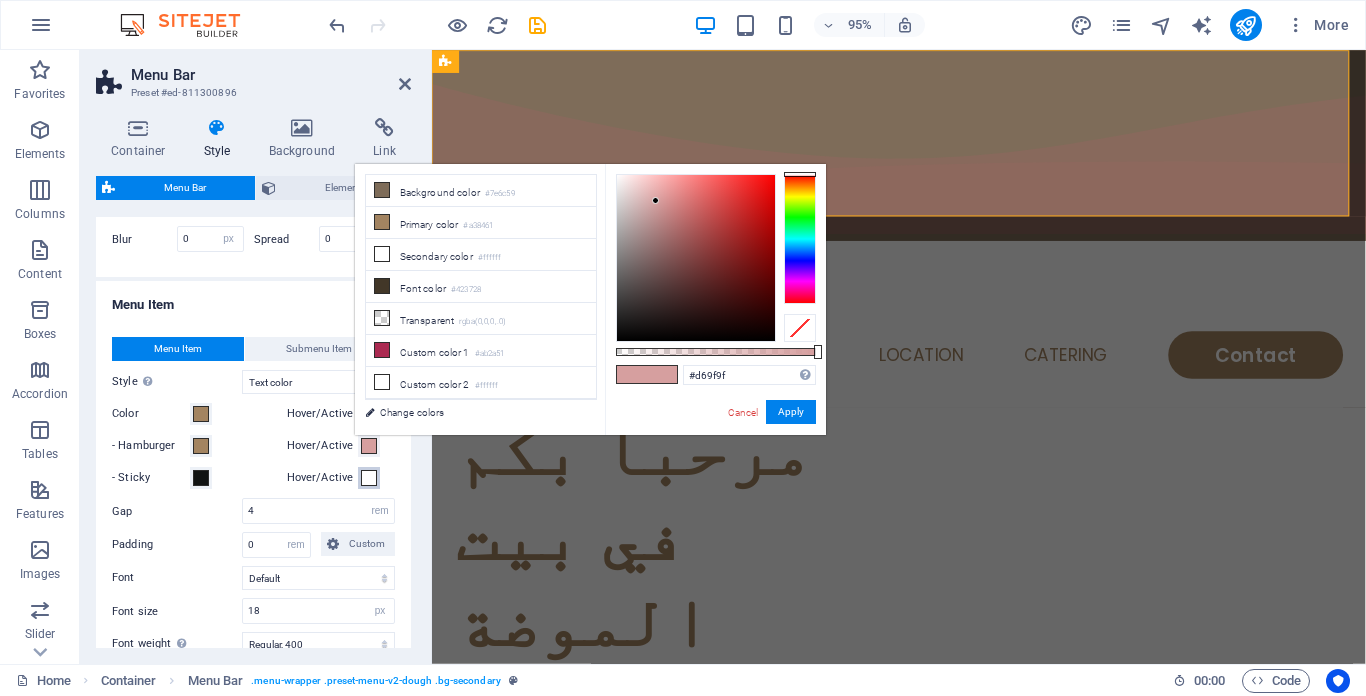 click at bounding box center [369, 478] 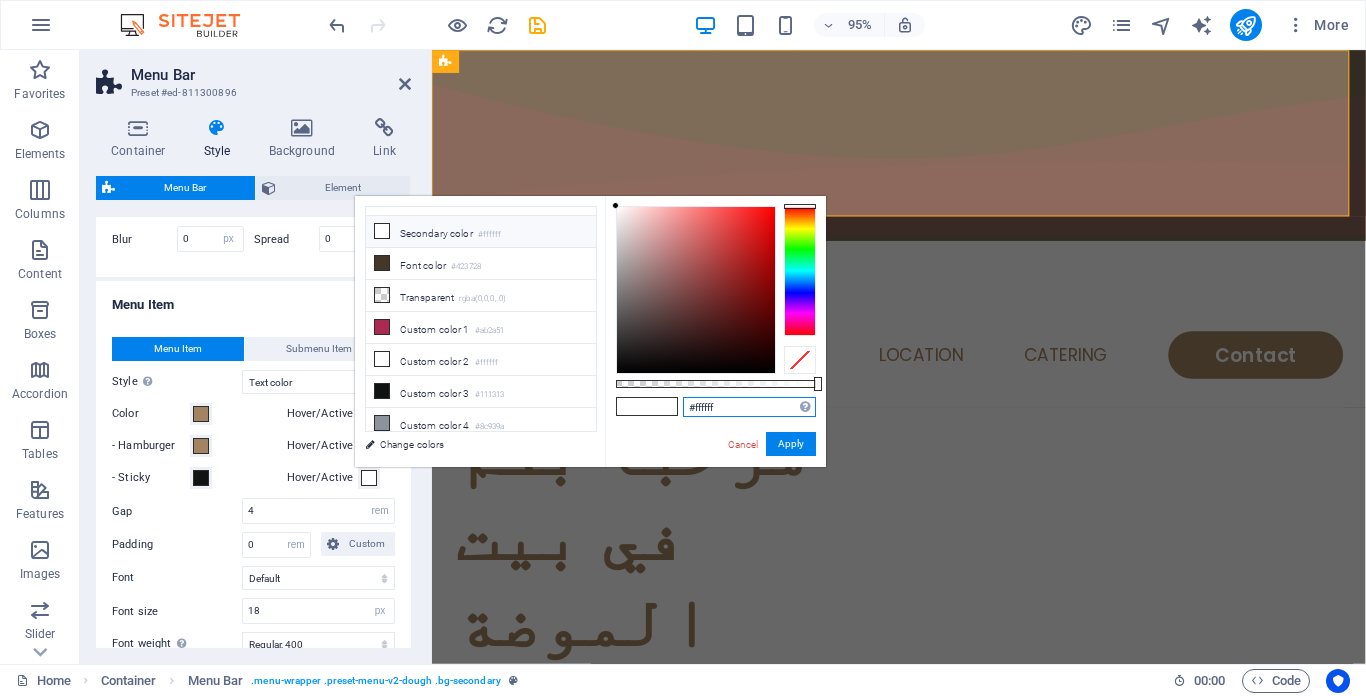 click on "#ffffff" at bounding box center (749, 407) 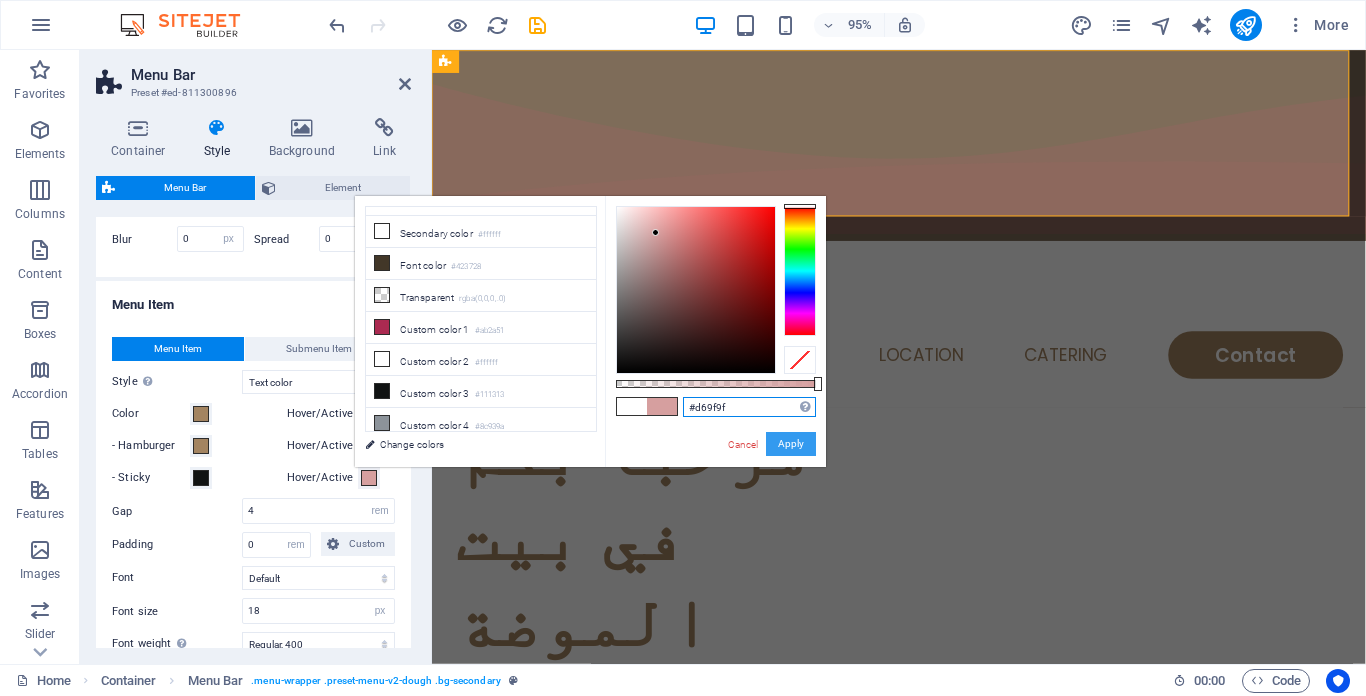 type on "#d69f9f" 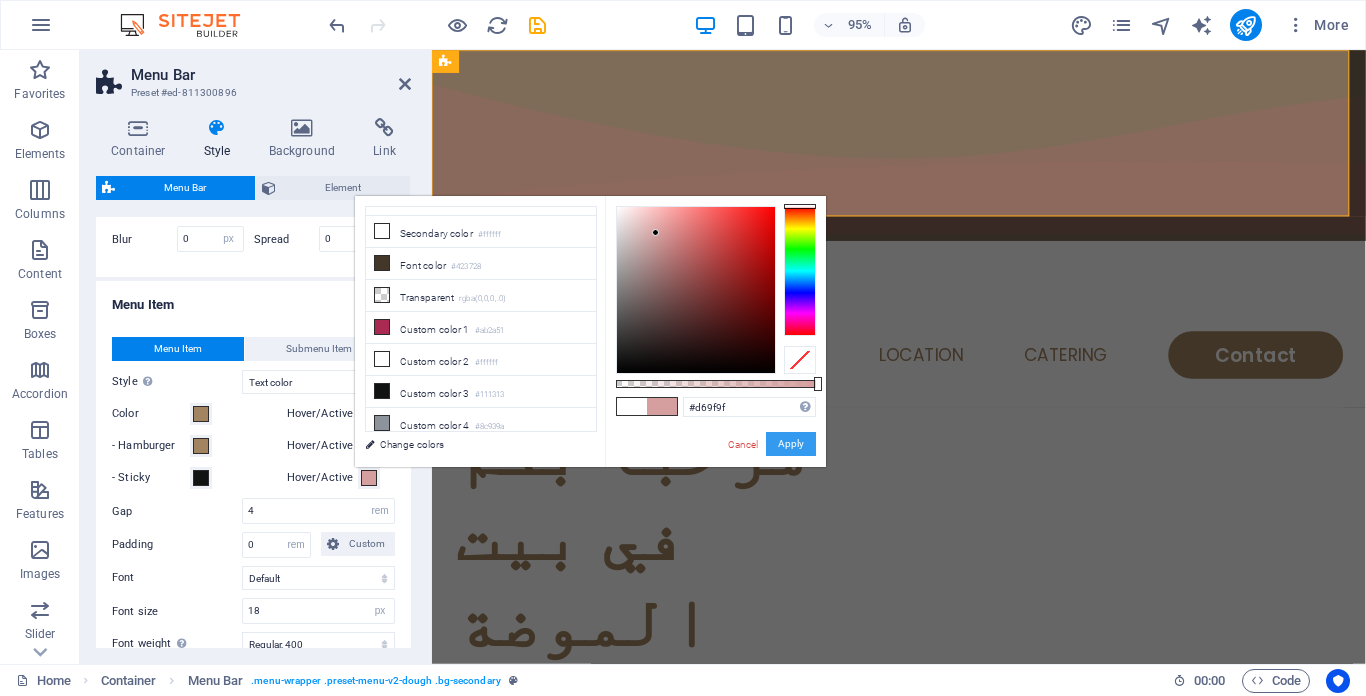 click on "Apply" at bounding box center (791, 444) 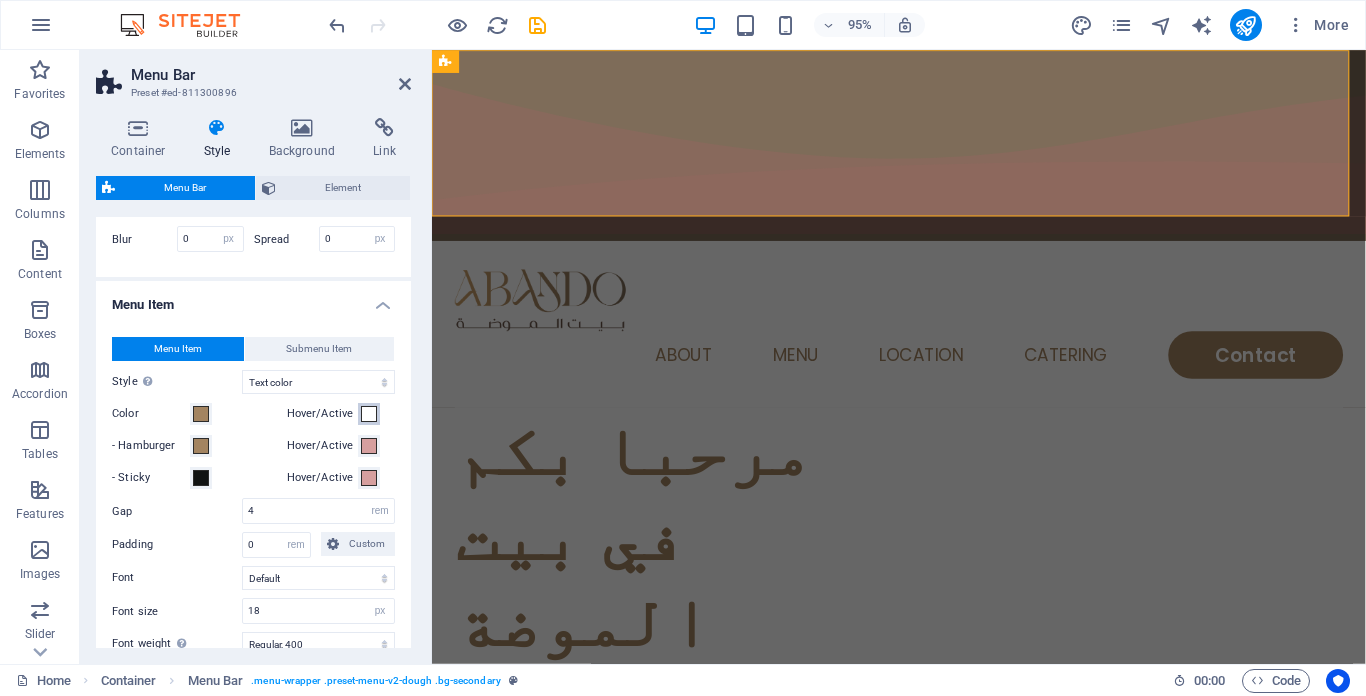 click at bounding box center (369, 414) 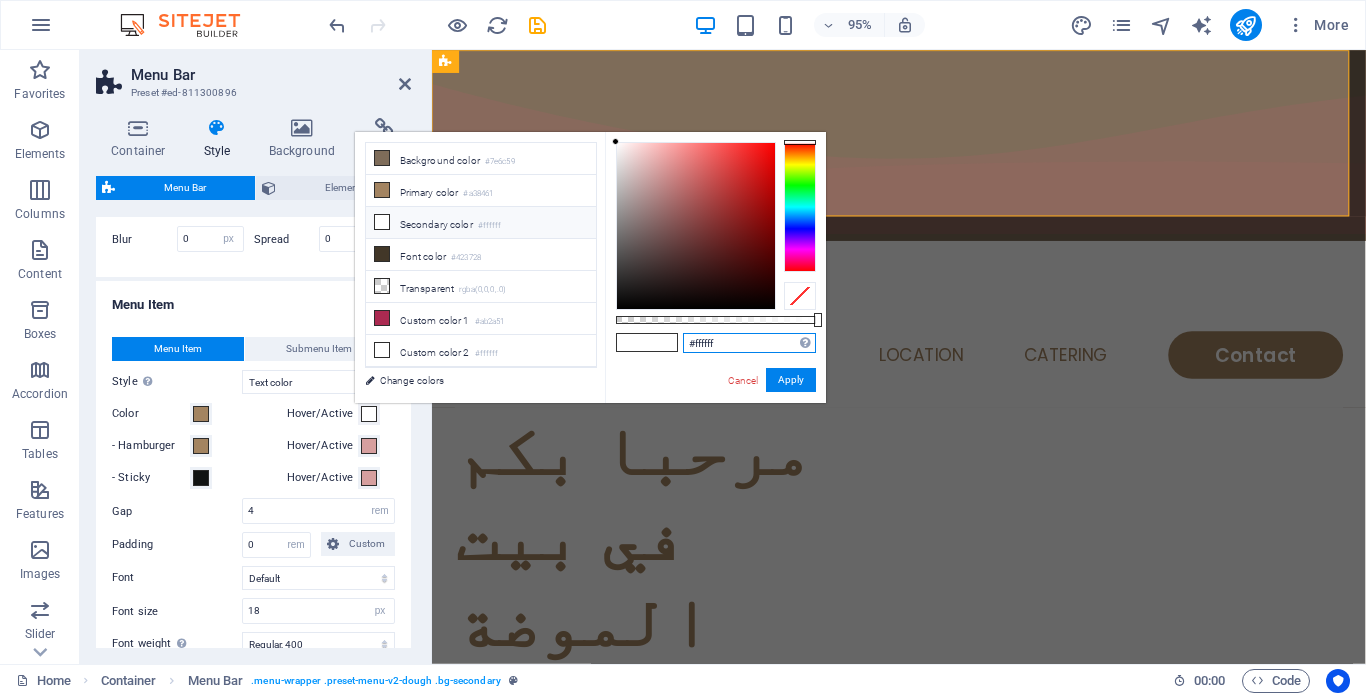 click on "#ffffff" at bounding box center (749, 343) 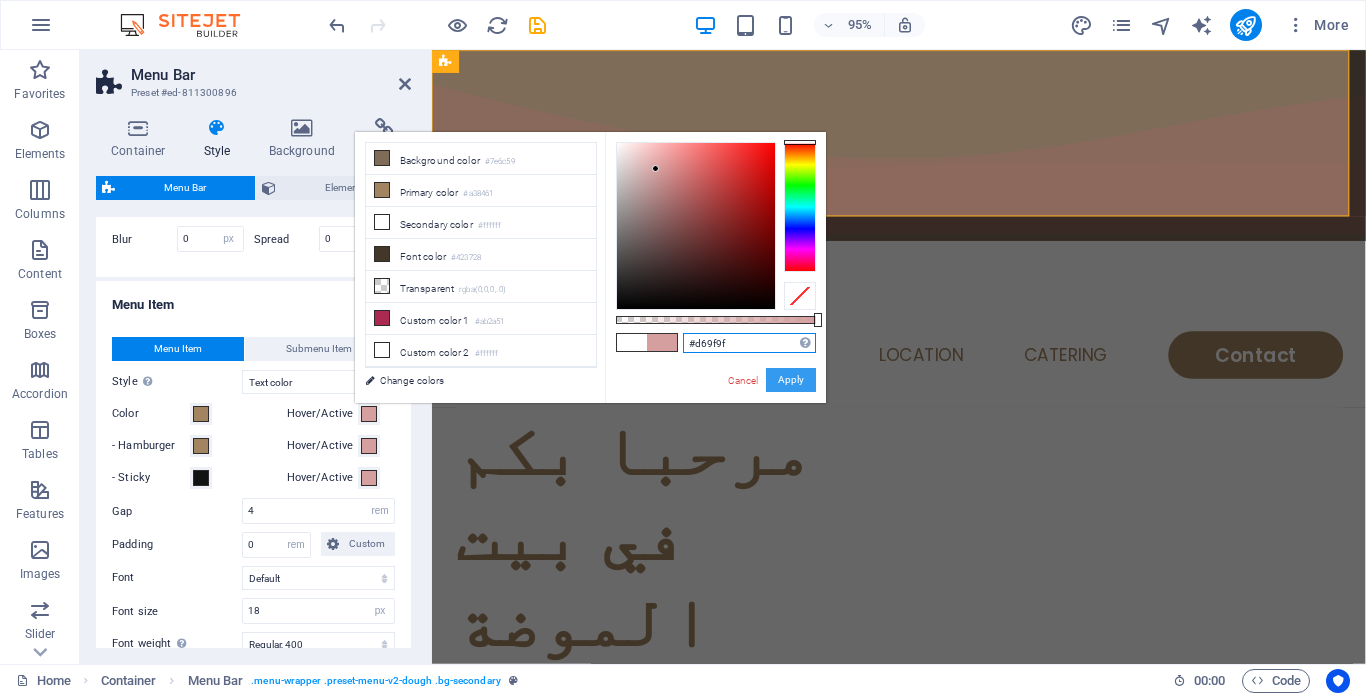 type on "#d69f9f" 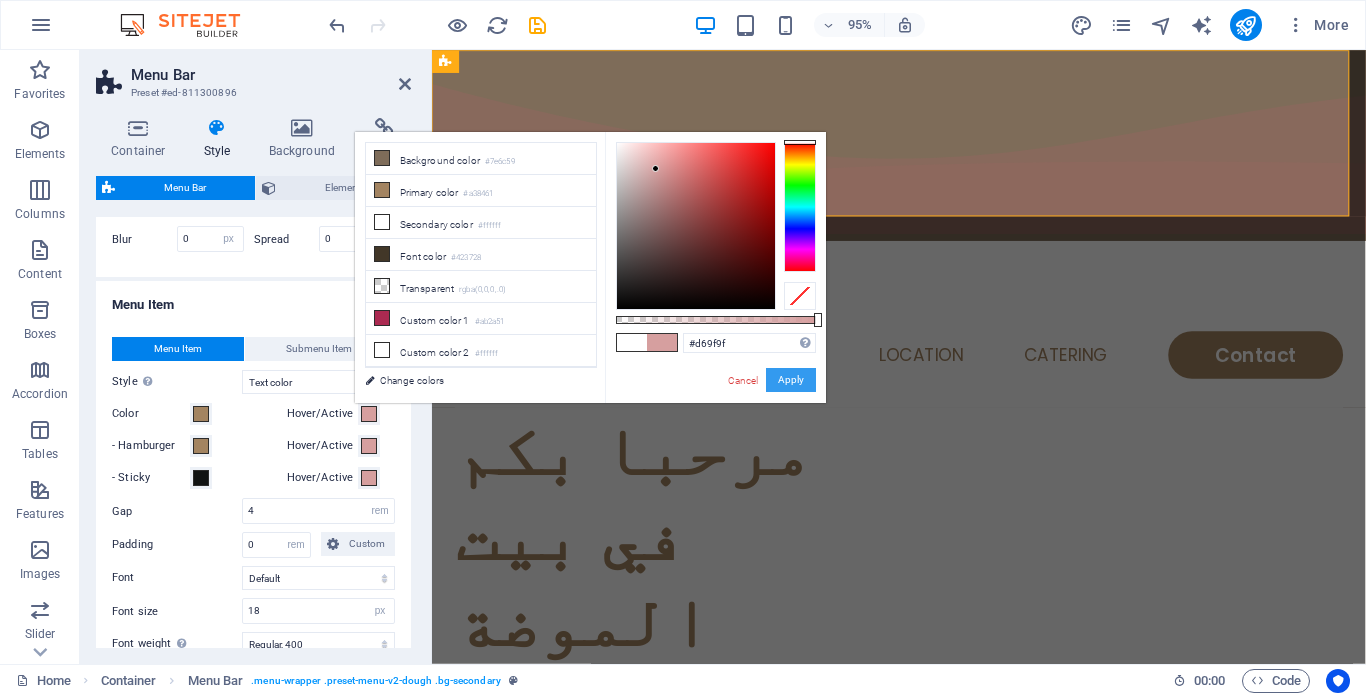 click on "Apply" at bounding box center [791, 380] 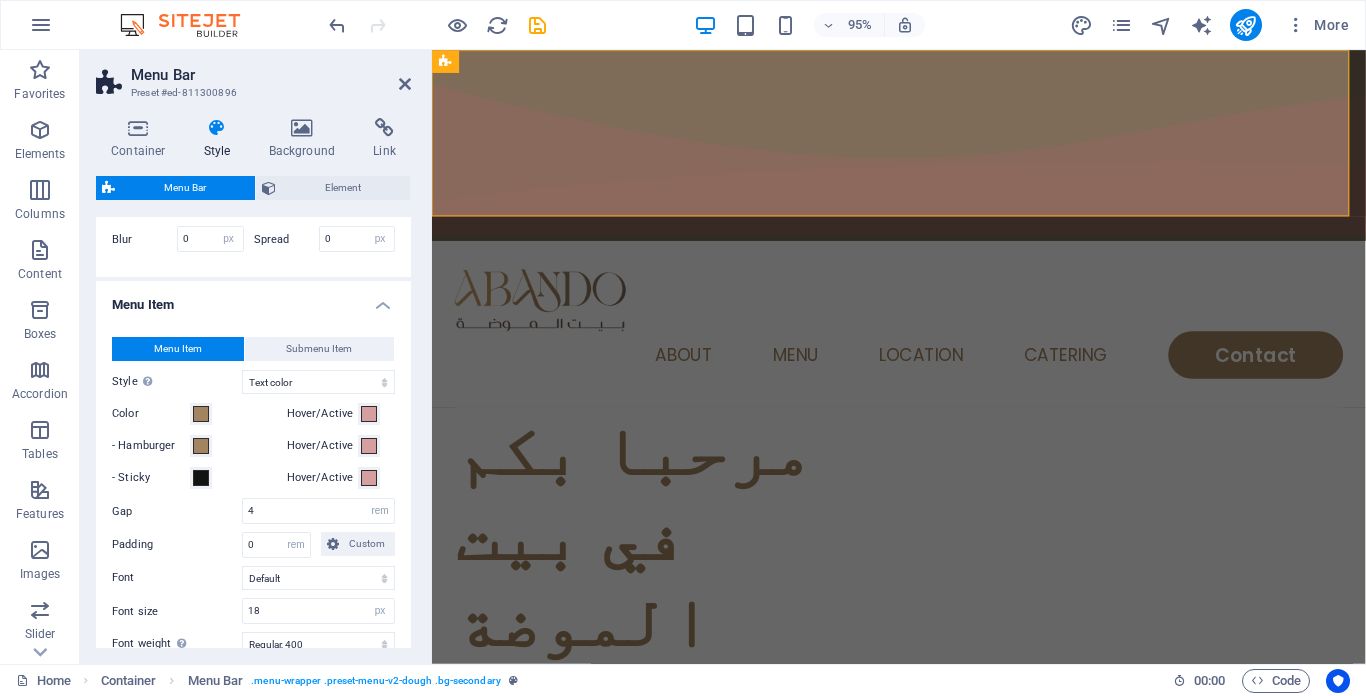 click on "Menu Bar Preset #ed-811300896
Container Style Background Link Size Height Default px rem % vh vw Min. height None px rem % vh vw Width Default px rem % em vh vw Min. width None px rem % vh vw Content width Default Custom width Width Default px rem % em vh vw Min. width None px rem % vh vw Default padding Custom spacing Default content width and padding can be changed under Design. Edit design Layout (Flexbox) Alignment Determines the flex direction. Default Main axis Determine how elements should behave along the main axis inside this container (justify content). Default Side axis Control the vertical direction of the element inside of the container (align items). Default Wrap Default On Off Fill Controls the distances and direction of elements on the y-axis across several lines (align content). Default Accessibility ARIA helps assistive technologies (like screen readers) to understand the role, state, and behavior of web elements Role The ARIA role defines the purpose of an element.  None %" at bounding box center (256, 357) 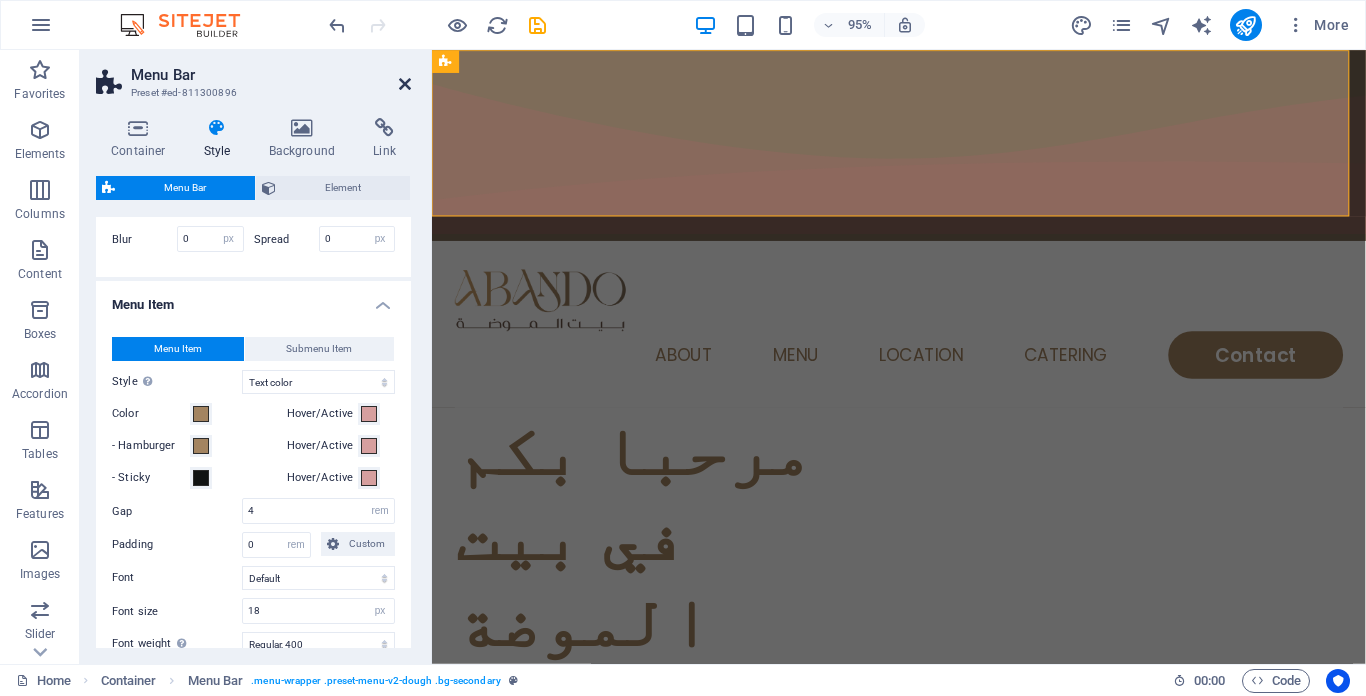 click at bounding box center (405, 84) 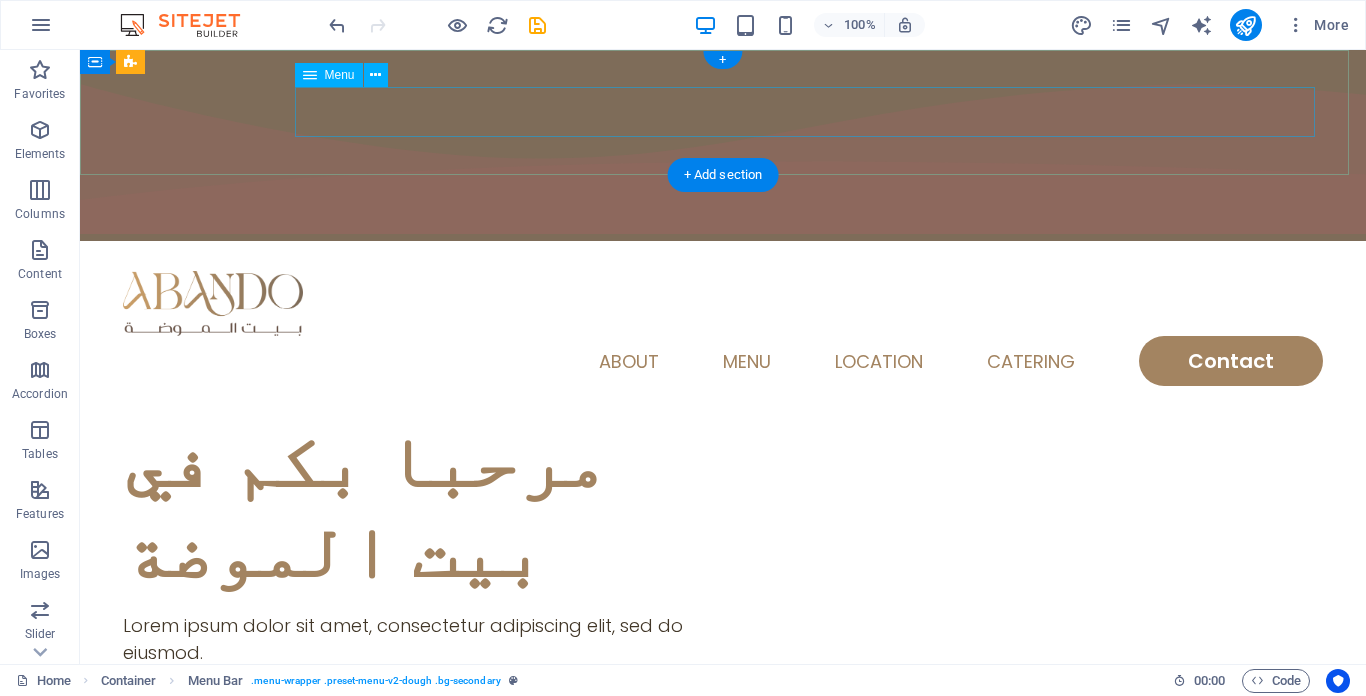 click on "Home About Menu Location Catering Contact" at bounding box center [723, 361] 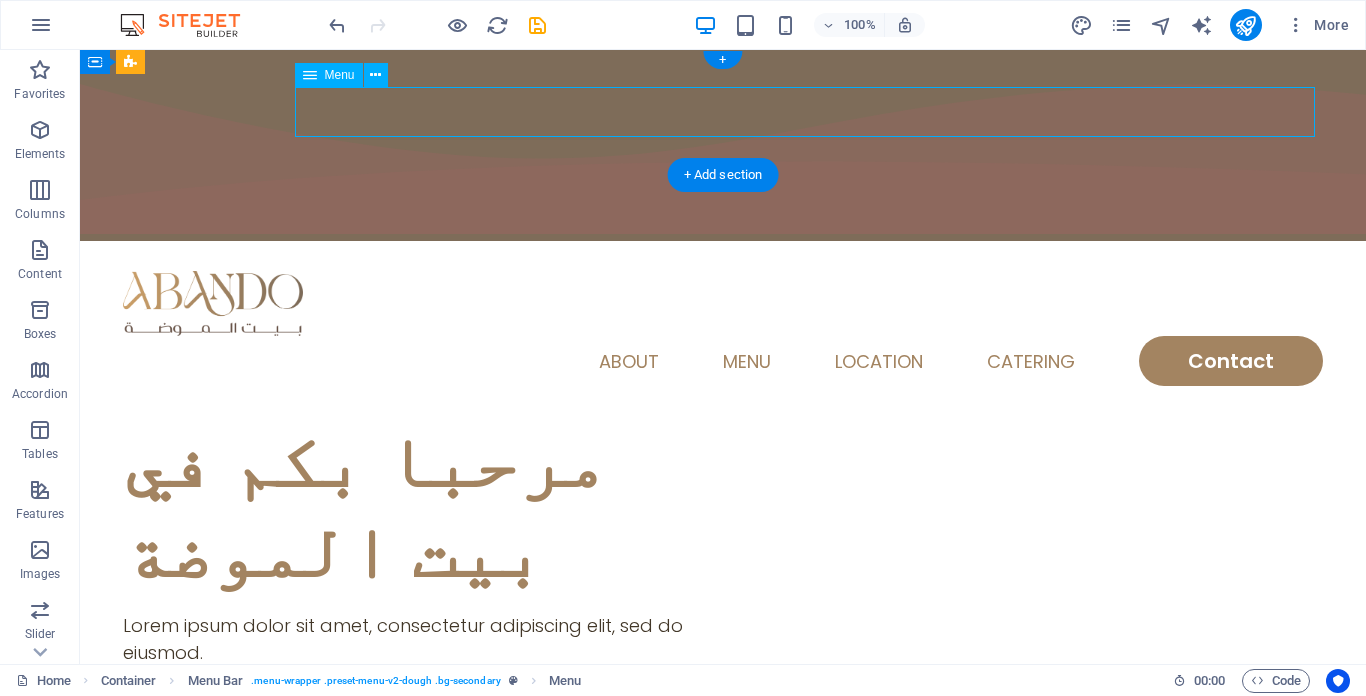 click on "Home About Menu Location Catering Contact" at bounding box center (723, 361) 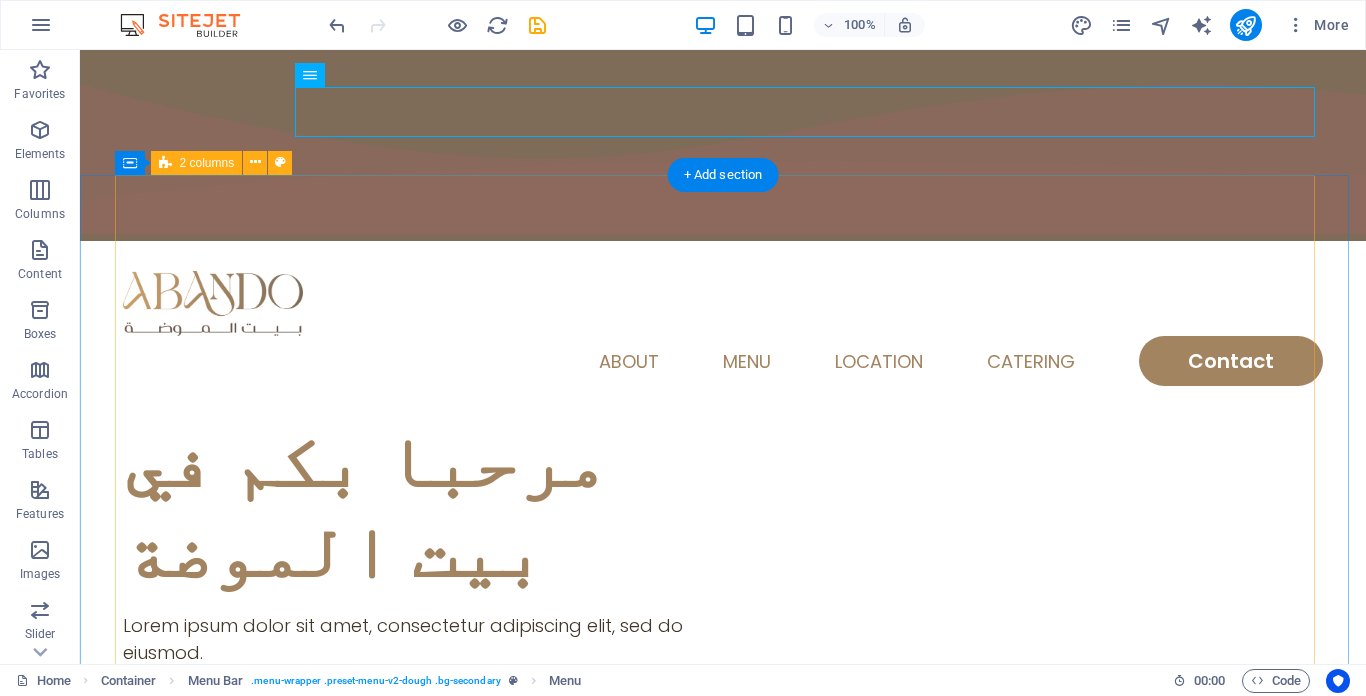 click on "مرحبا بكم في بيت الموضة Lorem ipsum dolor sit amet, consectetur adipiscing elit, sed do eiusmod. See Menu" at bounding box center [723, 886] 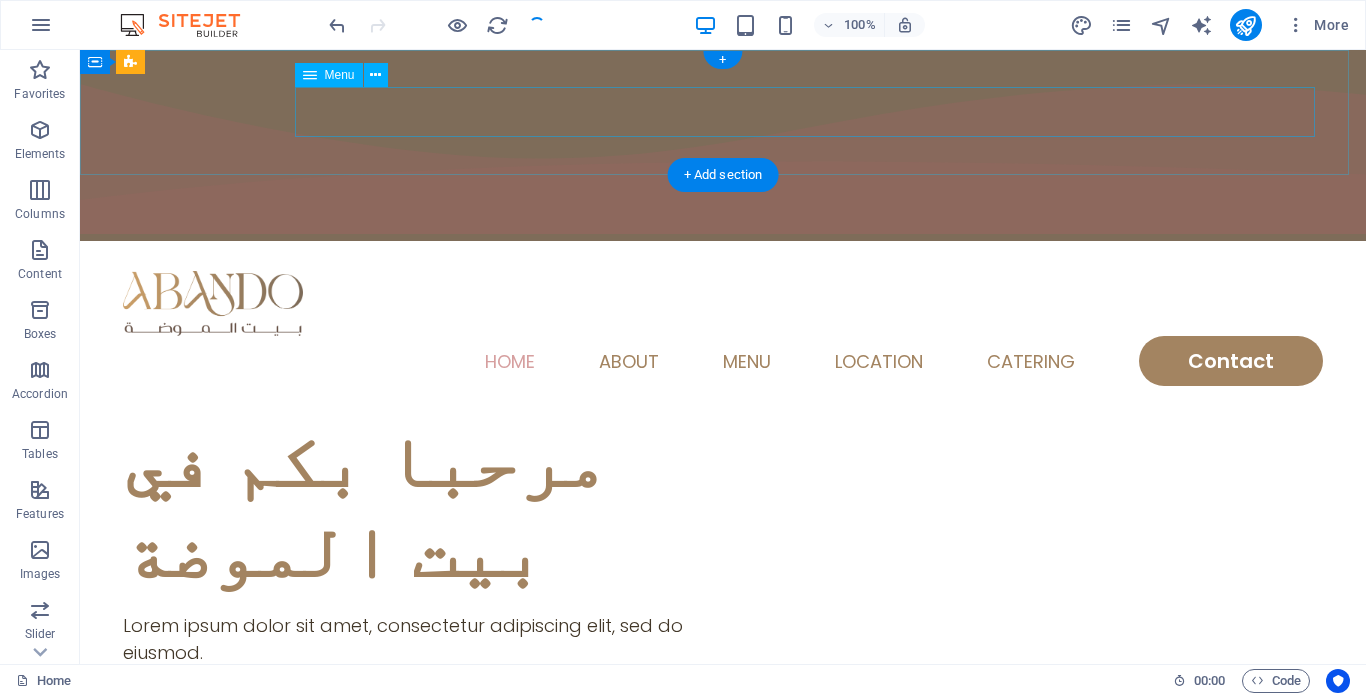 click on "Home About Menu Location Catering Contact" at bounding box center [723, 361] 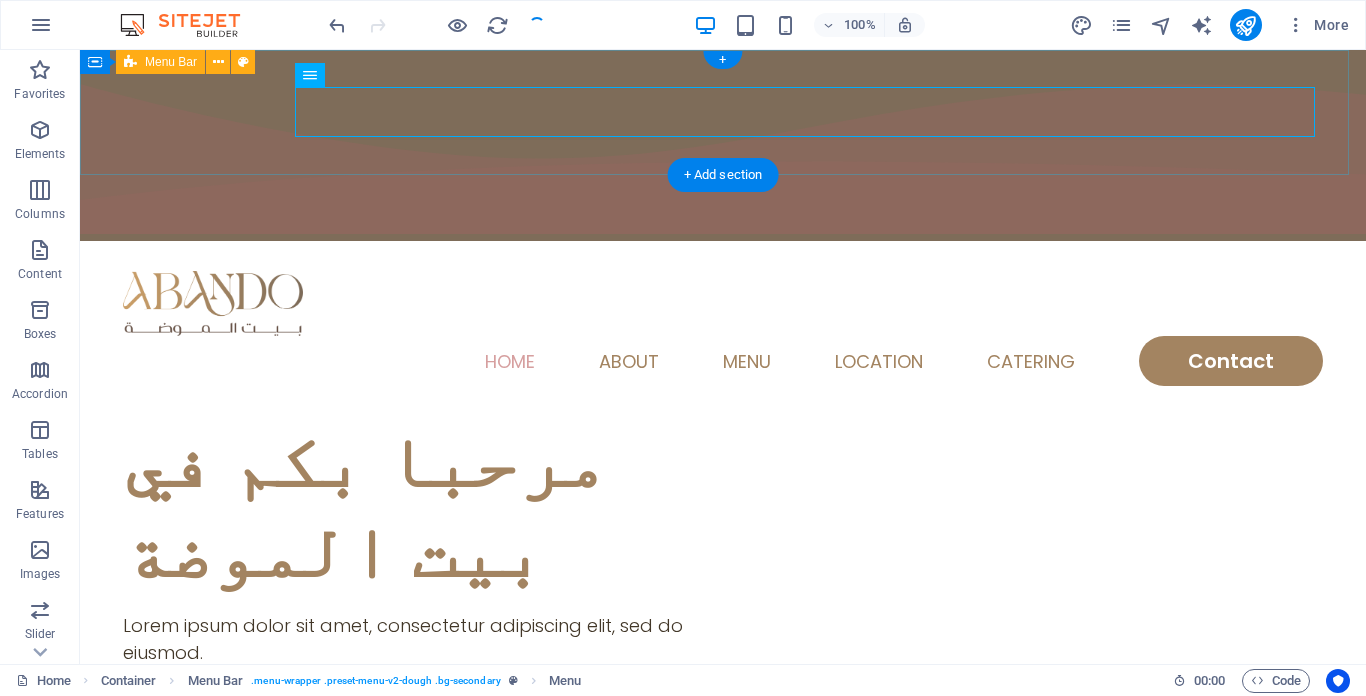 click on "Home About Menu Location Catering Contact" at bounding box center (723, 328) 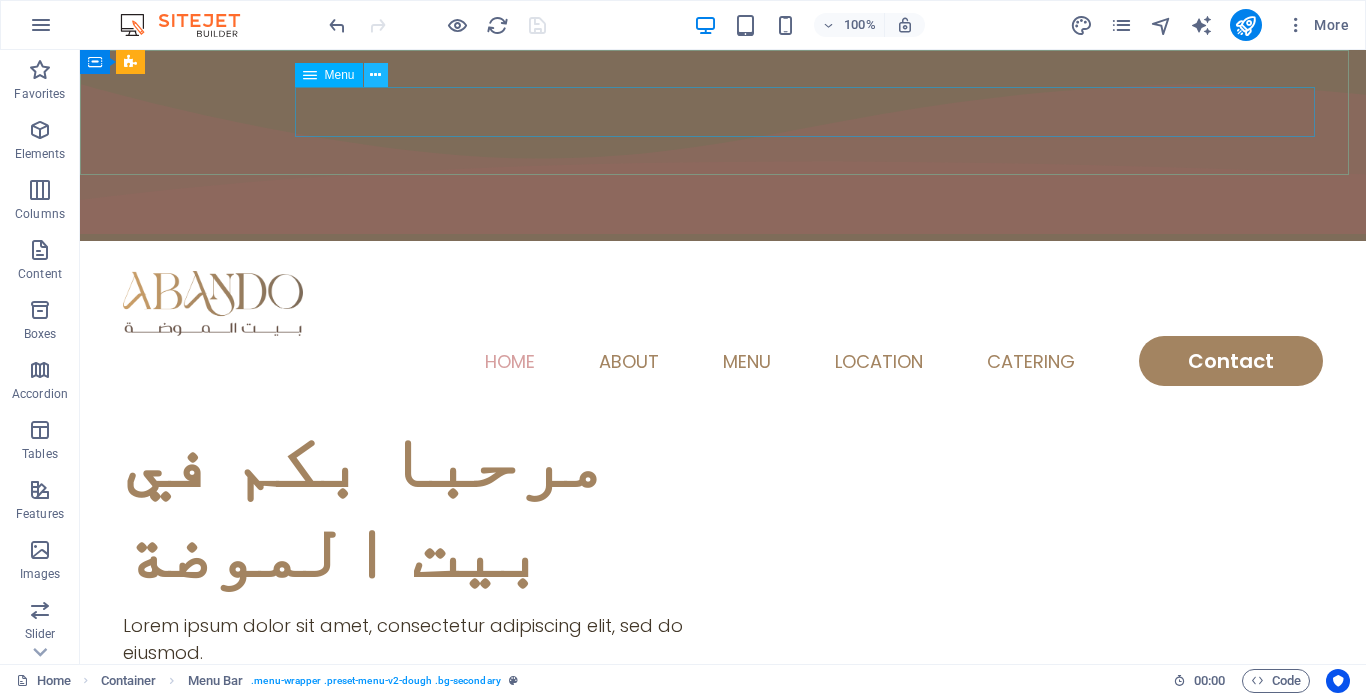 click at bounding box center [375, 75] 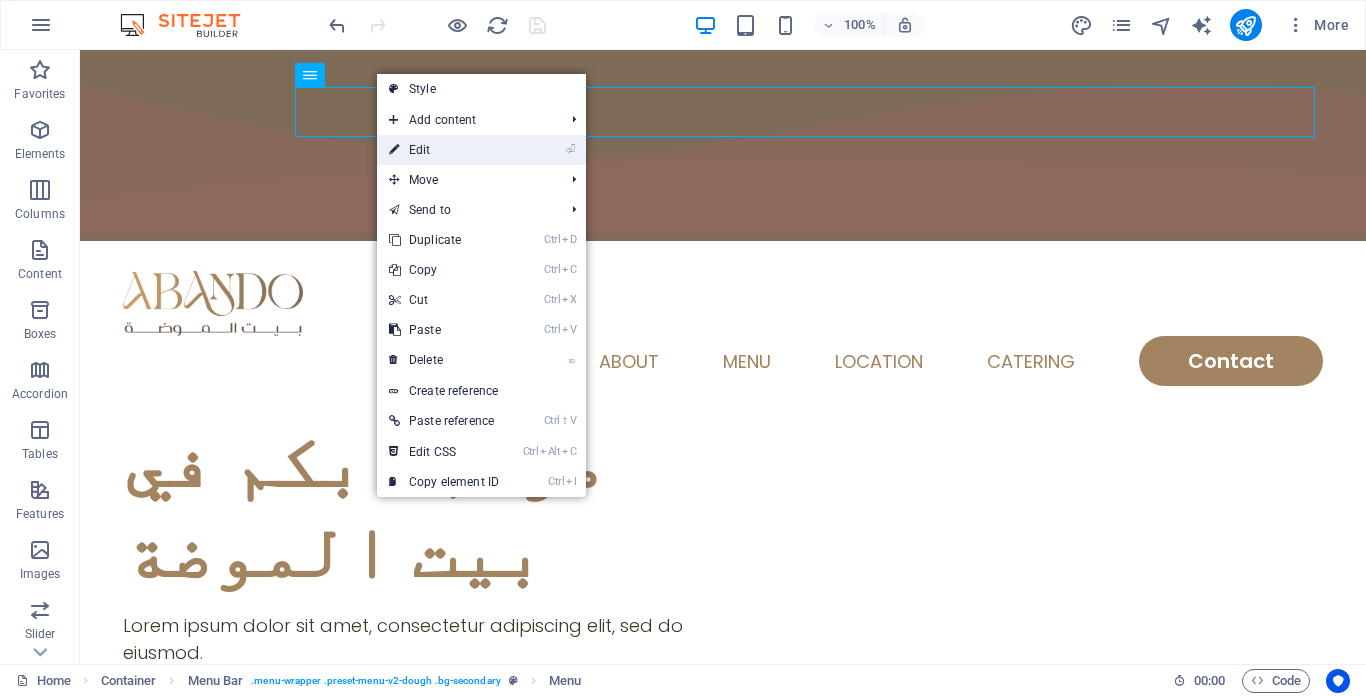 click on "⏎  Edit" at bounding box center (444, 150) 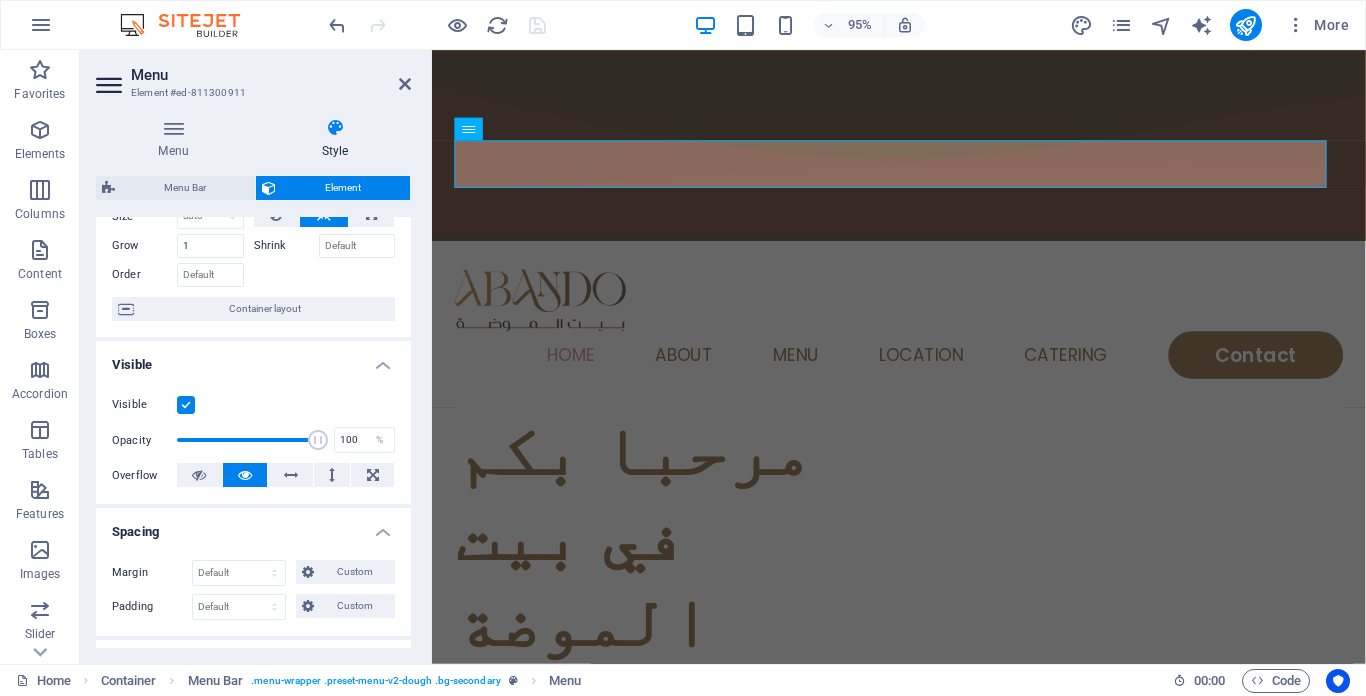 scroll, scrollTop: 0, scrollLeft: 0, axis: both 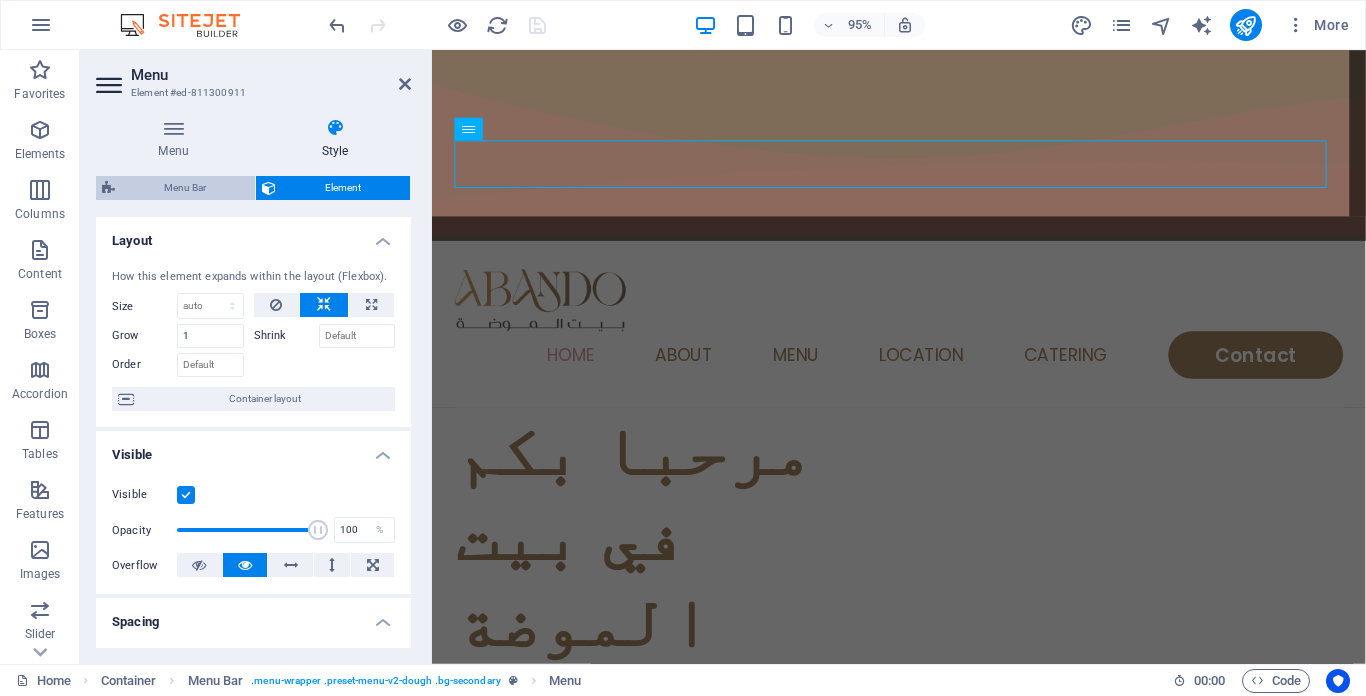 click on "Menu Bar" at bounding box center [185, 188] 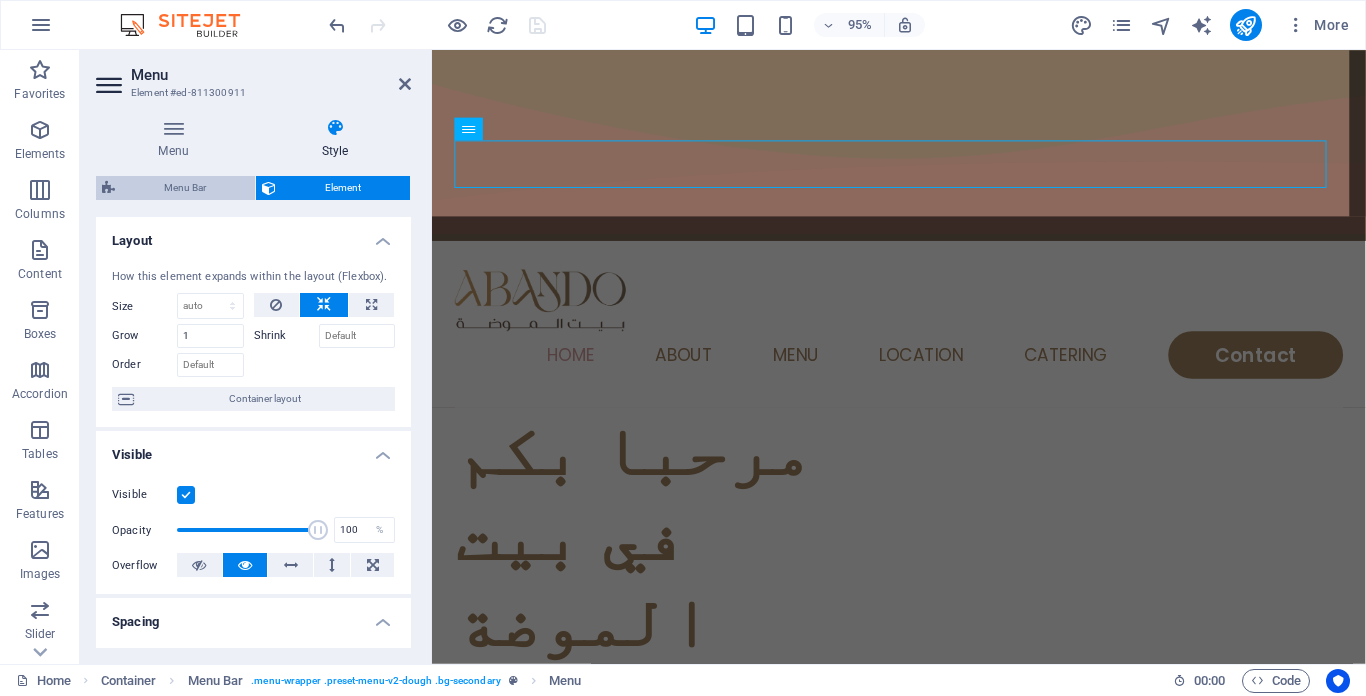 select on "rem" 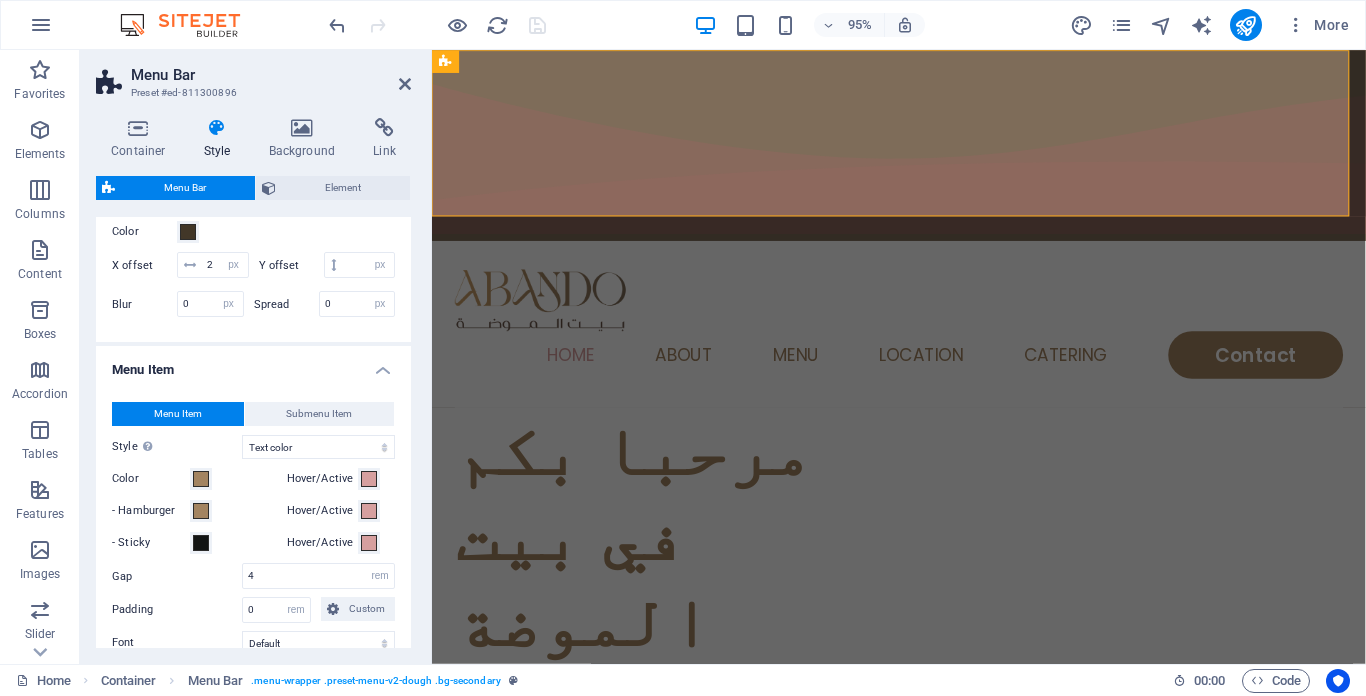 scroll, scrollTop: 900, scrollLeft: 0, axis: vertical 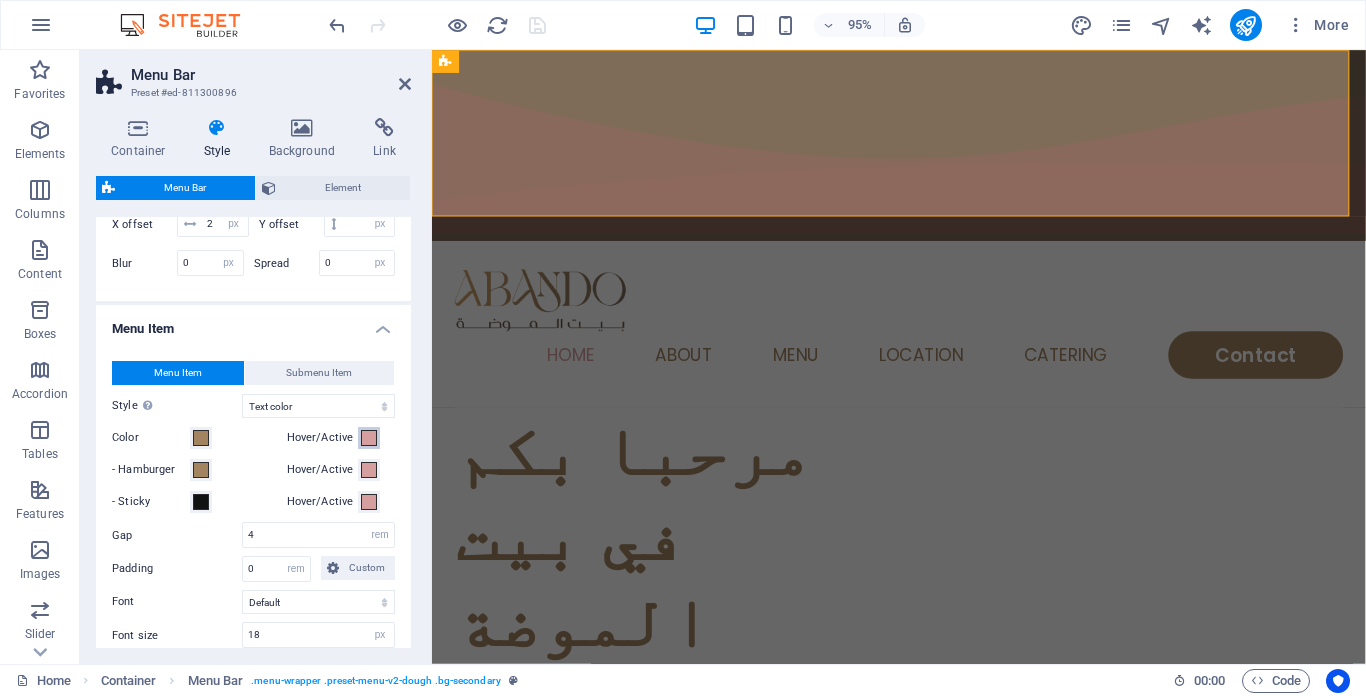 click at bounding box center [369, 438] 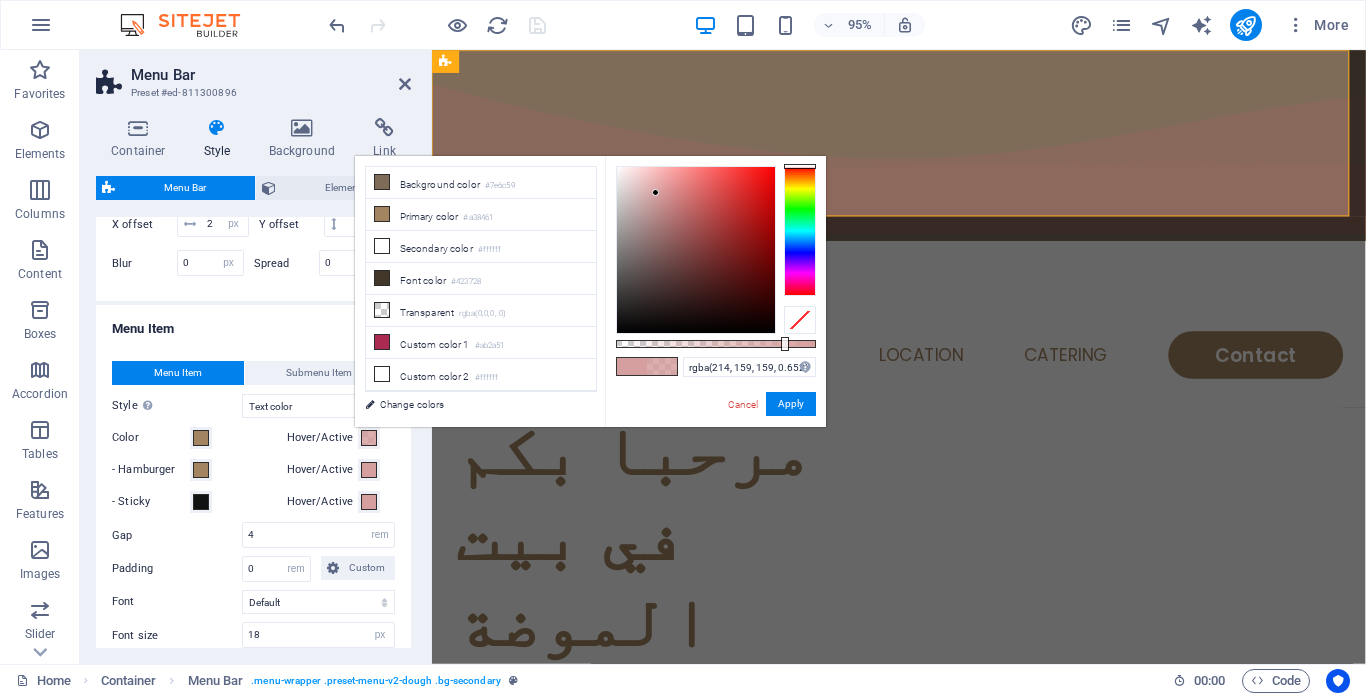 type on "rgba(214, 159, 159, 0.637)" 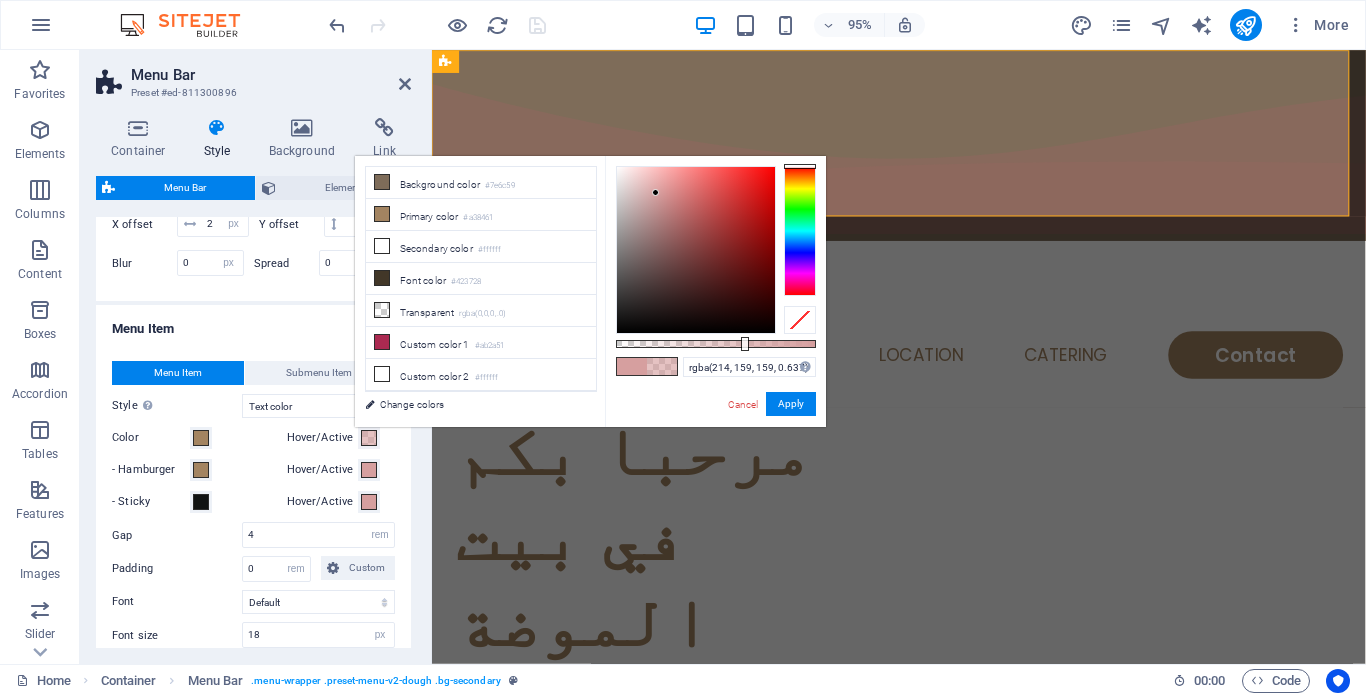 drag, startPoint x: 783, startPoint y: 343, endPoint x: 743, endPoint y: 344, distance: 40.012497 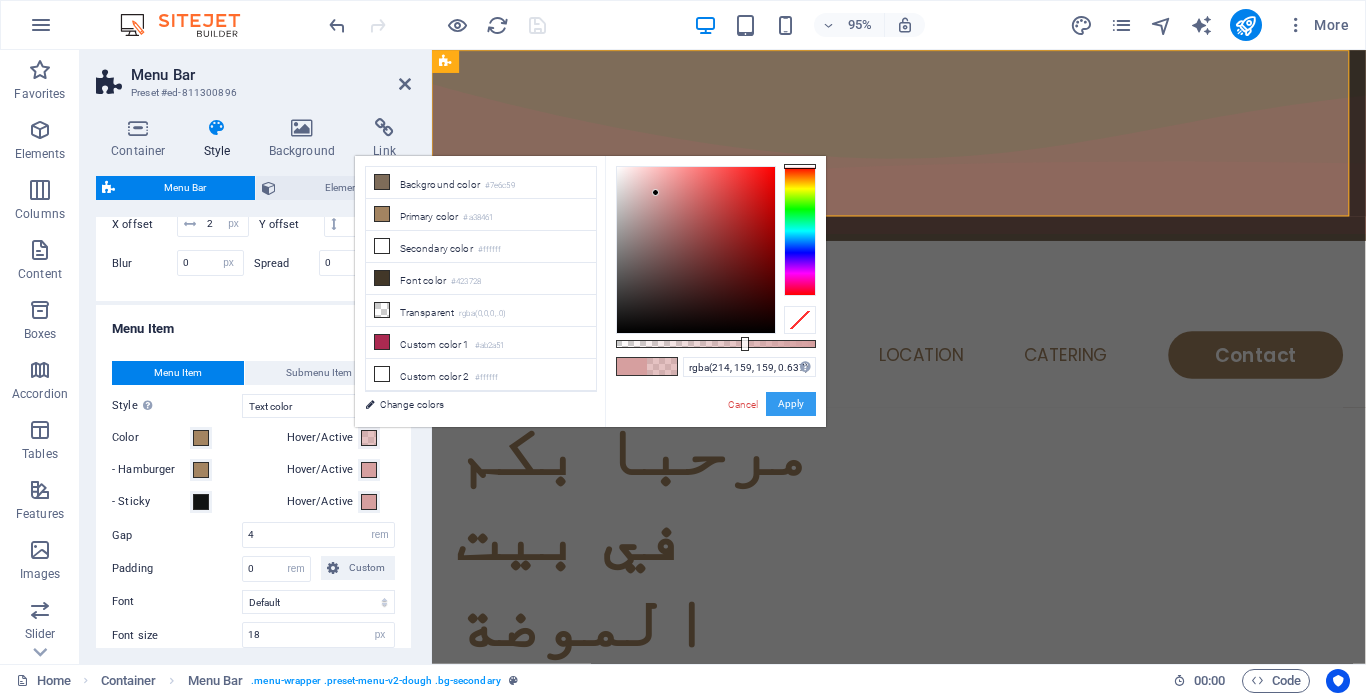 click on "Apply" at bounding box center [791, 404] 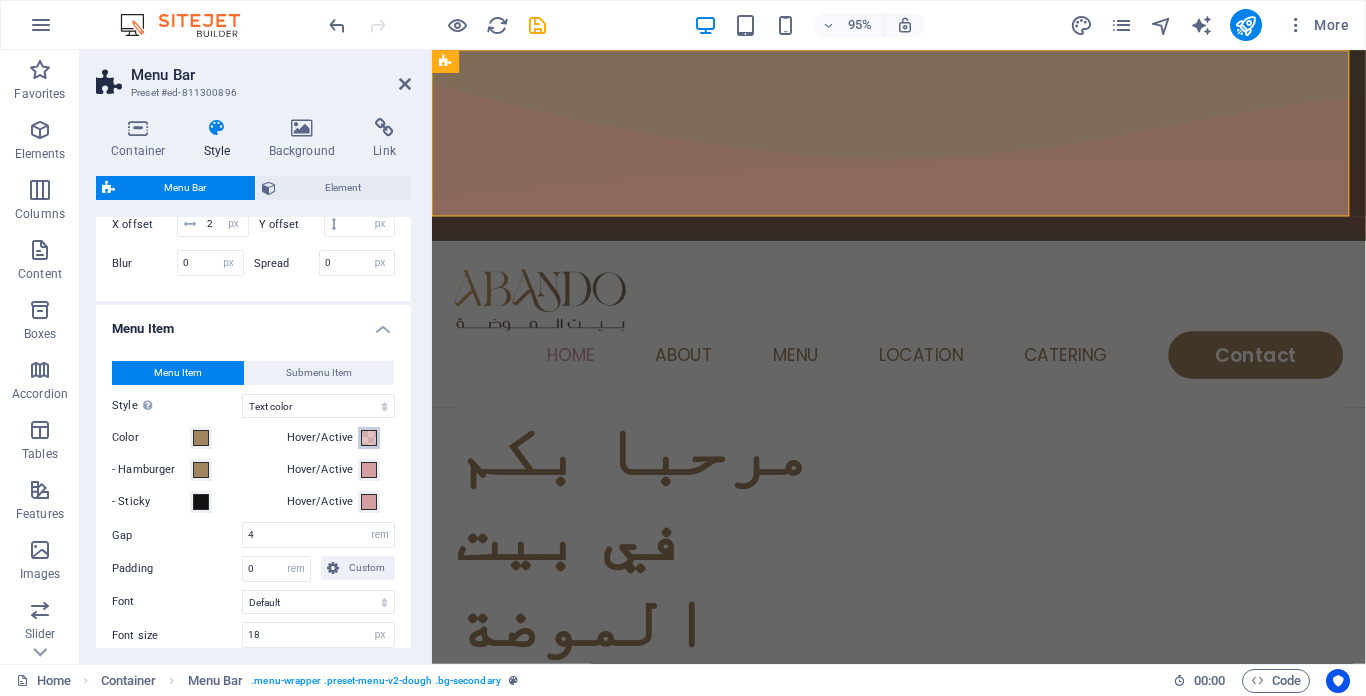 click on "Hover/Active" at bounding box center (369, 438) 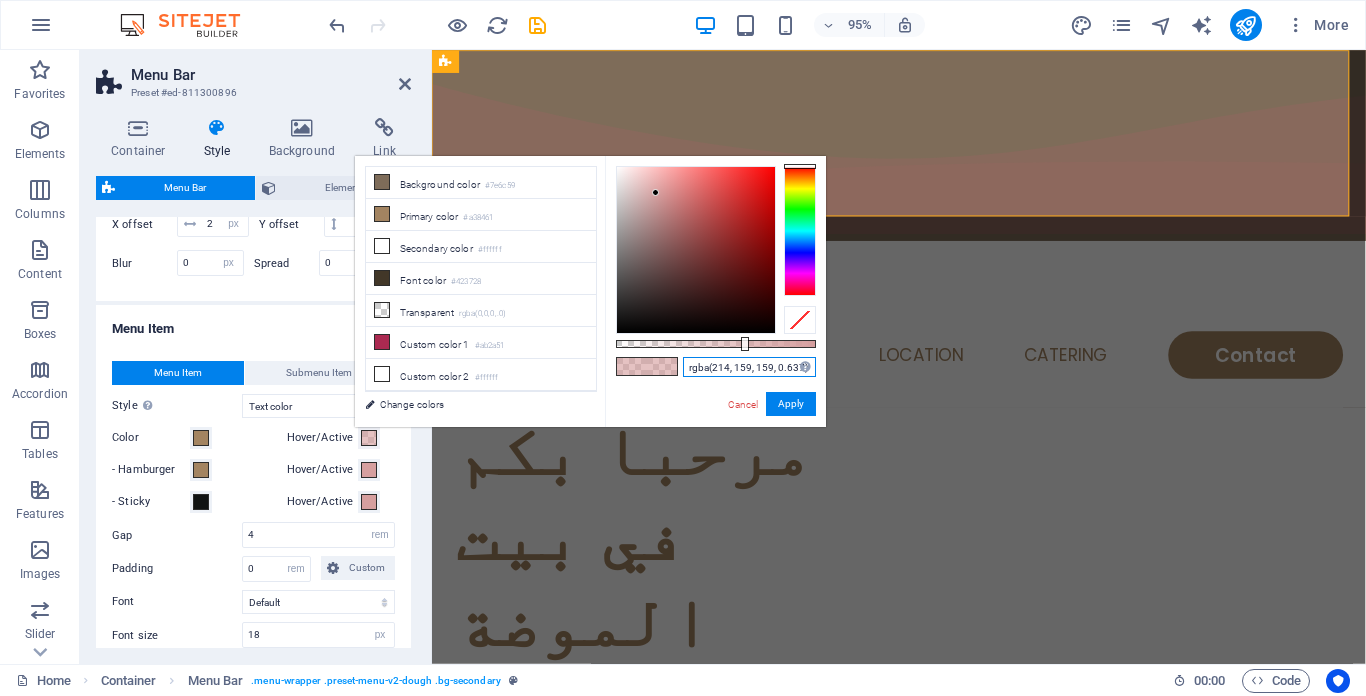 click on "rgba(214, 159, 159, 0.637)" at bounding box center (749, 367) 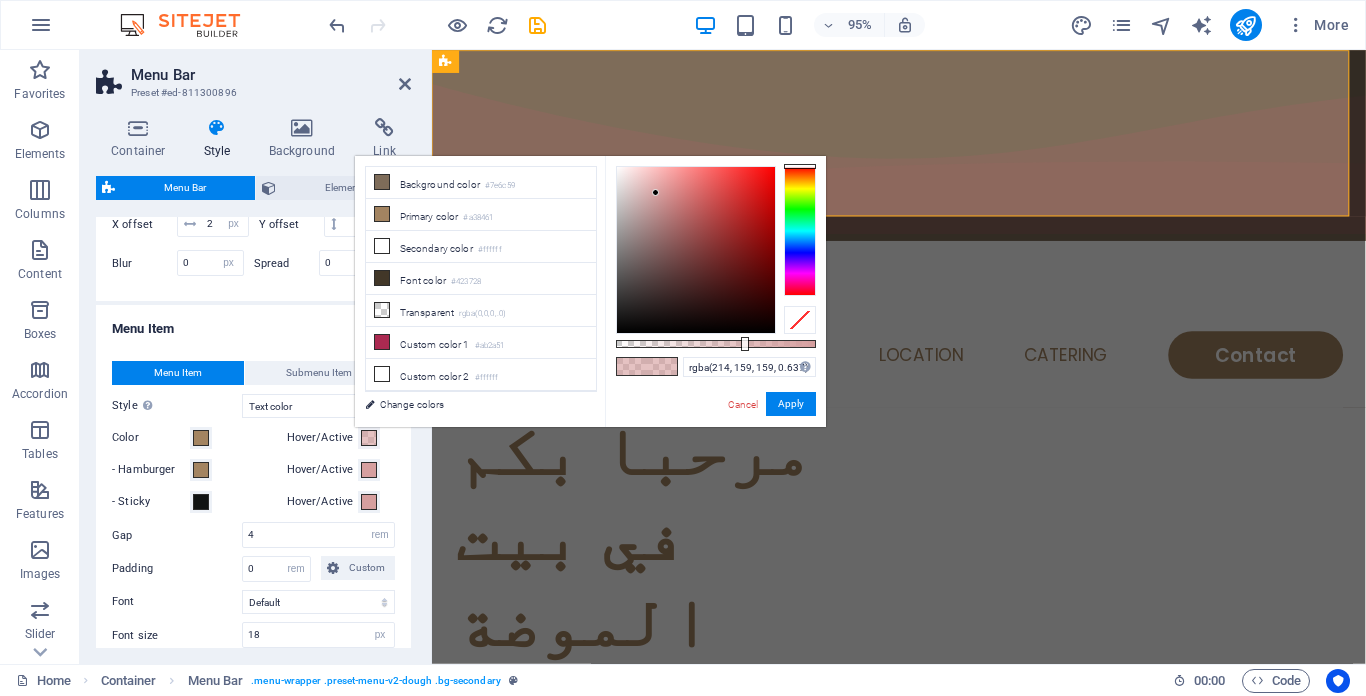 click on "Hover/Active" at bounding box center (323, 470) 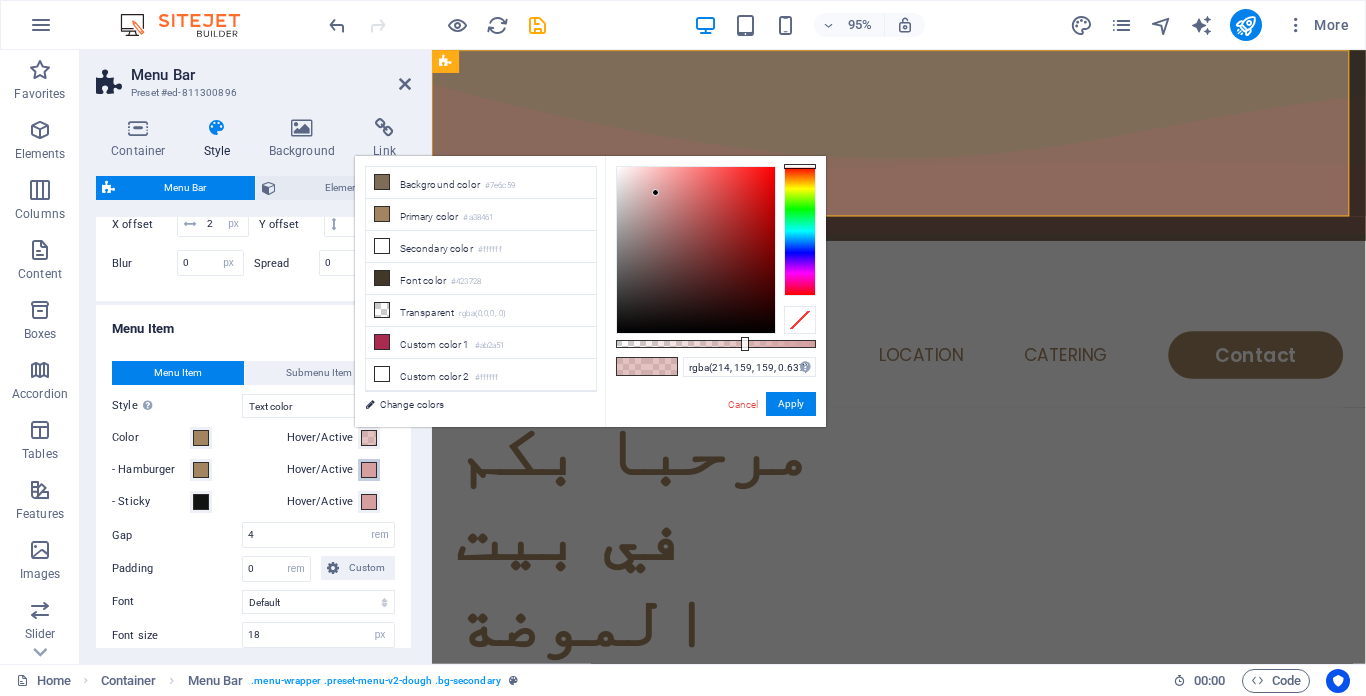 click on "Hover/Active" at bounding box center (369, 470) 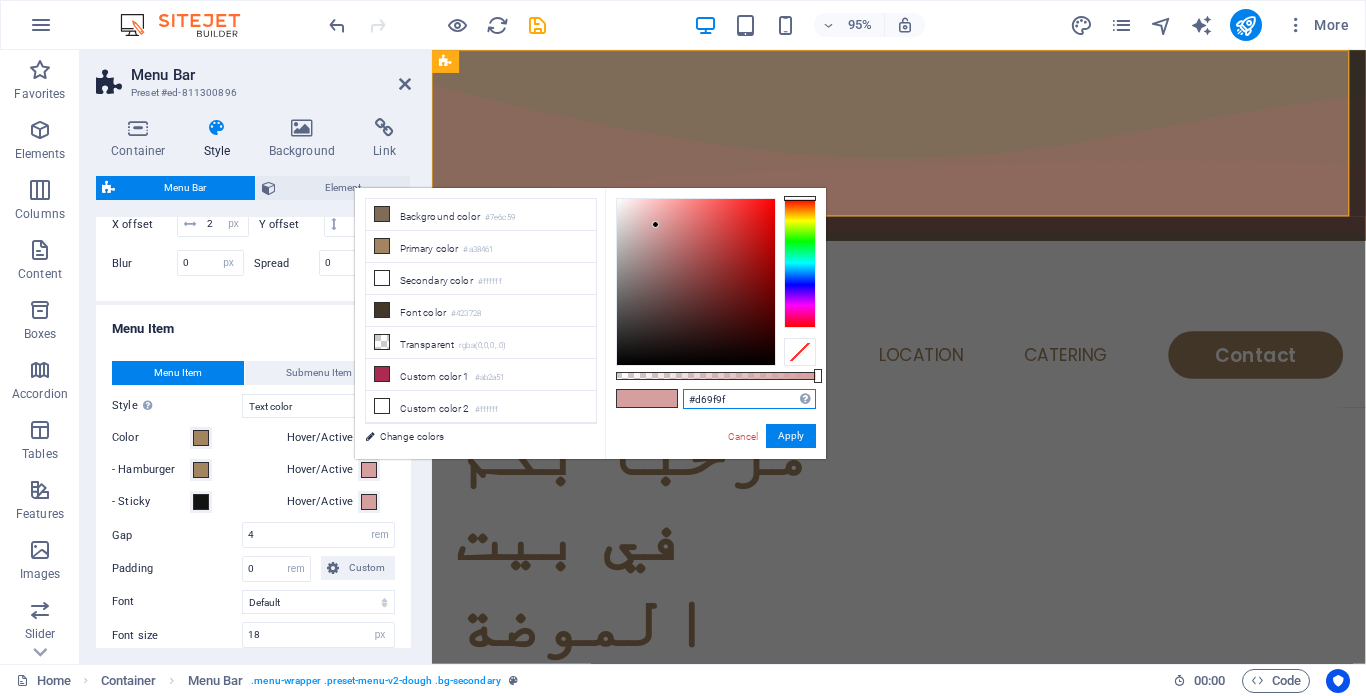 click on "#d69f9f" at bounding box center [749, 399] 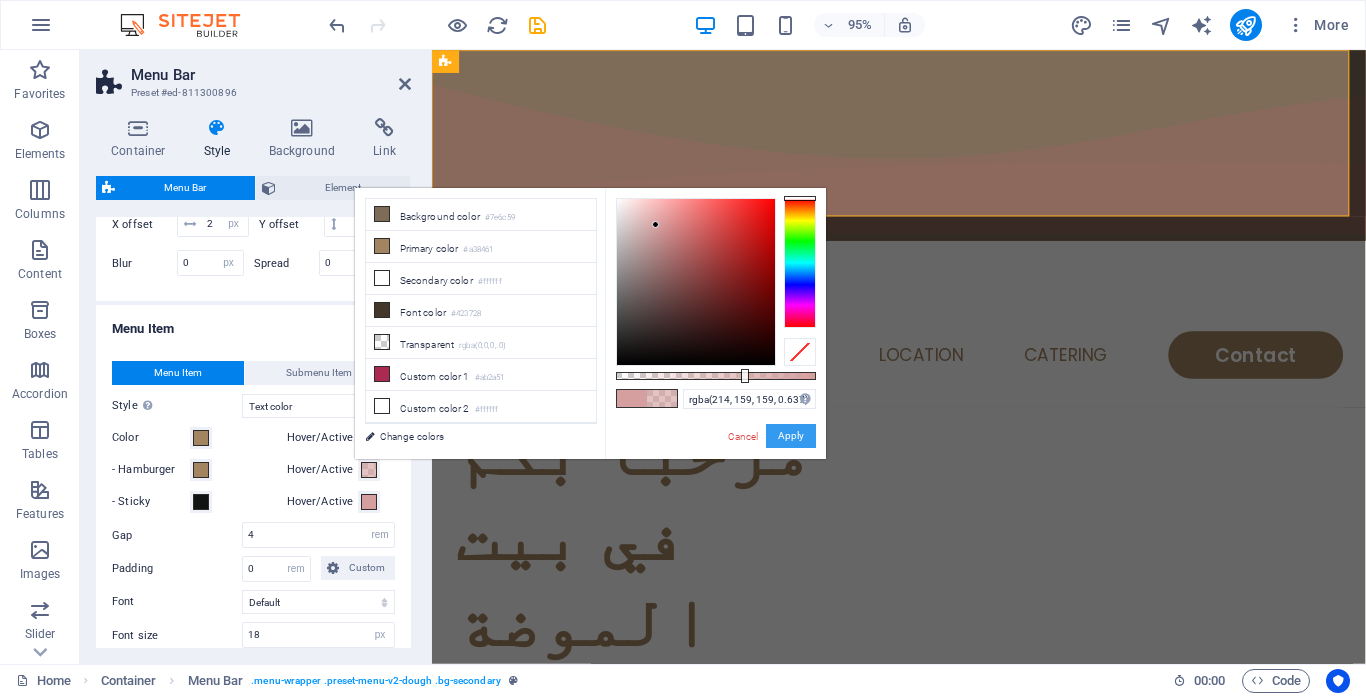 click on "Apply" at bounding box center [791, 436] 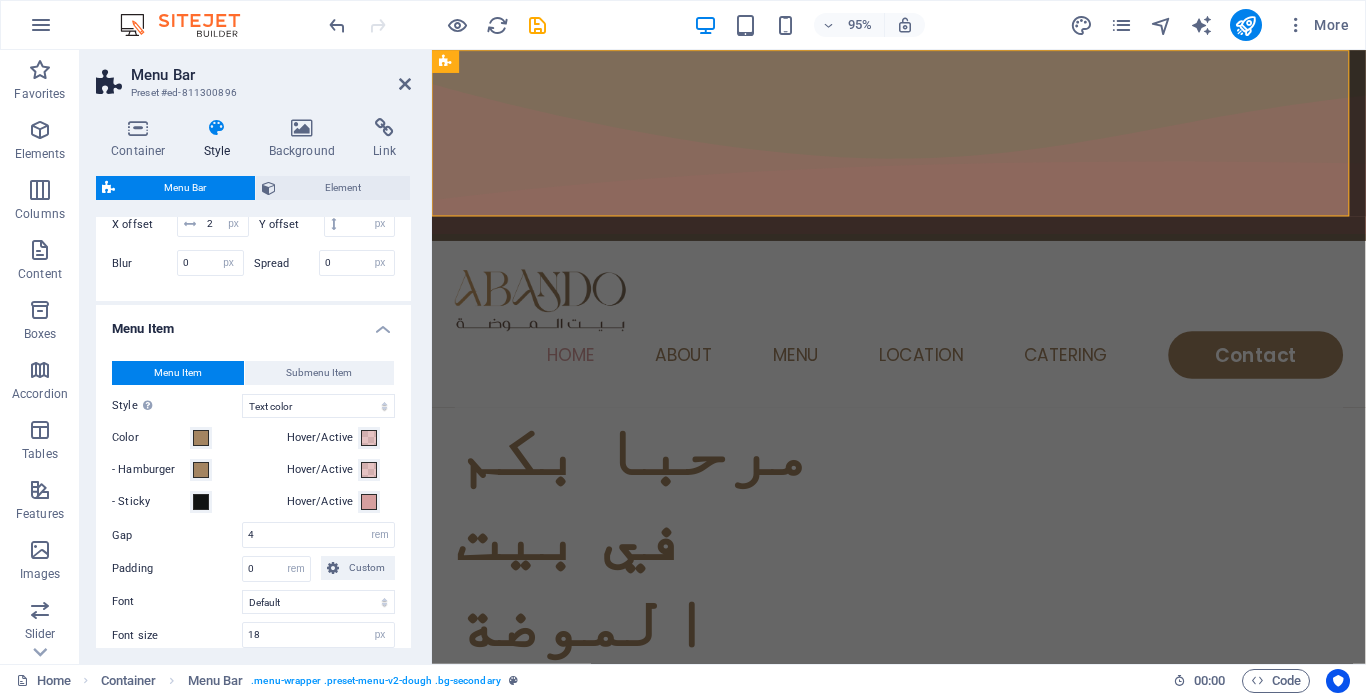 click on "Hover/Active" at bounding box center (323, 502) 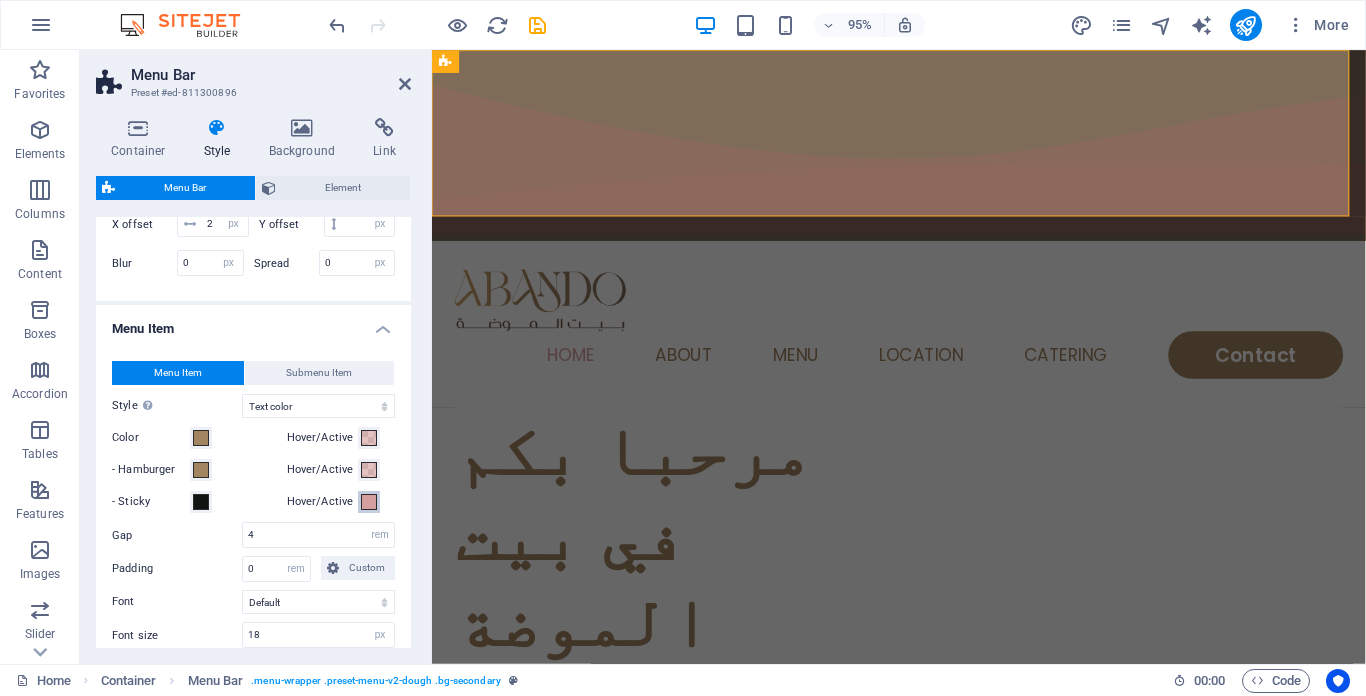 click on "Hover/Active" at bounding box center (369, 502) 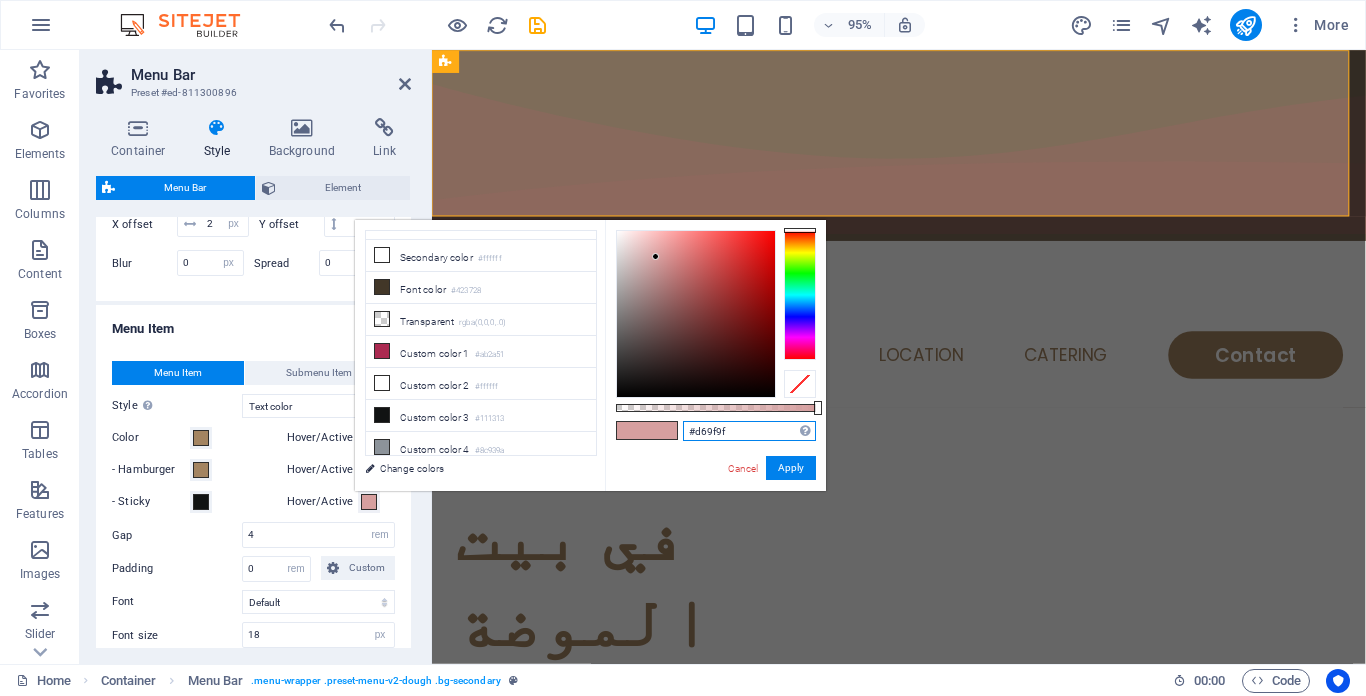 click on "#d69f9f" at bounding box center (749, 431) 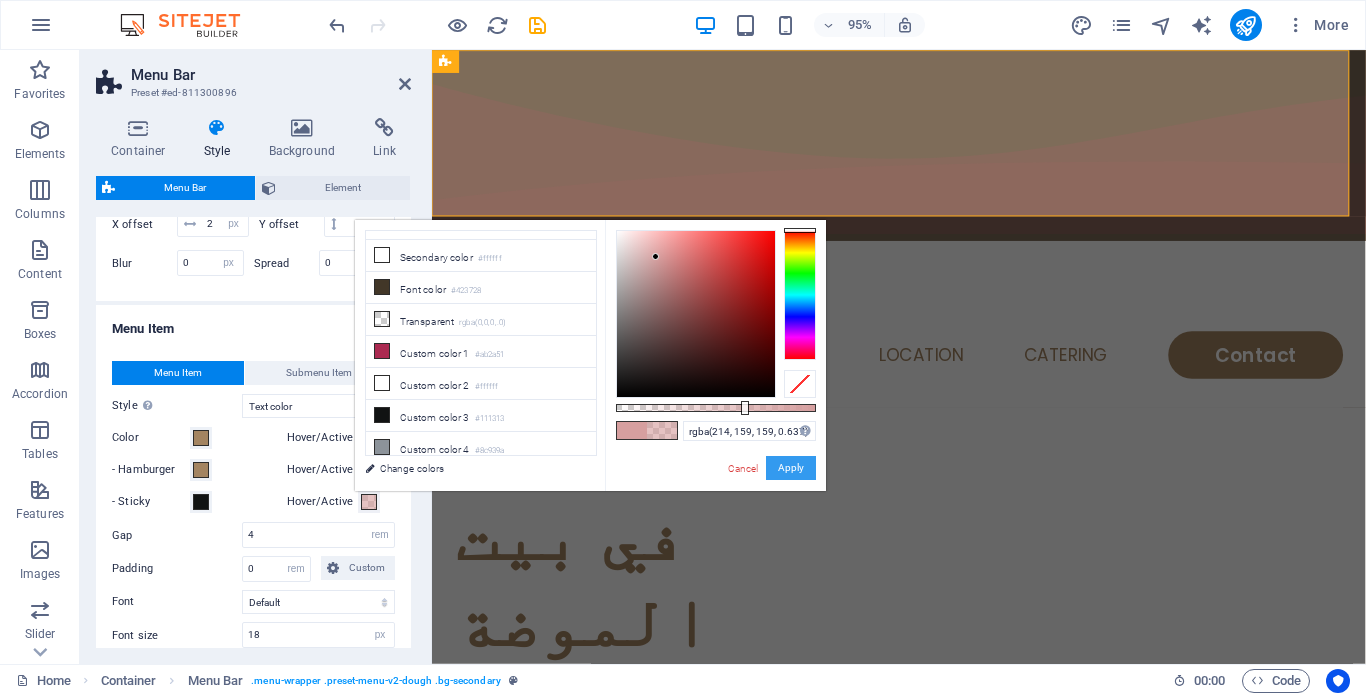 click on "Apply" at bounding box center [791, 468] 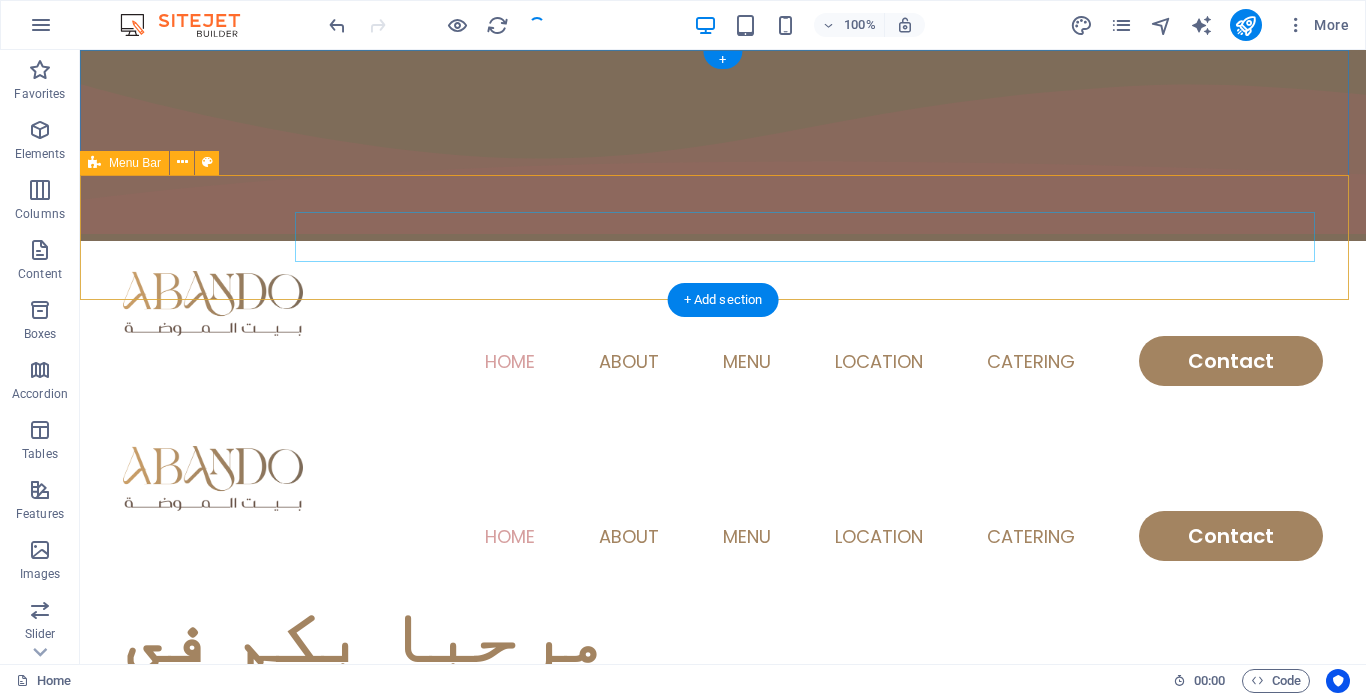 click on "Home About Menu Location Catering Contact" at bounding box center [723, 503] 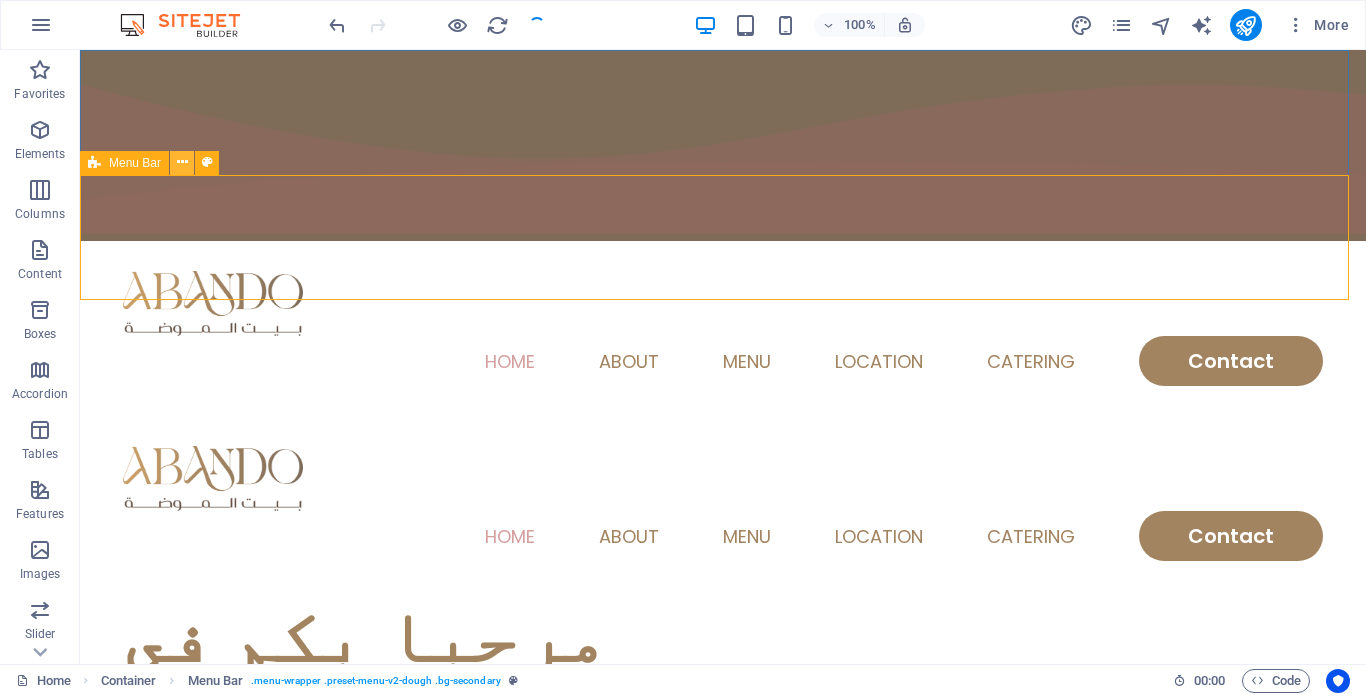 click at bounding box center [182, 163] 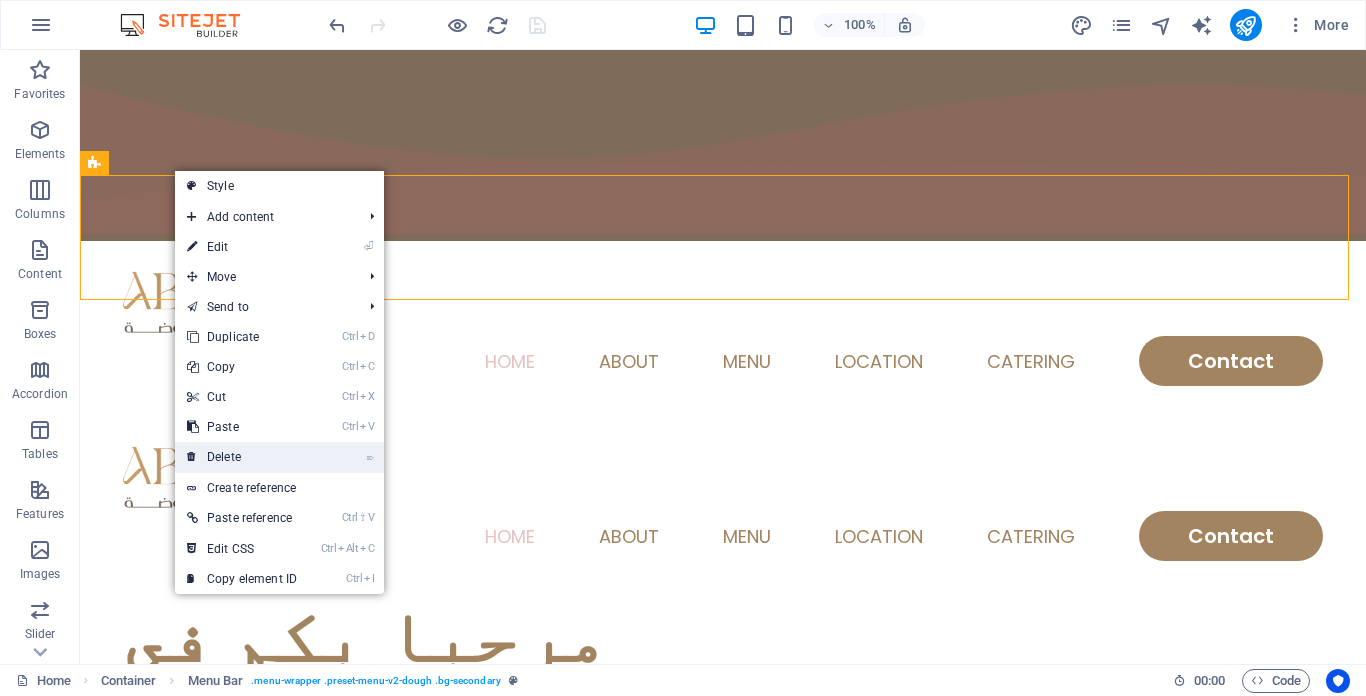 click on "⌦  Delete" at bounding box center (242, 457) 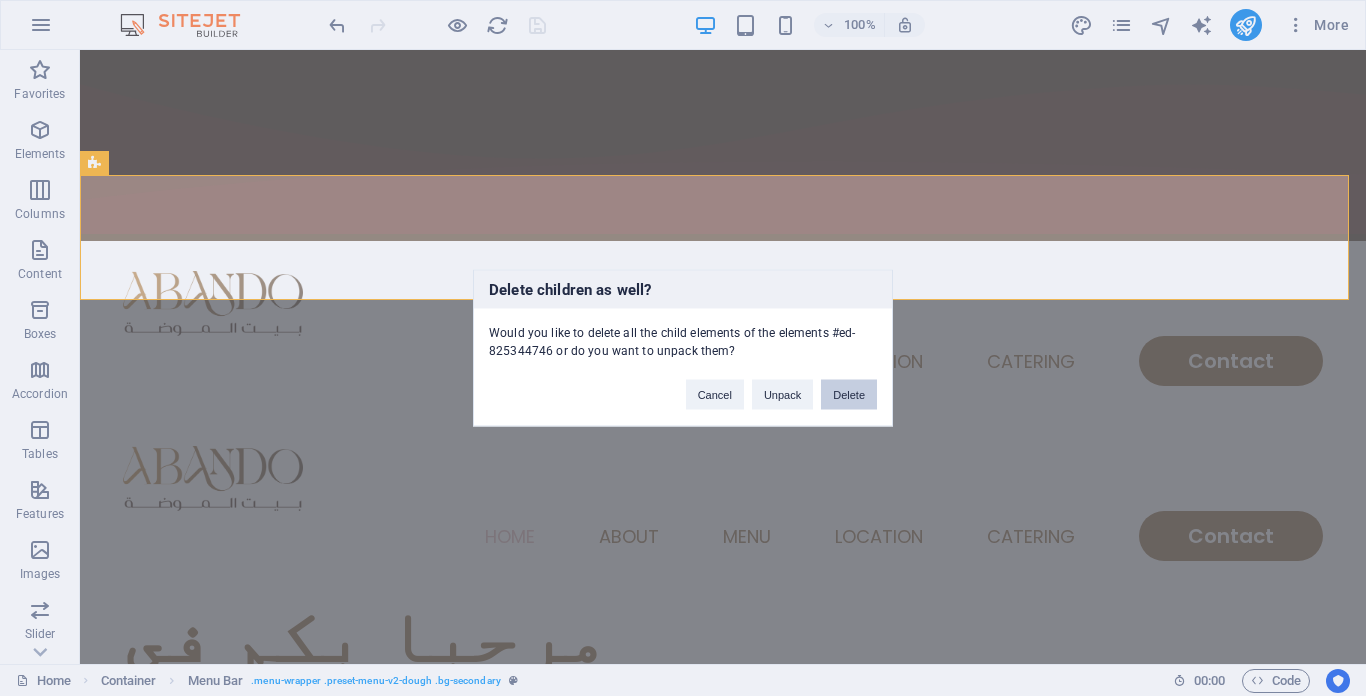 click on "Delete" at bounding box center [849, 395] 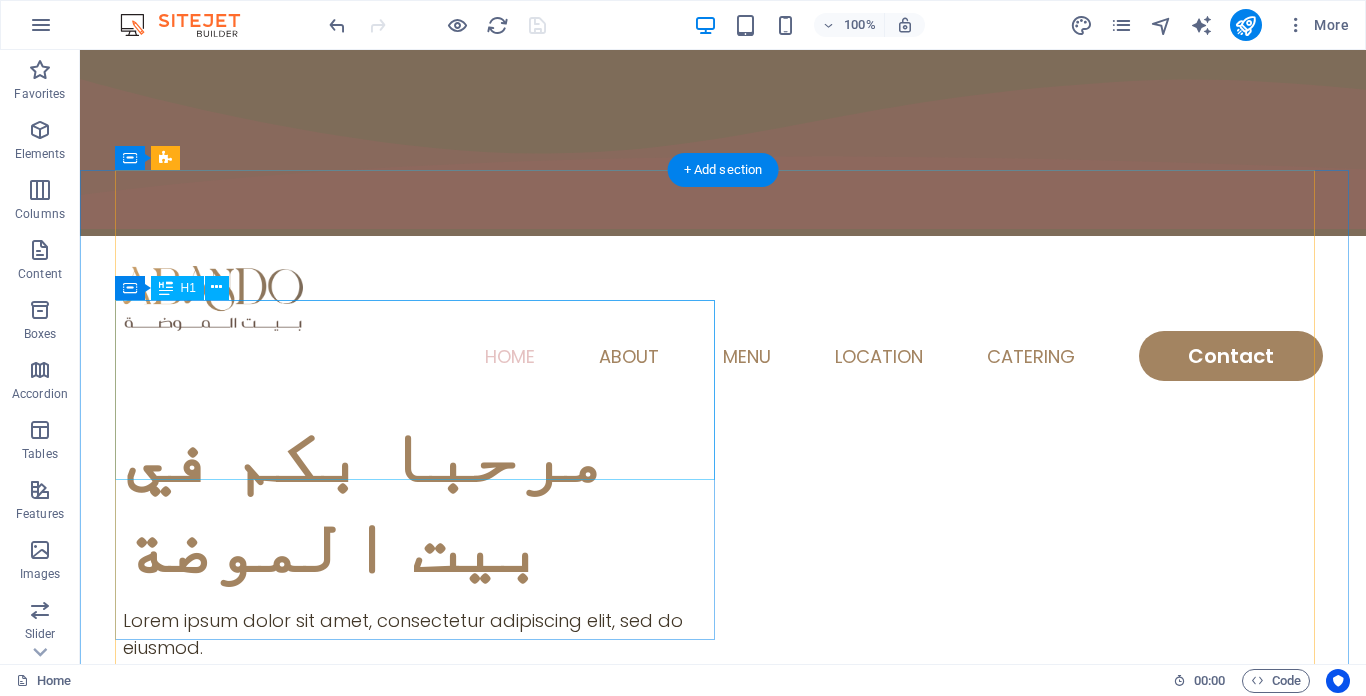 scroll, scrollTop: 0, scrollLeft: 0, axis: both 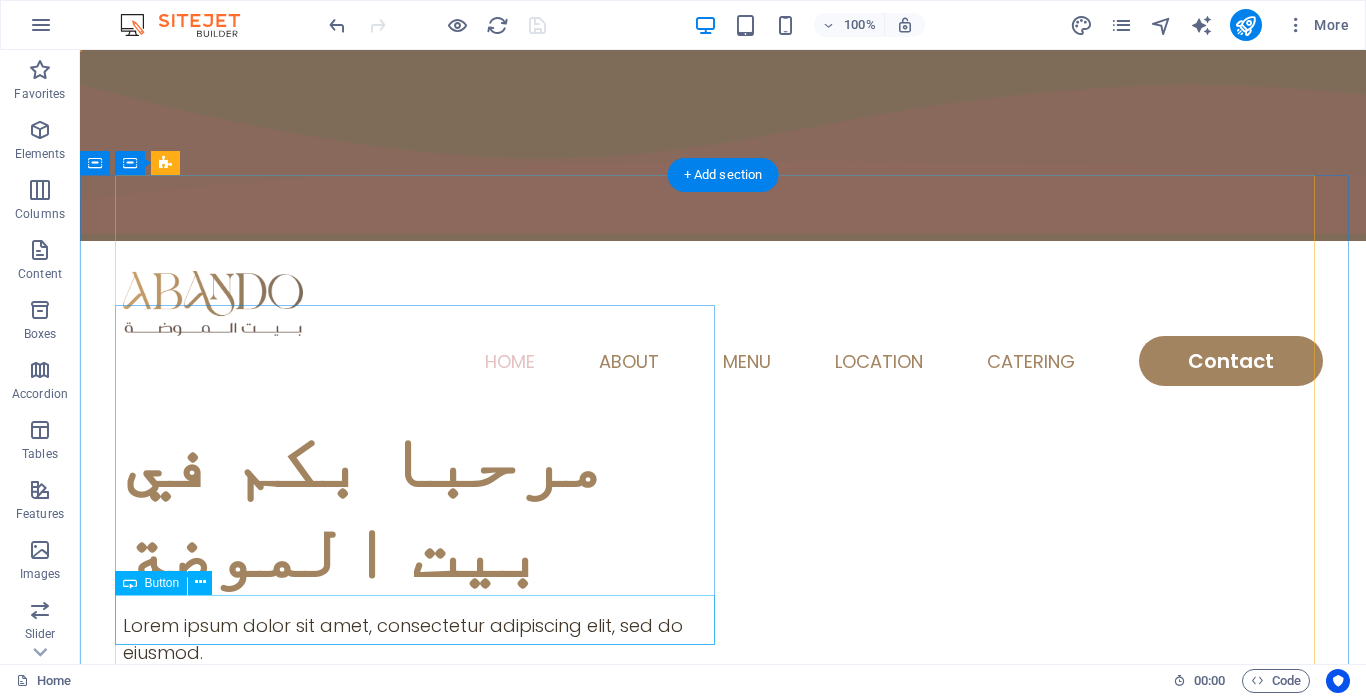 click on "See Menu" at bounding box center [423, 731] 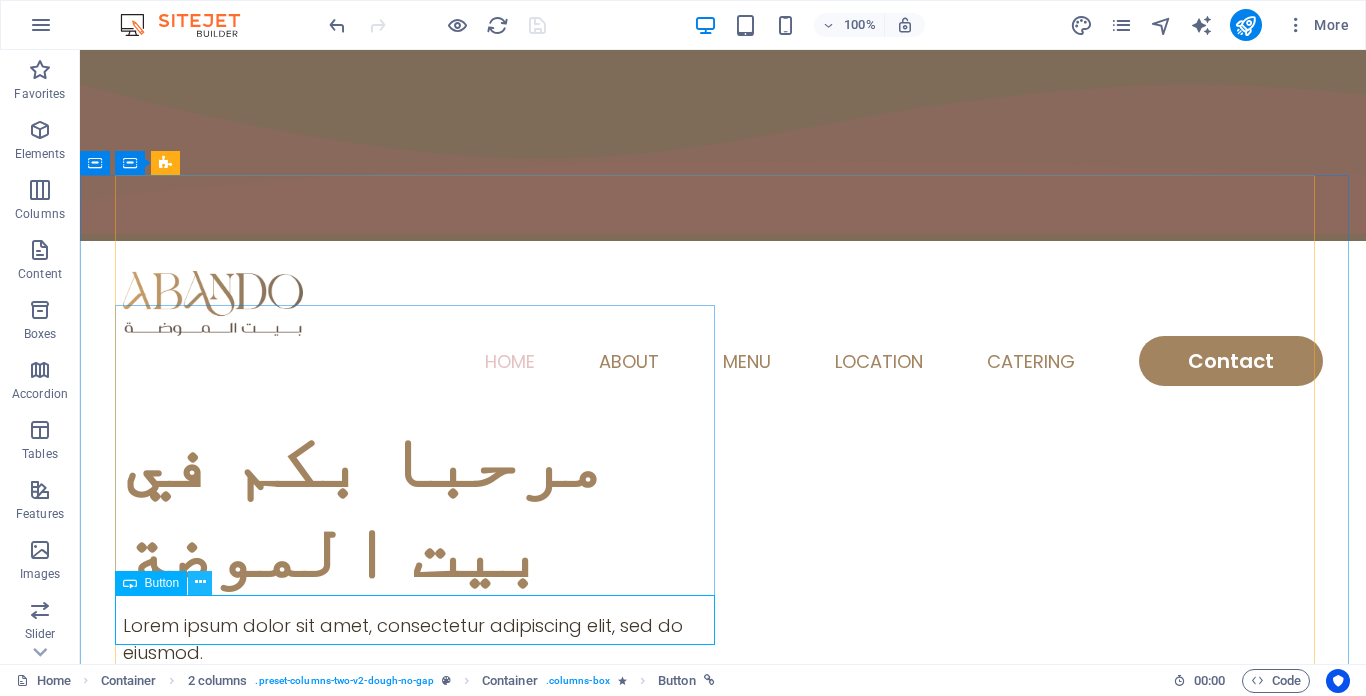 click at bounding box center [200, 582] 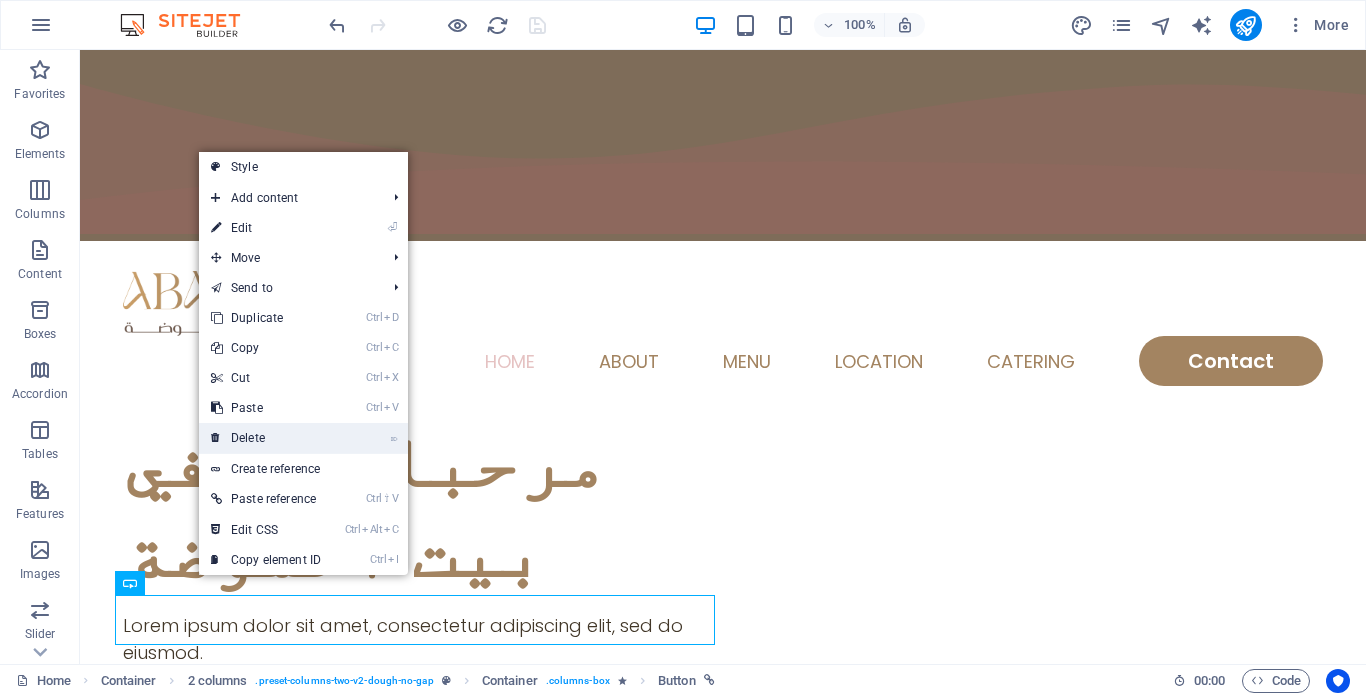 click on "⌦  Delete" at bounding box center (266, 438) 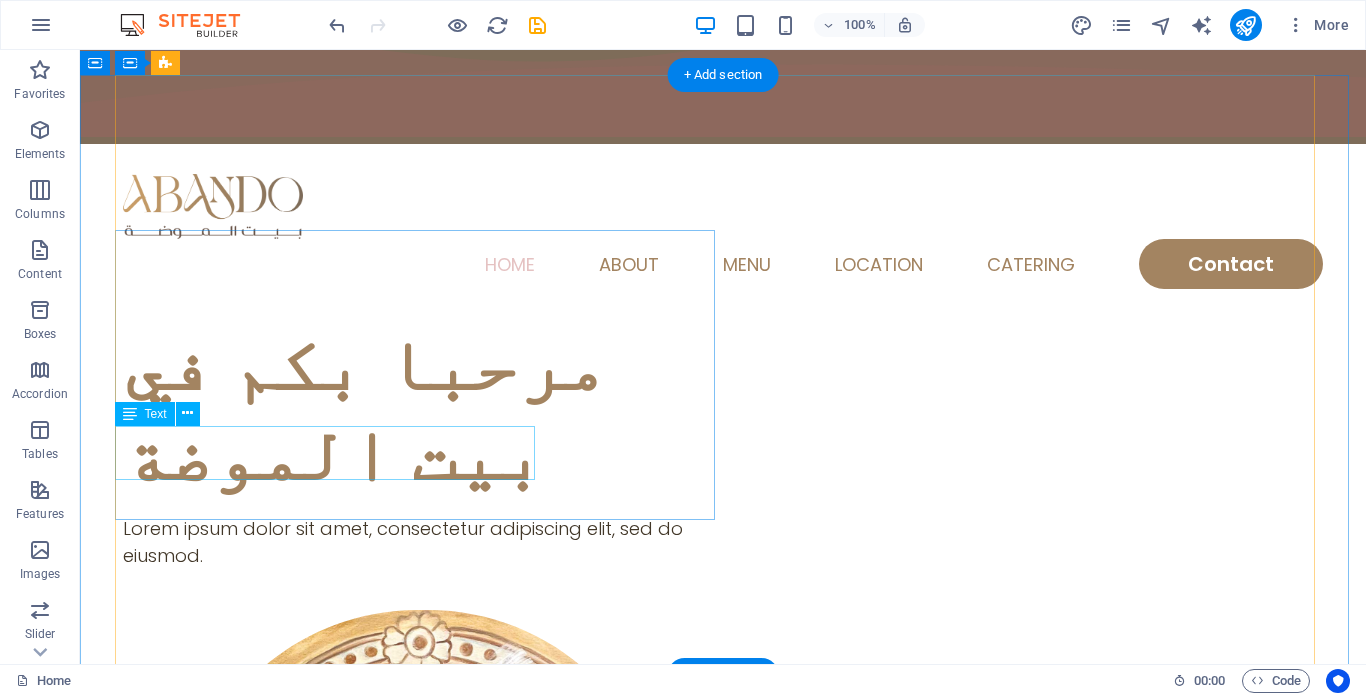 scroll, scrollTop: 100, scrollLeft: 0, axis: vertical 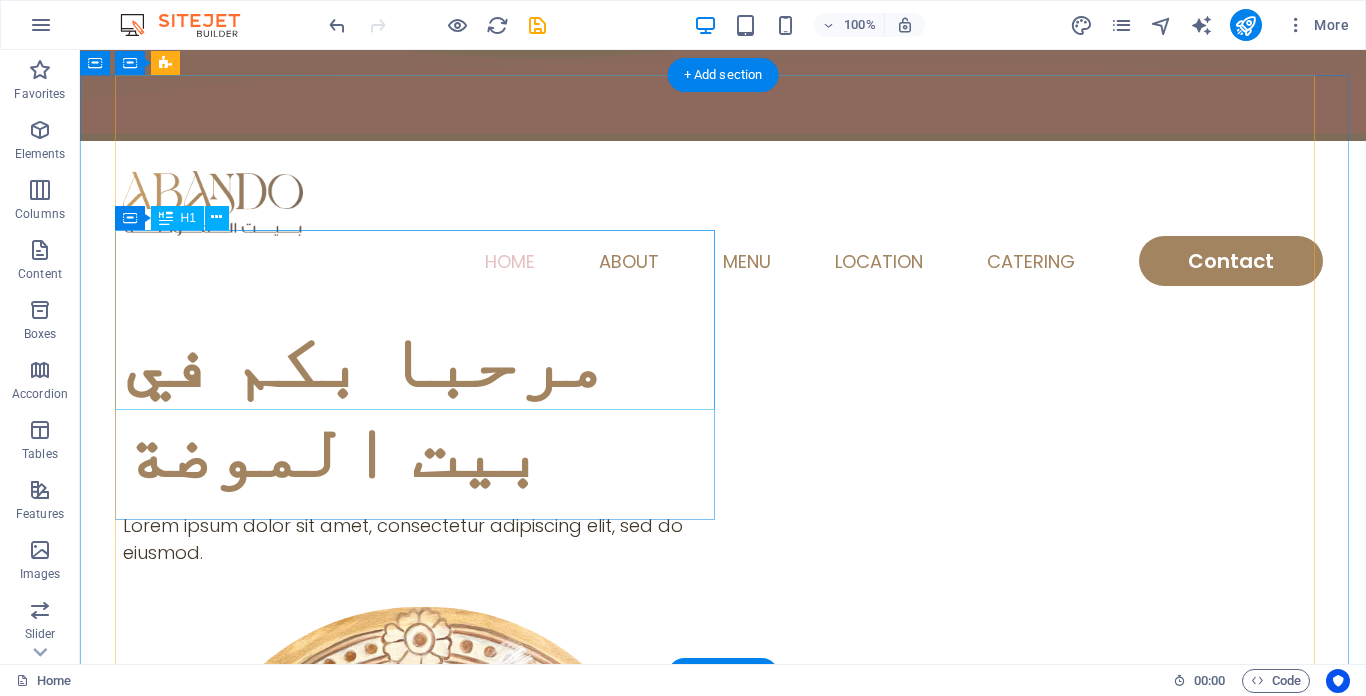 click on "مرحبا بكم في بيت الموضة" at bounding box center (423, 406) 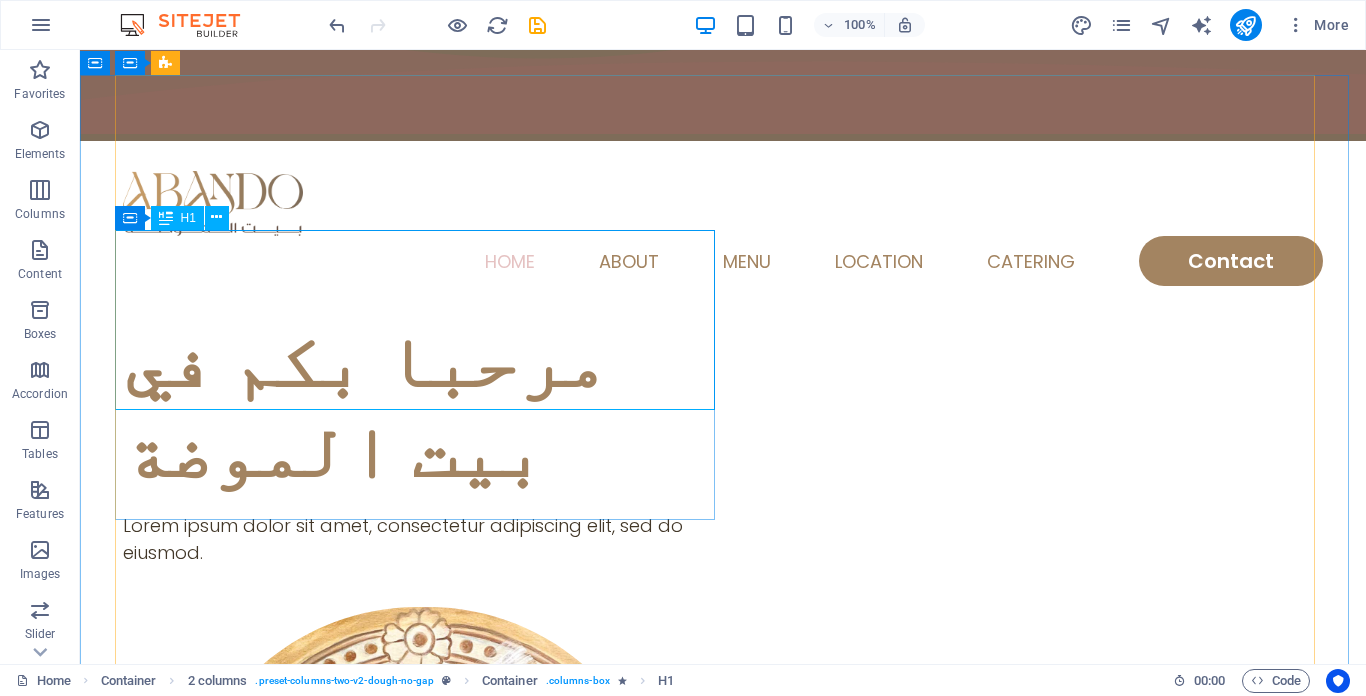 click at bounding box center [166, 218] 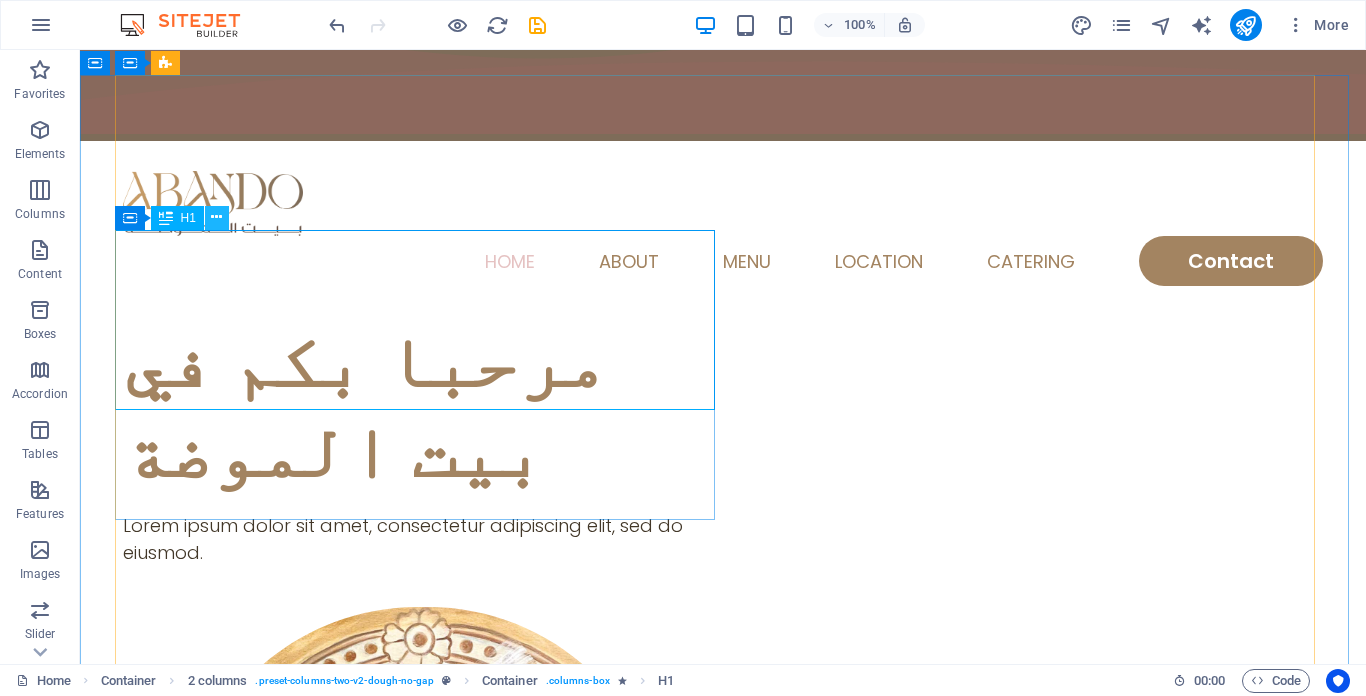 click at bounding box center [217, 218] 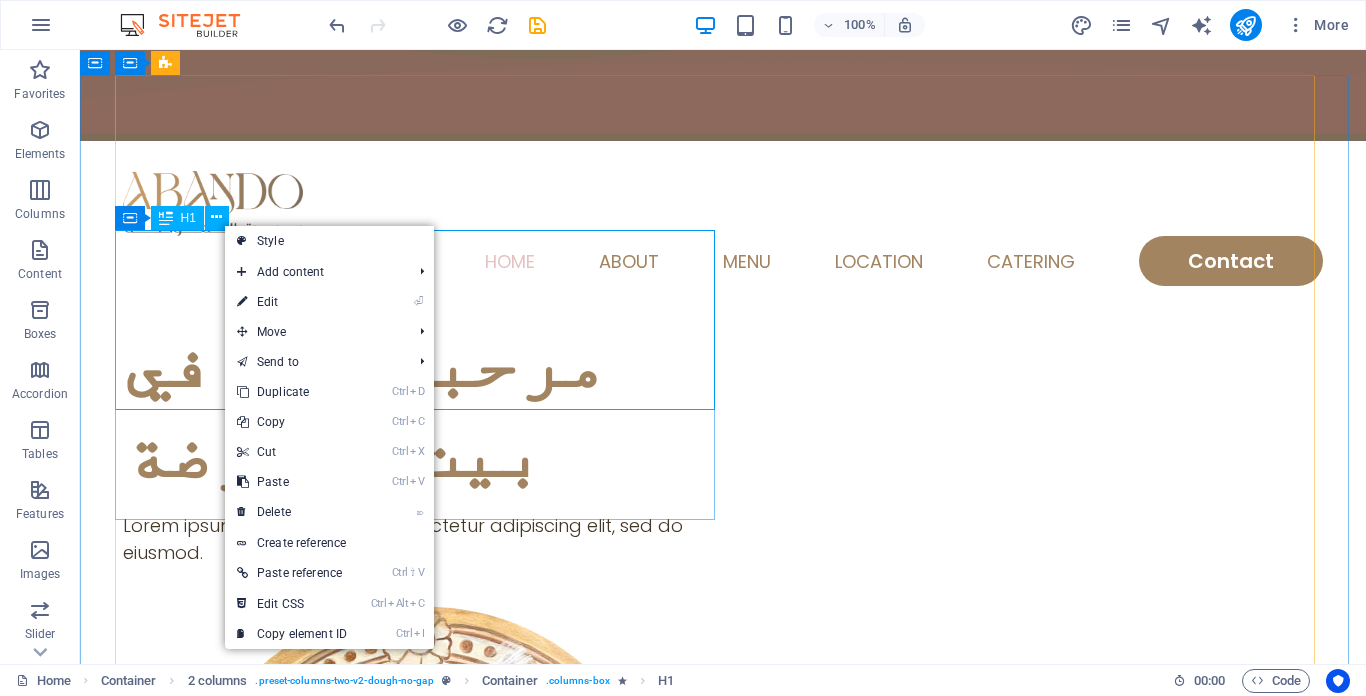 click on "H1" at bounding box center [188, 218] 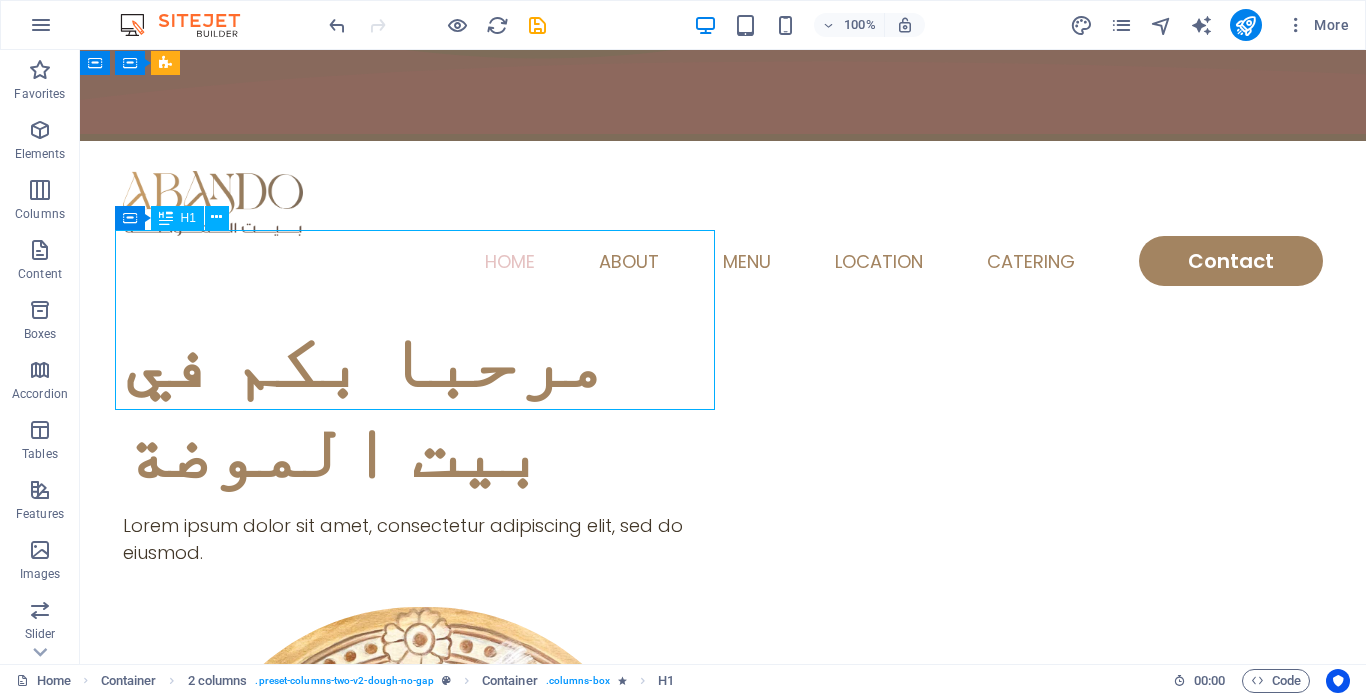 click on "H1" at bounding box center (188, 218) 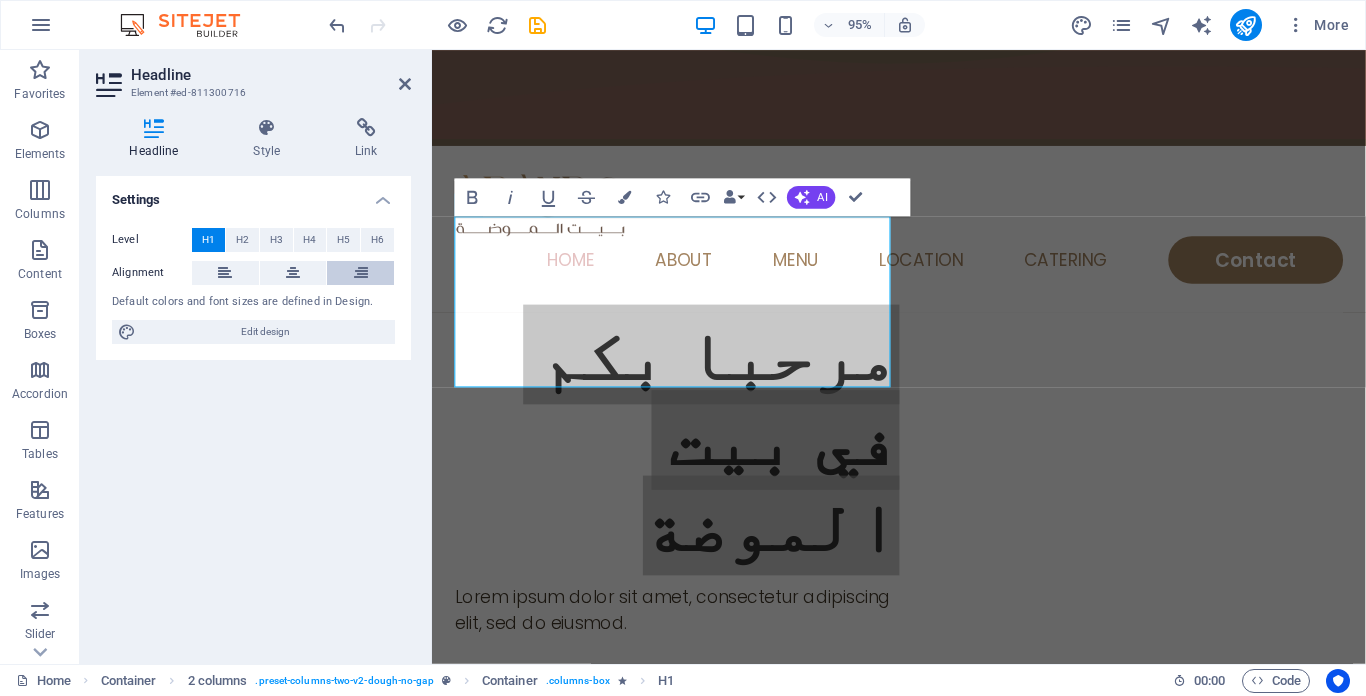 click at bounding box center [360, 273] 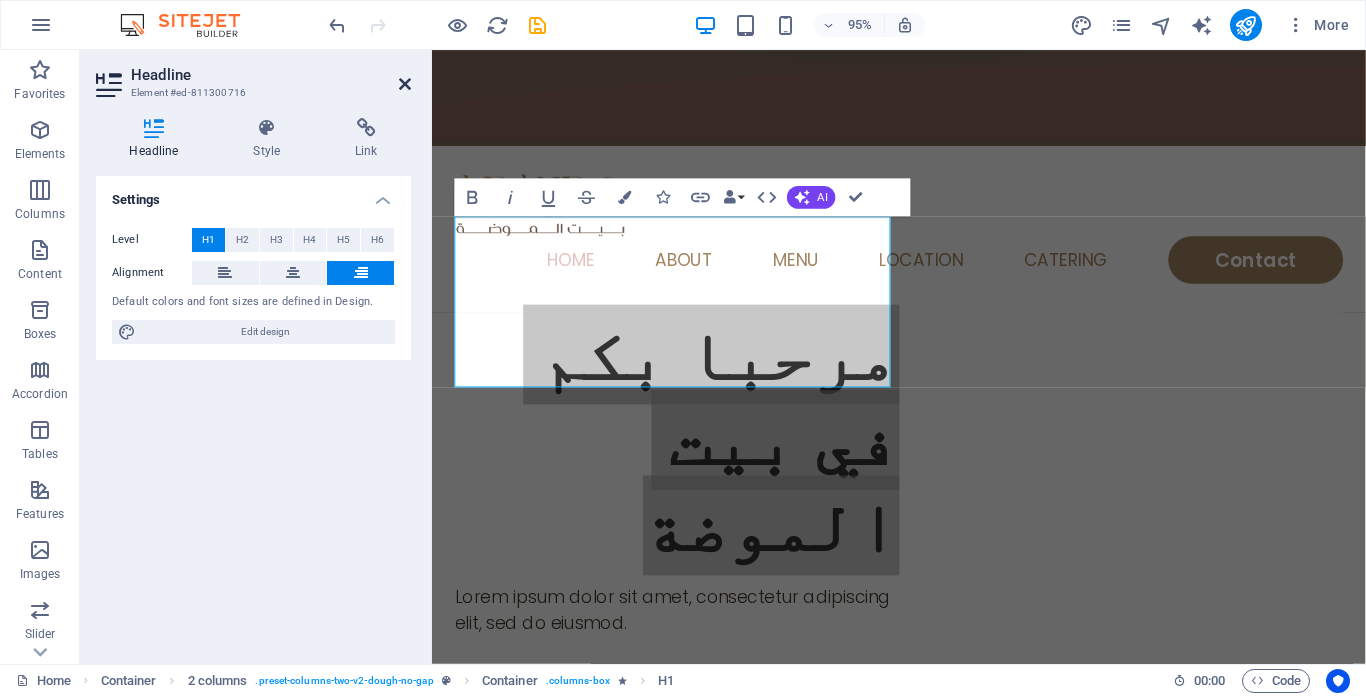 click at bounding box center [405, 84] 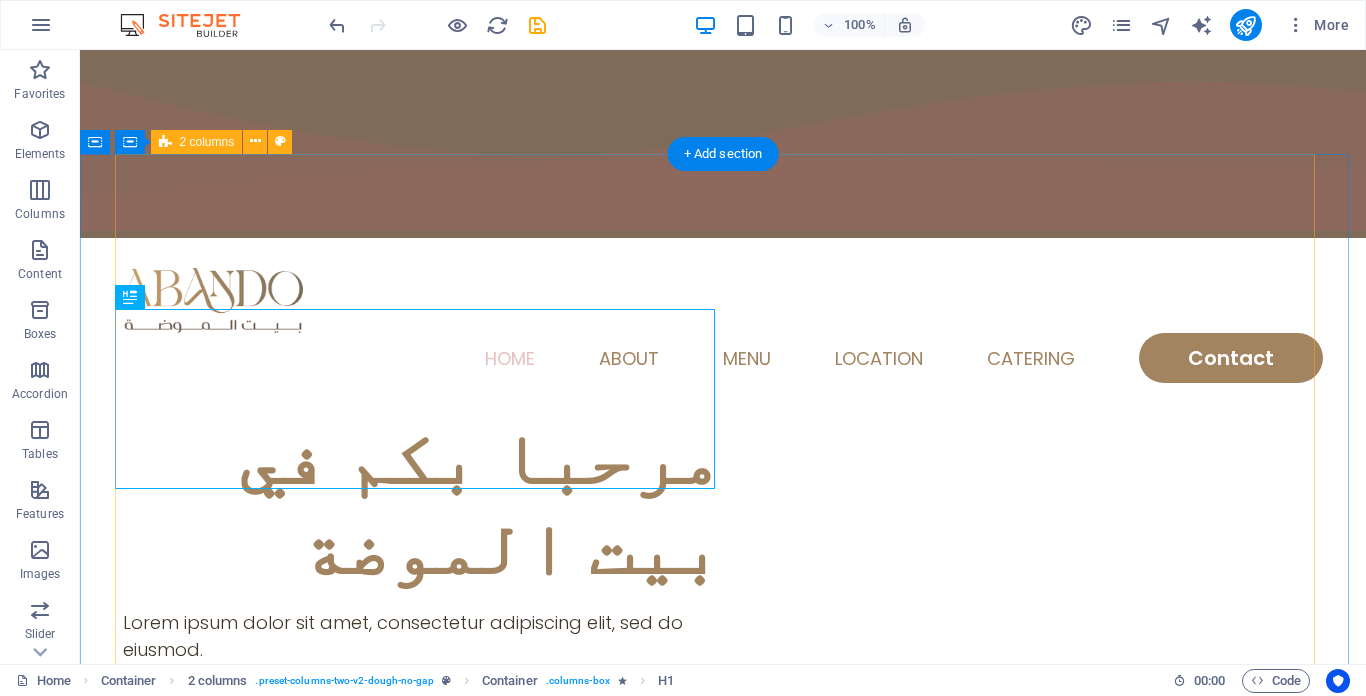 scroll, scrollTop: 0, scrollLeft: 0, axis: both 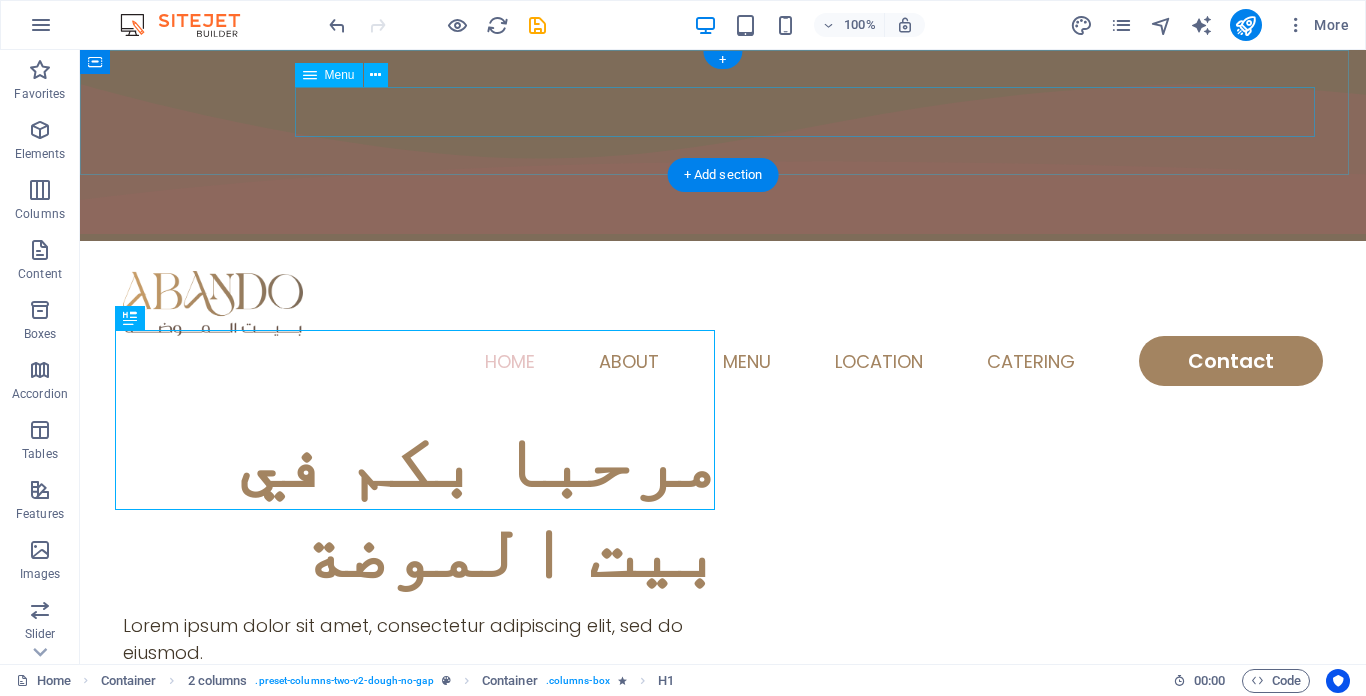 click on "Home About Menu Location Catering Contact" at bounding box center (723, 361) 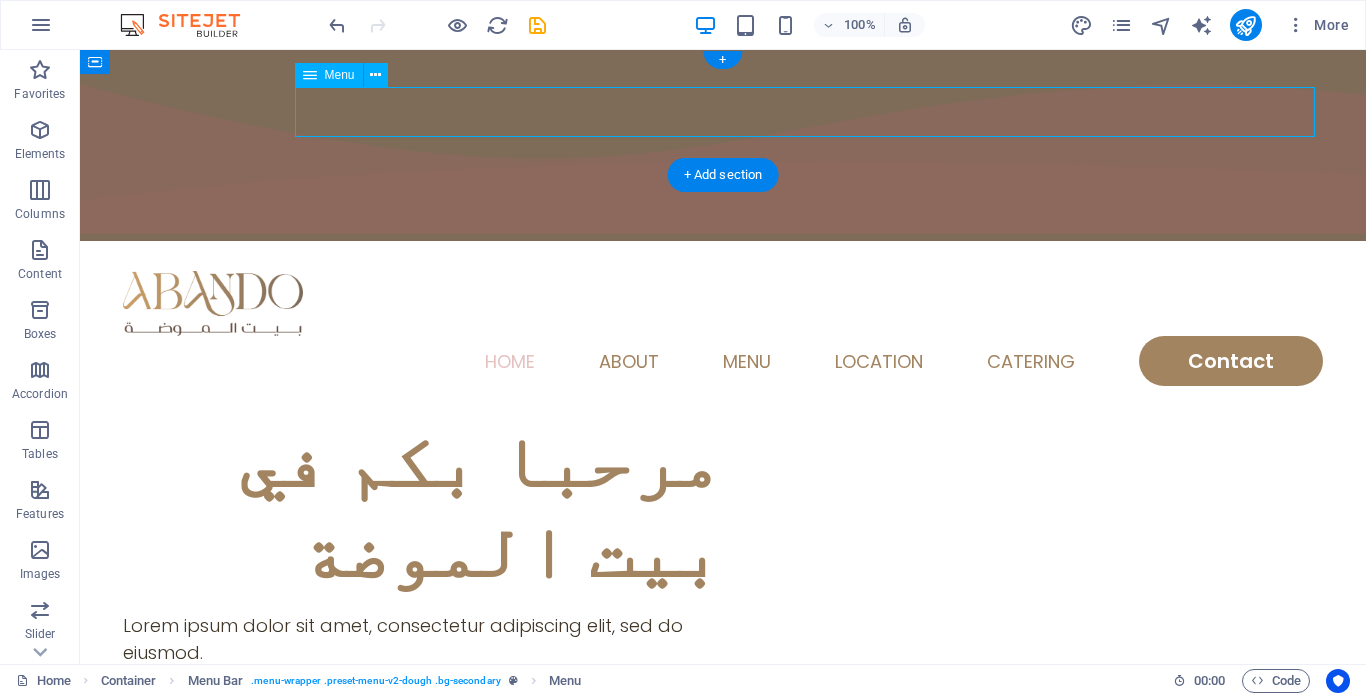 click on "Home About Menu Location Catering Contact" at bounding box center [723, 361] 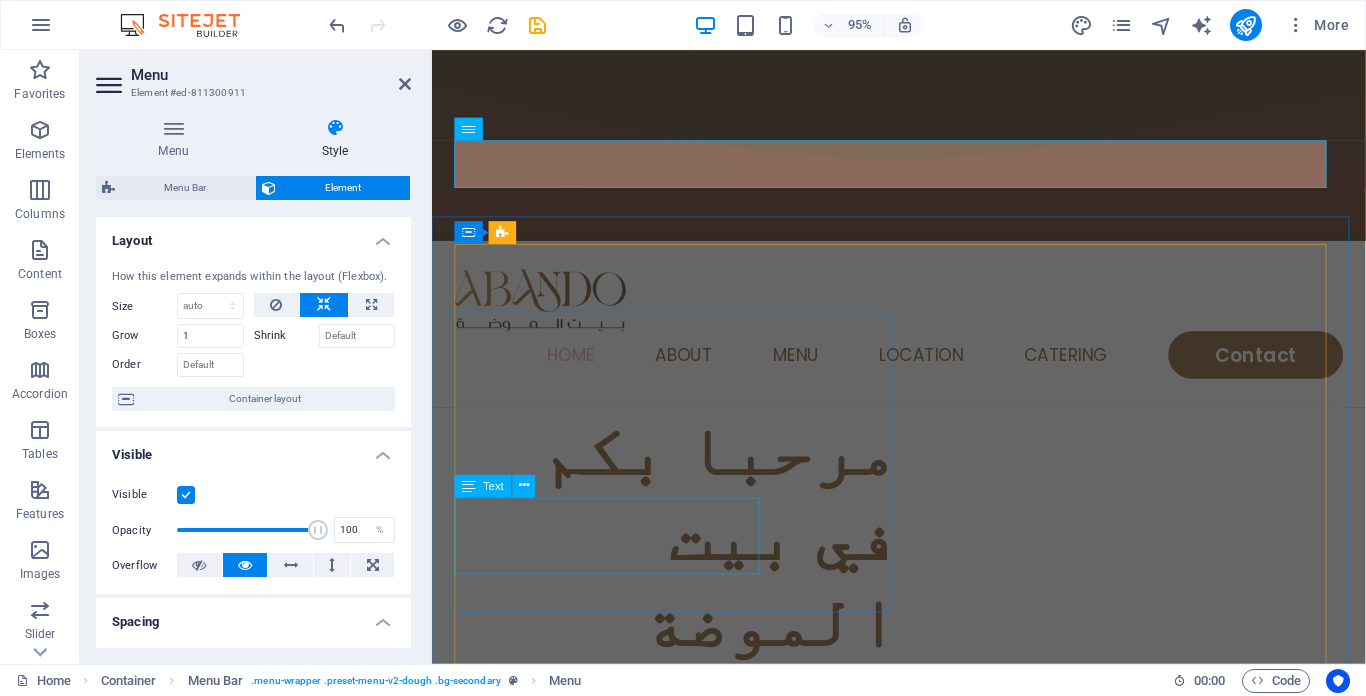 click on "Lorem ipsum dolor sit amet, consectetur adipiscing elit, sed do eiusmod." at bounding box center [690, 739] 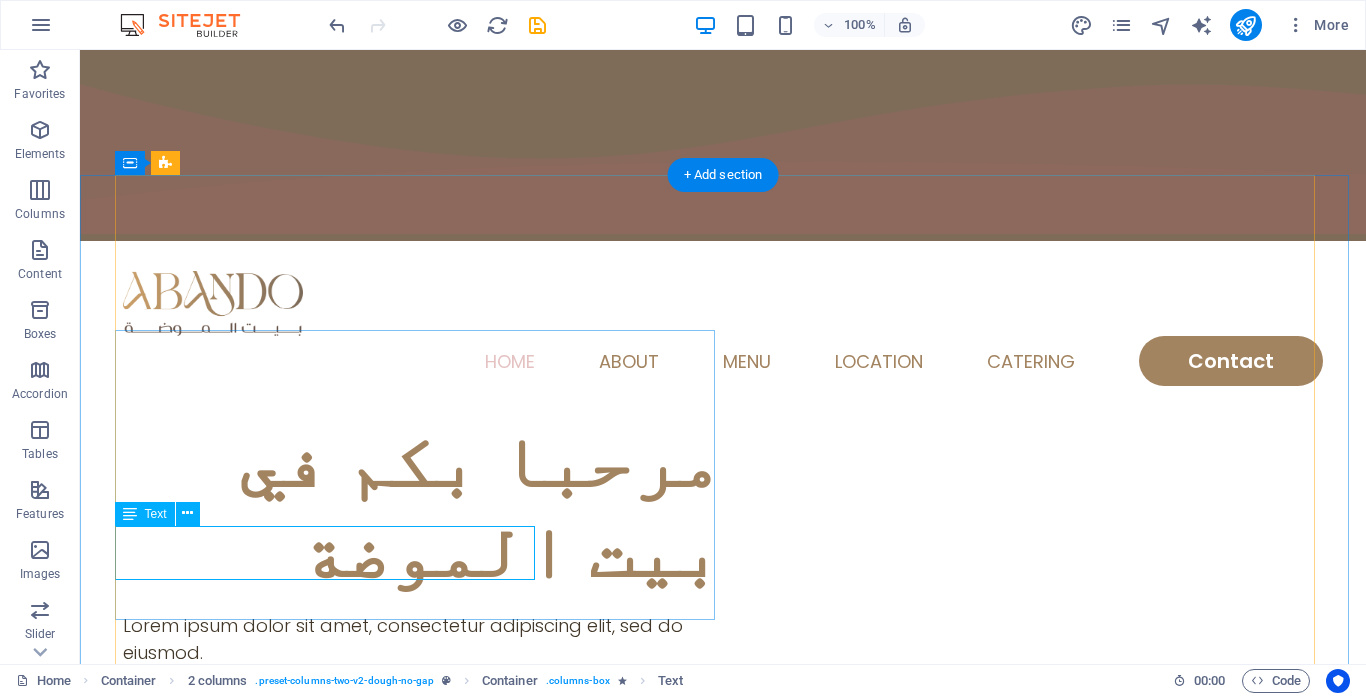 click on "Lorem ipsum dolor sit amet, consectetur adipiscing elit, sed do eiusmod." at bounding box center (423, 639) 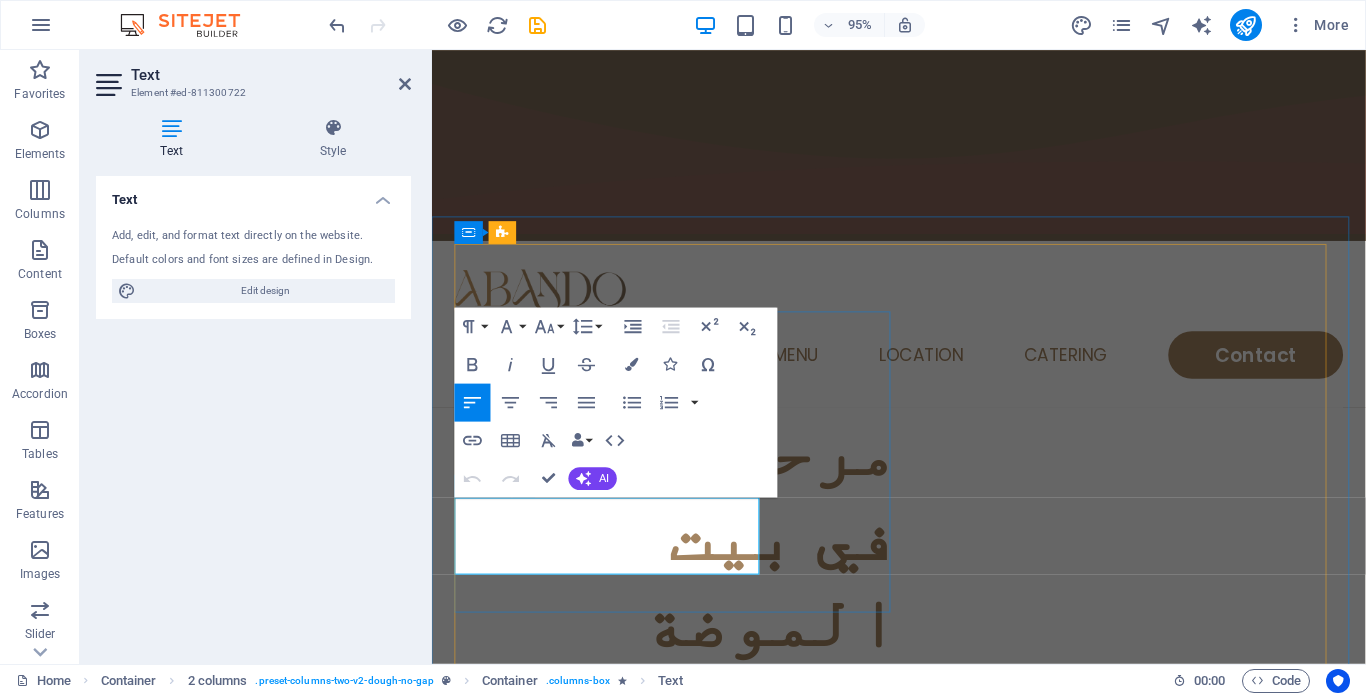 click on "Lorem ipsum dolor sit amet, consectetur adipiscing elit, sed do eiusmod." at bounding box center (690, 739) 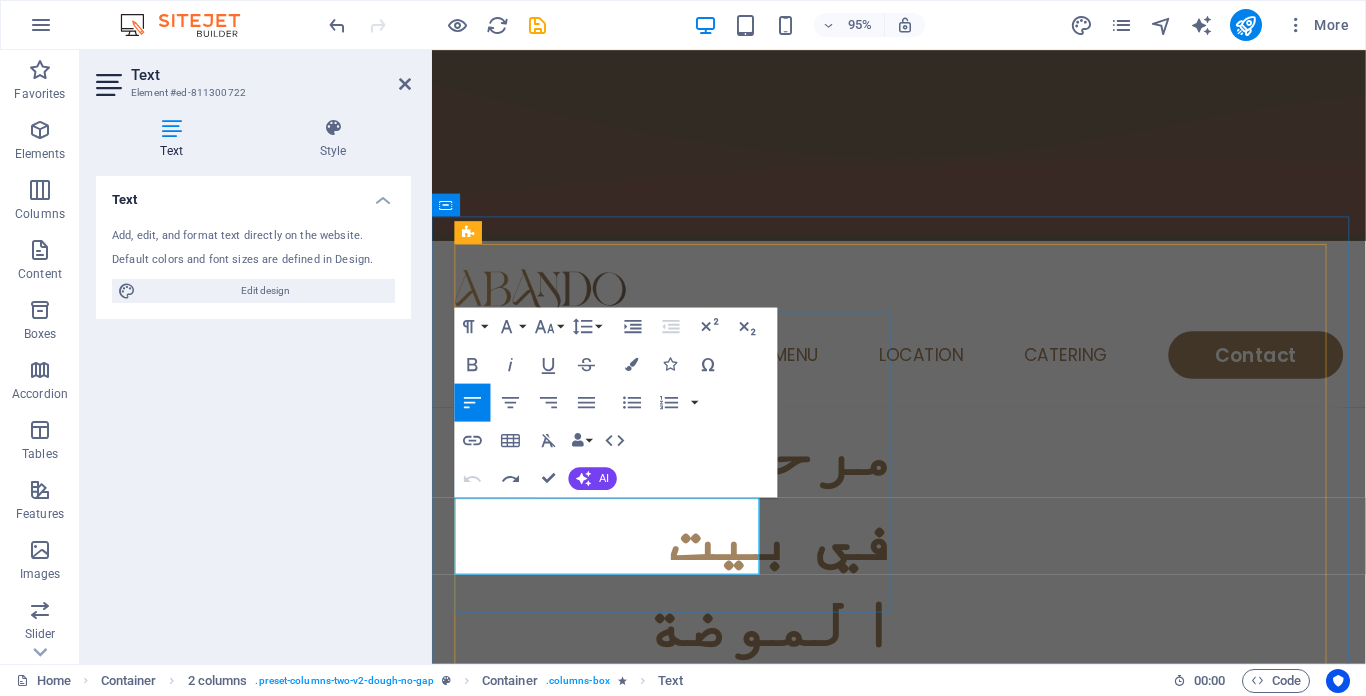 click on "Lorem ipsum dolor sit amet, consectetur adipiscing elit, sed do eiusmod." at bounding box center (690, 739) 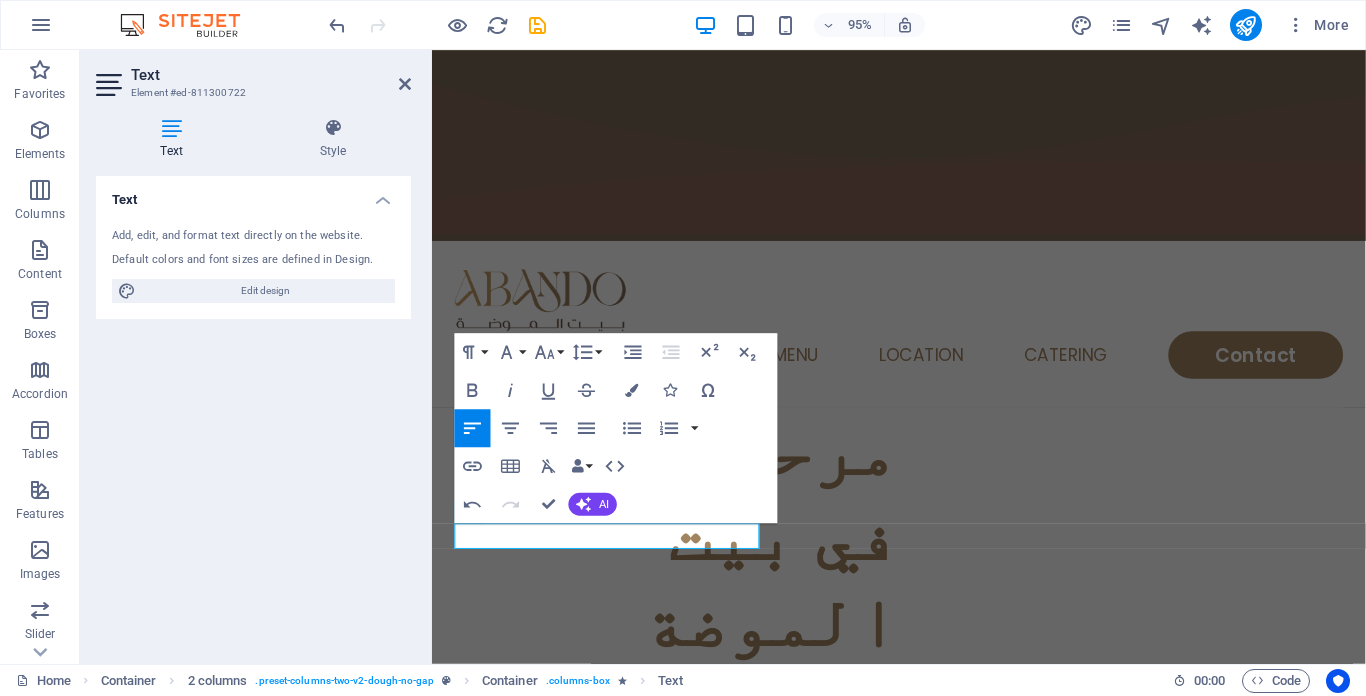 type 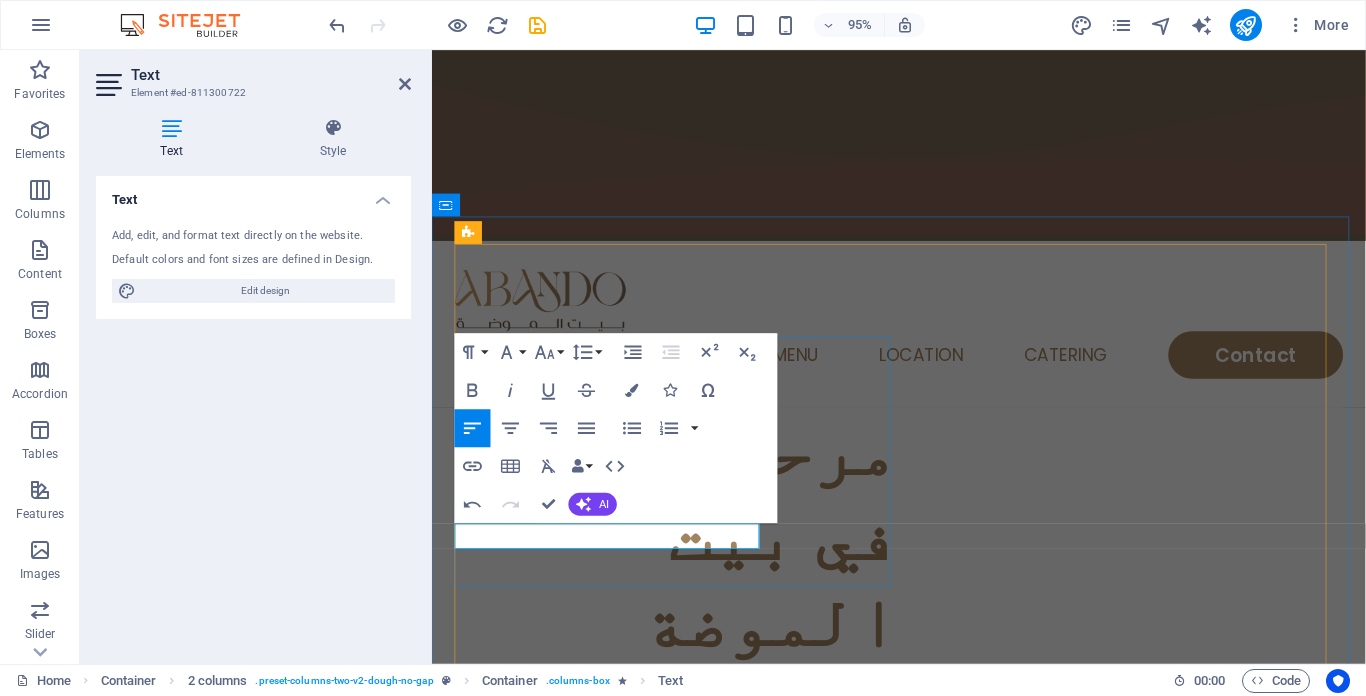 click on "​أأناقتك تبدأ من هنا... مع أباندو، بيت الذوق الرفيع." at bounding box center [690, 739] 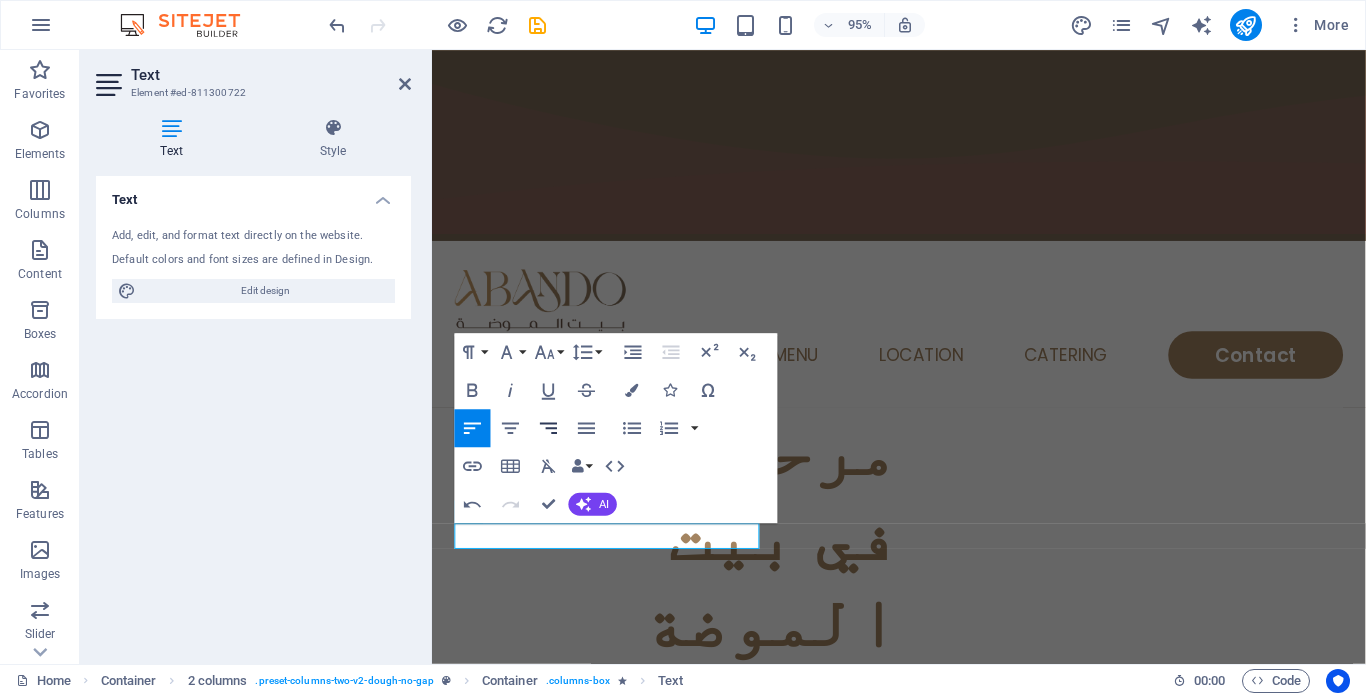 click on "Align Right" at bounding box center (549, 428) 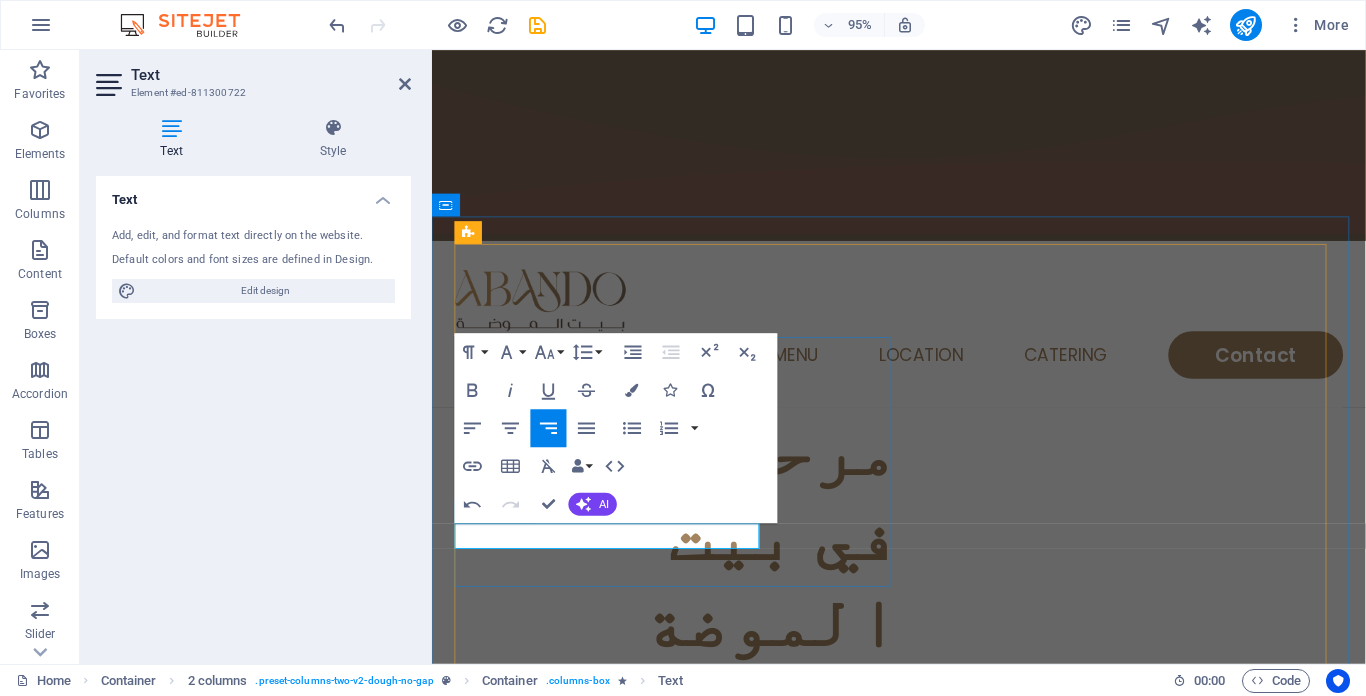 click on "​أأناقتك تبدأ من هنا... مع أباندو، بيت الذوق الرفيع." at bounding box center [690, 739] 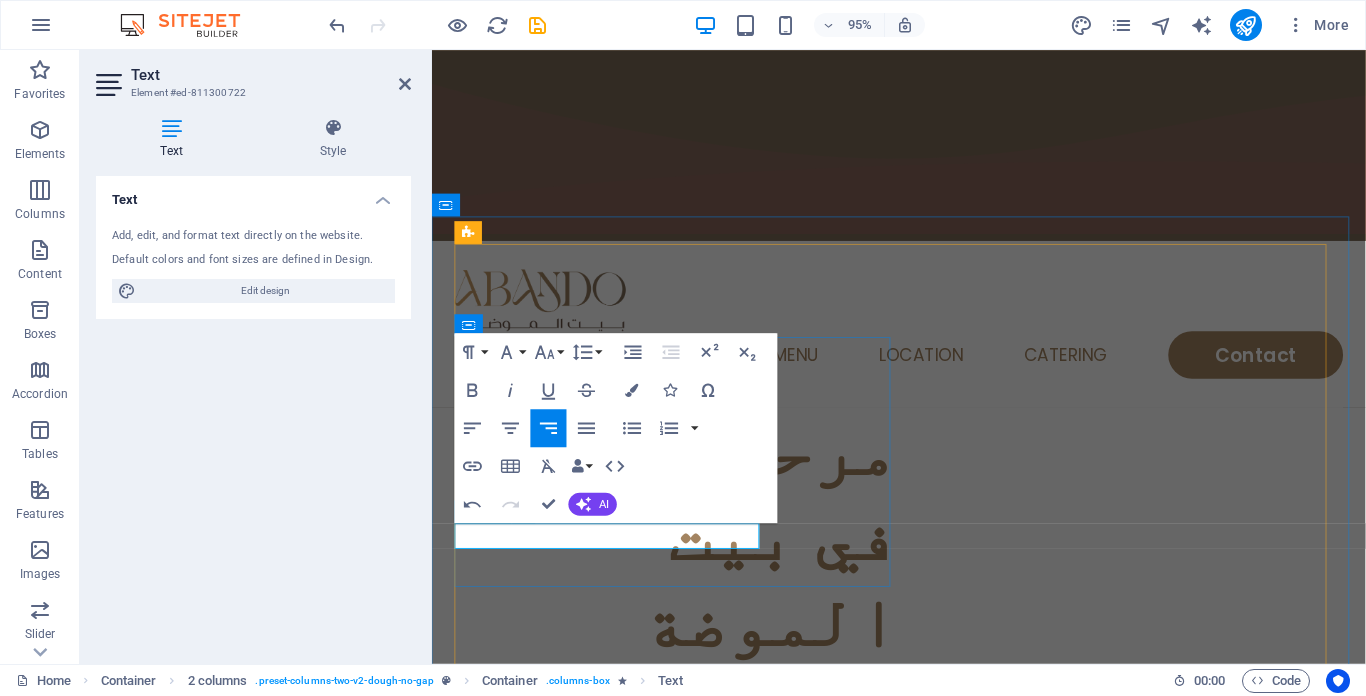 click on "​أأناقتك تبدأ من هنا... مع أباندو، بيت الذوق الرفيع." at bounding box center [690, 739] 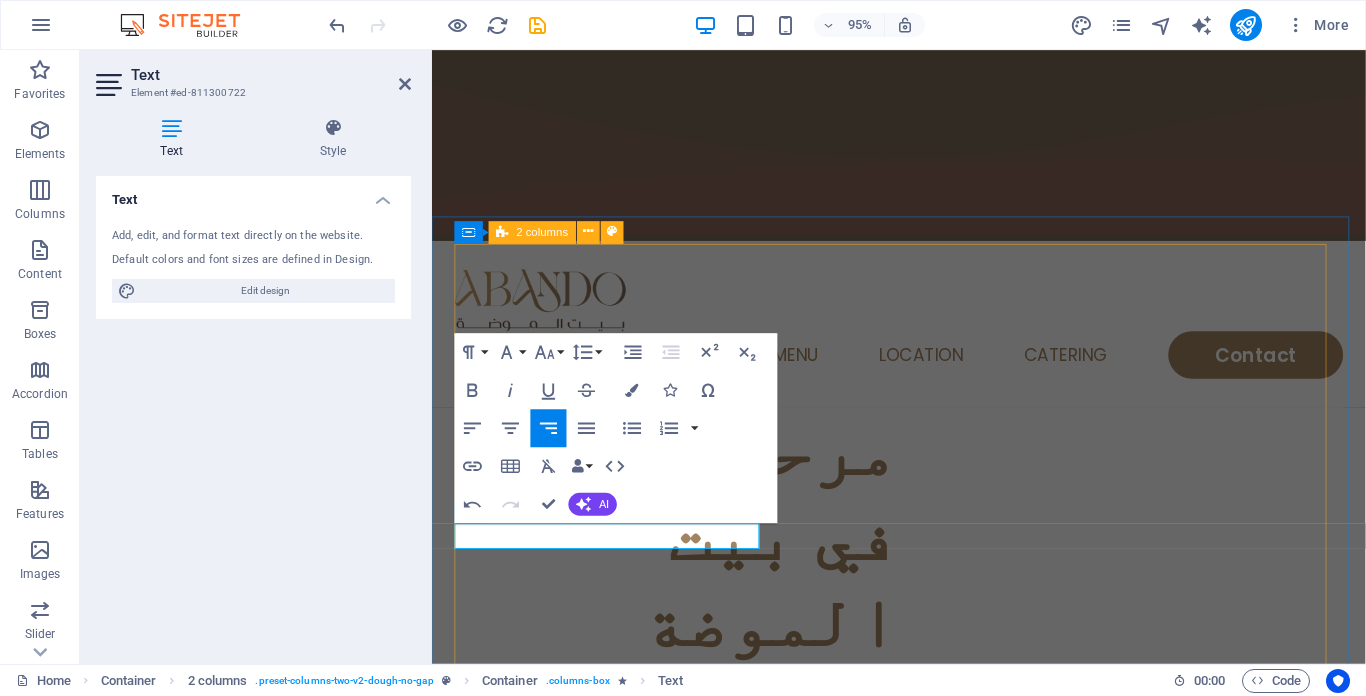 click on "مرحبا بكم في بيت الموضة ​أأناقتك تبدأ من هنا... مع أباندو، بيت الذوق الرفيع." at bounding box center (923, 850) 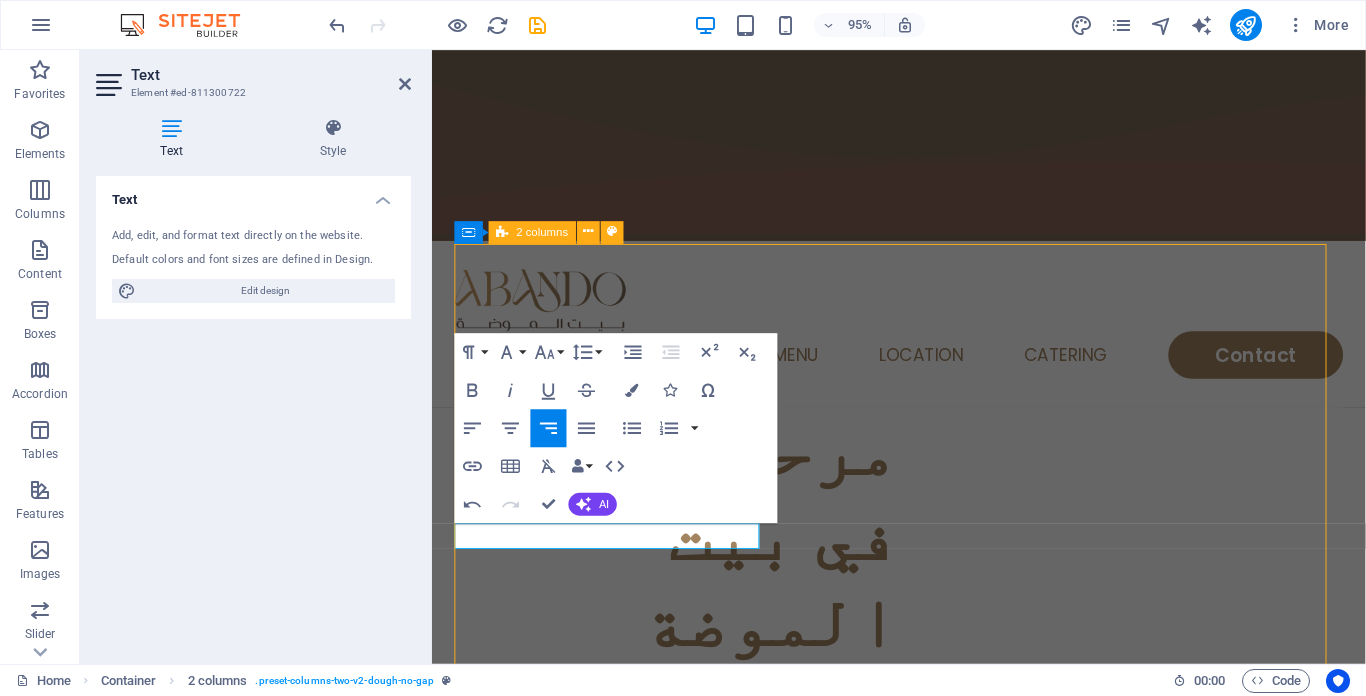 click on "مرحبا بكم في بيت الموضة أأناقتك تبدأ من هنا... مع أباندو، بيت الذوق الرفيع." at bounding box center [923, 850] 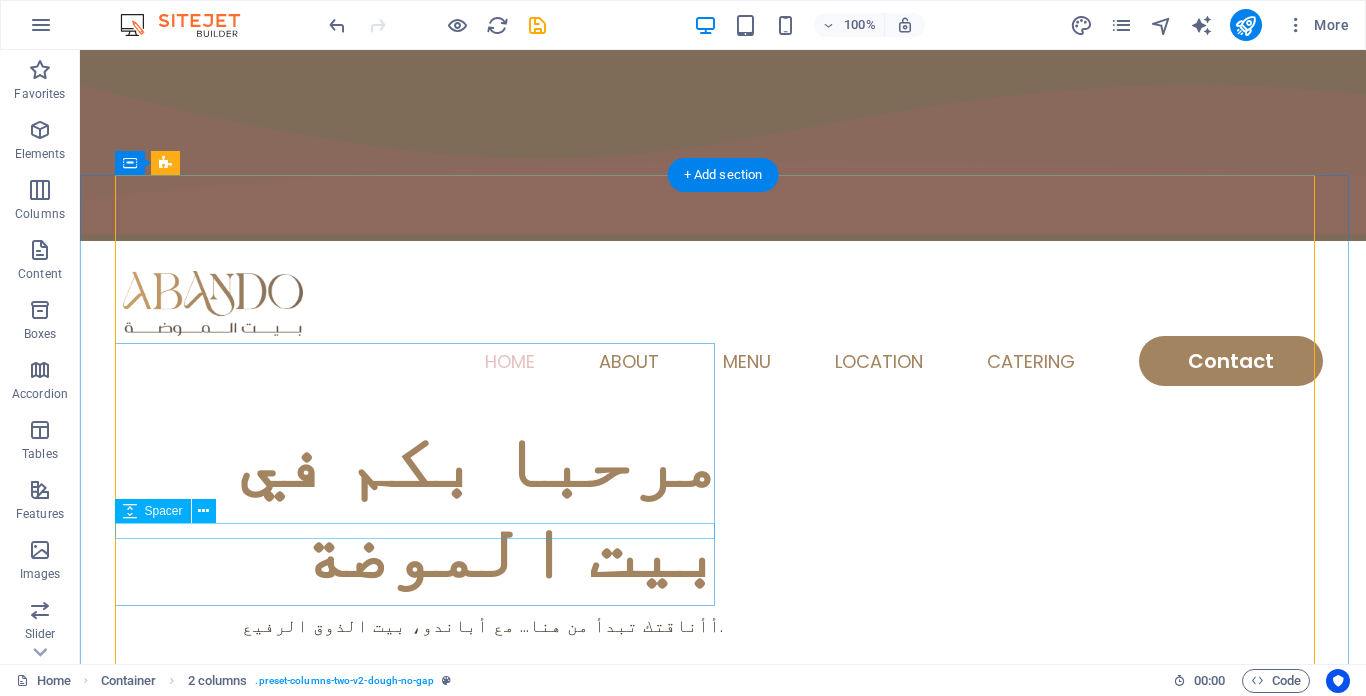 click at bounding box center (423, 604) 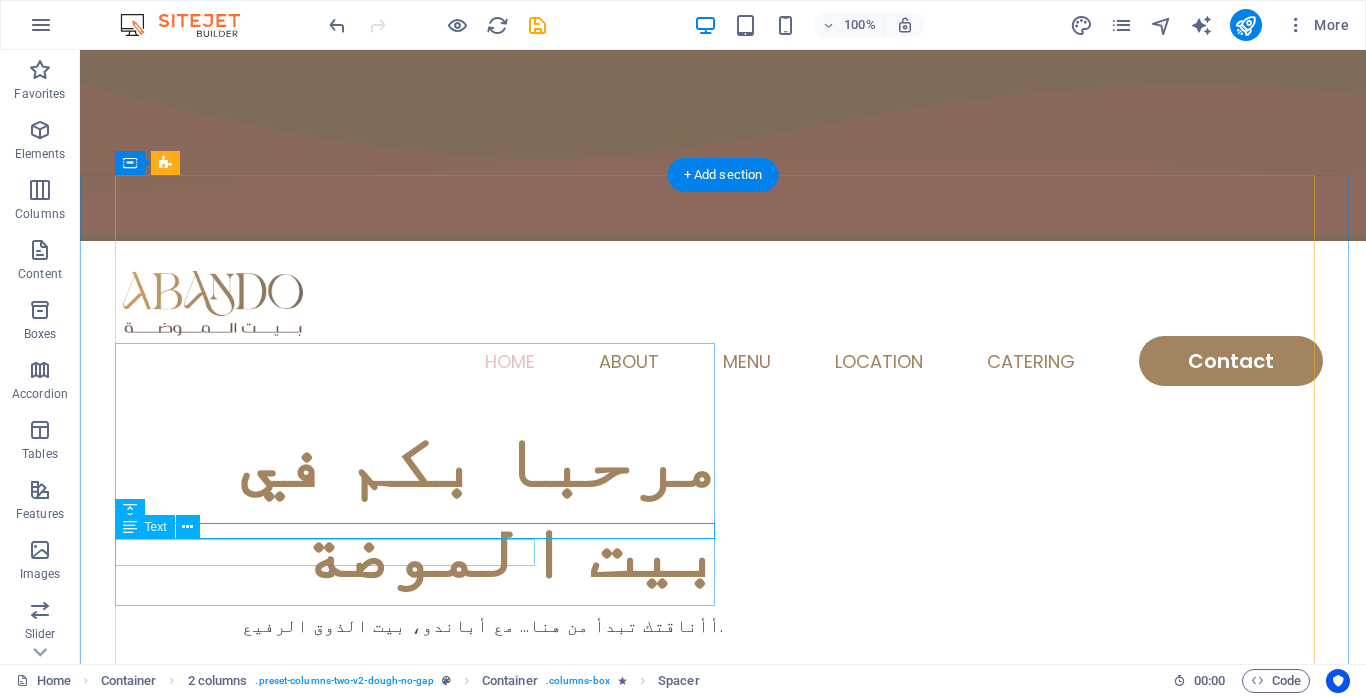 click on "أأناقتك تبدأ من هنا... مع أباندو، بيت الذوق الرفيع." at bounding box center (423, 625) 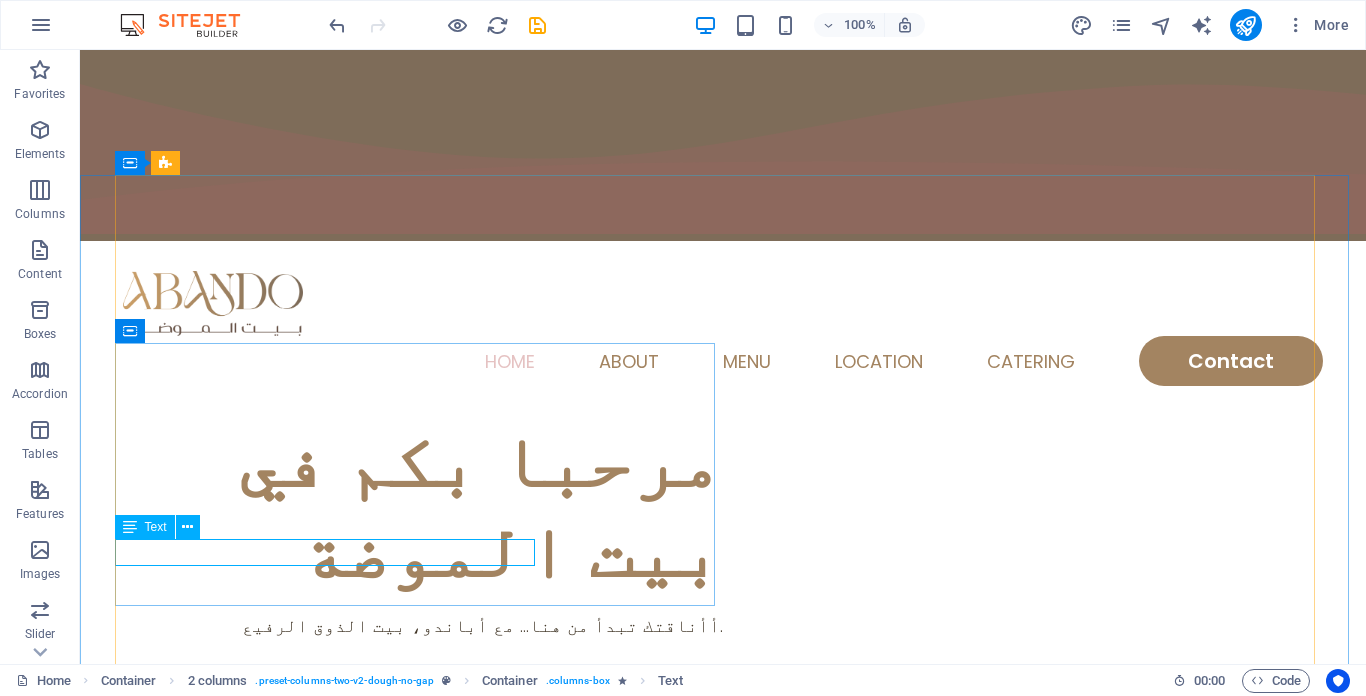 click at bounding box center (130, 527) 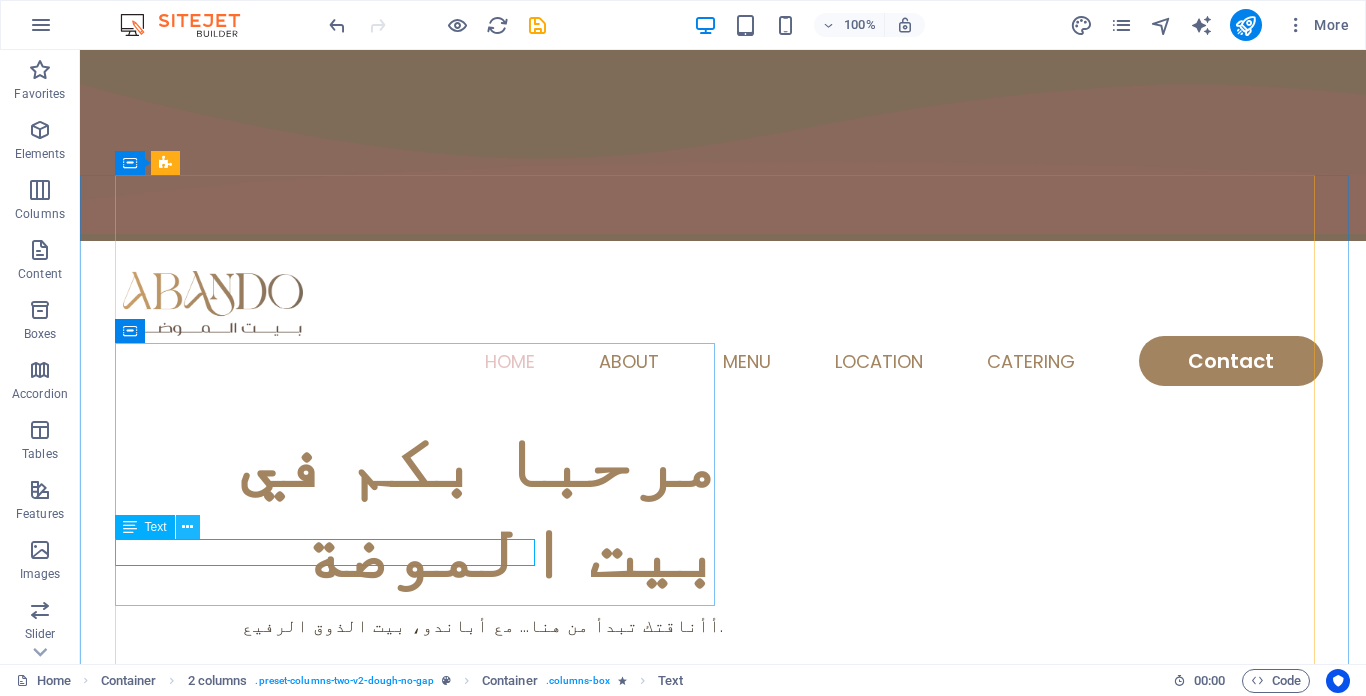 click at bounding box center (188, 527) 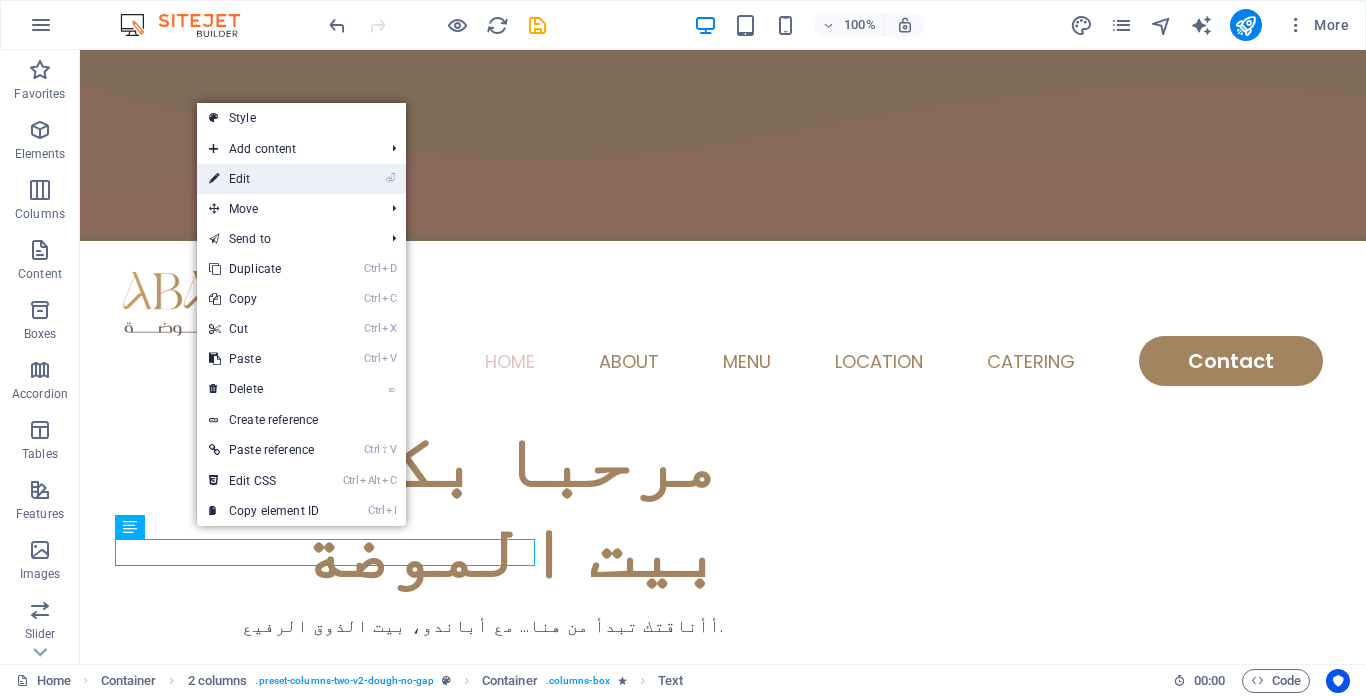 click on "⏎  Edit" at bounding box center (264, 179) 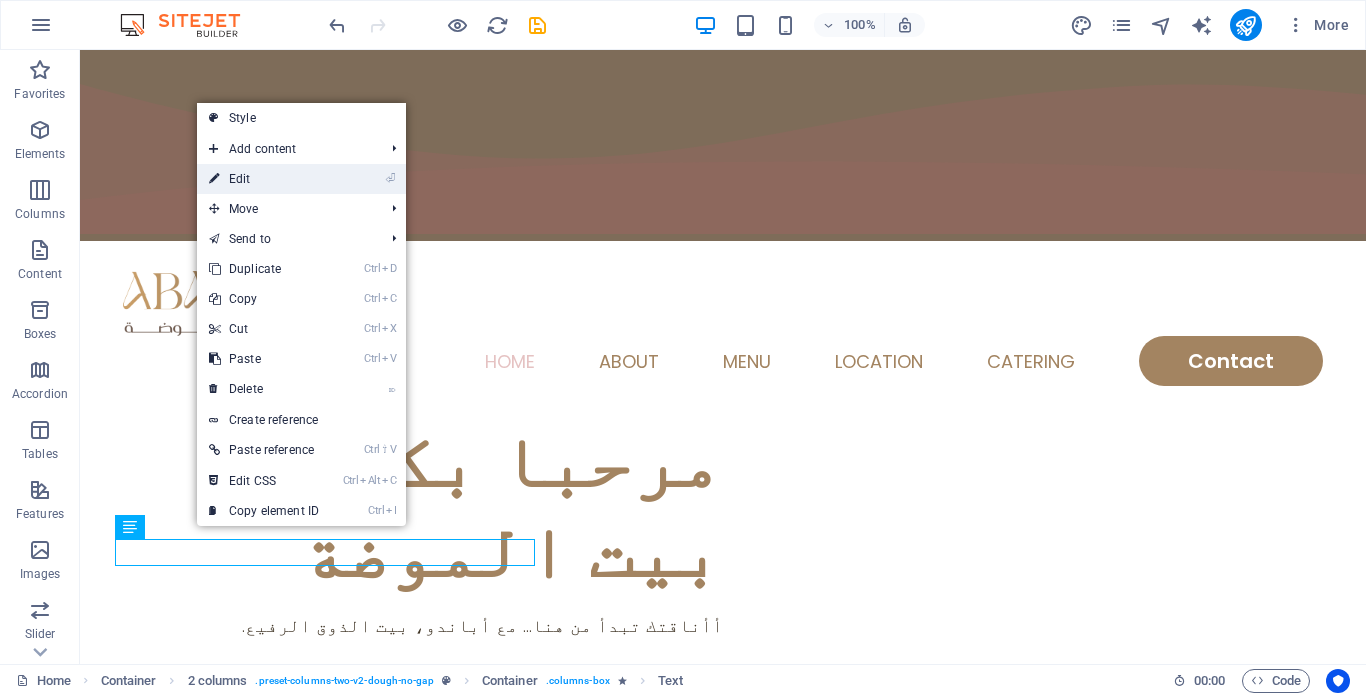 select on "%" 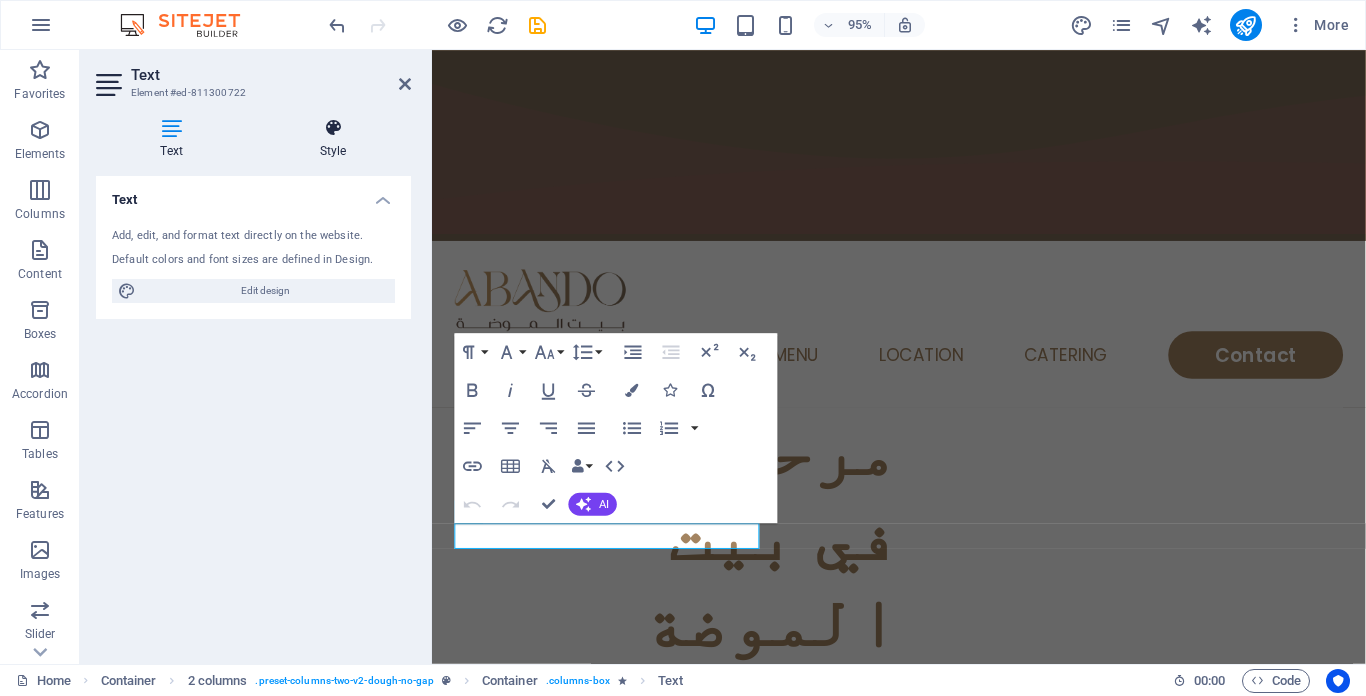 click on "Style" at bounding box center (333, 139) 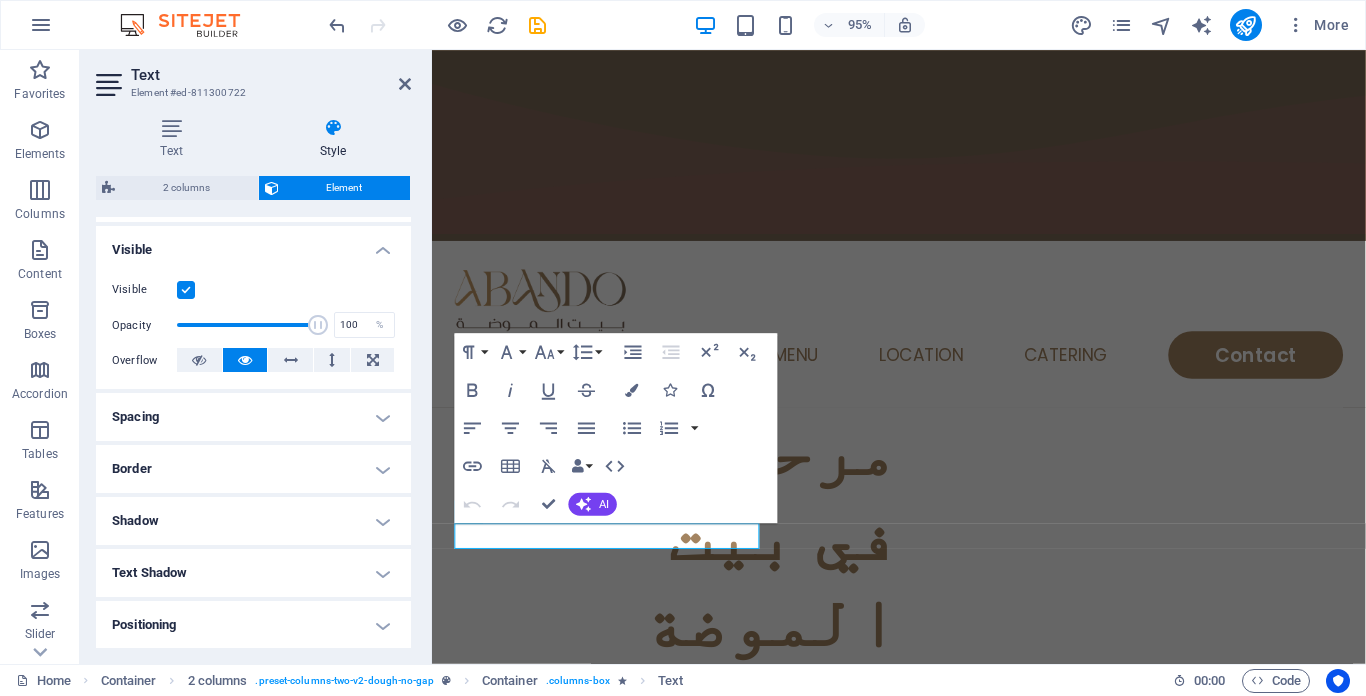 scroll, scrollTop: 200, scrollLeft: 0, axis: vertical 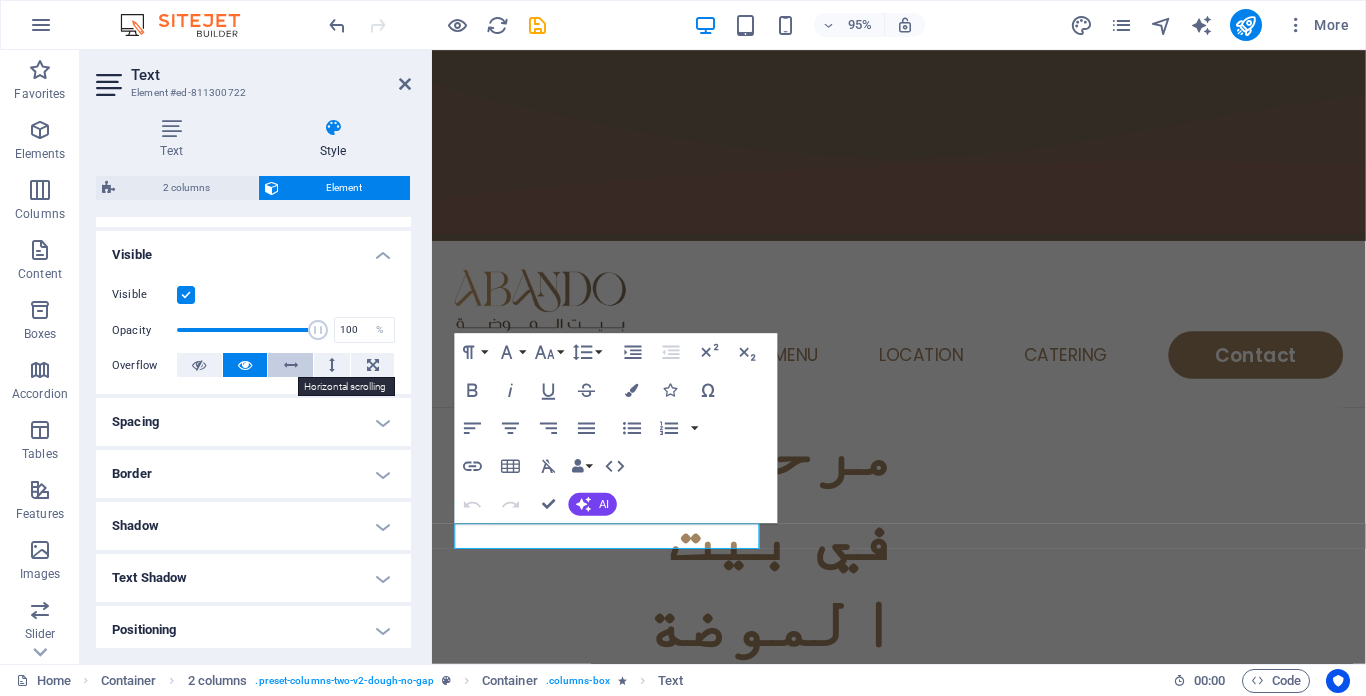 click at bounding box center (290, 365) 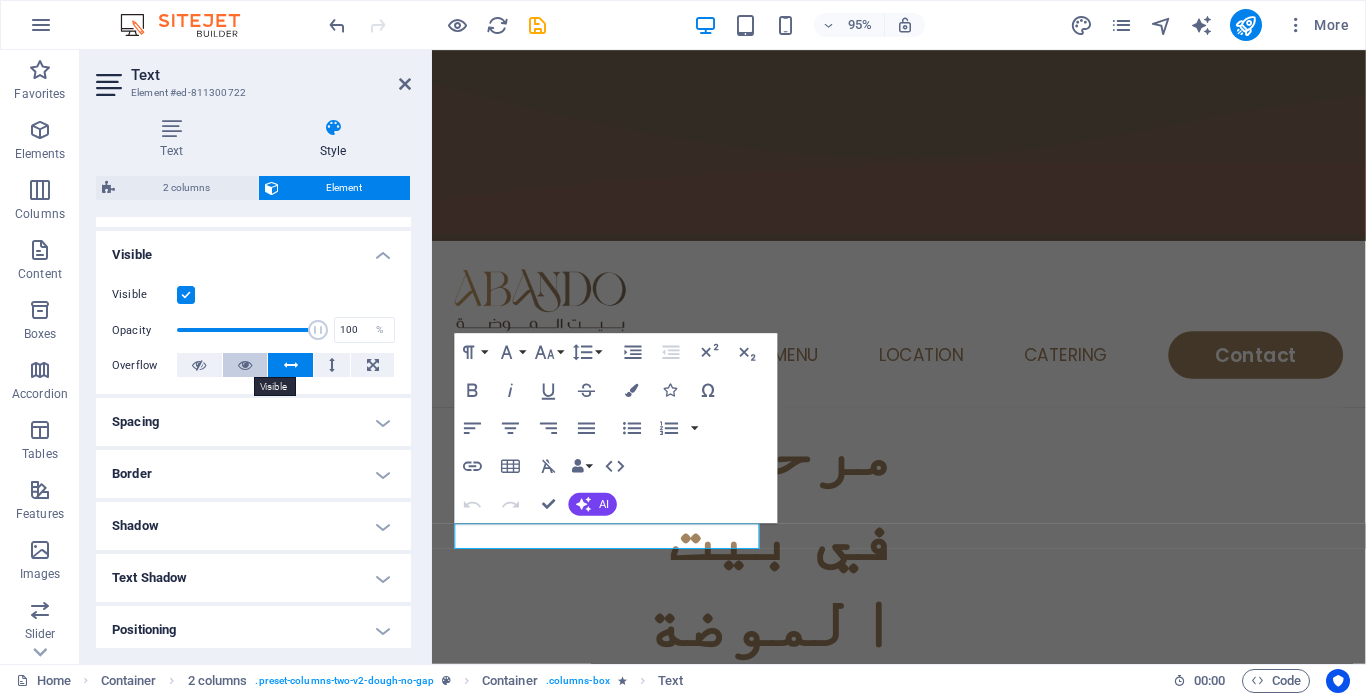 click at bounding box center (245, 365) 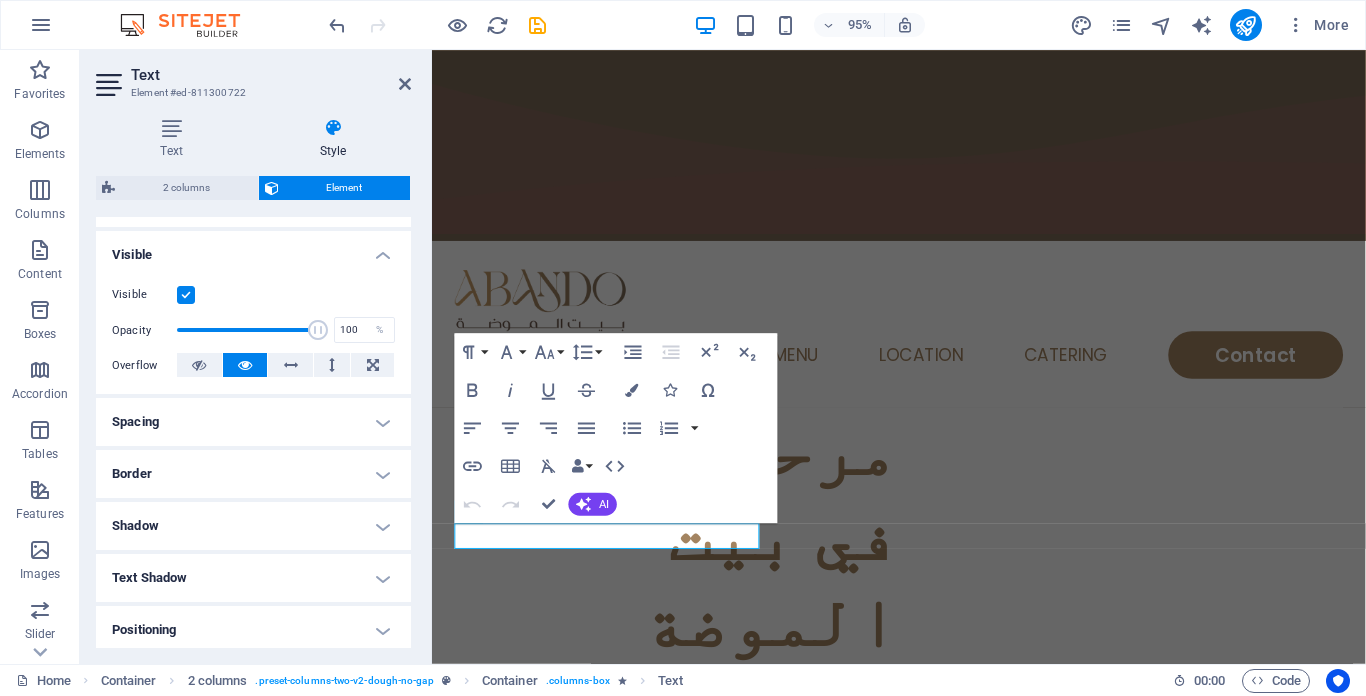 click on "Spacing" at bounding box center [253, 422] 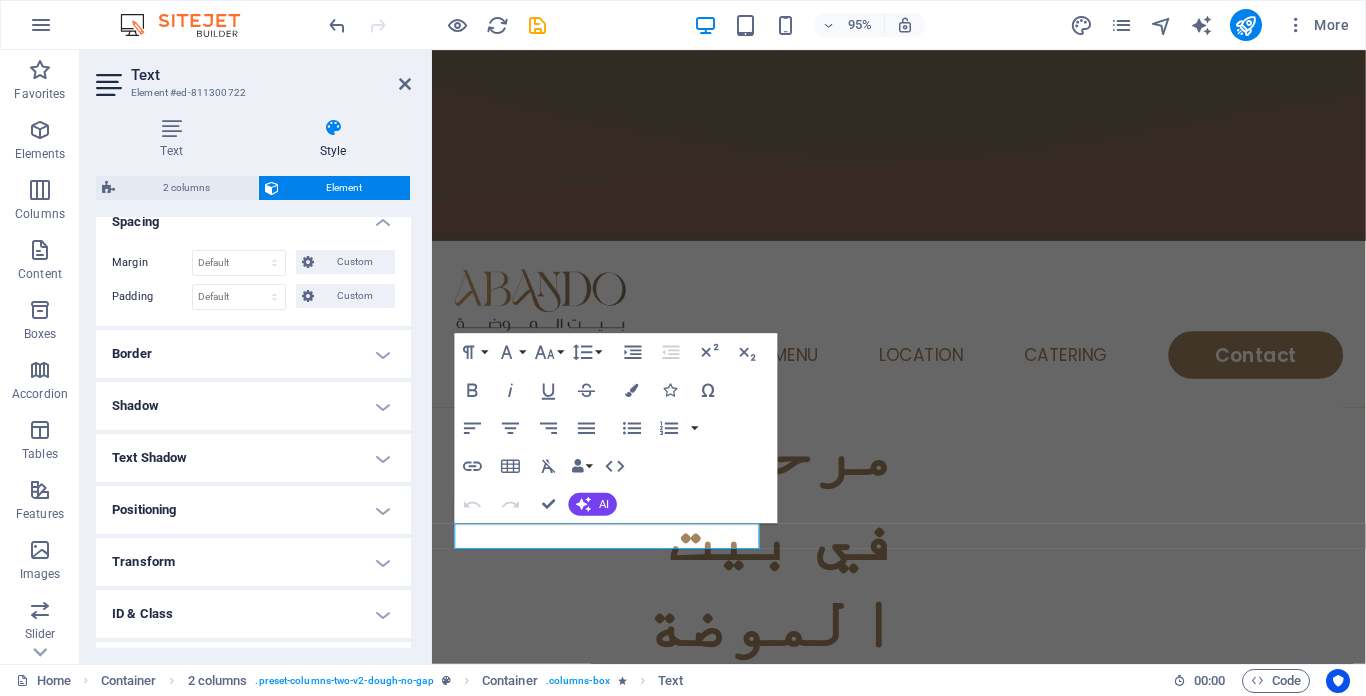 click on "Border" at bounding box center [253, 354] 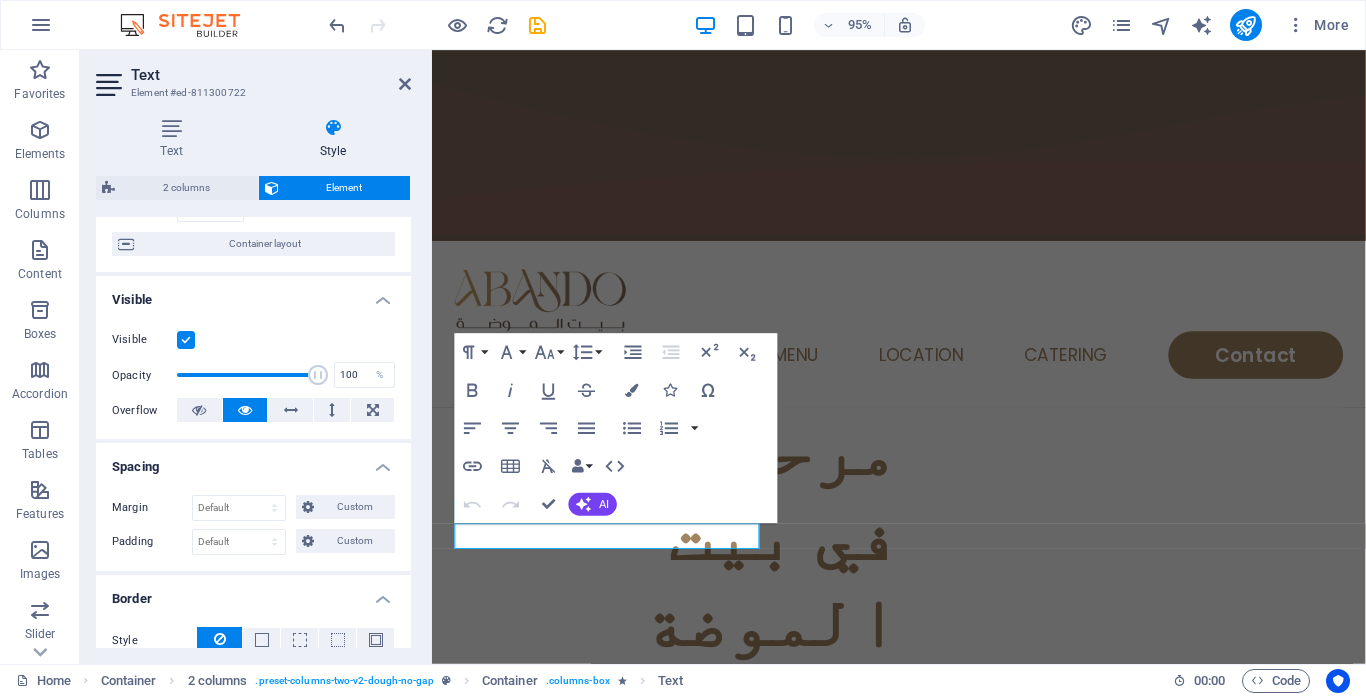 scroll, scrollTop: 100, scrollLeft: 0, axis: vertical 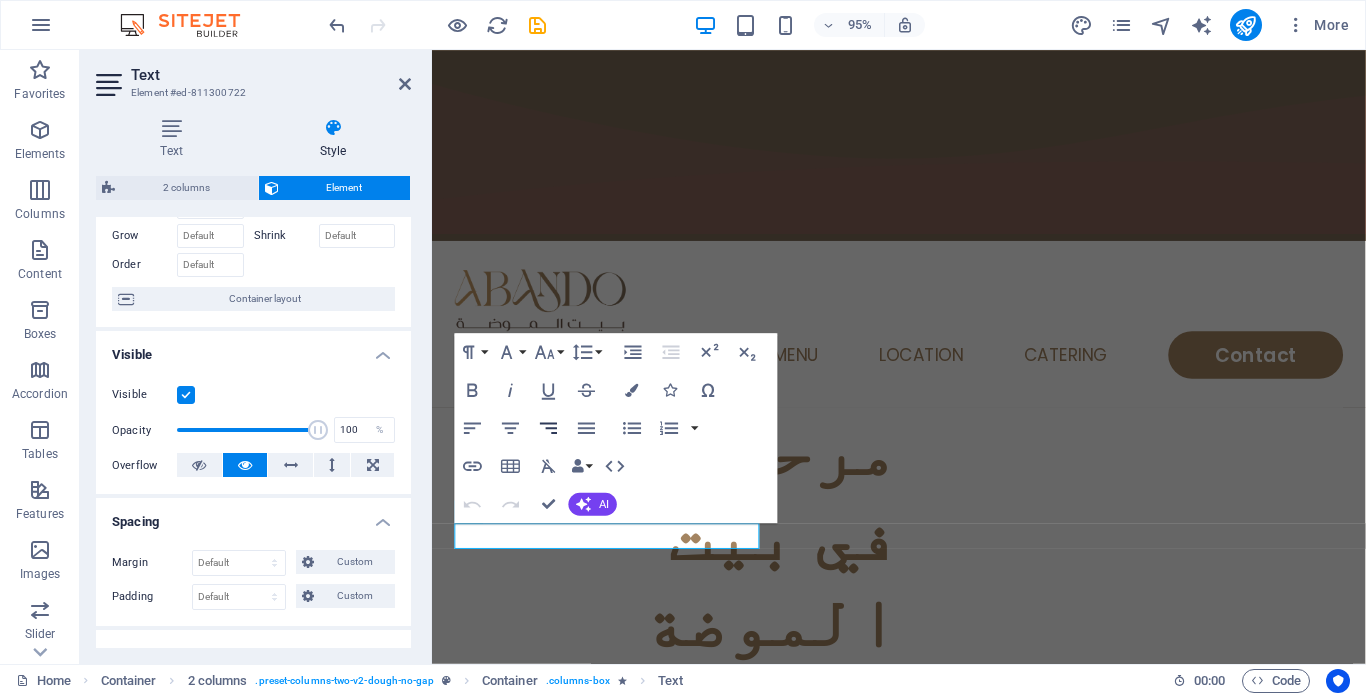 click 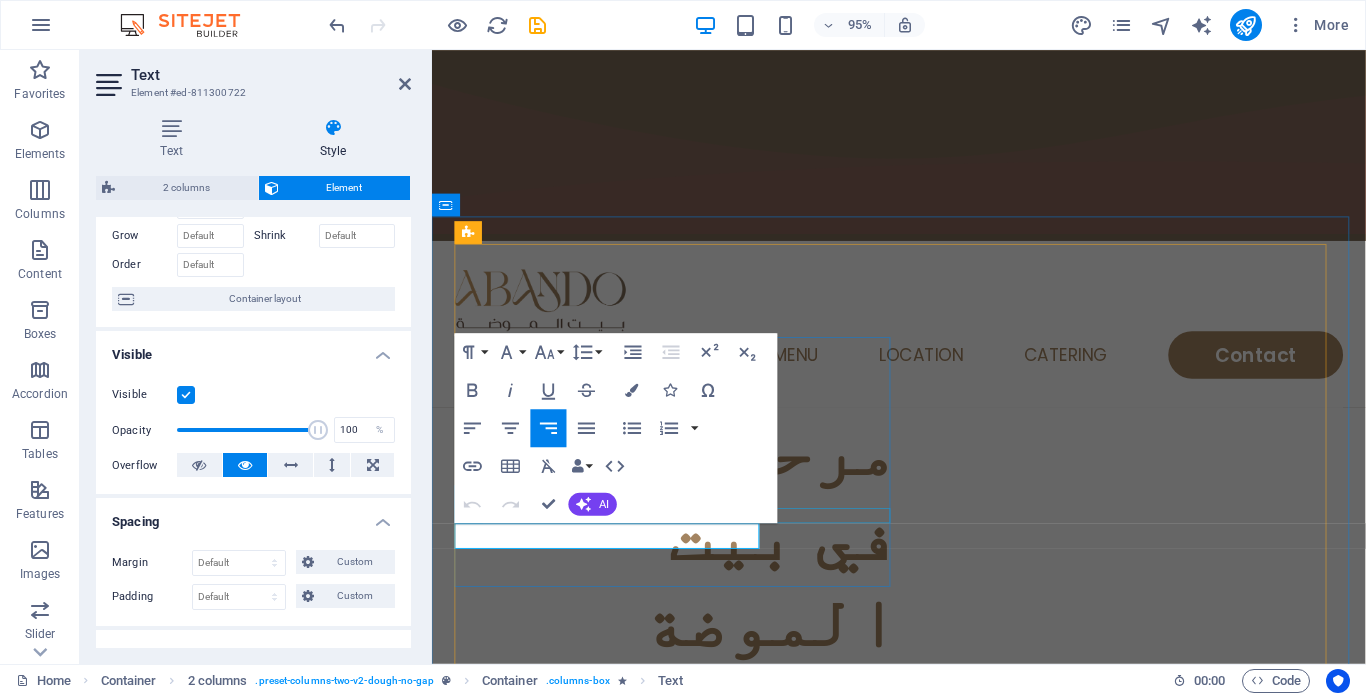 click at bounding box center [690, 704] 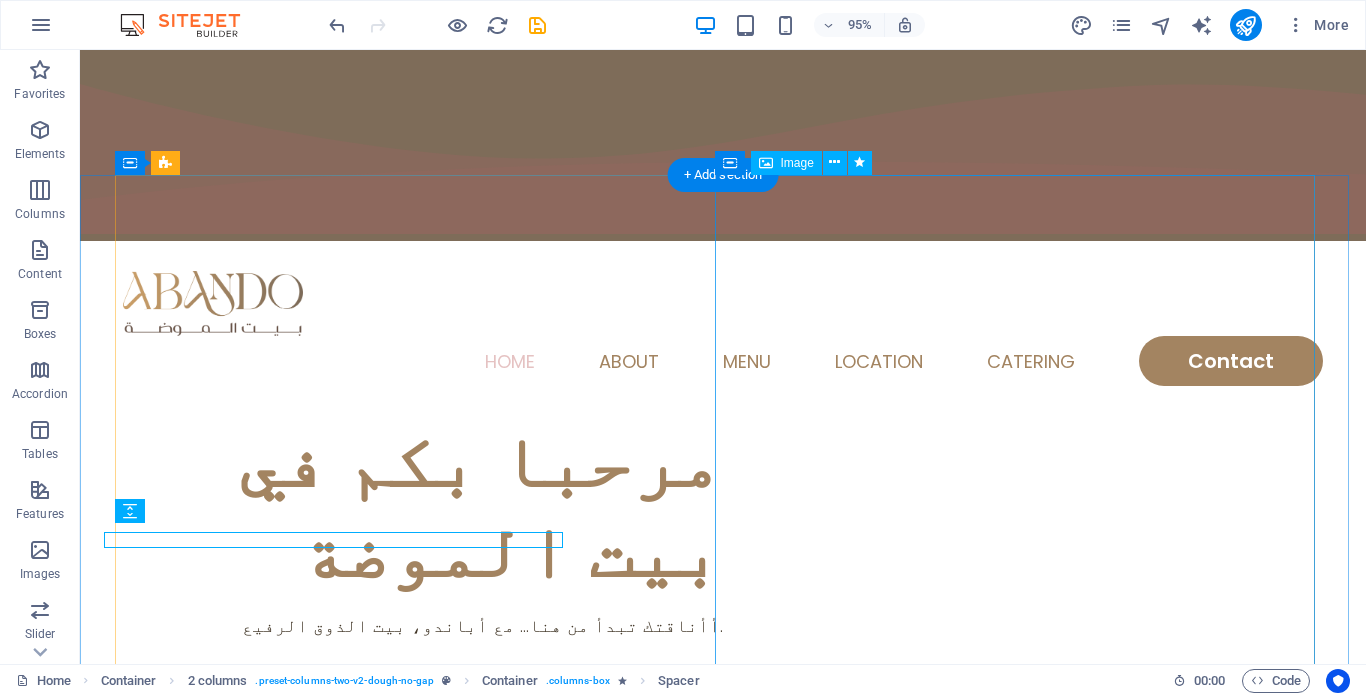 click at bounding box center [423, 979] 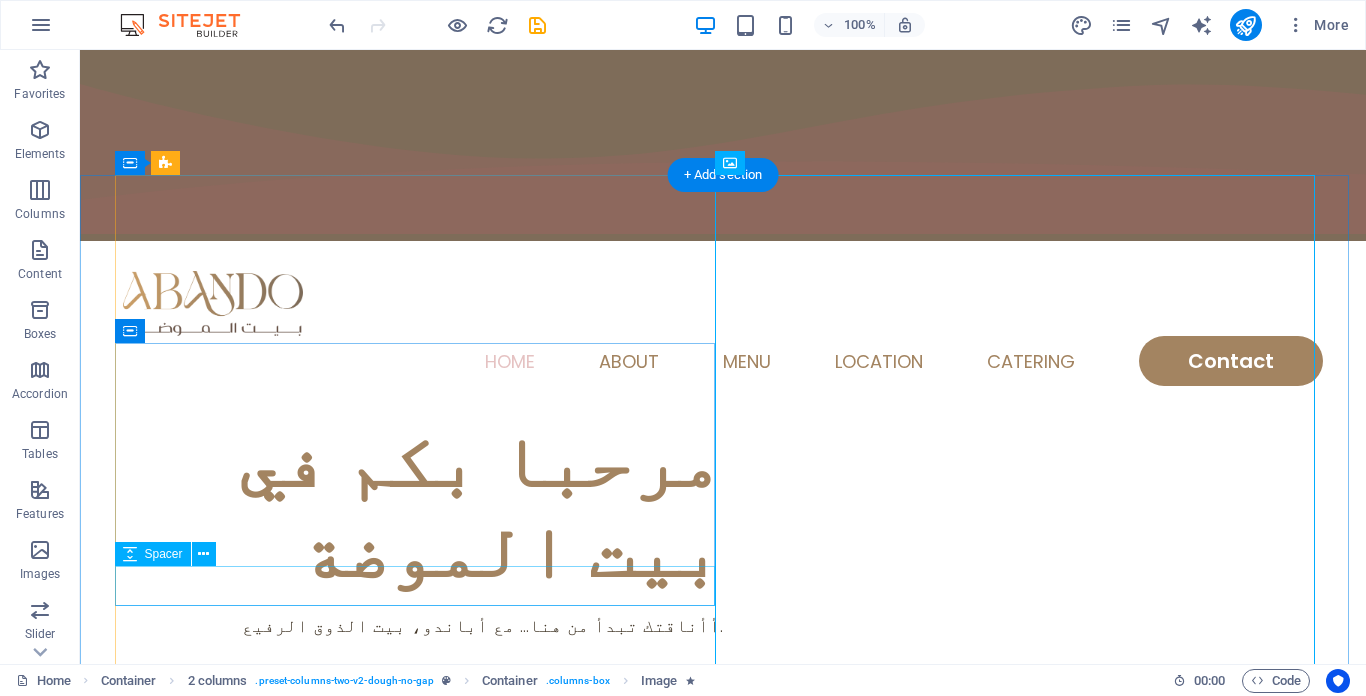 click at bounding box center [423, 659] 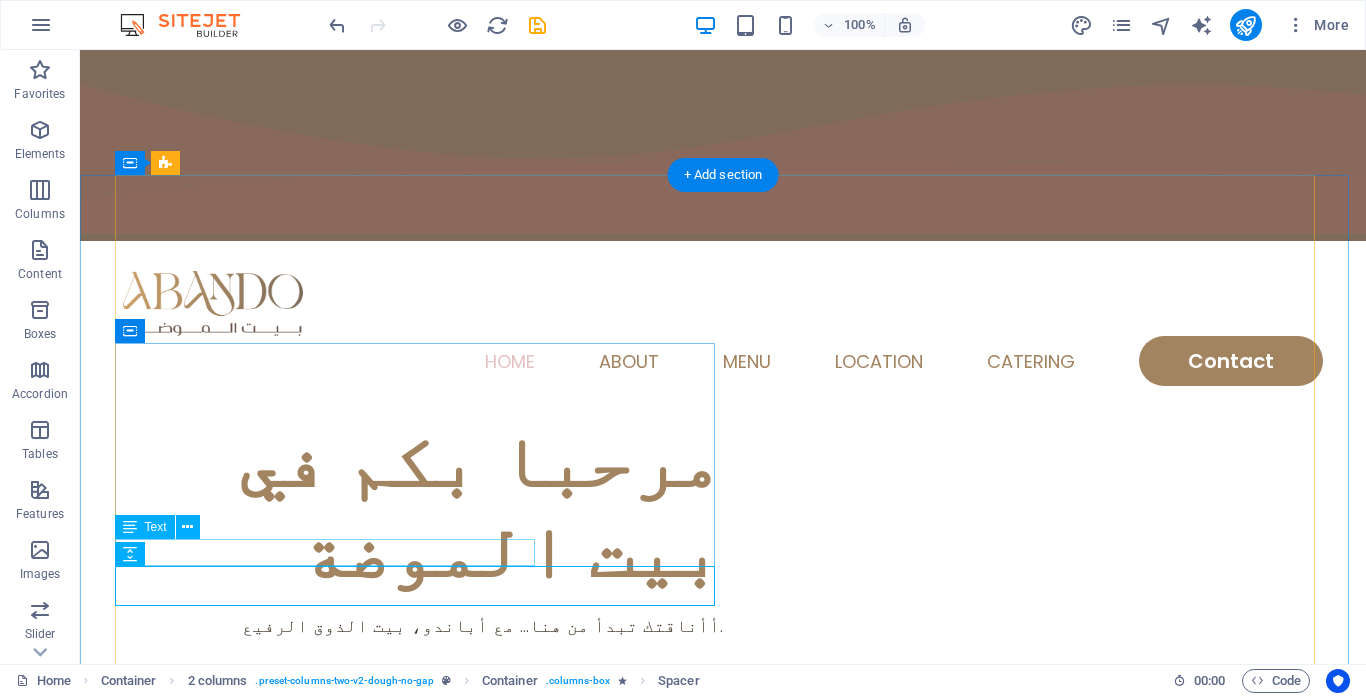 click on "أأناقتك تبدأ من هنا... مع أباندو، بيت الذوق الرفيع." at bounding box center [423, 625] 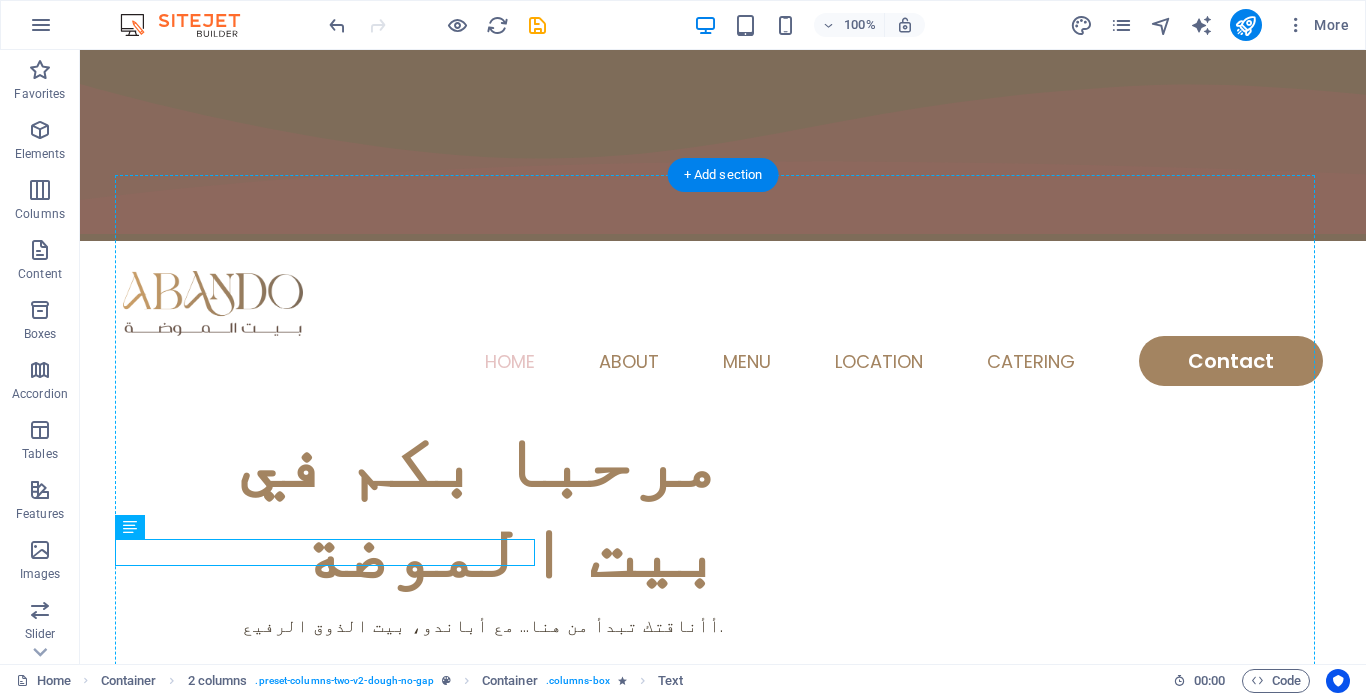 drag, startPoint x: 505, startPoint y: 560, endPoint x: 630, endPoint y: 560, distance: 125 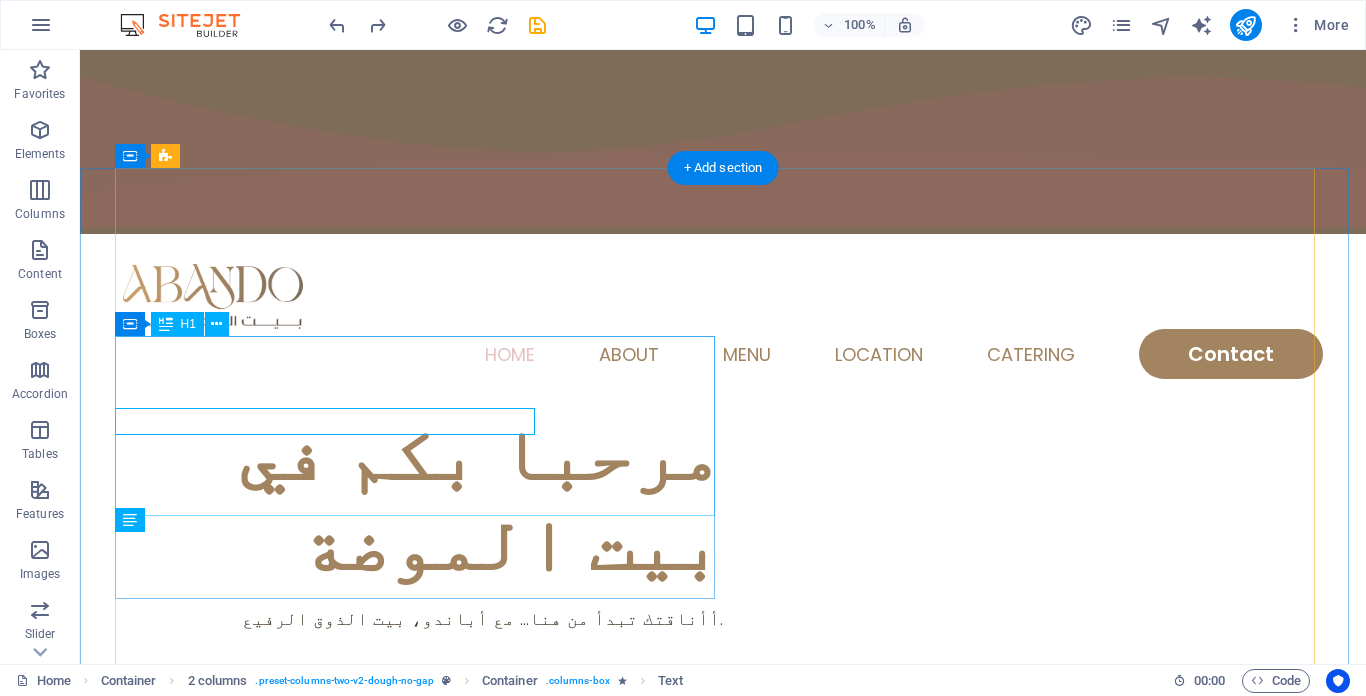 scroll, scrollTop: 0, scrollLeft: 0, axis: both 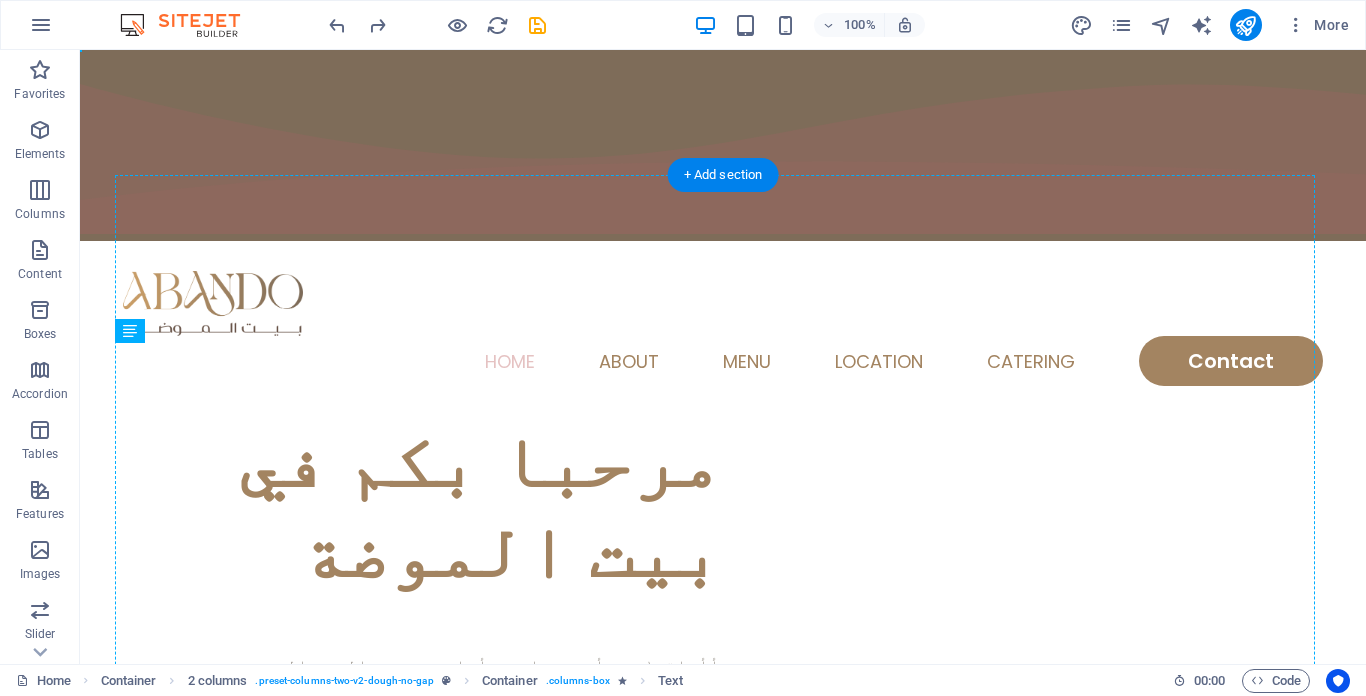 drag, startPoint x: 434, startPoint y: 546, endPoint x: 611, endPoint y: 542, distance: 177.0452 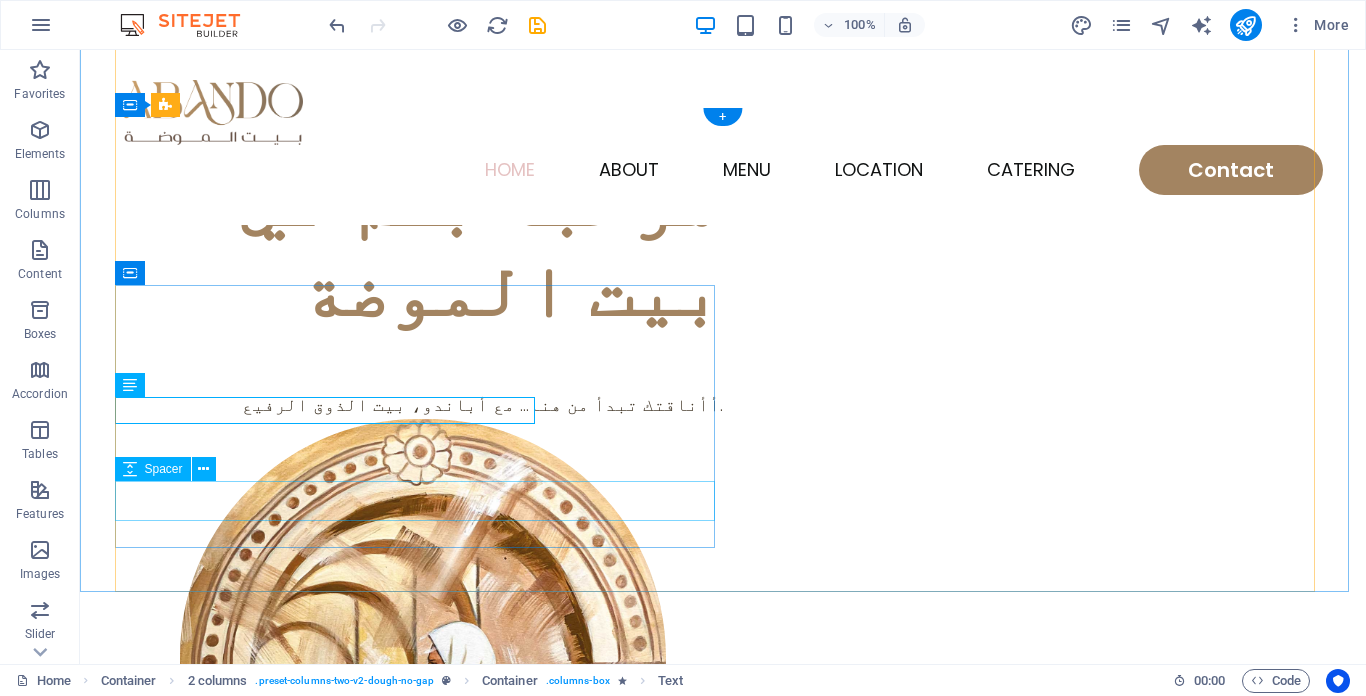 scroll, scrollTop: 0, scrollLeft: 0, axis: both 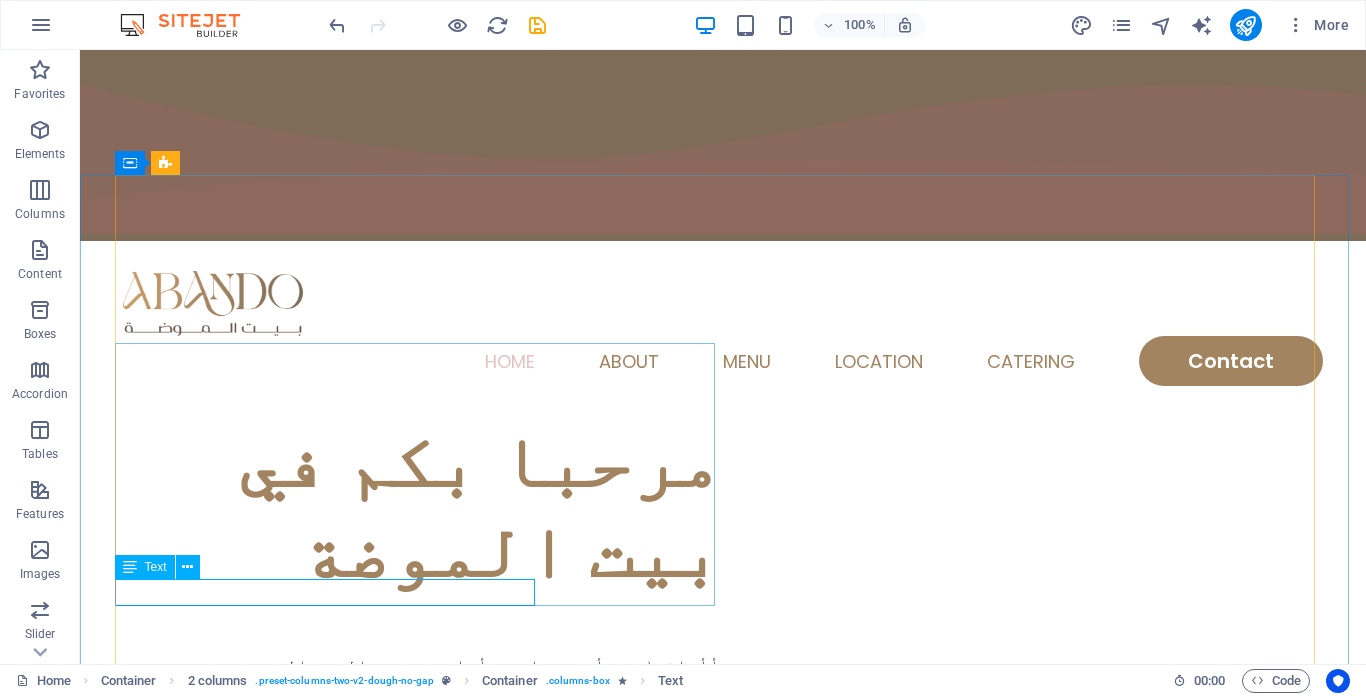 click at bounding box center (130, 567) 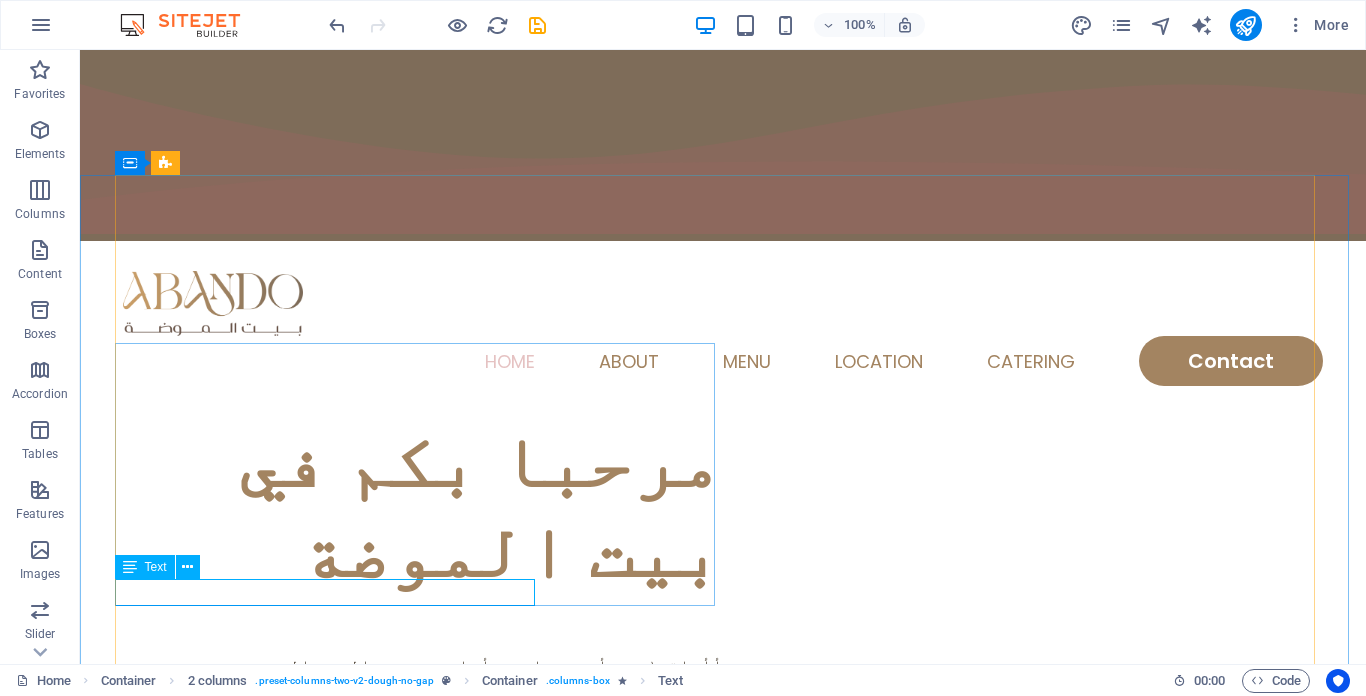 select on "%" 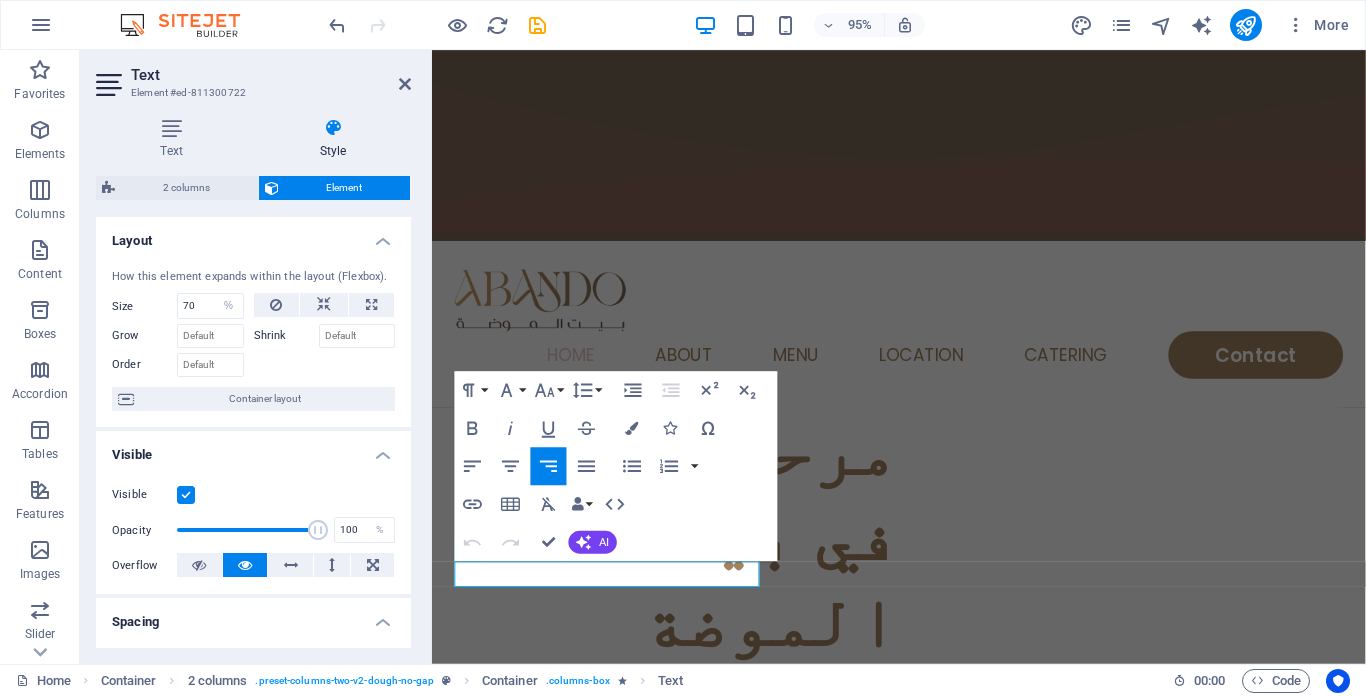 click 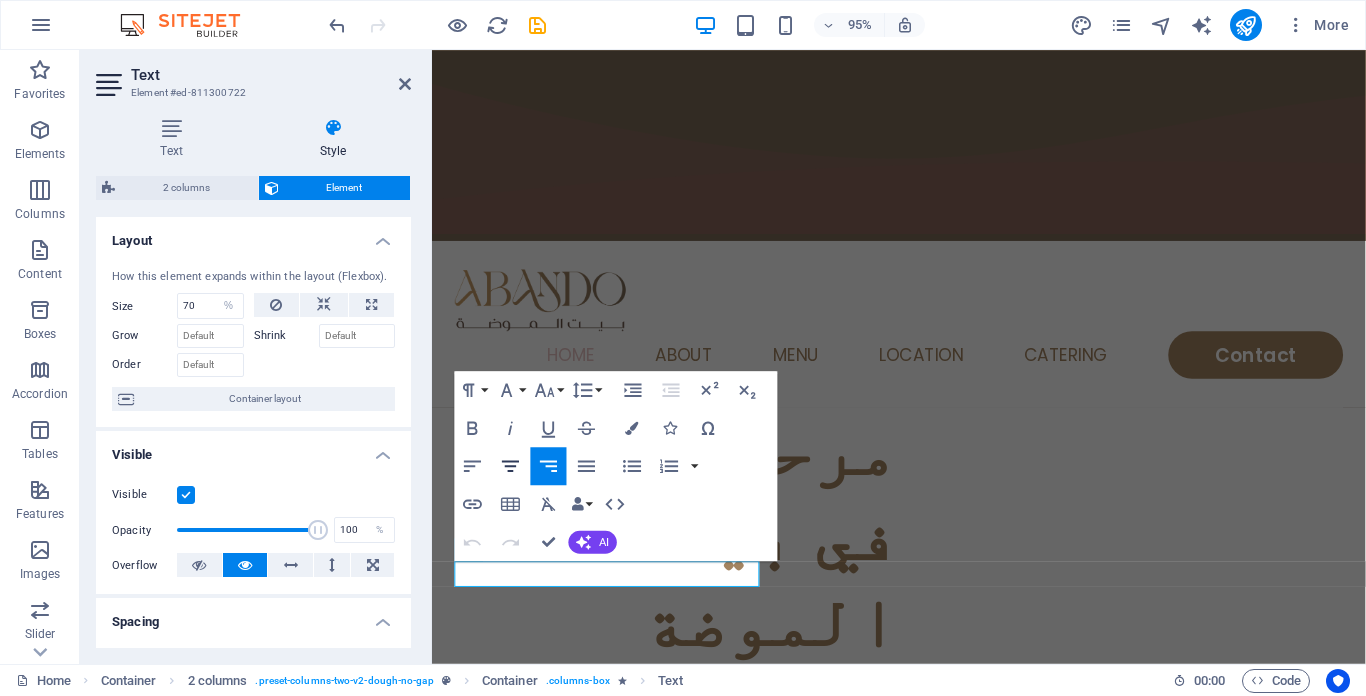 click on "Align Center" at bounding box center [511, 466] 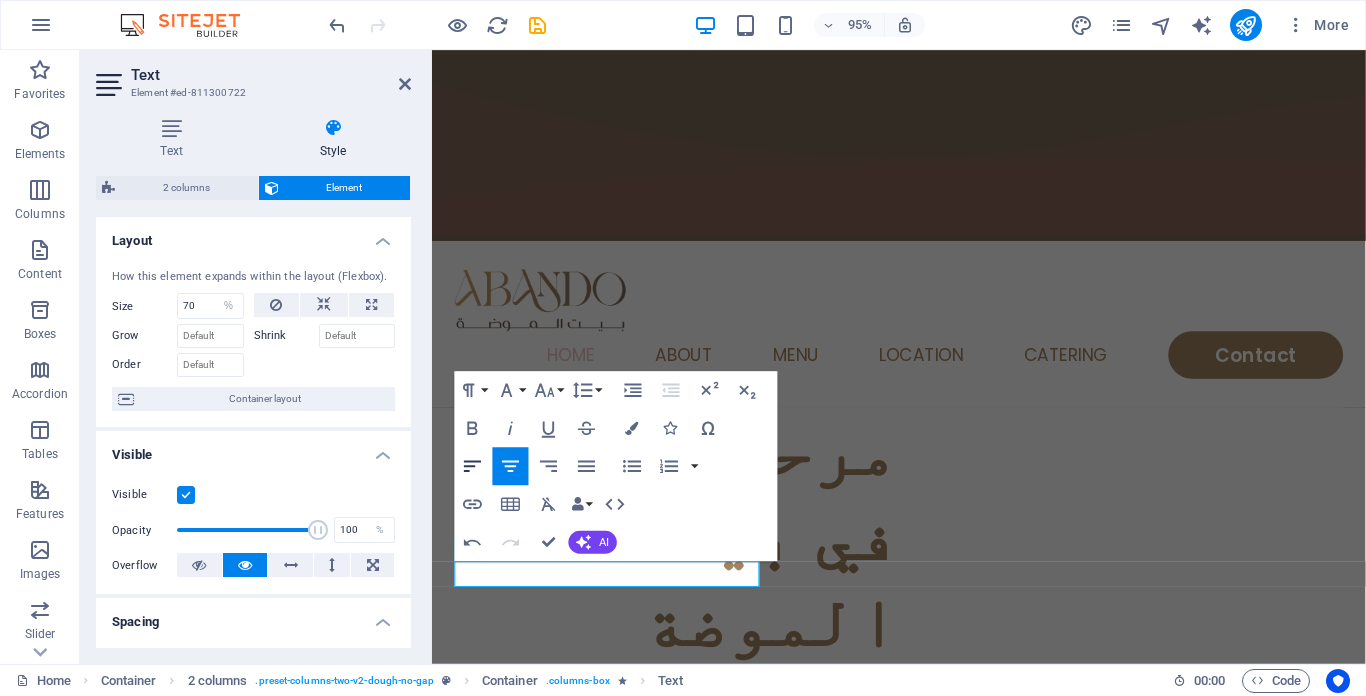 click 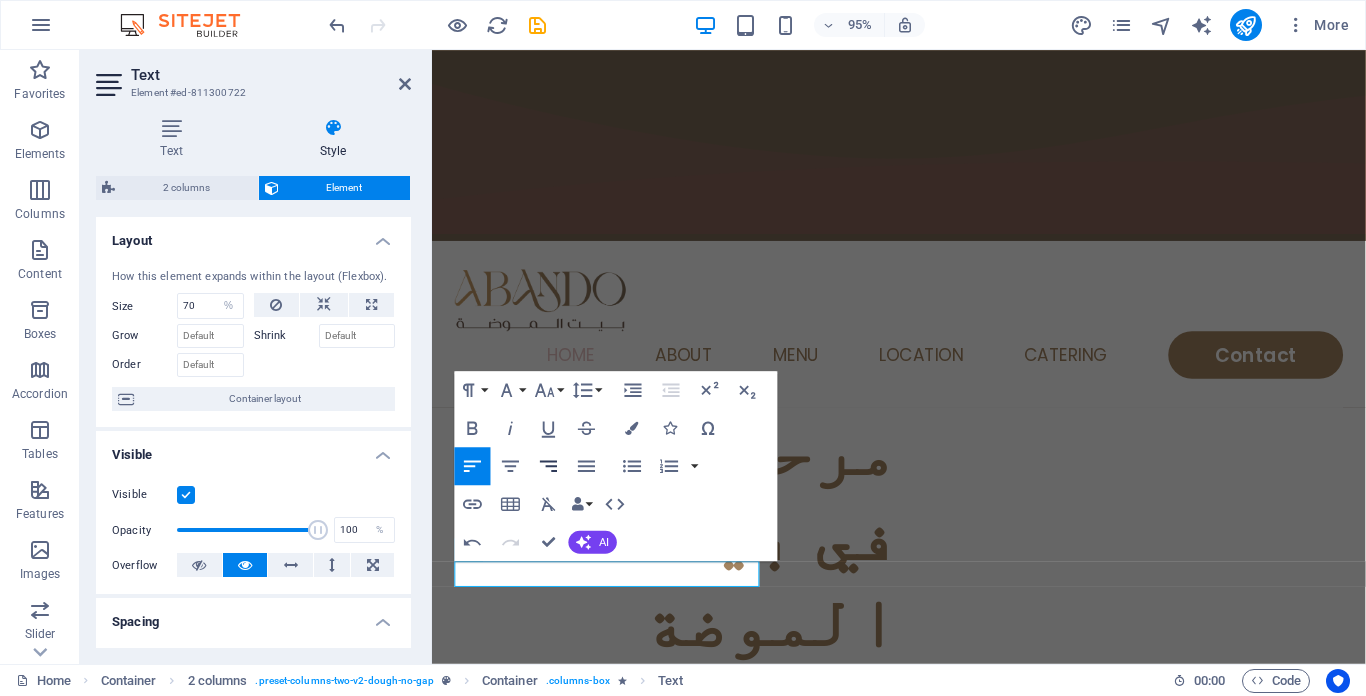 click on "Align Right" at bounding box center (549, 466) 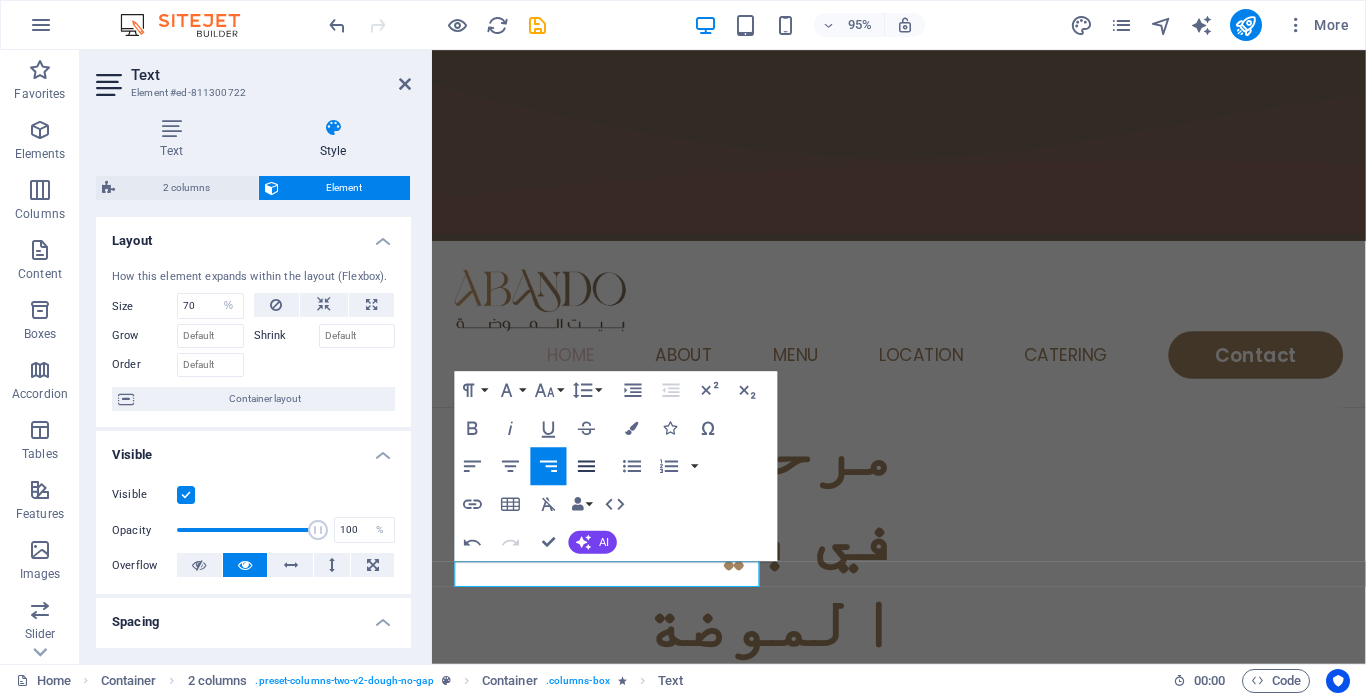 click 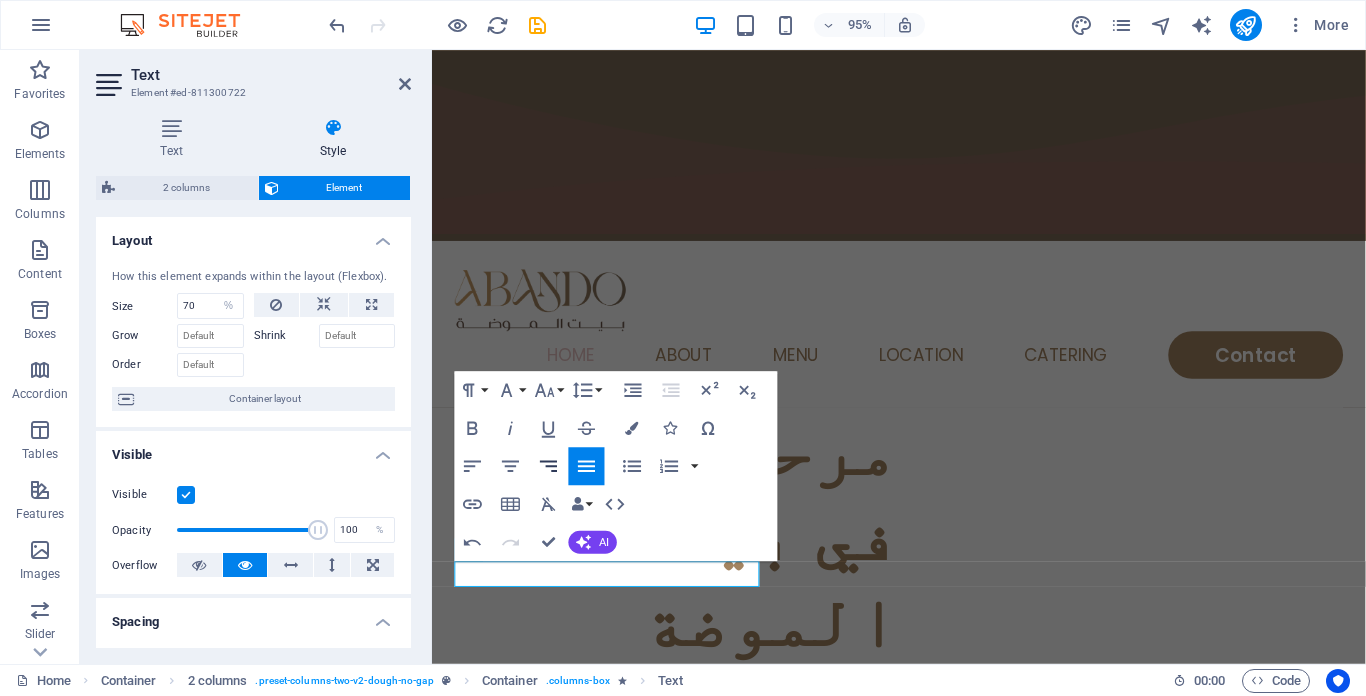 click 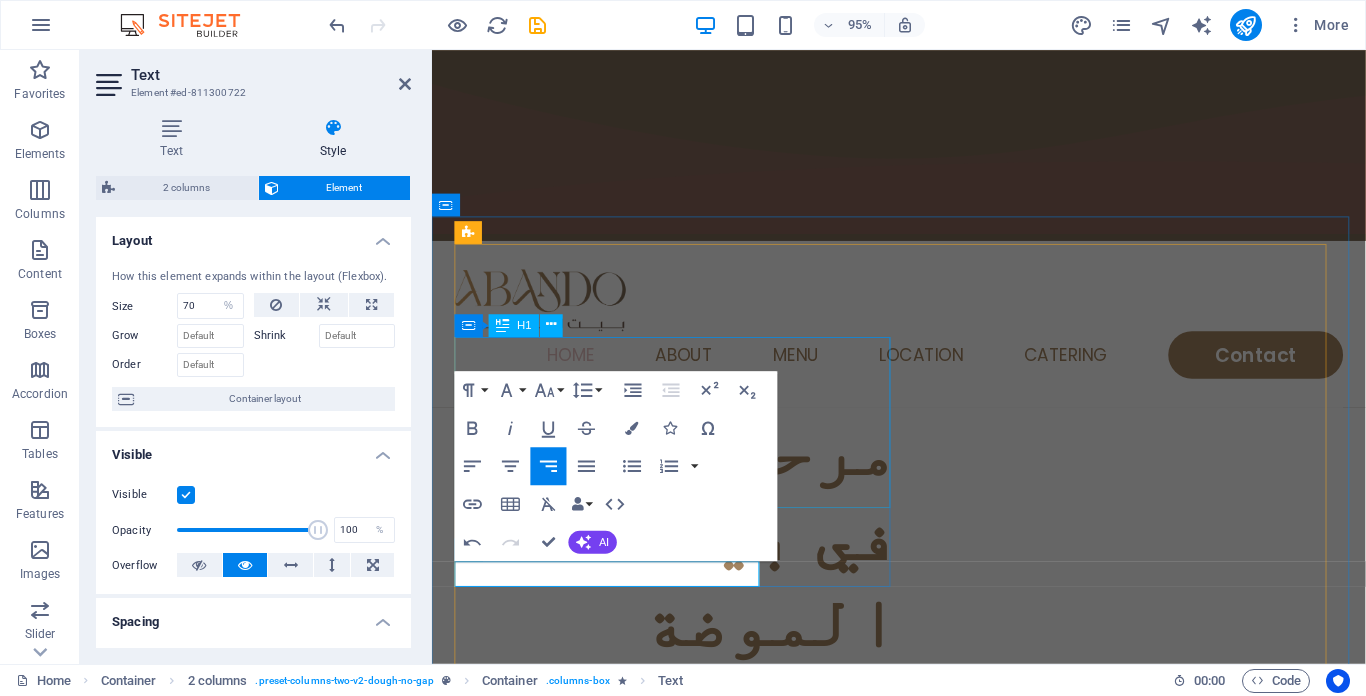 click on "مرحبا بكم في بيت الموضة" at bounding box center (690, 561) 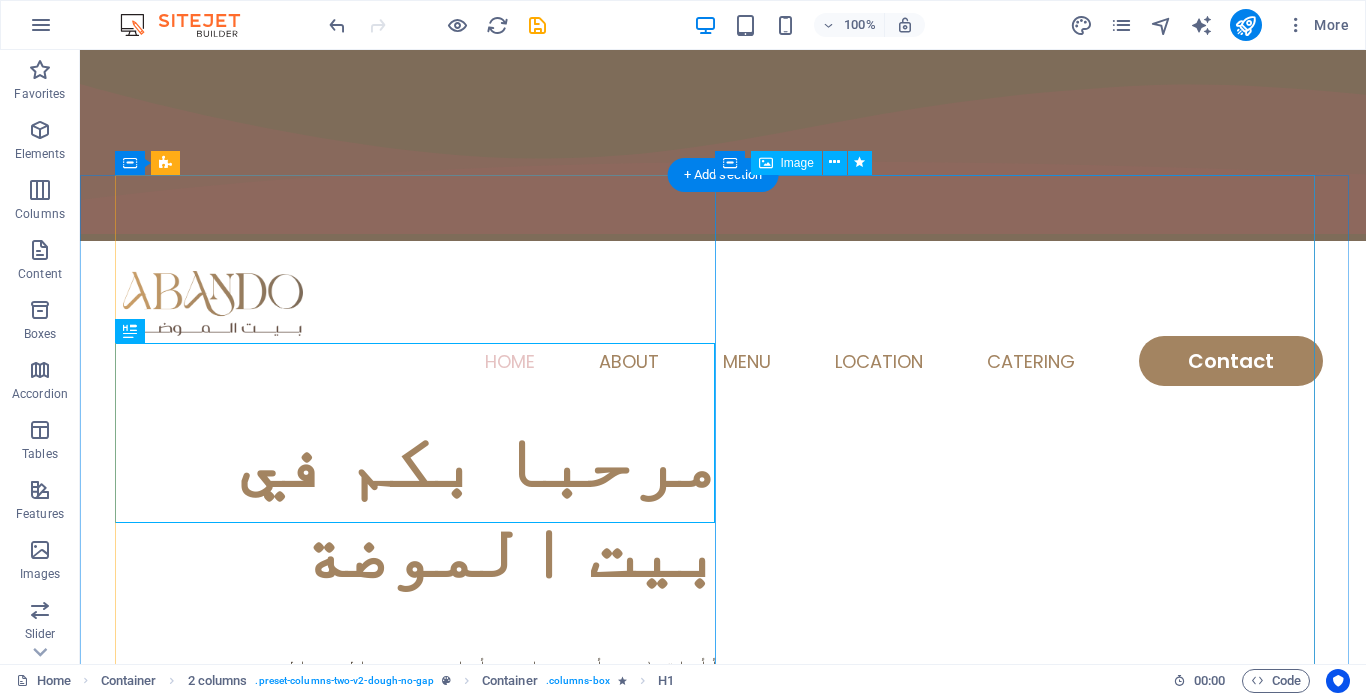 click at bounding box center [423, 979] 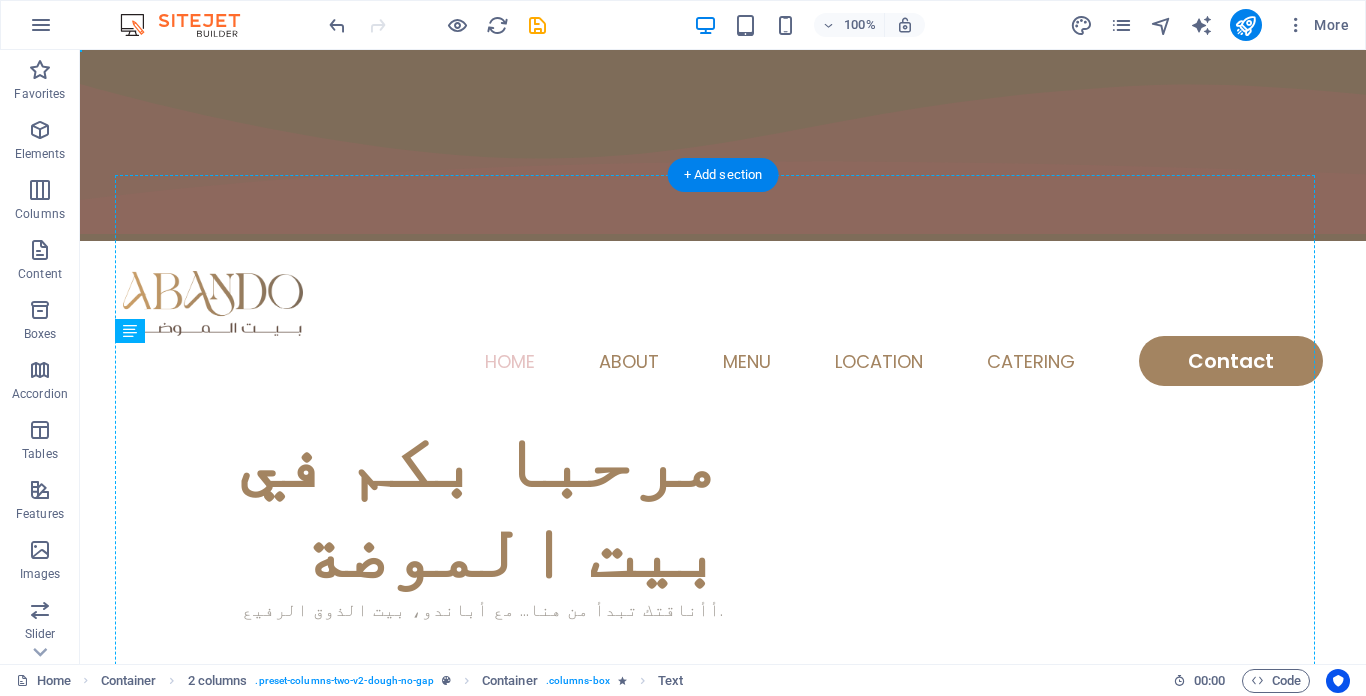 drag, startPoint x: 506, startPoint y: 592, endPoint x: 594, endPoint y: 537, distance: 103.773796 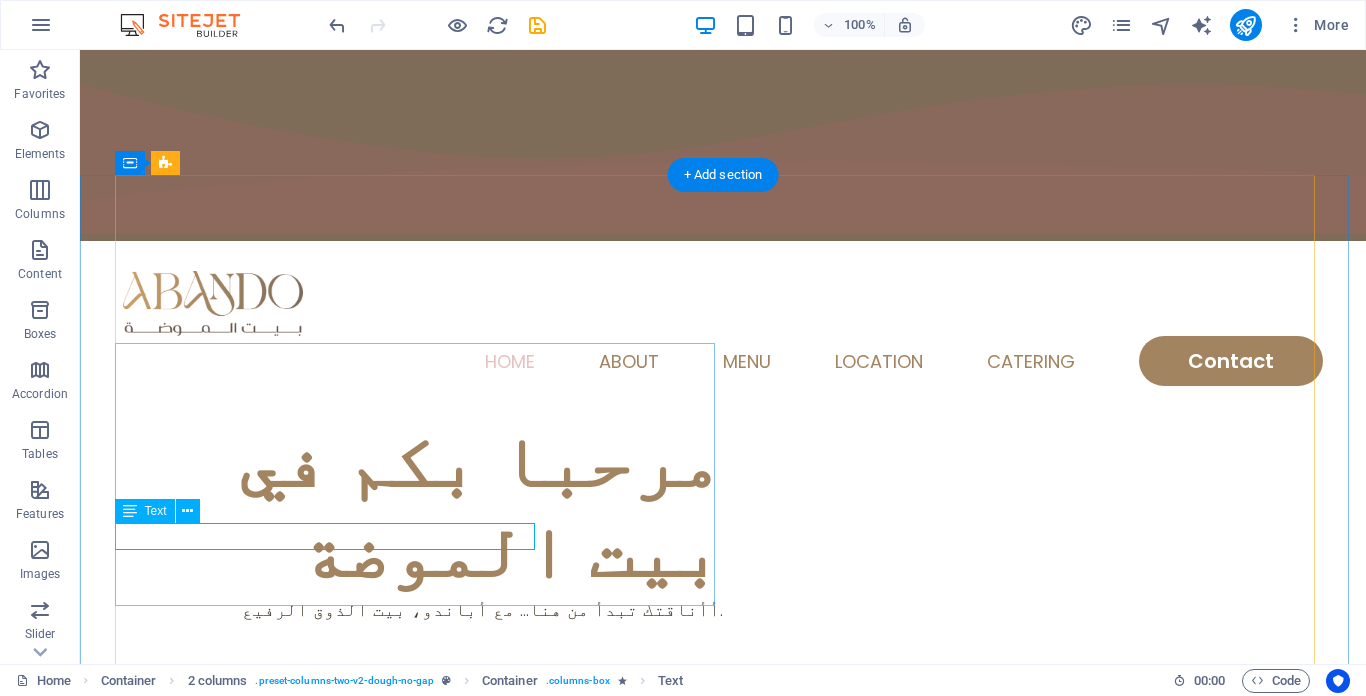 click on "أأناقتك تبدأ من هنا... مع أباندو، بيت الذوق الرفيع." at bounding box center (423, 609) 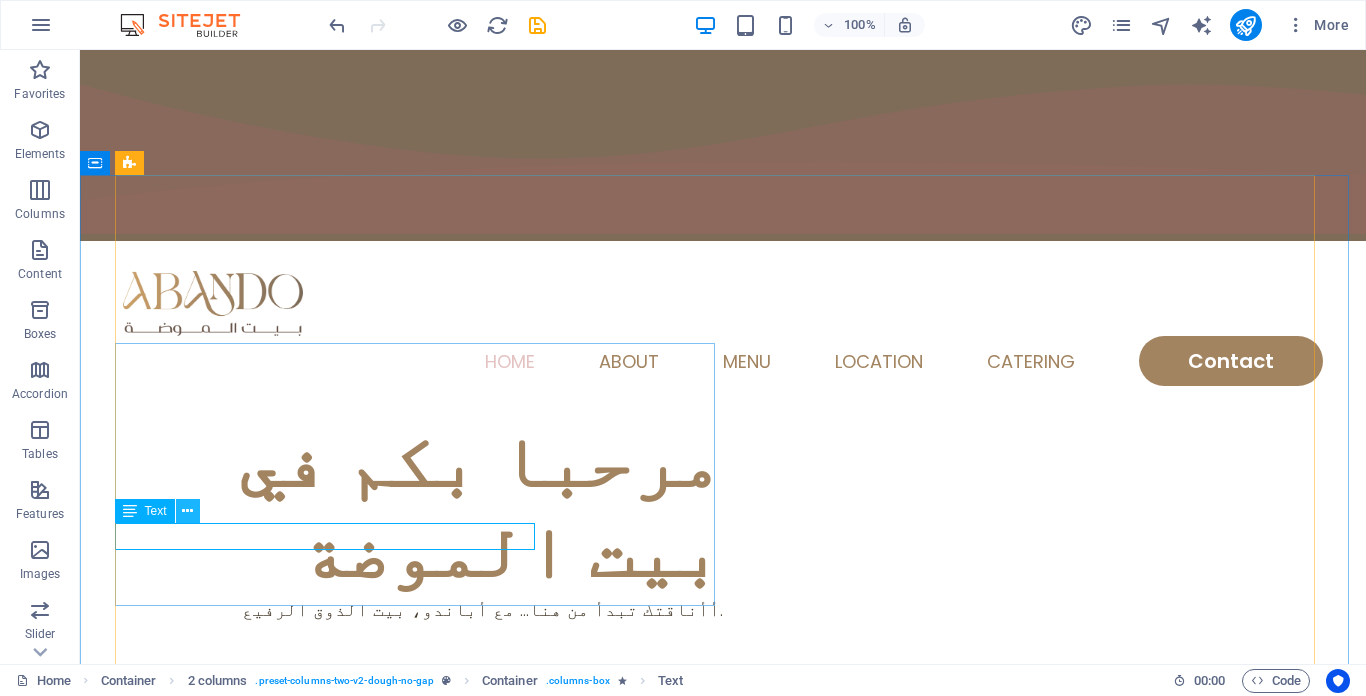 click at bounding box center [188, 511] 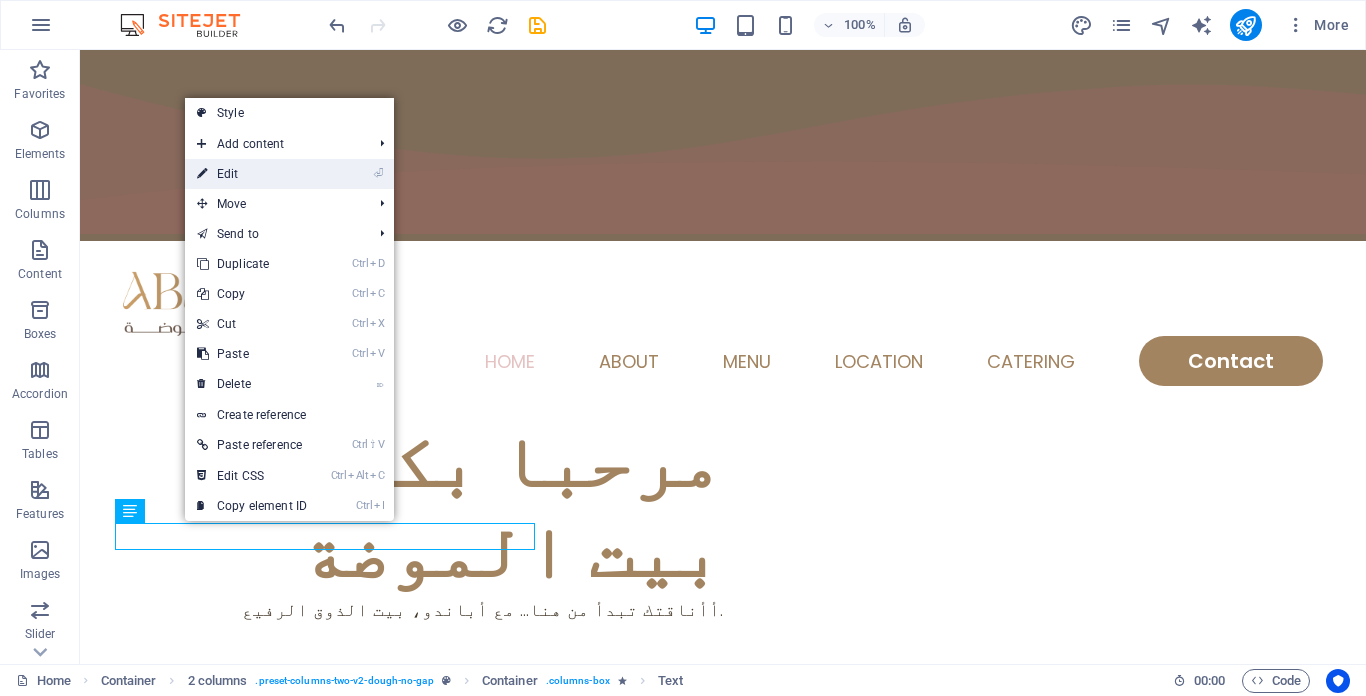 click on "⏎  Edit" at bounding box center (252, 174) 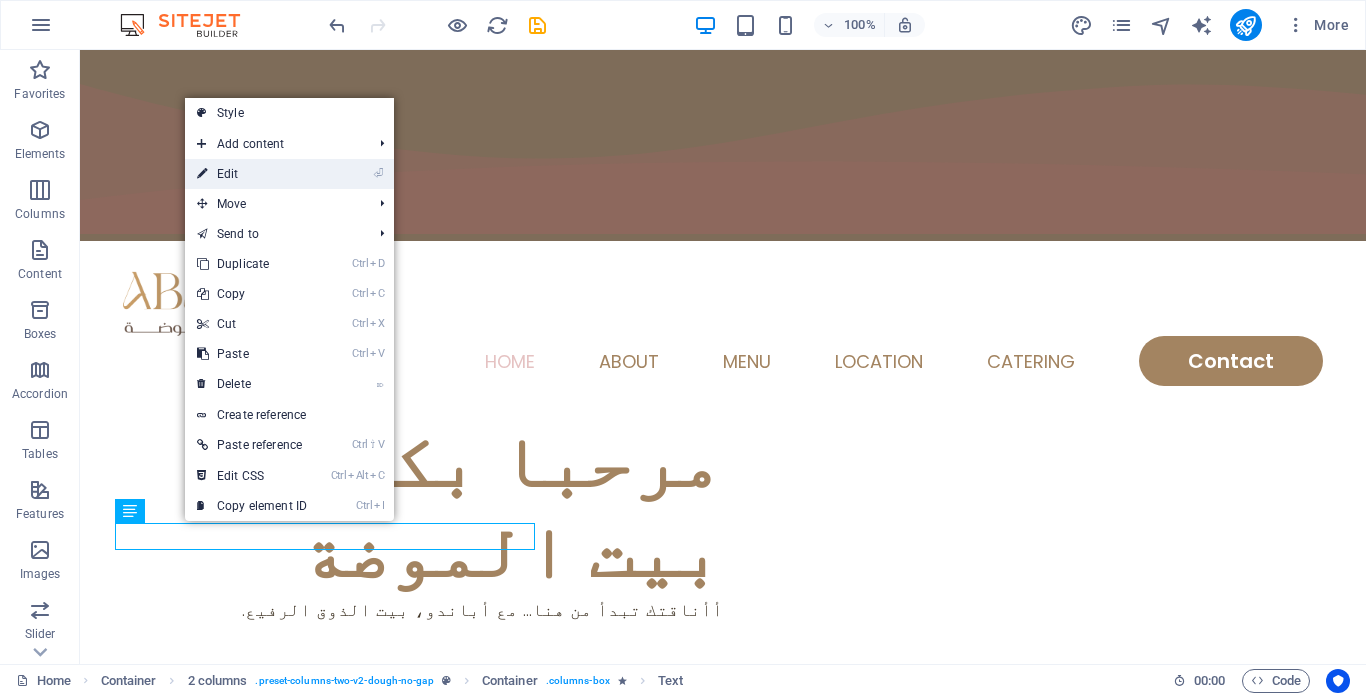 select on "%" 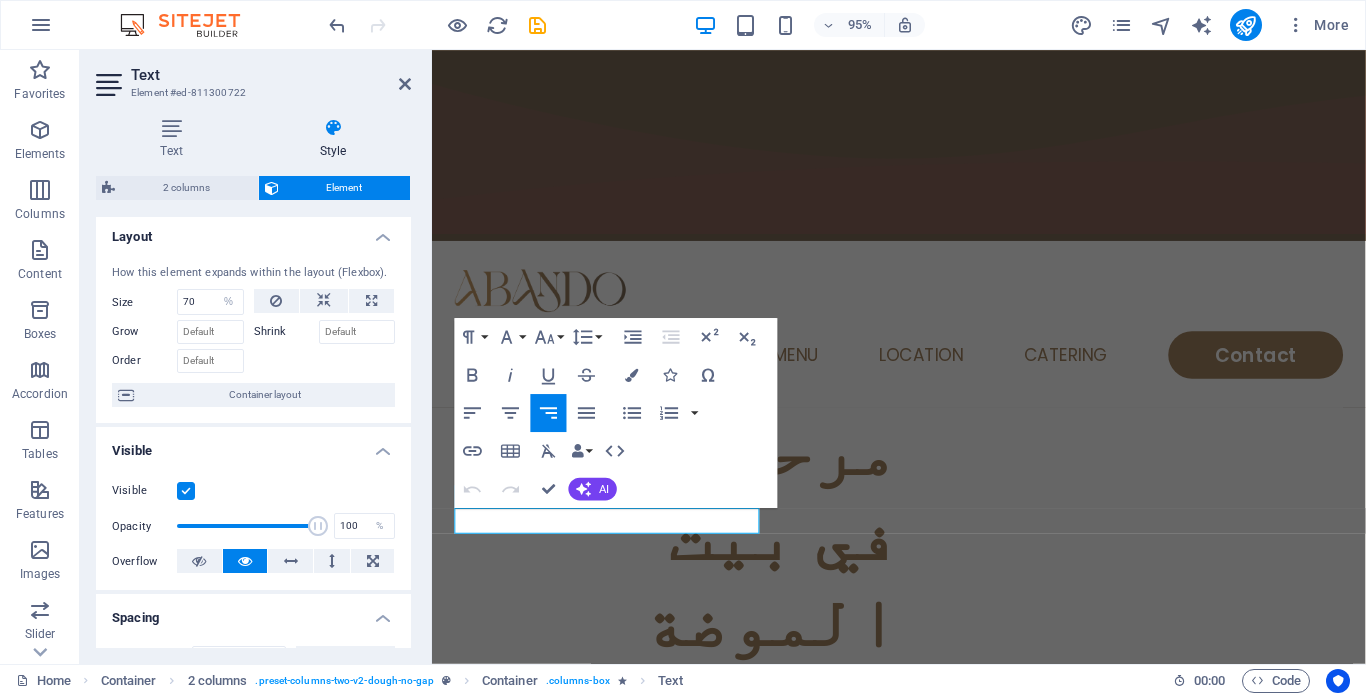 scroll, scrollTop: 0, scrollLeft: 0, axis: both 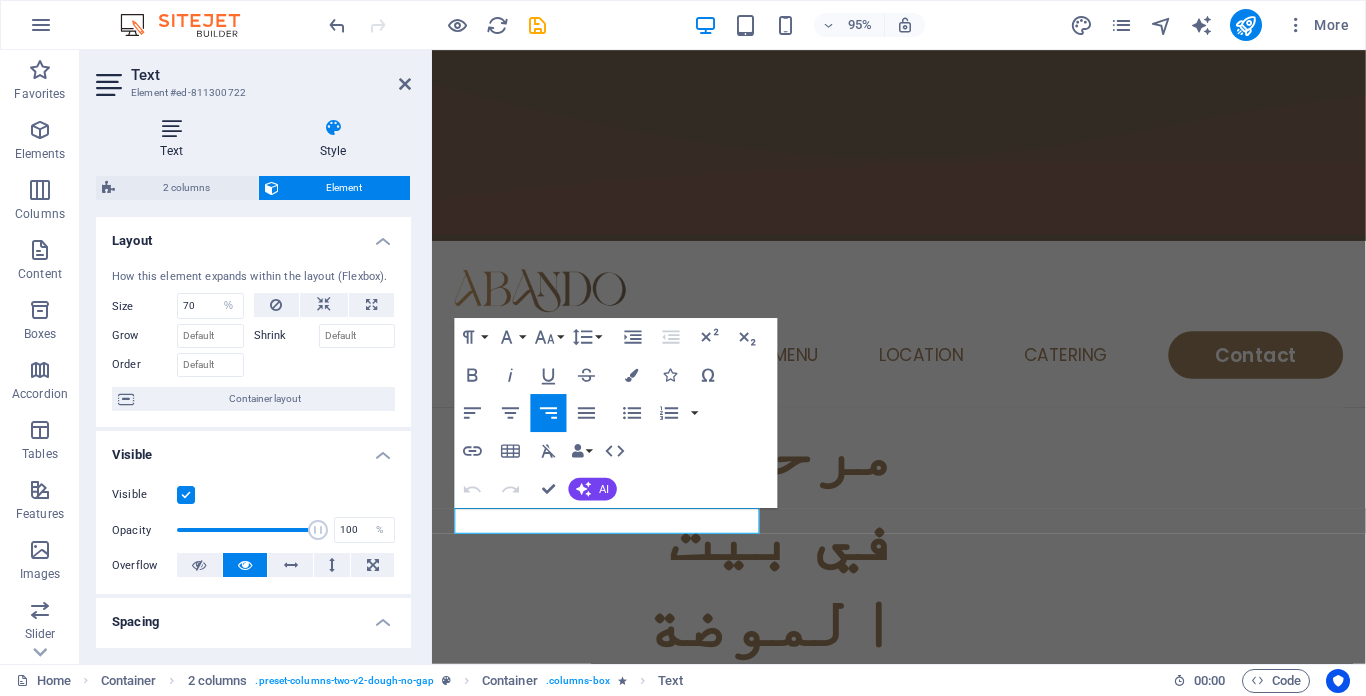 click on "Text" at bounding box center (175, 139) 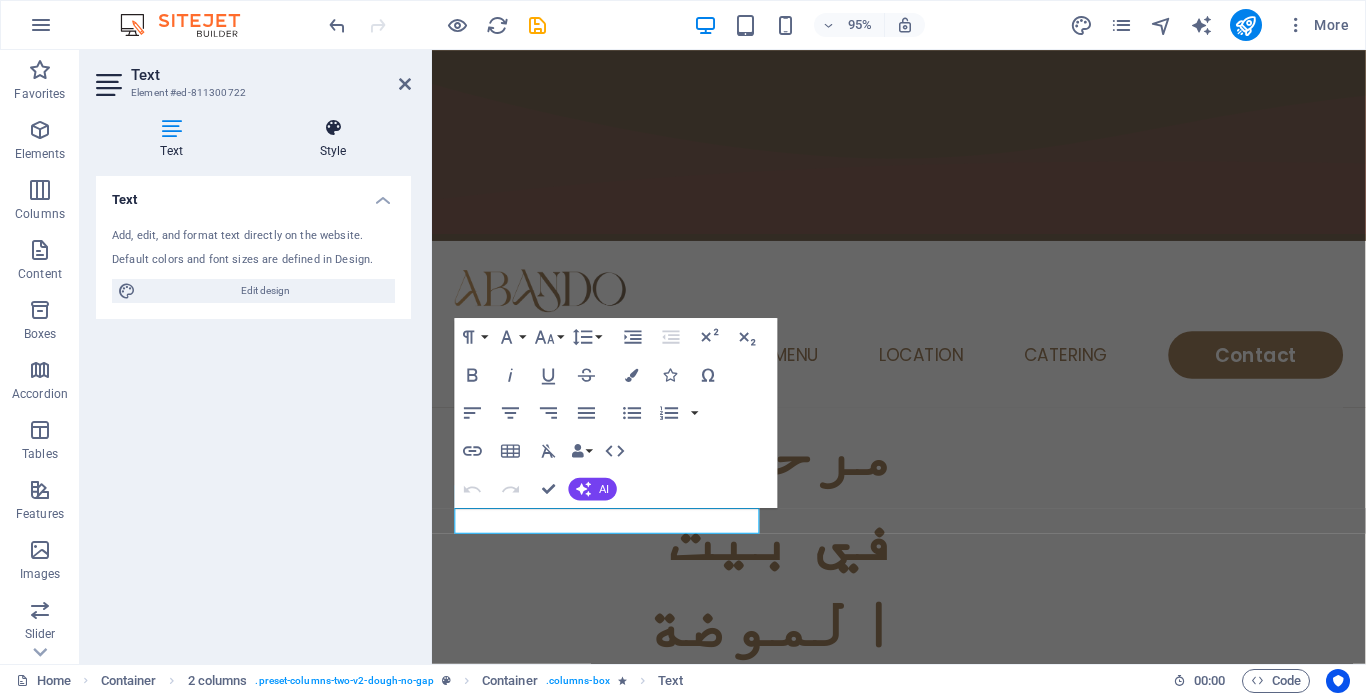 click on "Style" at bounding box center [333, 139] 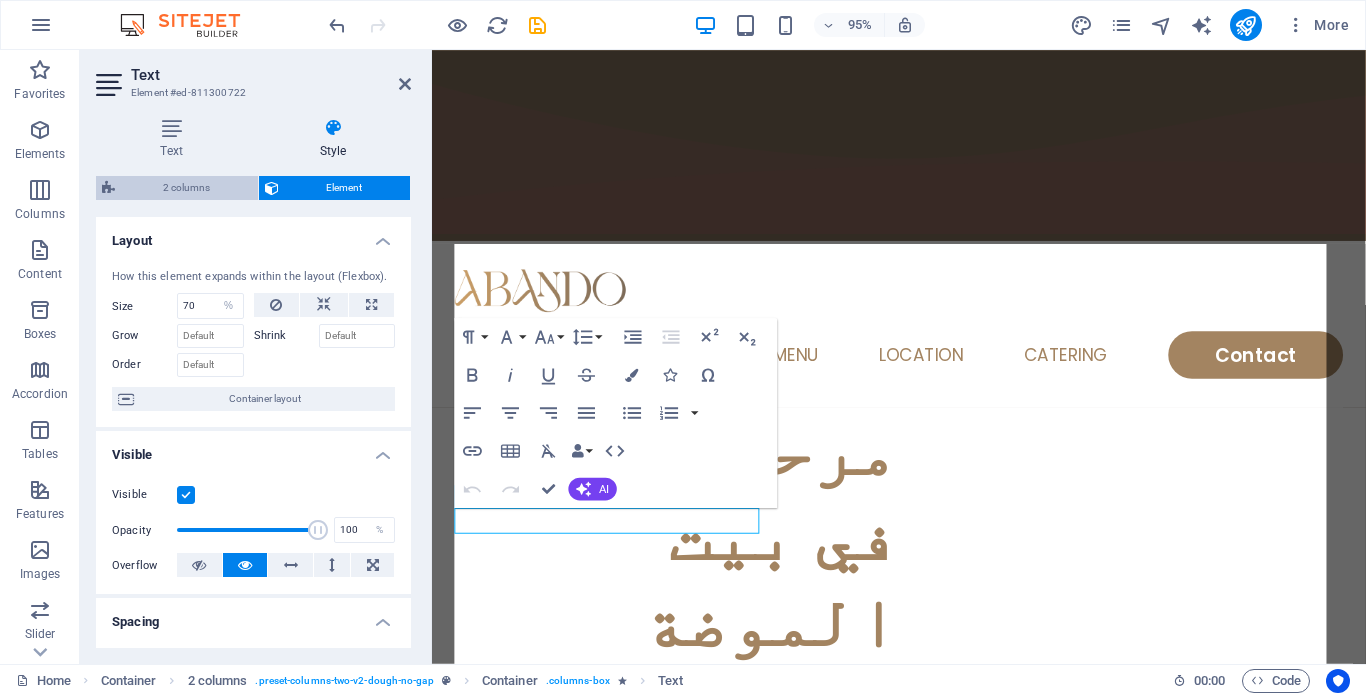 click on "2 columns" at bounding box center [186, 188] 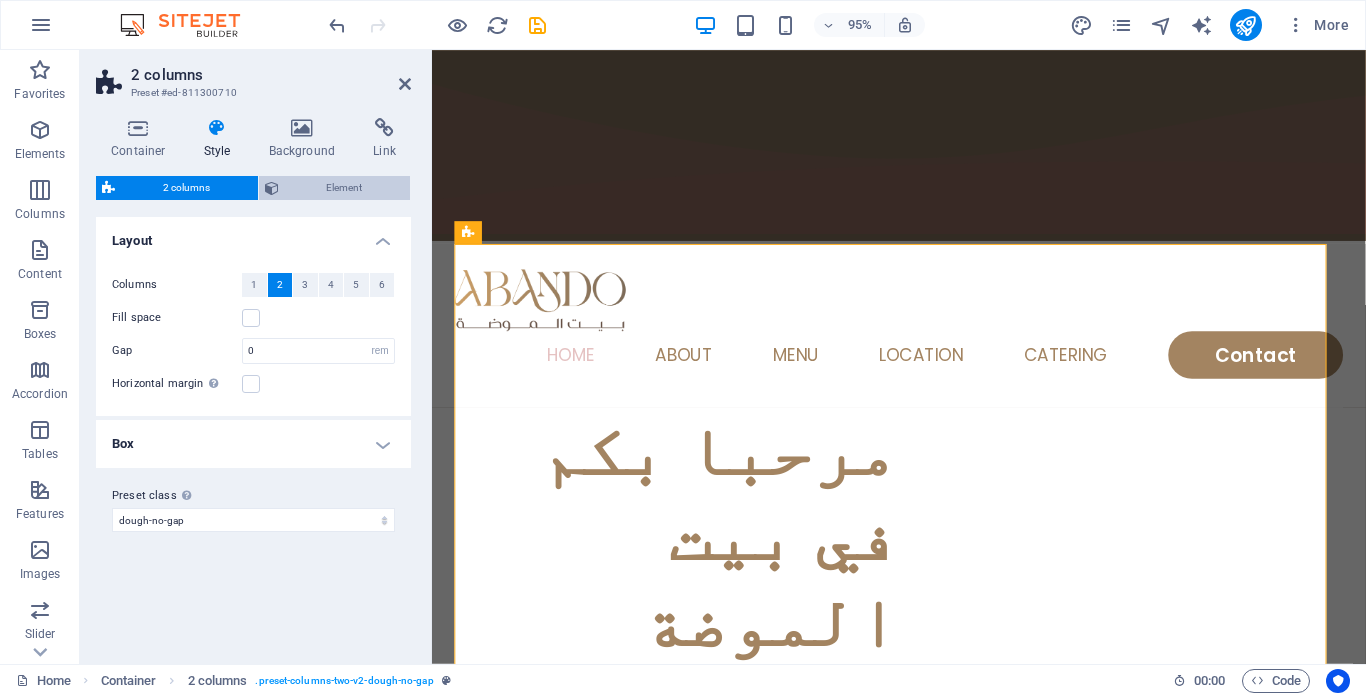 click on "Element" at bounding box center (345, 188) 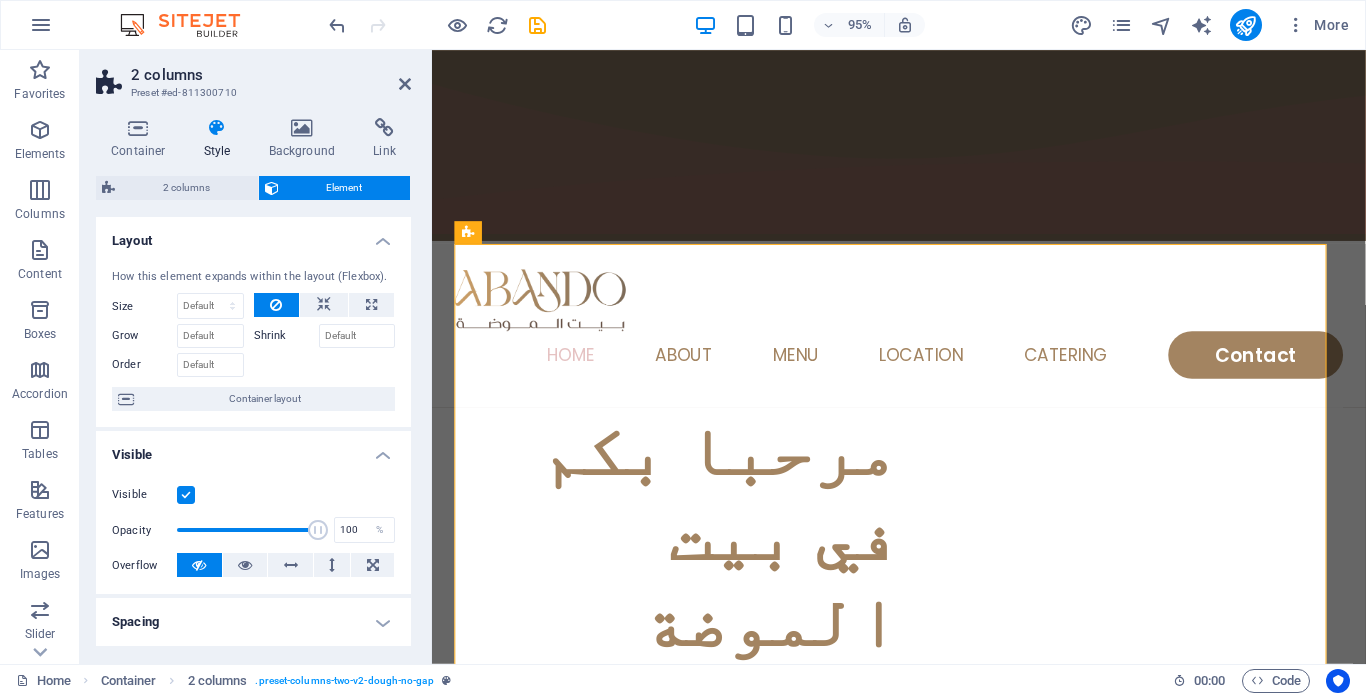 click on "Container Style Background Link Size Height Default px rem % vh vw Min. height None px rem % vh vw Width Default px rem % em vh vw Min. width None px rem % vh vw Content width Default Custom width Width Default px rem % em vh vw Min. width None px rem % vh vw Default padding Custom spacing Default content width and padding can be changed under Design. Edit design Layout (Flexbox) Alignment Determines the flex direction. Default Main axis Determine how elements should behave along the main axis inside this container (justify content). Default Side axis Control the vertical direction of the element inside of the container (align items). Default Wrap Default On Off Fill Controls the distances and direction of elements on the y-axis across several lines (align content). Default Accessibility ARIA helps assistive technologies (like screen readers) to understand the role, state, and behavior of web elements Role The ARIA role defines the purpose of an element.  None Alert Article Banner Comment Fan" at bounding box center (253, 383) 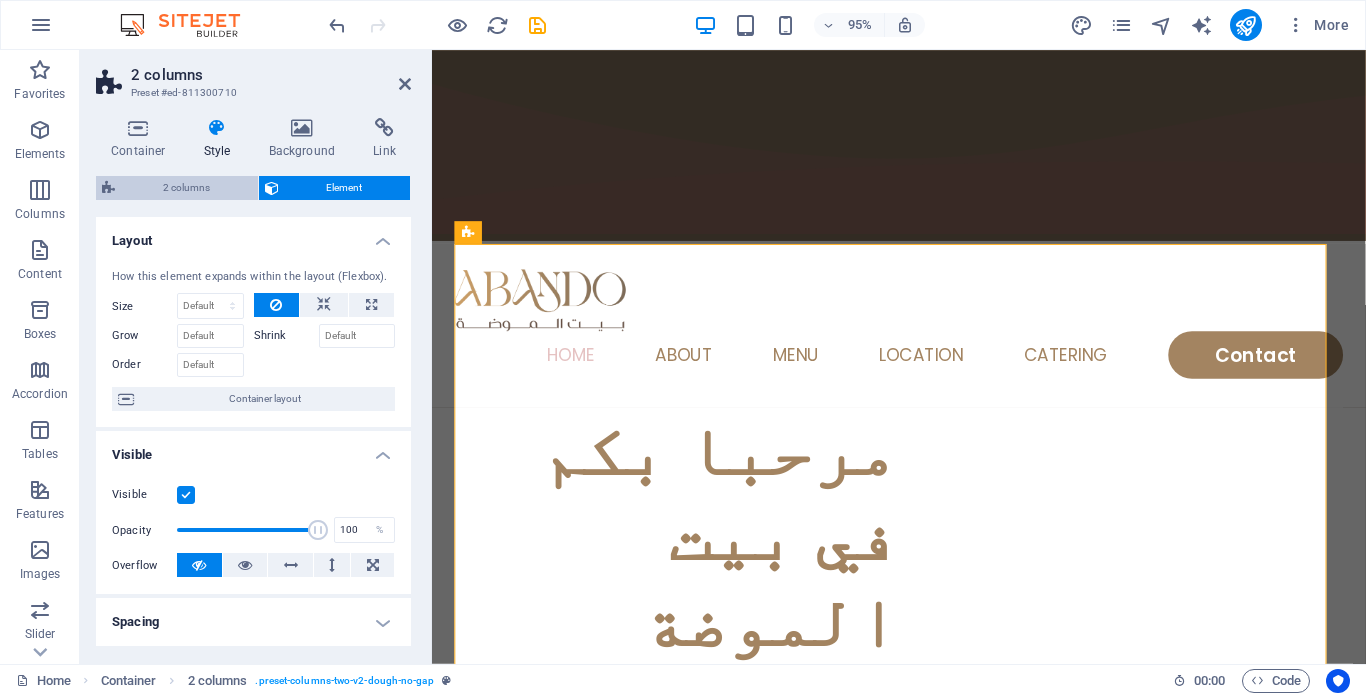 click on "2 columns" at bounding box center (186, 188) 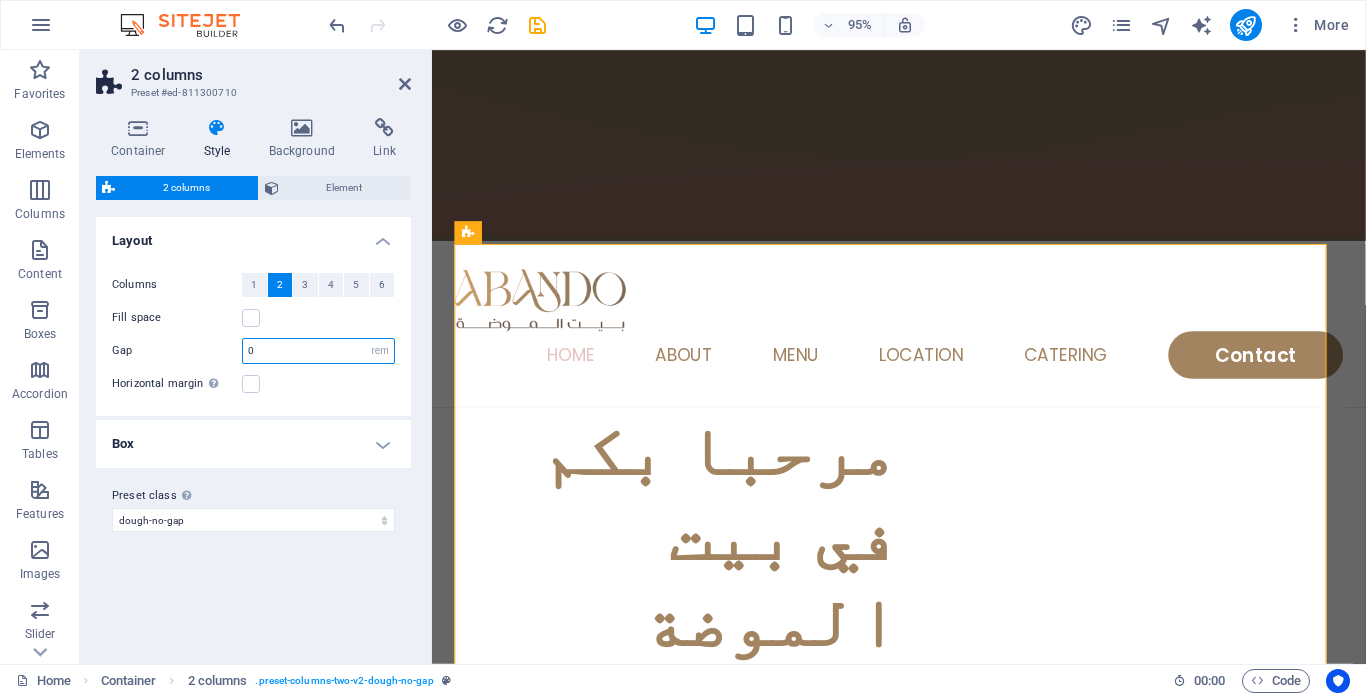 drag, startPoint x: 292, startPoint y: 356, endPoint x: 252, endPoint y: 343, distance: 42.059483 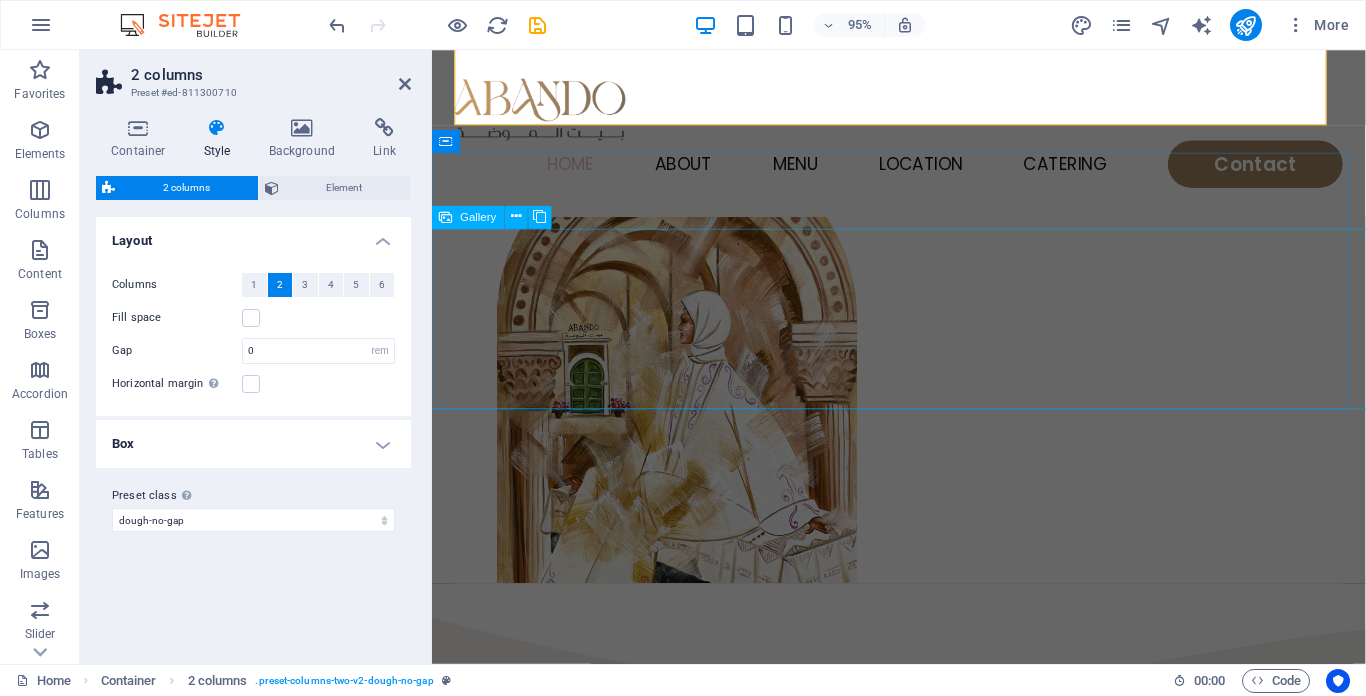 scroll, scrollTop: 500, scrollLeft: 0, axis: vertical 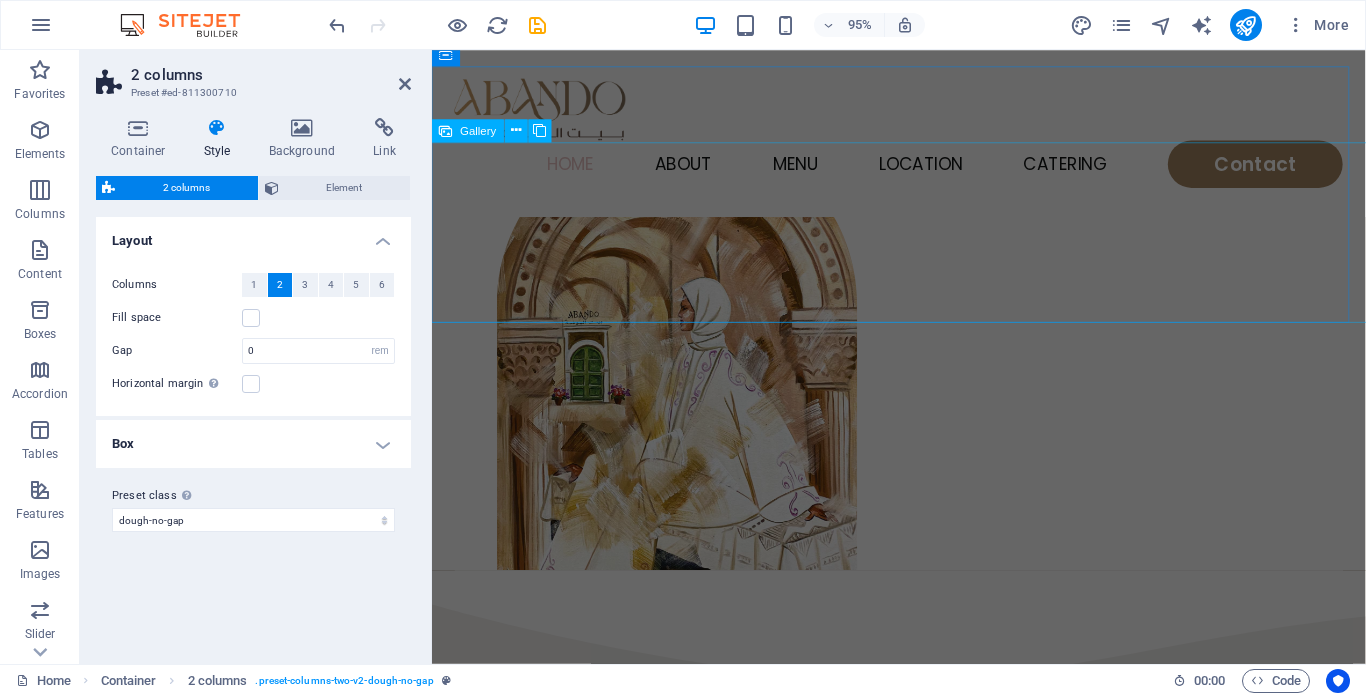 click at bounding box center [757, 974] 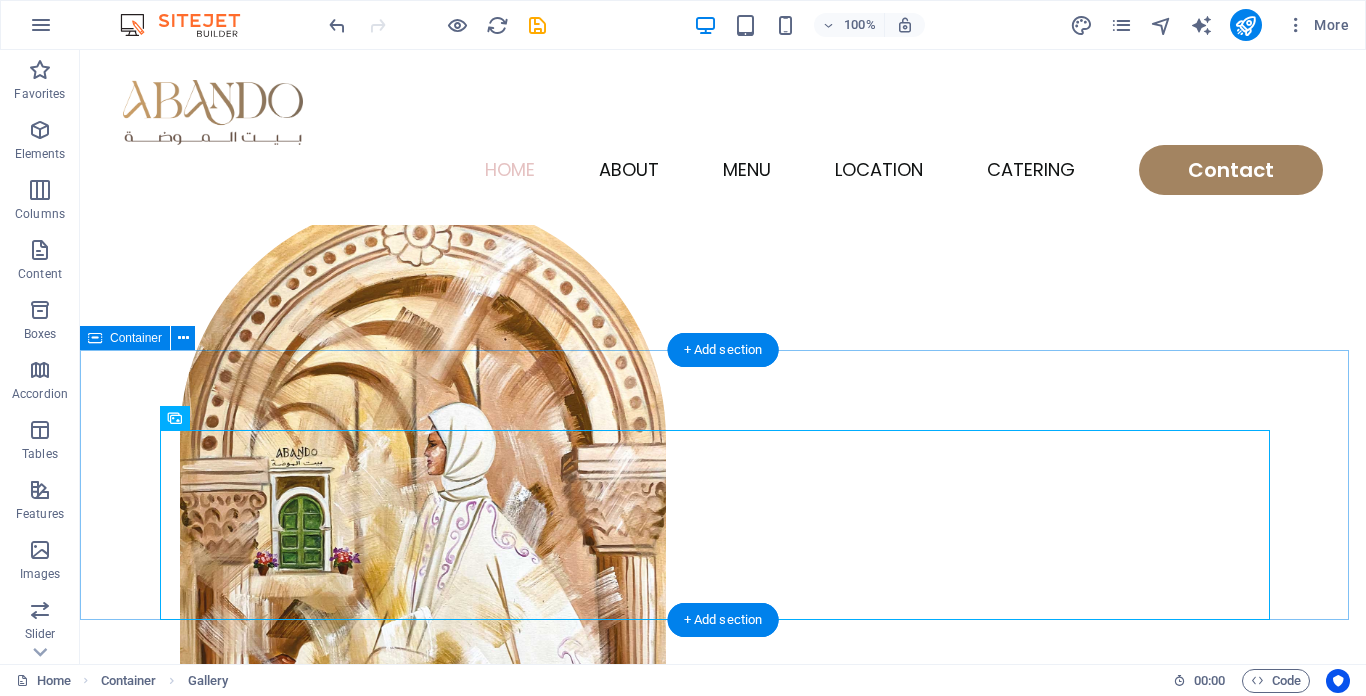 scroll, scrollTop: 300, scrollLeft: 0, axis: vertical 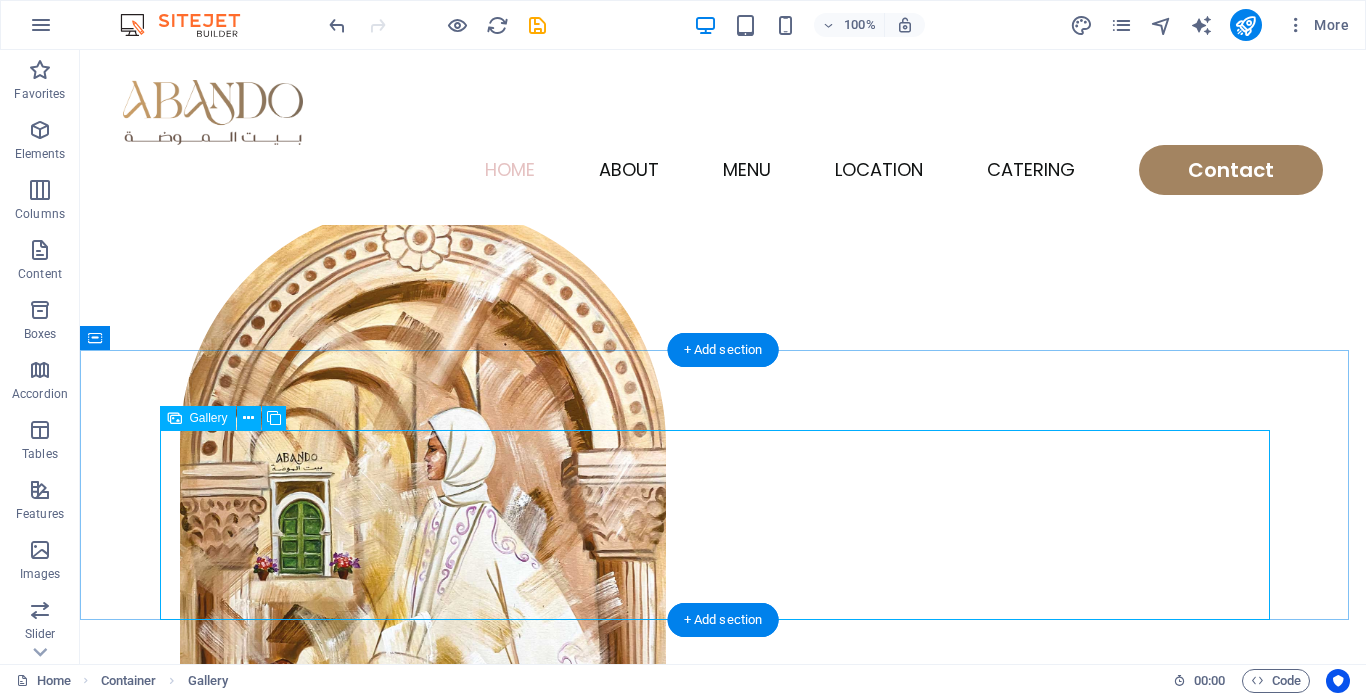 click at bounding box center [865, 1170] 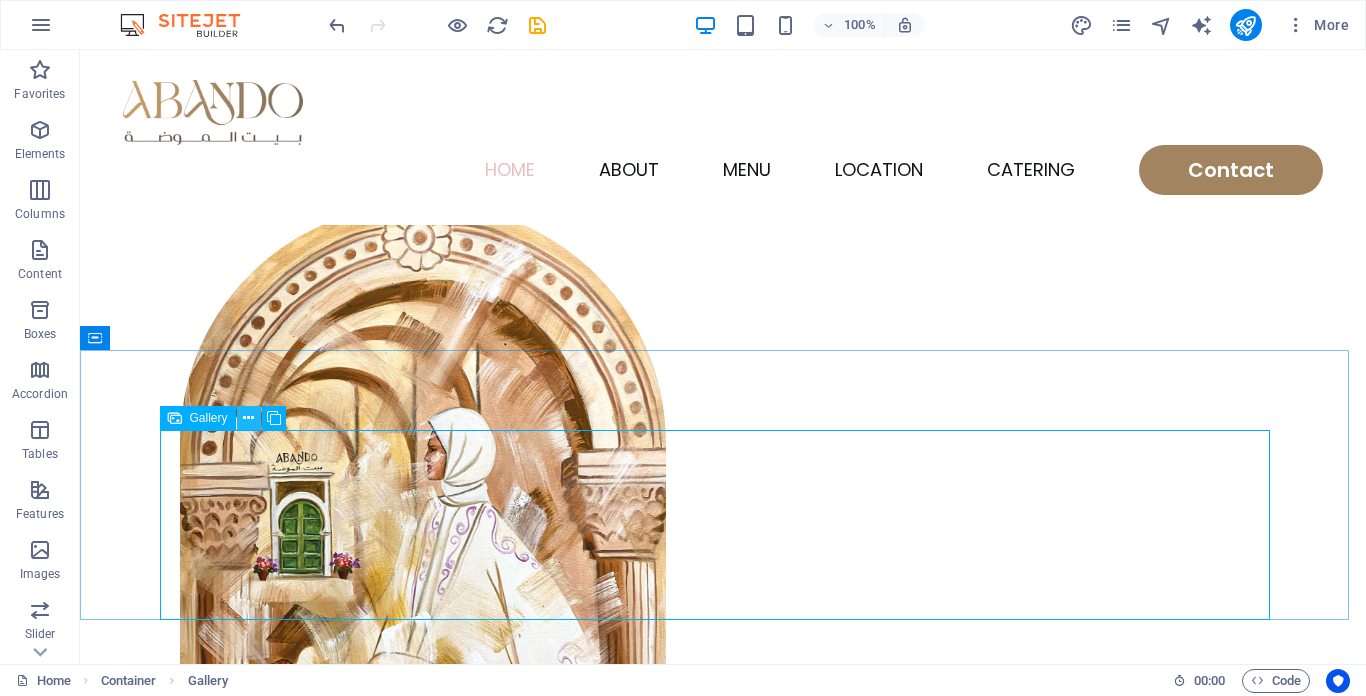 click at bounding box center [248, 418] 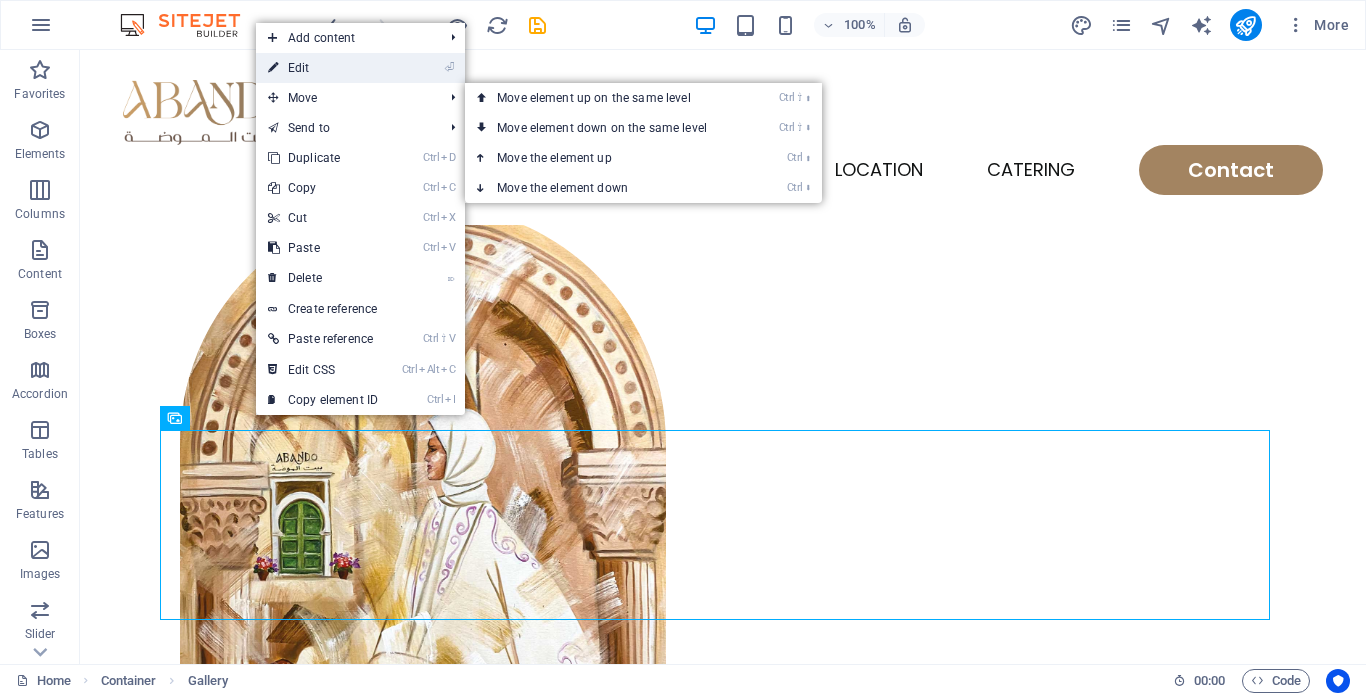 click on "⏎  Edit" at bounding box center (323, 68) 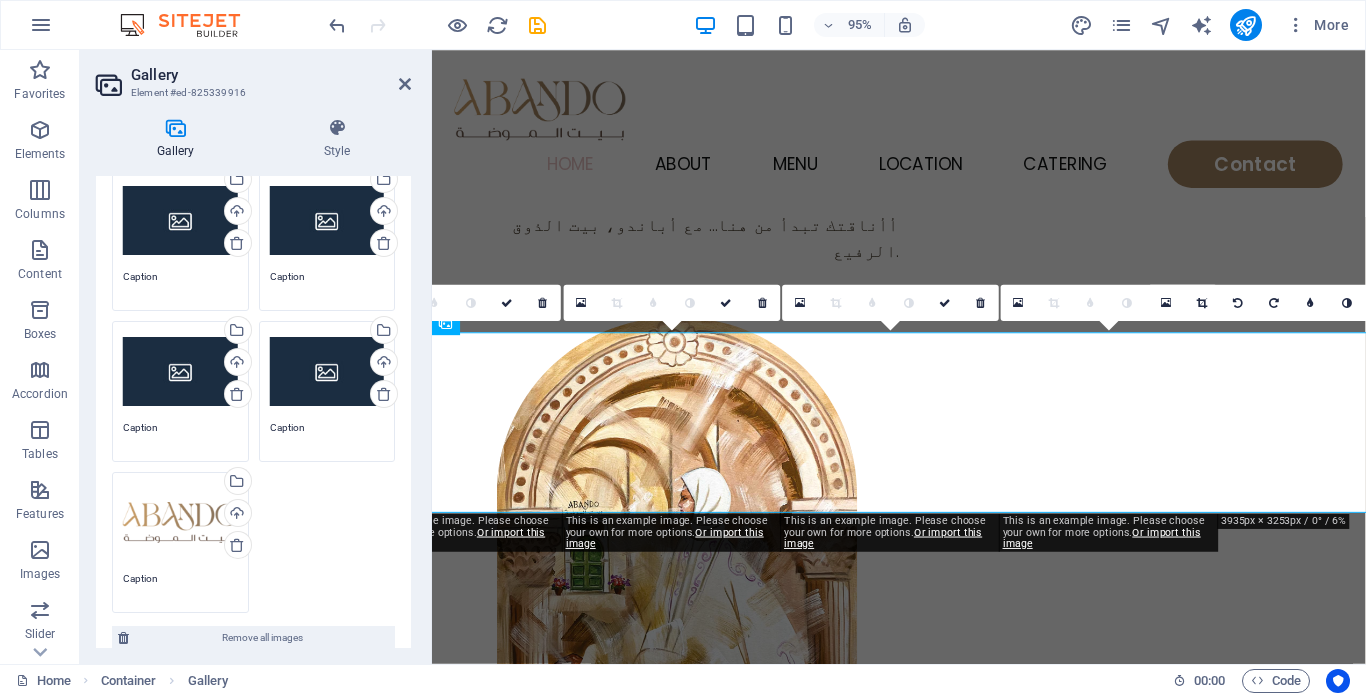 scroll, scrollTop: 100, scrollLeft: 0, axis: vertical 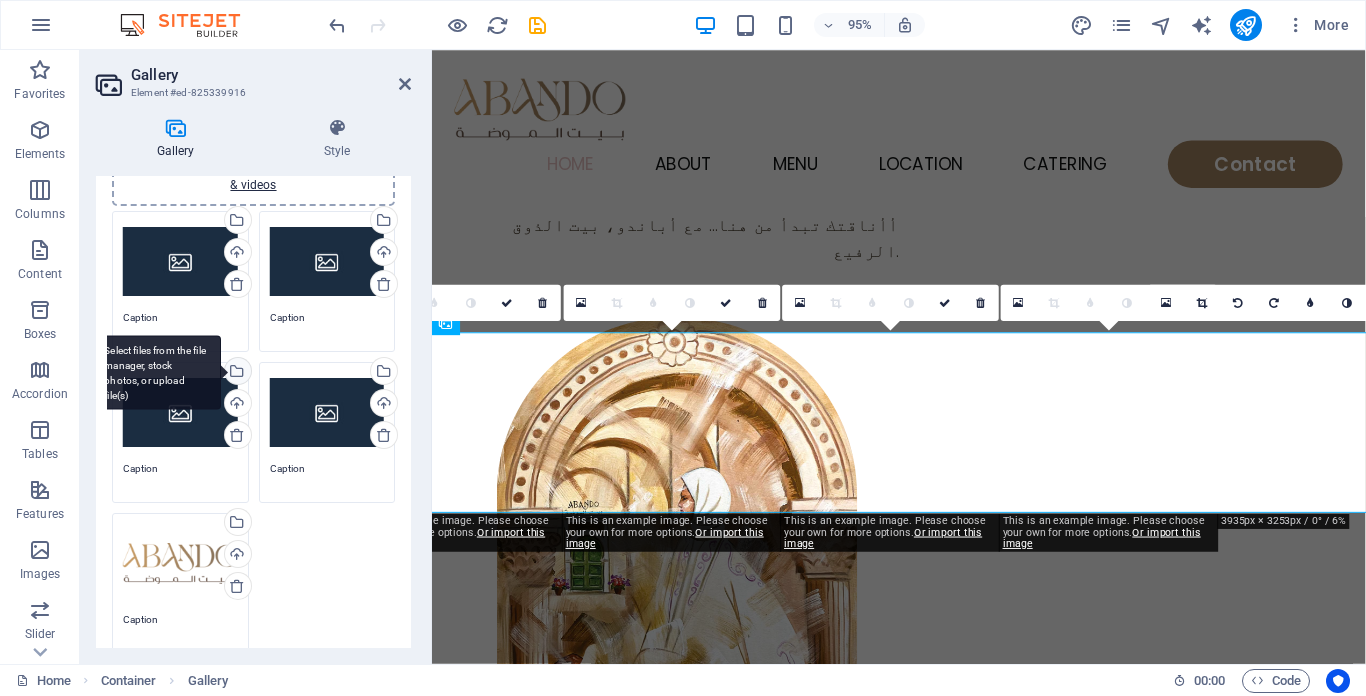 click on "Select files from the file manager, stock photos, or upload file(s)" at bounding box center [236, 373] 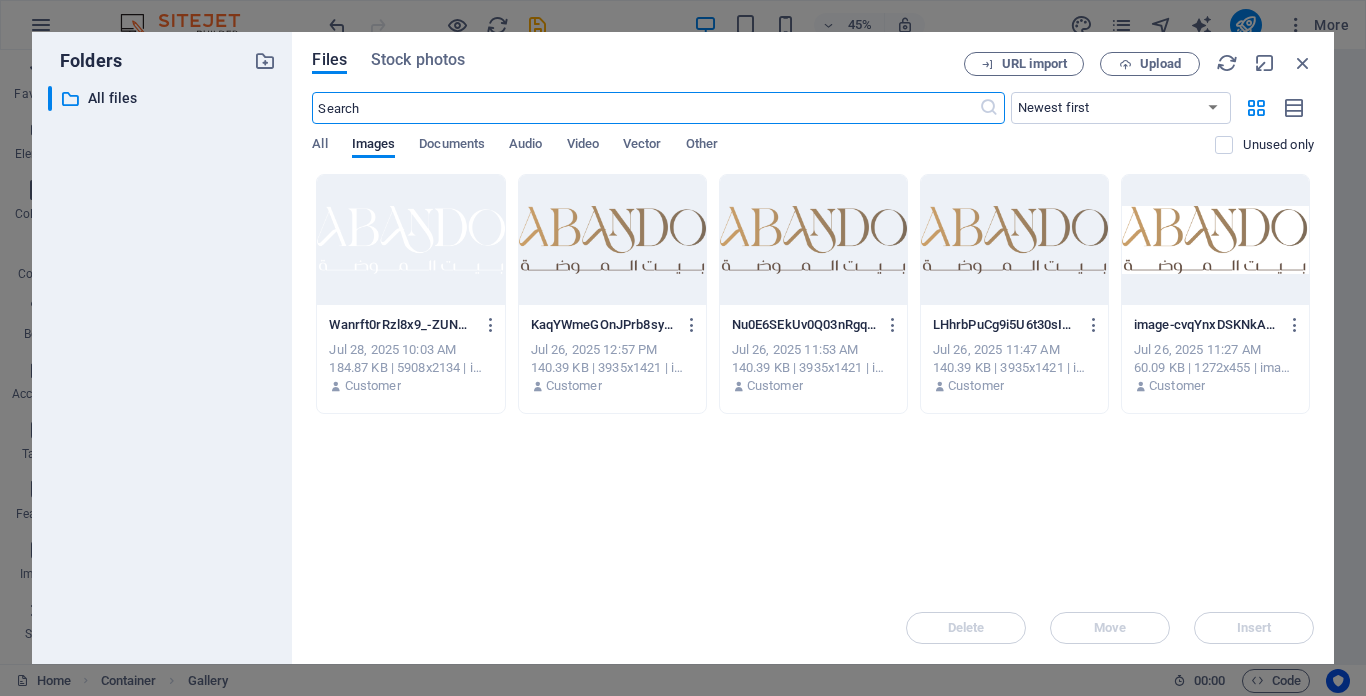 click at bounding box center (813, 240) 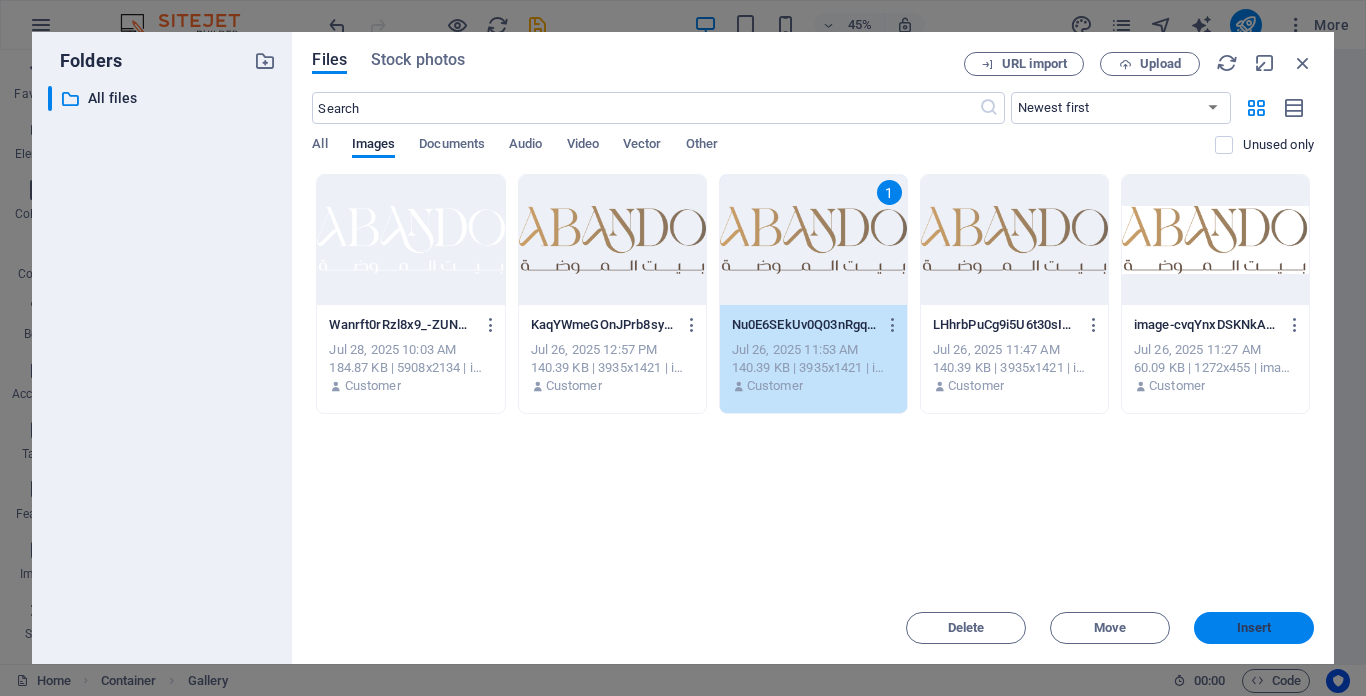 click on "Insert" at bounding box center [1254, 628] 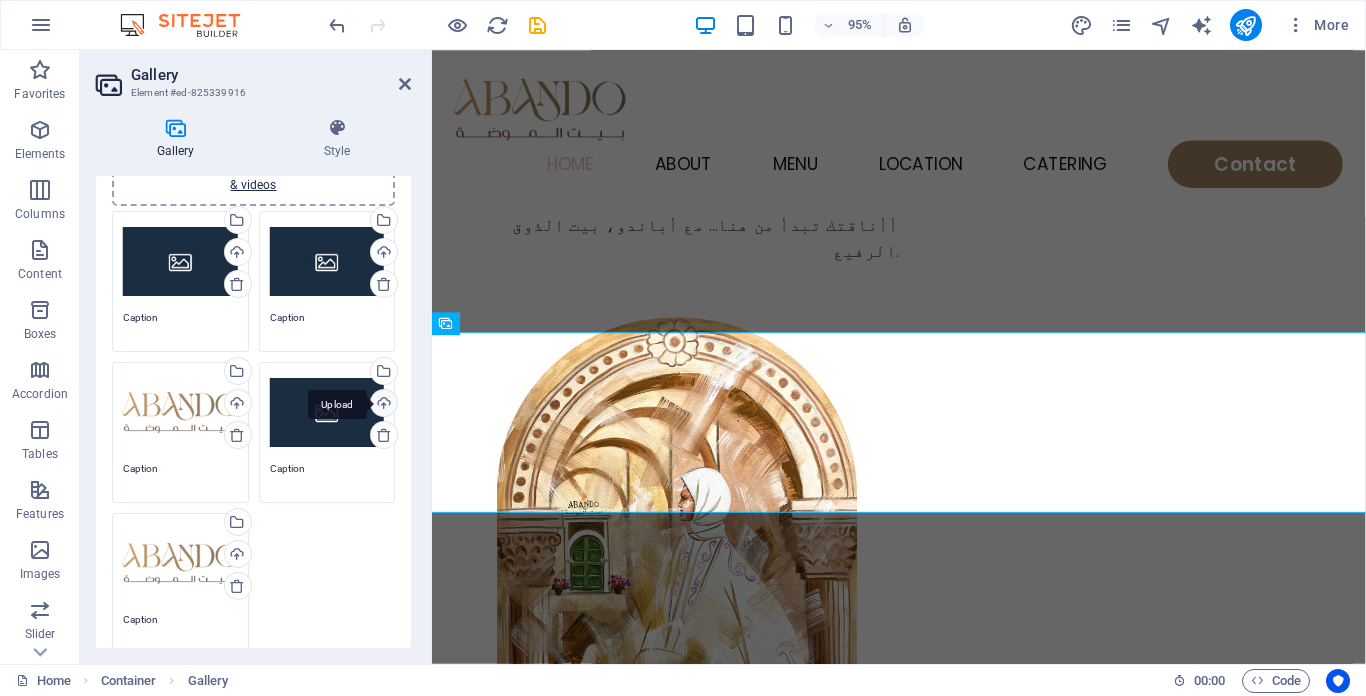 click on "Upload" at bounding box center (382, 405) 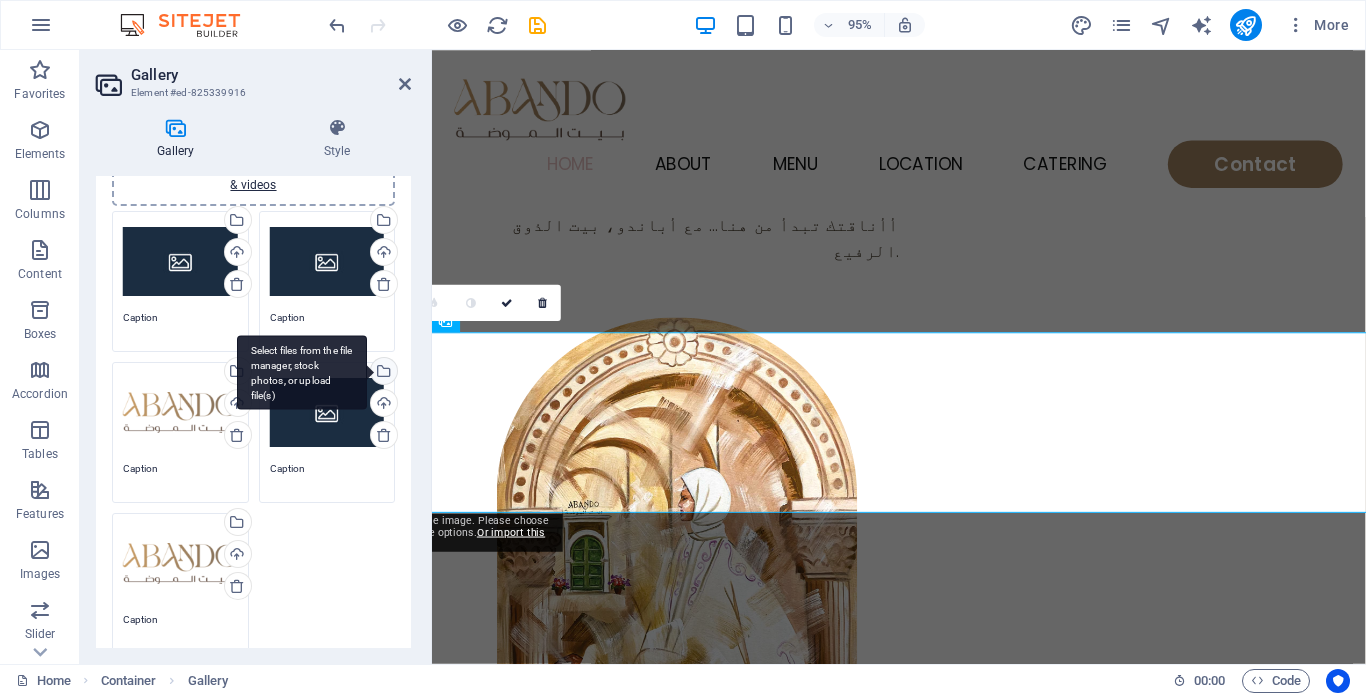 click on "Select files from the file manager, stock photos, or upload file(s)" at bounding box center (302, 372) 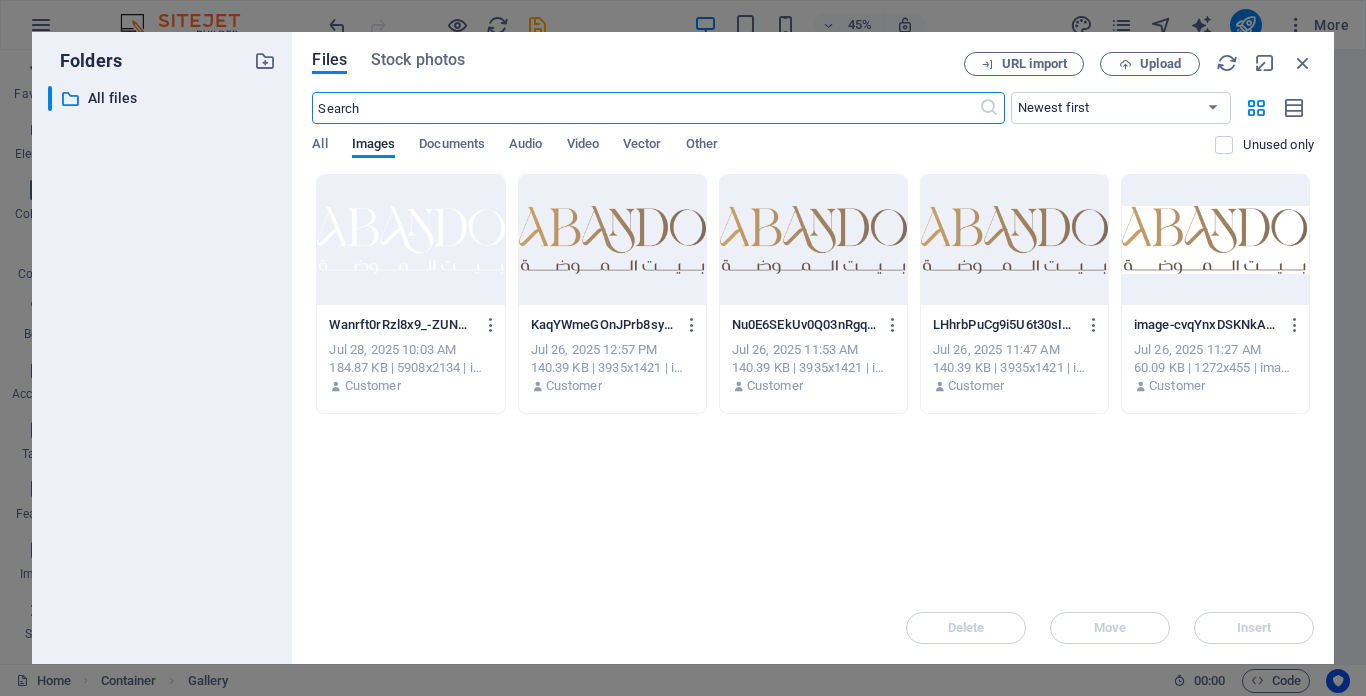 click at bounding box center (612, 240) 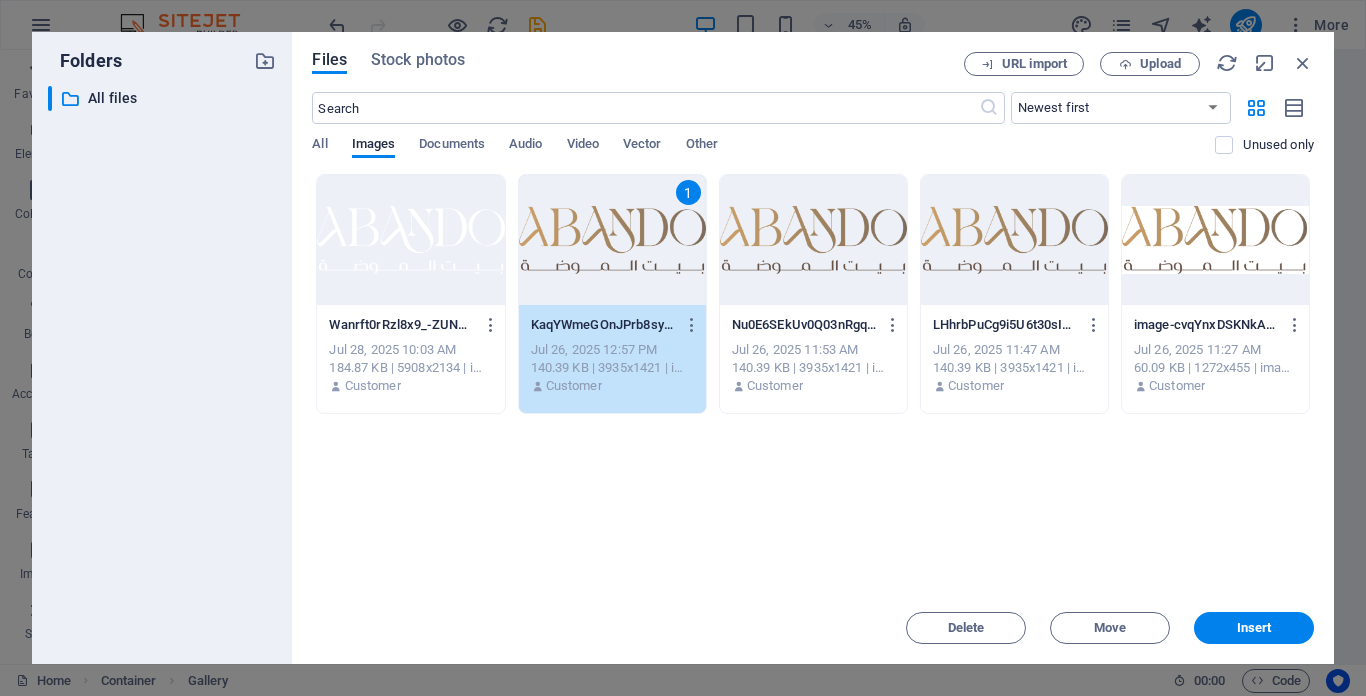 click on "Files Stock photos URL import Upload ​ Newest first Oldest first Name (A-Z) Name (Z-A) Size (0-9) Size (9-0) Resolution (0-9) Resolution (9-0) All Images Documents Audio Video Vector Other Unused only Drop files here to upload them instantly Wanrft0rRzl8x9_-ZUNdeg.png Wanrft0rRzl8x9_-ZUNdeg.png Jul 28, 2025 10:03 AM 184.87 KB | 5908x2134 | image/png Customer 1 KaqYWmeGOnJPrb8sy4j0ww.png KaqYWmeGOnJPrb8sy4j0ww.png Jul 26, 2025 12:57 PM 140.39 KB | 3935x1421 | image/png Customer Nu0E6SEkUv0Q03nRgqeAyQ.png Nu0E6SEkUv0Q03nRgqeAyQ.png Jul 26, 2025 11:53 AM 140.39 KB | 3935x1421 | image/png Customer LHhrbPuCg9i5U6t30sIR7A.png LHhrbPuCg9i5U6t30sIR7A.png Jul 26, 2025 11:47 AM 140.39 KB | 3935x1421 | image/png Customer image-cvqYnxDSKNkA_4RFoHreCQ.png image-cvqYnxDSKNkA_4RFoHreCQ.png Jul 26, 2025 11:27 AM 60.09 KB | 1272x455 | image/png Customer Delete Move Insert" at bounding box center [813, 348] 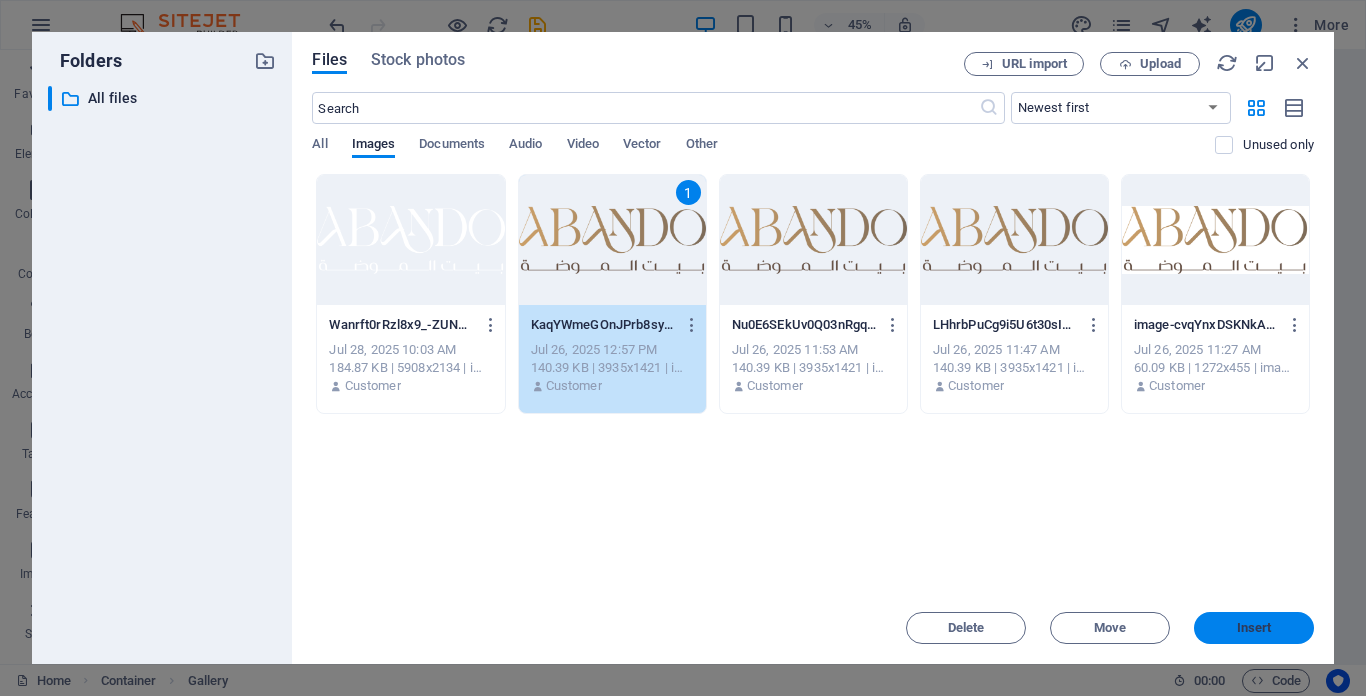 click on "Insert" at bounding box center (1254, 628) 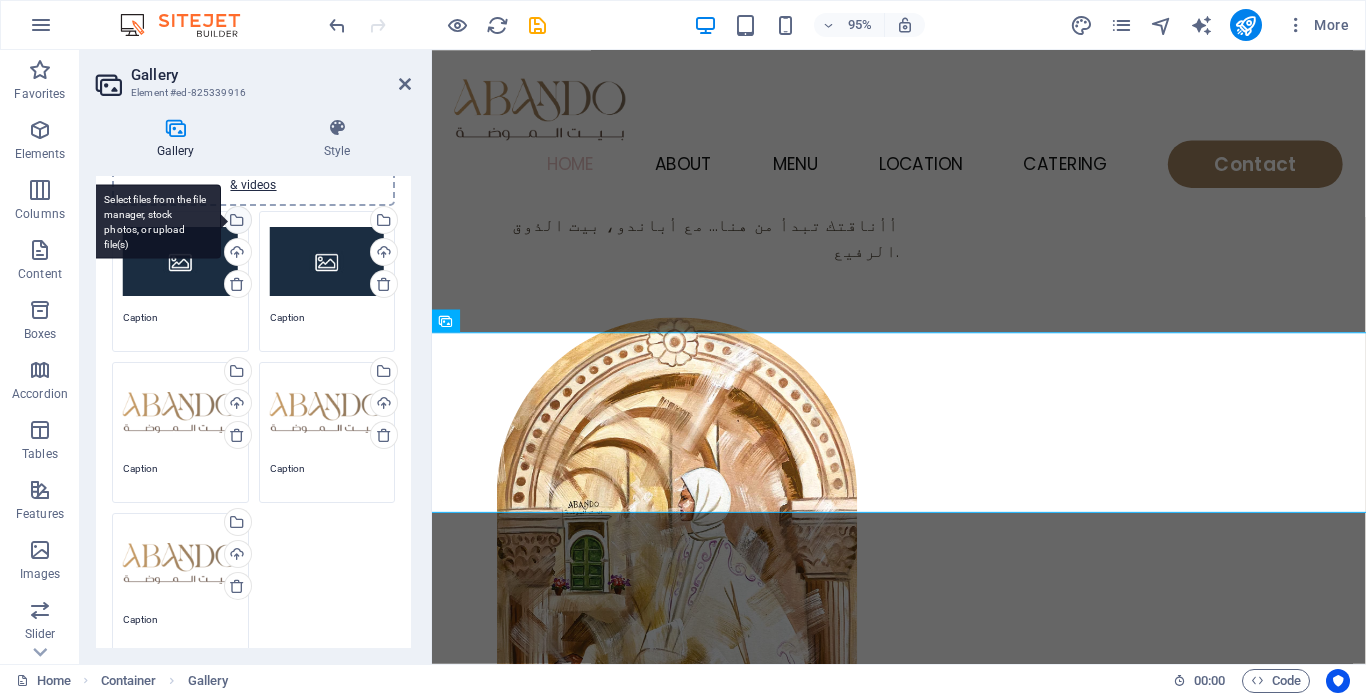 click on "Select files from the file manager, stock photos, or upload file(s)" at bounding box center (236, 222) 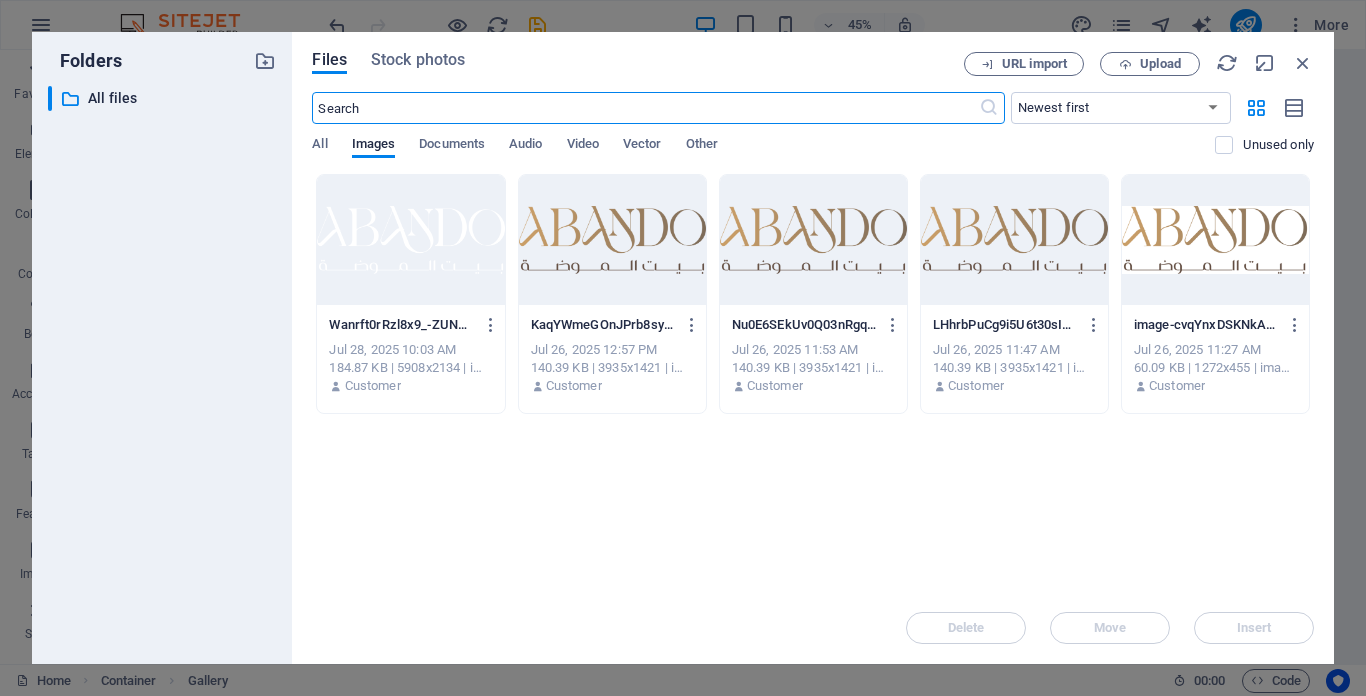 click at bounding box center [813, 240] 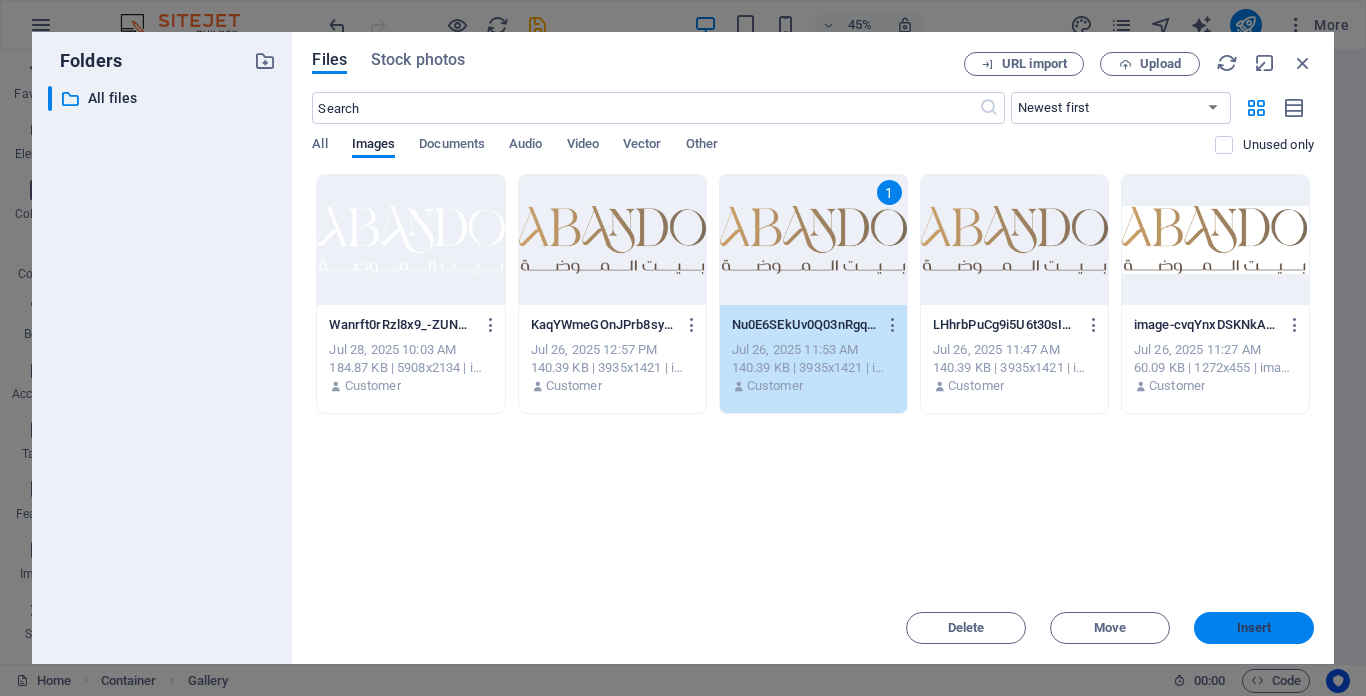 click on "Insert" at bounding box center (1254, 628) 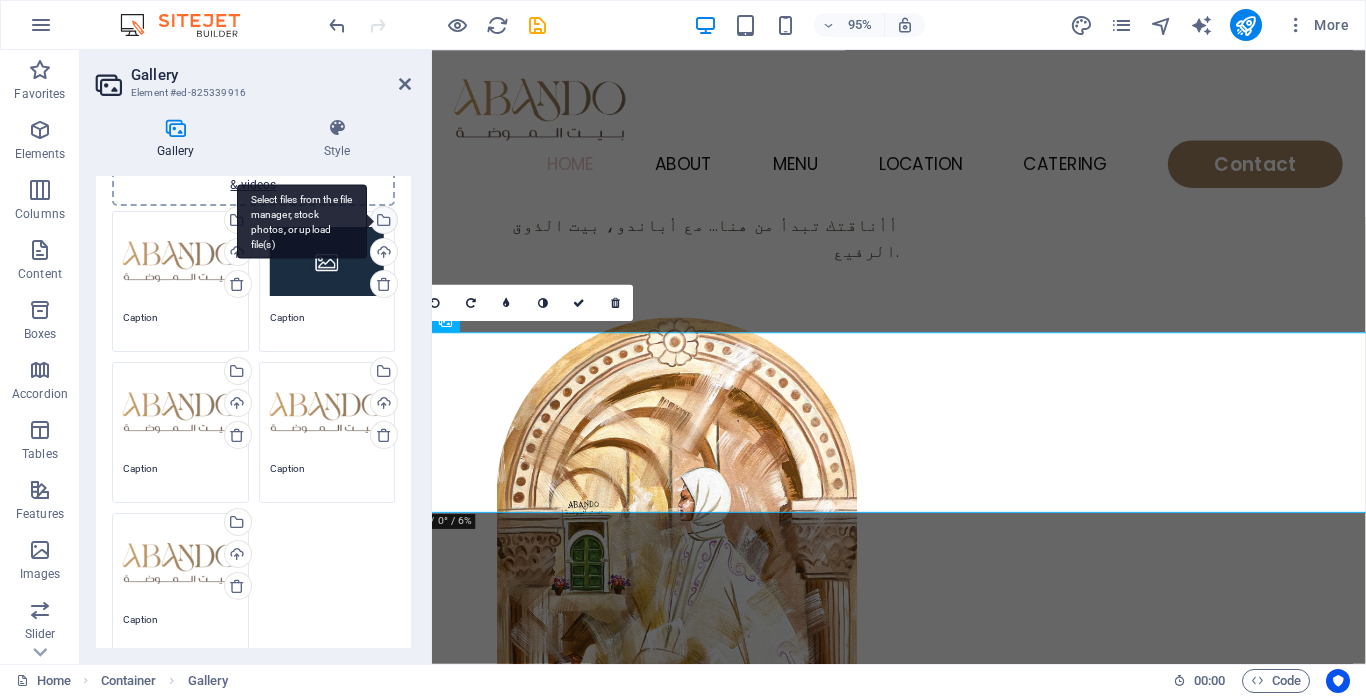 click on "Select files from the file manager, stock photos, or upload file(s)" at bounding box center (382, 222) 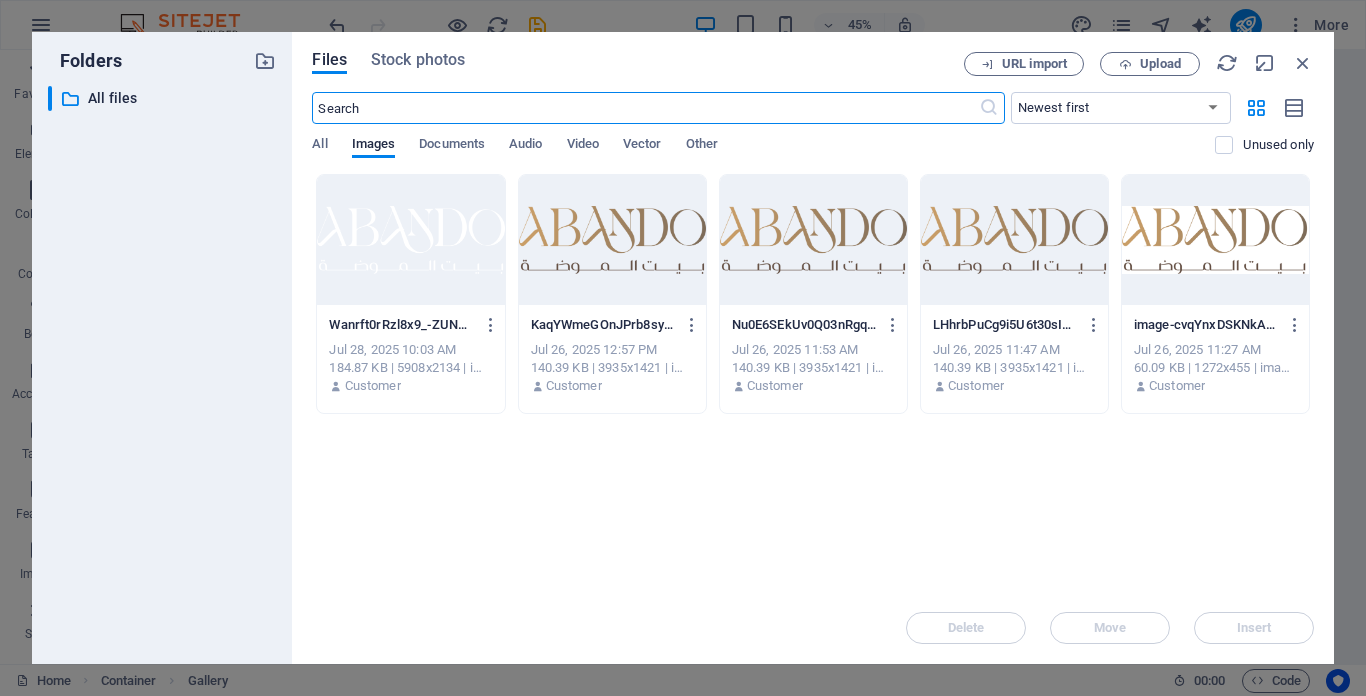 click at bounding box center (1014, 240) 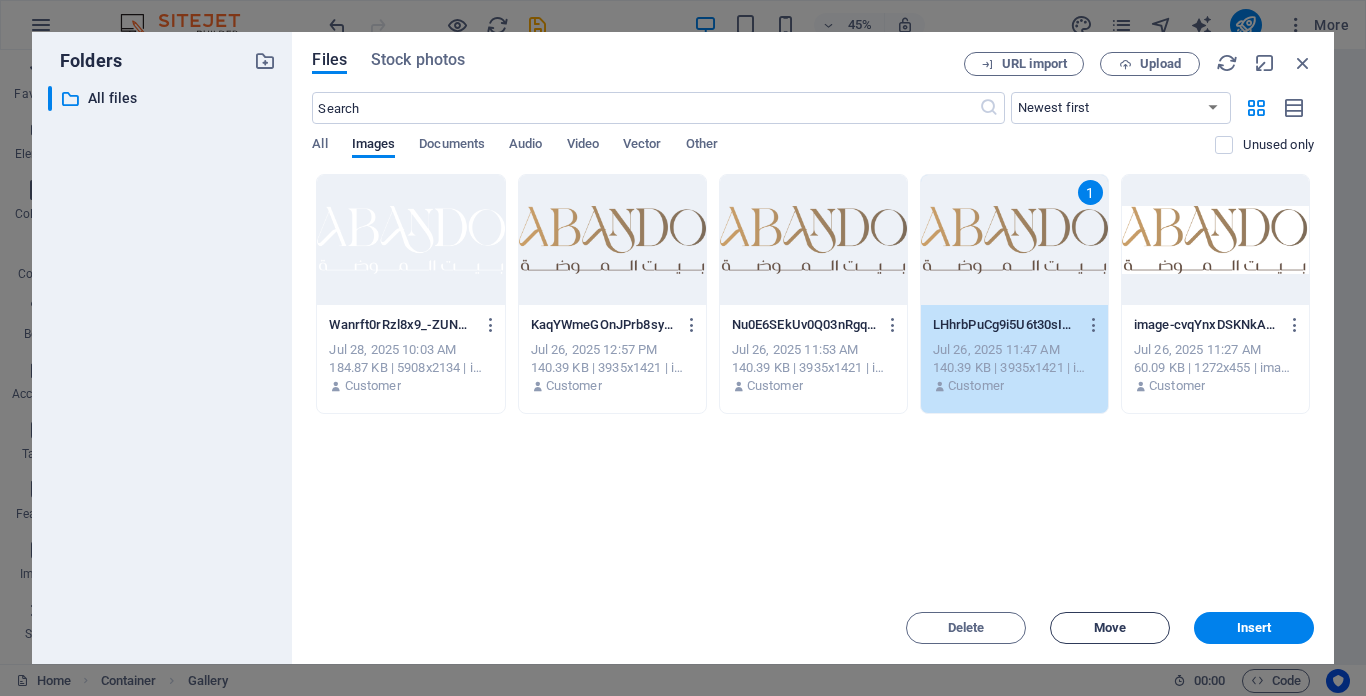 click on "Move" at bounding box center (1110, 628) 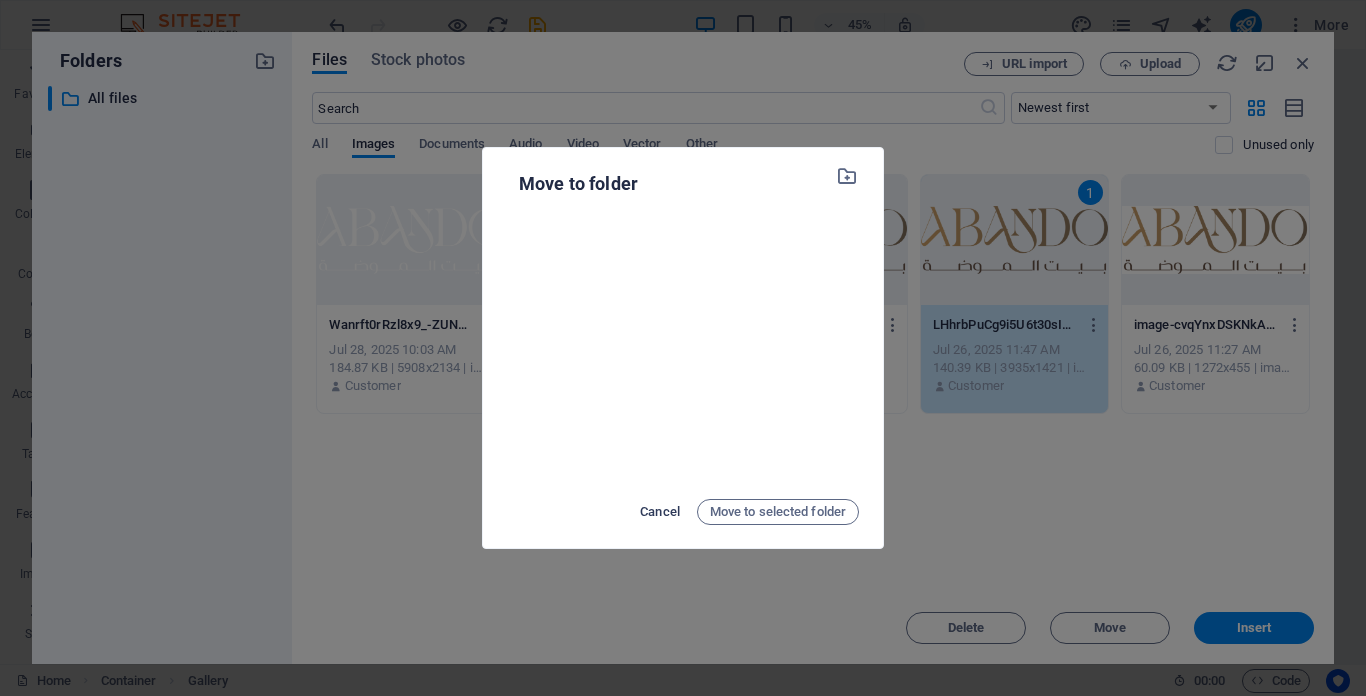 click on "Cancel" at bounding box center [660, 512] 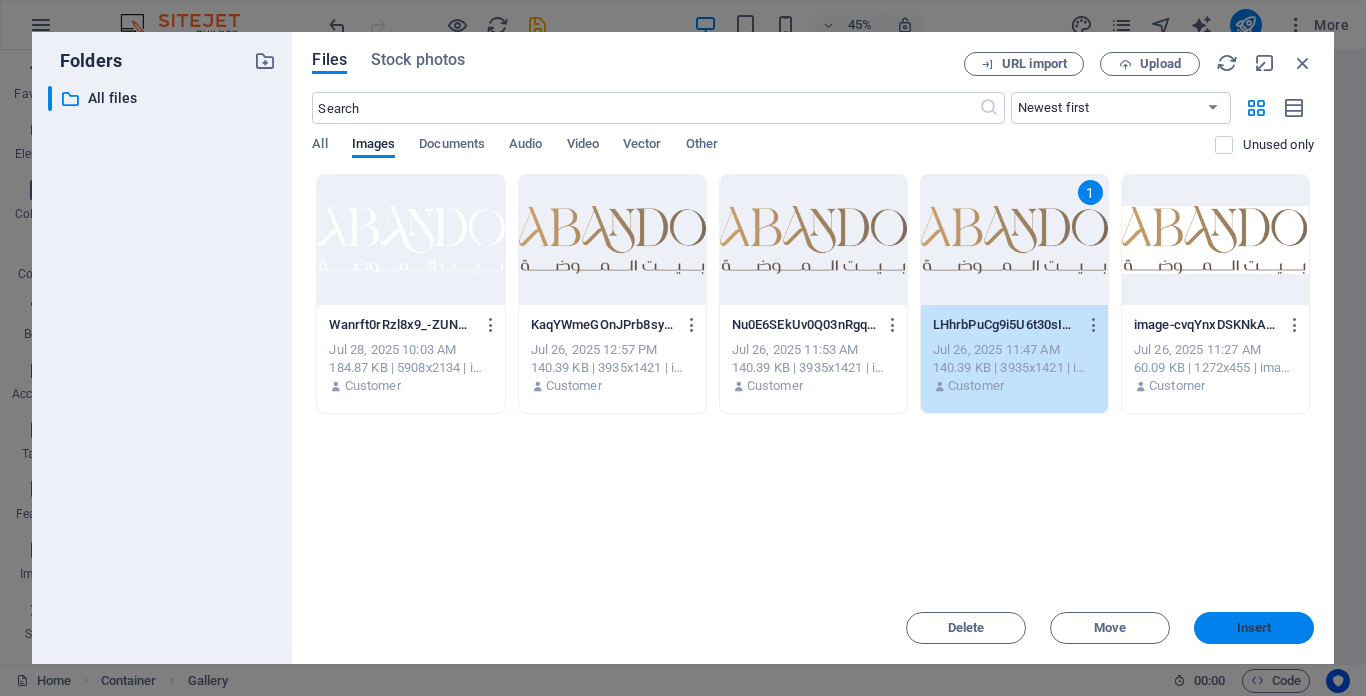 drag, startPoint x: 1251, startPoint y: 628, endPoint x: 843, endPoint y: 598, distance: 409.10144 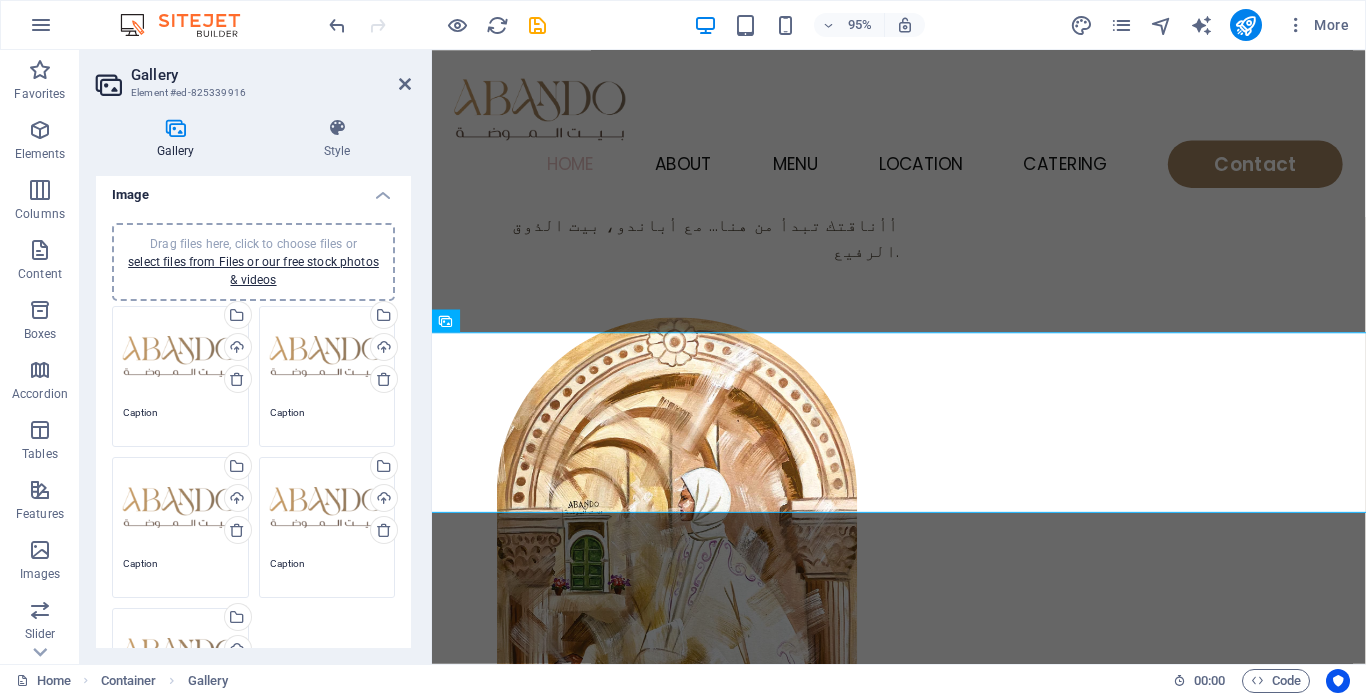 scroll, scrollTop: 0, scrollLeft: 0, axis: both 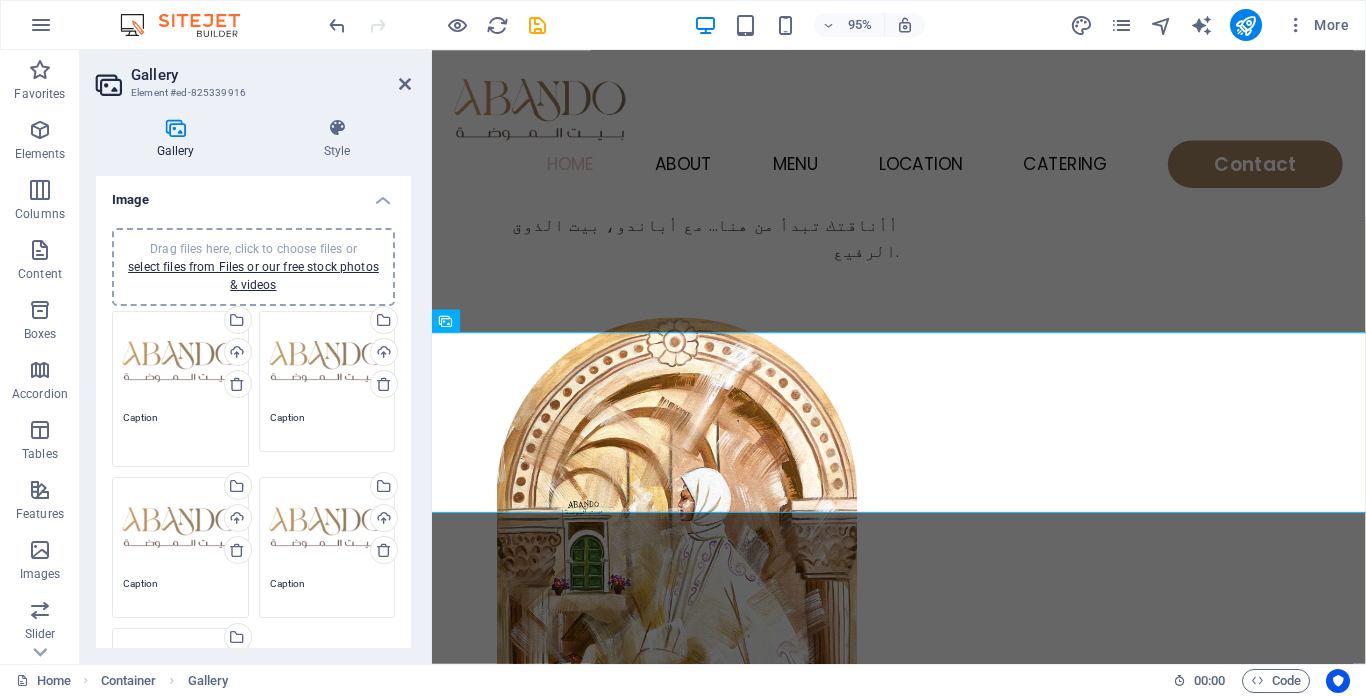click on "Caption" at bounding box center [180, 432] 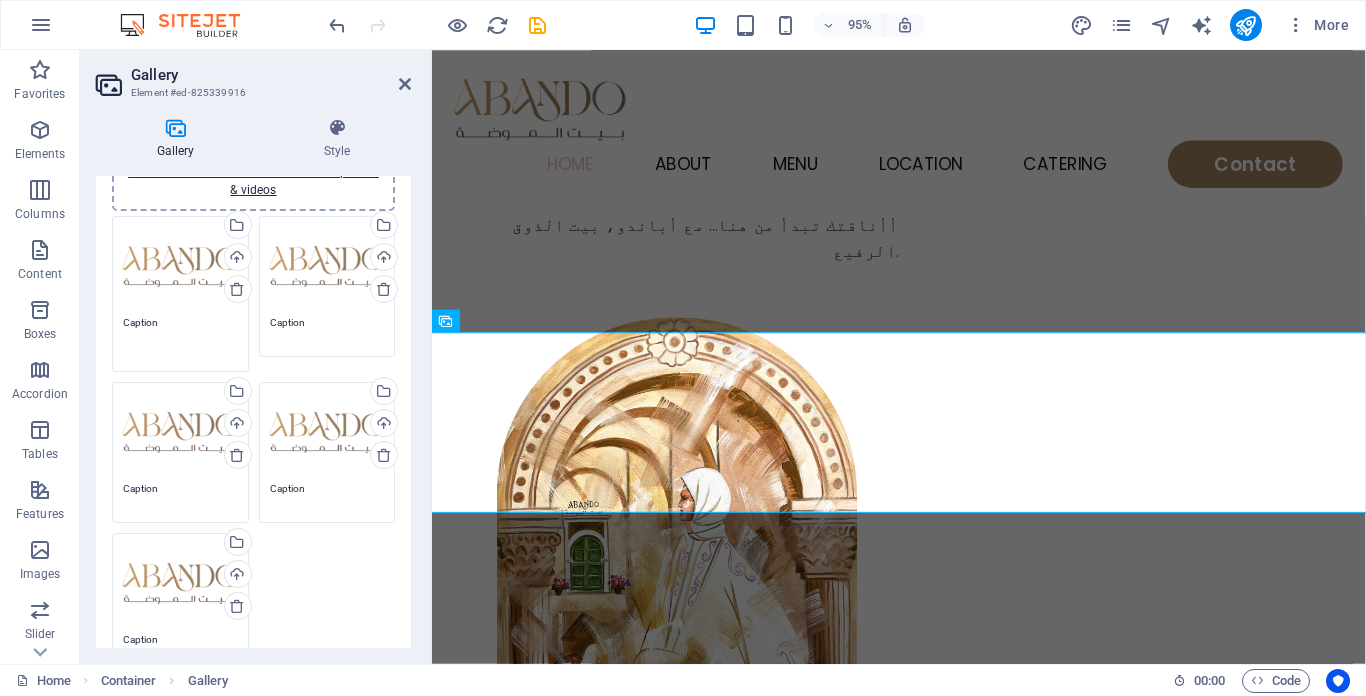 scroll, scrollTop: 100, scrollLeft: 0, axis: vertical 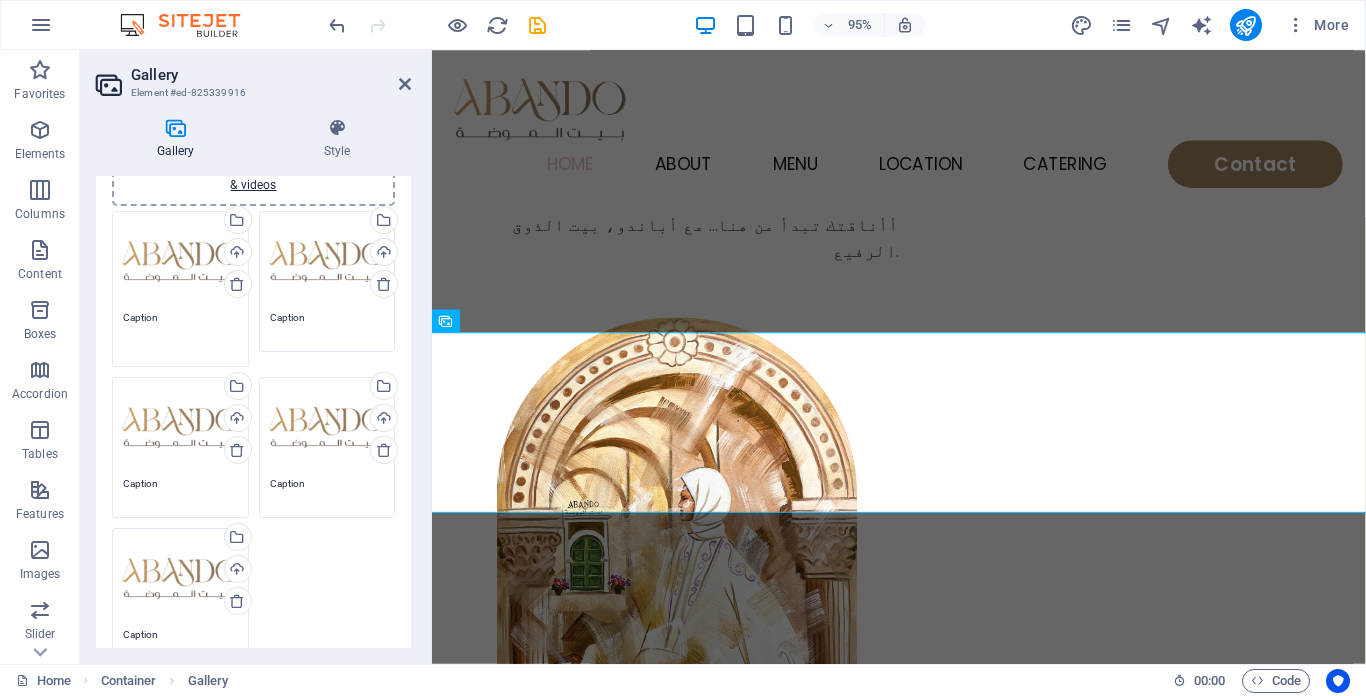 type on "مCaption" 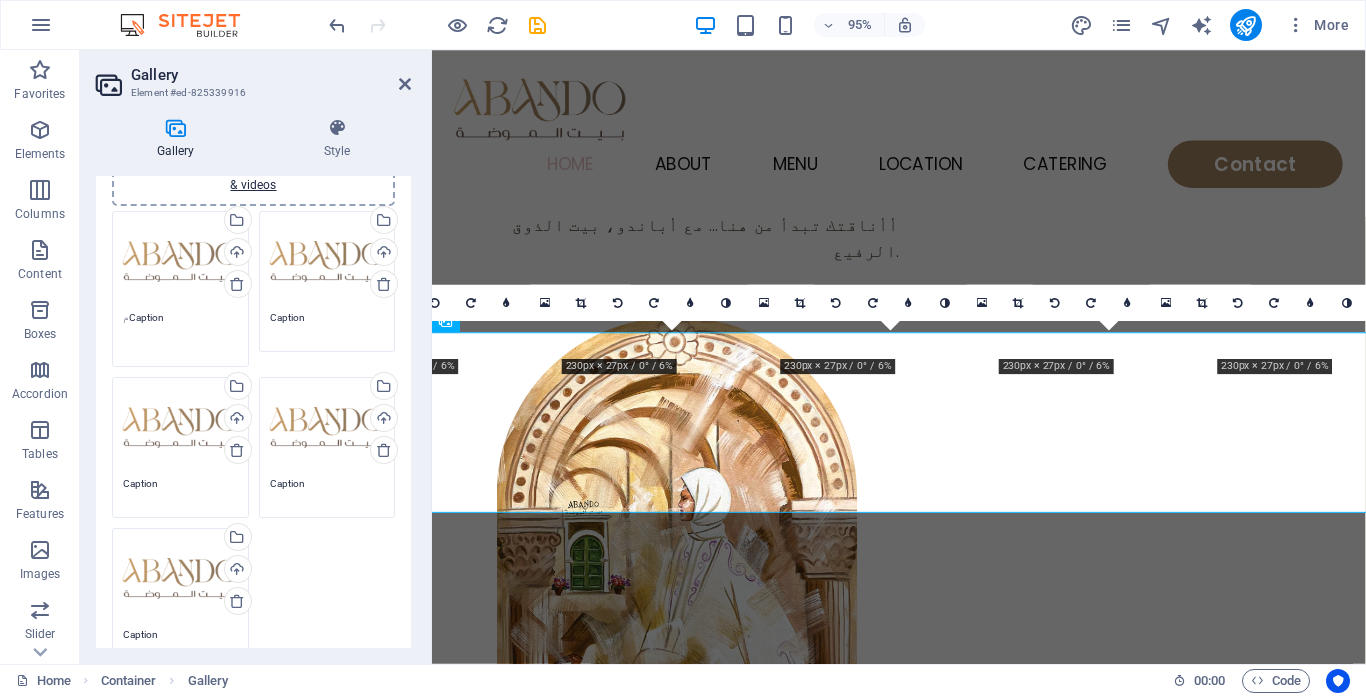 click on "مCaption" at bounding box center [180, 332] 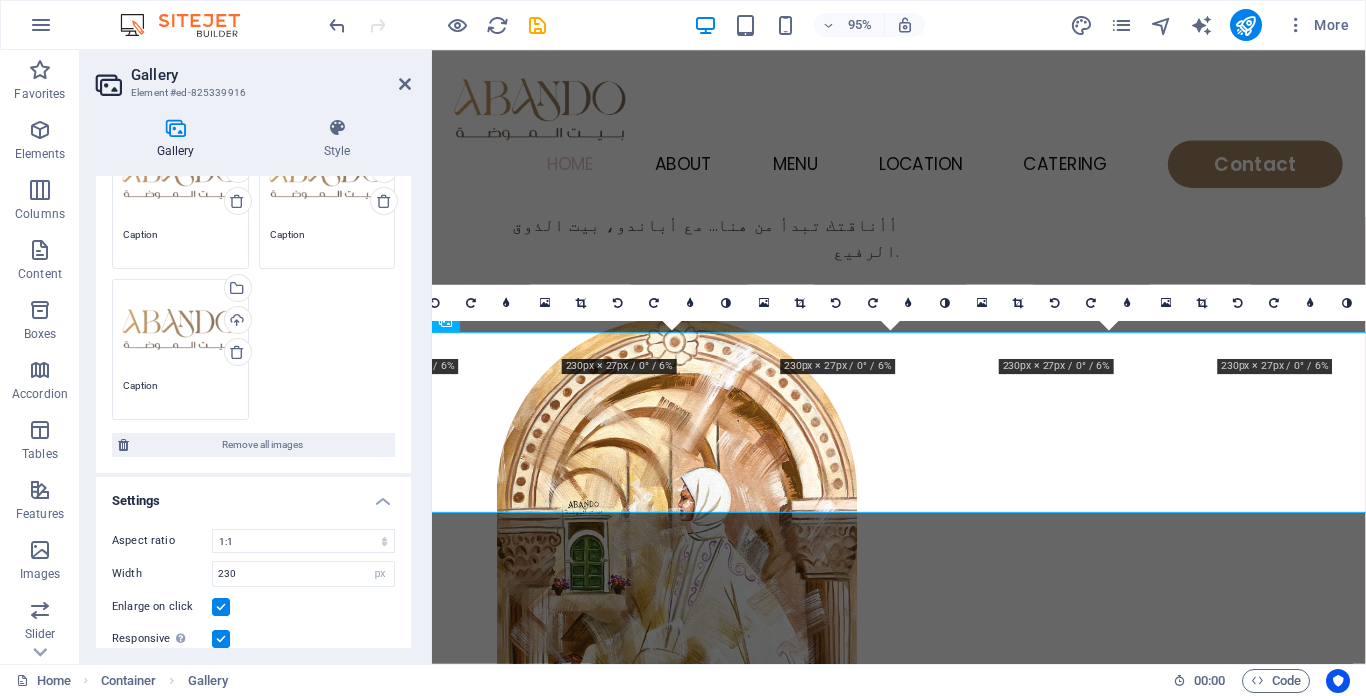 scroll, scrollTop: 468, scrollLeft: 0, axis: vertical 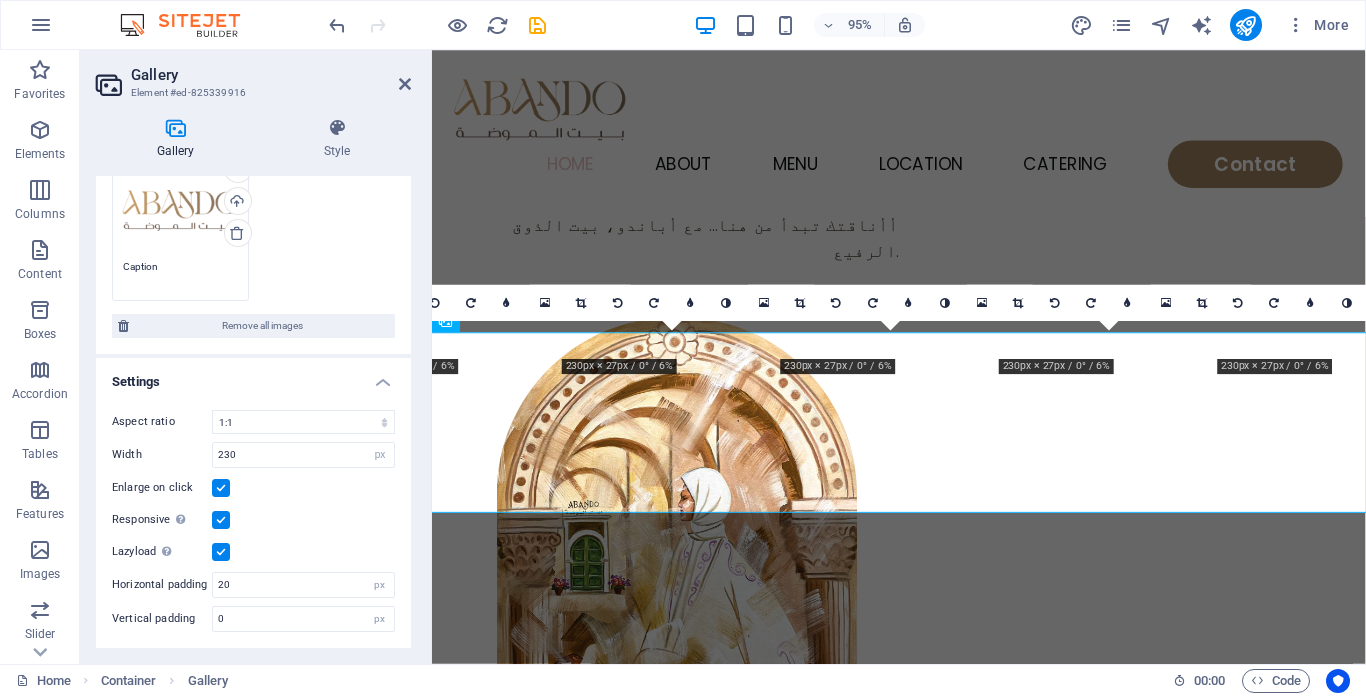 type 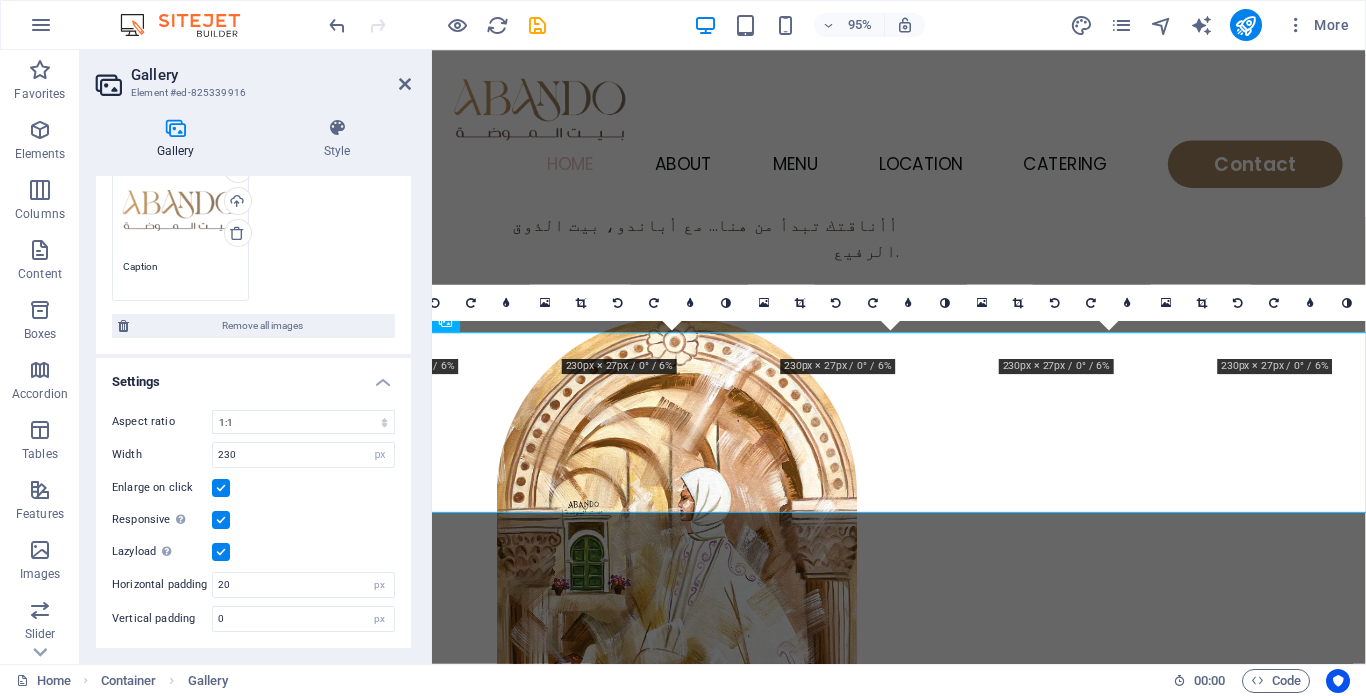 click on "Responsive Automatically load retina image and smartphone optimized sizes." at bounding box center (162, 520) 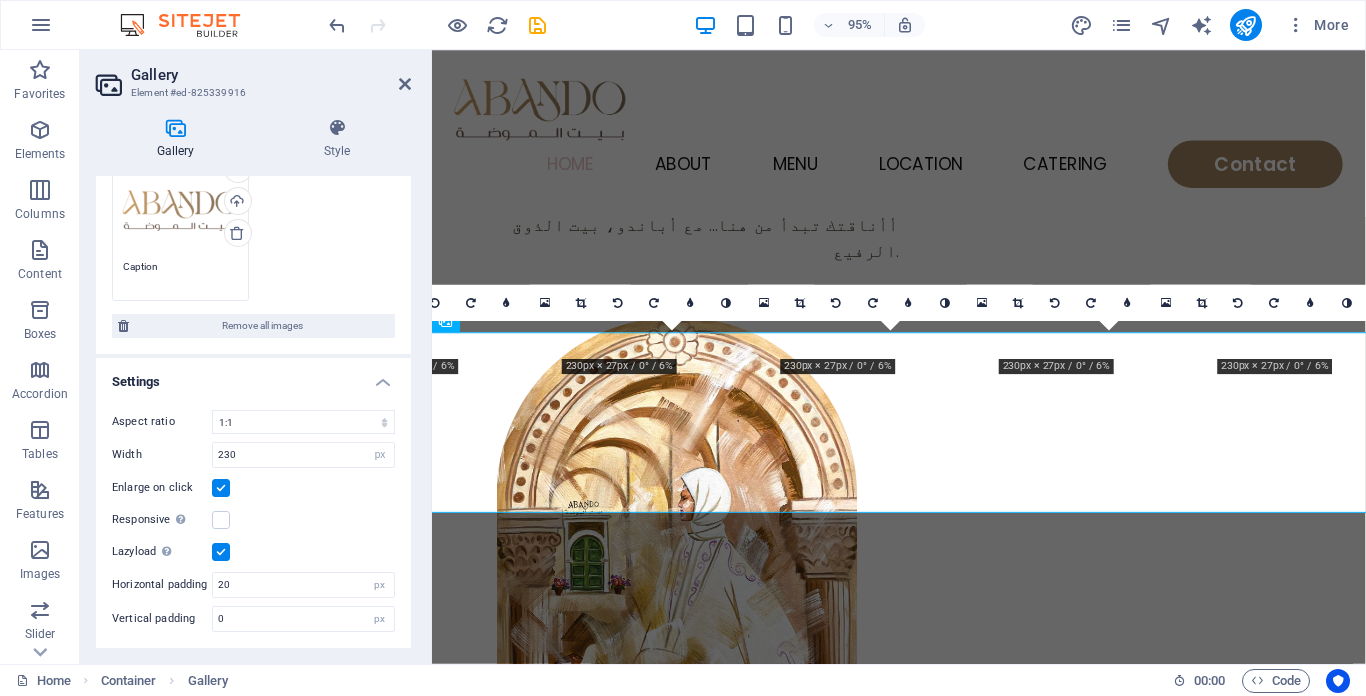 scroll, scrollTop: 453, scrollLeft: 0, axis: vertical 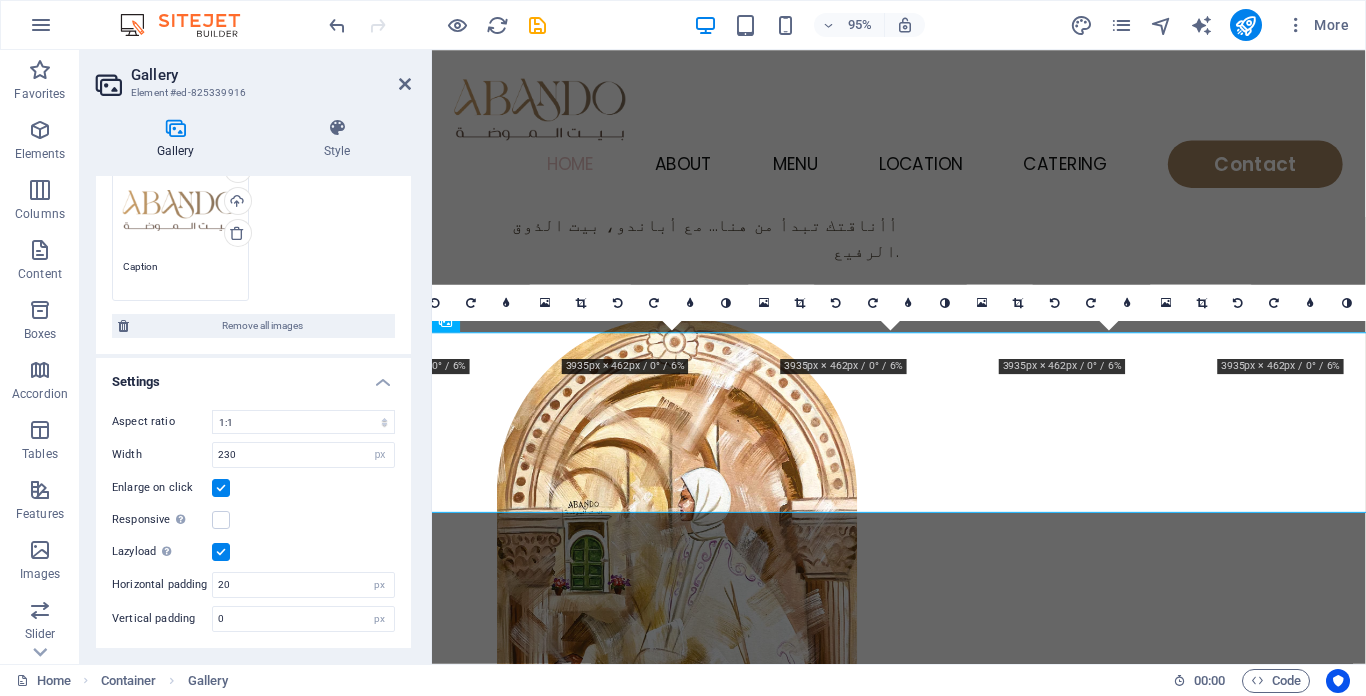 click at bounding box center [221, 552] 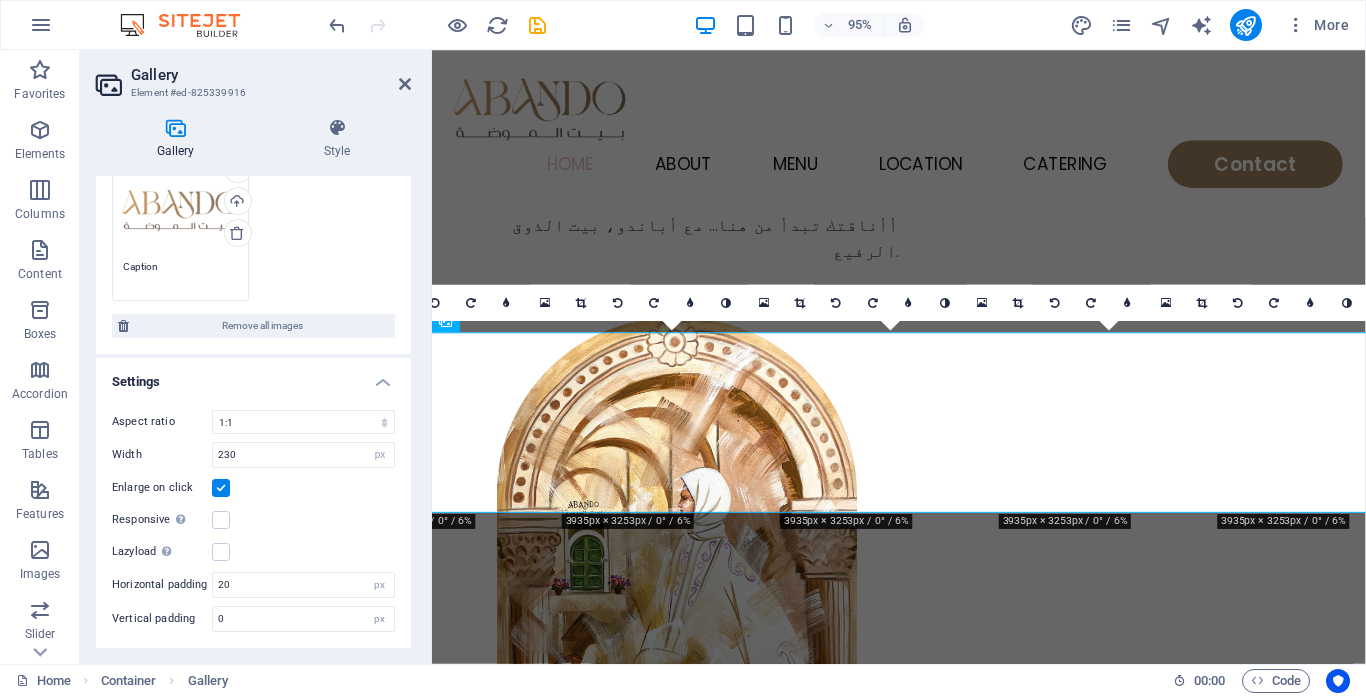 click at bounding box center (221, 488) 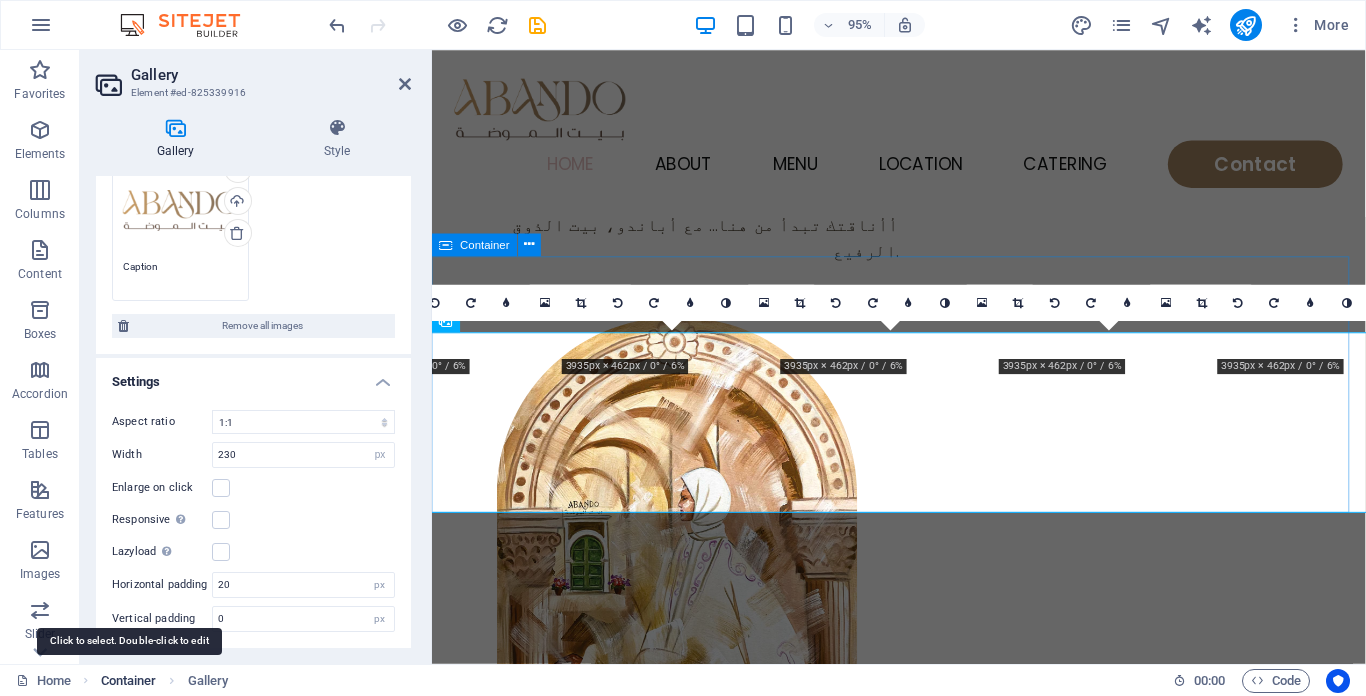 click on "Container" at bounding box center [129, 681] 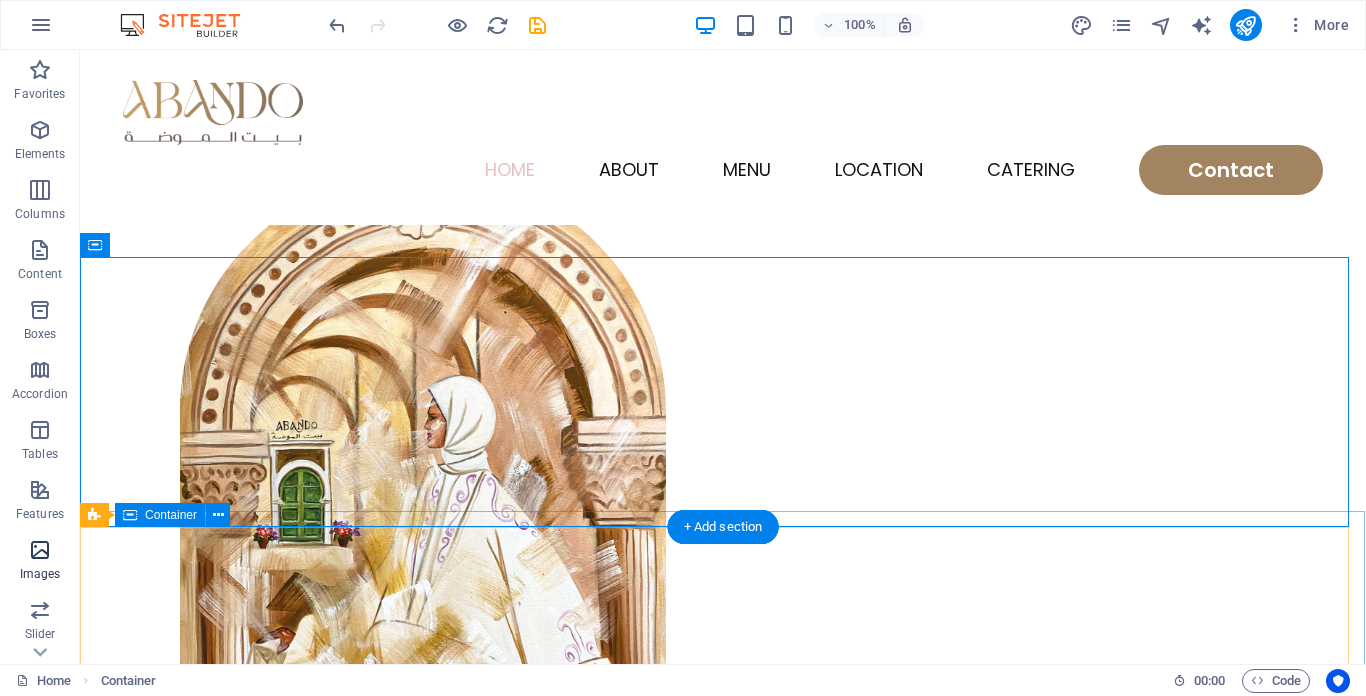 scroll, scrollTop: 300, scrollLeft: 0, axis: vertical 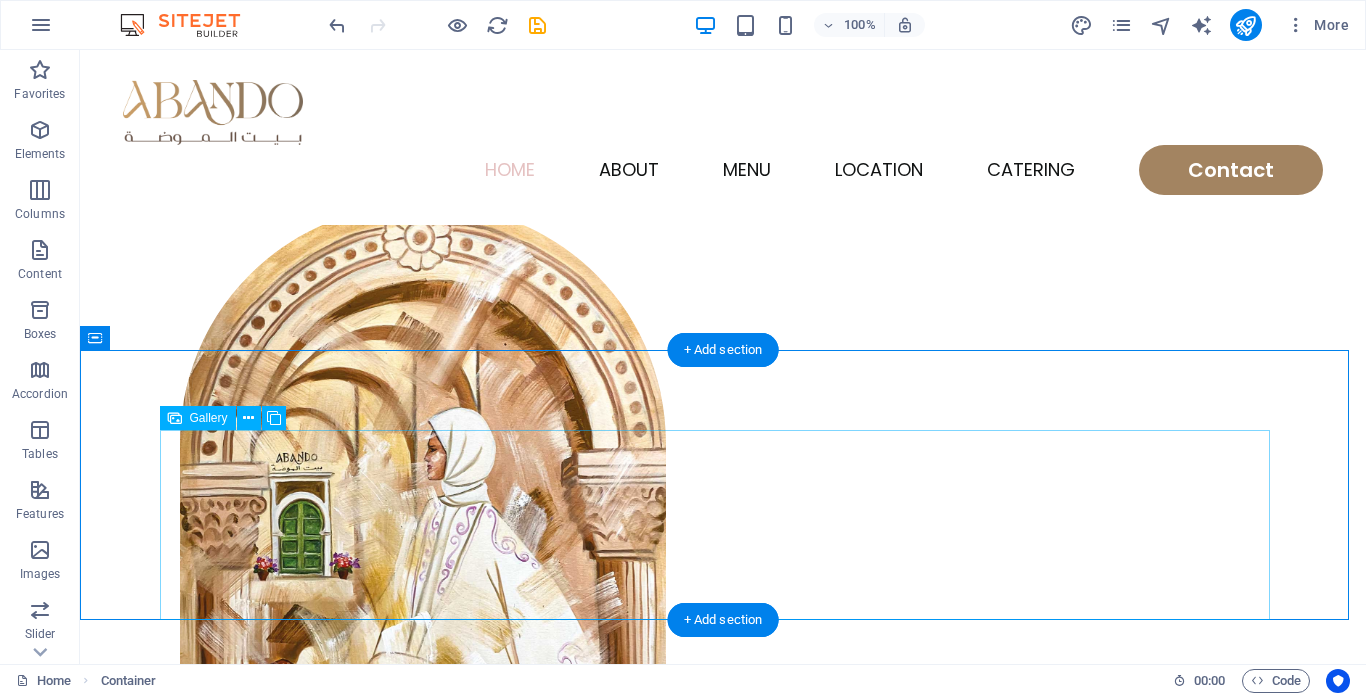 click at bounding box center [195, 1190] 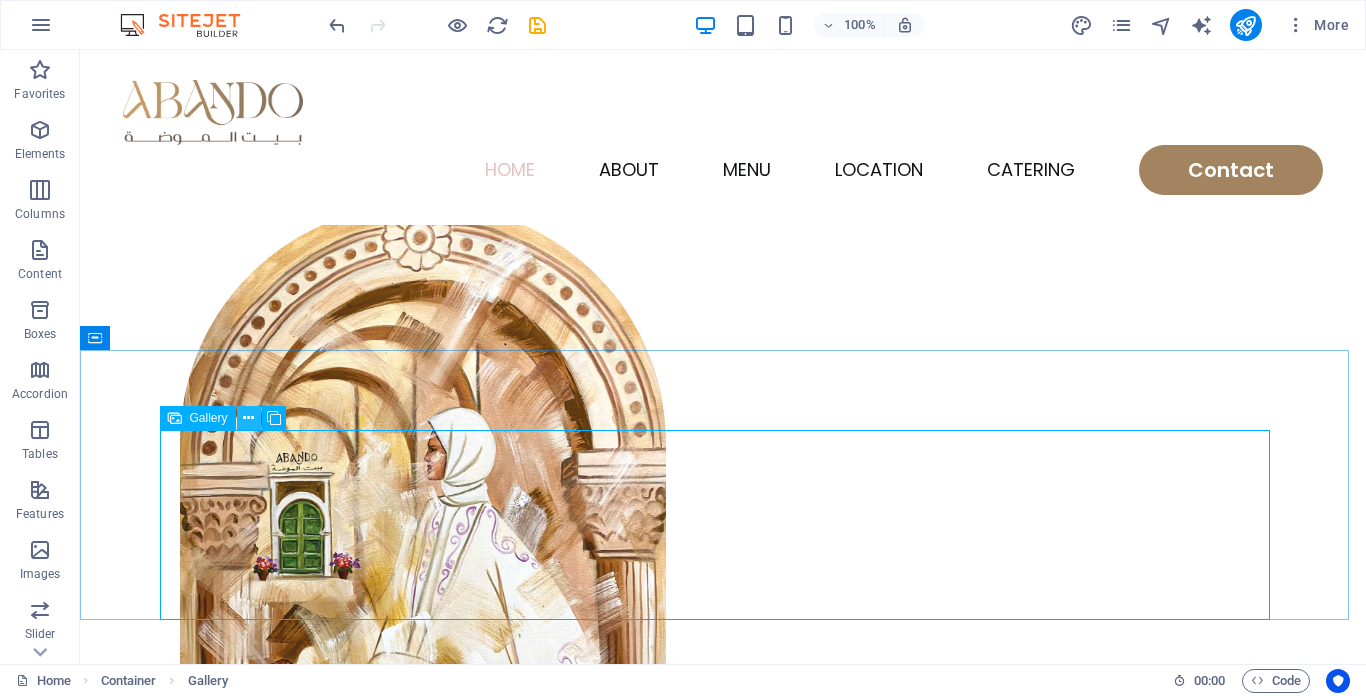 click at bounding box center [248, 418] 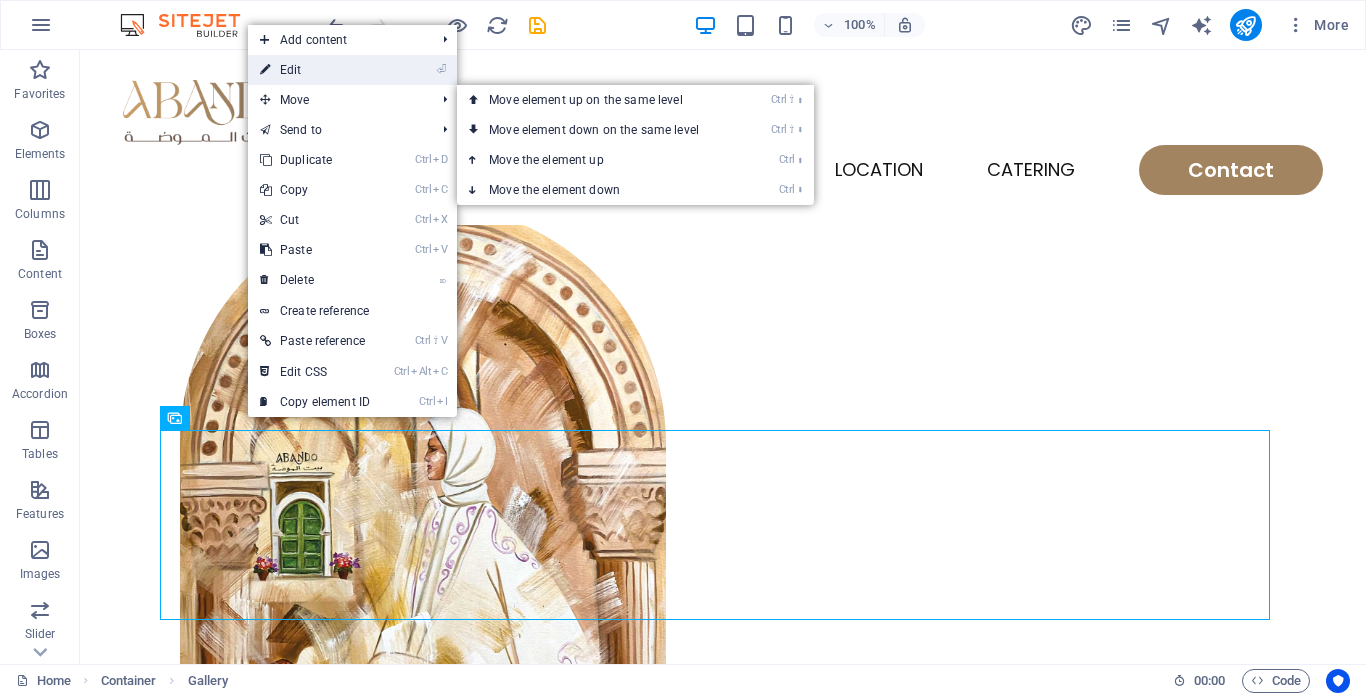 click on "⏎  Edit" at bounding box center [315, 70] 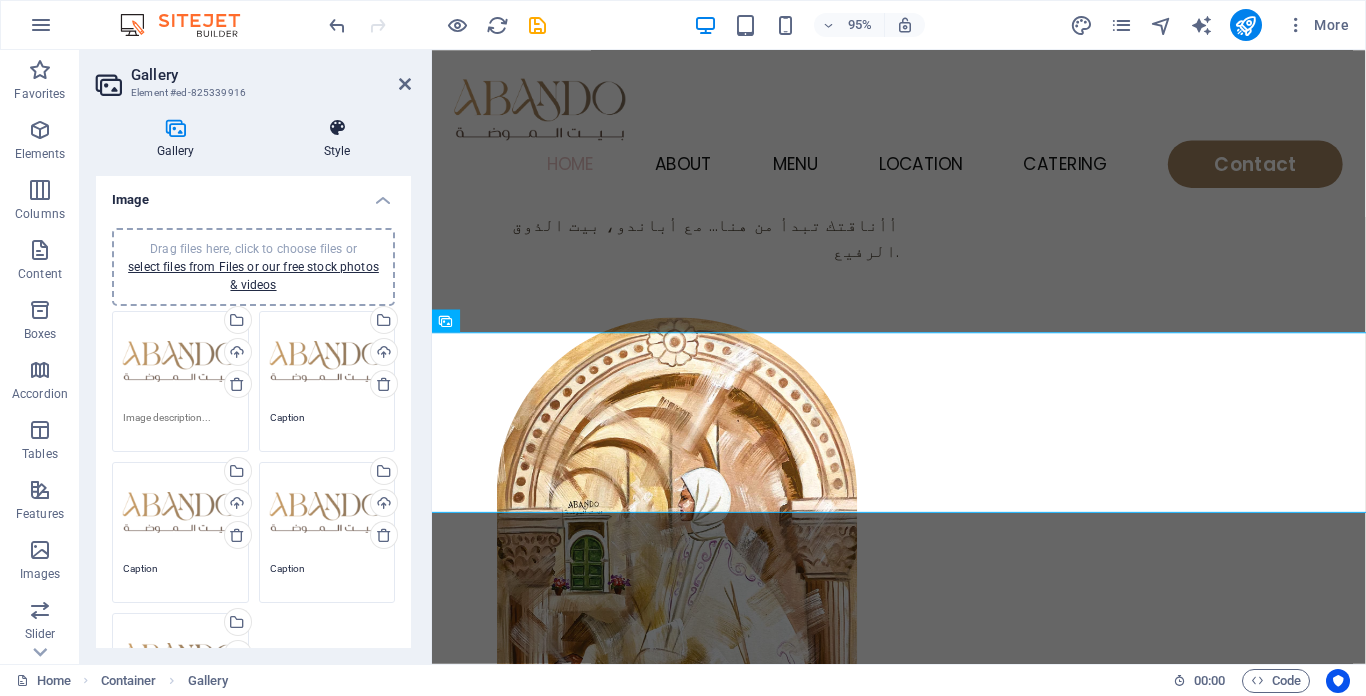 click at bounding box center [337, 128] 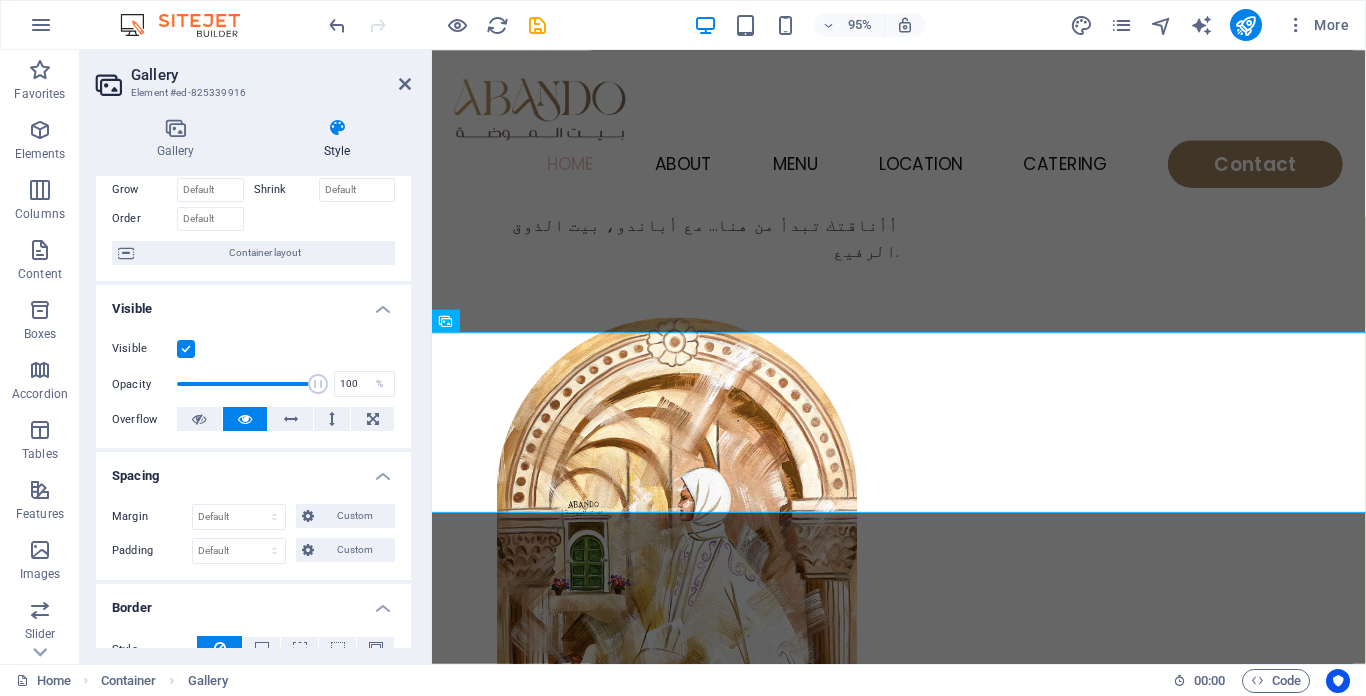 scroll, scrollTop: 100, scrollLeft: 0, axis: vertical 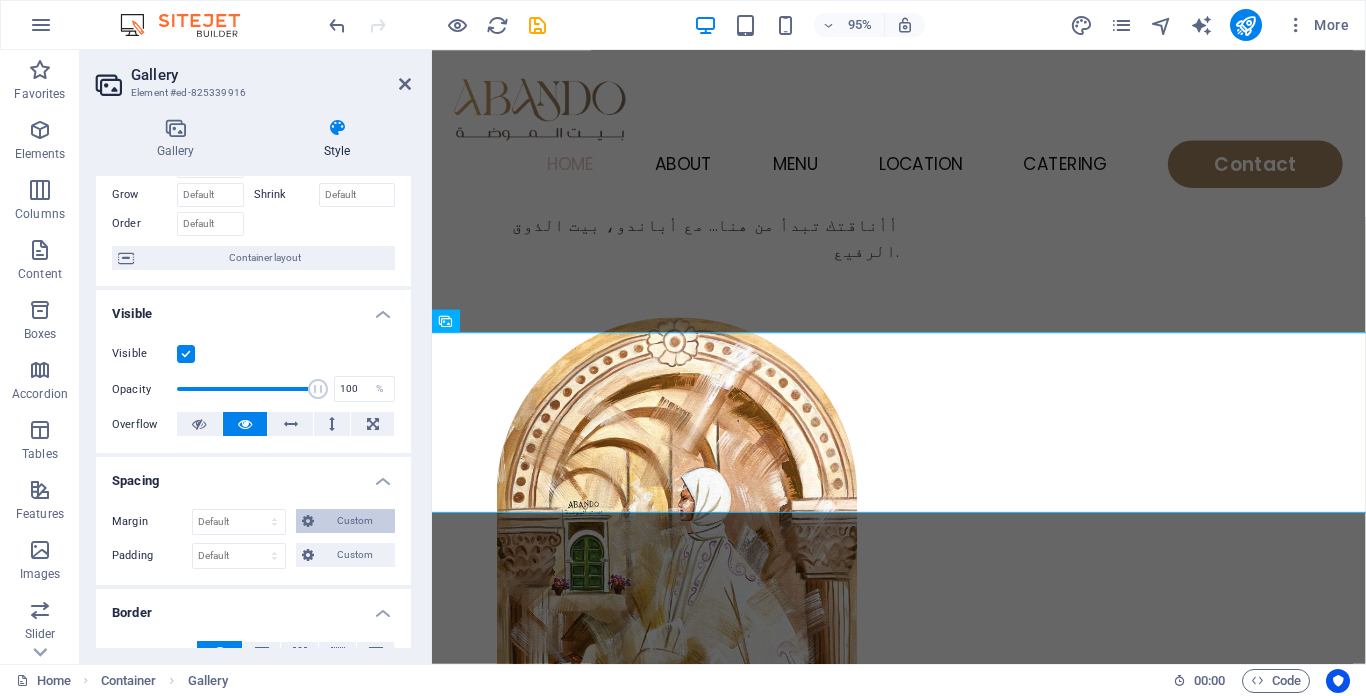 click on "Custom" at bounding box center (354, 521) 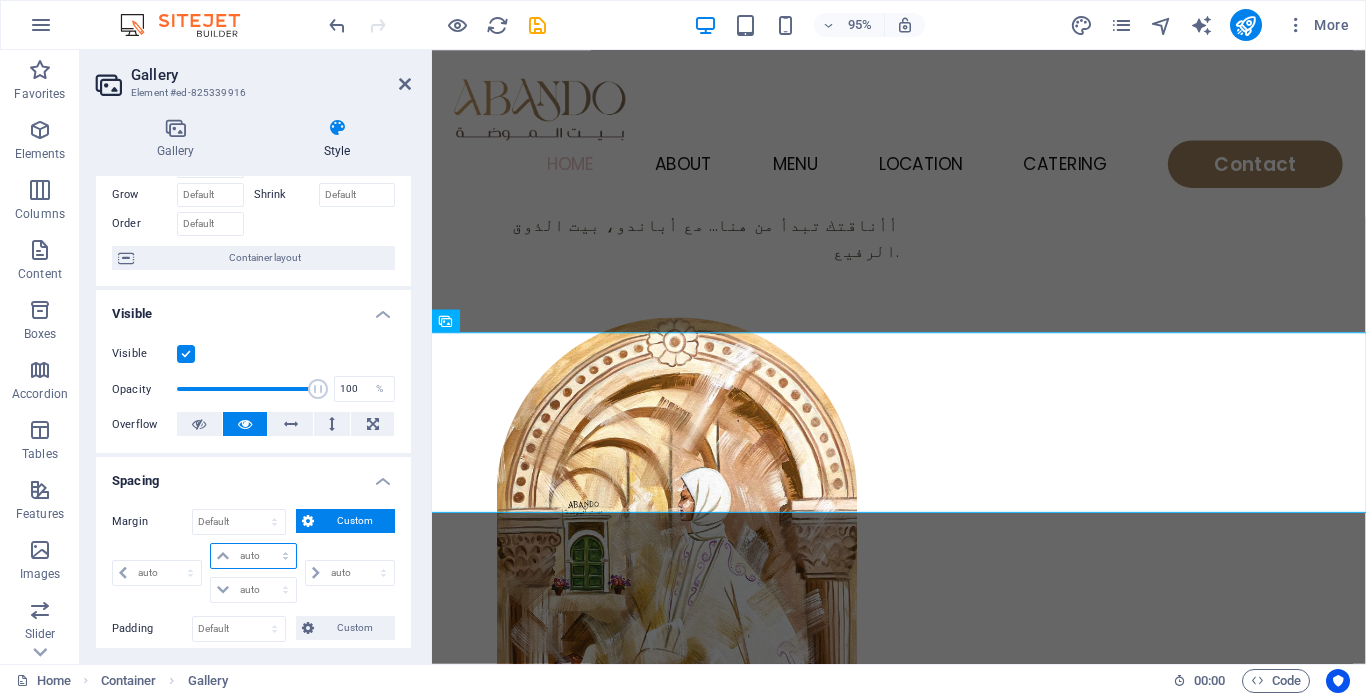 click on "auto px % rem vw vh" at bounding box center (253, 556) 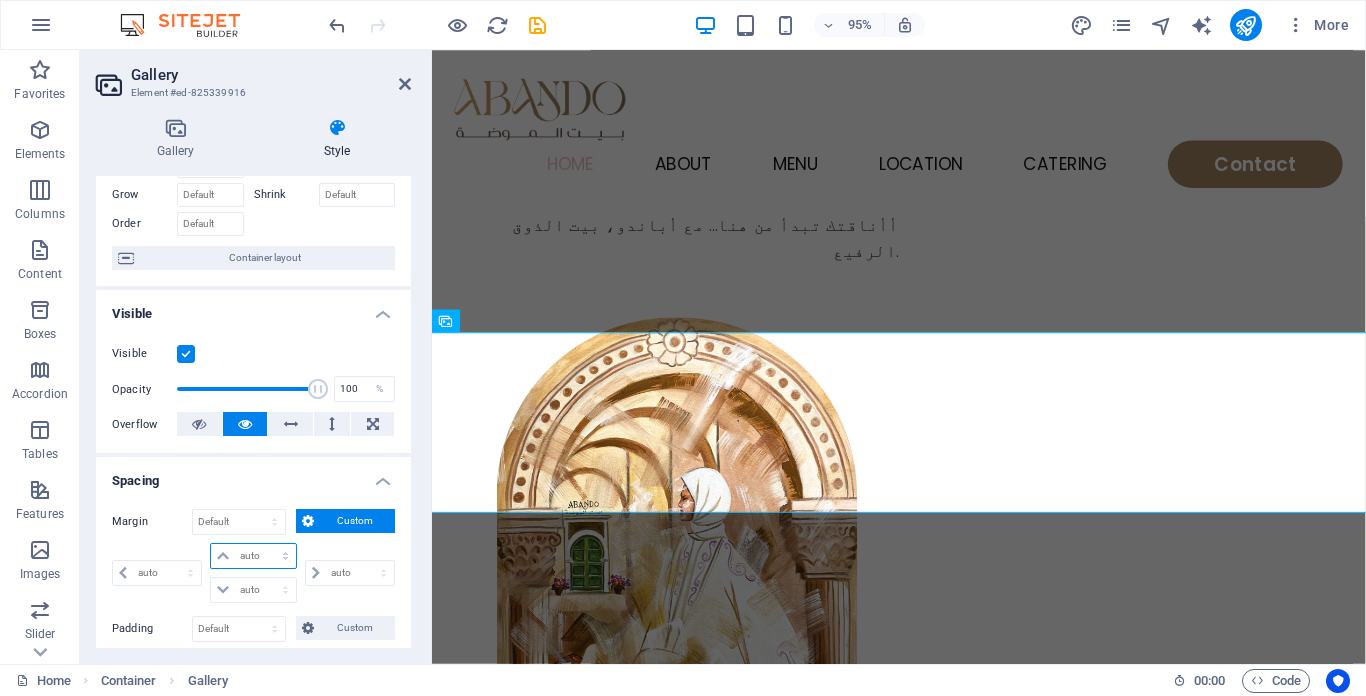 select on "px" 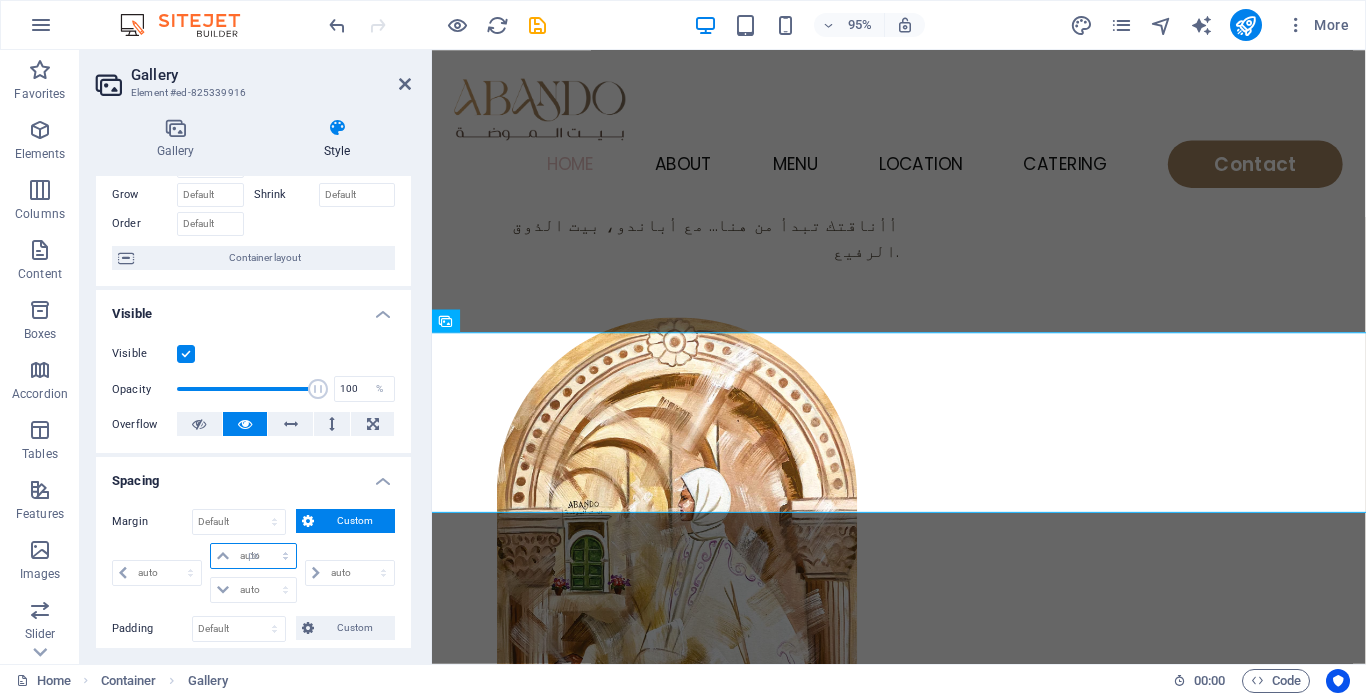 click on "auto px % rem vw vh" at bounding box center (253, 556) 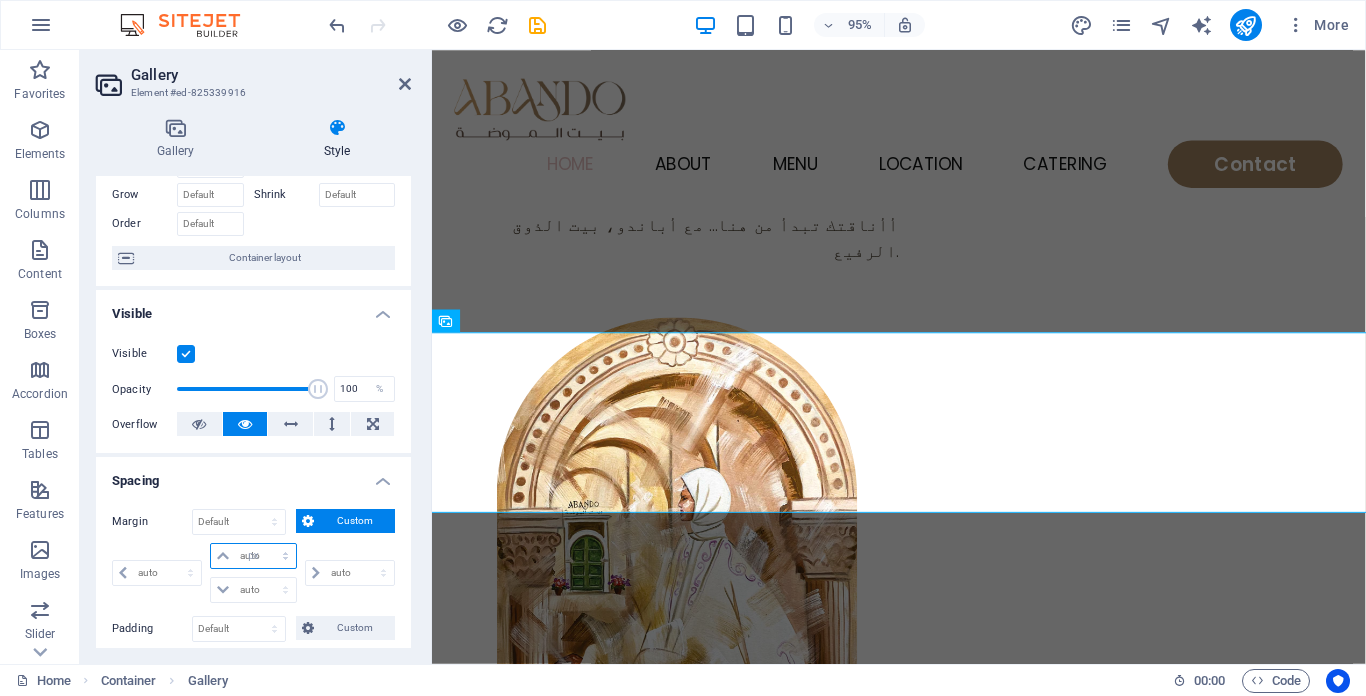 type on "0" 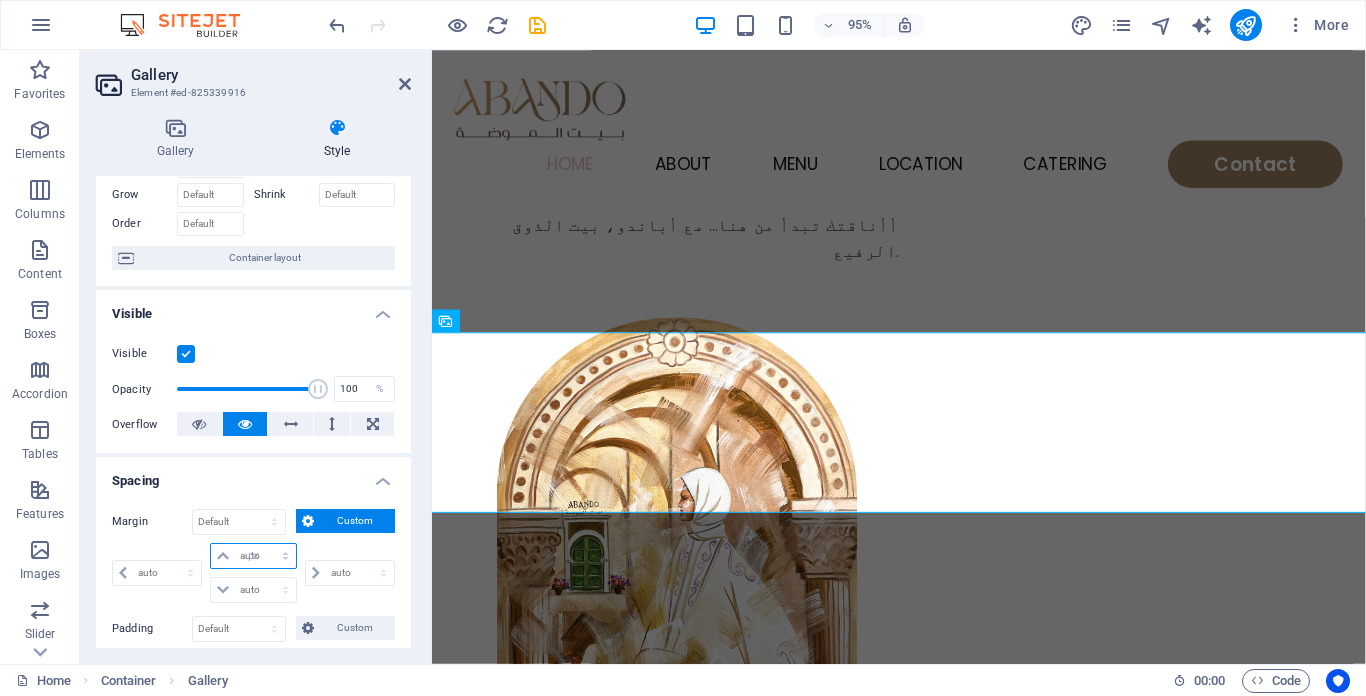 type on "0" 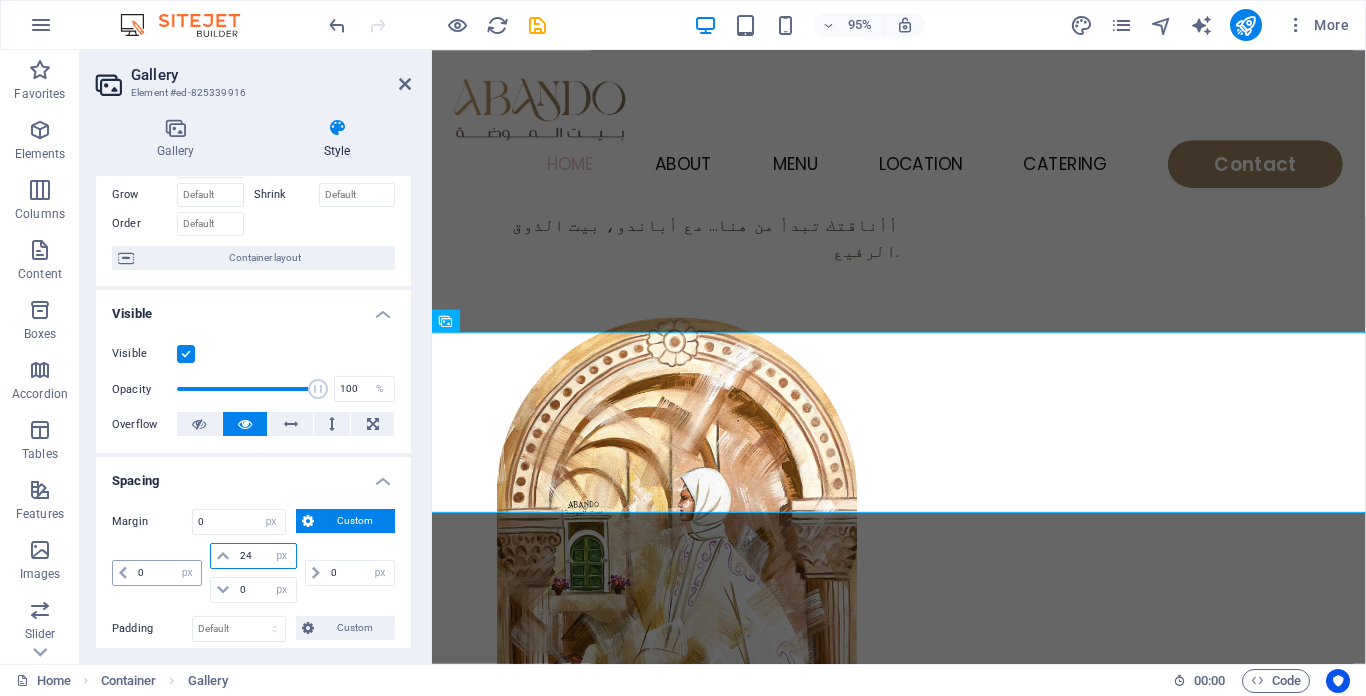 type on "24" 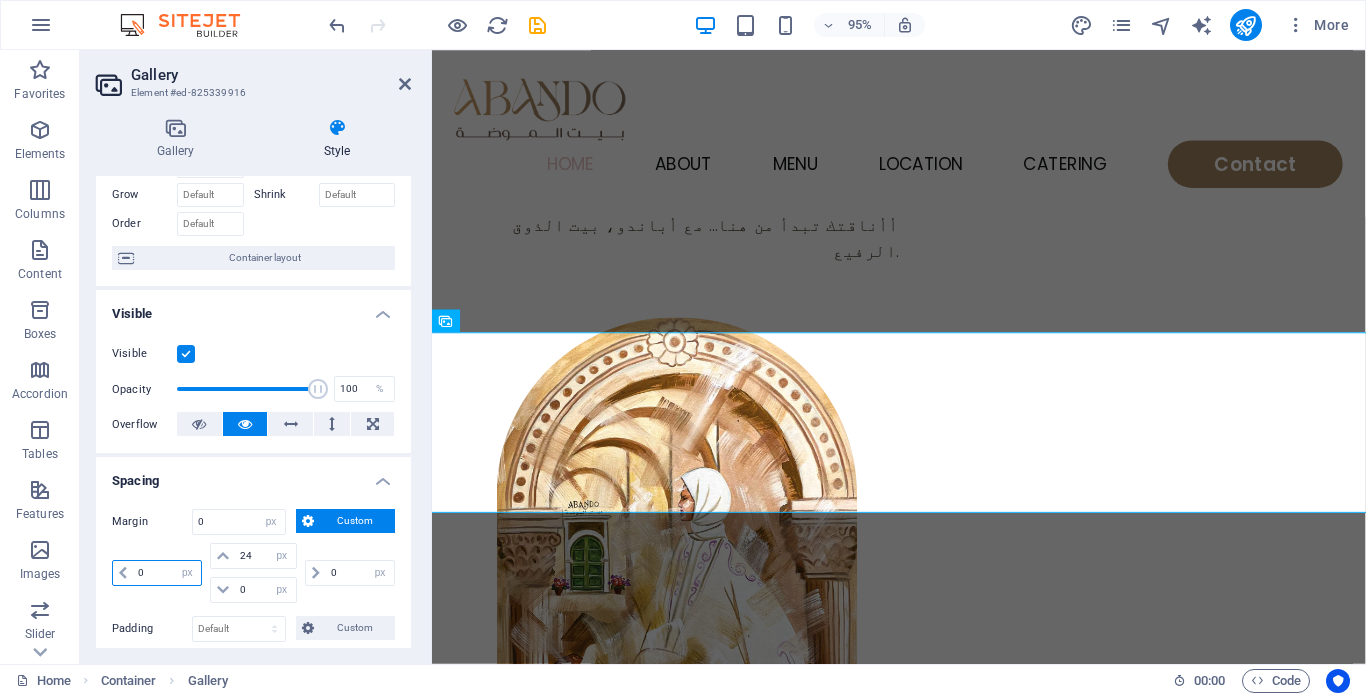 type 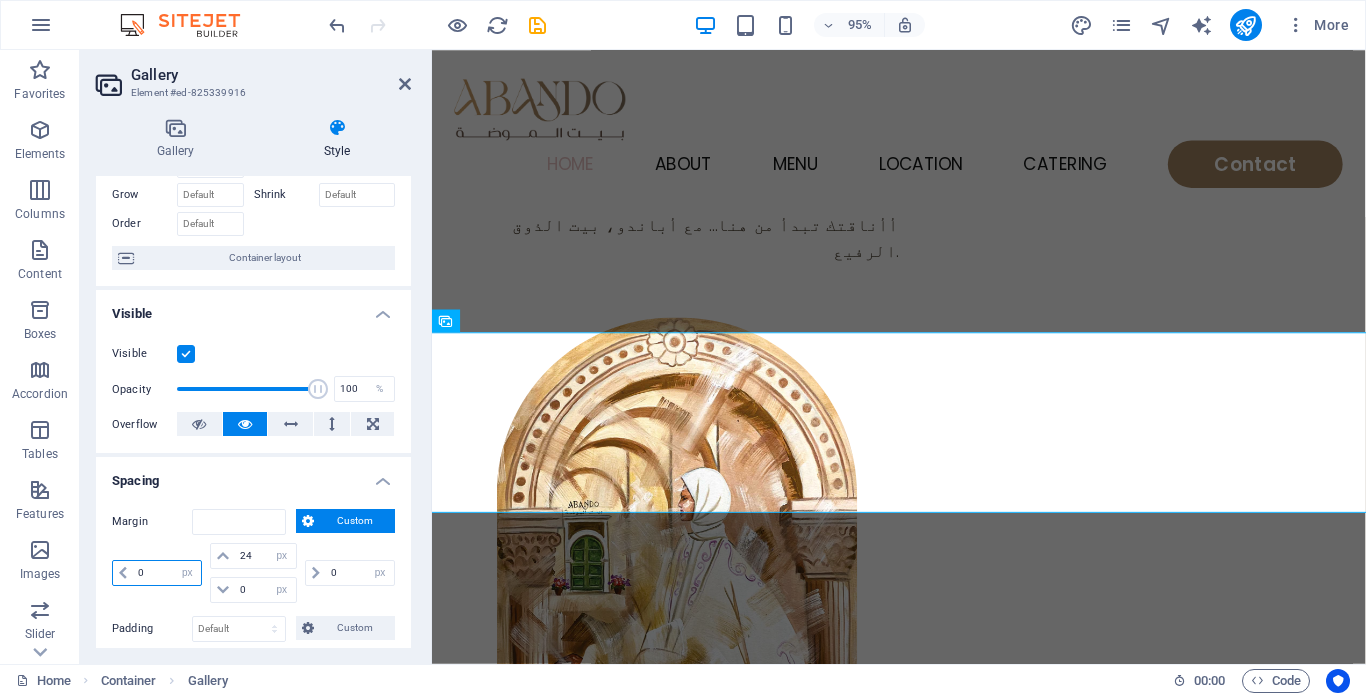 click on "0" at bounding box center (167, 573) 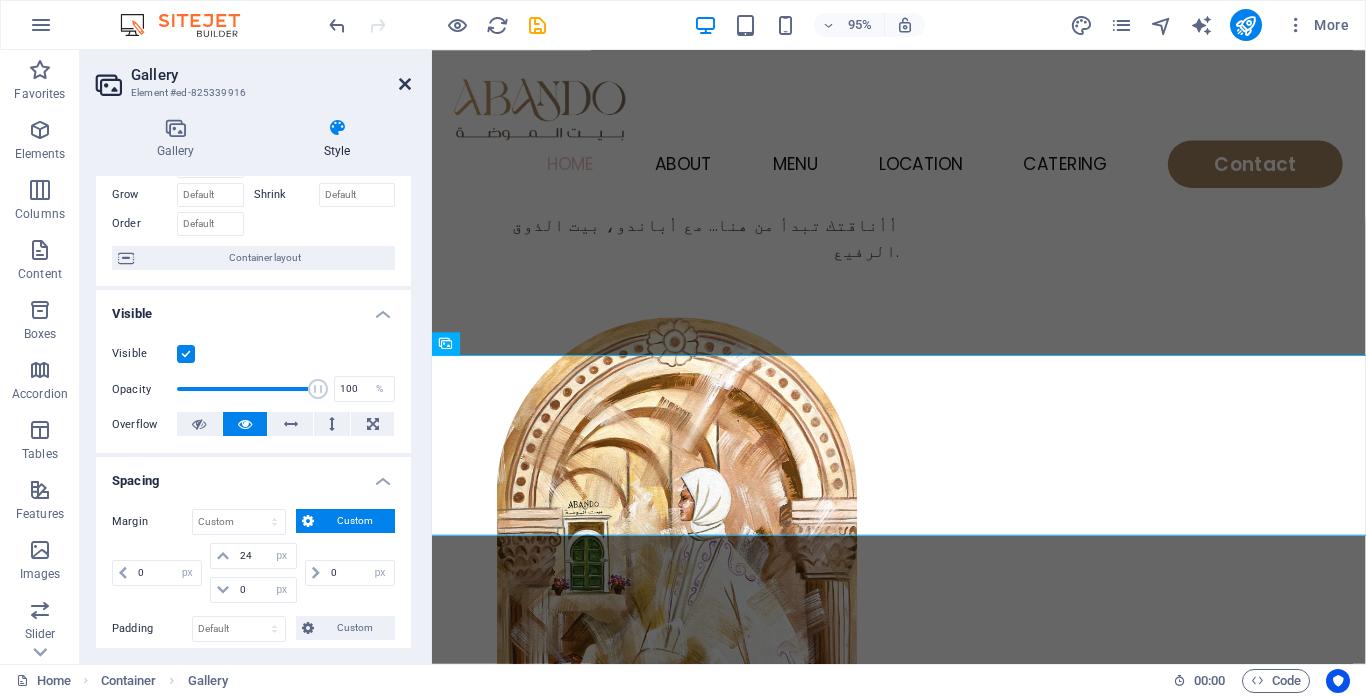 click at bounding box center [405, 84] 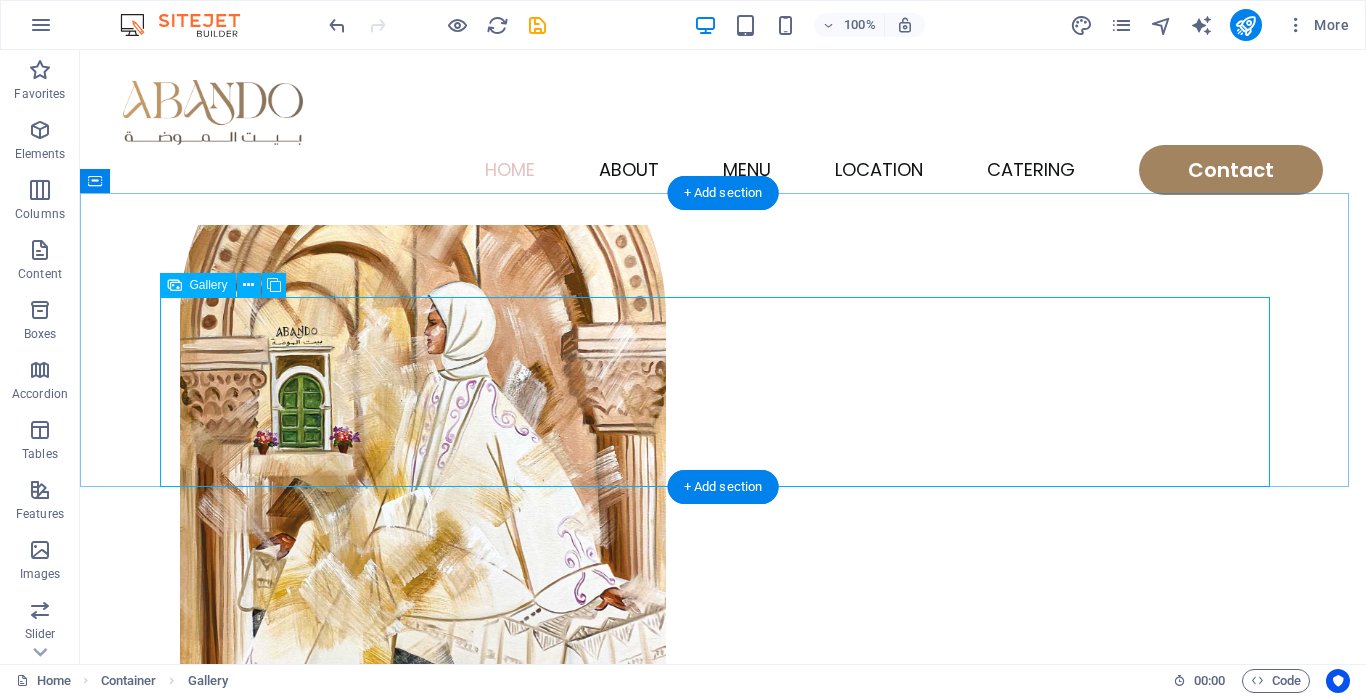 scroll, scrollTop: 400, scrollLeft: 0, axis: vertical 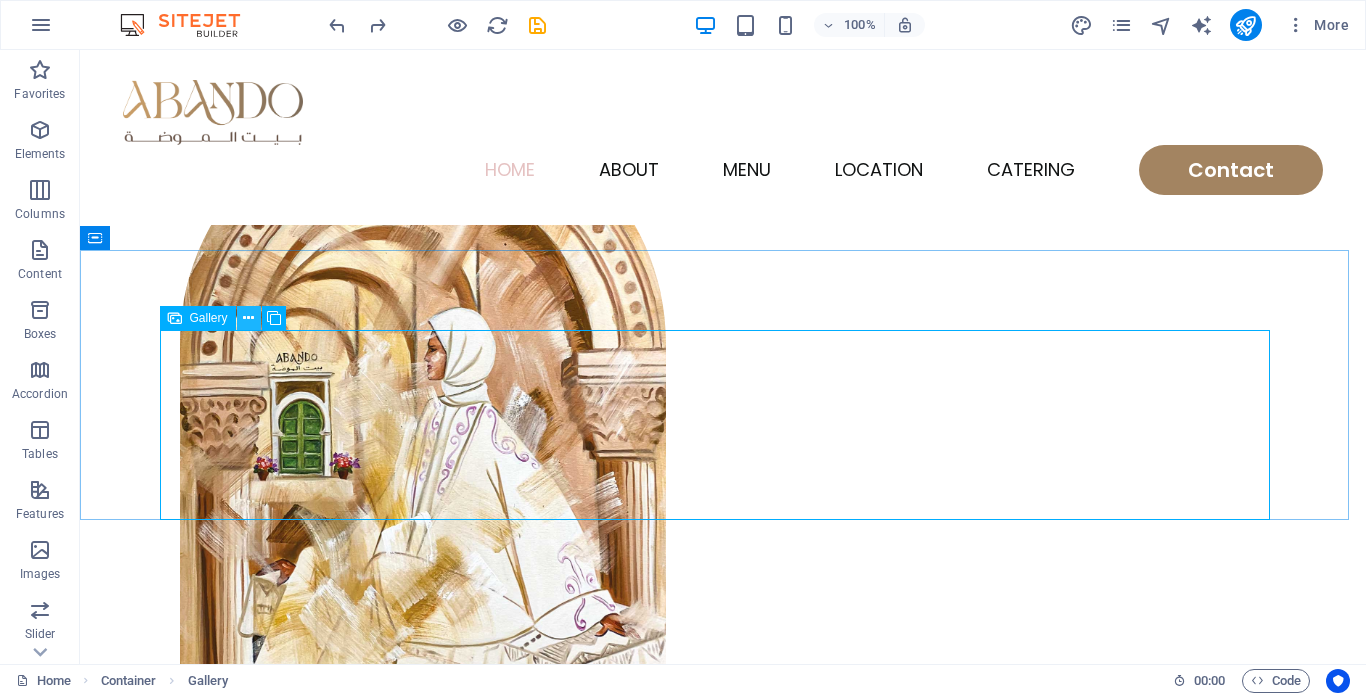 click at bounding box center [248, 318] 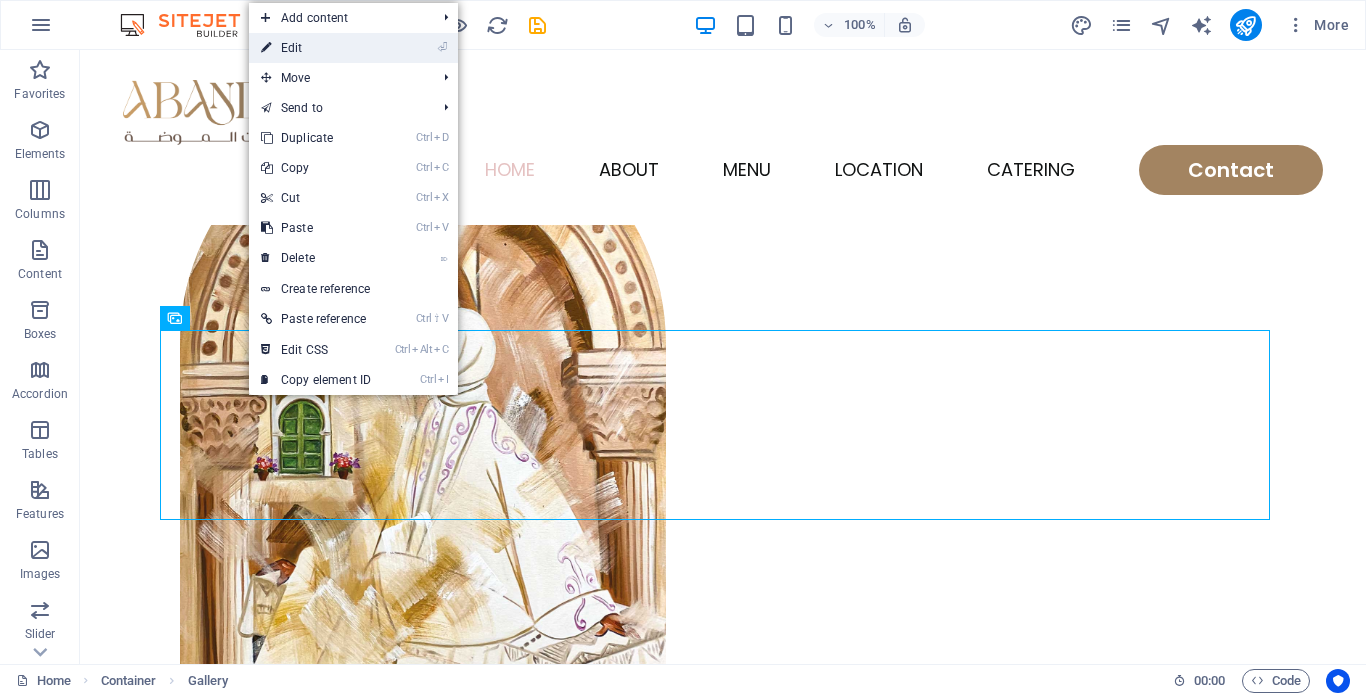 click on "⏎  Edit" at bounding box center (316, 48) 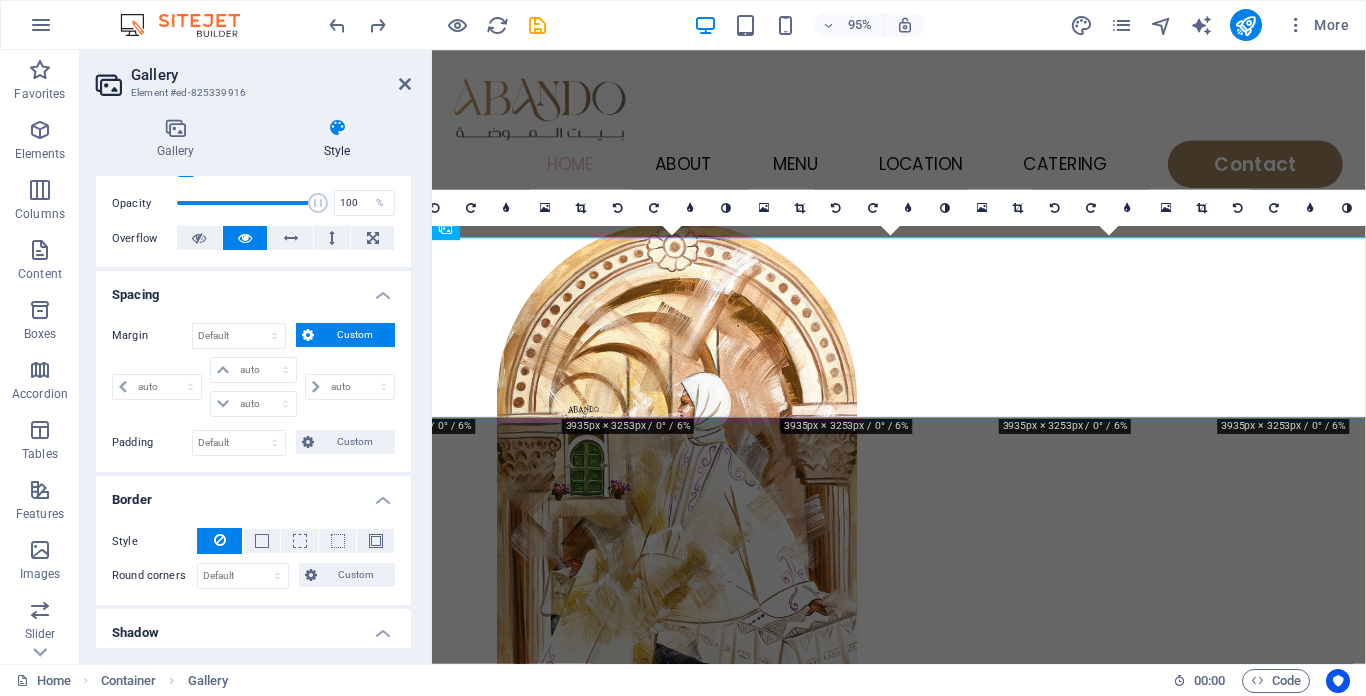scroll, scrollTop: 300, scrollLeft: 0, axis: vertical 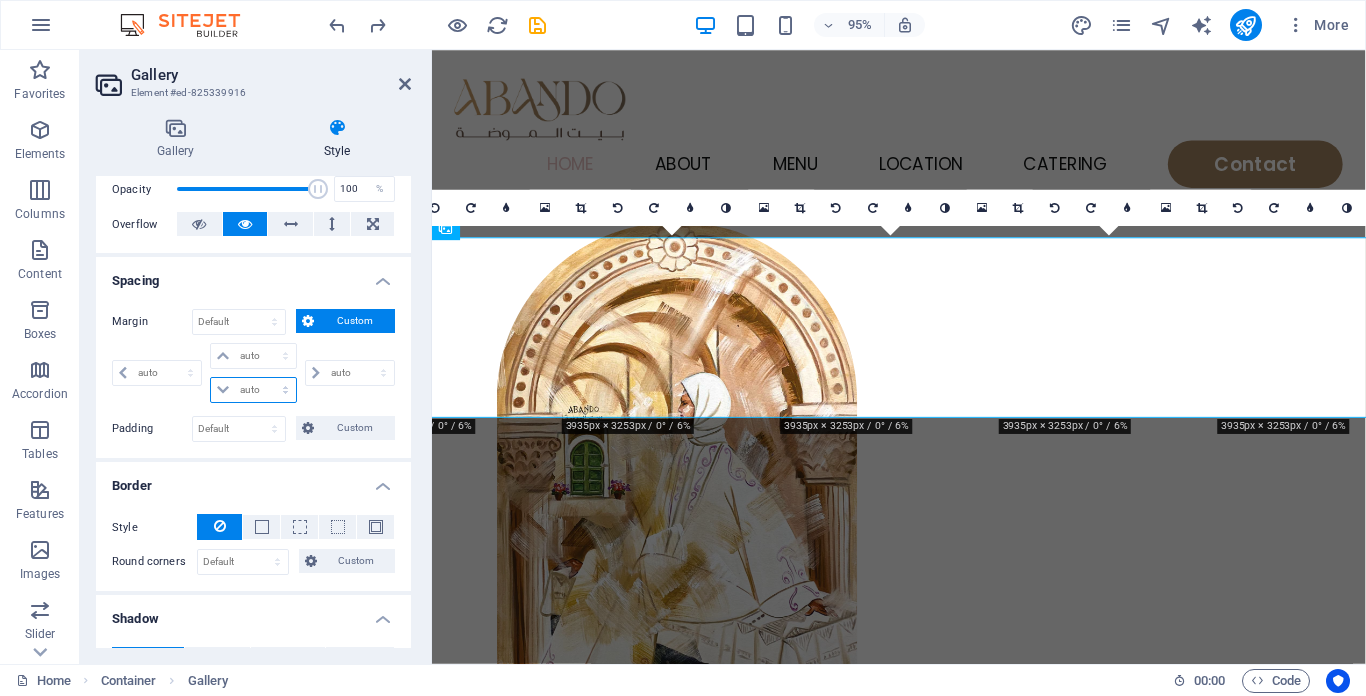 click on "auto px % rem vw vh" at bounding box center [253, 390] 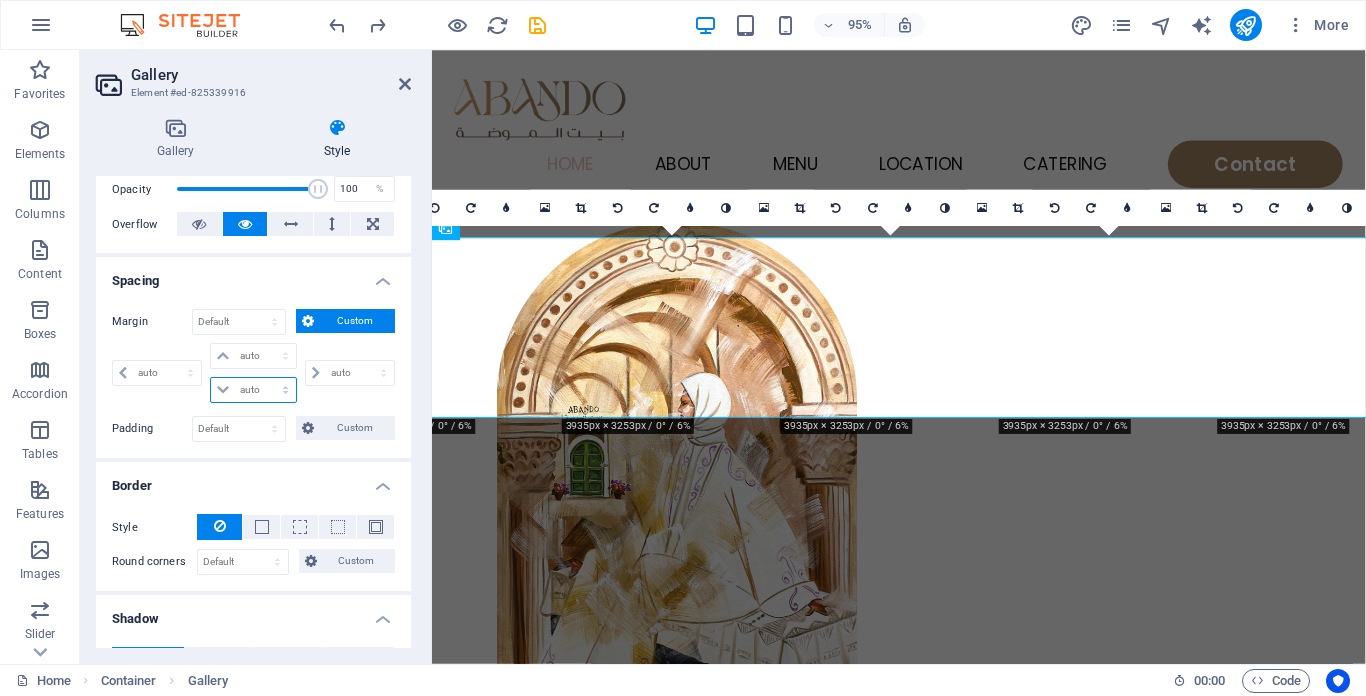 select on "px" 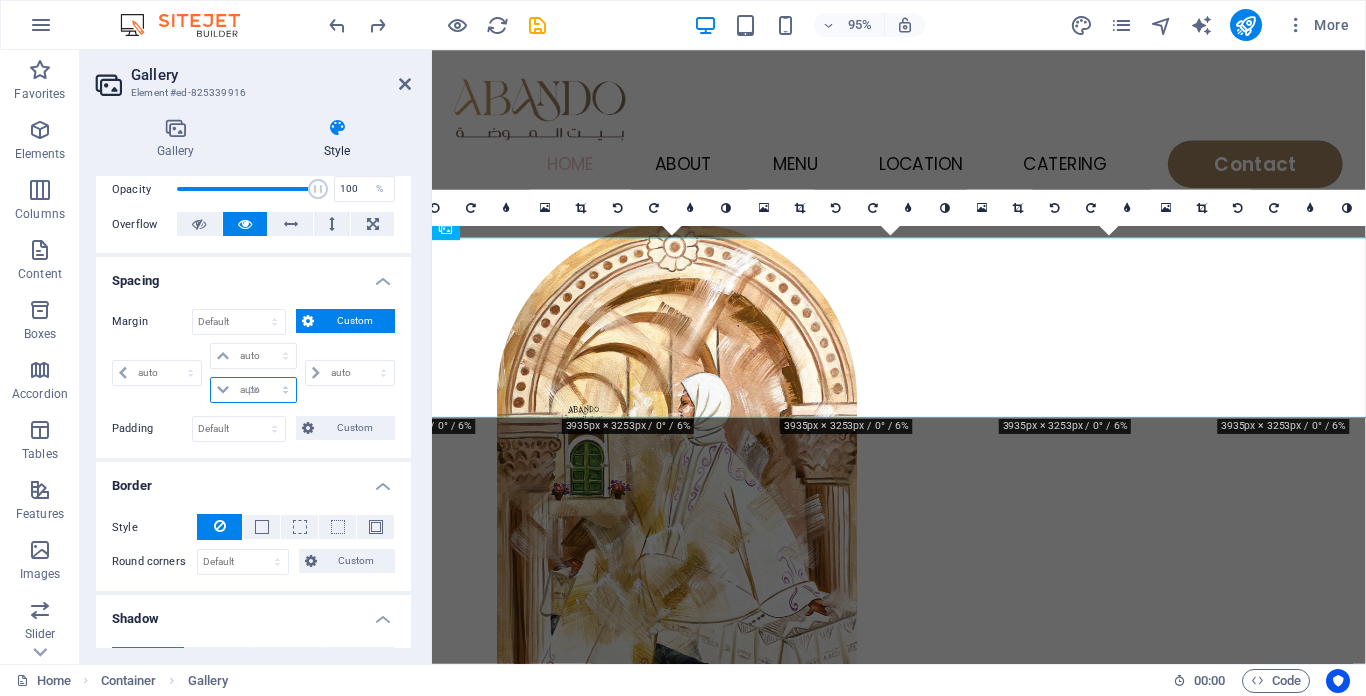click on "auto px % rem vw vh" at bounding box center (253, 390) 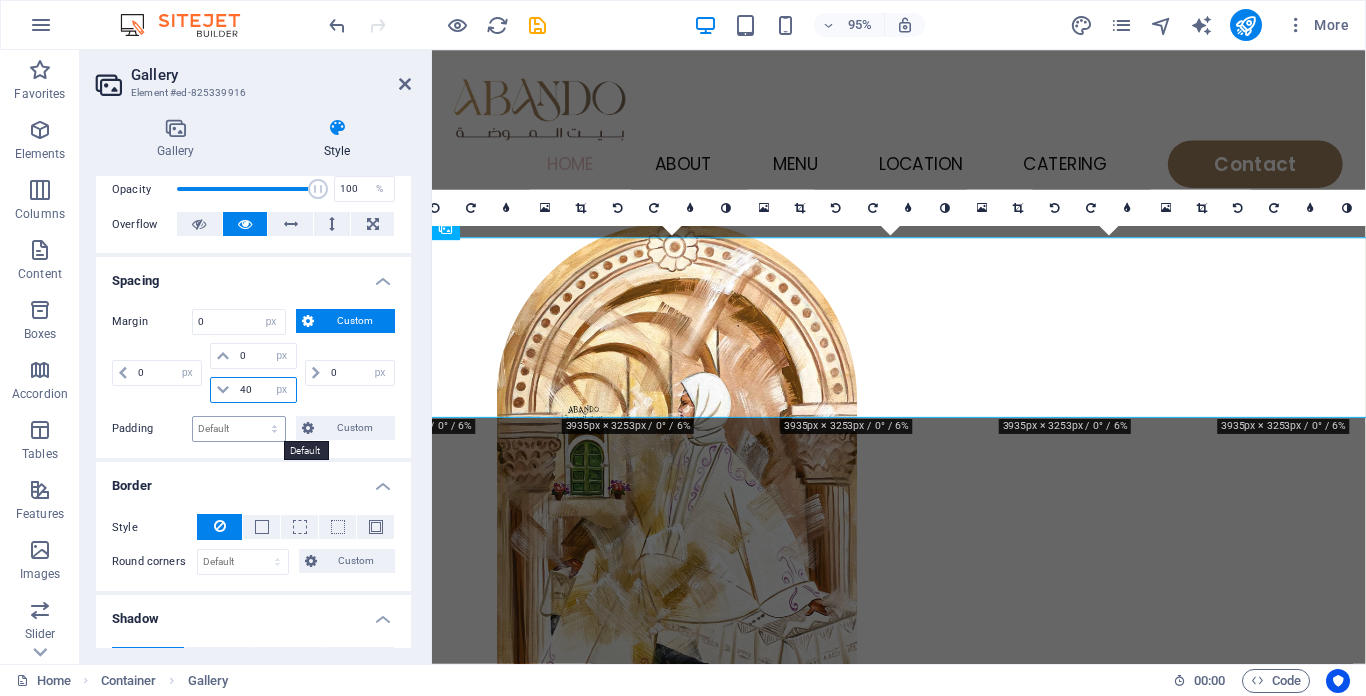 type on "40" 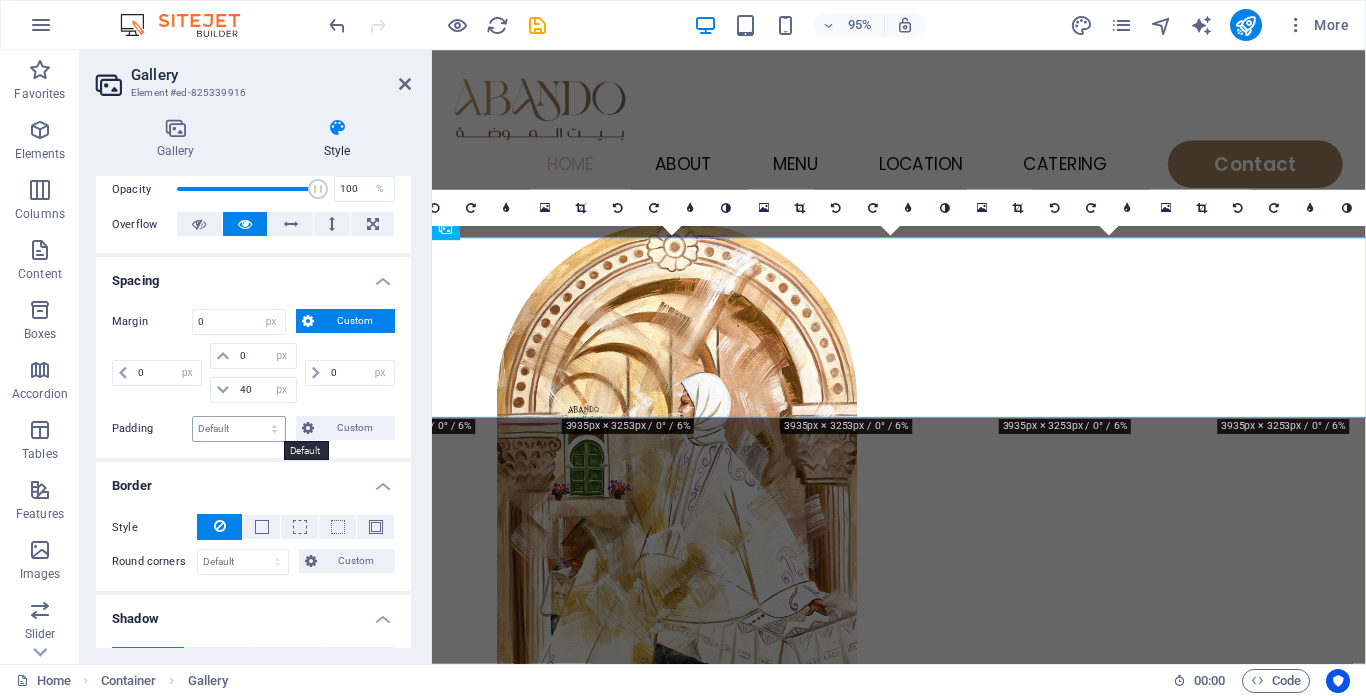 type 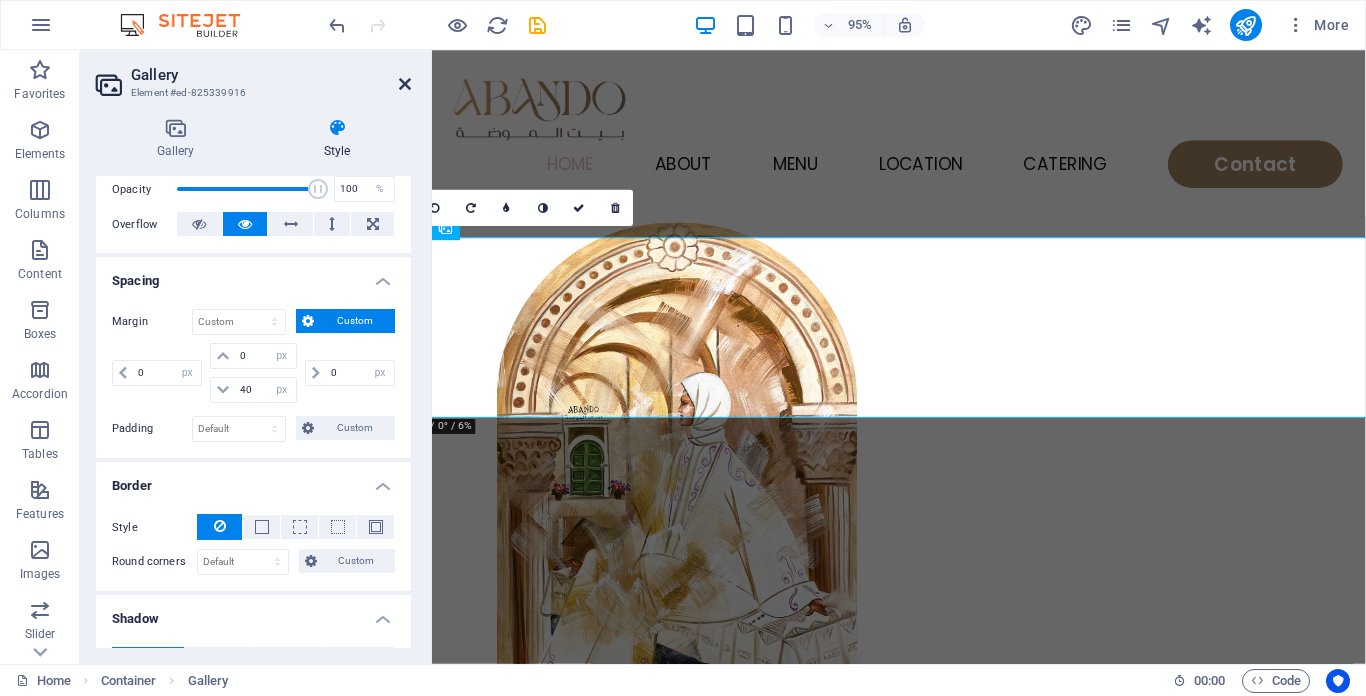 click at bounding box center (405, 84) 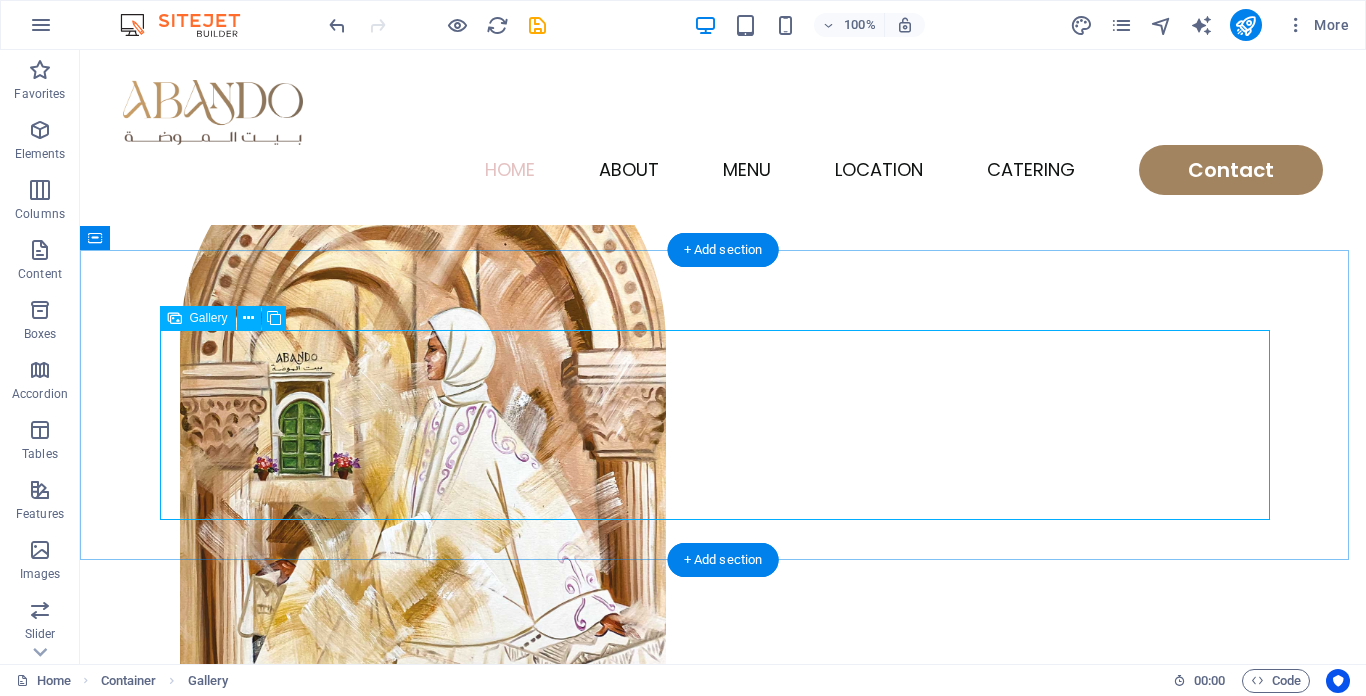 click at bounding box center [405, 1070] 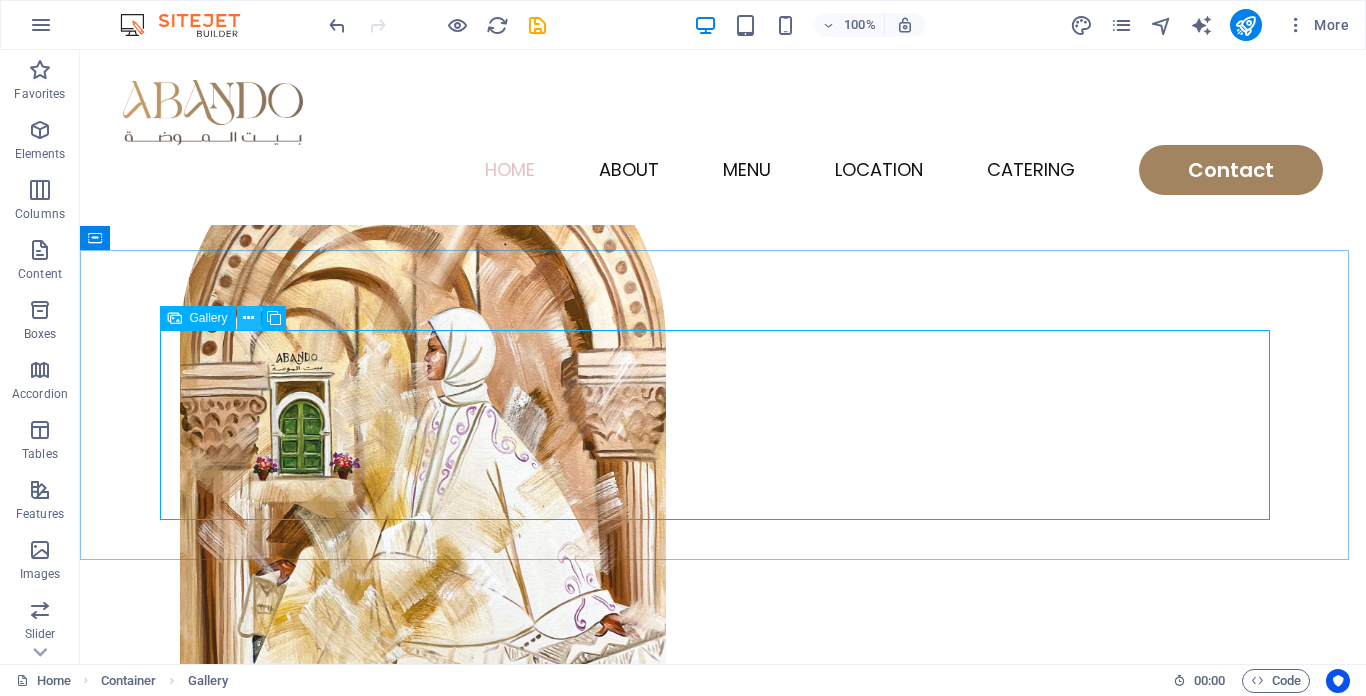 click at bounding box center (248, 318) 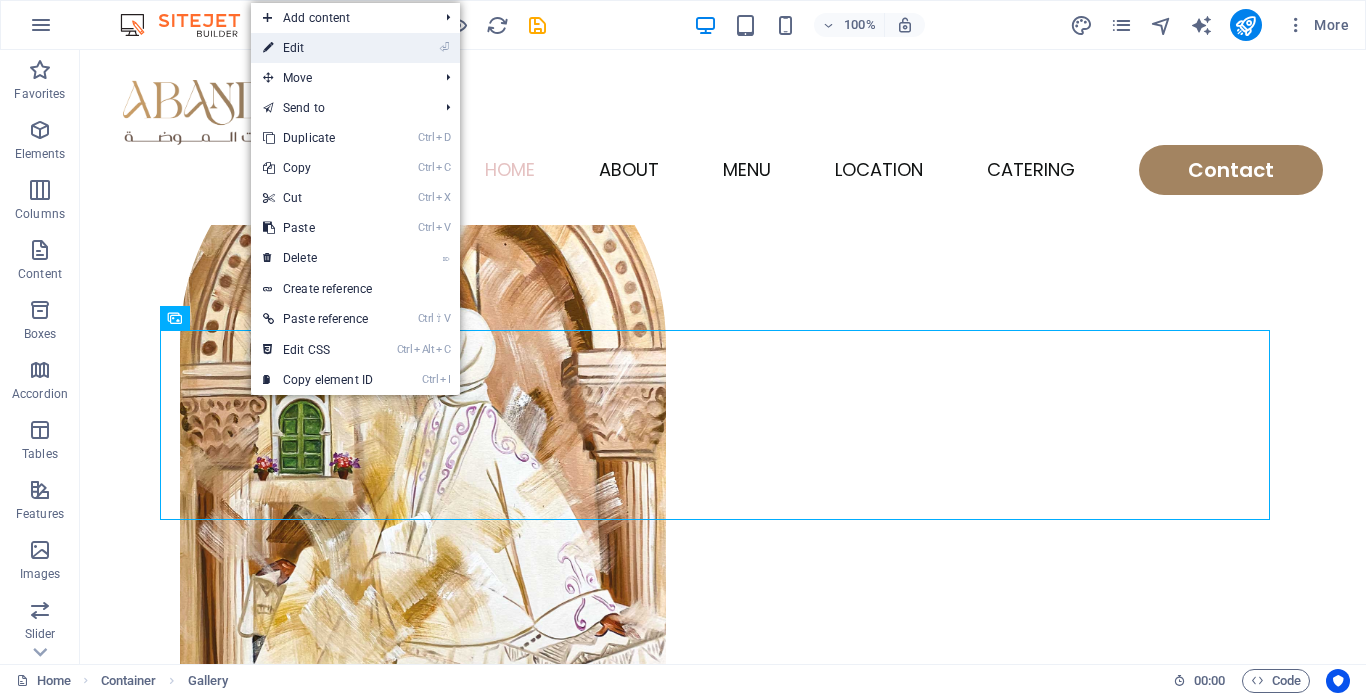 click on "⏎  Edit" at bounding box center [318, 48] 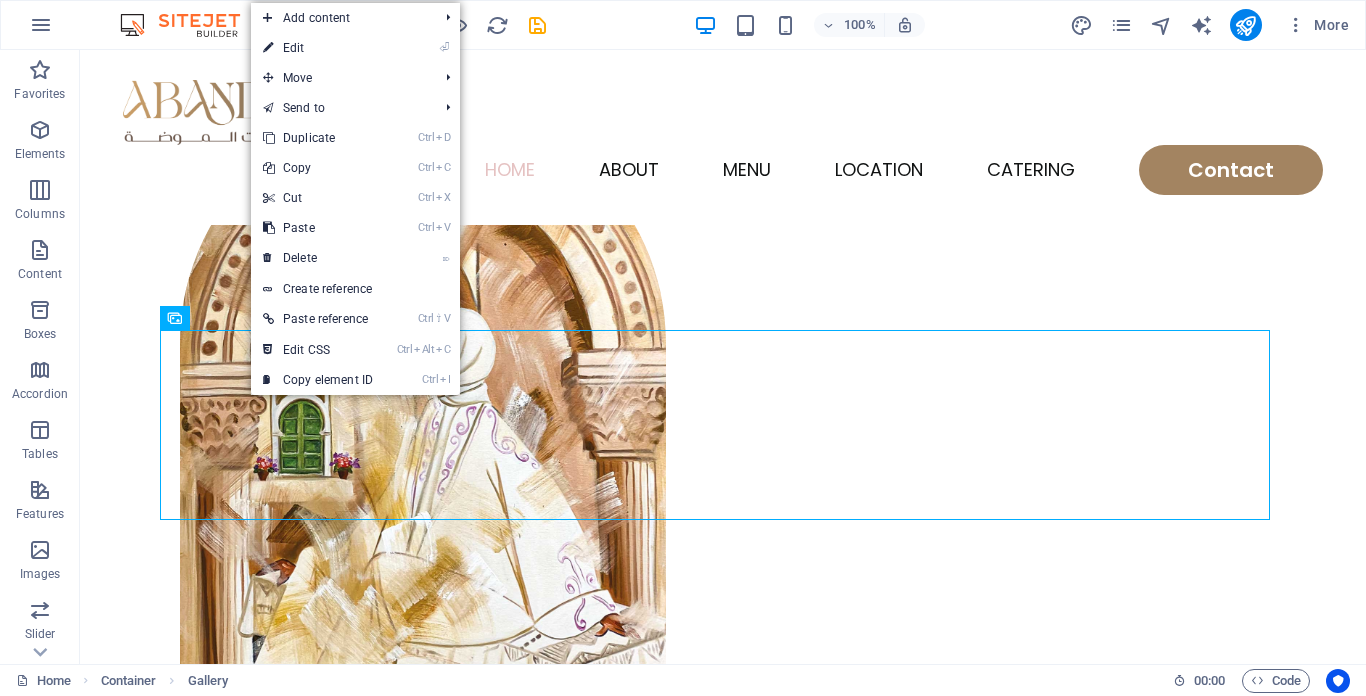 select on "px" 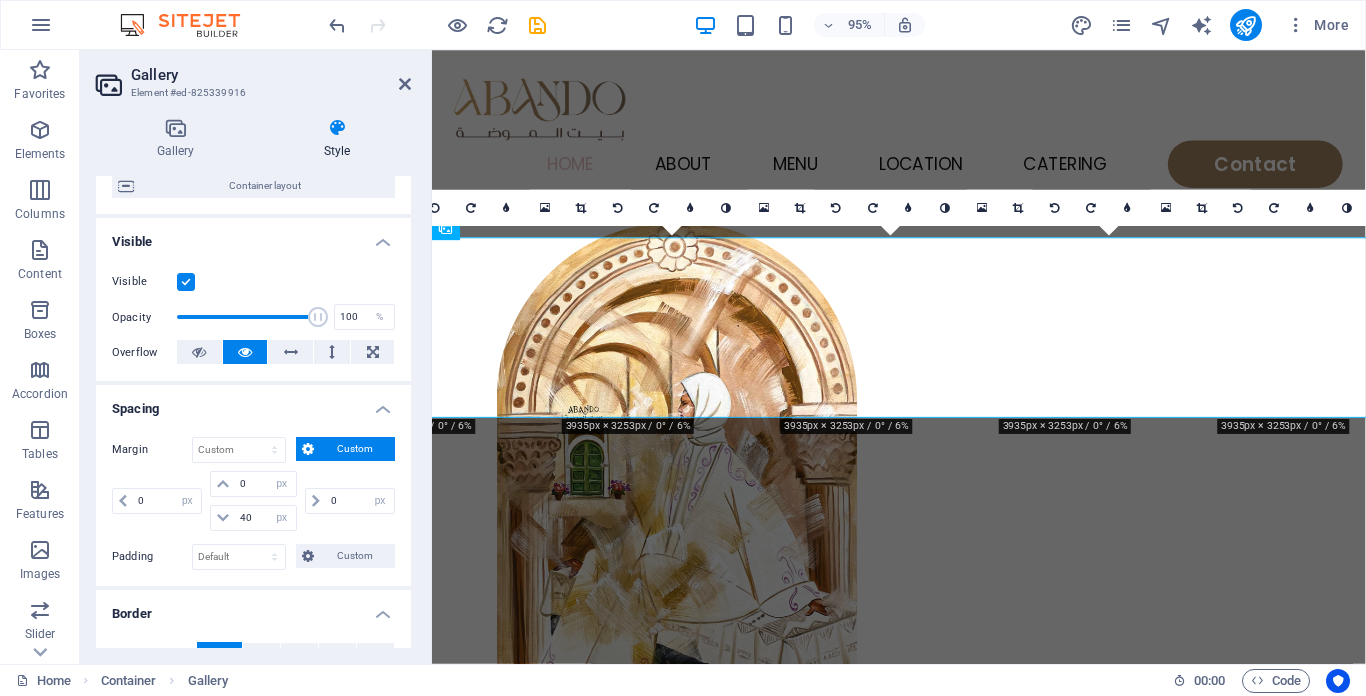 scroll, scrollTop: 200, scrollLeft: 0, axis: vertical 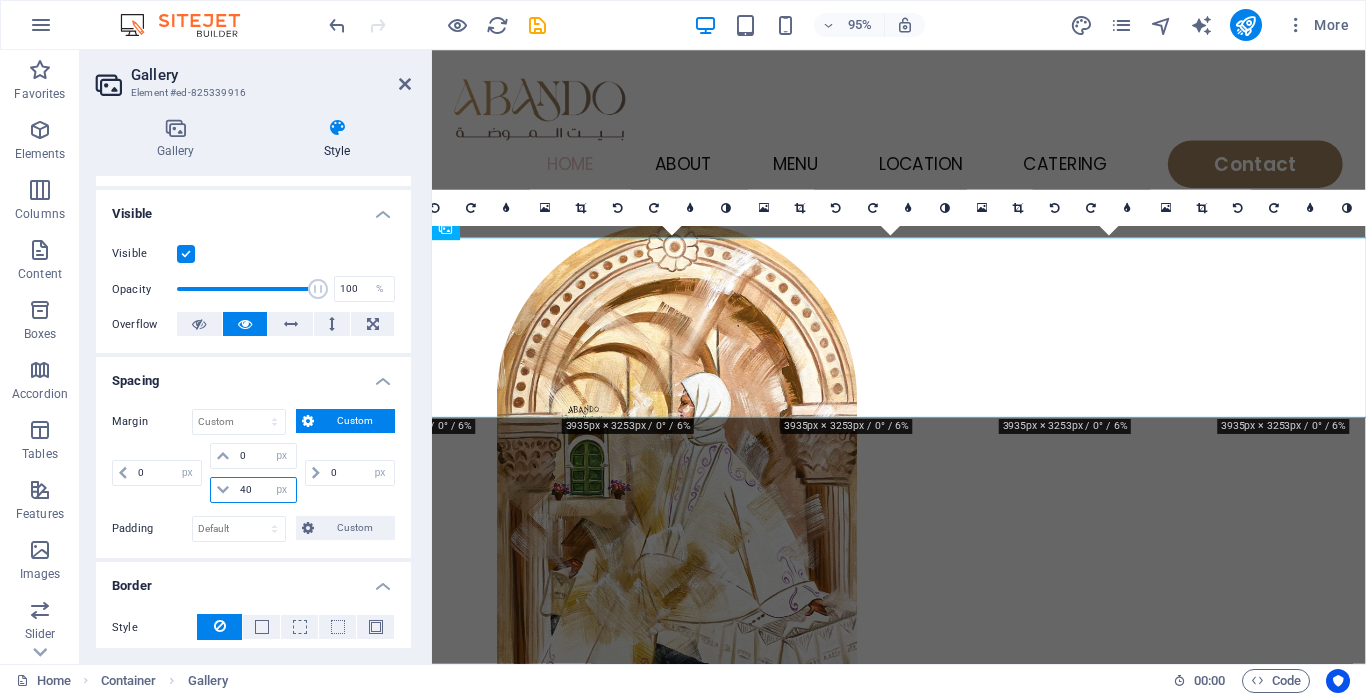 click on "40" at bounding box center (265, 490) 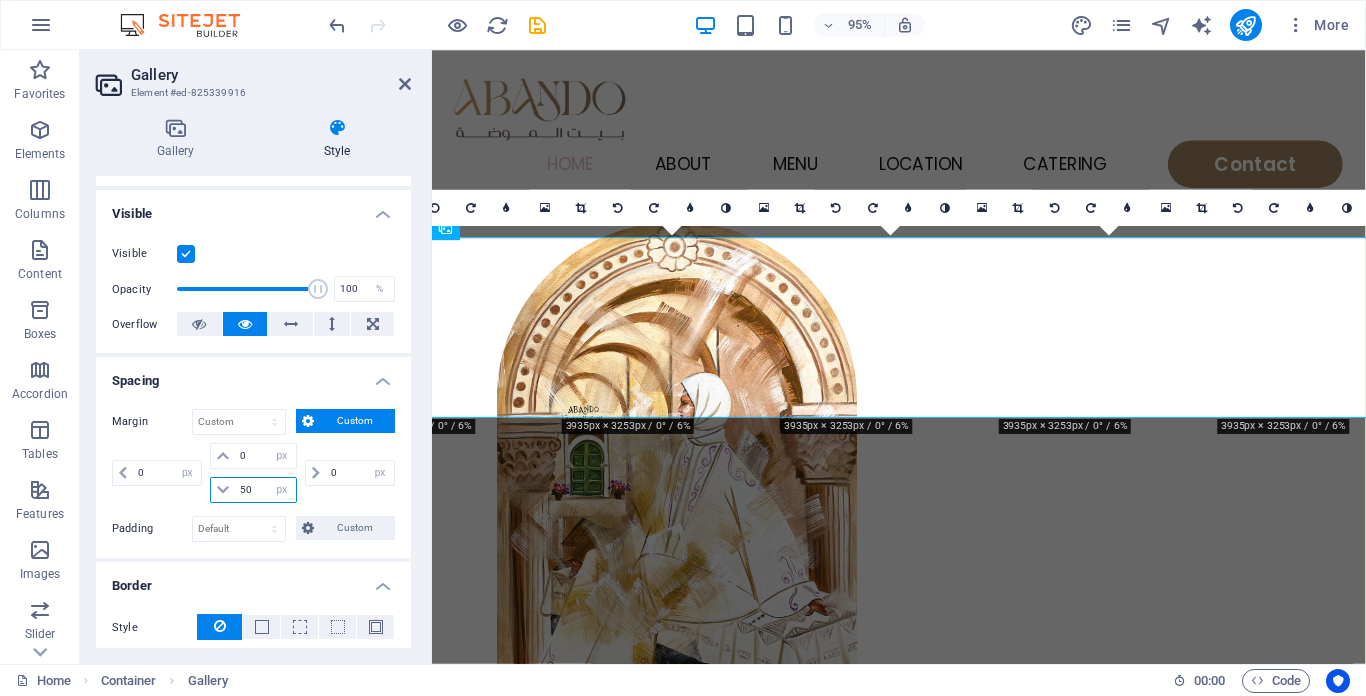 type on "50" 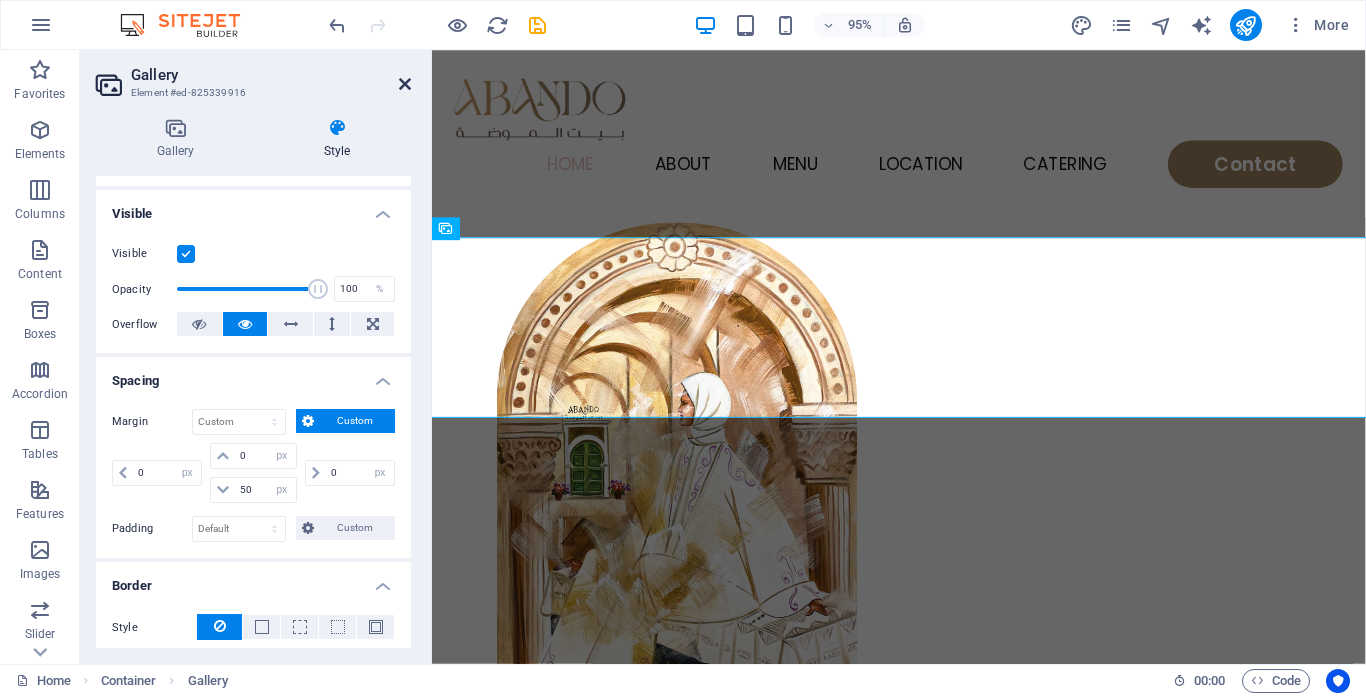 click at bounding box center [405, 84] 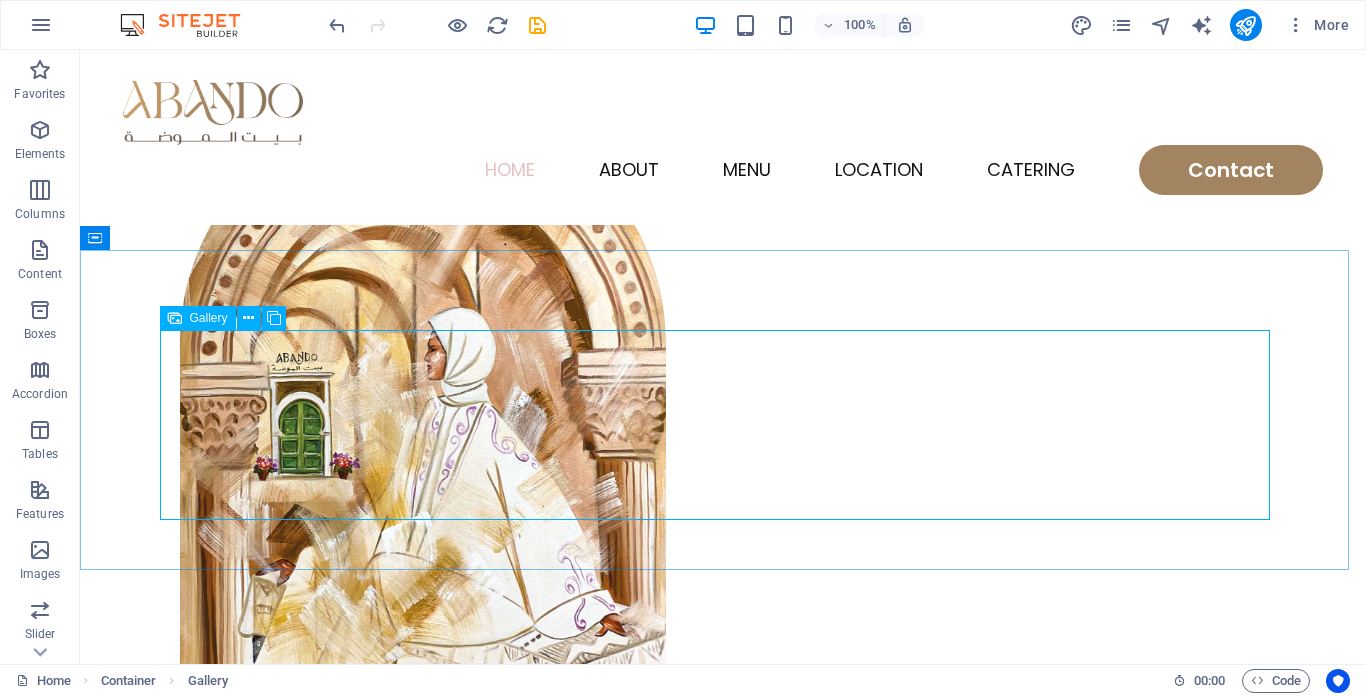 click on "Gallery" at bounding box center (198, 318) 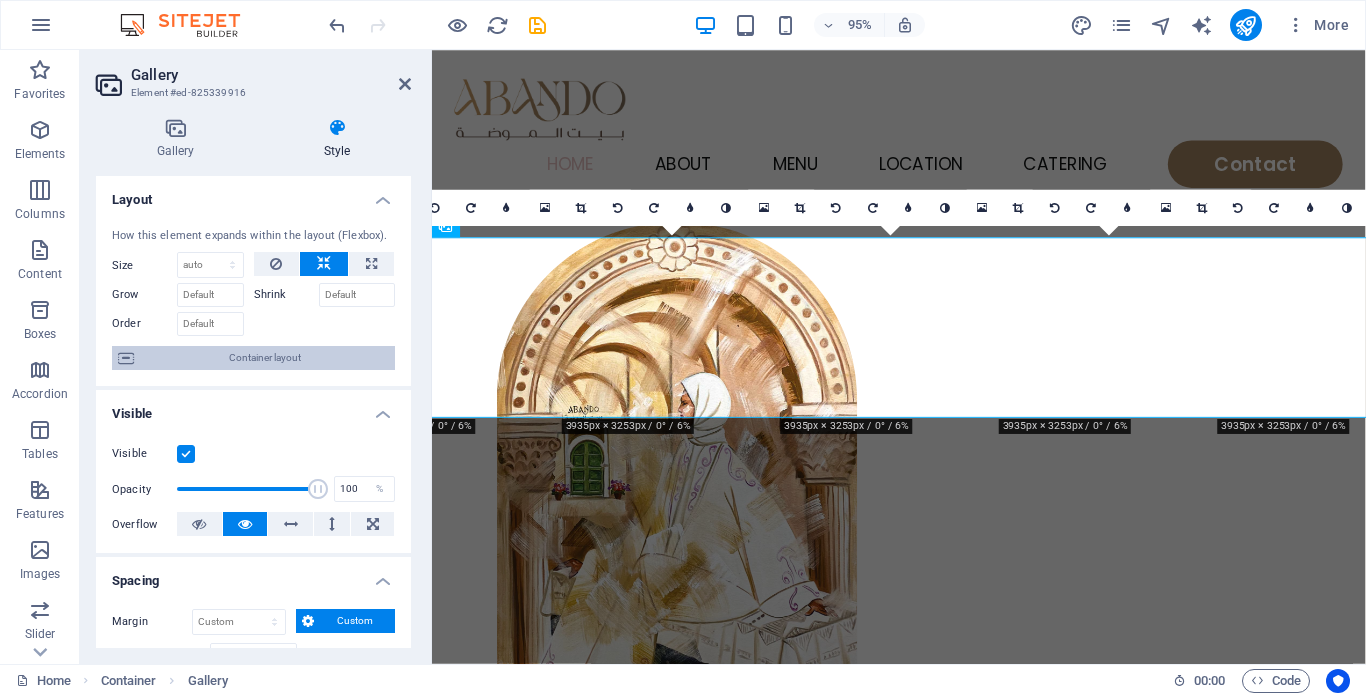click on "Container layout" at bounding box center (264, 358) 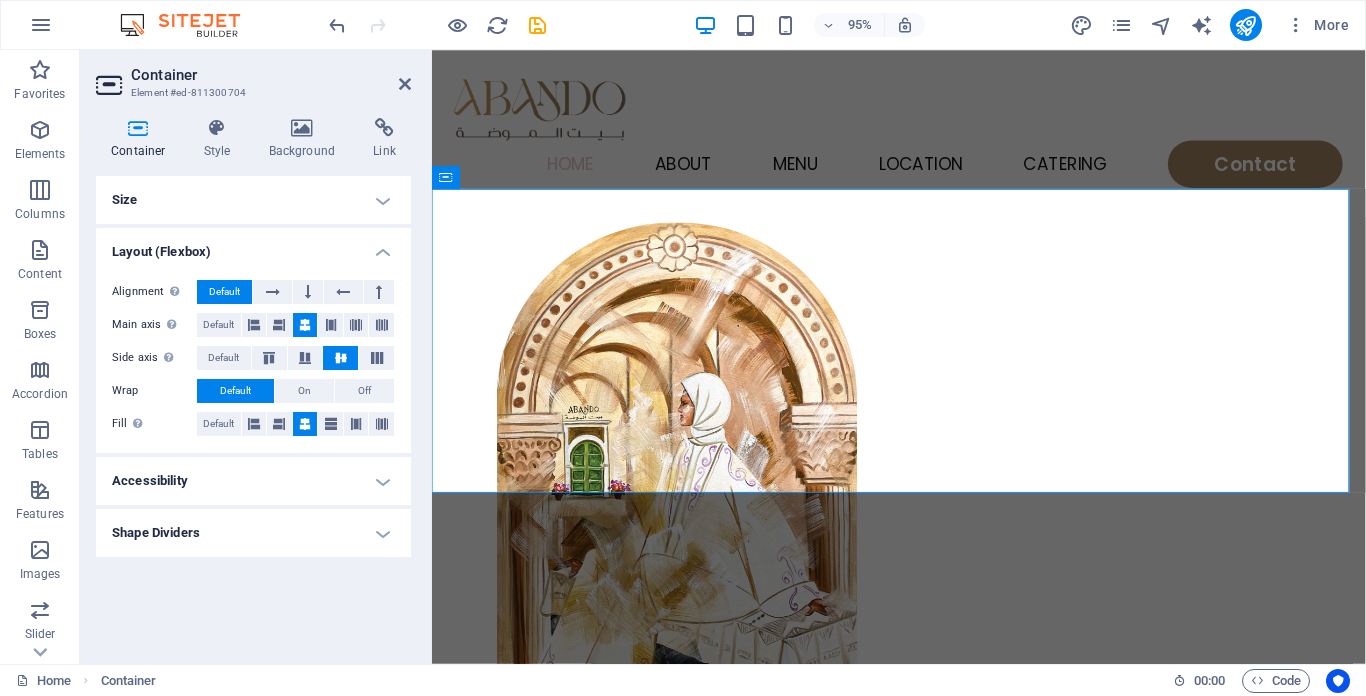 scroll, scrollTop: 371, scrollLeft: 0, axis: vertical 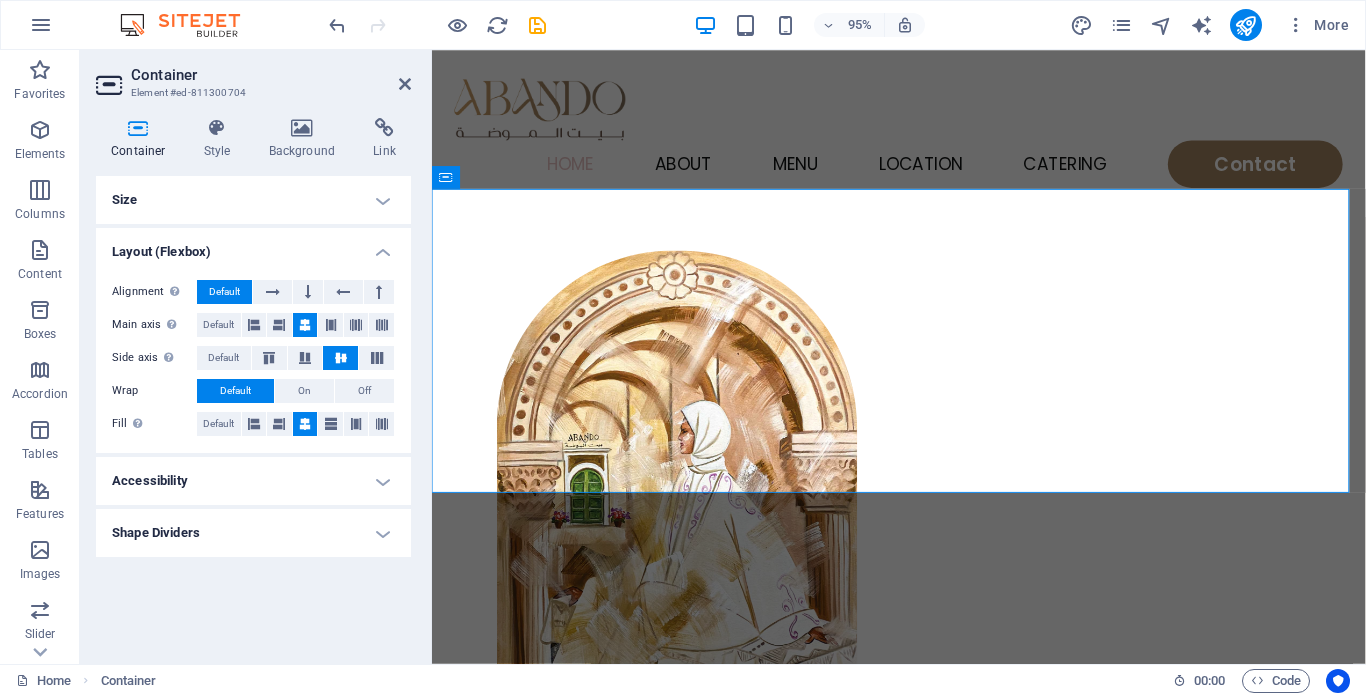 click on "Accessibility" at bounding box center (253, 481) 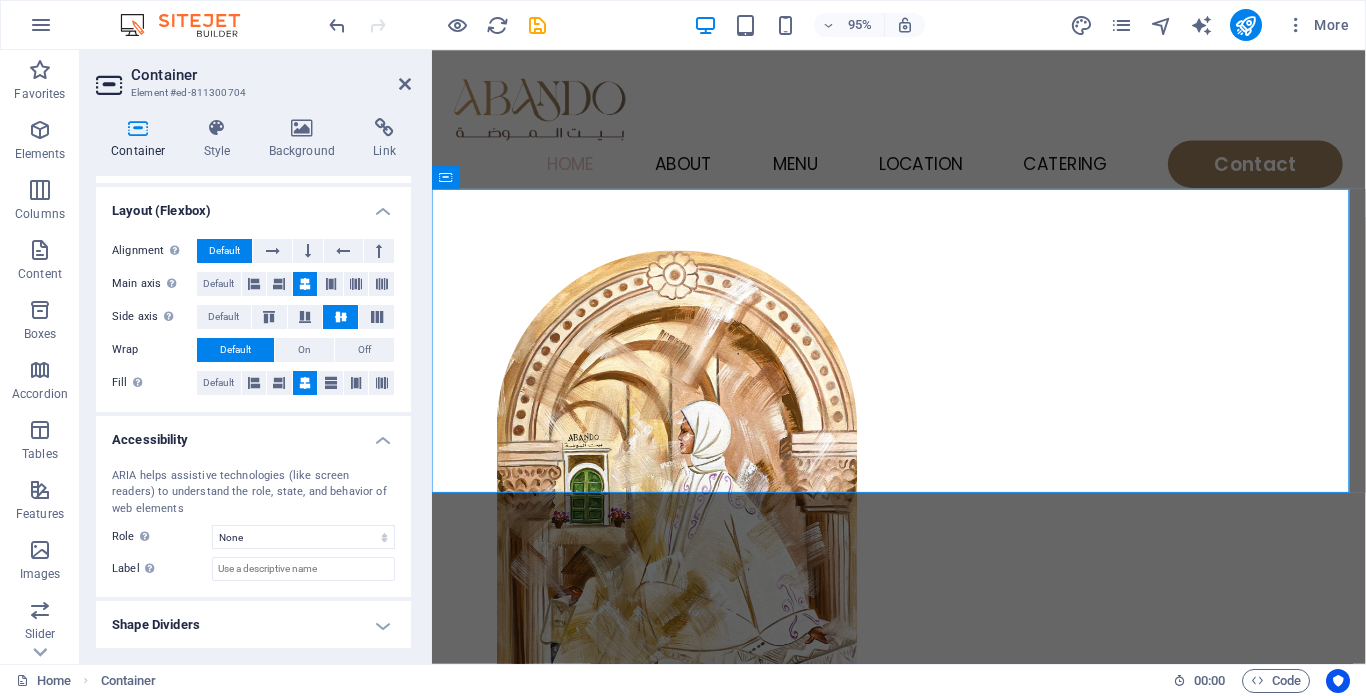 scroll, scrollTop: 42, scrollLeft: 0, axis: vertical 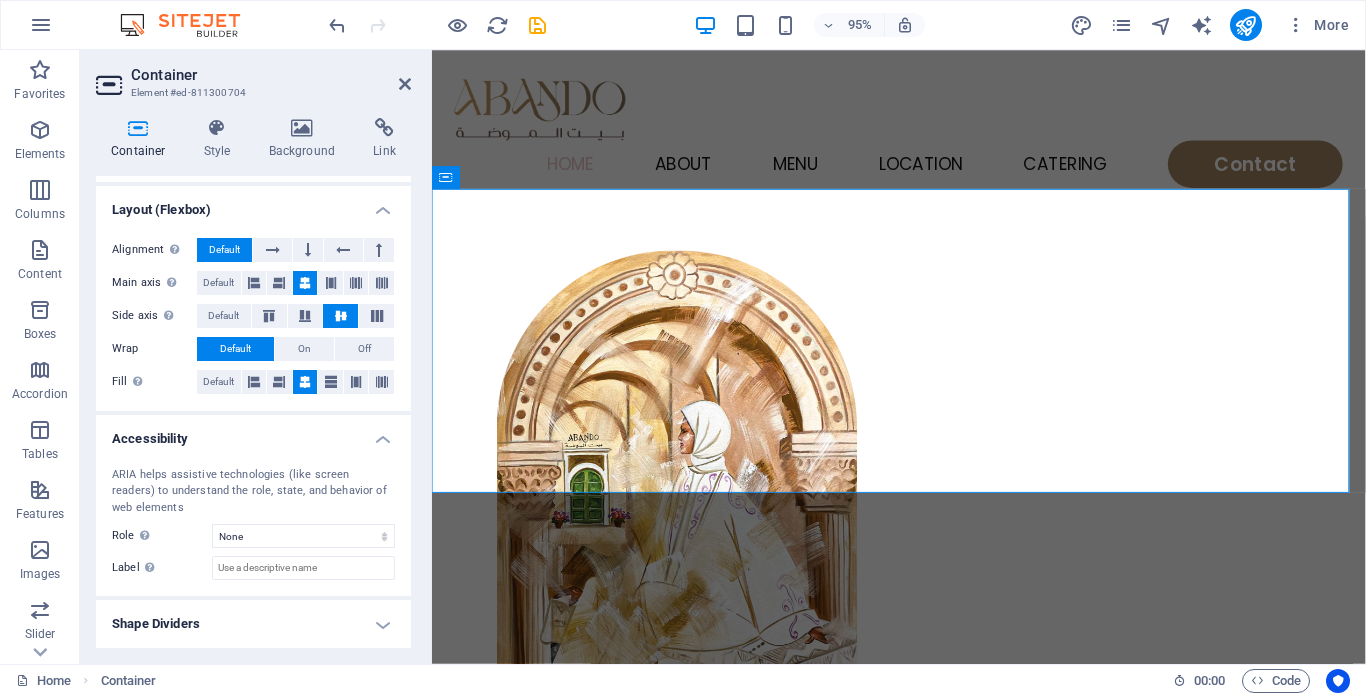 click on "Container Style Background Link Size Height Default px rem % vh vw Min. height None px rem % vh vw Width Default px rem % em vh vw Min. width None px rem % vh vw Content width Default Custom width Width Default px rem % em vh vw Min. width None px rem % vh vw Default padding Custom spacing Default content width and padding can be changed under Design. Edit design Layout (Flexbox) Alignment Determines the flex direction. Default Main axis Determine how elements should behave along the main axis inside this container (justify content). Default Side axis Control the vertical direction of the element inside of the container (align items). Default Wrap Default On Off Fill Controls the distances and direction of elements on the y-axis across several lines (align content). Default Accessibility ARIA helps assistive technologies (like screen readers) to understand the role, state, and behavior of web elements Role The ARIA role defines the purpose of an element.  None Alert Article Banner Comment Fan" at bounding box center [253, 383] 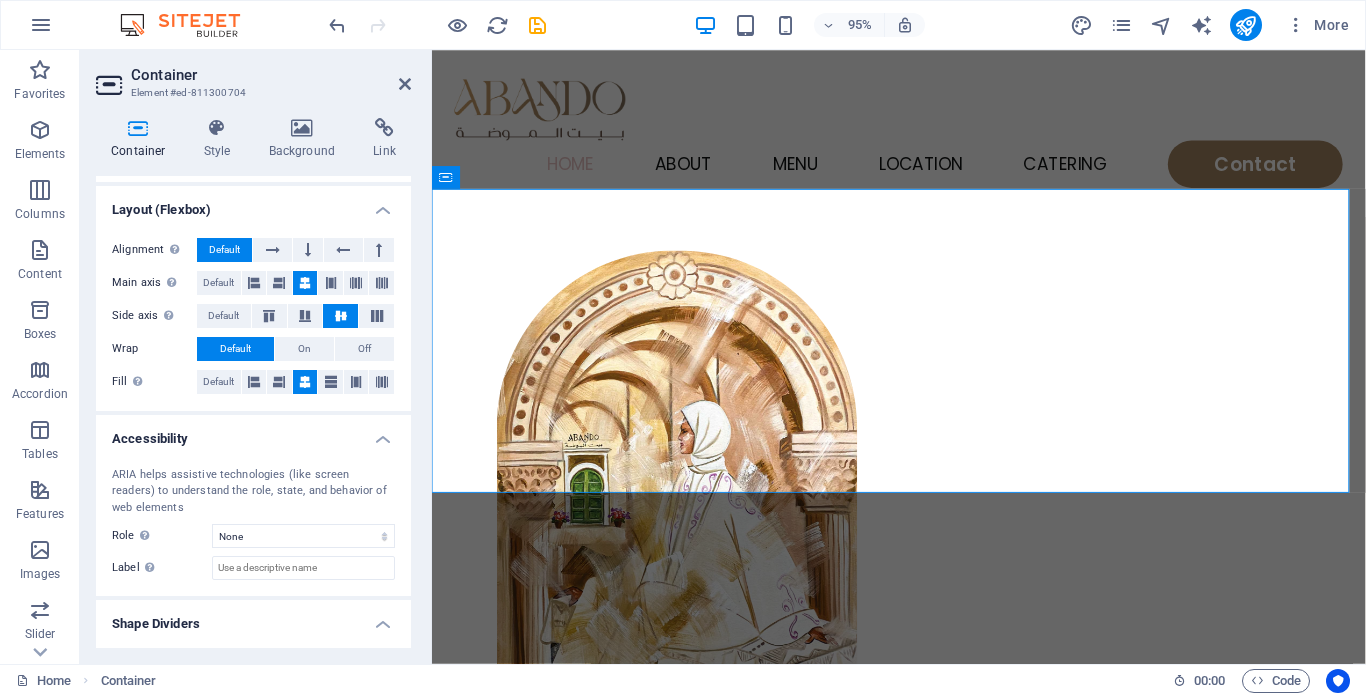 click on "Shape Dividers" at bounding box center [253, 618] 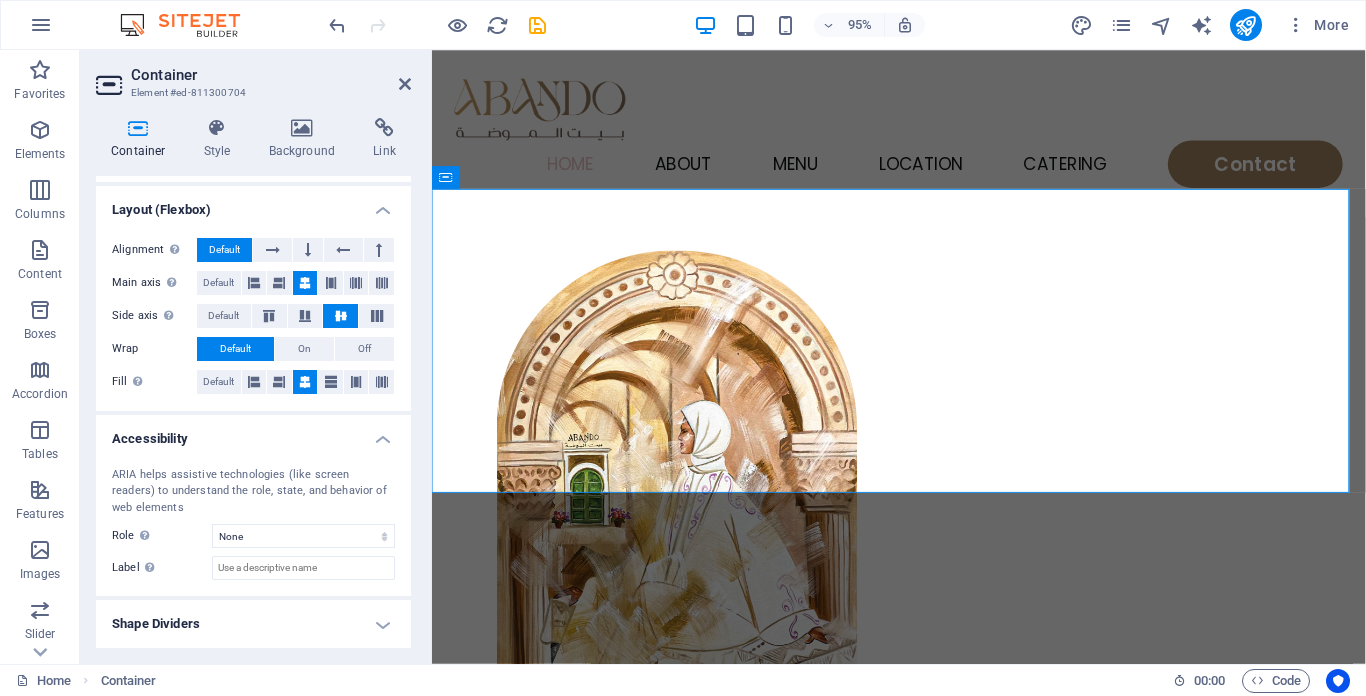 click on "Shape Dividers" at bounding box center (253, 624) 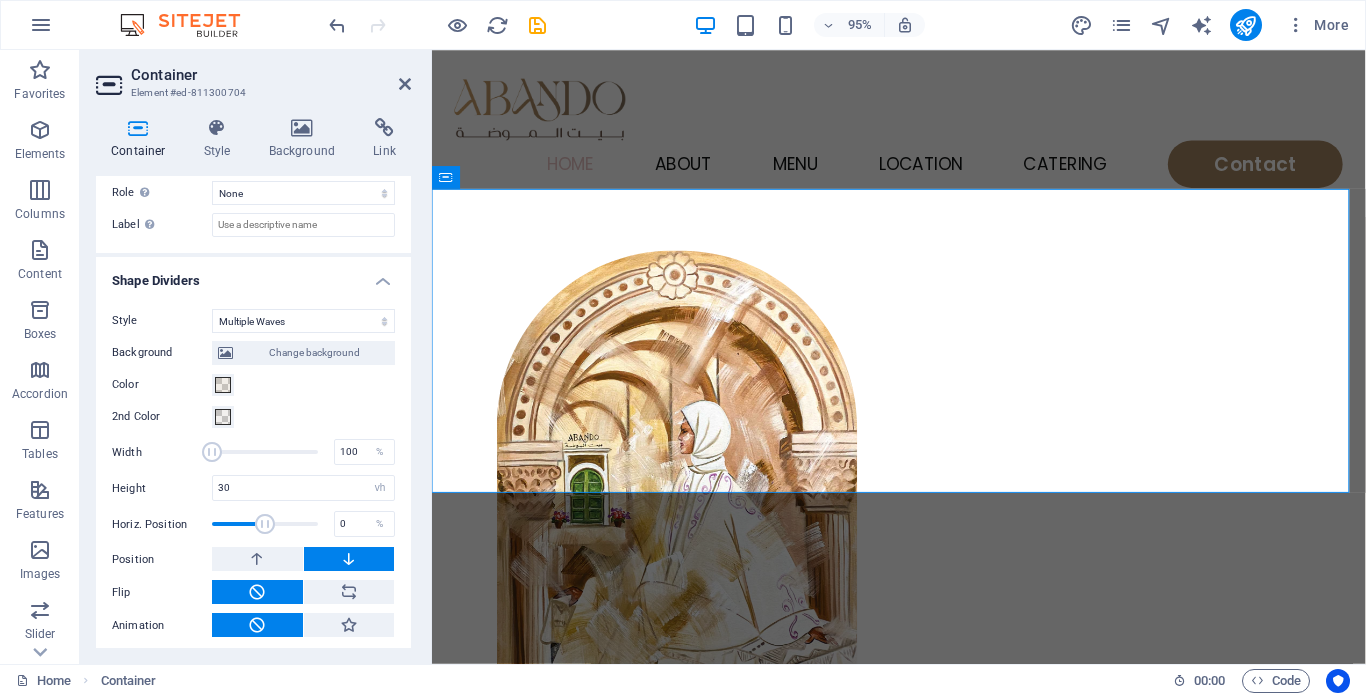 scroll, scrollTop: 391, scrollLeft: 0, axis: vertical 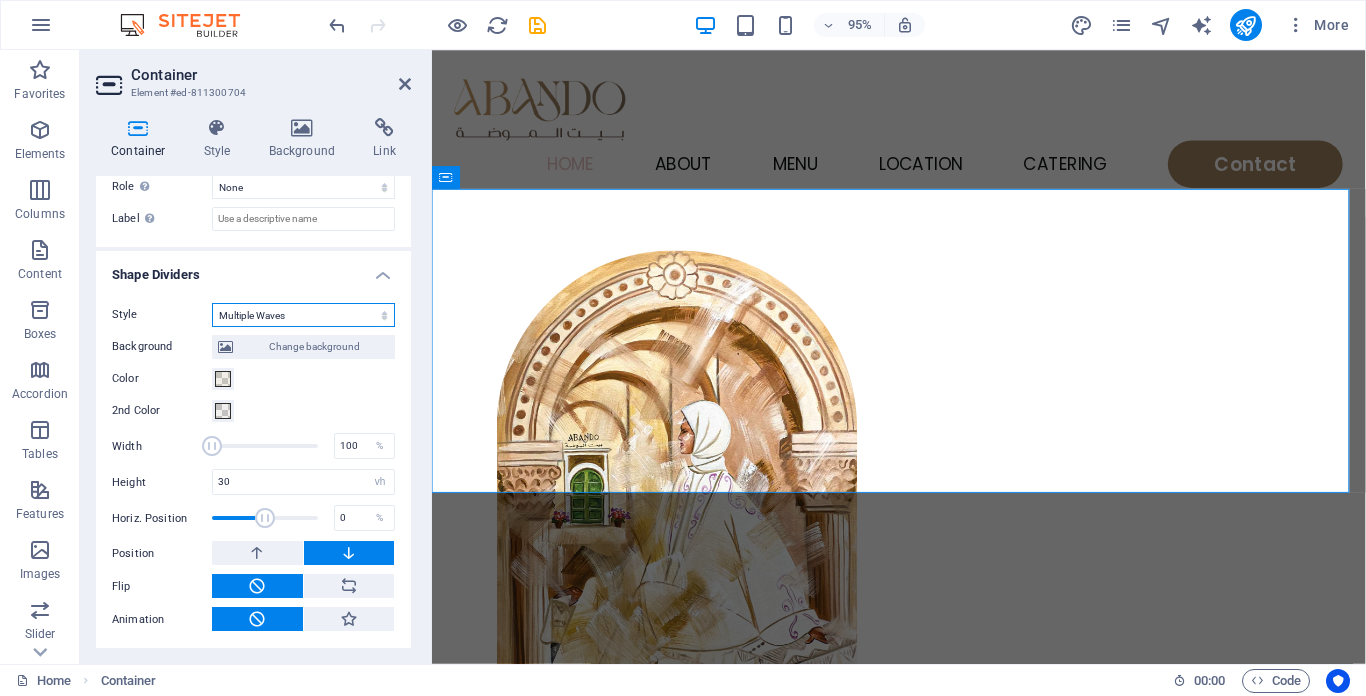 click on "None Triangle Square Diagonal Polygon 1 Polygon 2 Zigzag Multiple Zigzags Waves Multiple Waves Half Circle Circle Circle Shadow Blocks Hexagons Clouds Multiple Clouds Fan Pyramids Book Paint Drip Fire Shredded Paper Arrow" at bounding box center [303, 315] 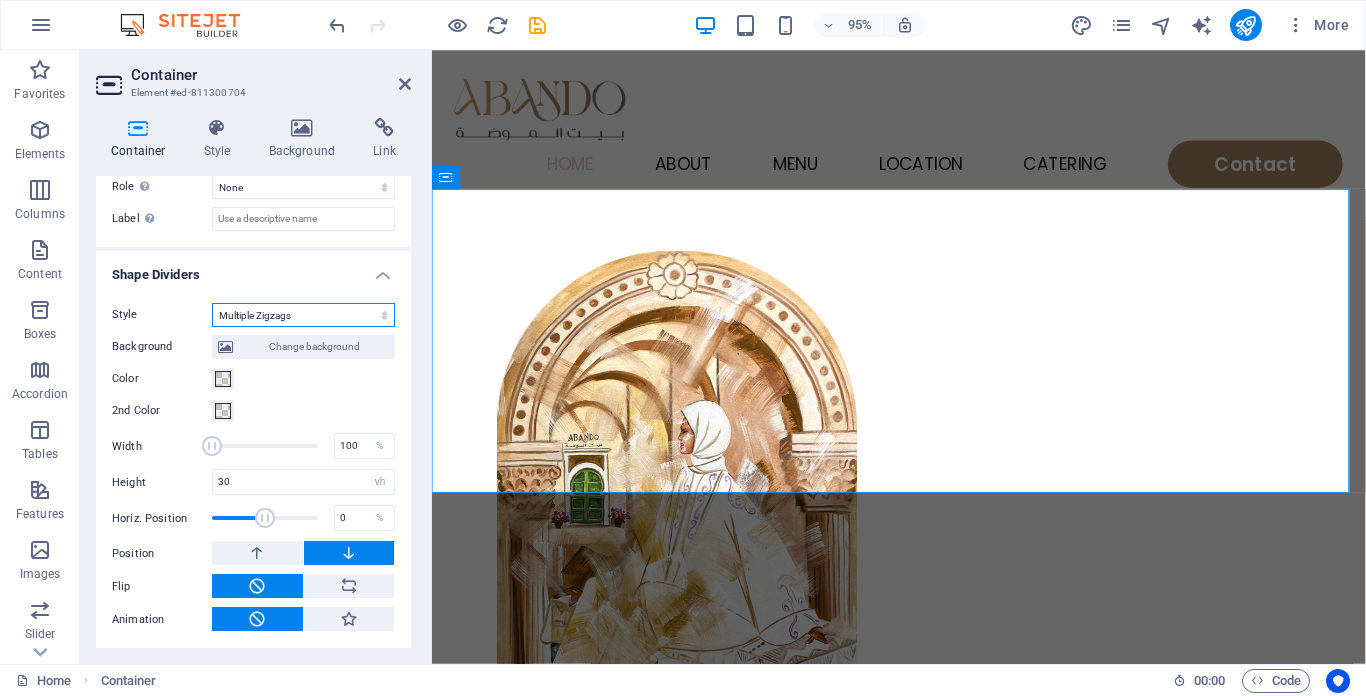 click on "None Triangle Square Diagonal Polygon 1 Polygon 2 Zigzag Multiple Zigzags Waves Multiple Waves Half Circle Circle Circle Shadow Blocks Hexagons Clouds Multiple Clouds Fan Pyramids Book Paint Drip Fire Shredded Paper Arrow" at bounding box center (303, 315) 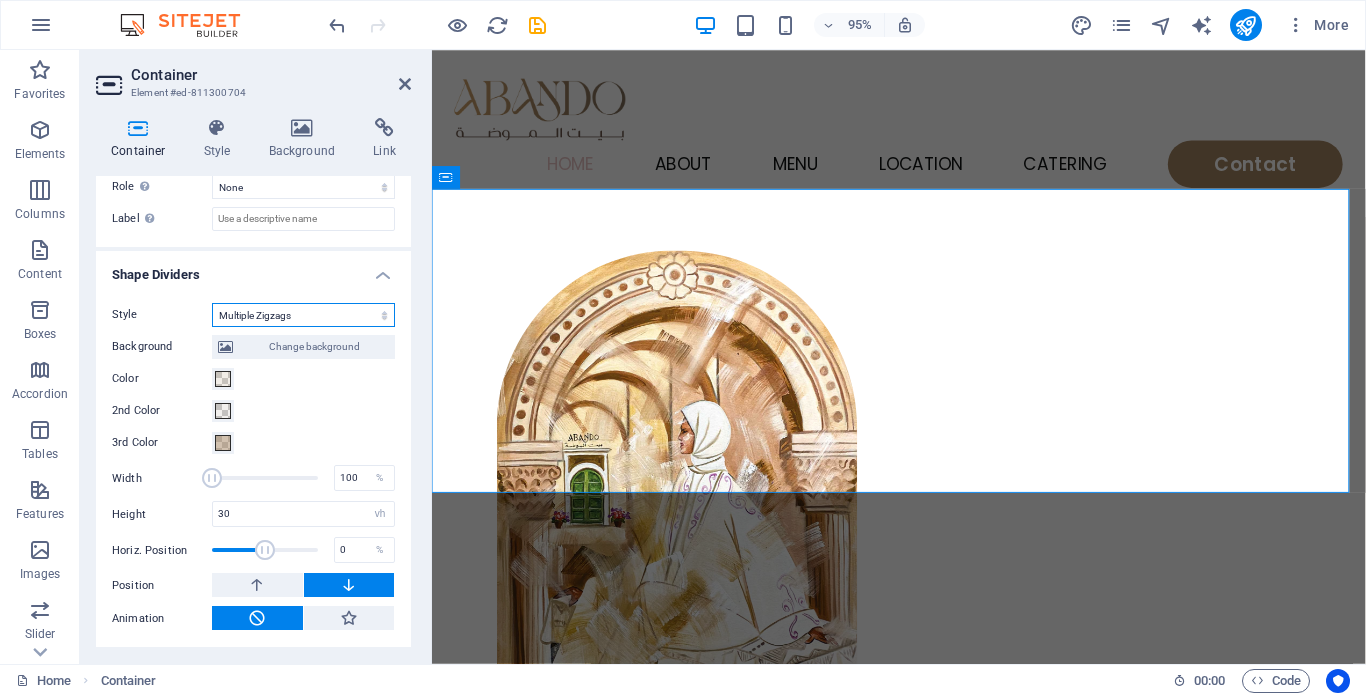 click on "None Triangle Square Diagonal Polygon 1 Polygon 2 Zigzag Multiple Zigzags Waves Multiple Waves Half Circle Circle Circle Shadow Blocks Hexagons Clouds Multiple Clouds Fan Pyramids Book Paint Drip Fire Shredded Paper Arrow" at bounding box center [303, 315] 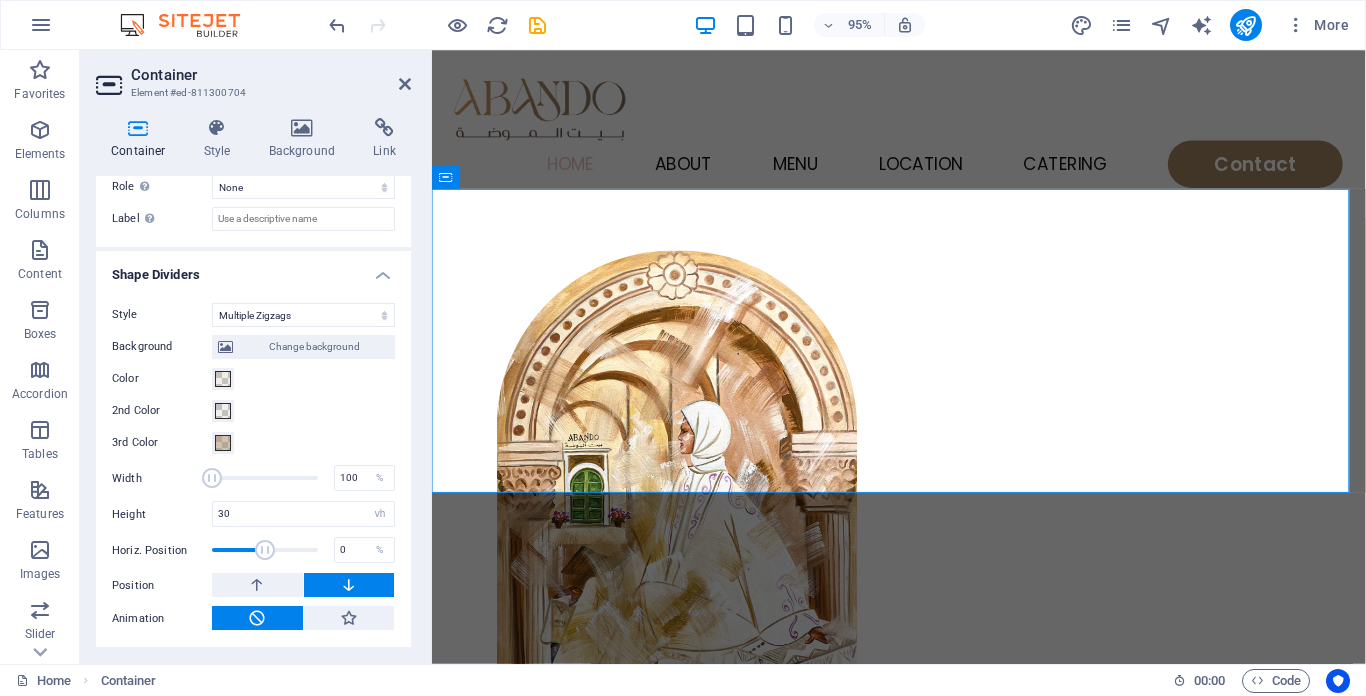 click on "ARIA helps assistive technologies (like screen readers) to understand the role, state, and behavior of web elements Role The ARIA role defines the purpose of an element.  Here you can find all explanations and recommendations None Alert Article Banner Comment Complementary Dialog Footer Header Marquee Presentation Region Section Separator Status Timer Label Use the  ARIA label  to provide a clear and descriptive name for elements that aren not self-explanatory on their own." at bounding box center [253, 175] 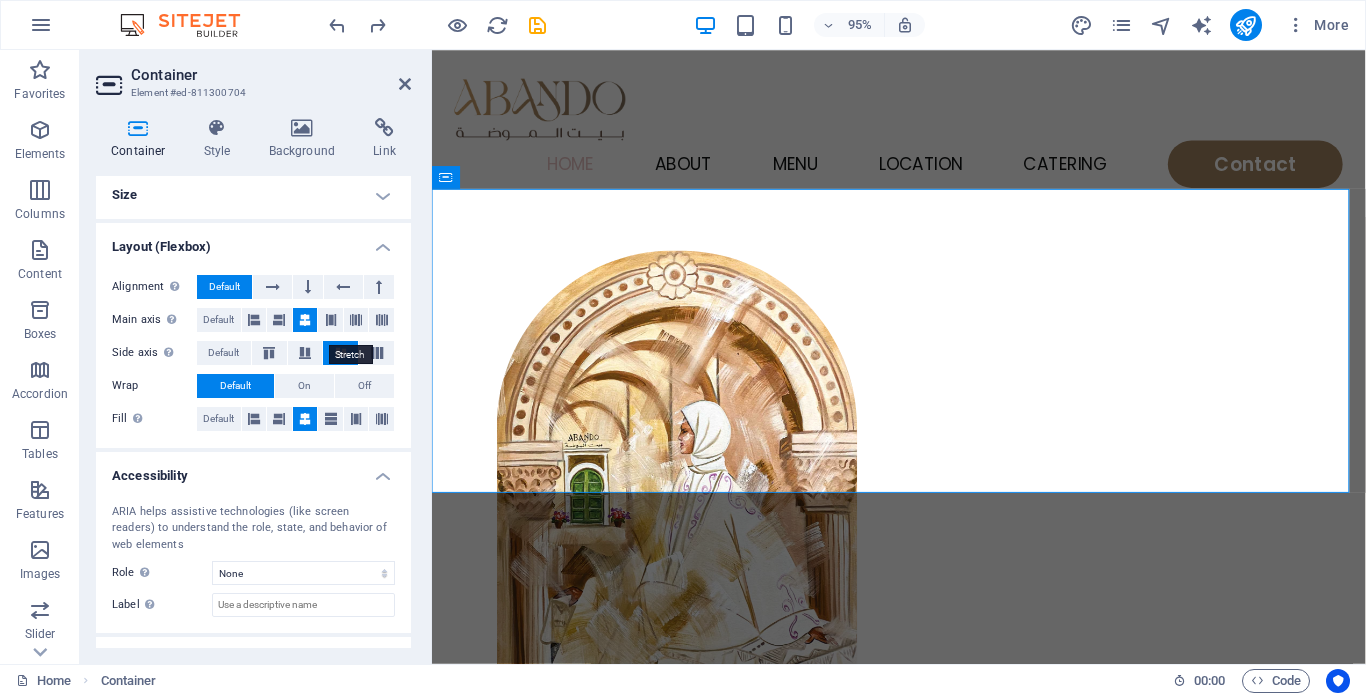scroll, scrollTop: 0, scrollLeft: 0, axis: both 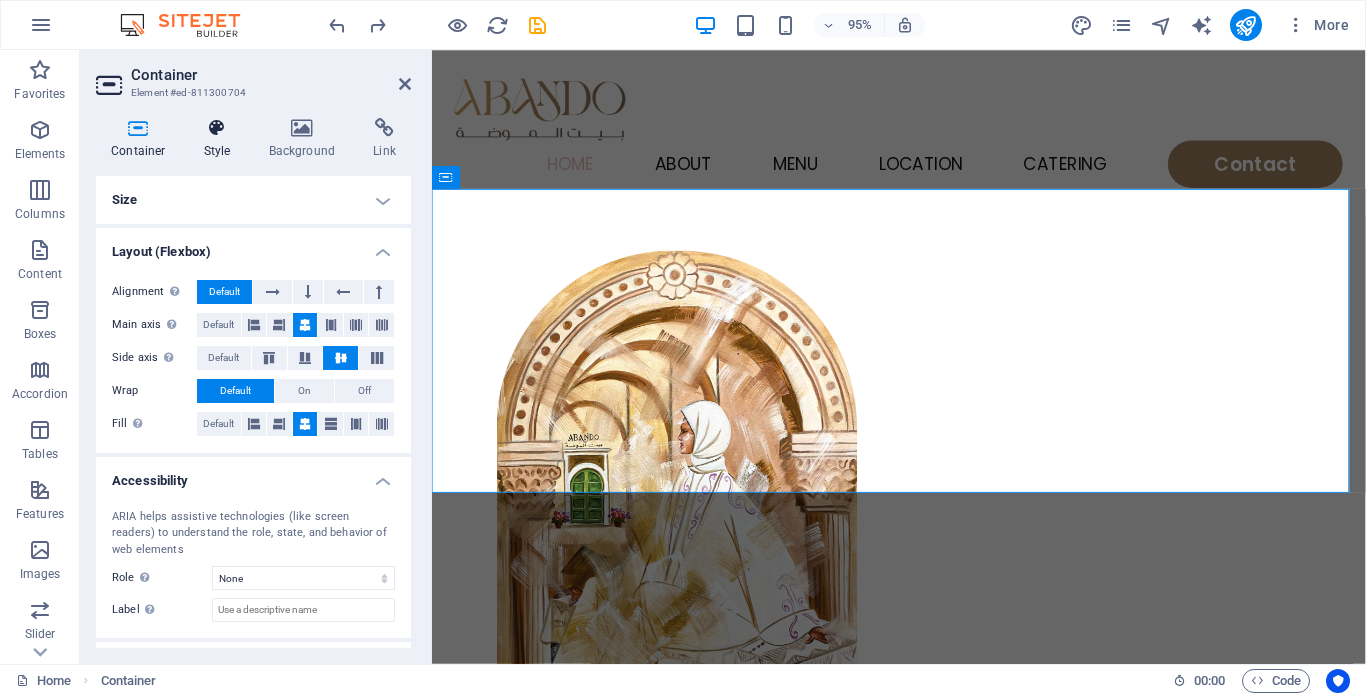 click on "Style" at bounding box center [221, 139] 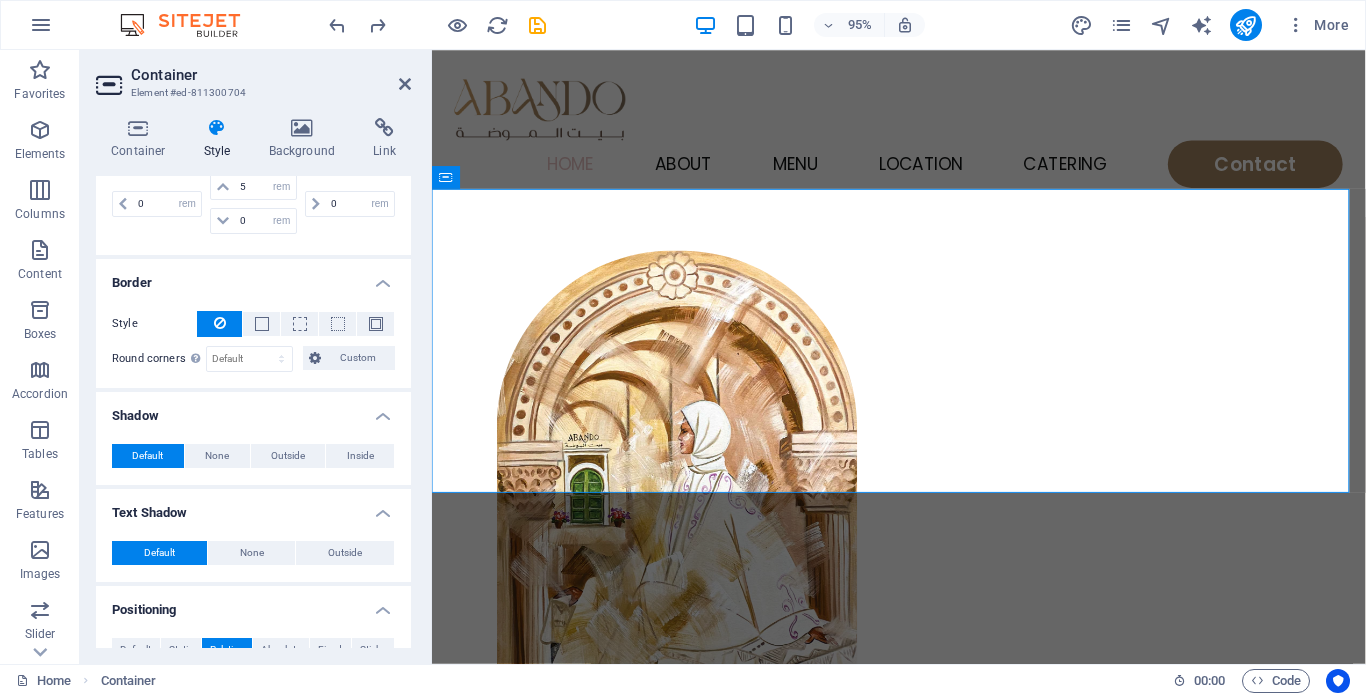 scroll, scrollTop: 300, scrollLeft: 0, axis: vertical 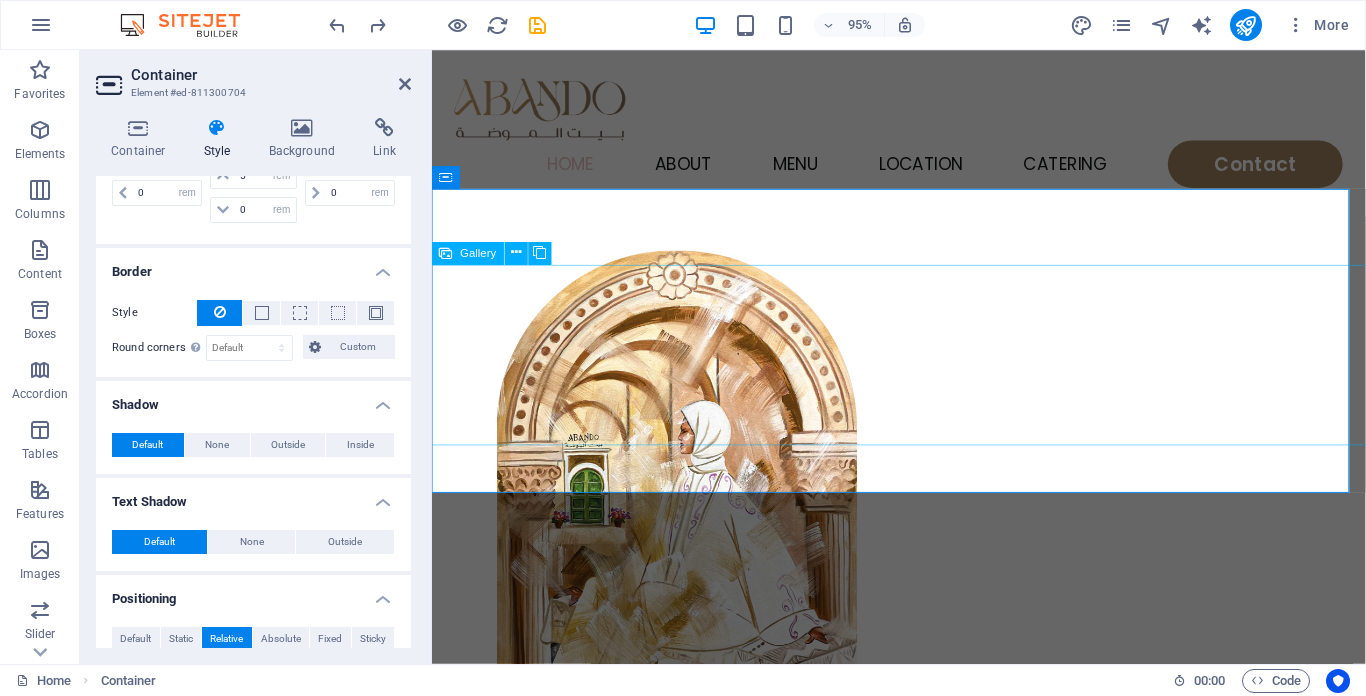 click at bounding box center (527, 1103) 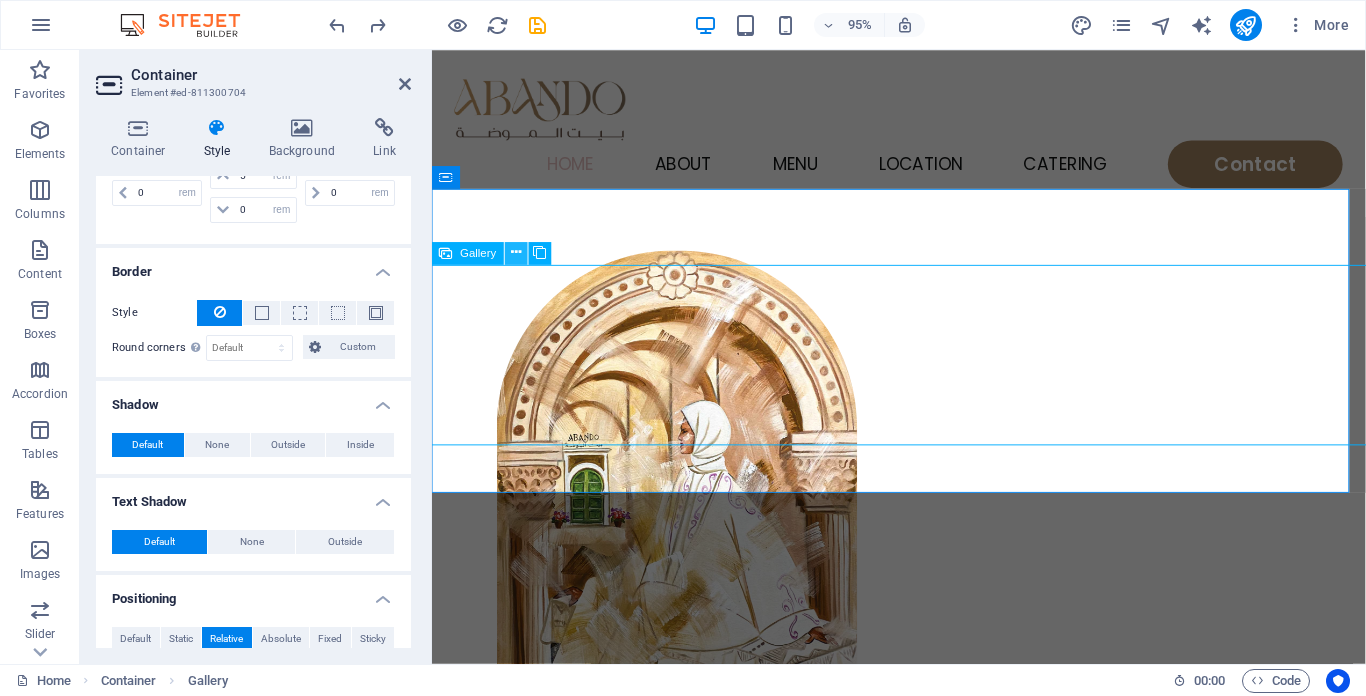 click at bounding box center (516, 253) 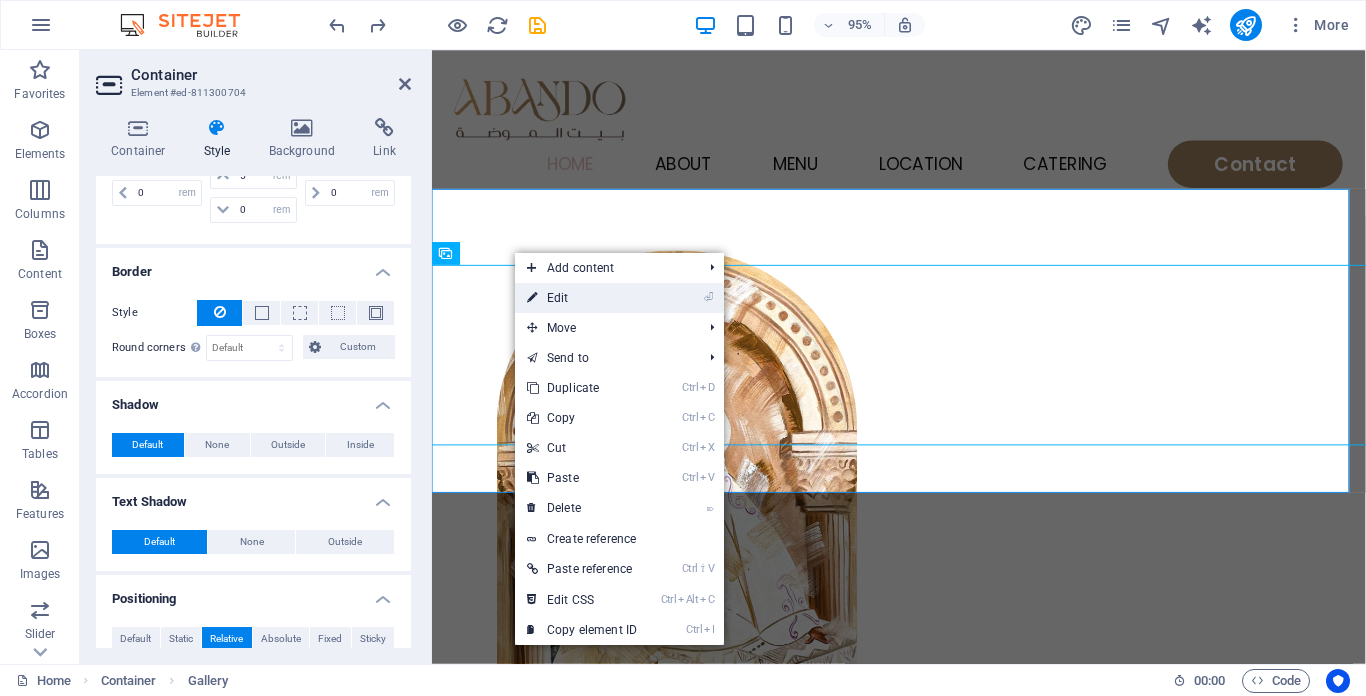 click at bounding box center (532, 298) 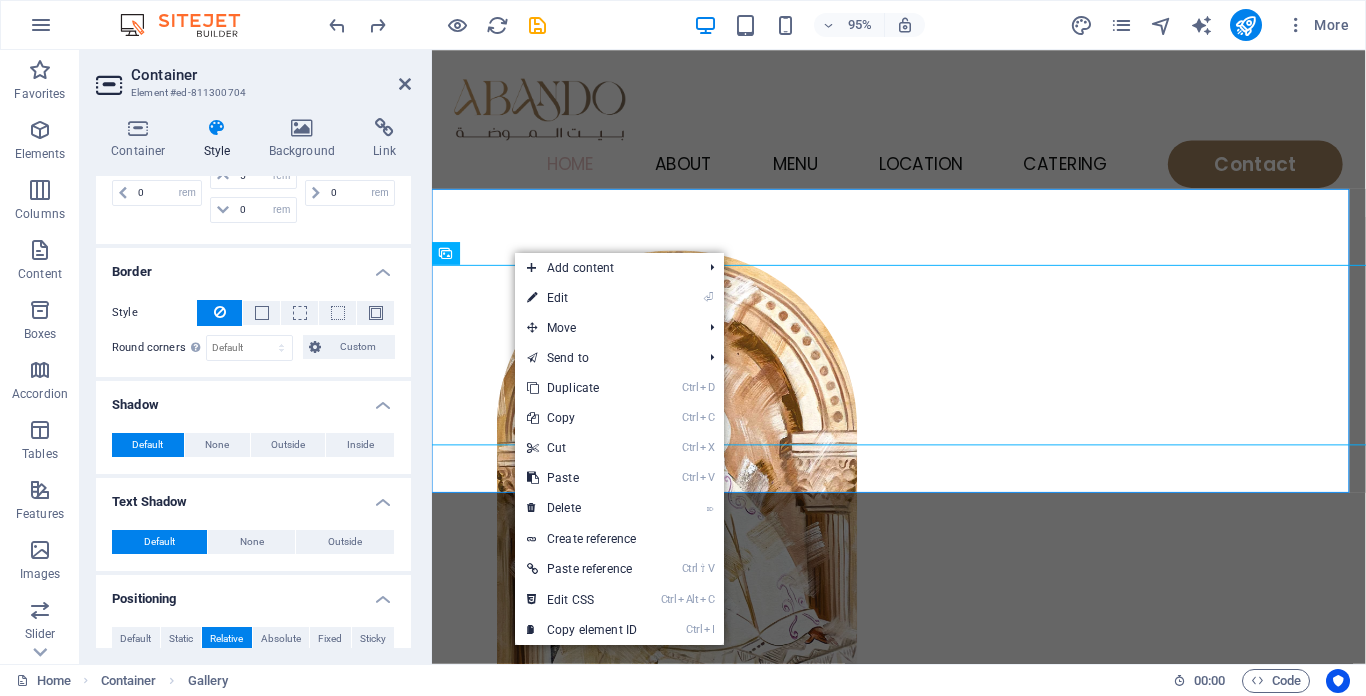 select on "px" 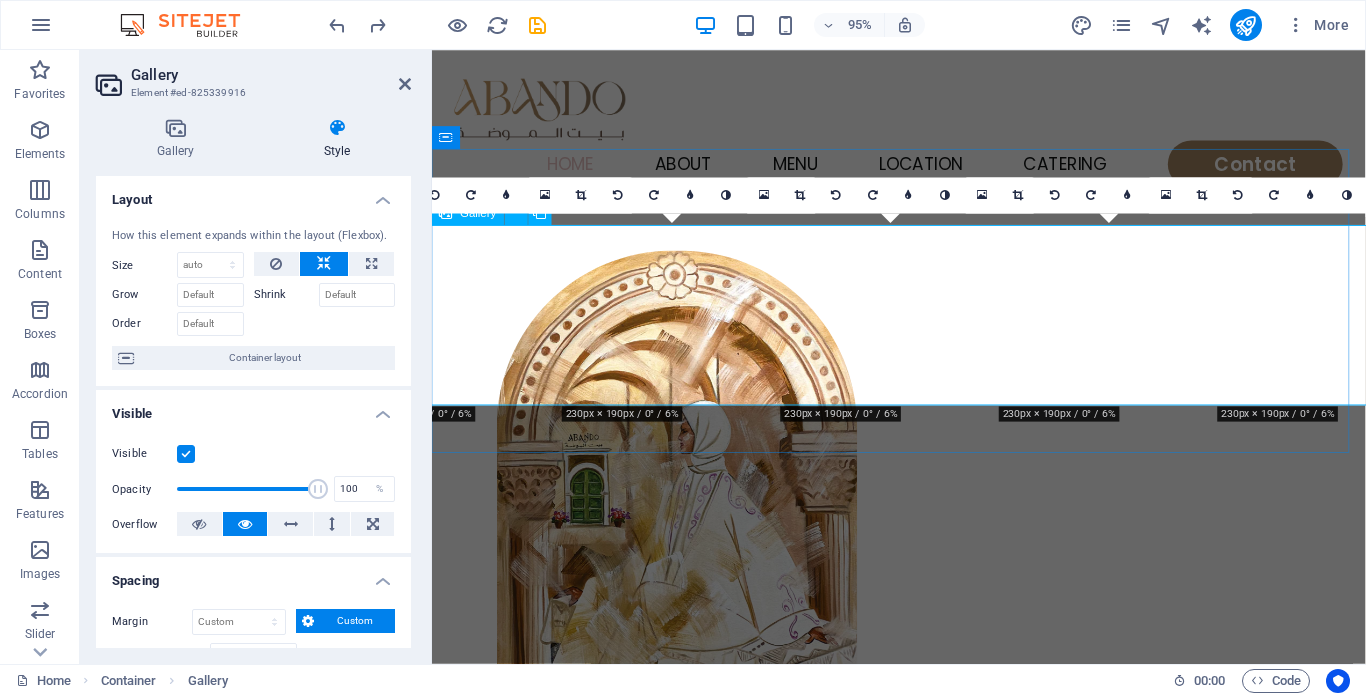 scroll, scrollTop: 413, scrollLeft: 0, axis: vertical 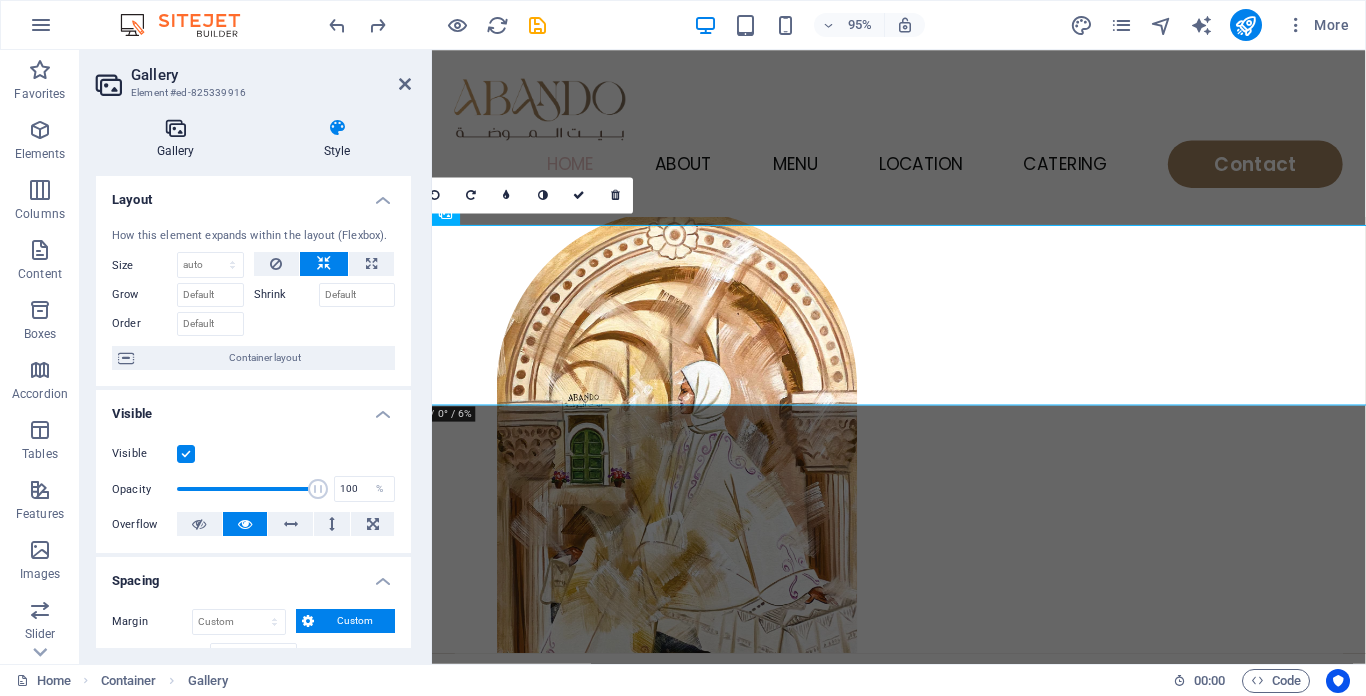 click on "Gallery" at bounding box center (179, 139) 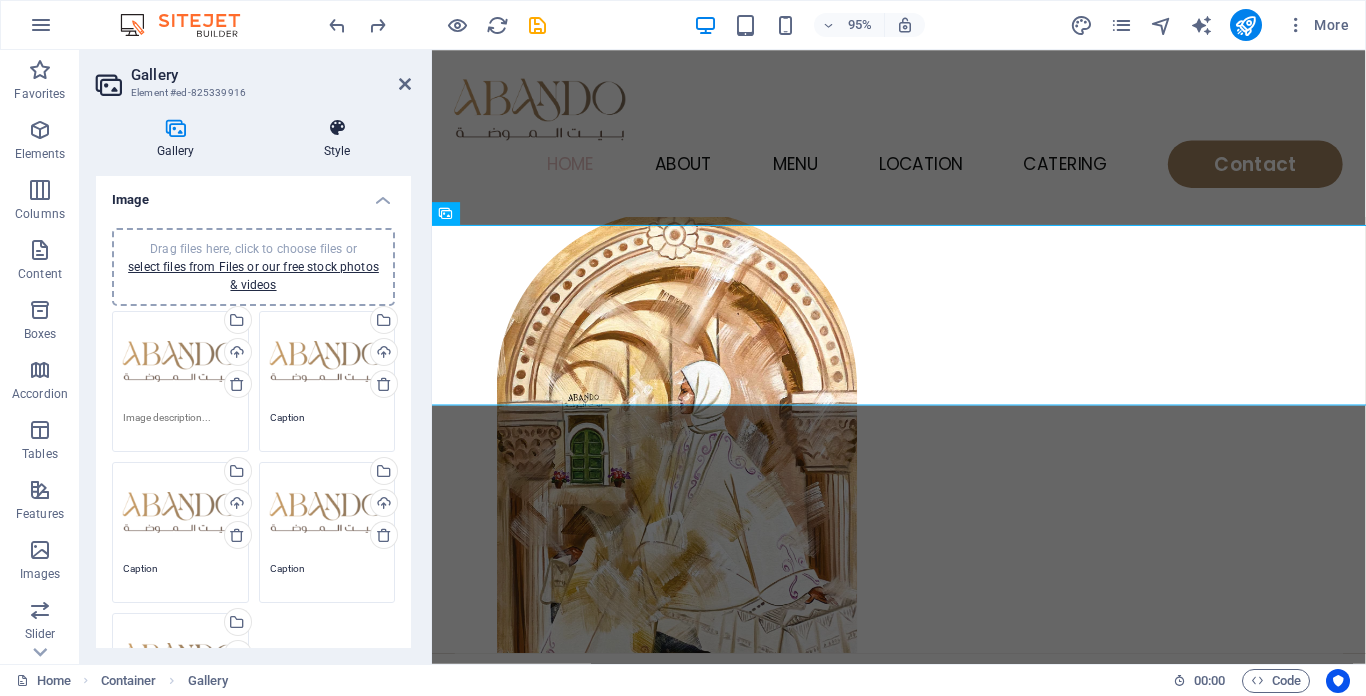 click at bounding box center [337, 128] 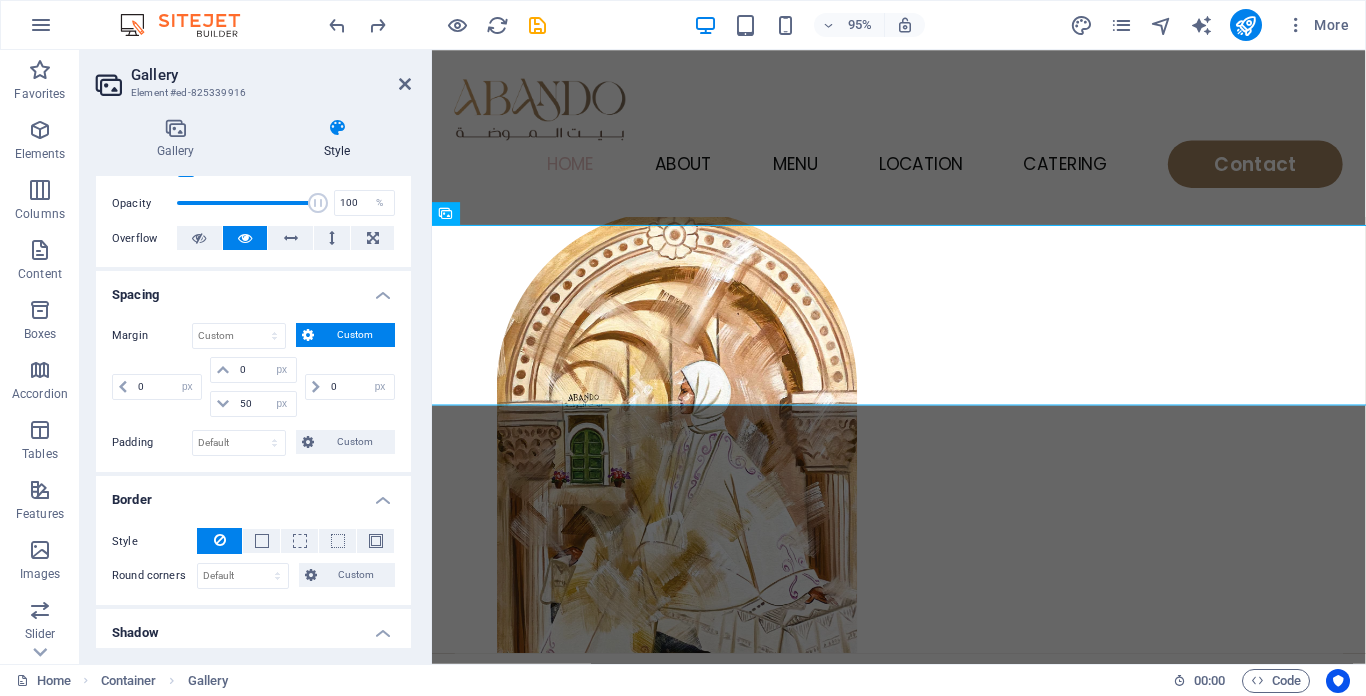 scroll, scrollTop: 300, scrollLeft: 0, axis: vertical 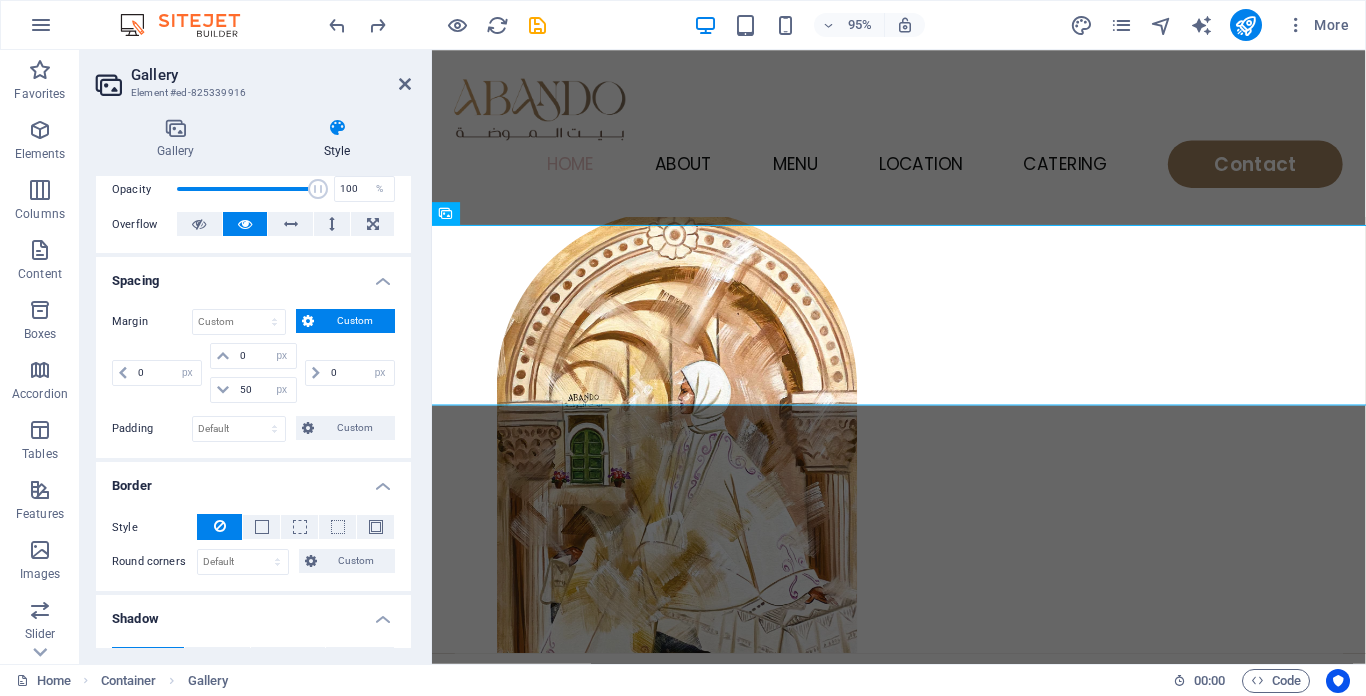 click on "Custom" at bounding box center (354, 321) 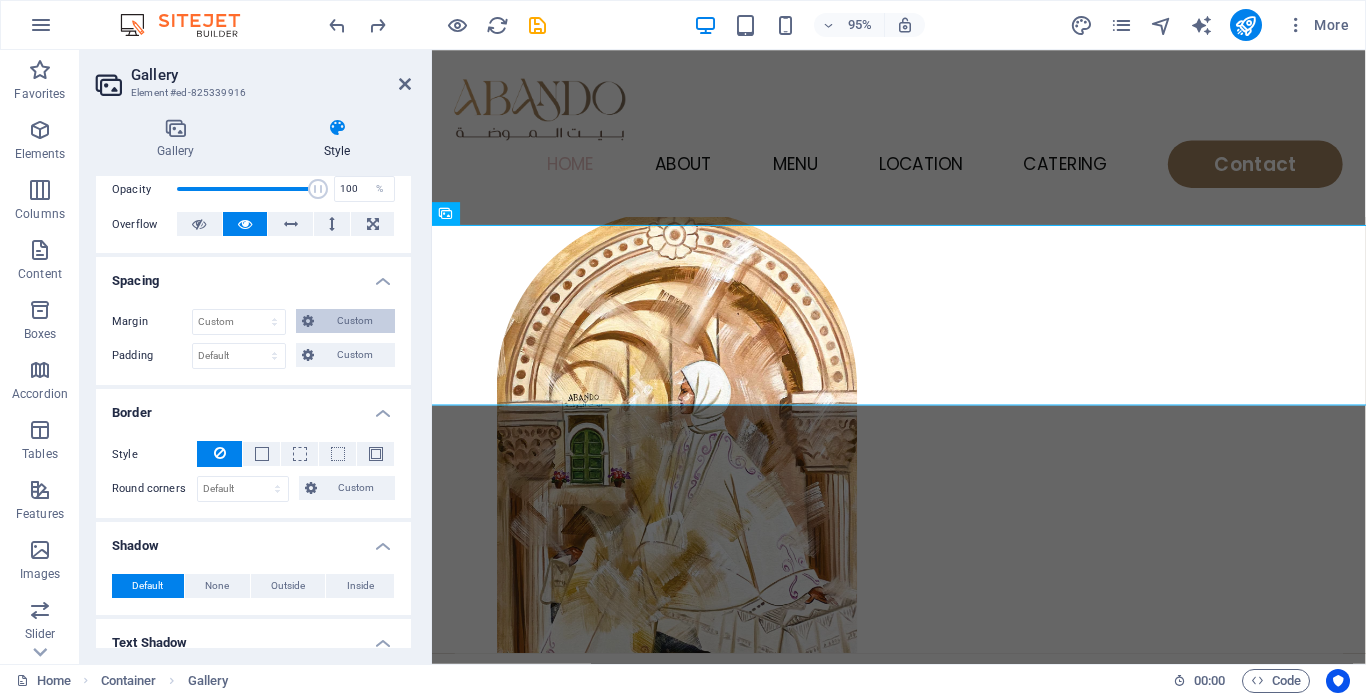 click on "Custom" at bounding box center (354, 321) 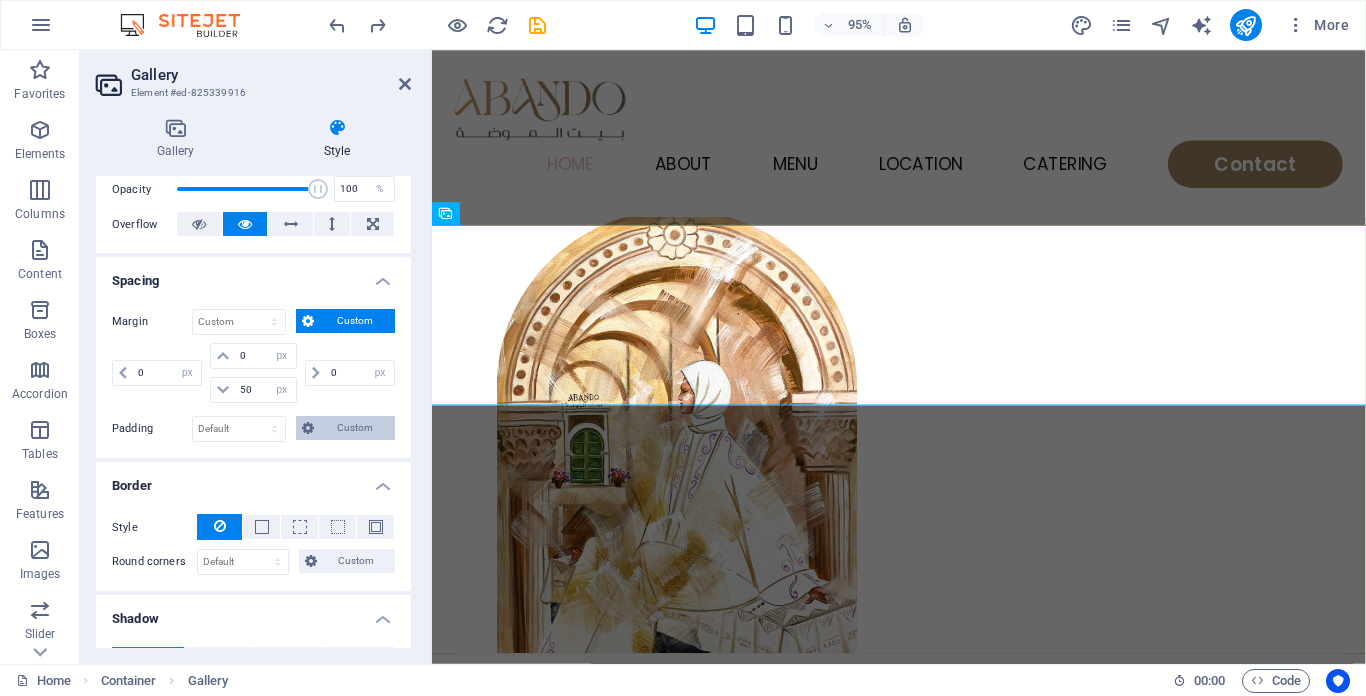 click on "Custom" at bounding box center (354, 428) 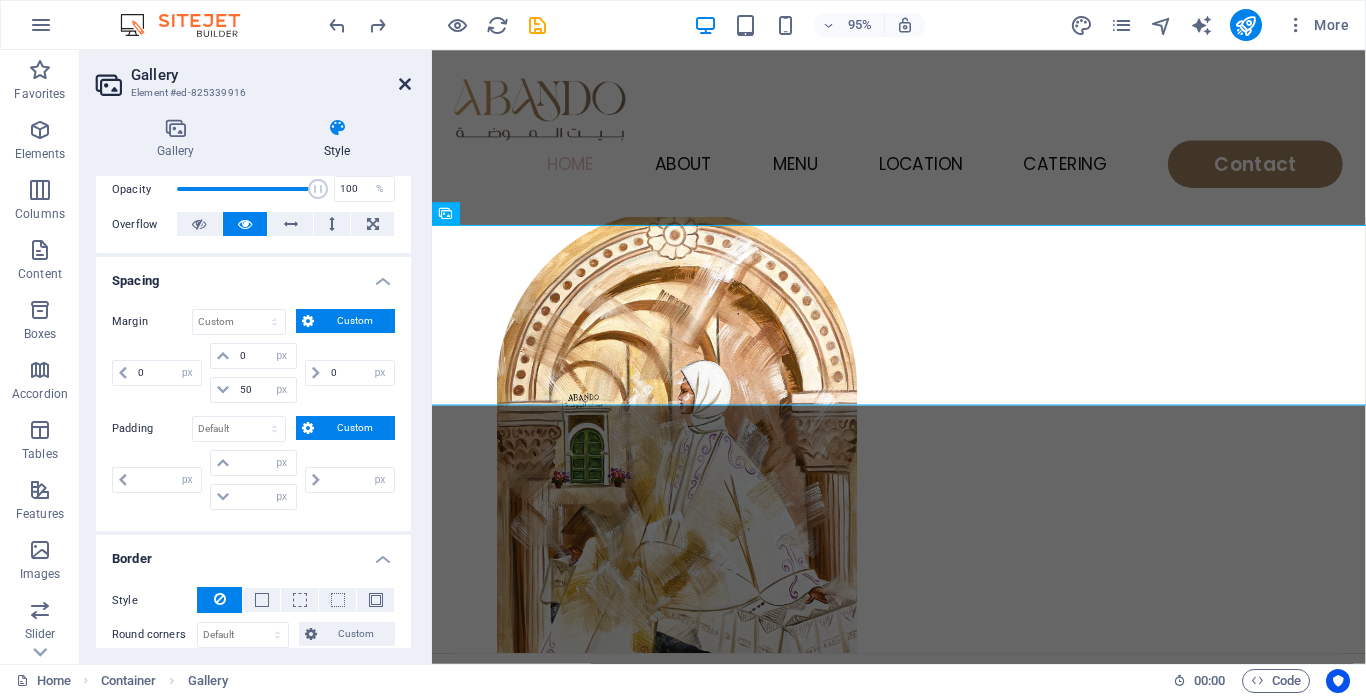 click at bounding box center (405, 84) 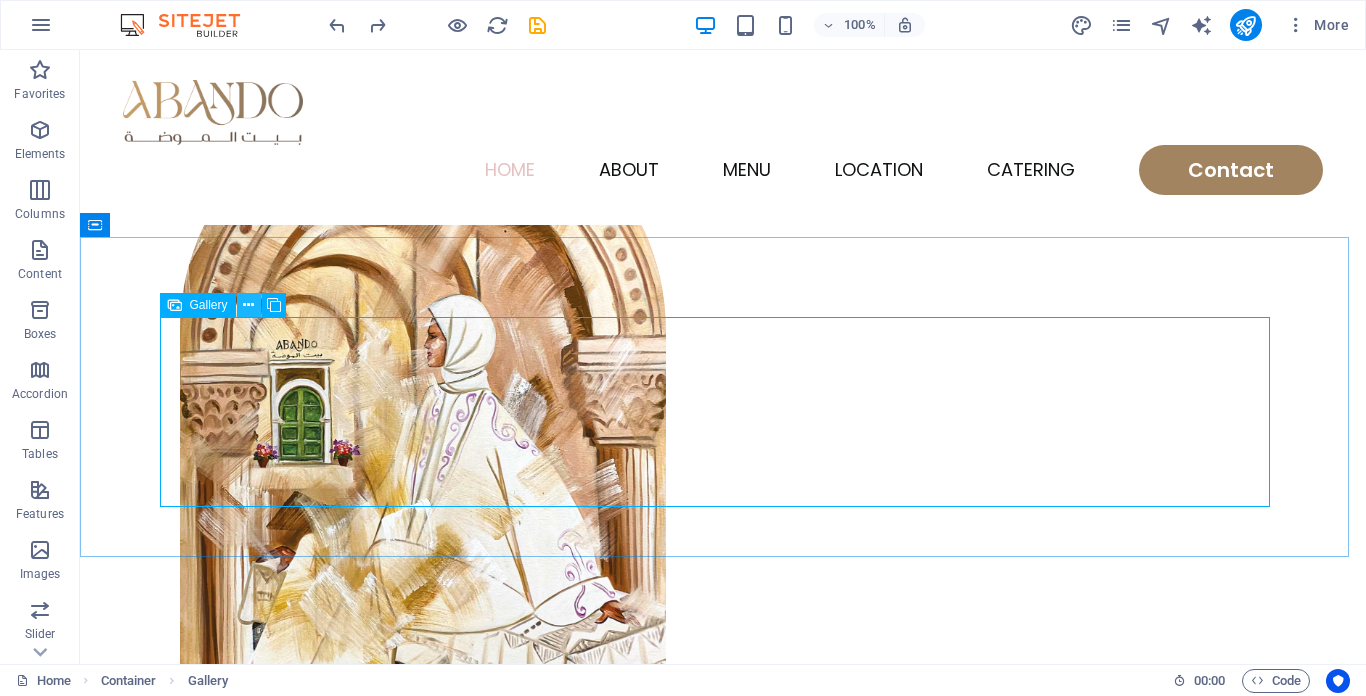 click at bounding box center [248, 305] 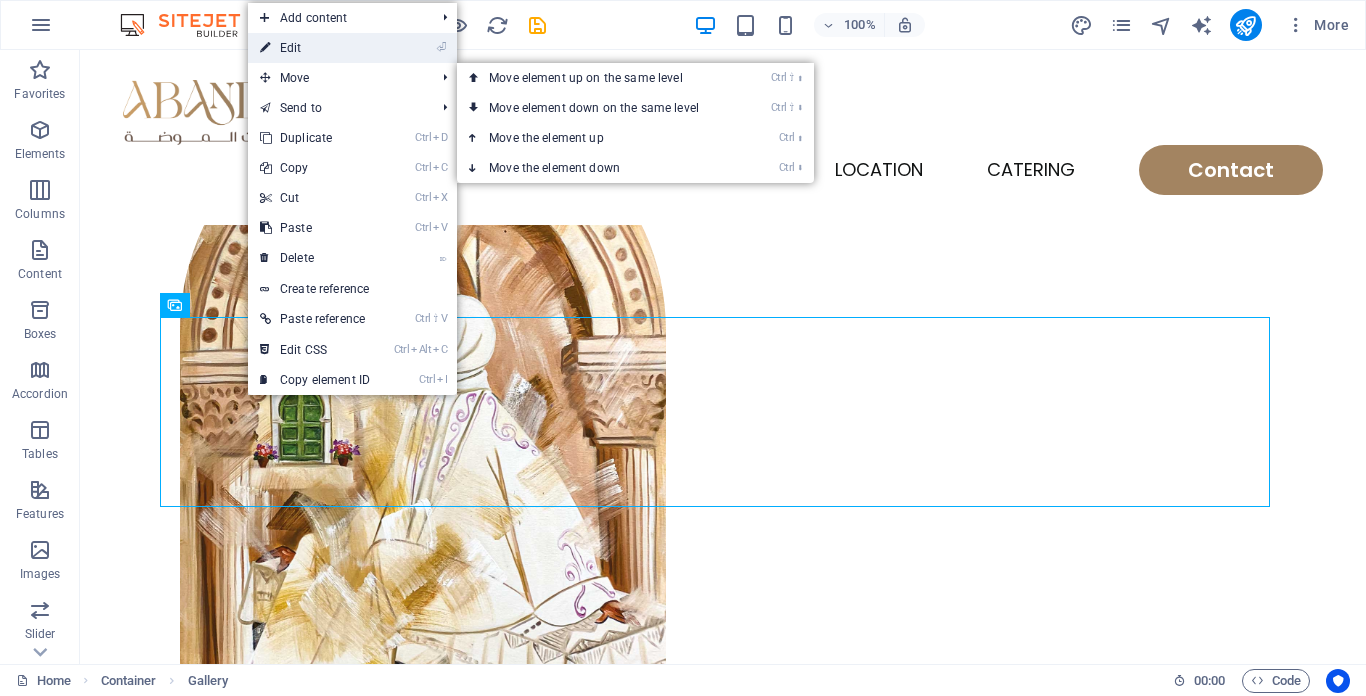 click on "⏎  Edit" at bounding box center [315, 48] 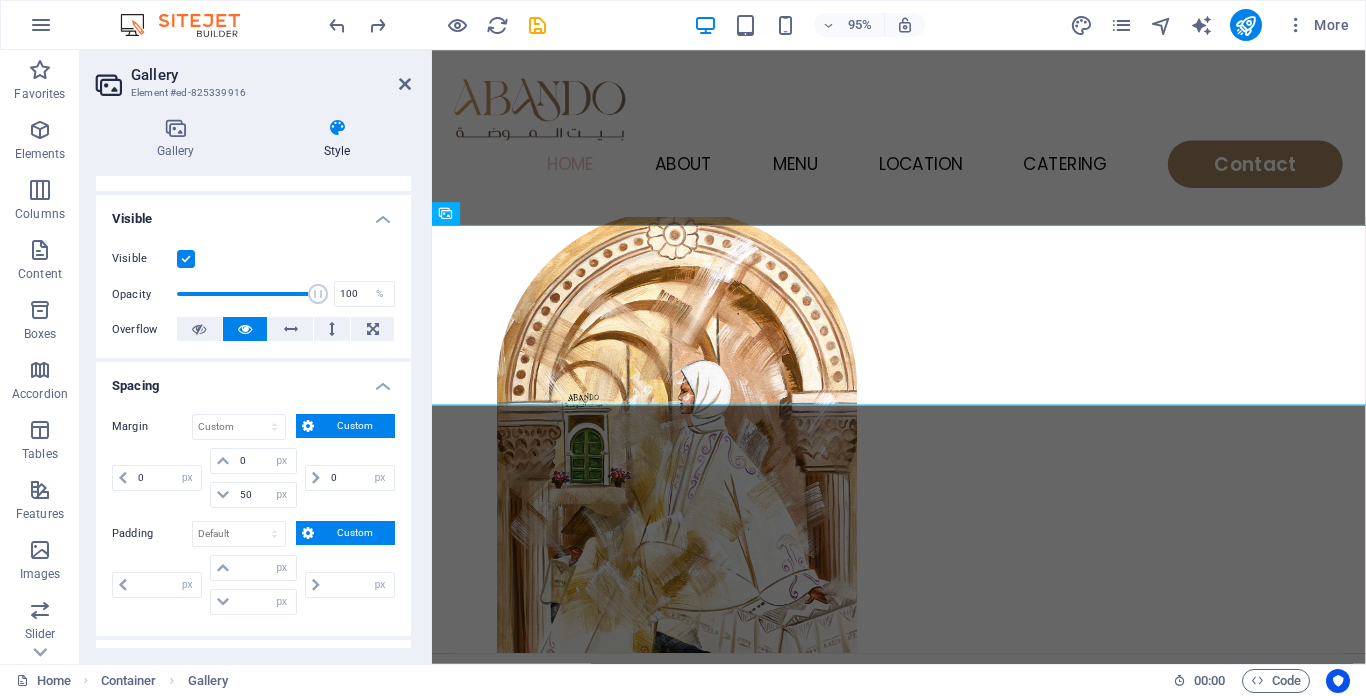 scroll, scrollTop: 200, scrollLeft: 0, axis: vertical 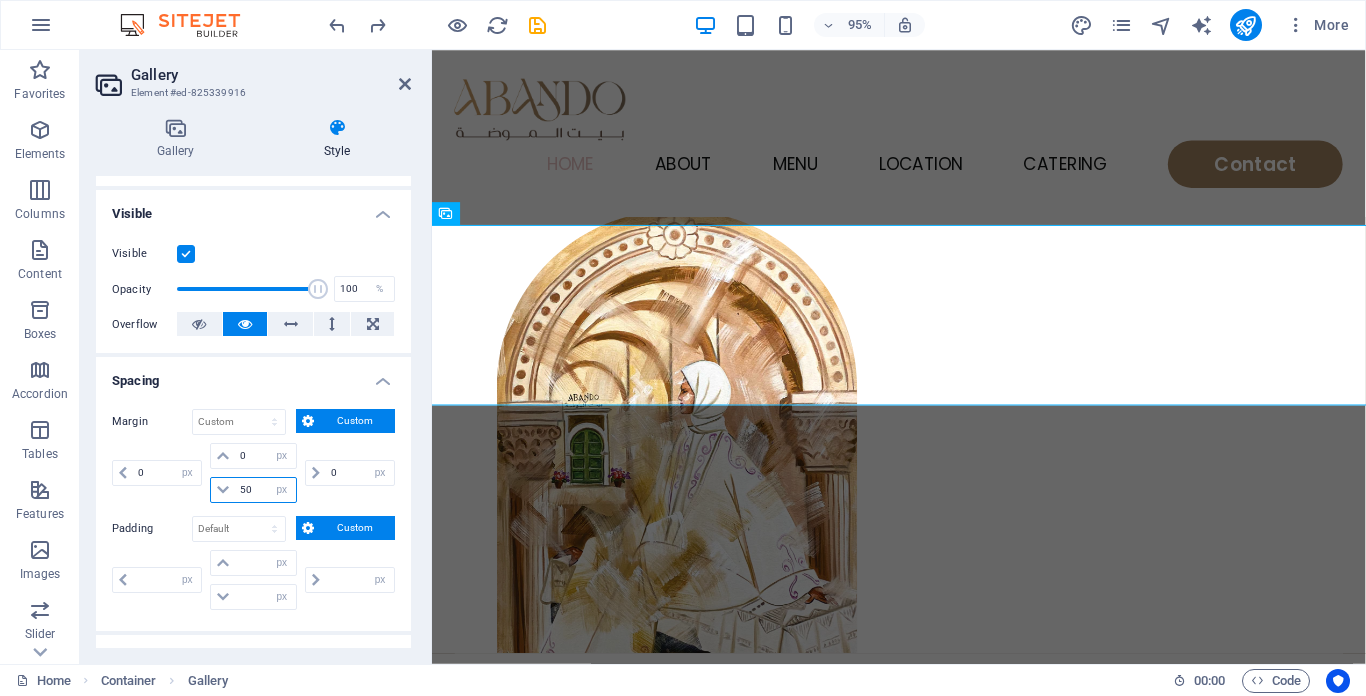 click on "50" at bounding box center (265, 490) 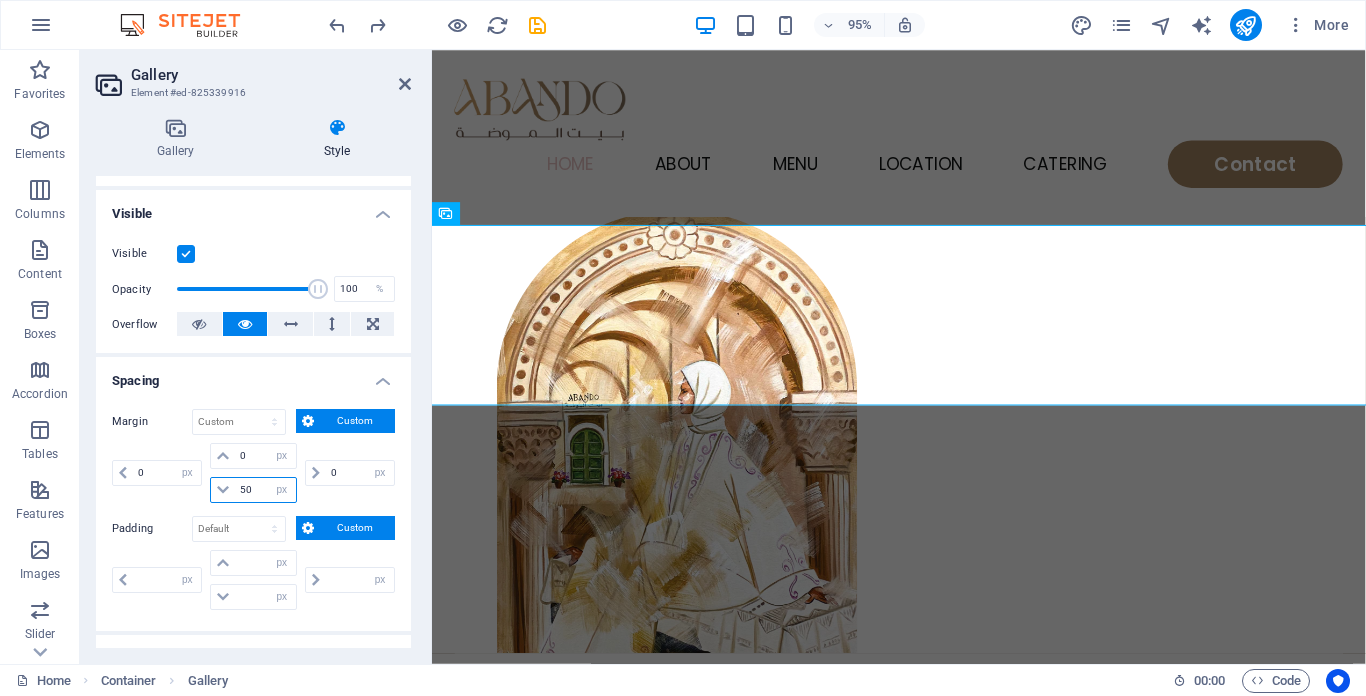 type on "0" 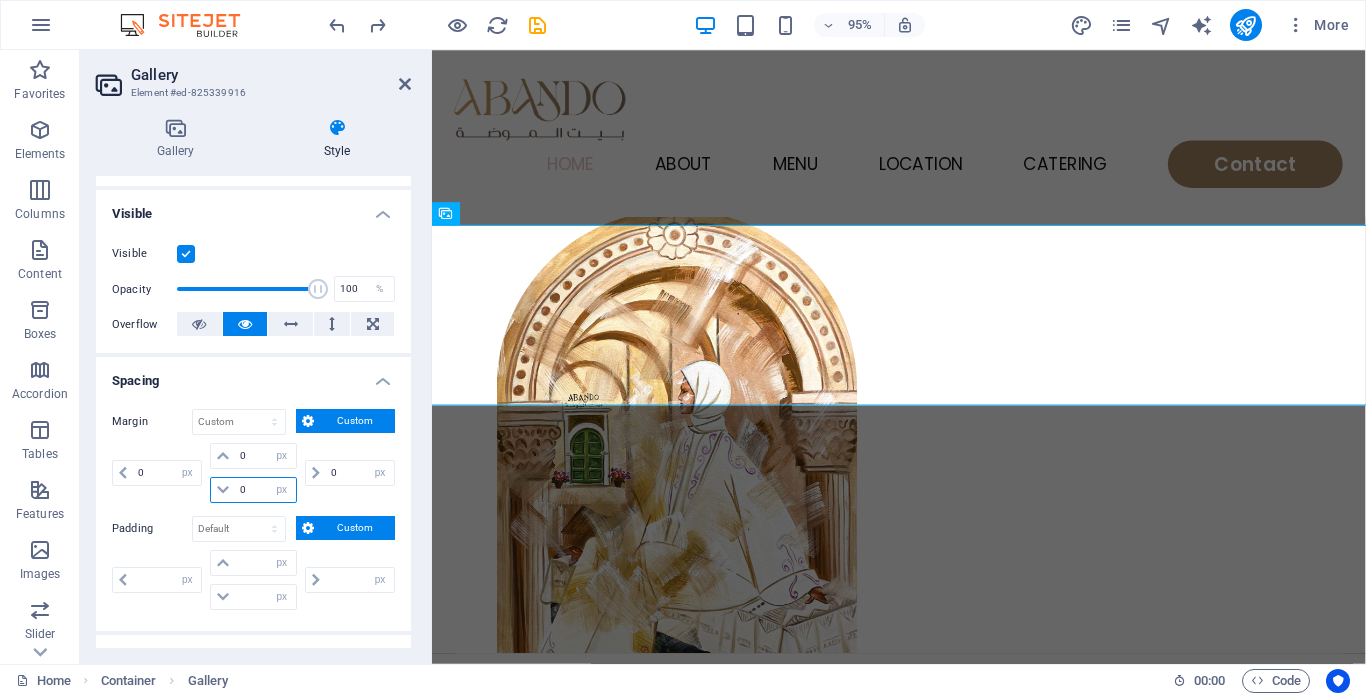 type on "0" 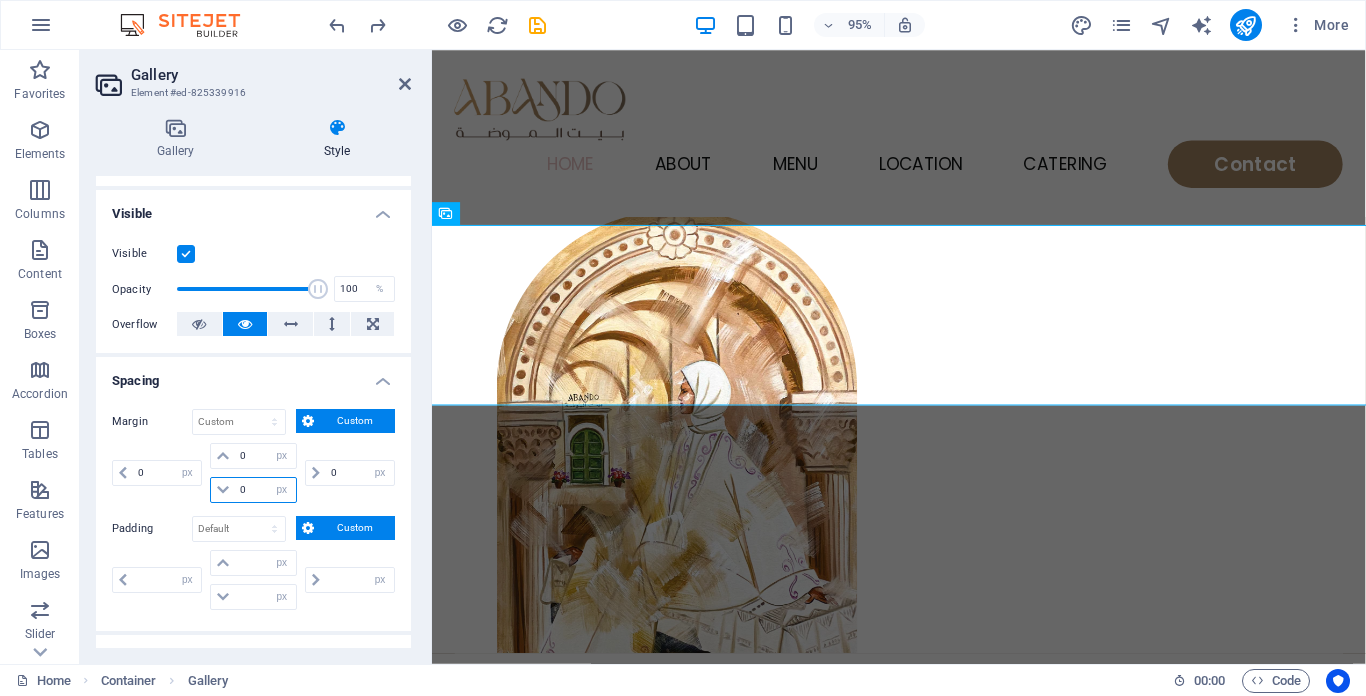 select on "px" 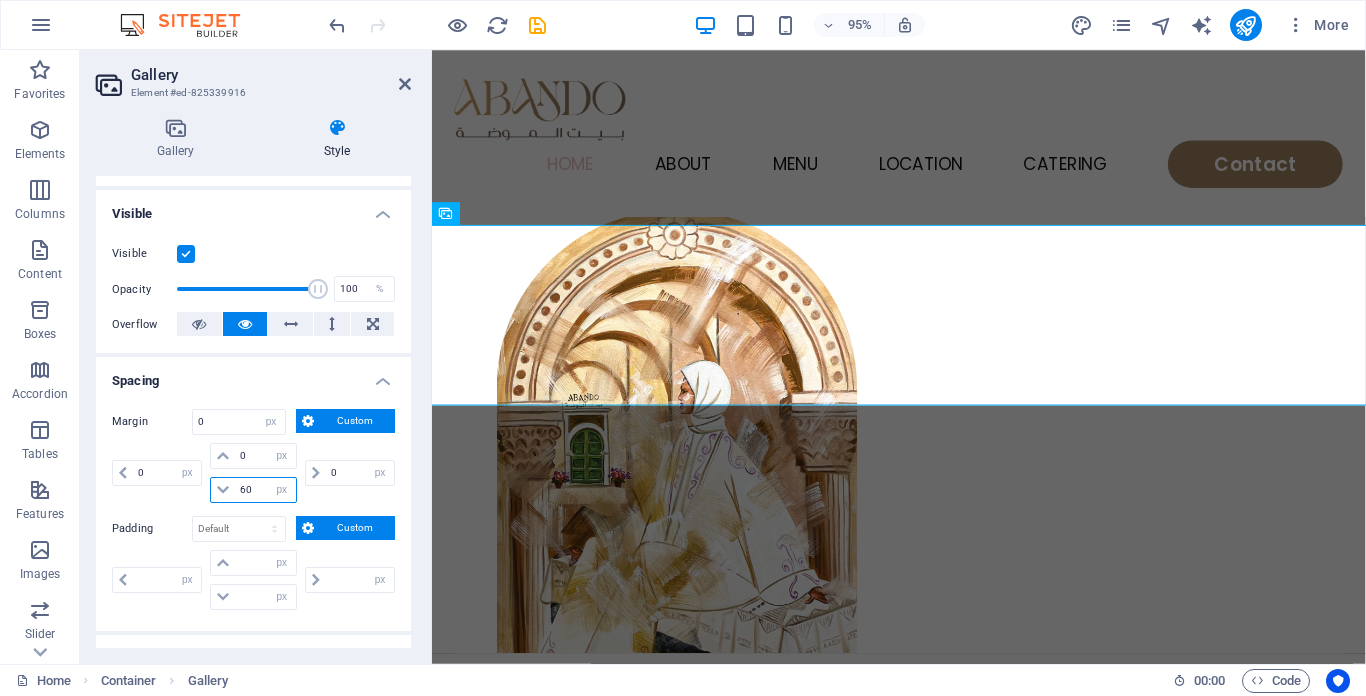 type on "60" 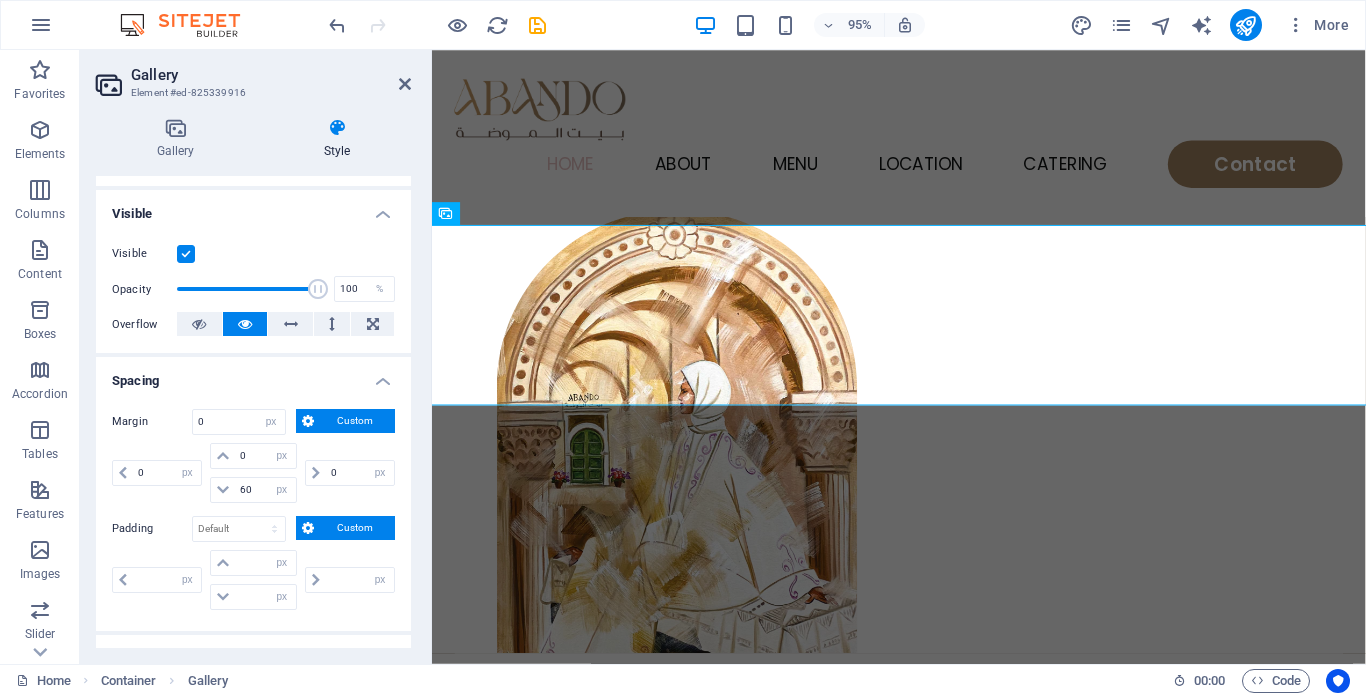 type 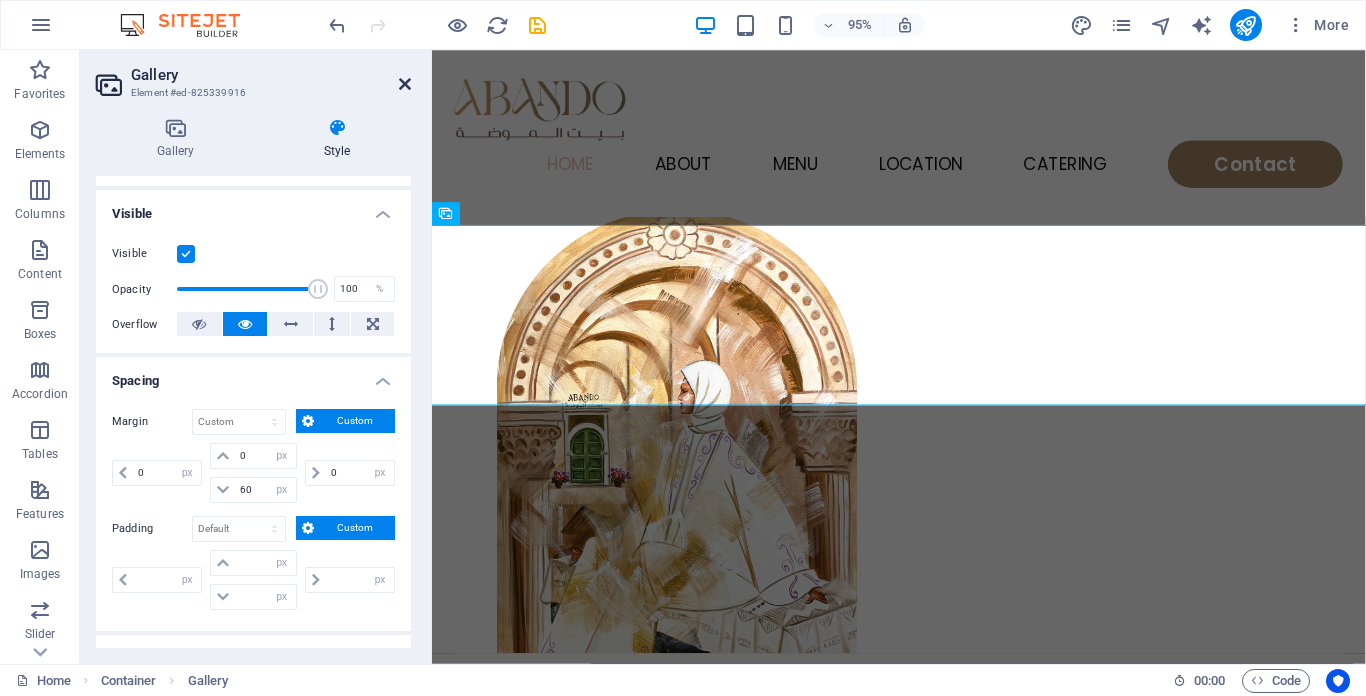 drag, startPoint x: 400, startPoint y: 84, endPoint x: 323, endPoint y: 41, distance: 88.19297 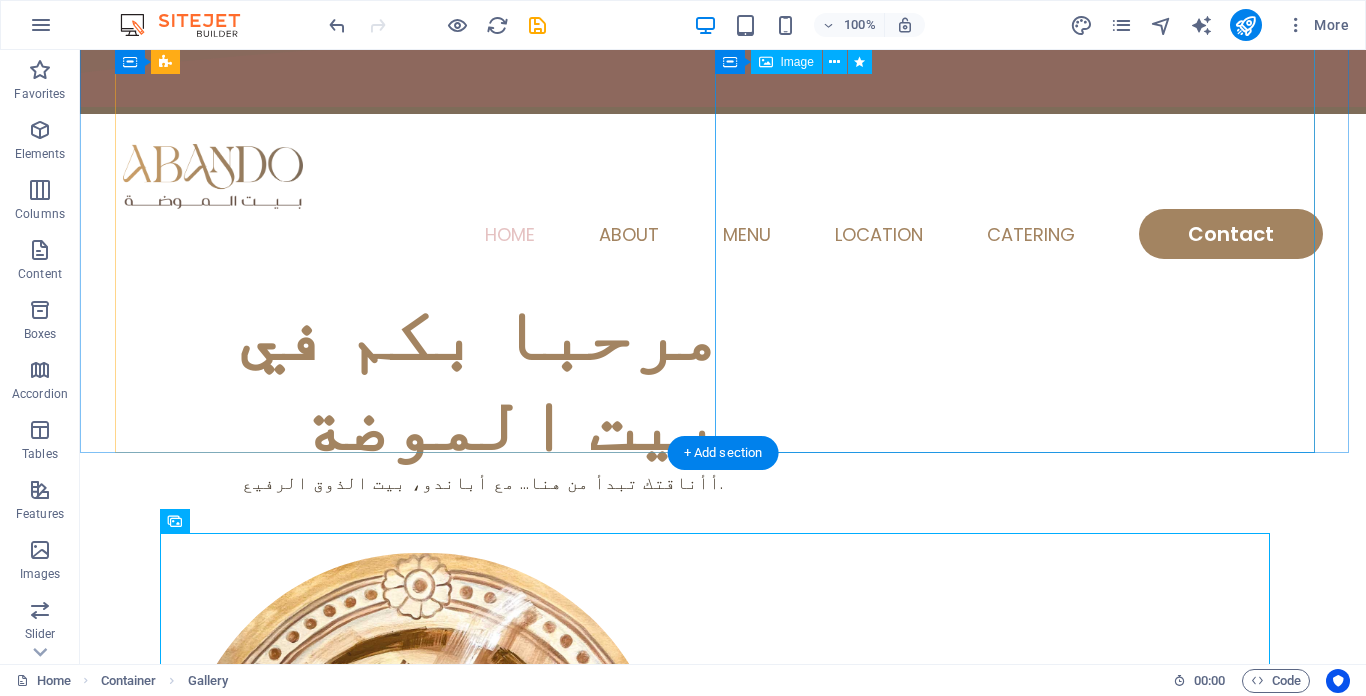 scroll, scrollTop: 0, scrollLeft: 0, axis: both 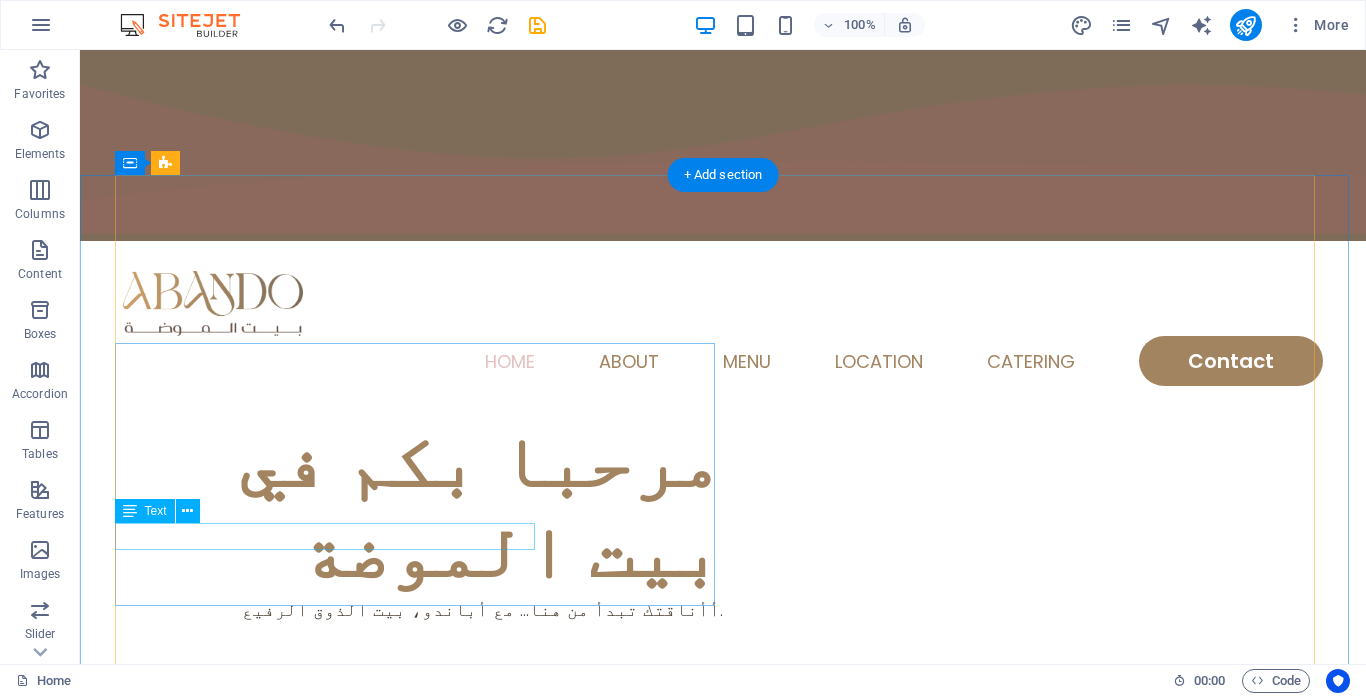 click on "أأناقتك تبدأ من هنا... مع أباندو، بيت الذوق الرفيع." at bounding box center (423, 609) 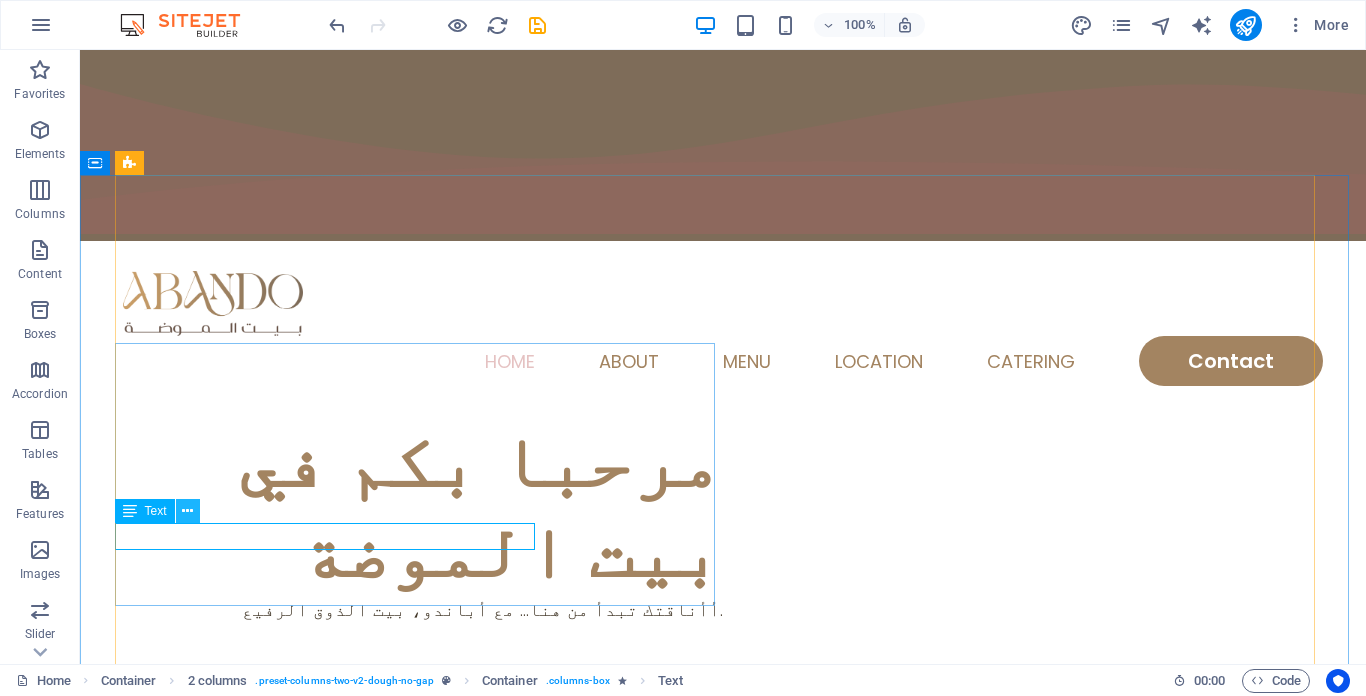 click at bounding box center (187, 511) 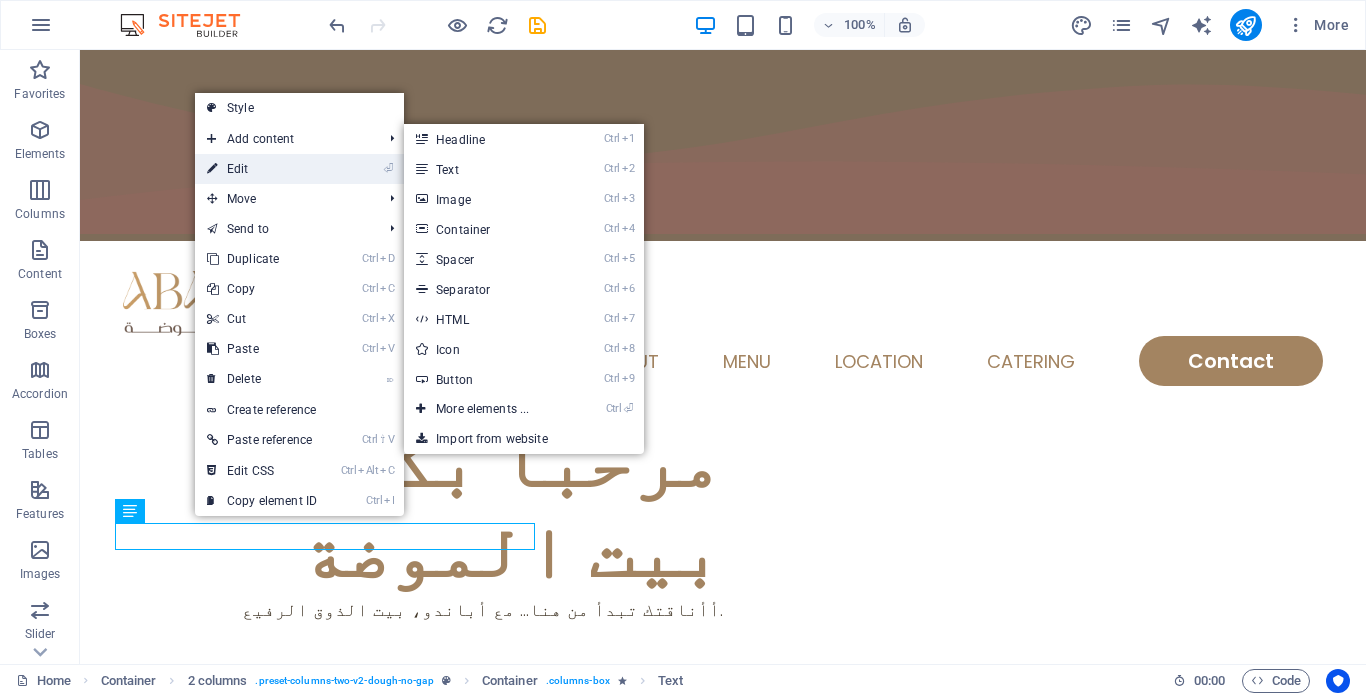 click on "⏎  Edit" at bounding box center [262, 169] 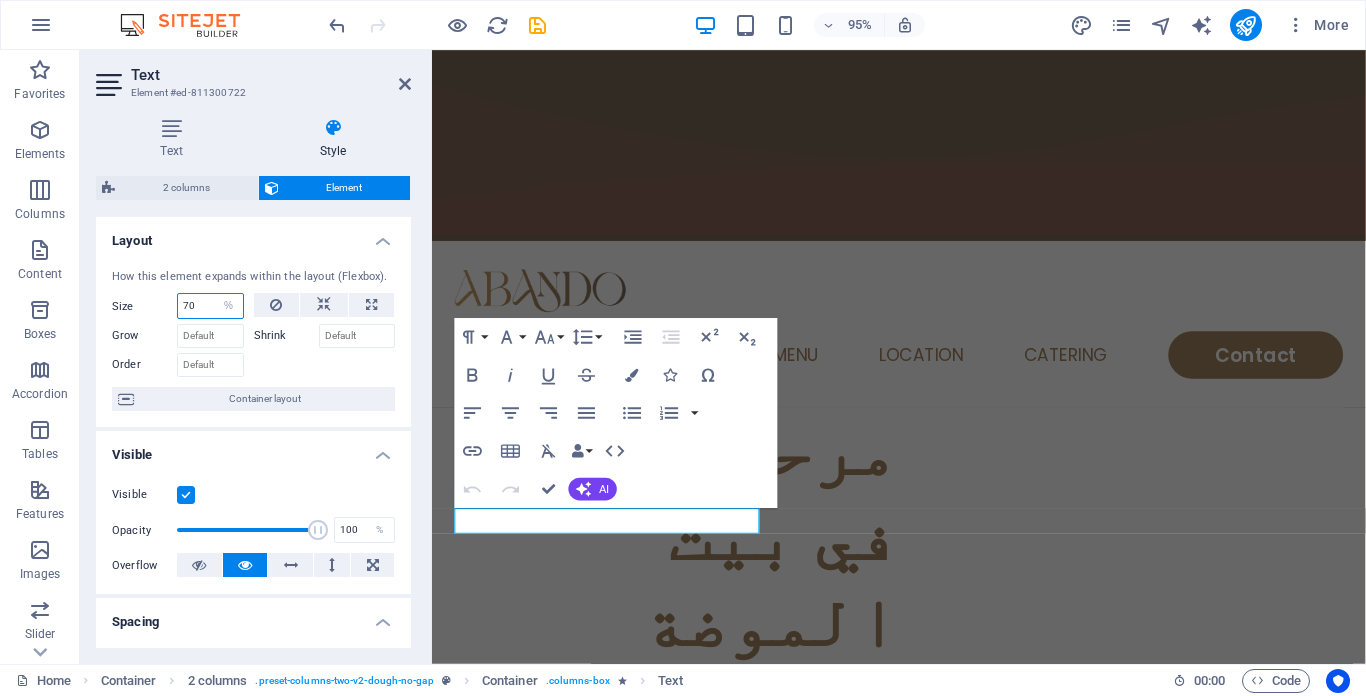 drag, startPoint x: 203, startPoint y: 305, endPoint x: 131, endPoint y: 313, distance: 72.443085 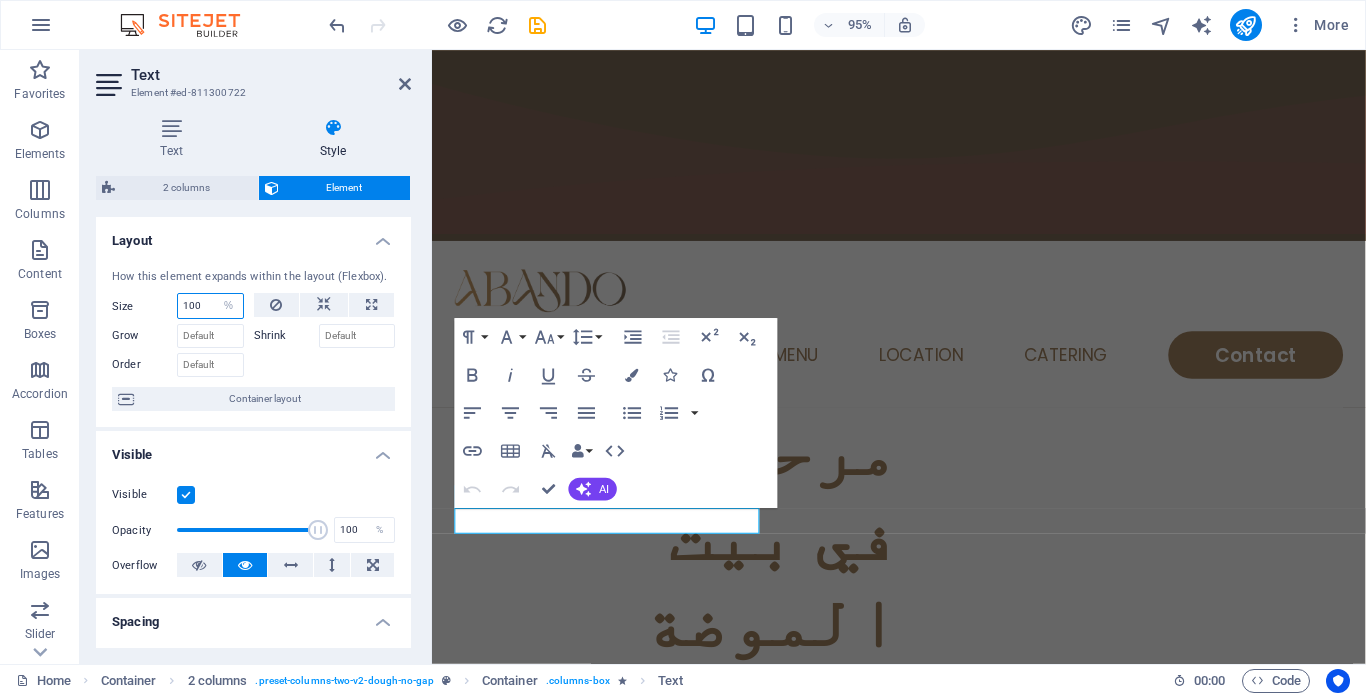 type on "100" 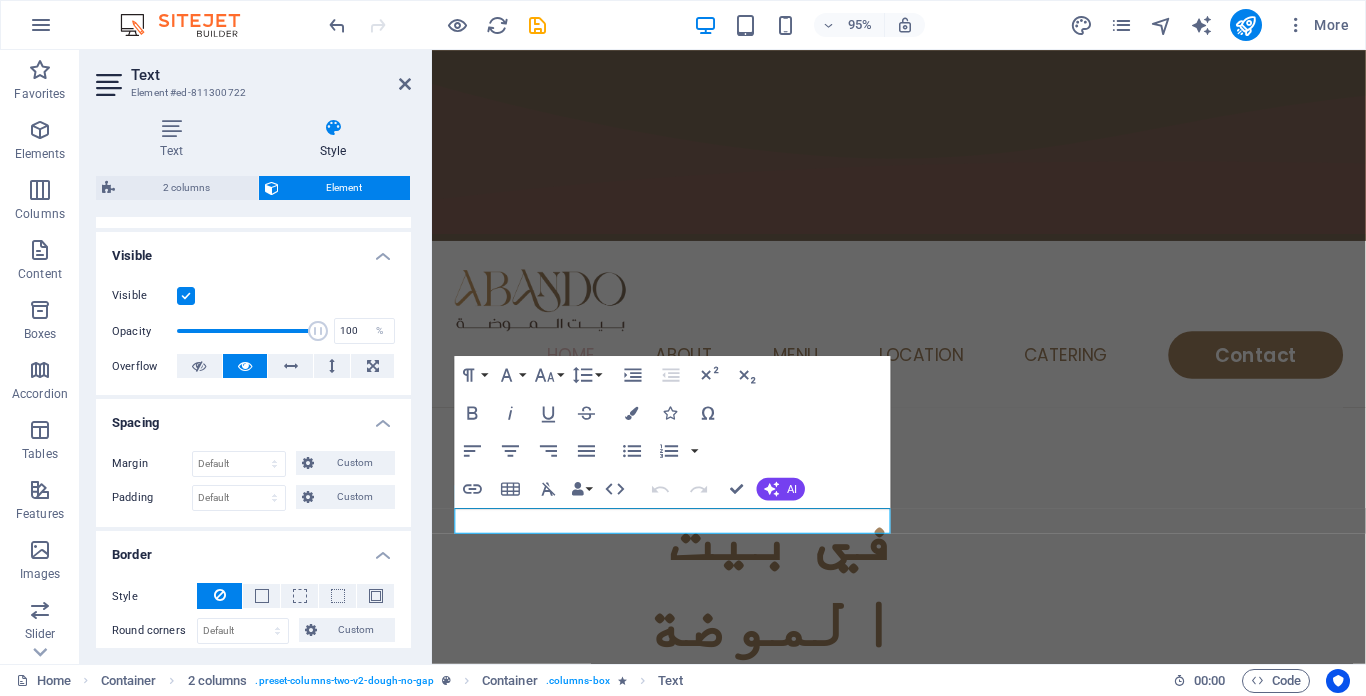 scroll, scrollTop: 200, scrollLeft: 0, axis: vertical 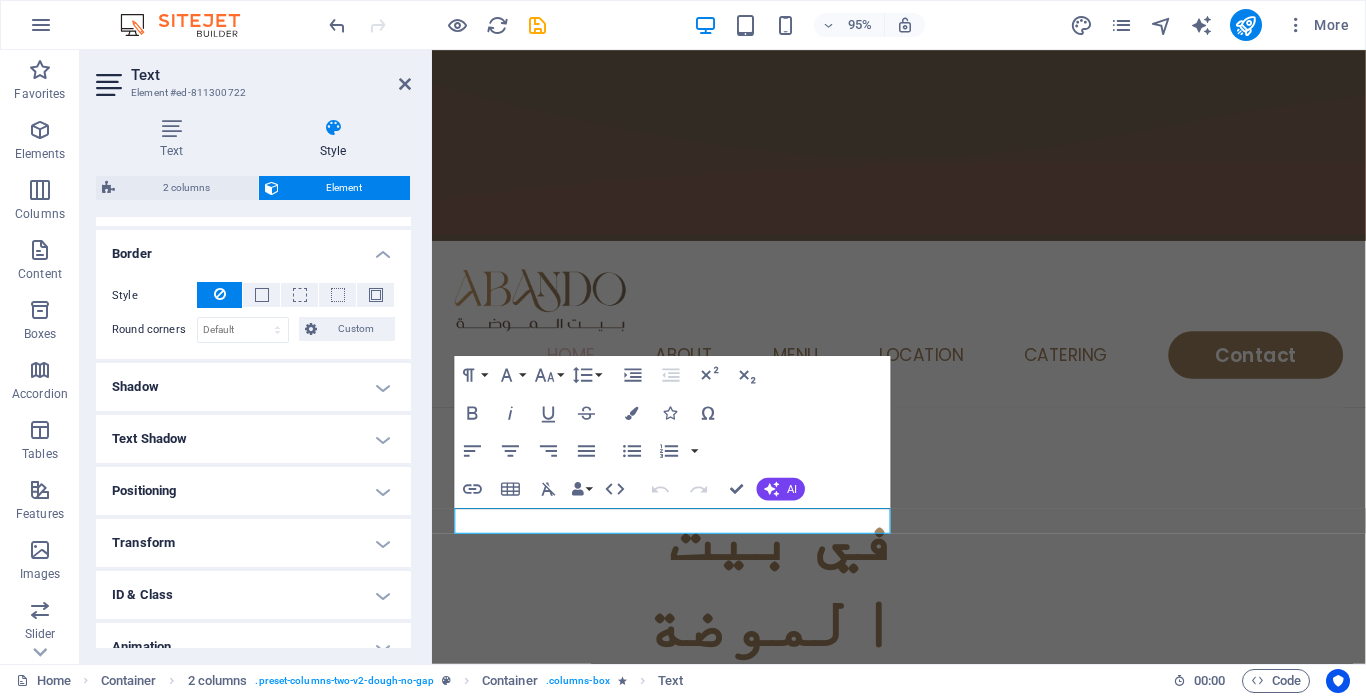 click on "Shadow" at bounding box center [253, 387] 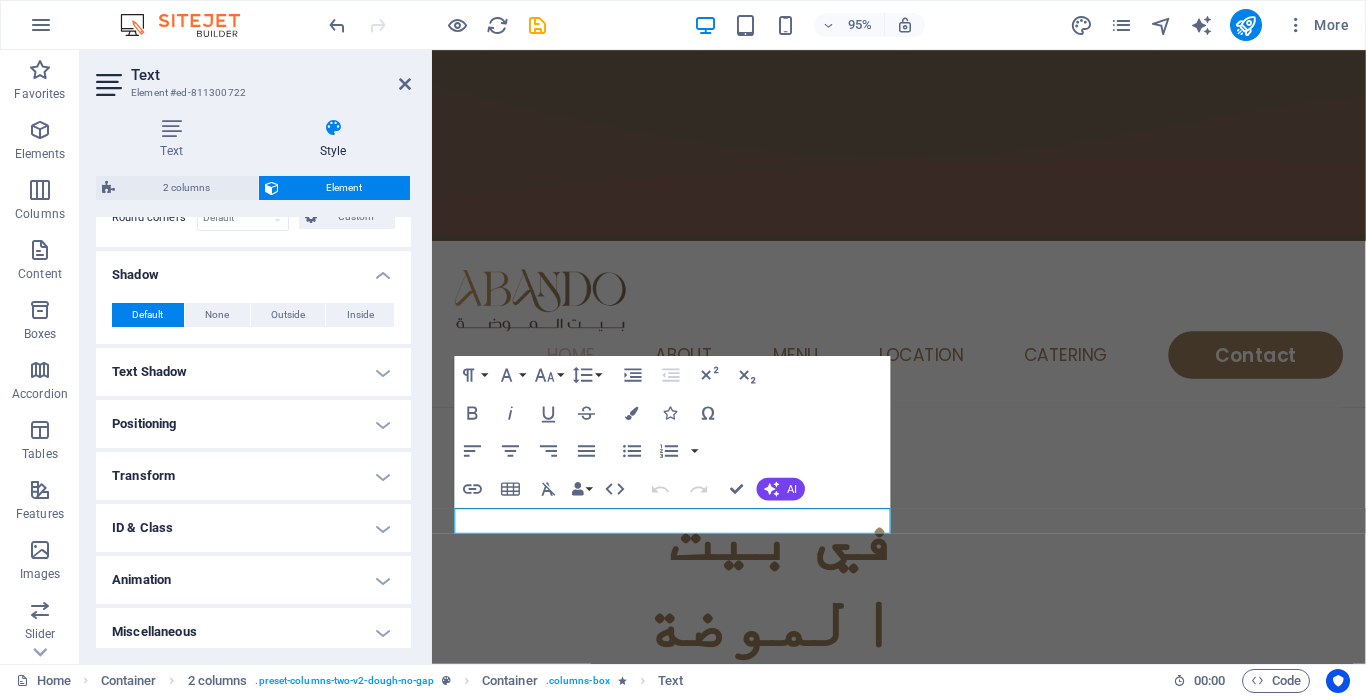 scroll, scrollTop: 620, scrollLeft: 0, axis: vertical 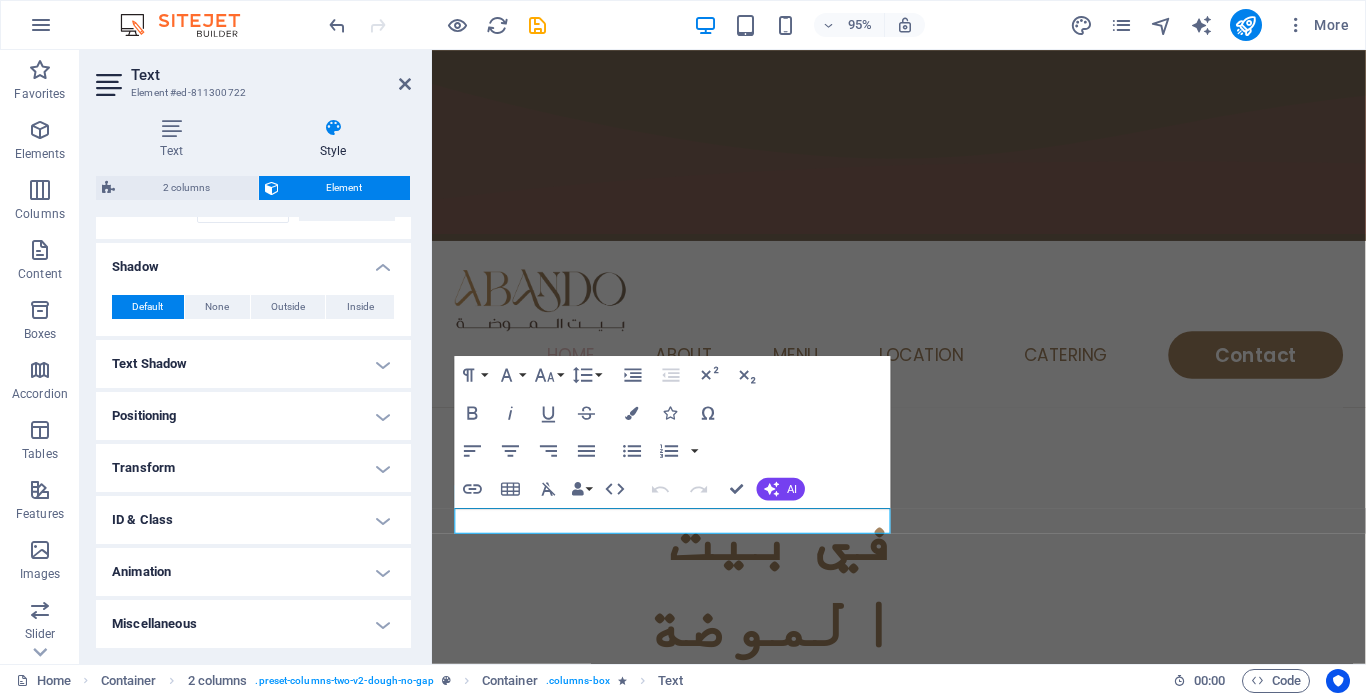 click on "Text Shadow" at bounding box center [253, 364] 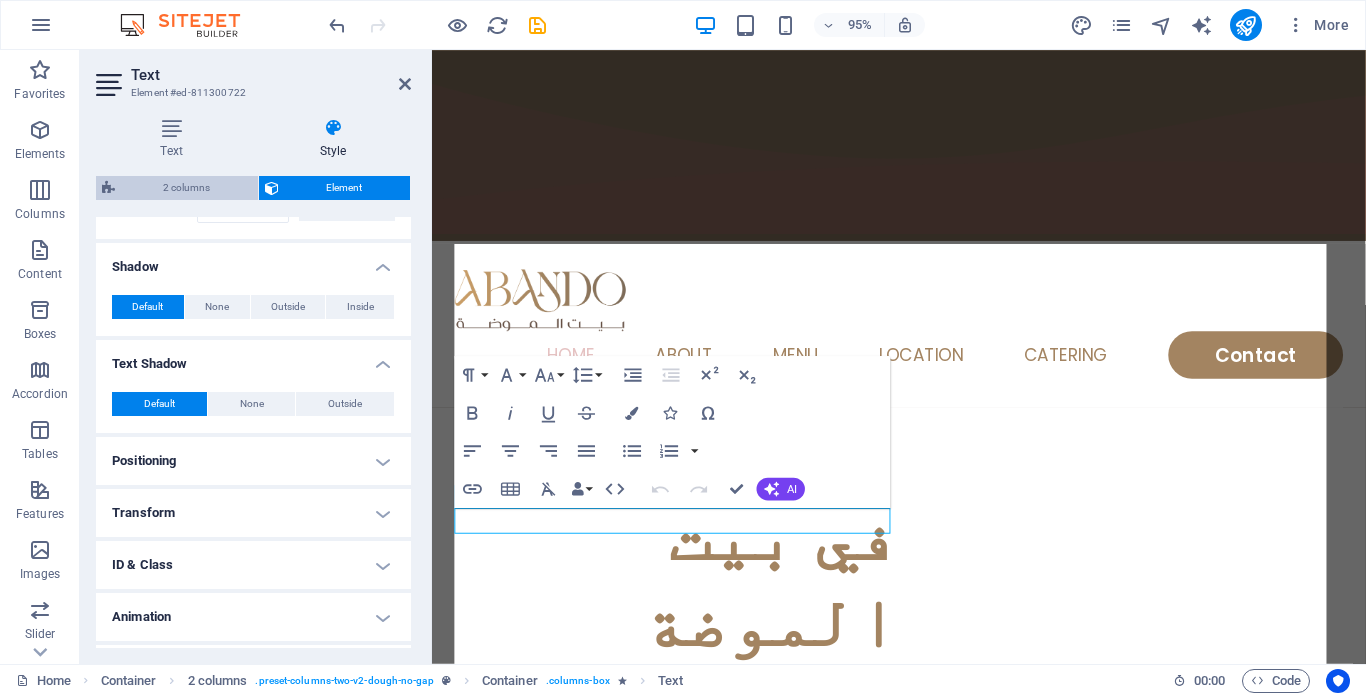 click on "2 columns" at bounding box center [186, 188] 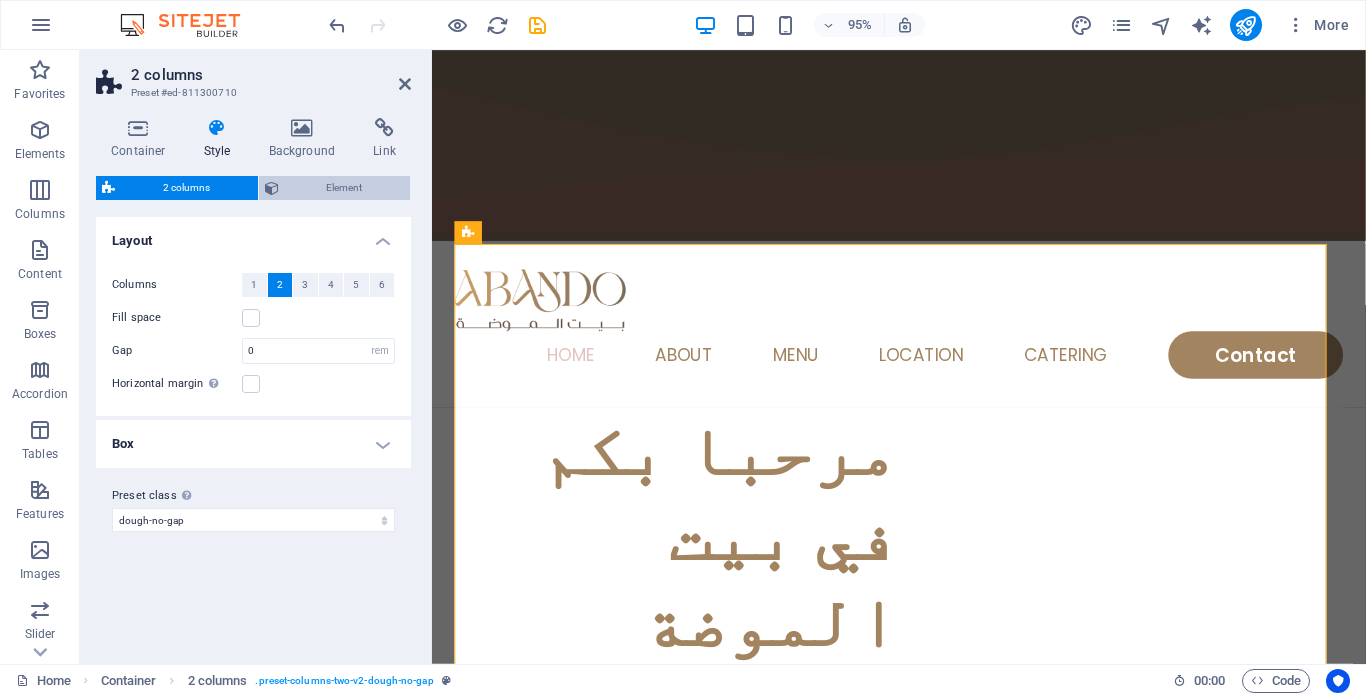 click on "Element" at bounding box center [345, 188] 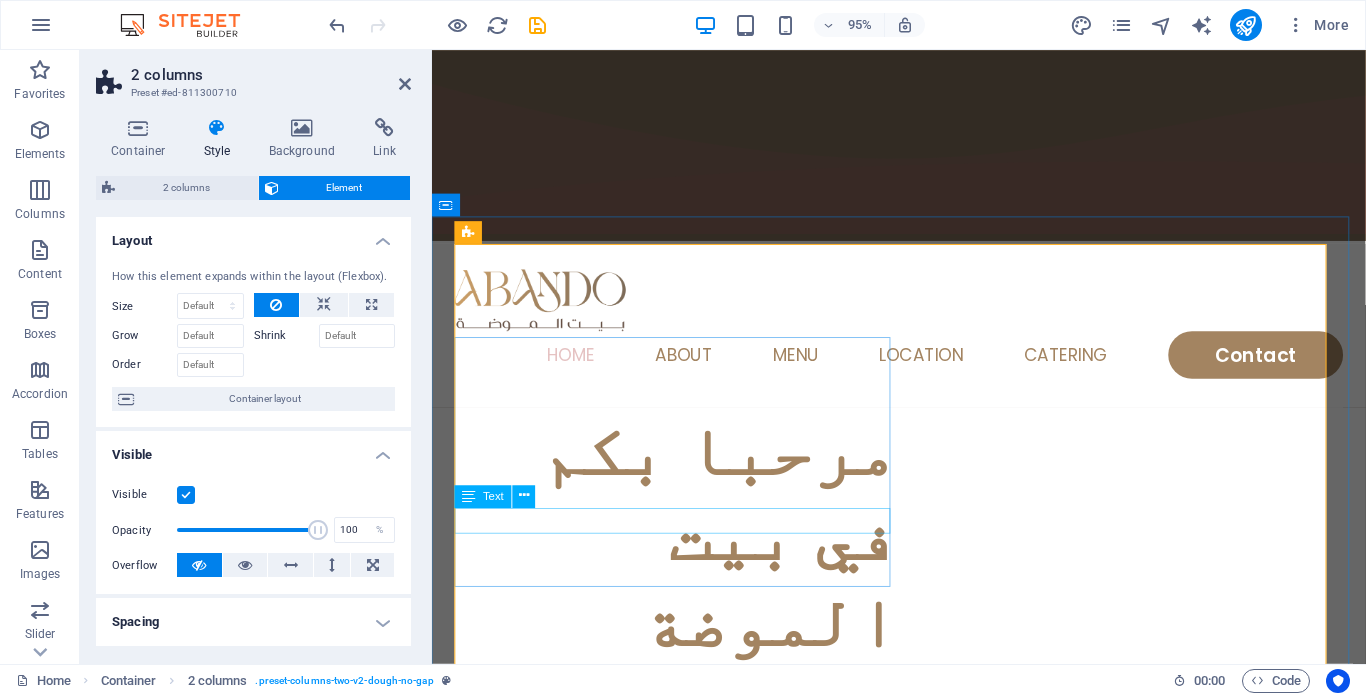 click on "أأناقتك تبدأ من هنا... مع أباندو، بيت الذوق الرفيع." at bounding box center (690, 723) 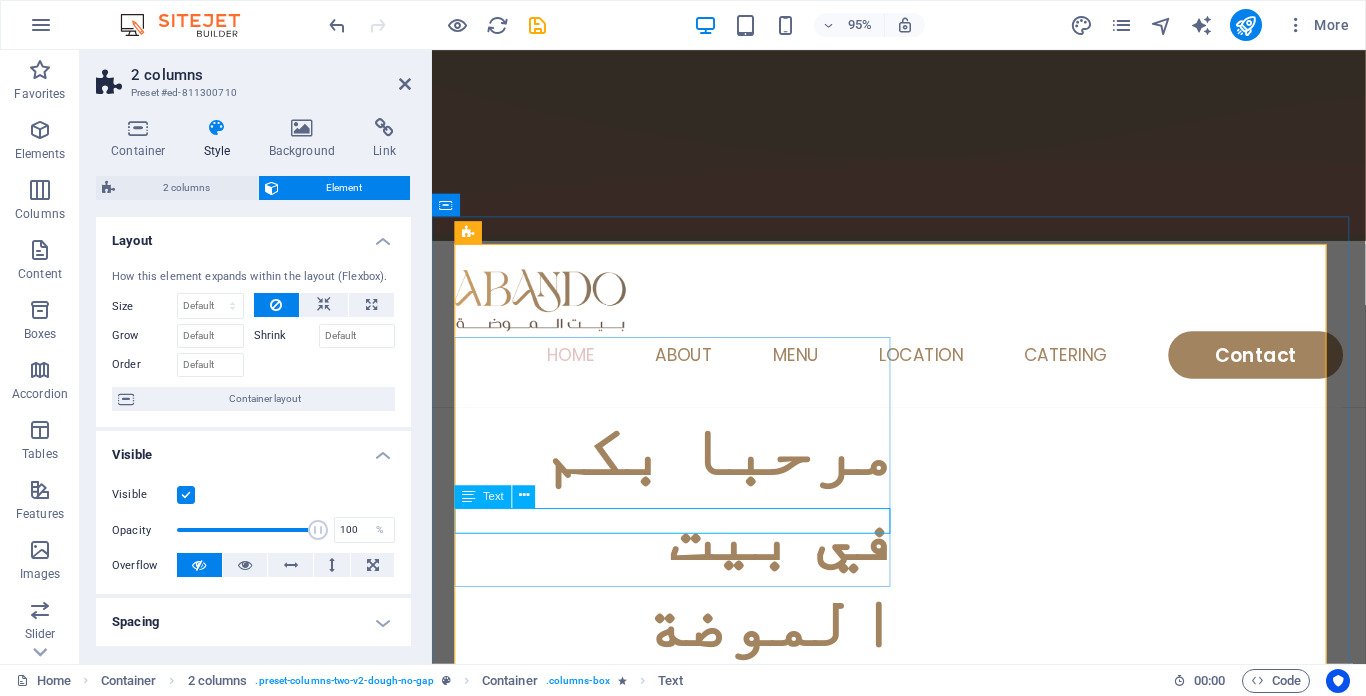 click on "Text" at bounding box center (493, 496) 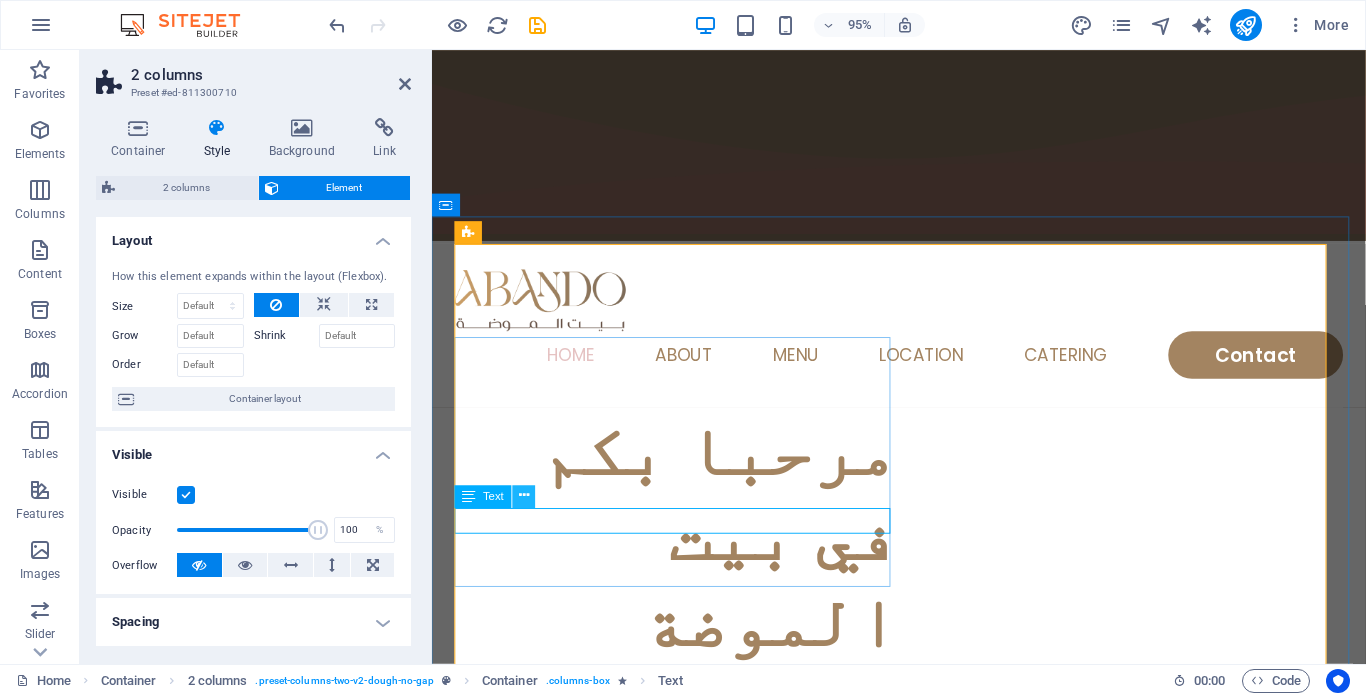 click at bounding box center (524, 496) 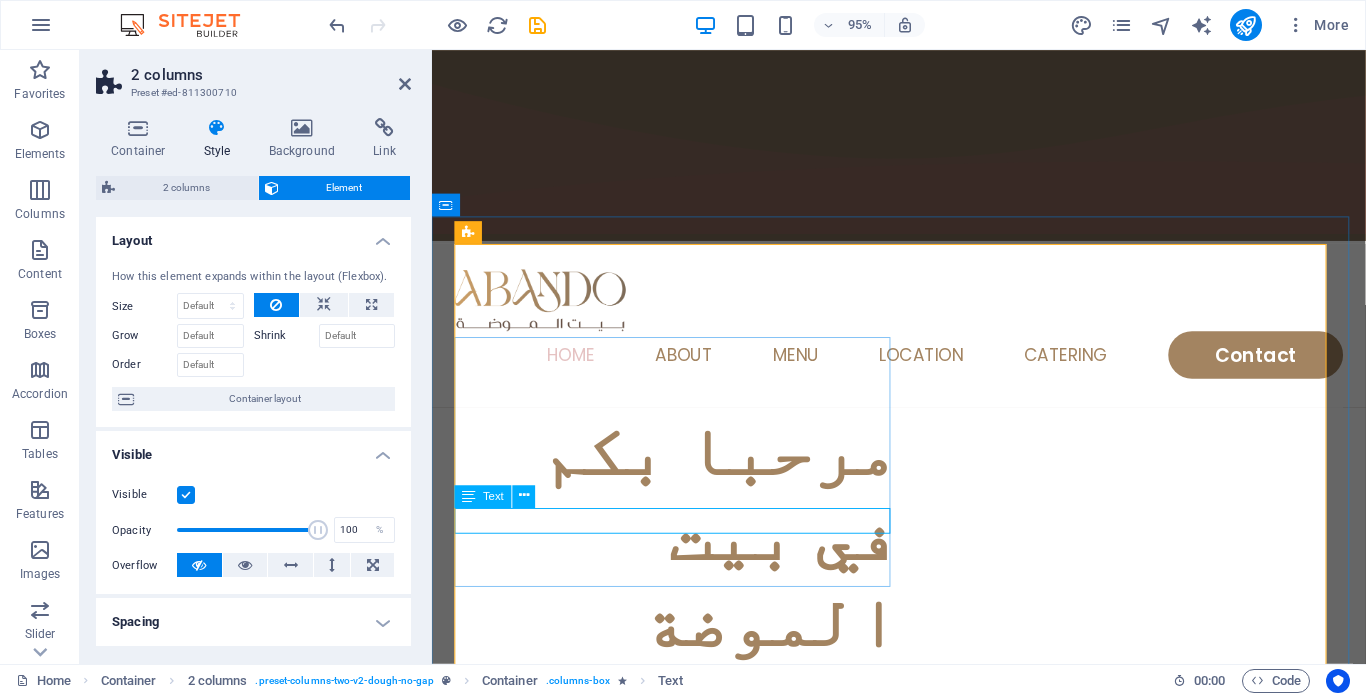 click at bounding box center [468, 496] 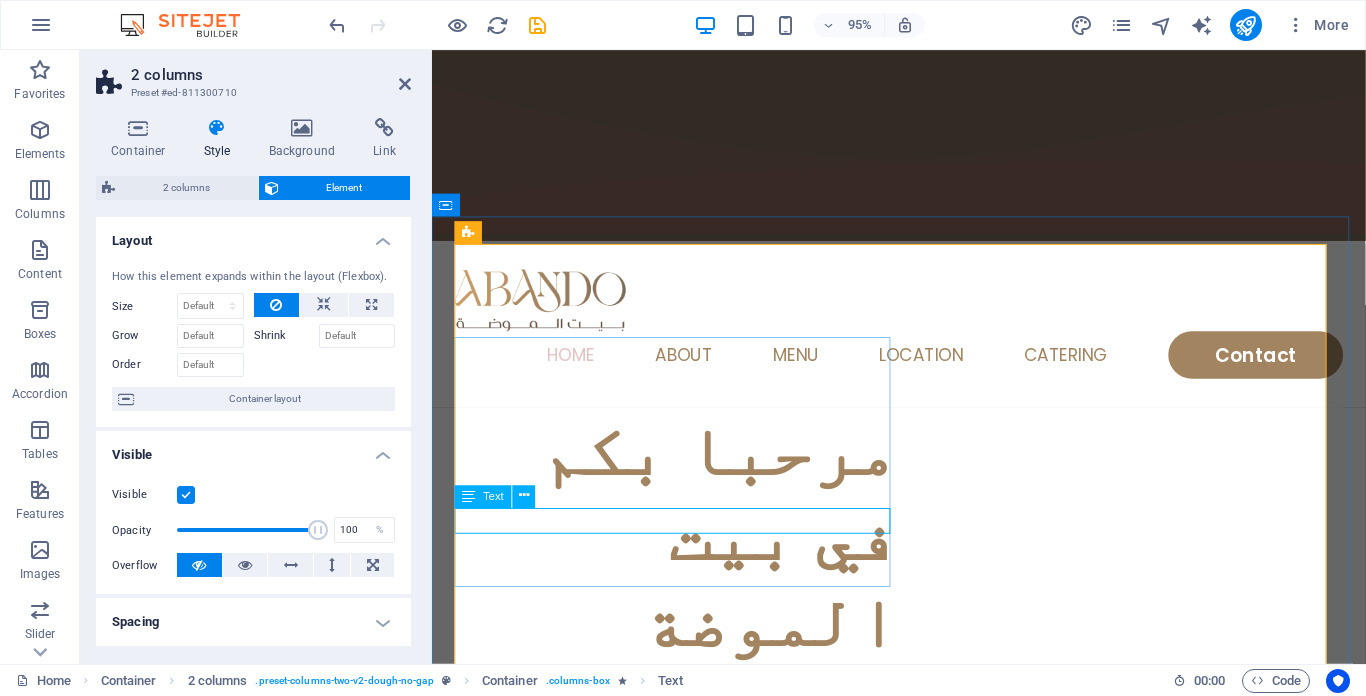 click at bounding box center (468, 496) 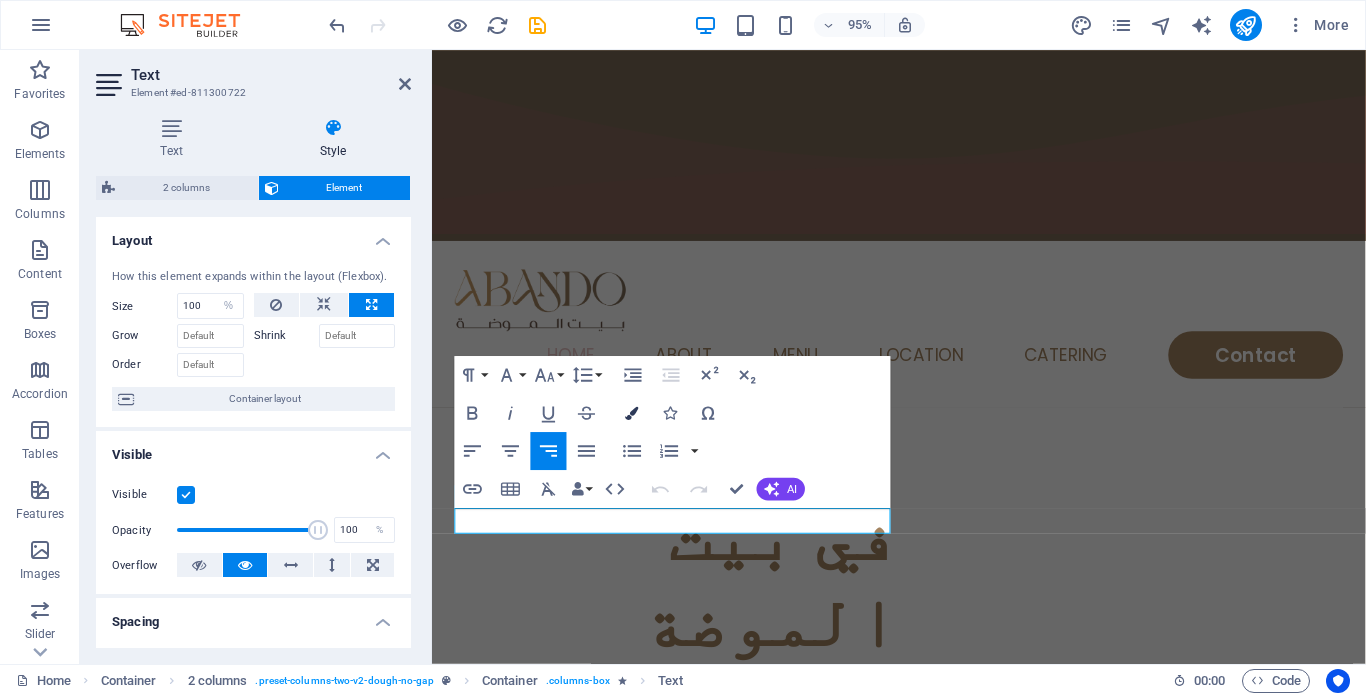 click at bounding box center [632, 412] 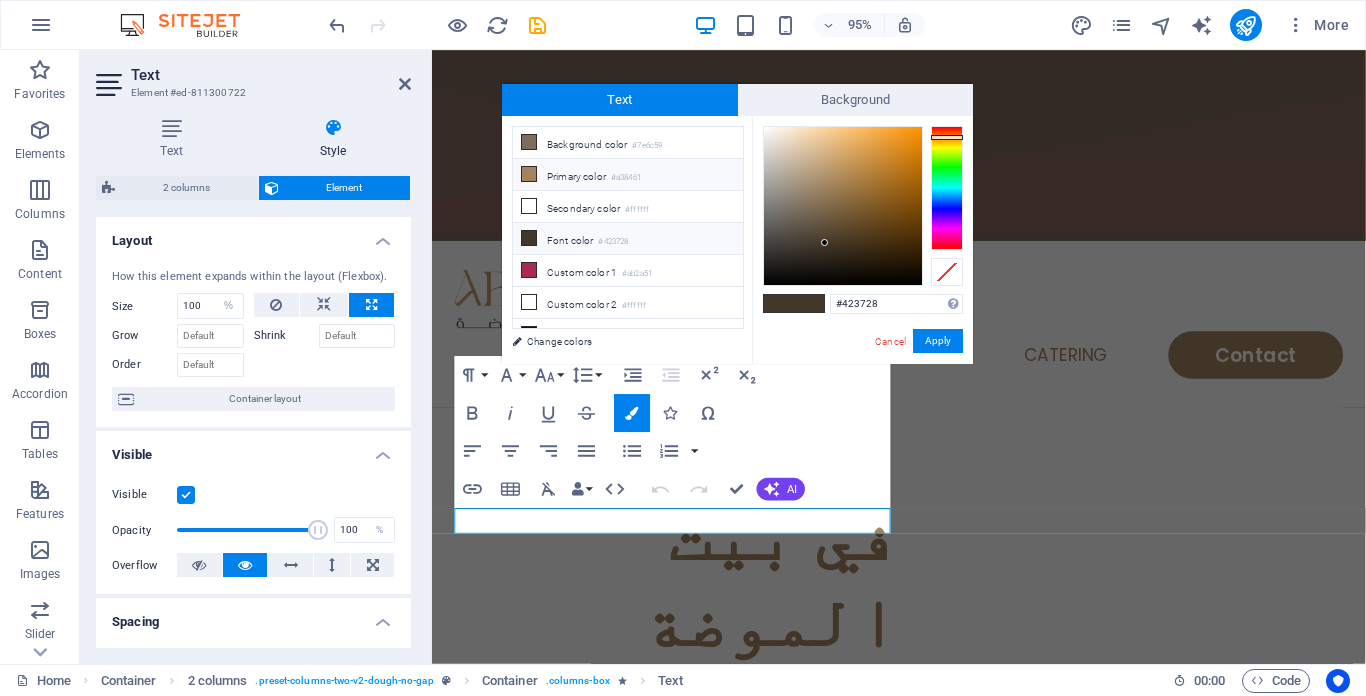 click at bounding box center [529, 174] 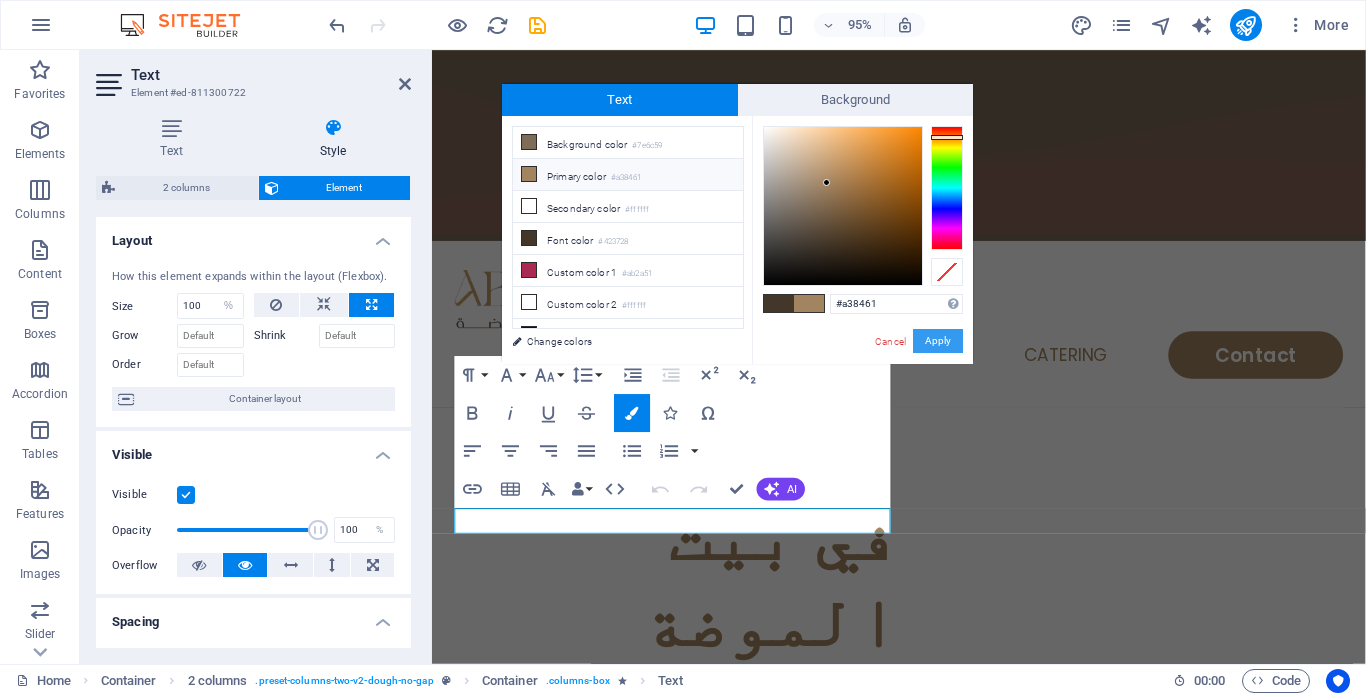click on "Apply" at bounding box center (938, 341) 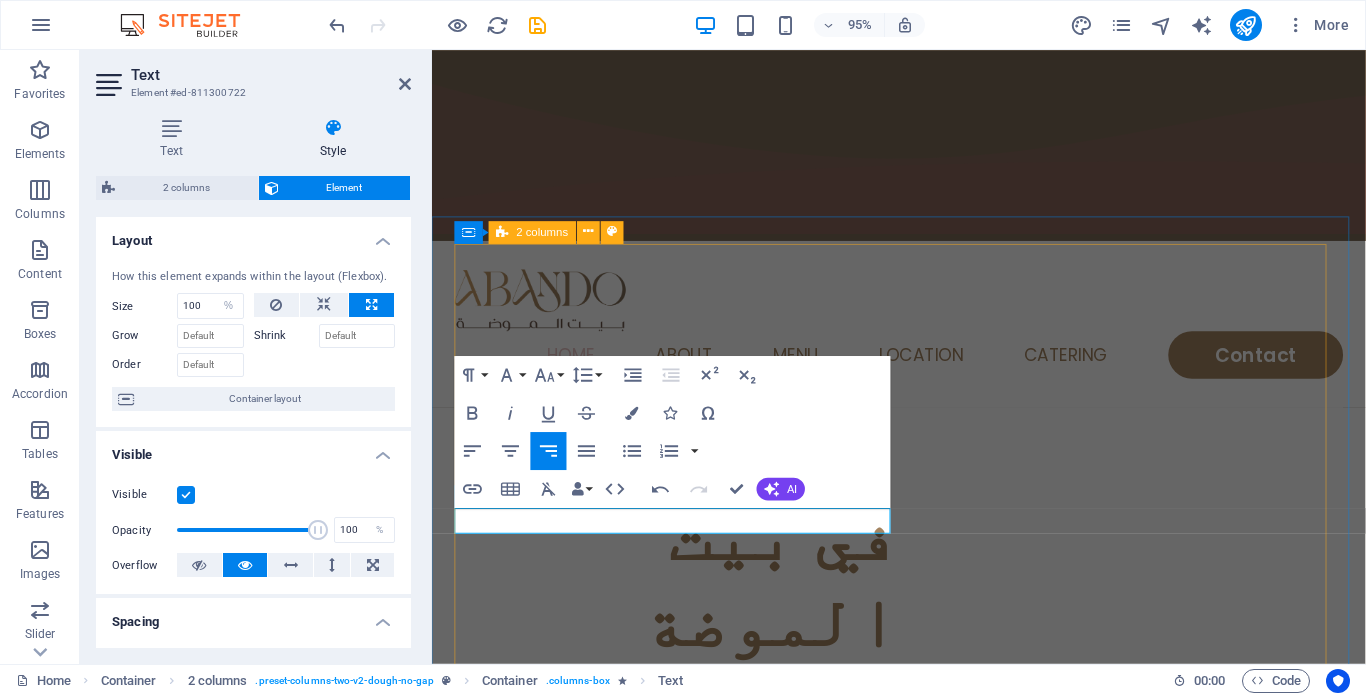 click on "مرحبا بكم في بيت الموضة ​ ​ أأناقتك تبدأ من هنا... مع أباندو، بيت الذوق الرفيع." at bounding box center (923, 850) 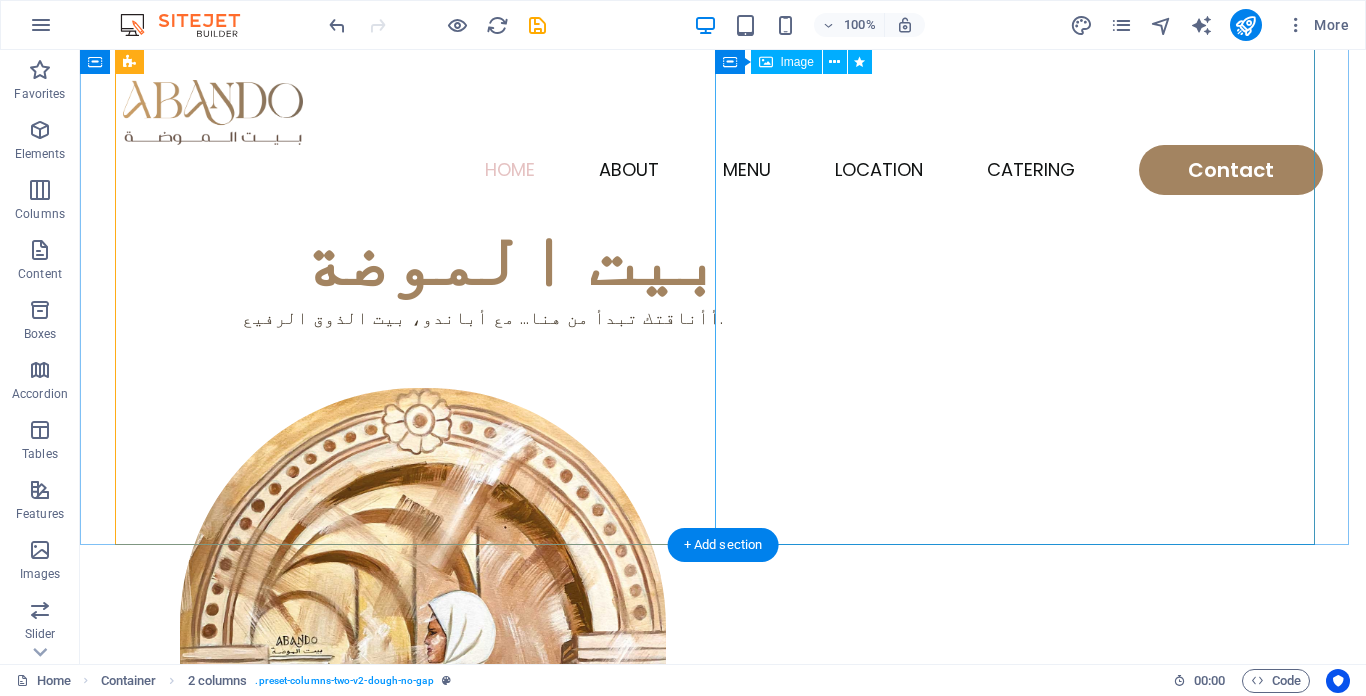 scroll, scrollTop: 100, scrollLeft: 0, axis: vertical 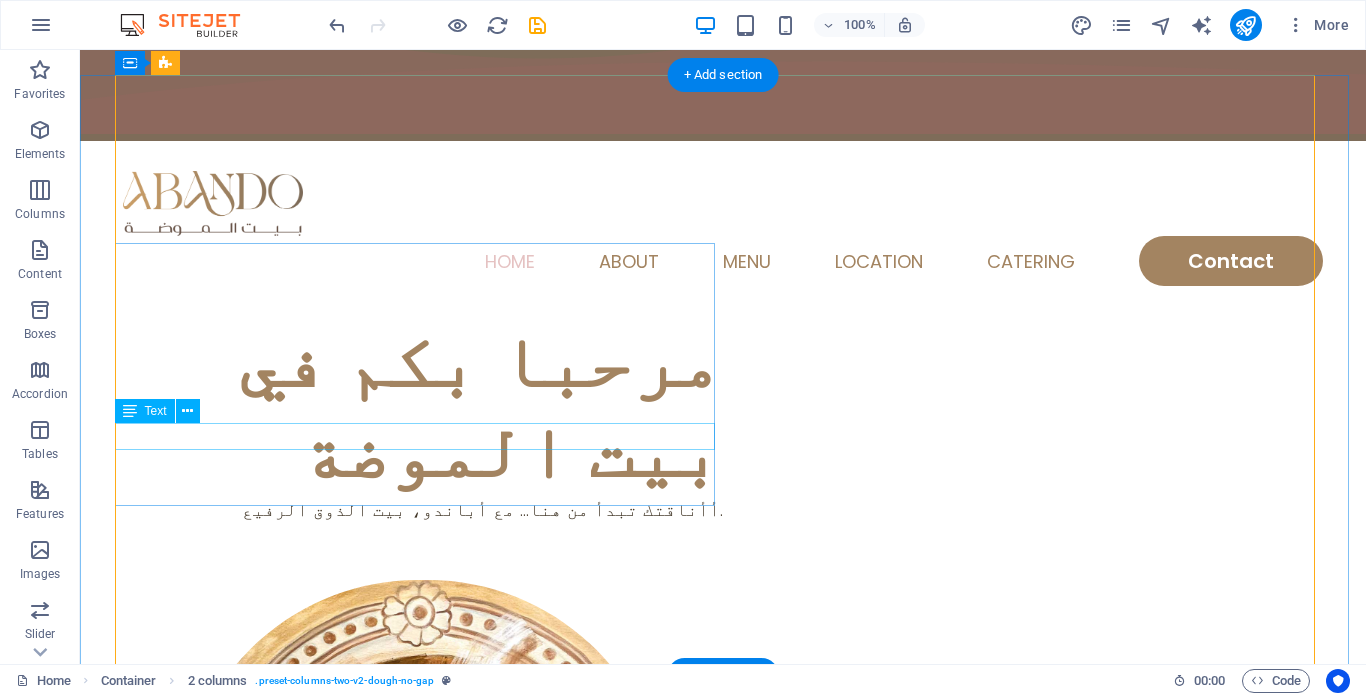 click on "أأناقتك تبدأ من هنا... مع أباندو، بيت الذوق الرفيع." at bounding box center [423, 509] 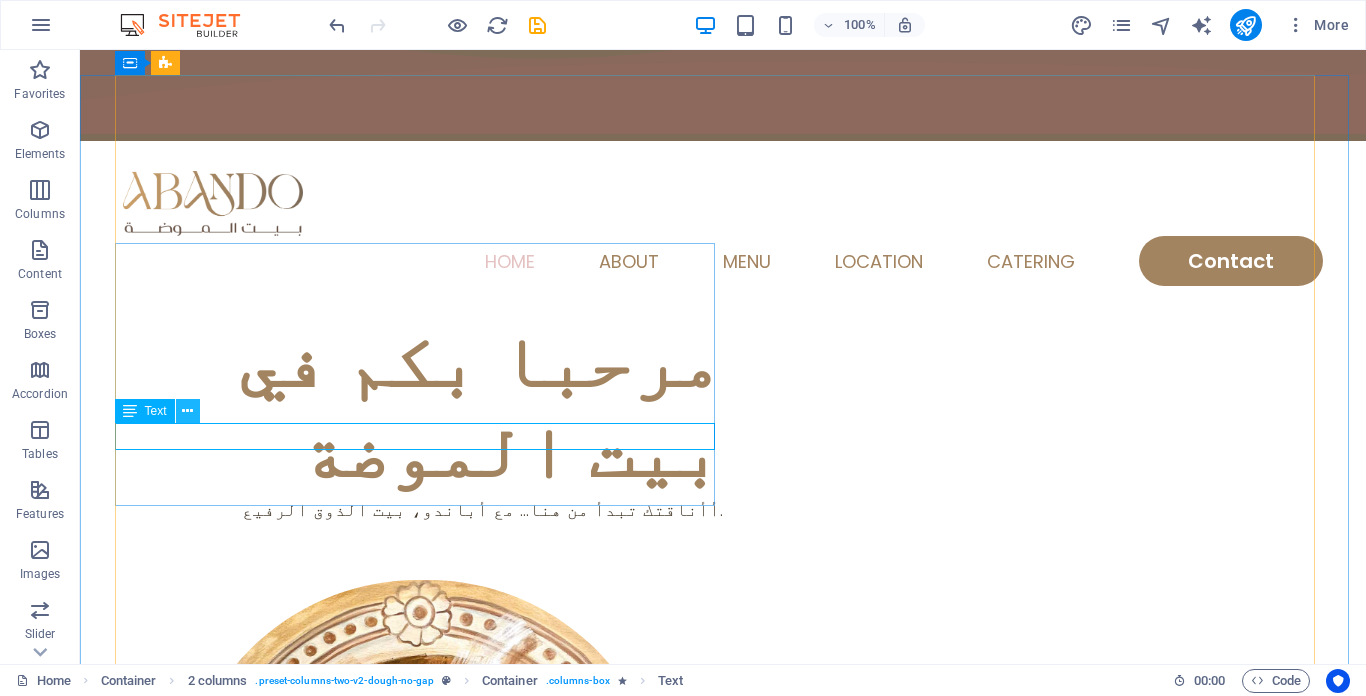 click at bounding box center (187, 411) 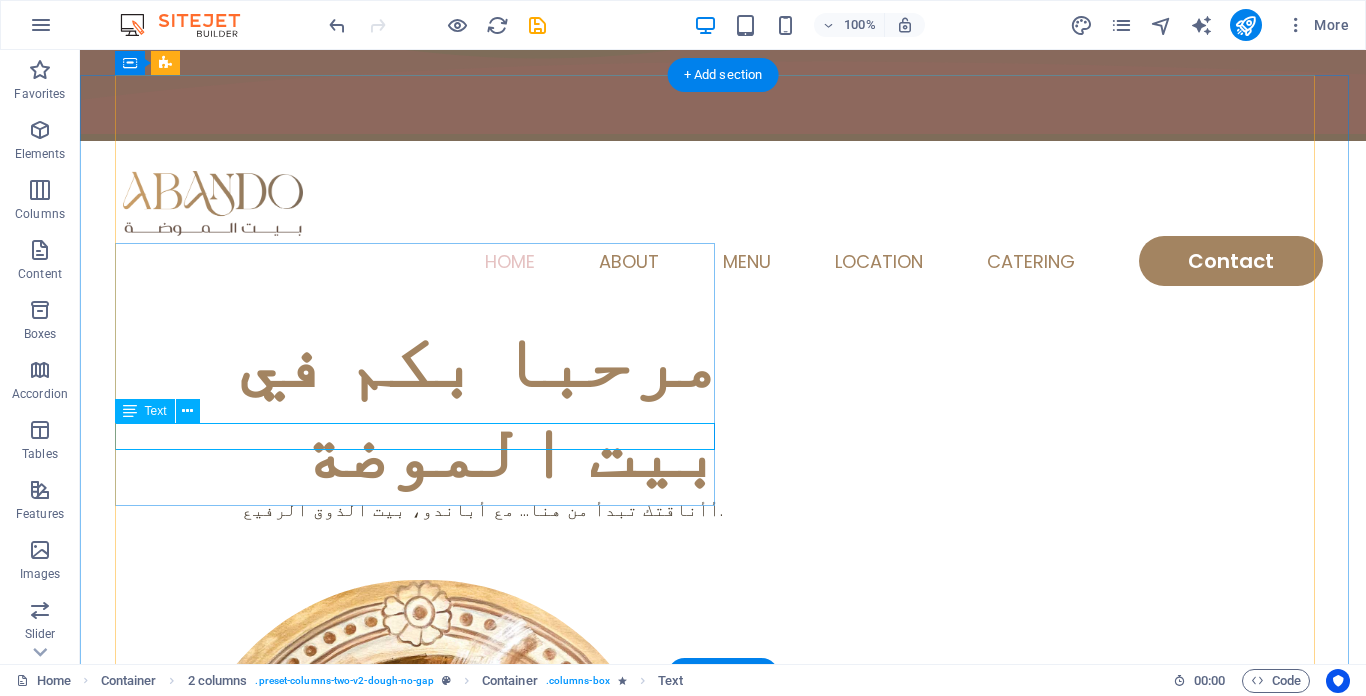 click on "أأناقتك تبدأ من هنا... مع أباندو، بيت الذوق الرفيع." at bounding box center (423, 509) 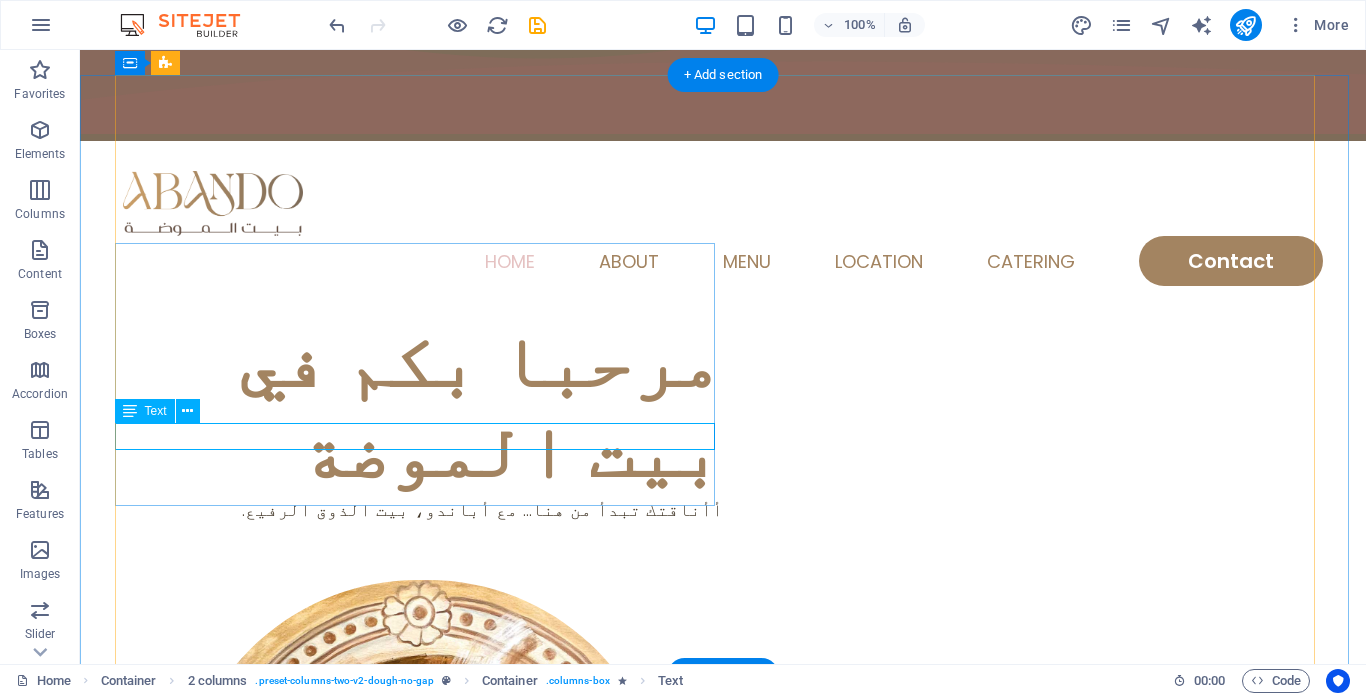 select on "%" 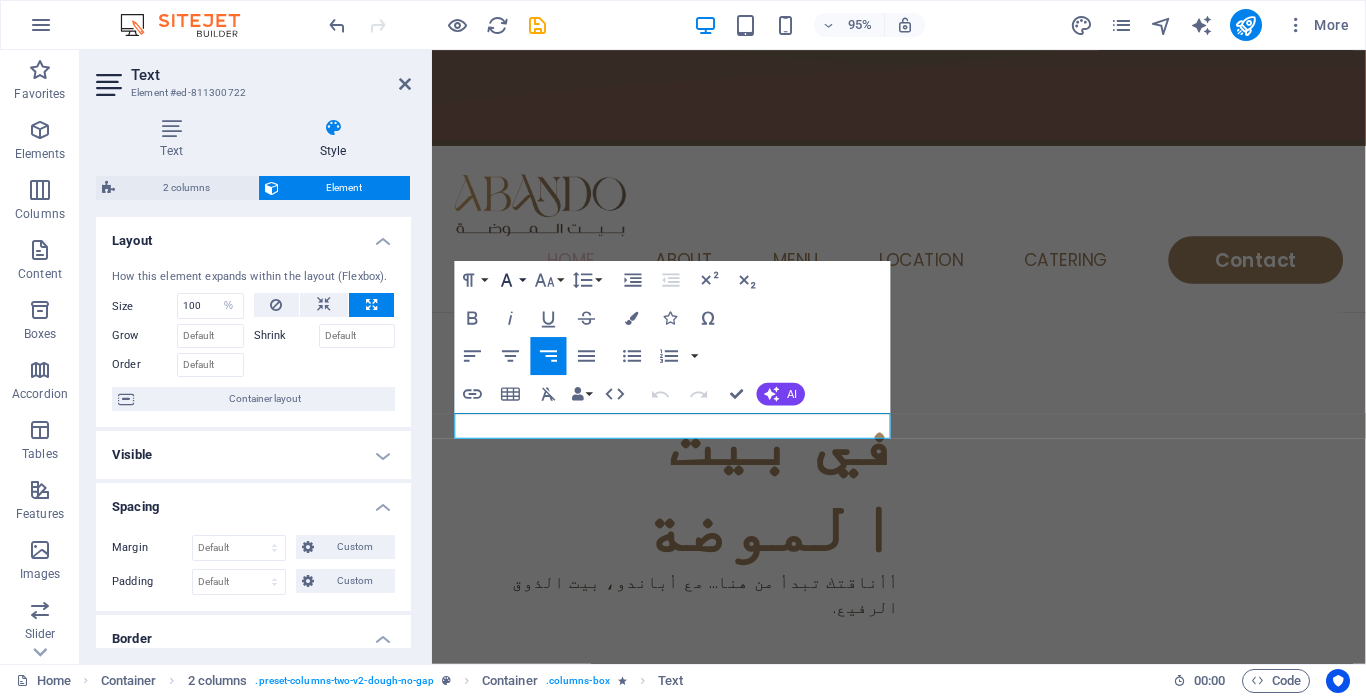 click 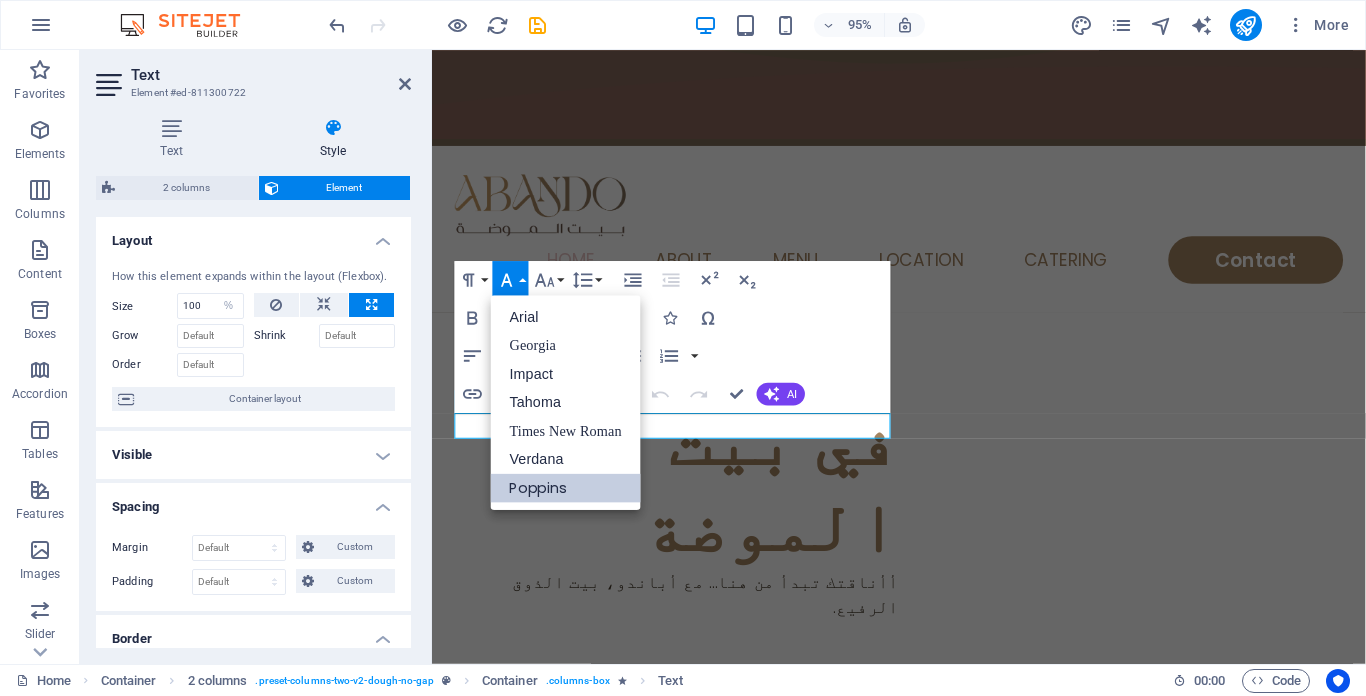 scroll, scrollTop: 0, scrollLeft: 0, axis: both 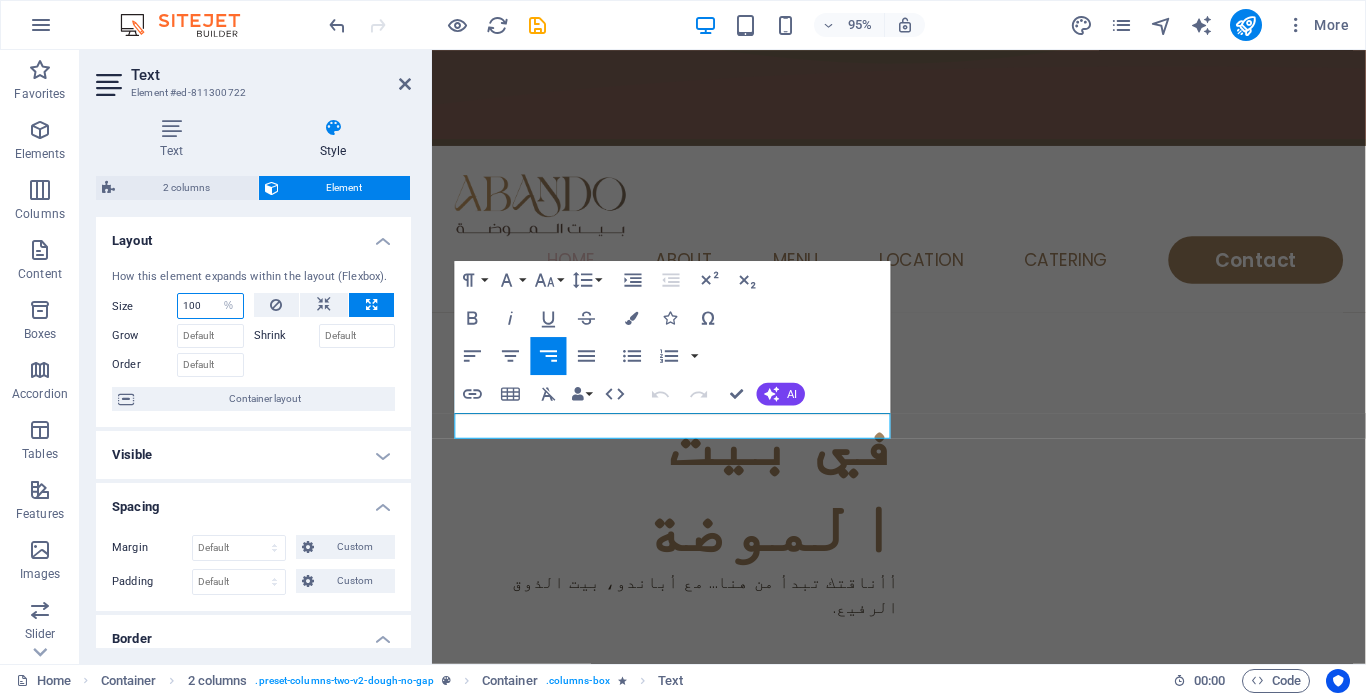 click on "100" at bounding box center [210, 306] 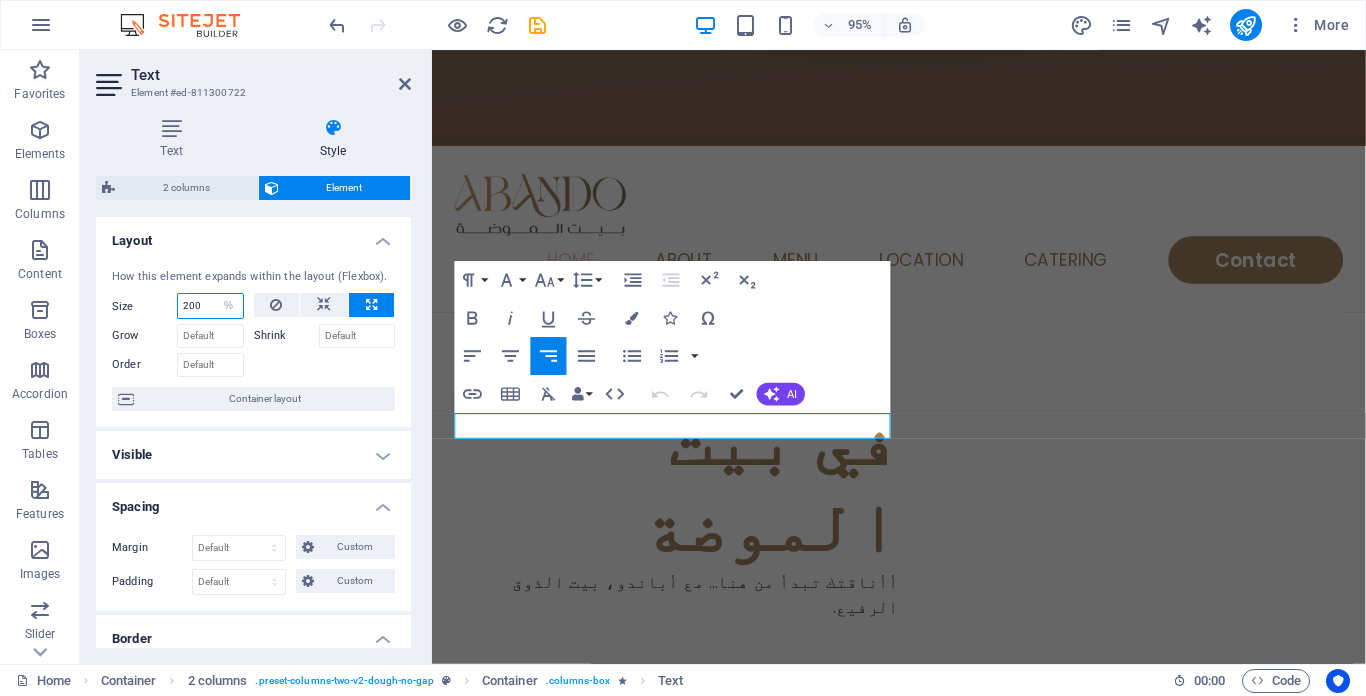 type on "200" 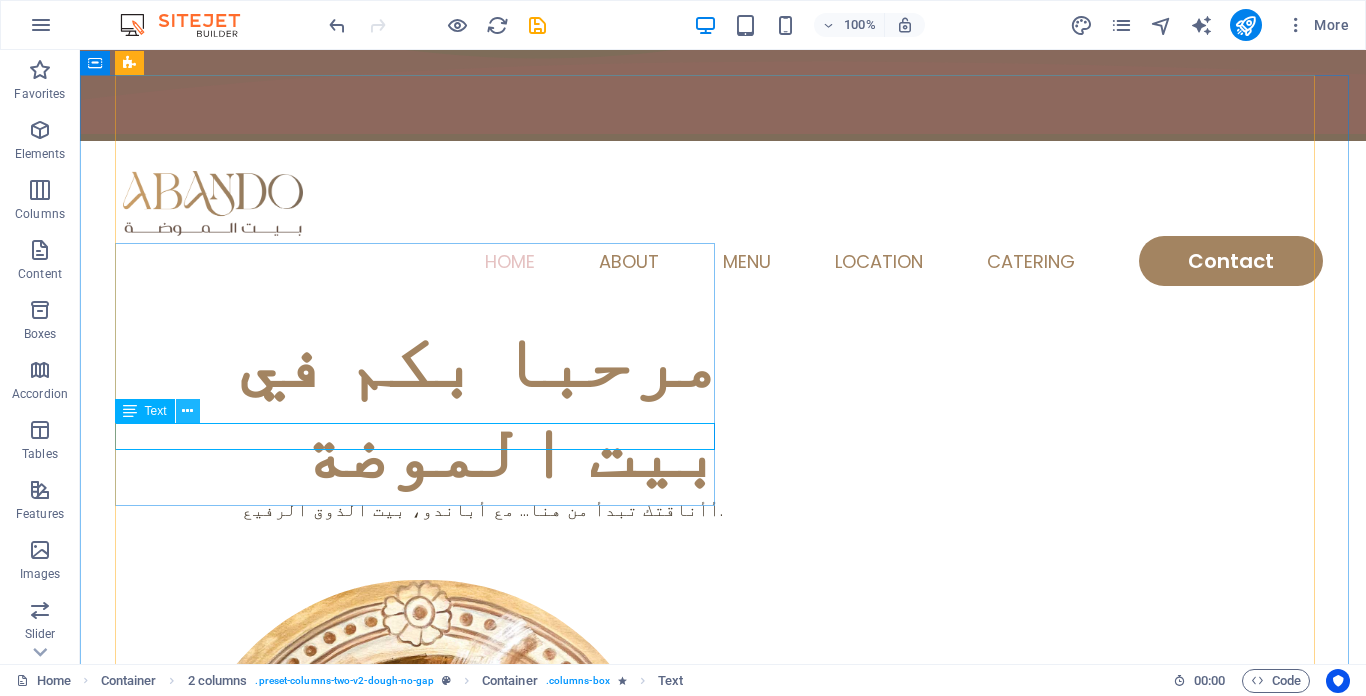 click at bounding box center [187, 411] 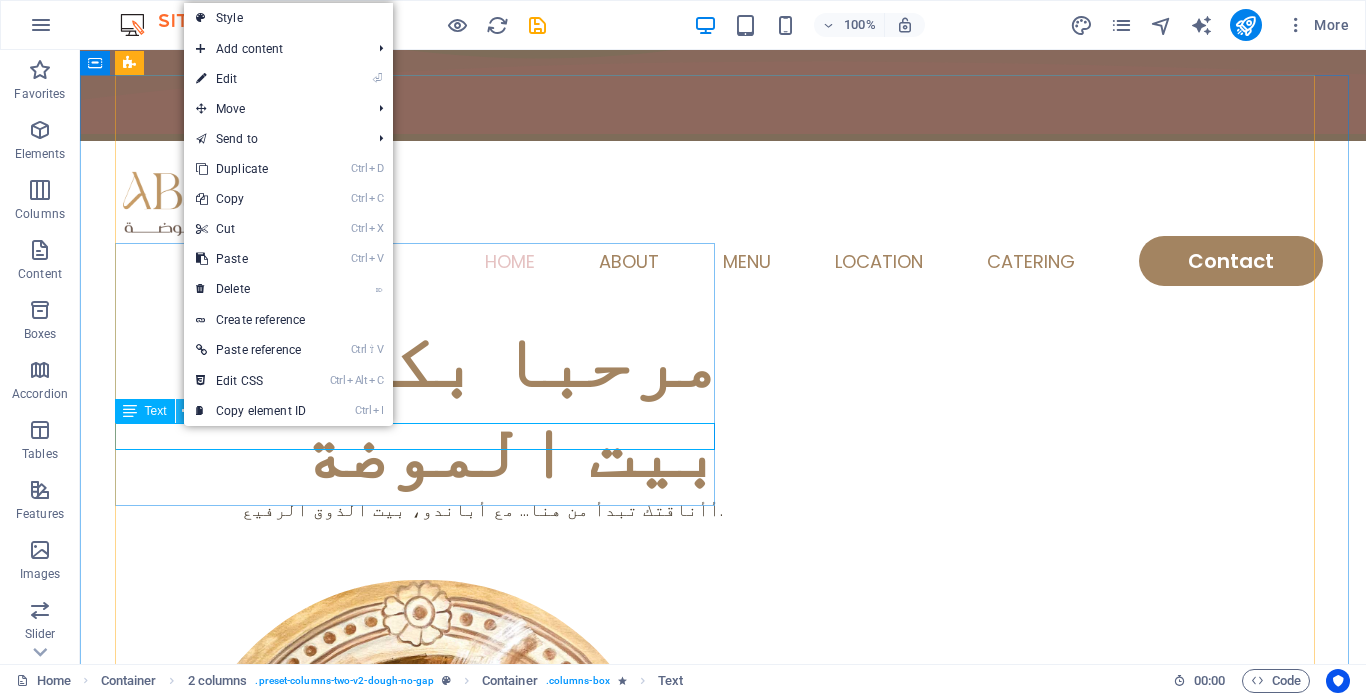 click at bounding box center [187, 411] 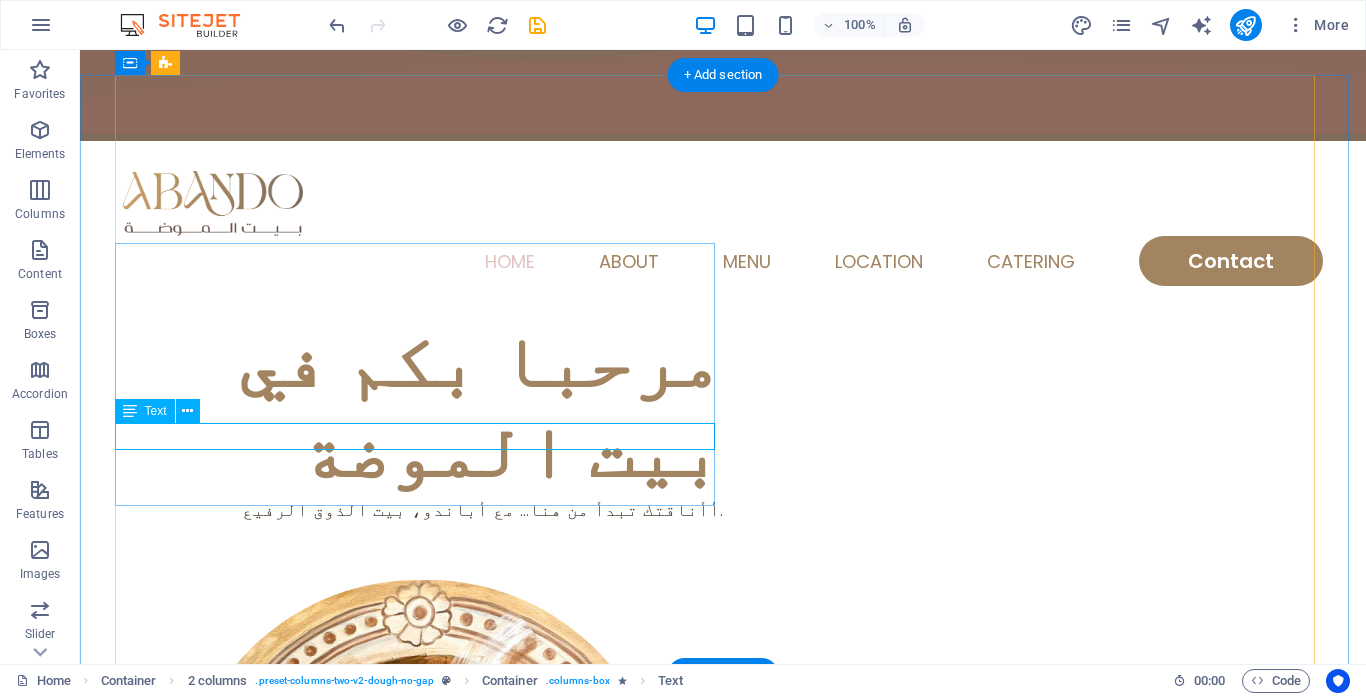 click on "أأناقتك تبدأ من هنا... مع أباندو، بيت الذوق الرفيع." at bounding box center [423, 509] 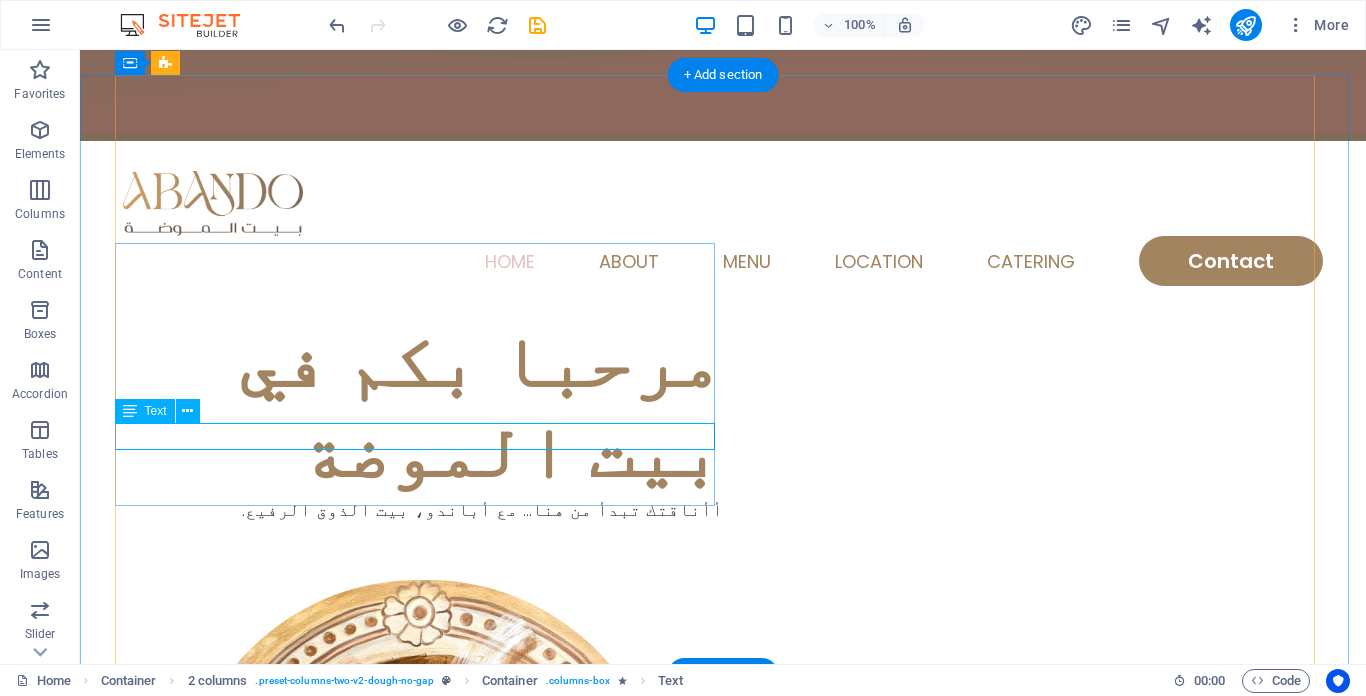 select on "%" 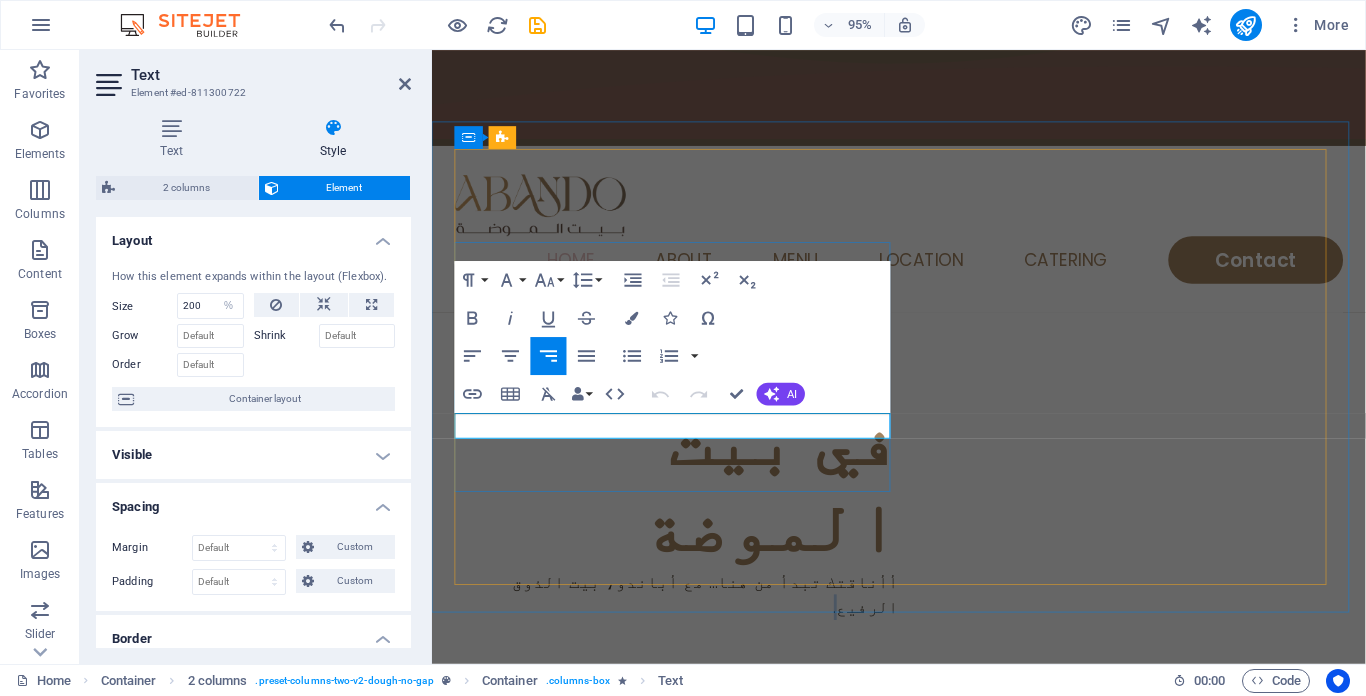 drag, startPoint x: 640, startPoint y: 453, endPoint x: 629, endPoint y: 454, distance: 11.045361 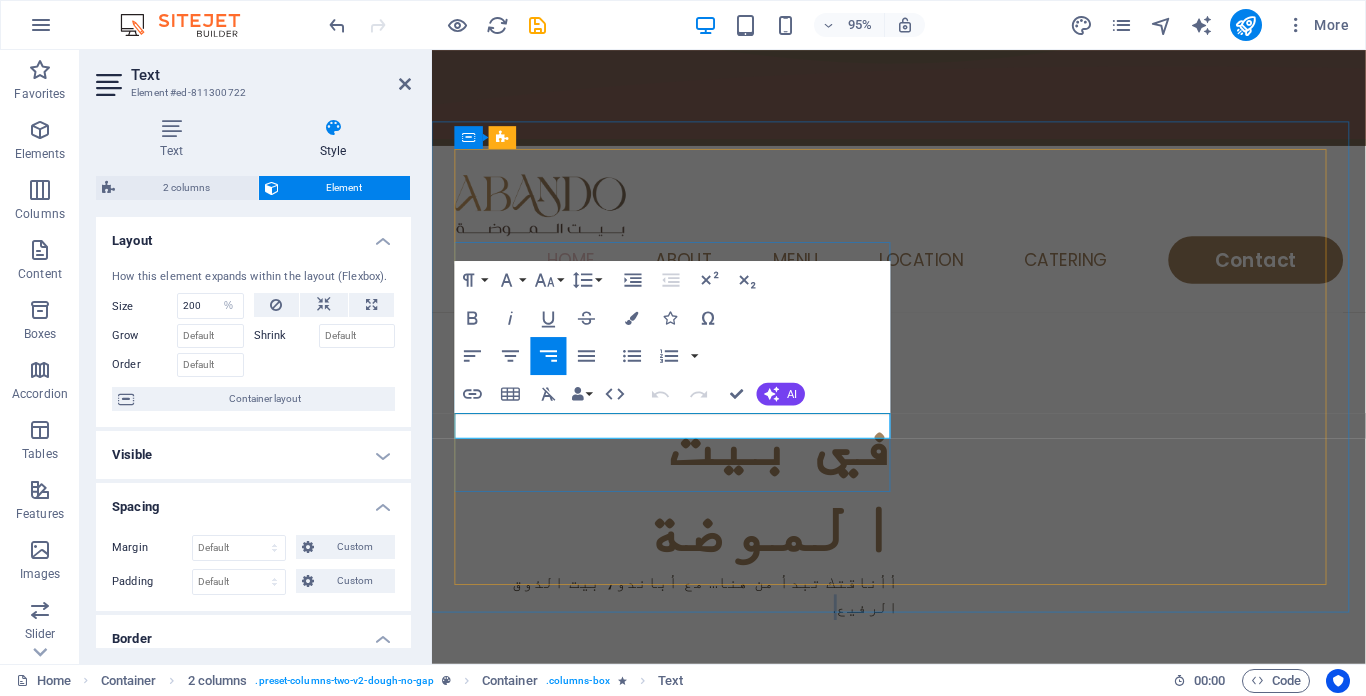 click on "أأناقتك تبدأ من هنا... مع أباندو، بيت الذوق الرفيع." at bounding box center (690, 623) 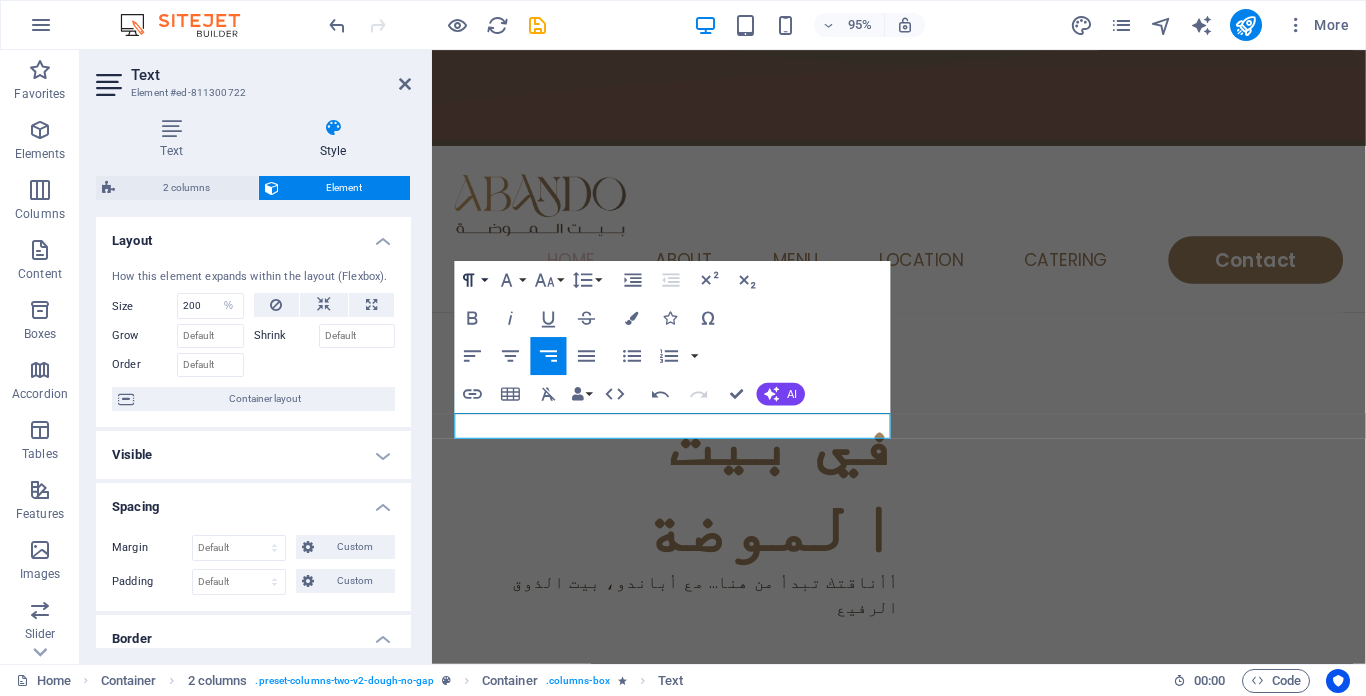 click 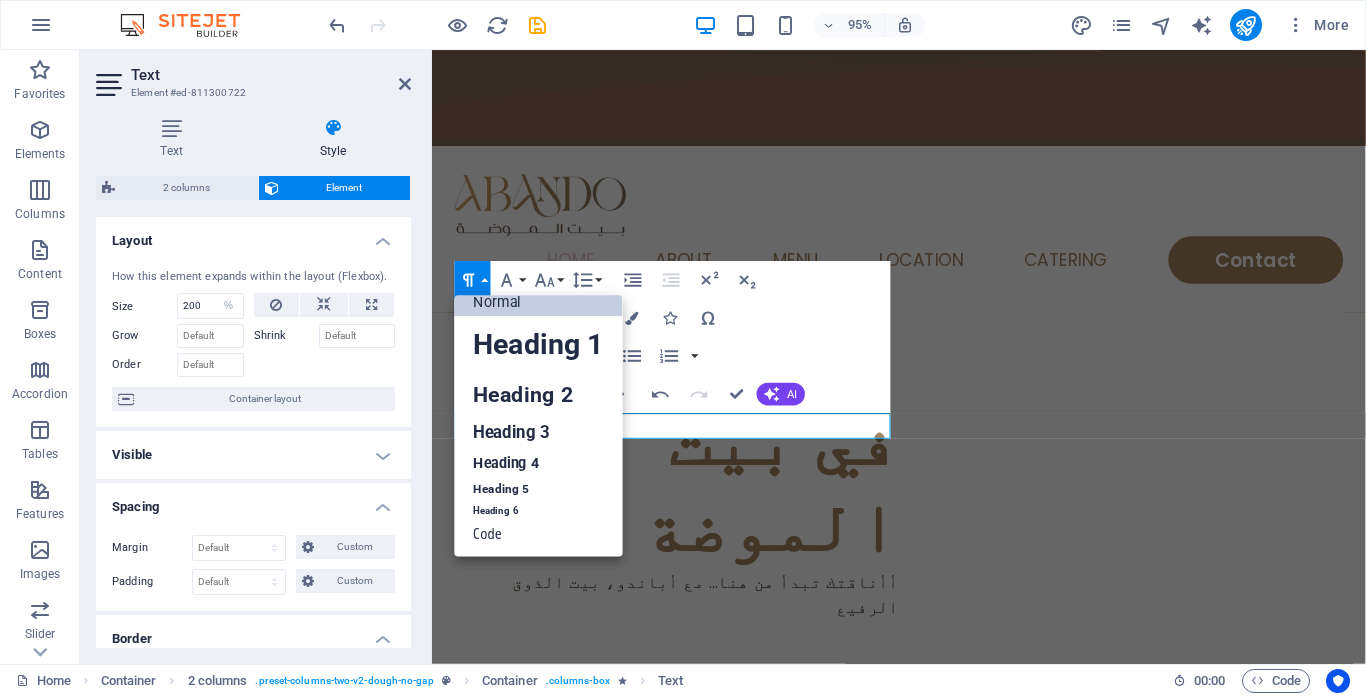 scroll, scrollTop: 16, scrollLeft: 0, axis: vertical 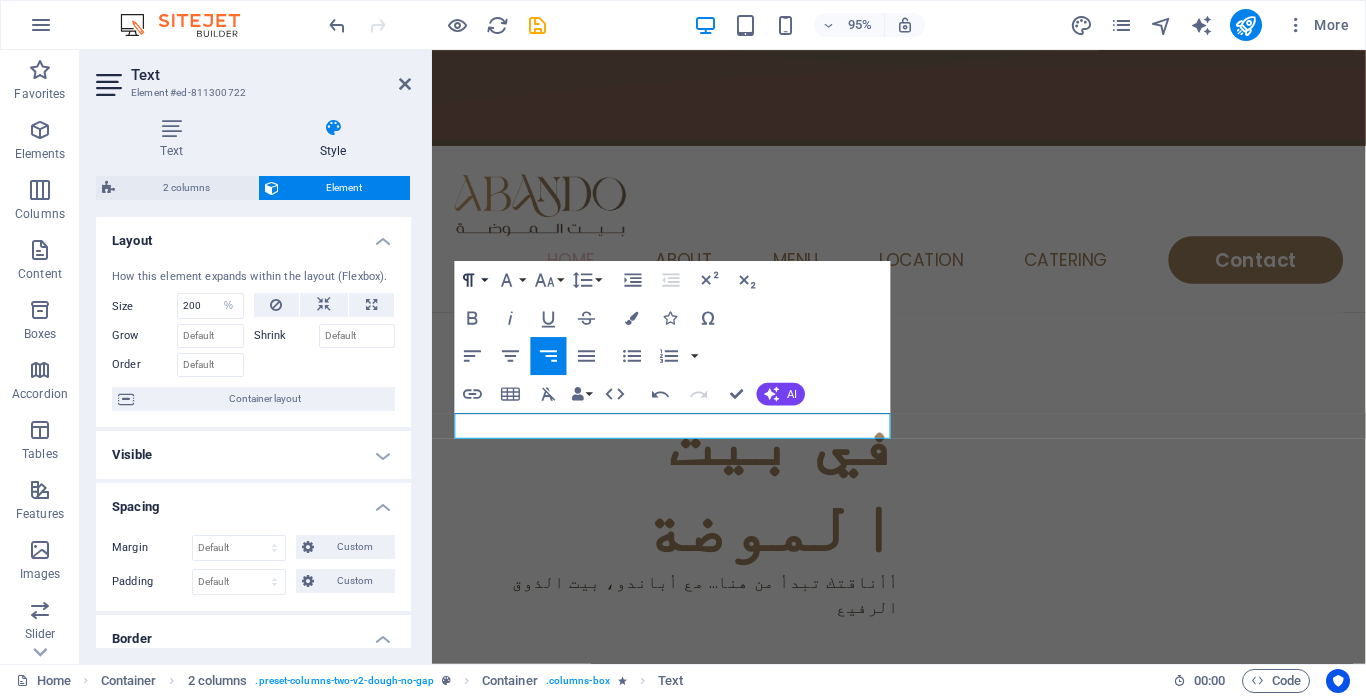 click on "Paragraph Format" at bounding box center [473, 280] 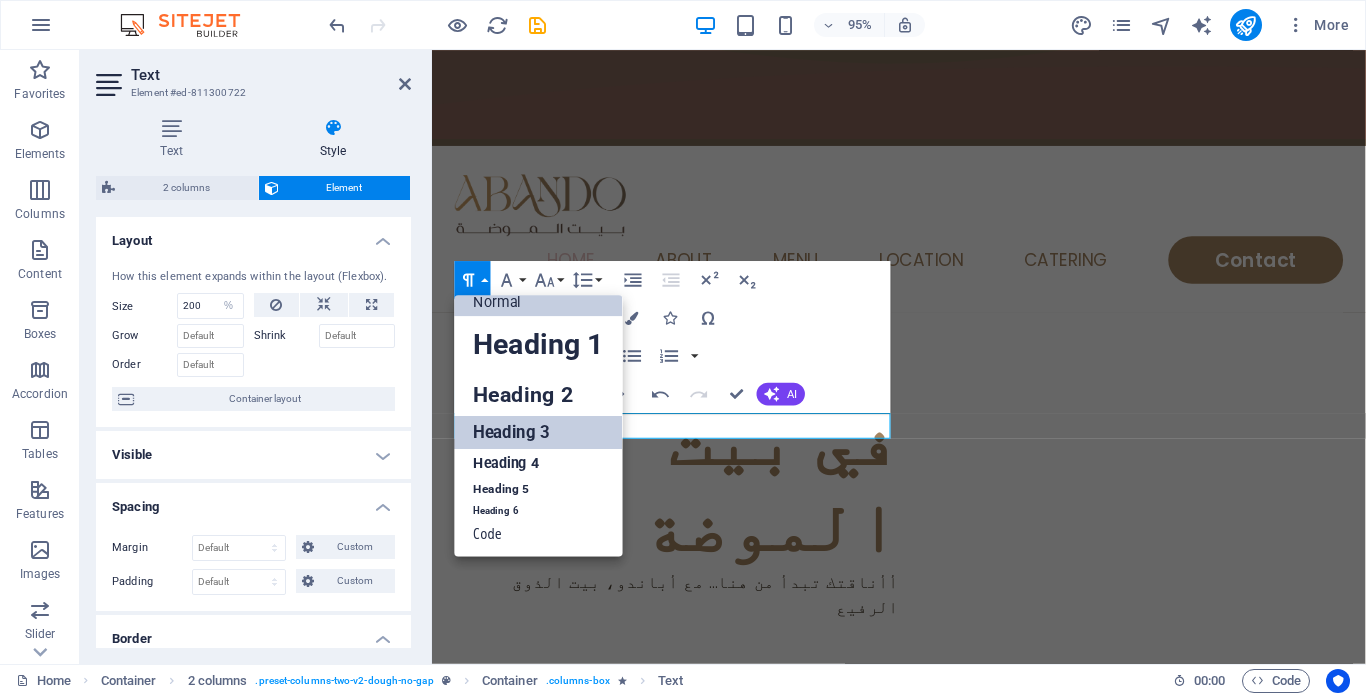 click on "Heading 3" at bounding box center (539, 432) 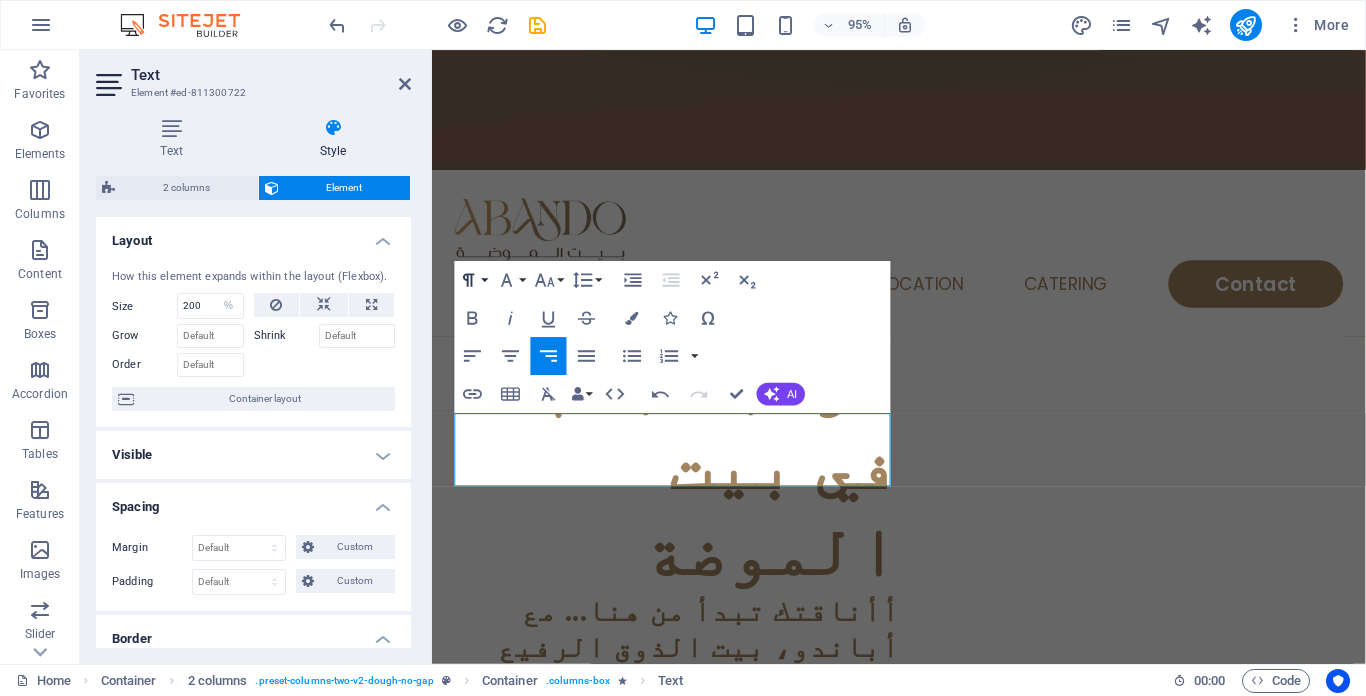 click 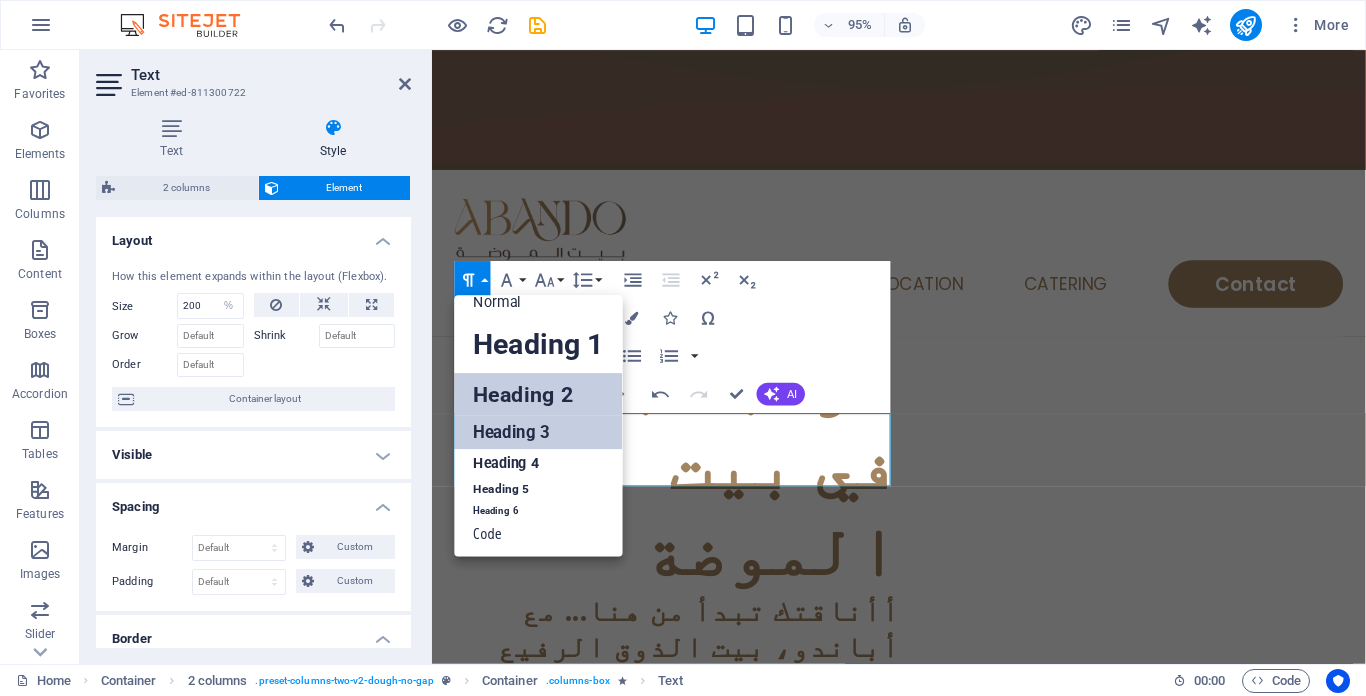 scroll, scrollTop: 16, scrollLeft: 0, axis: vertical 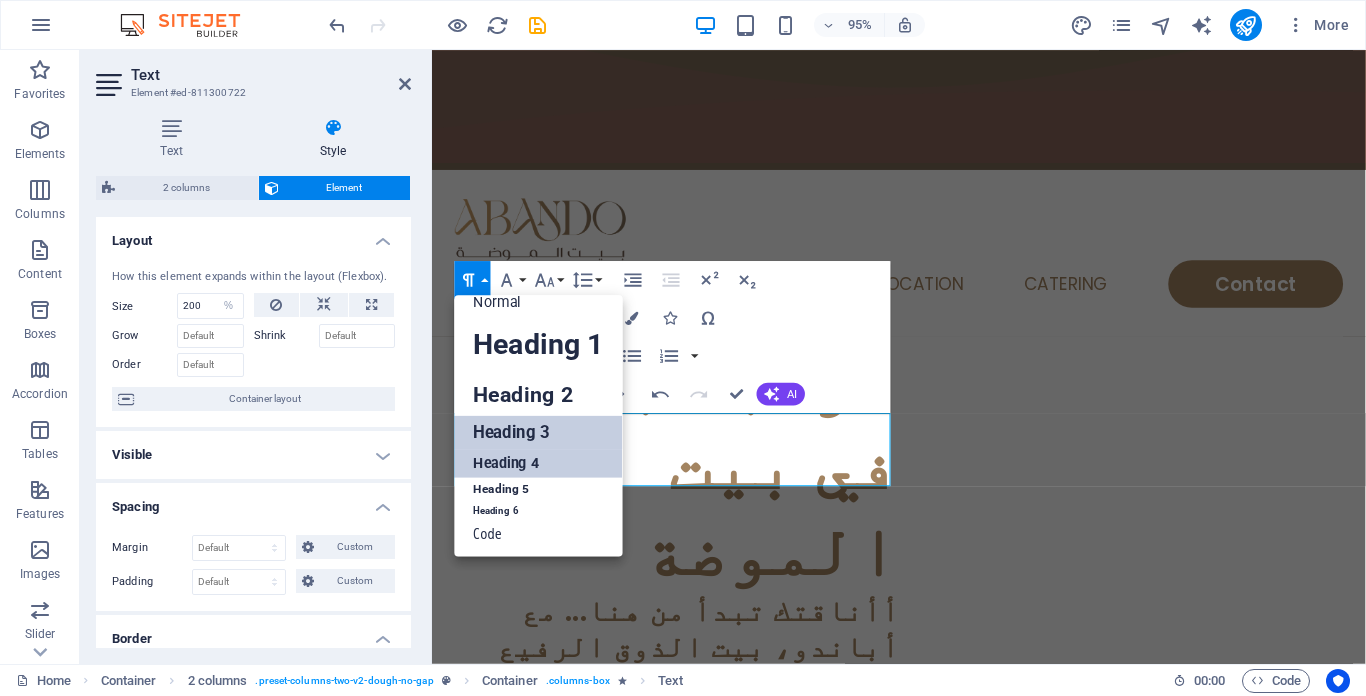 click on "Heading 4" at bounding box center (539, 463) 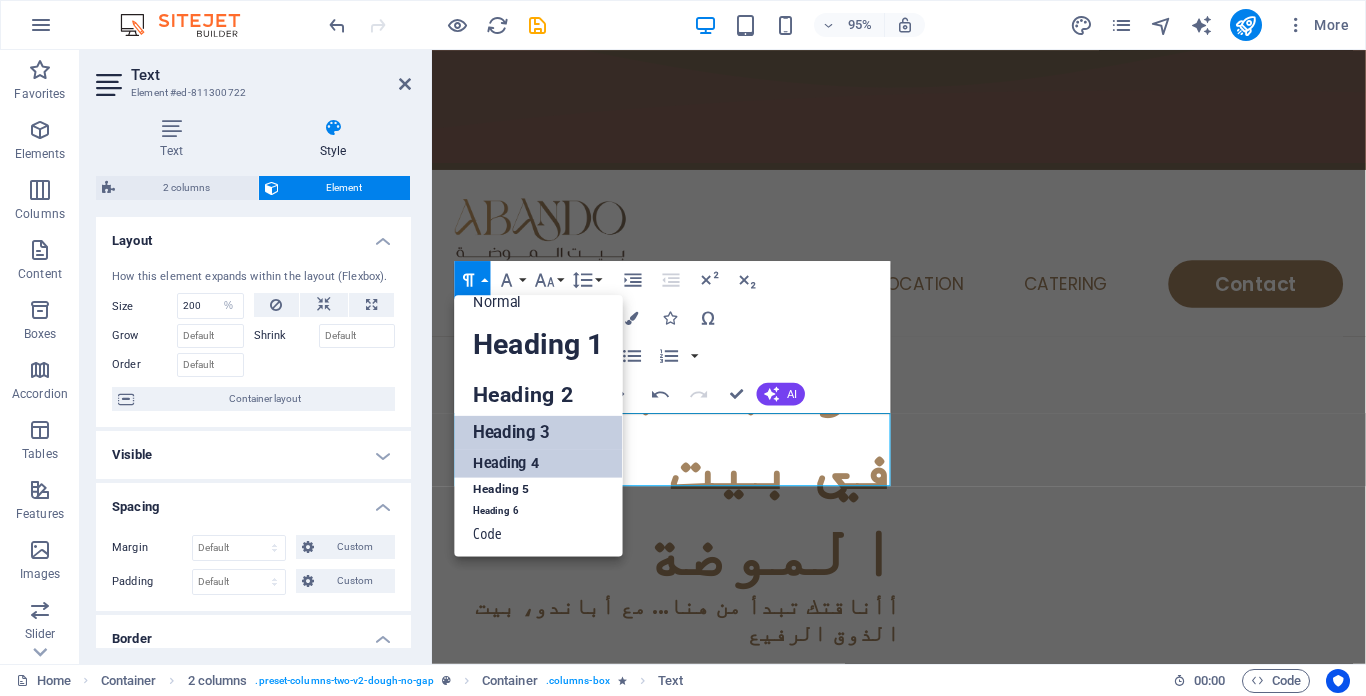 scroll, scrollTop: 99, scrollLeft: 0, axis: vertical 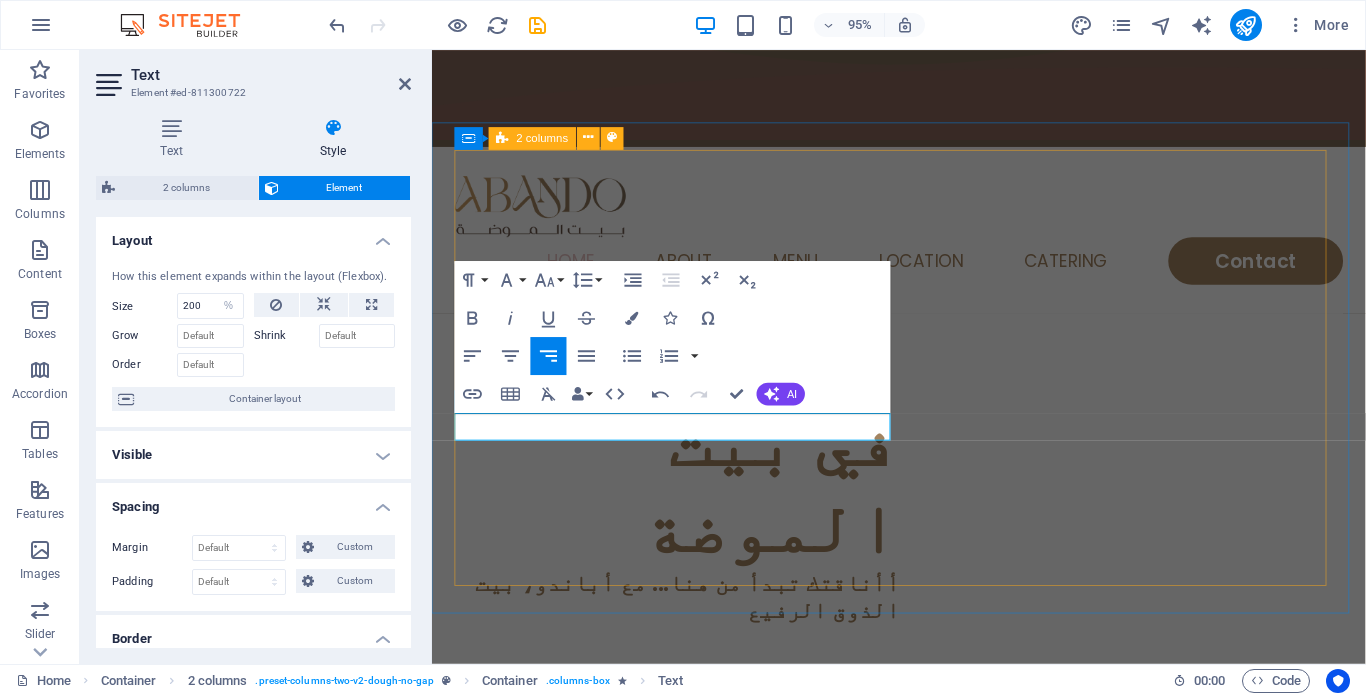 click on "مرحبا بكم في بيت الموضة أأناقتك تبدأ من هنا... مع أباندو، بيت الذوق الرفيع" at bounding box center [923, 752] 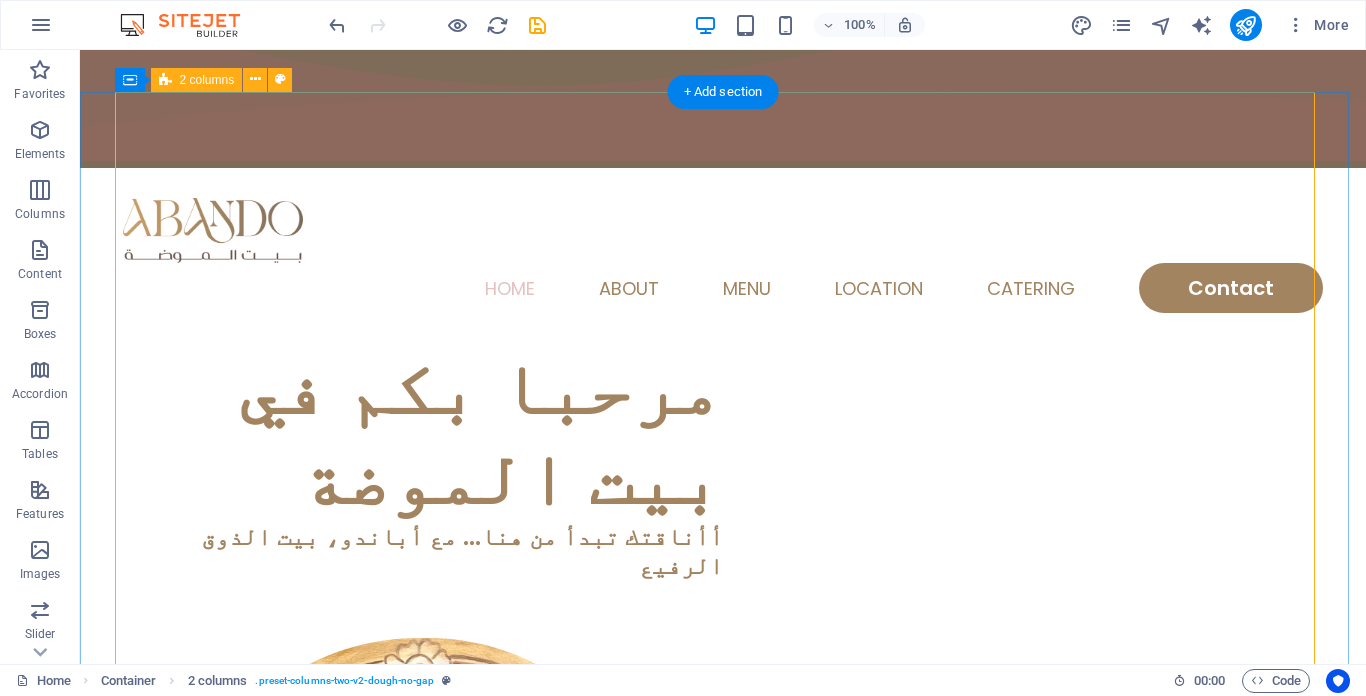 scroll, scrollTop: 0, scrollLeft: 0, axis: both 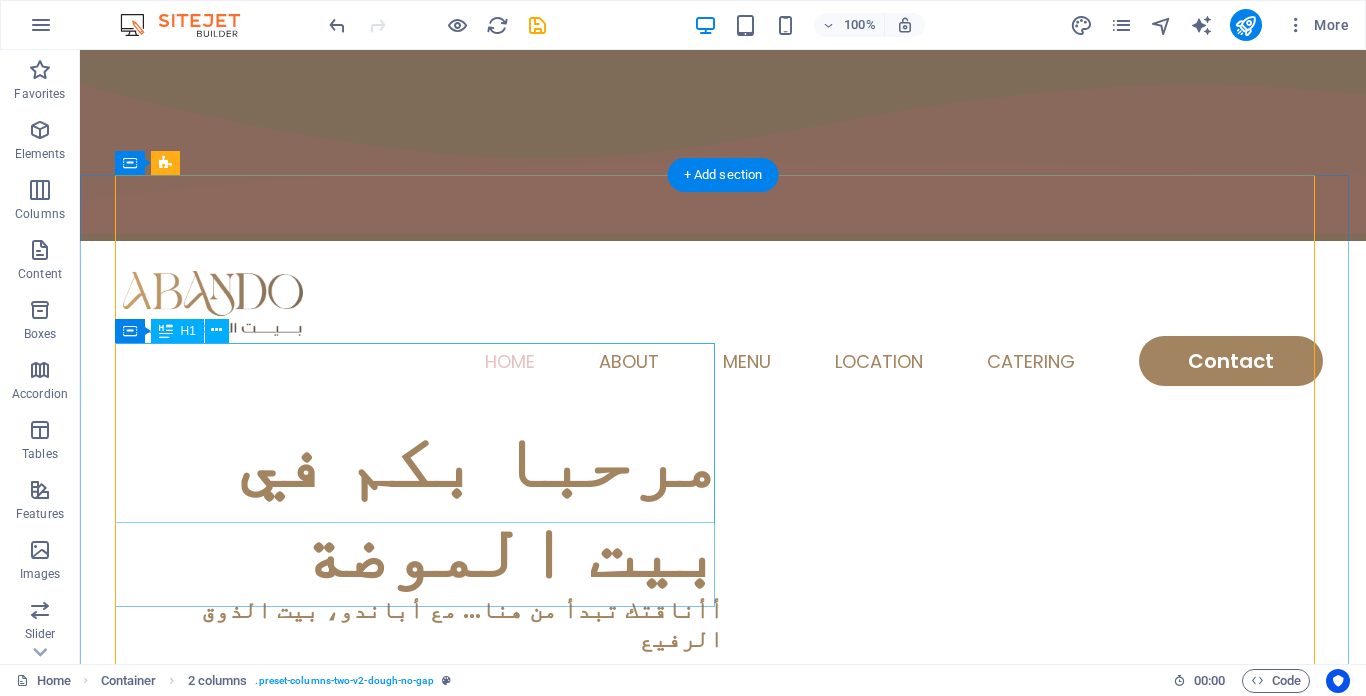 click on "مرحبا بكم في بيت الموضة" at bounding box center (423, 506) 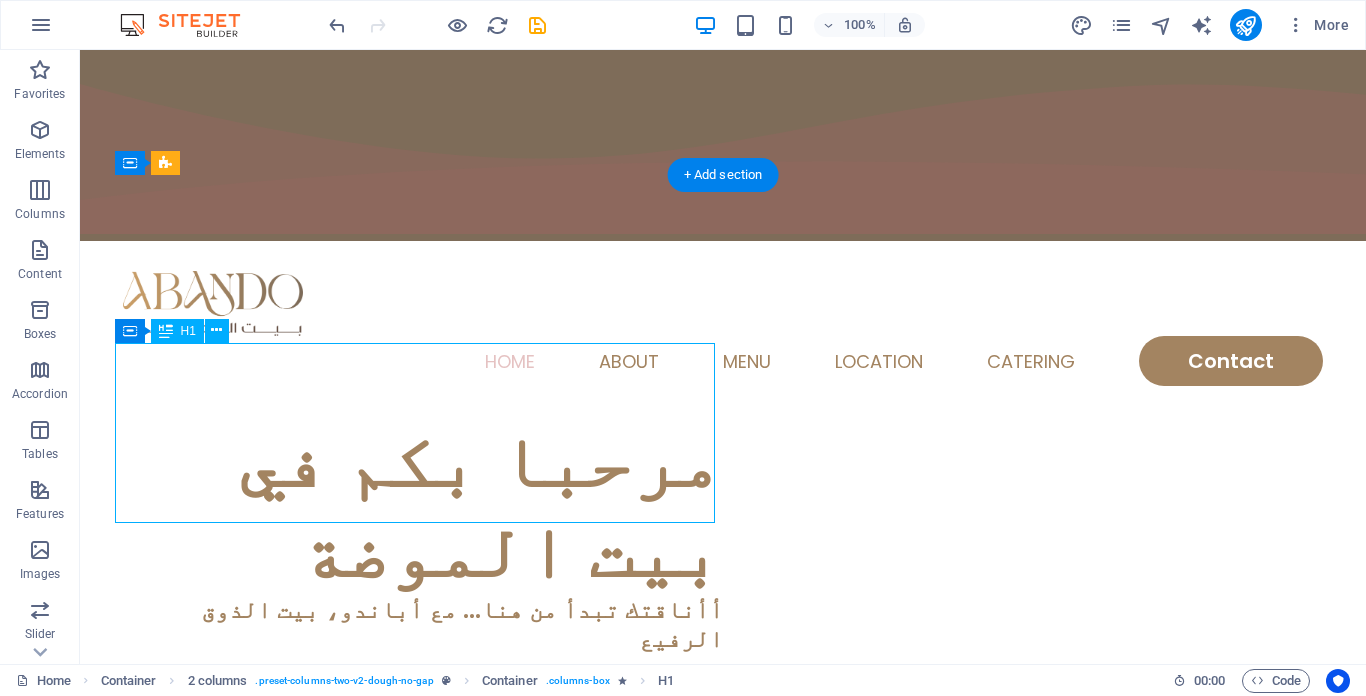 click on "مرحبا بكم في بيت الموضة" at bounding box center [423, 506] 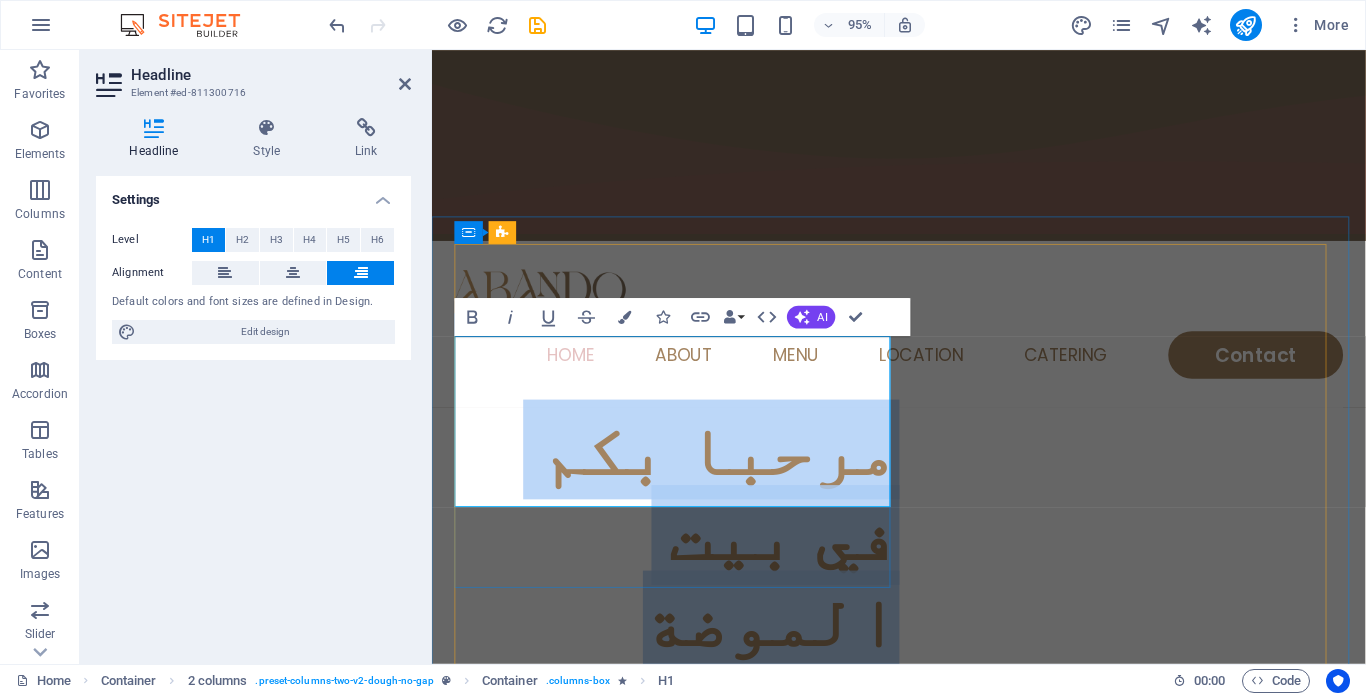 click on "مرحبا بكم في بيت الموضة" at bounding box center (690, 561) 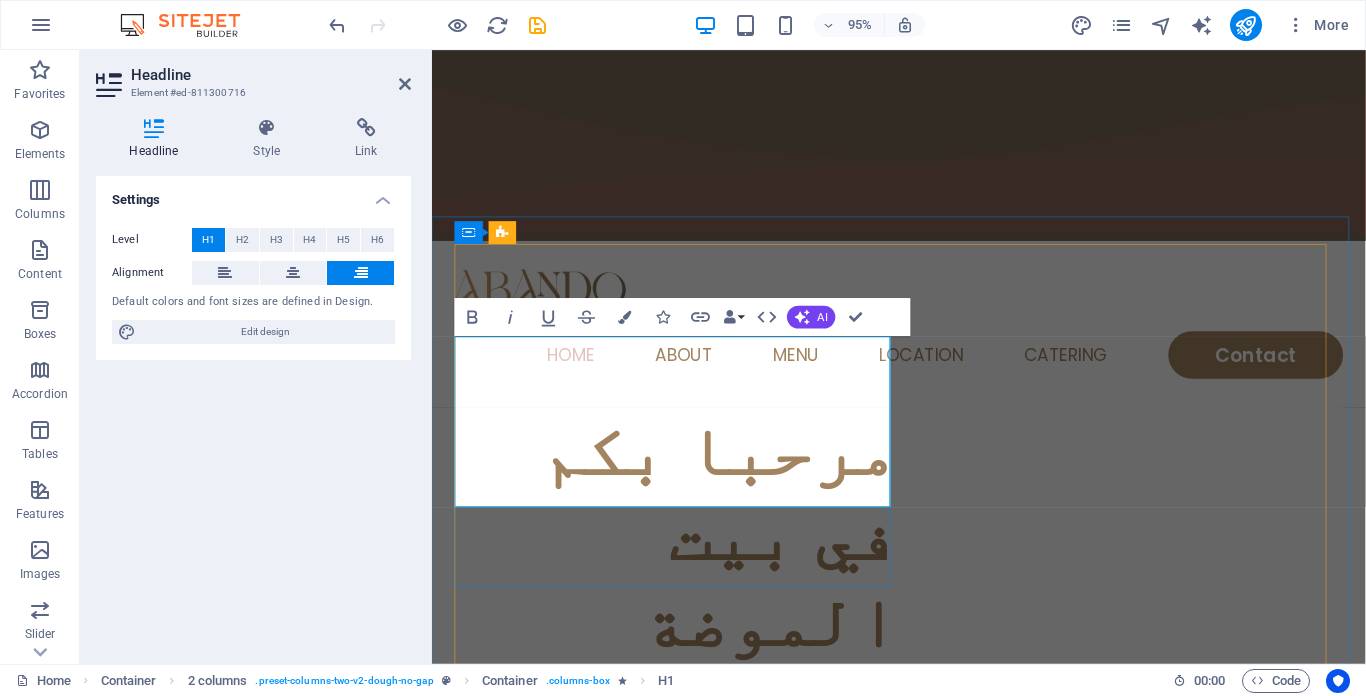 click on "مرحبا بكم في بيت الموضة" at bounding box center [690, 561] 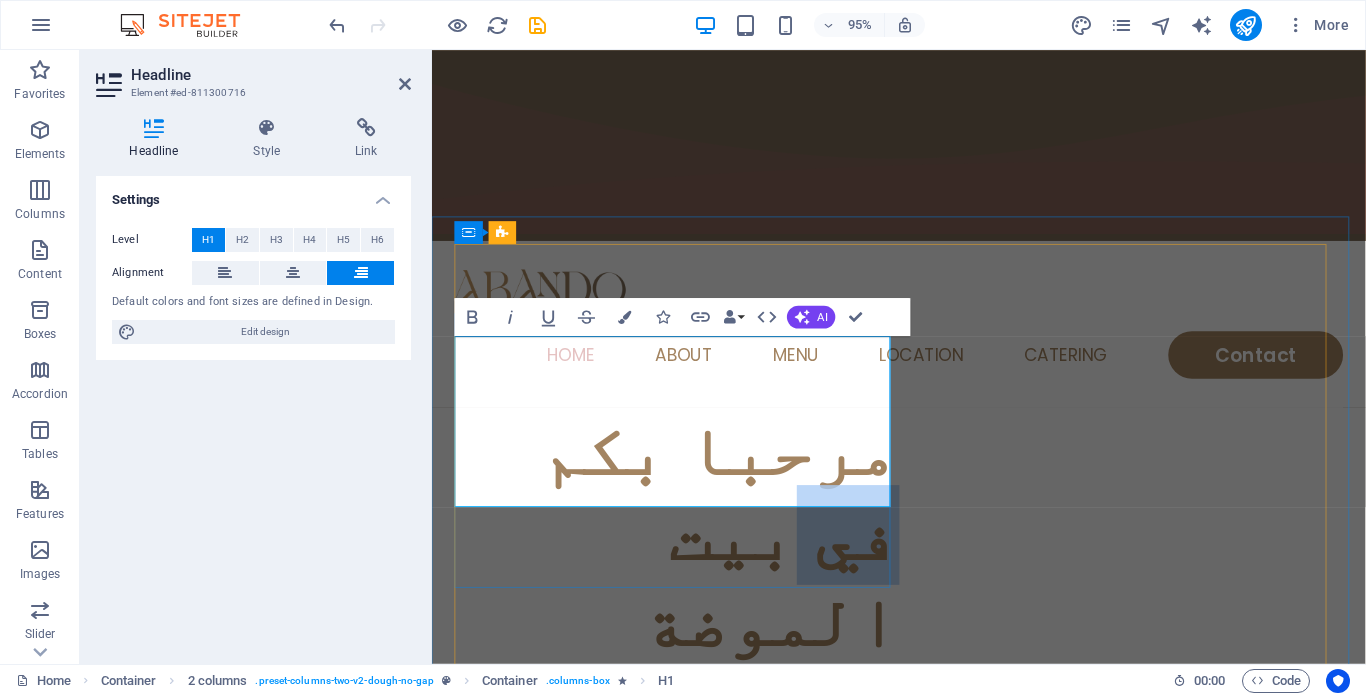 click on "مرحبا بكم في بيت الموضة" at bounding box center (690, 561) 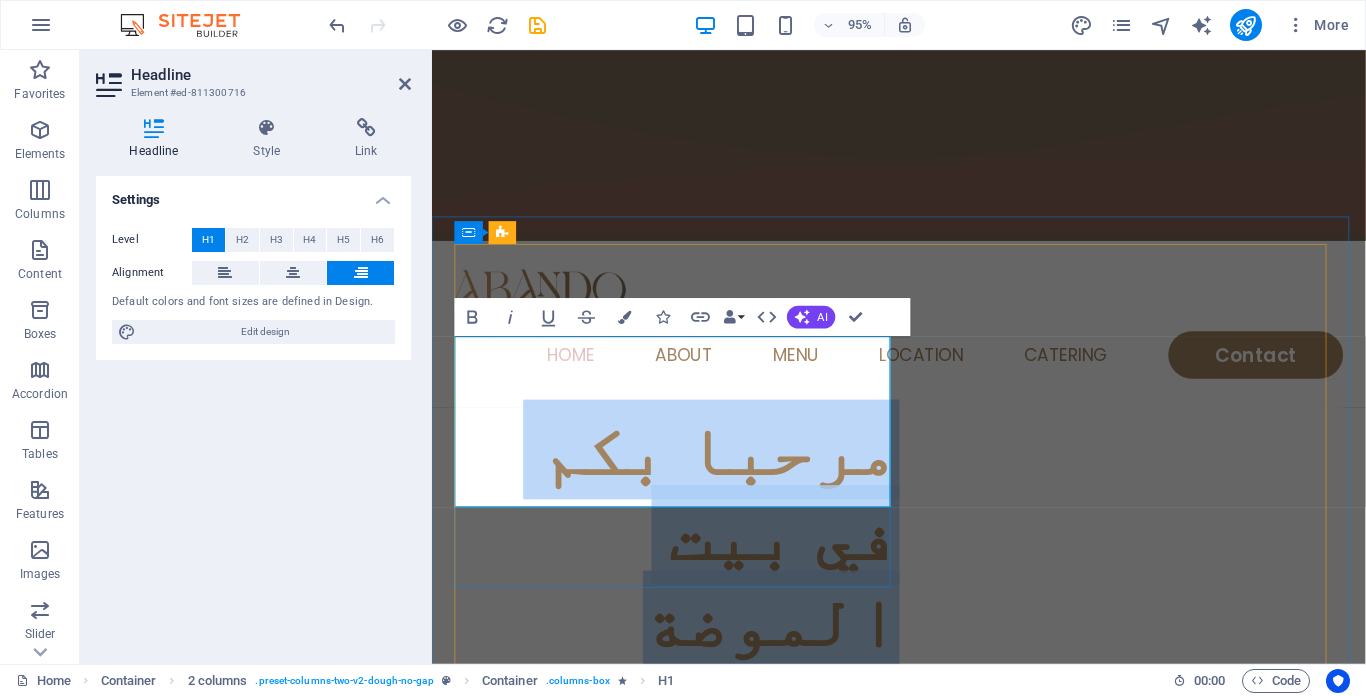 click on "مرحبا بكم في بيت الموضة" at bounding box center [690, 561] 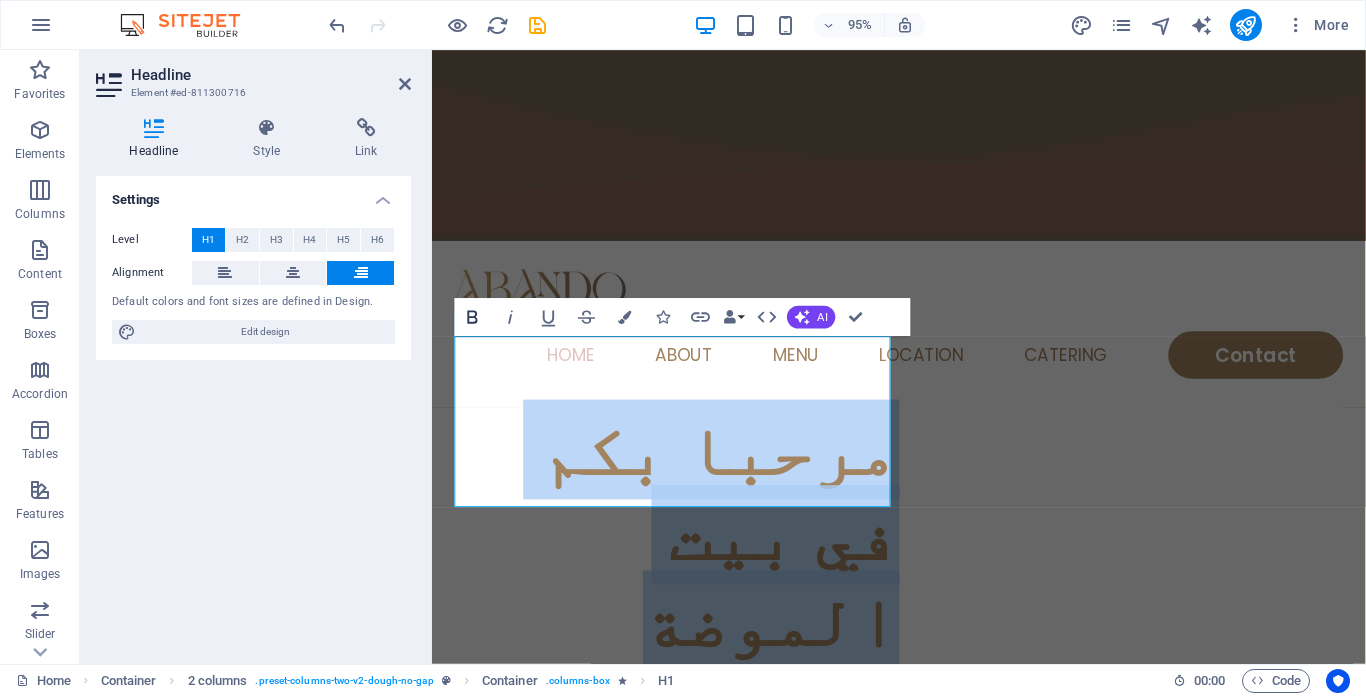 click on "Bold" at bounding box center [473, 317] 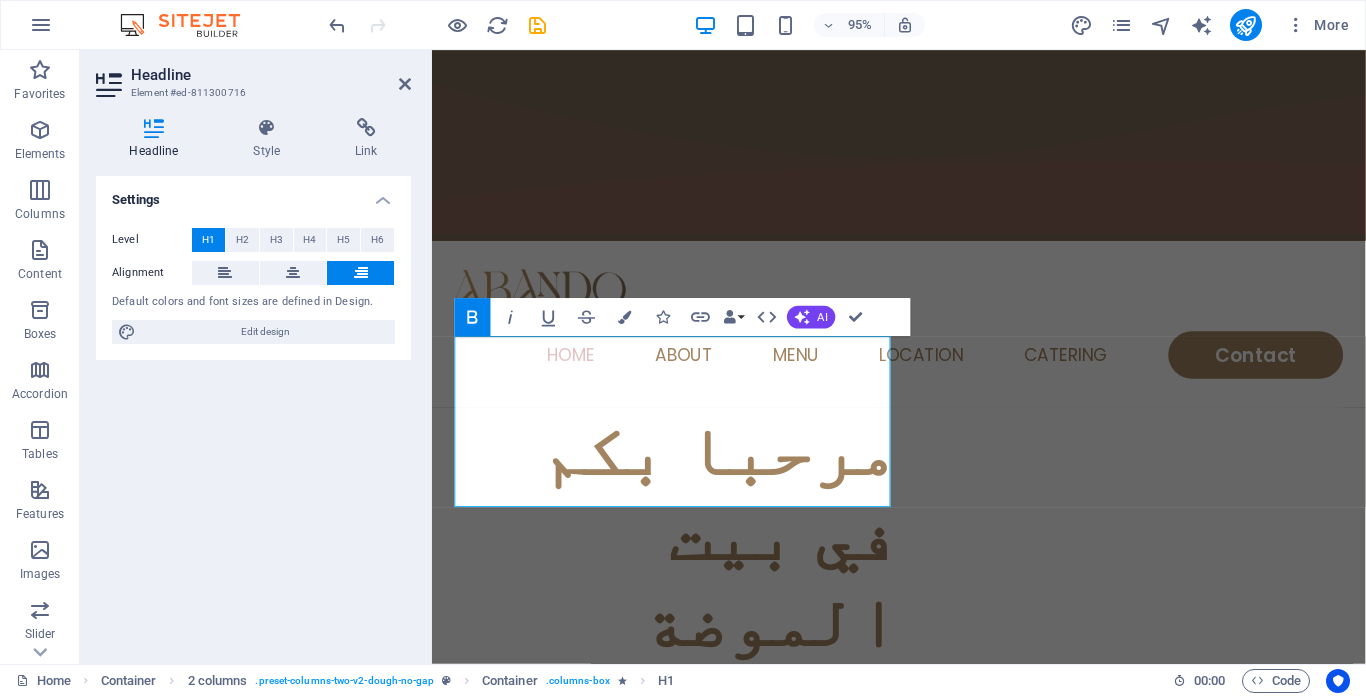 click on "Bold" at bounding box center [473, 317] 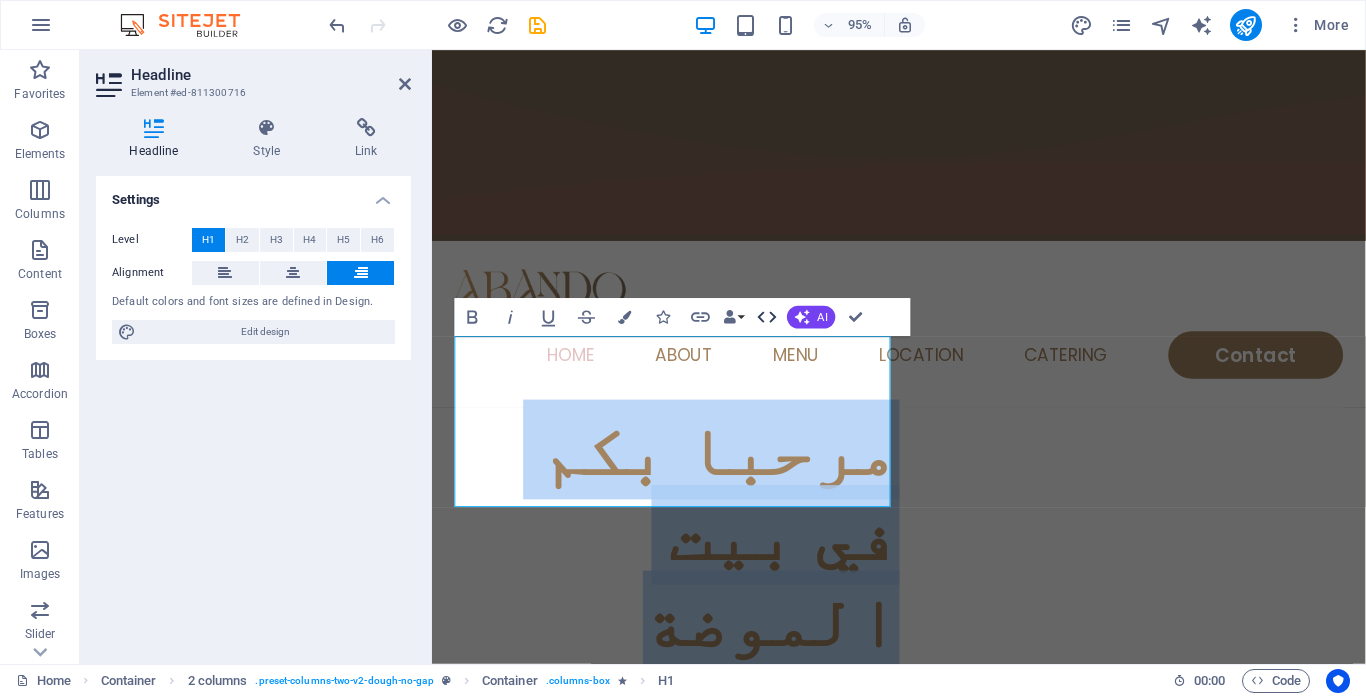 click 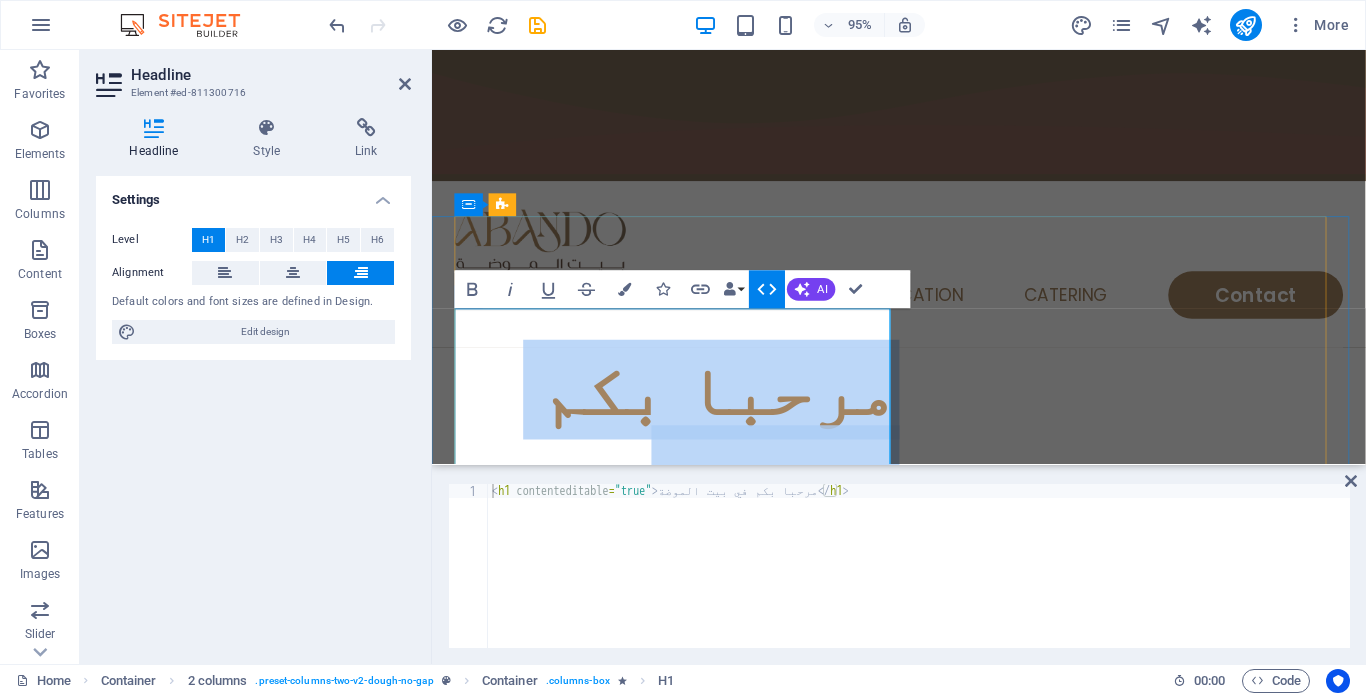 click on "مرحبا بكم في بيت الموضة" at bounding box center (690, 498) 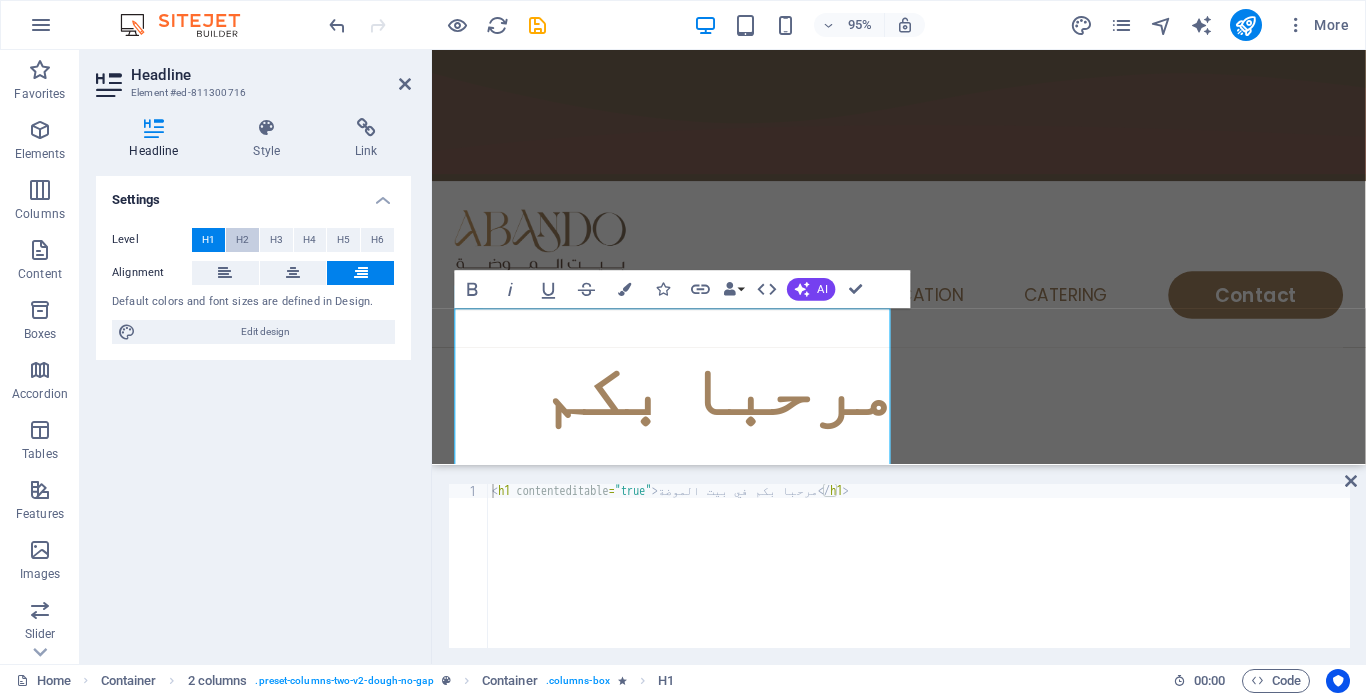 click on "H2" at bounding box center [242, 240] 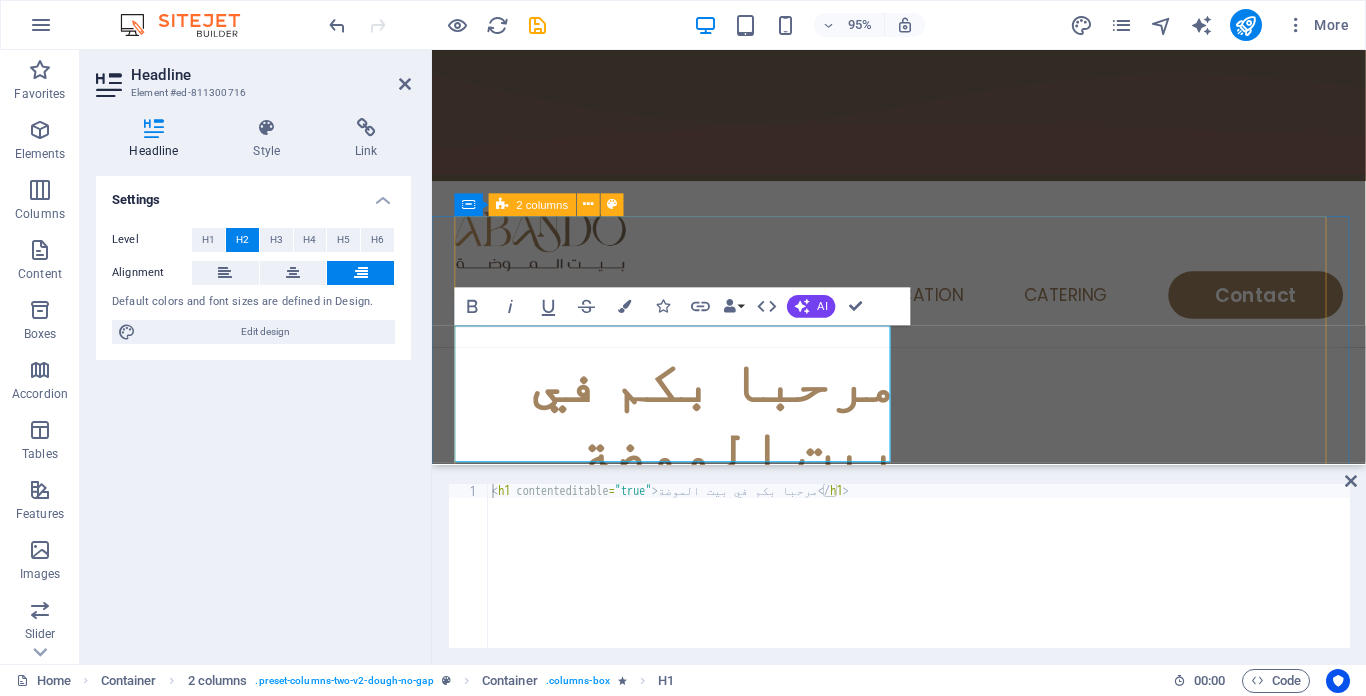 click on "مرحبا بكم في بيت الموضة أأناقتك تبدأ من هنا... مع أباندو، بيت الذوق الرفيع" at bounding box center [923, 725] 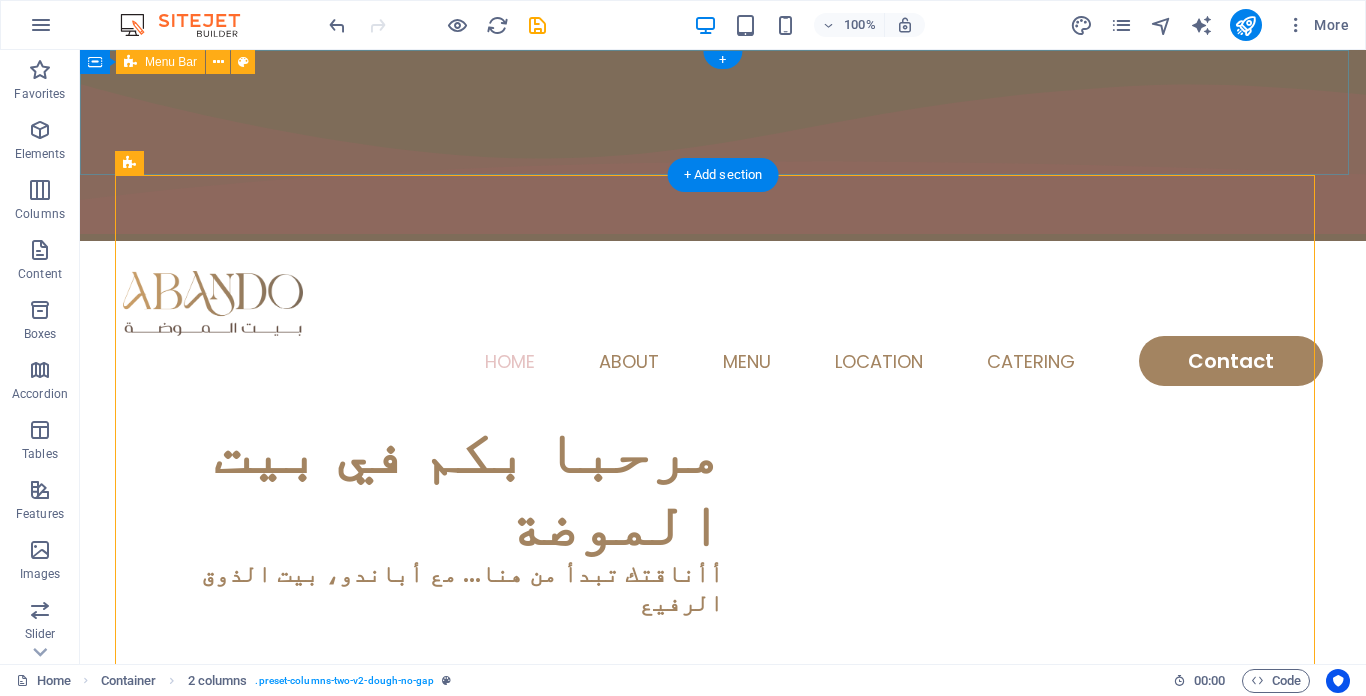 click on "Home About Menu Location Catering Contact" at bounding box center (723, 328) 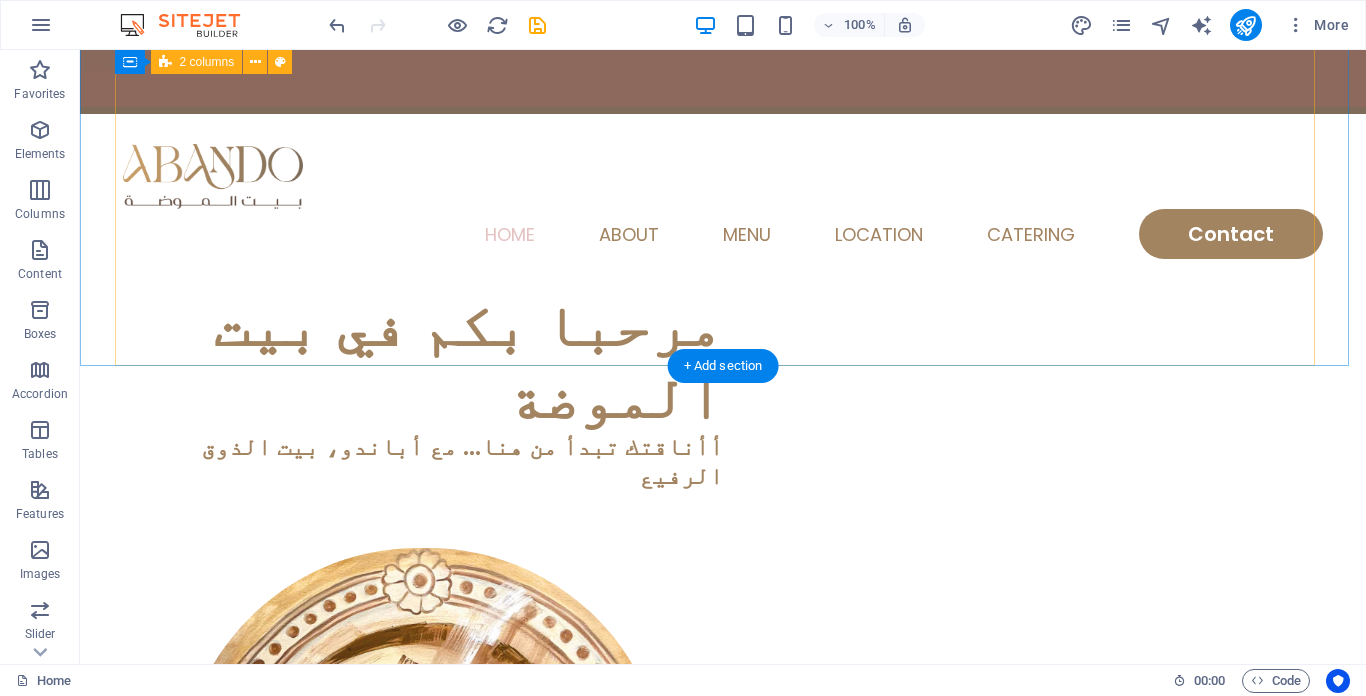 scroll, scrollTop: 100, scrollLeft: 0, axis: vertical 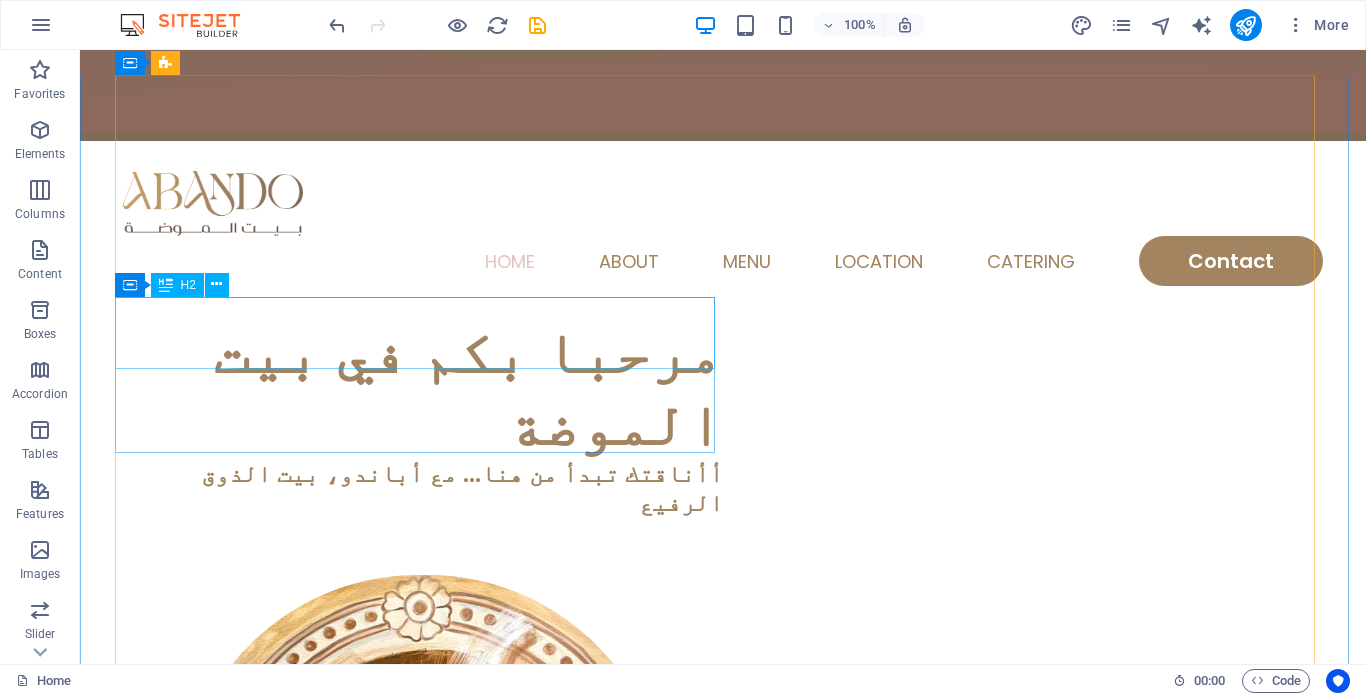 click on "H2" at bounding box center [188, 285] 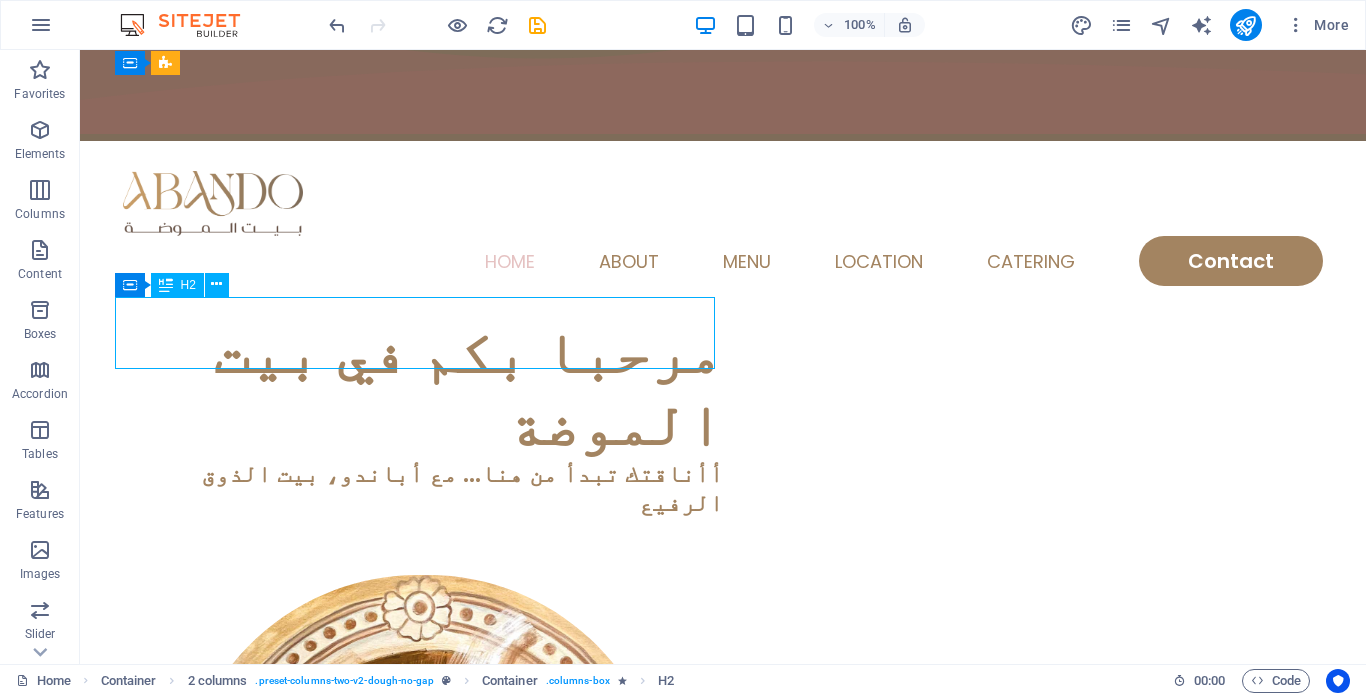 click on "H2" at bounding box center [188, 285] 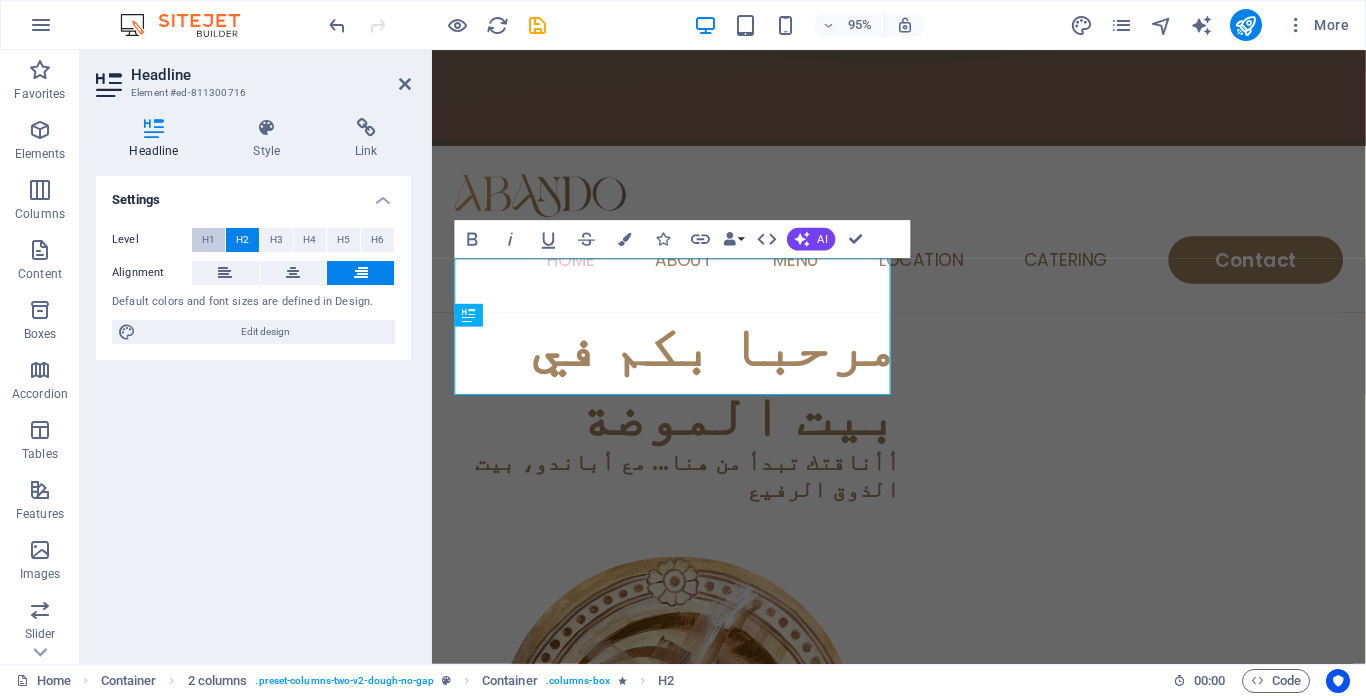 click on "H1" at bounding box center (208, 240) 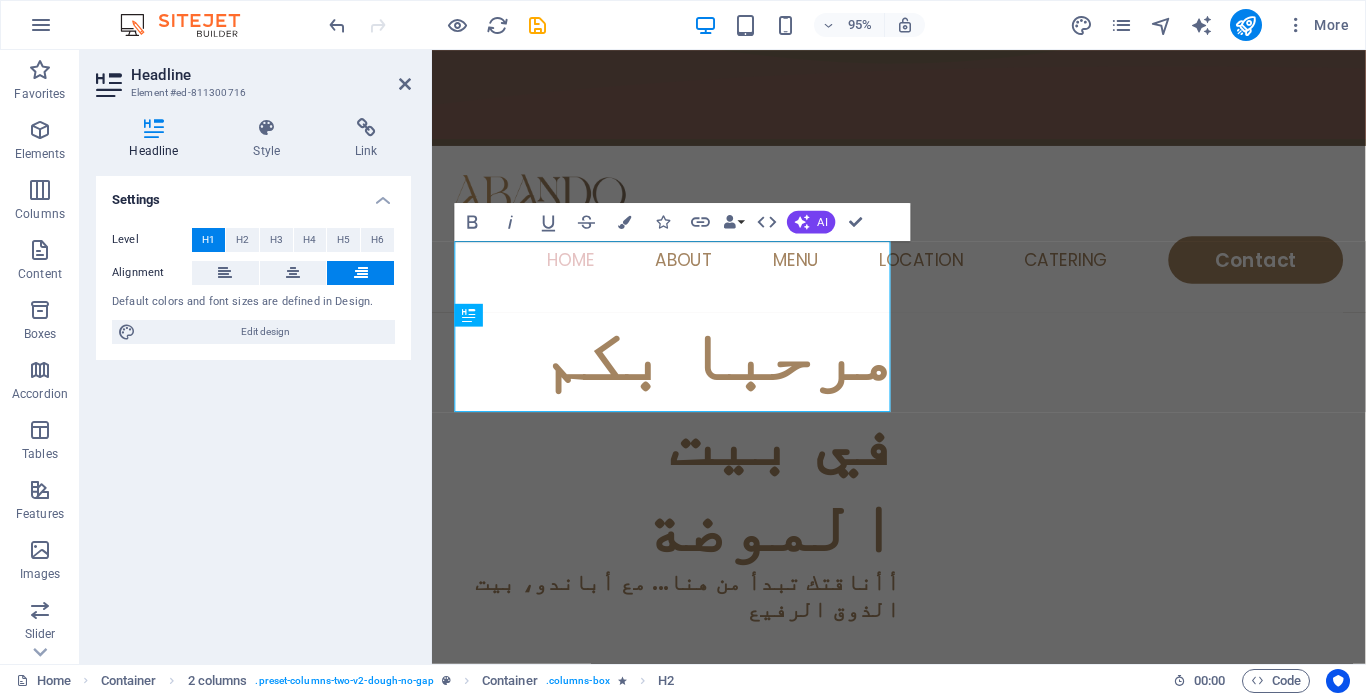 click on "Headline Element #ed-811300716 Headline Style Link Settings Level H1 H2 H3 H4 H5 H6 Alignment Default colors and font sizes are defined in Design. Edit design 2 columns Element Layout How this element expands within the layout (Flexbox). Size Default auto px % 1/1 1/2 1/3 1/4 1/5 1/6 1/7 1/8 1/9 1/10 Grow Shrink Order Container layout Visible Visible Opacity 100 % Overflow Spacing Margin Default auto px % rem vw vh Custom Custom auto px % rem vw vh auto px % rem vw vh auto px % rem vw vh auto px % rem vw vh Padding Default px rem % vh vw Custom Custom px rem % vh vw px rem % vh vw px rem % vh vw px rem % vh vw Border Style              - Width 1 auto px rem % vh vw Custom Custom 1 auto px rem % vh vw 1 auto px rem % vh vw 1 auto px rem % vh vw 1 auto px rem % vh vw  - Color Round corners Default px rem % vh vw Custom Custom px rem % vh vw px rem % vh vw px rem % vh vw px rem % vh vw Shadow Default None Outside Inside Color X offset 0 px rem vh vw Y offset 0 px rem vh vw Blur 0 px rem % vh vw Spread" at bounding box center [256, 357] 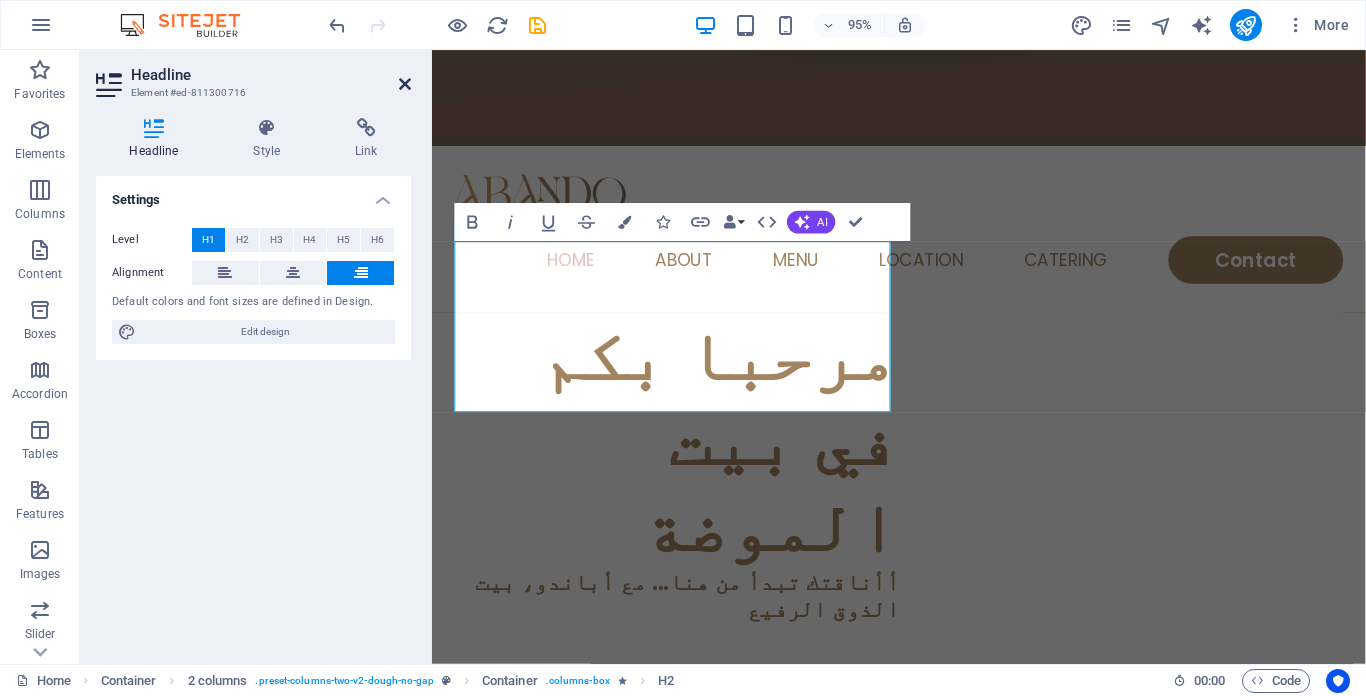 click at bounding box center [405, 84] 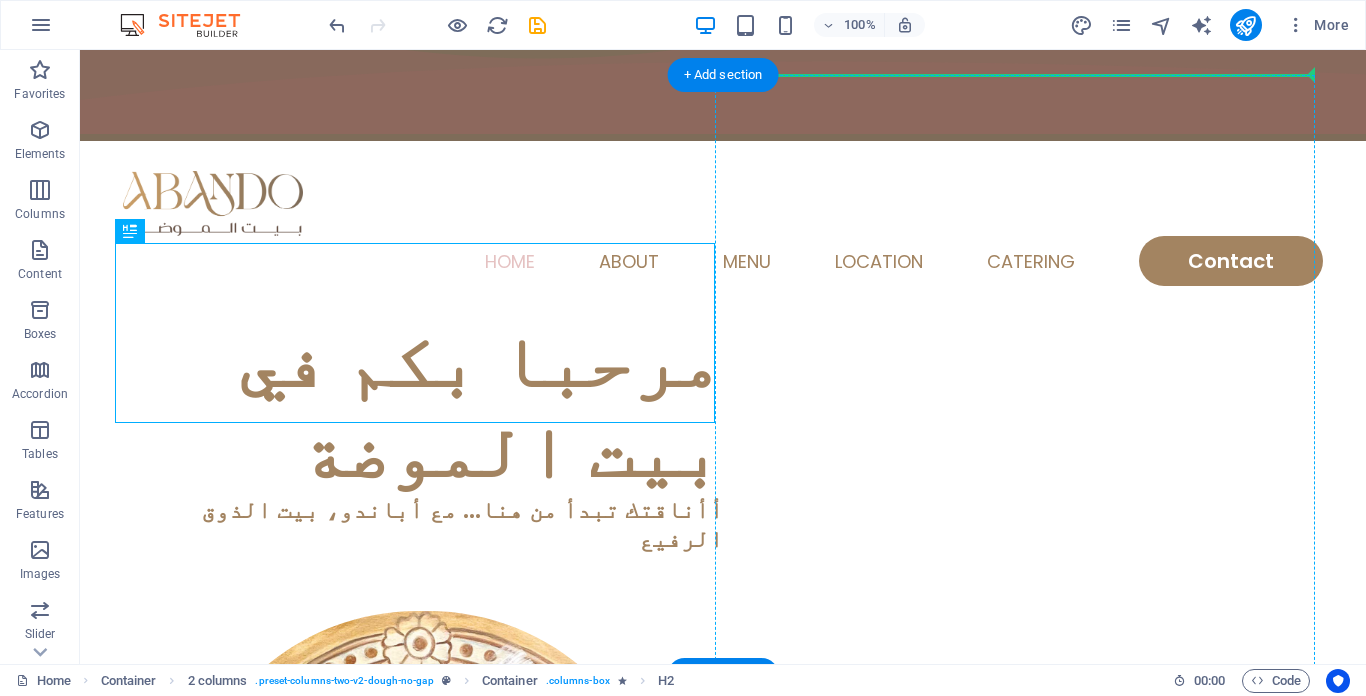 drag, startPoint x: 666, startPoint y: 341, endPoint x: 727, endPoint y: 342, distance: 61.008198 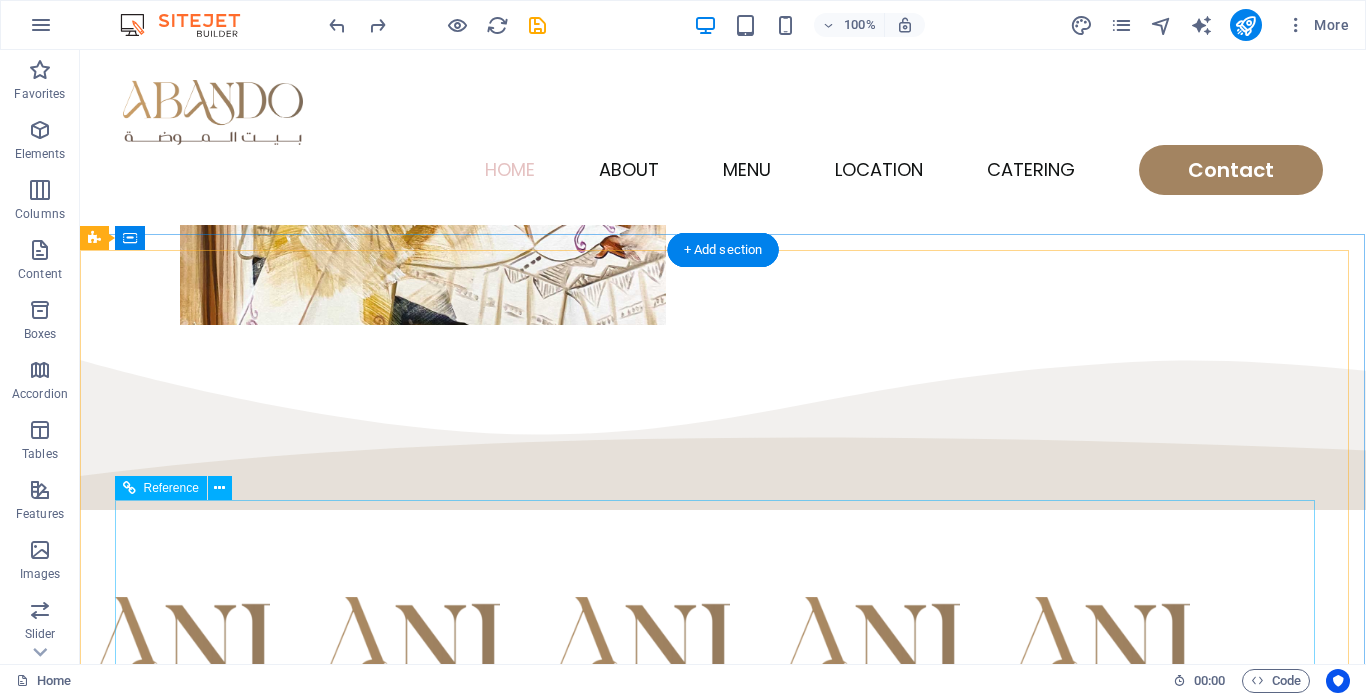 scroll, scrollTop: 814, scrollLeft: 0, axis: vertical 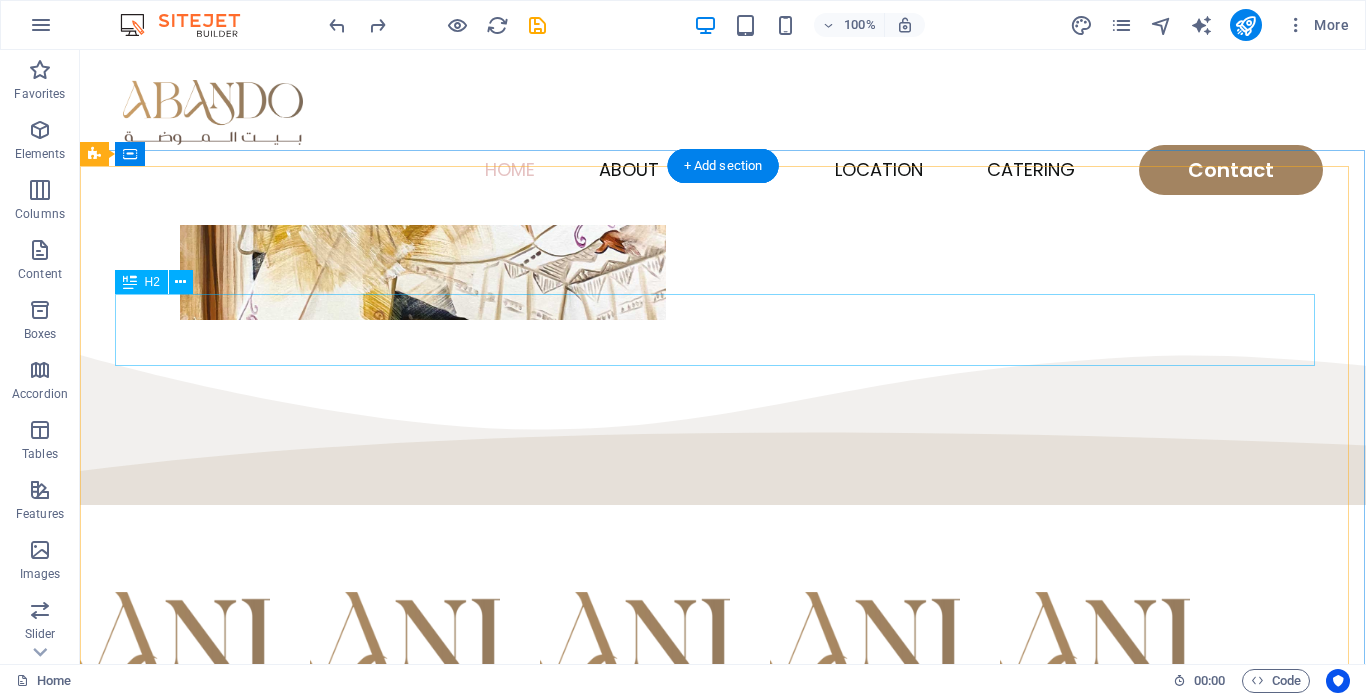 click on "Bestsellers" at bounding box center [723, 1006] 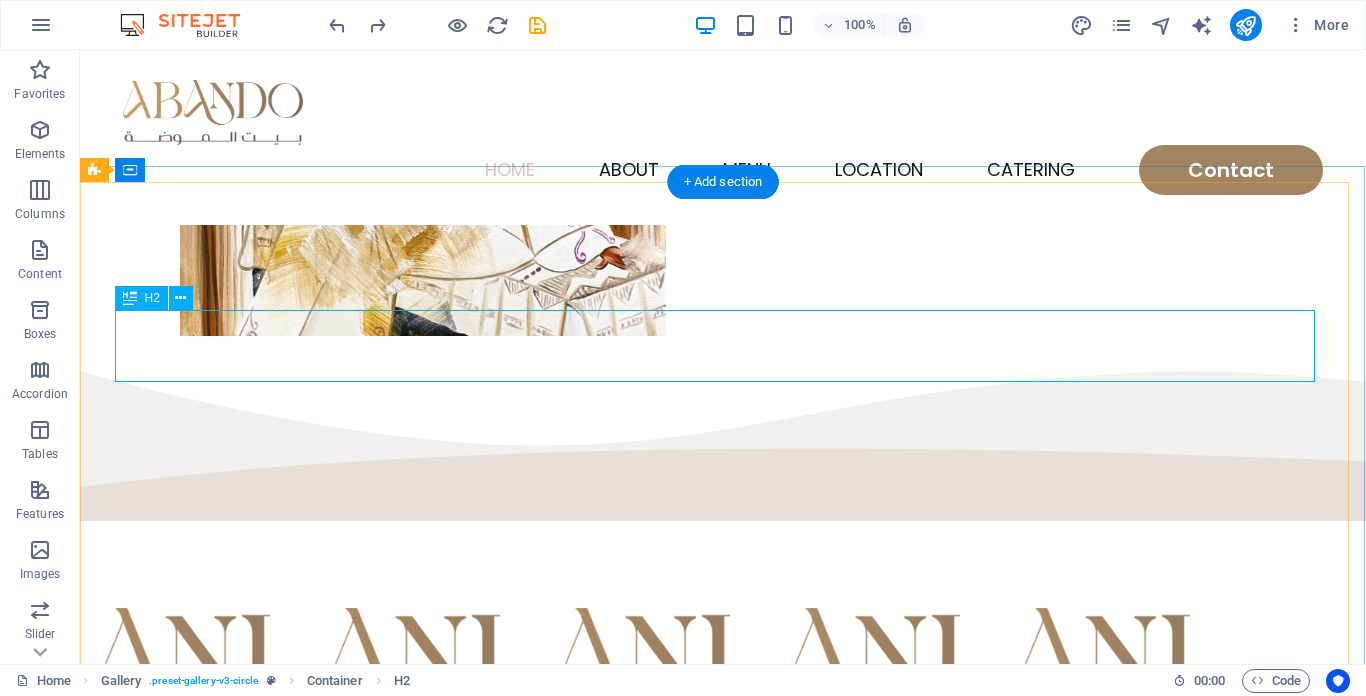 scroll, scrollTop: 814, scrollLeft: 0, axis: vertical 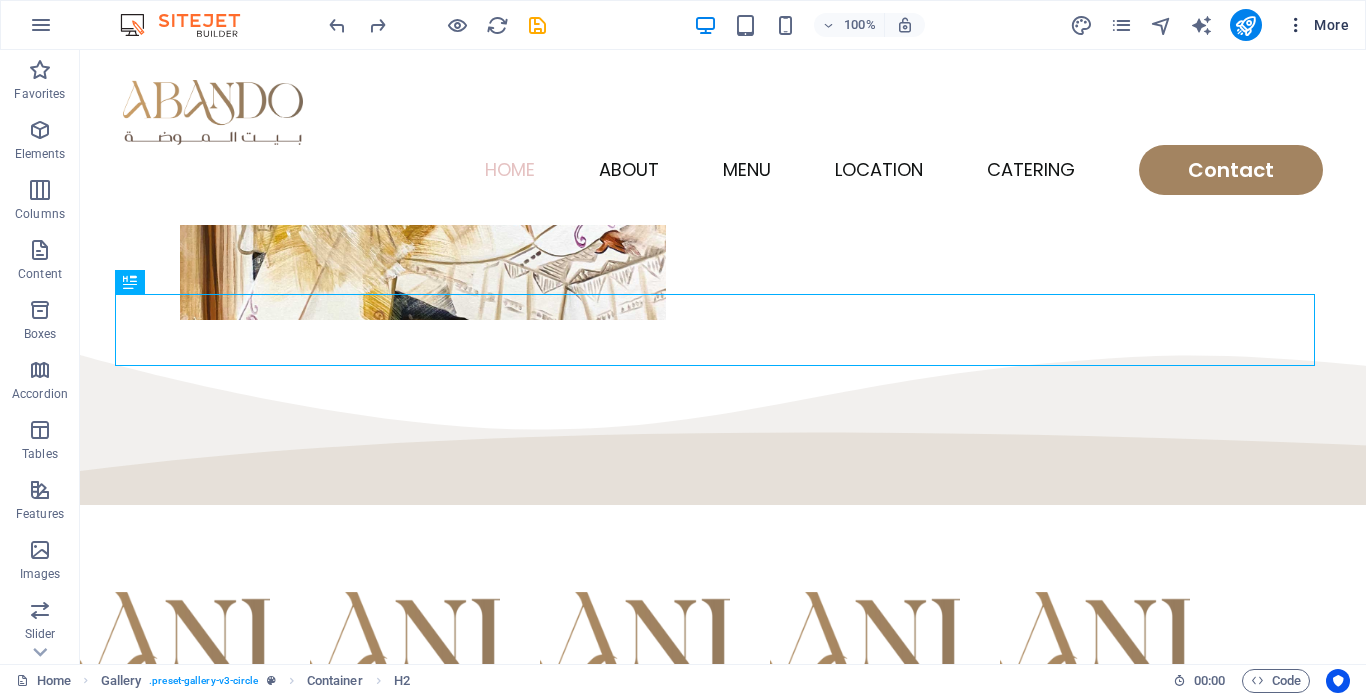 click at bounding box center [1296, 25] 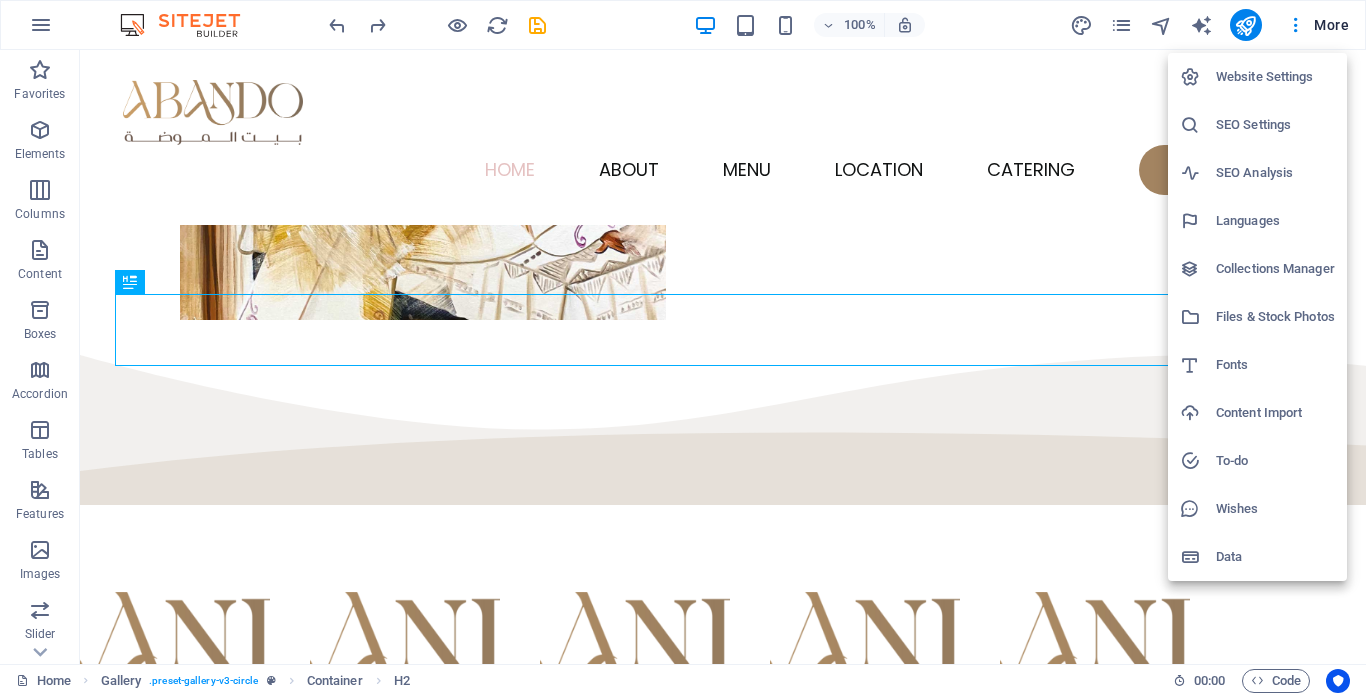 click at bounding box center (683, 348) 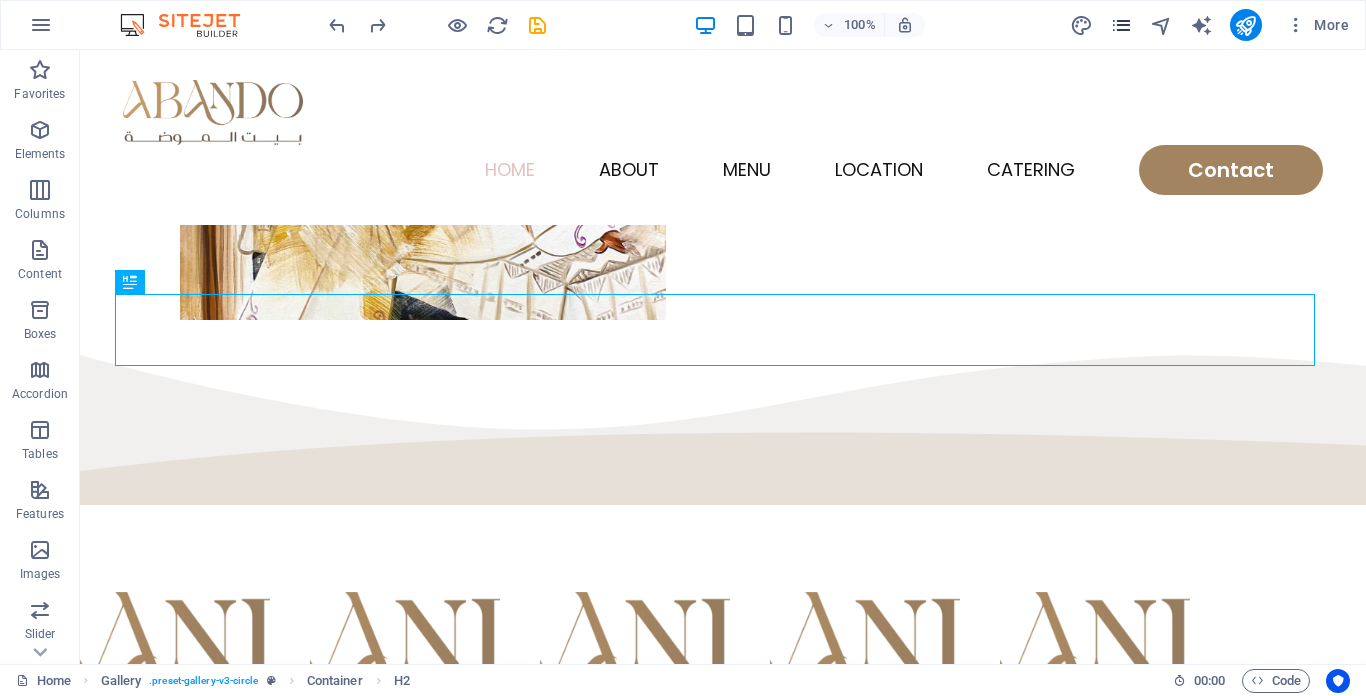 click at bounding box center (1121, 25) 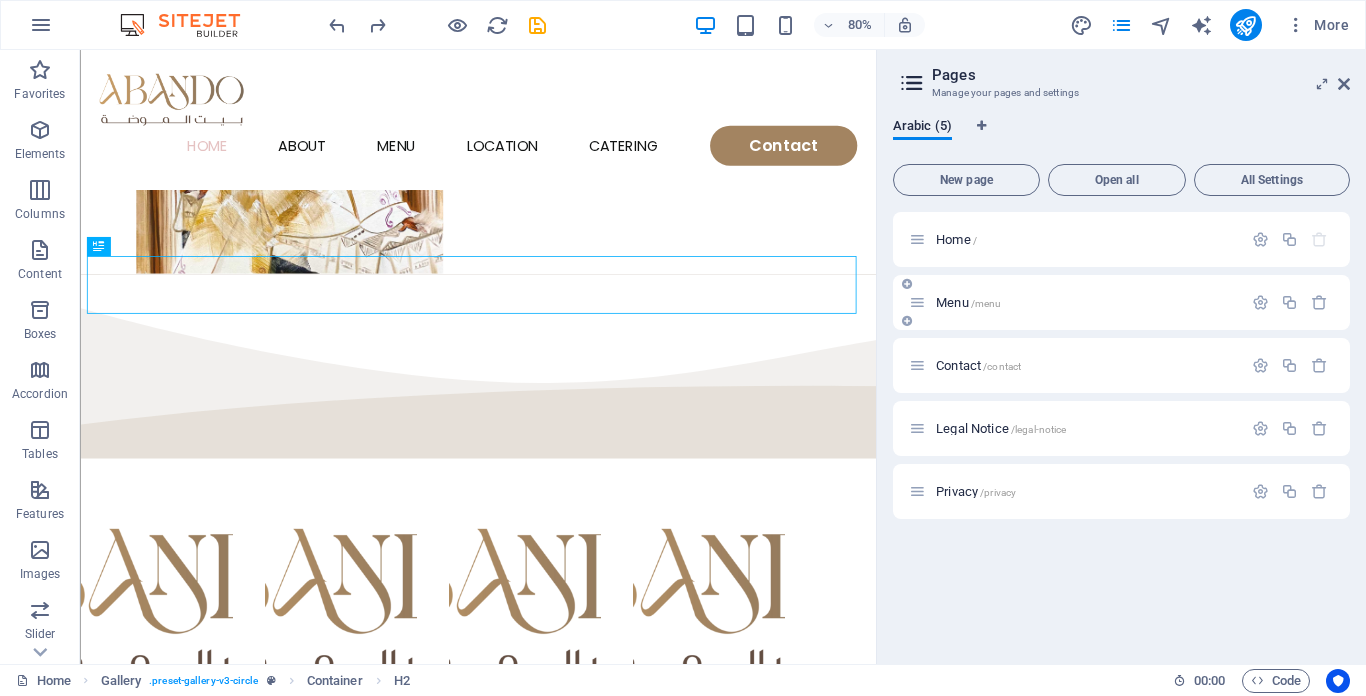 click on "Menu /menu" at bounding box center (1086, 302) 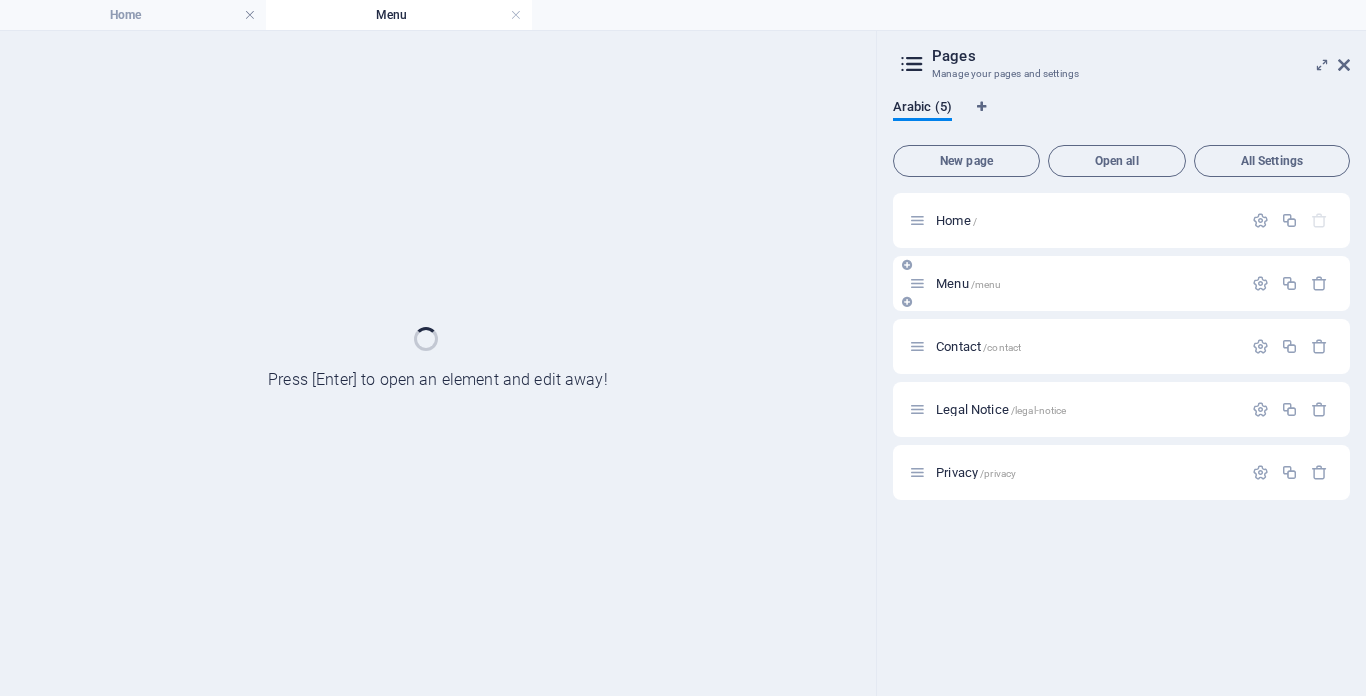 scroll, scrollTop: 0, scrollLeft: 0, axis: both 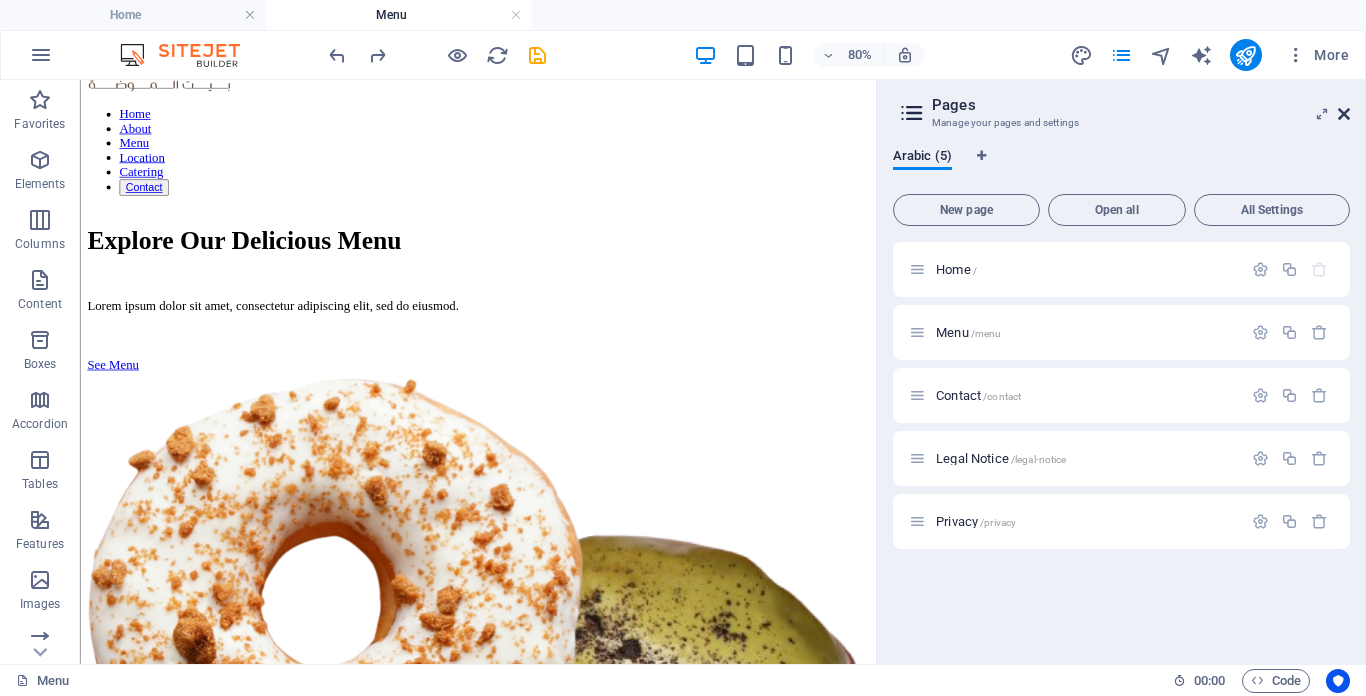 click at bounding box center (1344, 114) 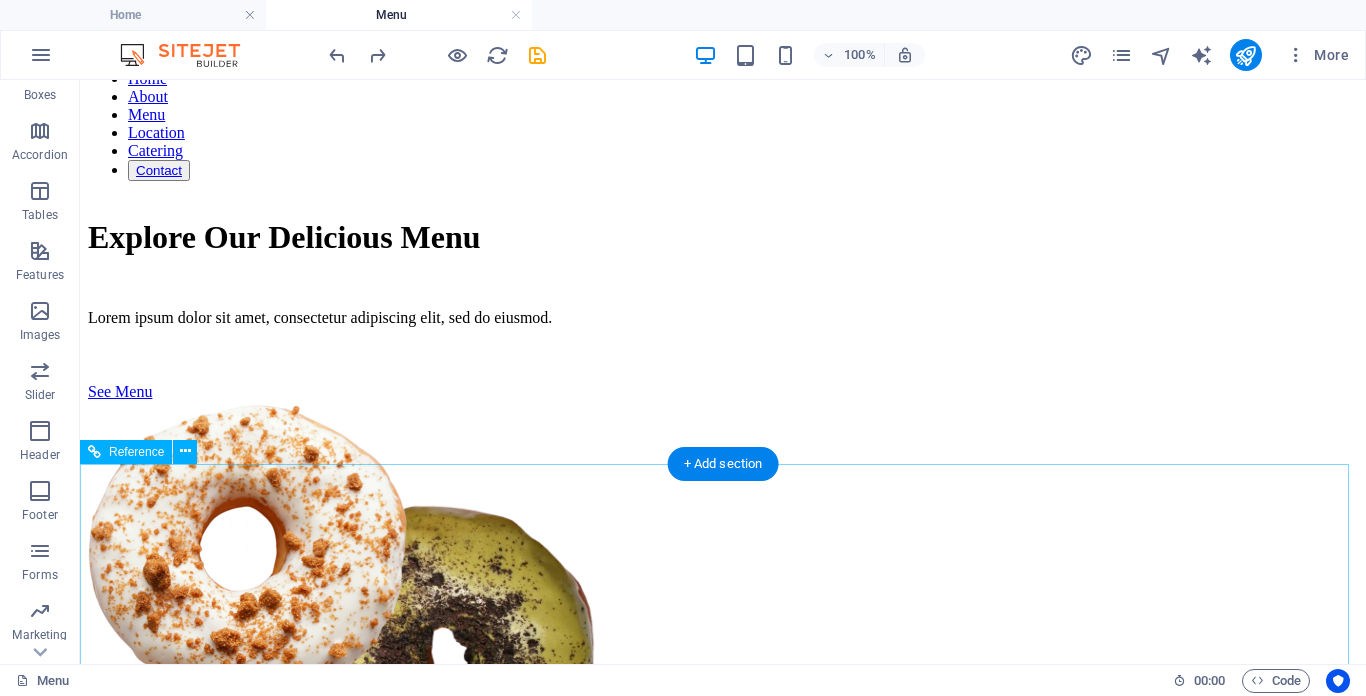 scroll, scrollTop: 300, scrollLeft: 0, axis: vertical 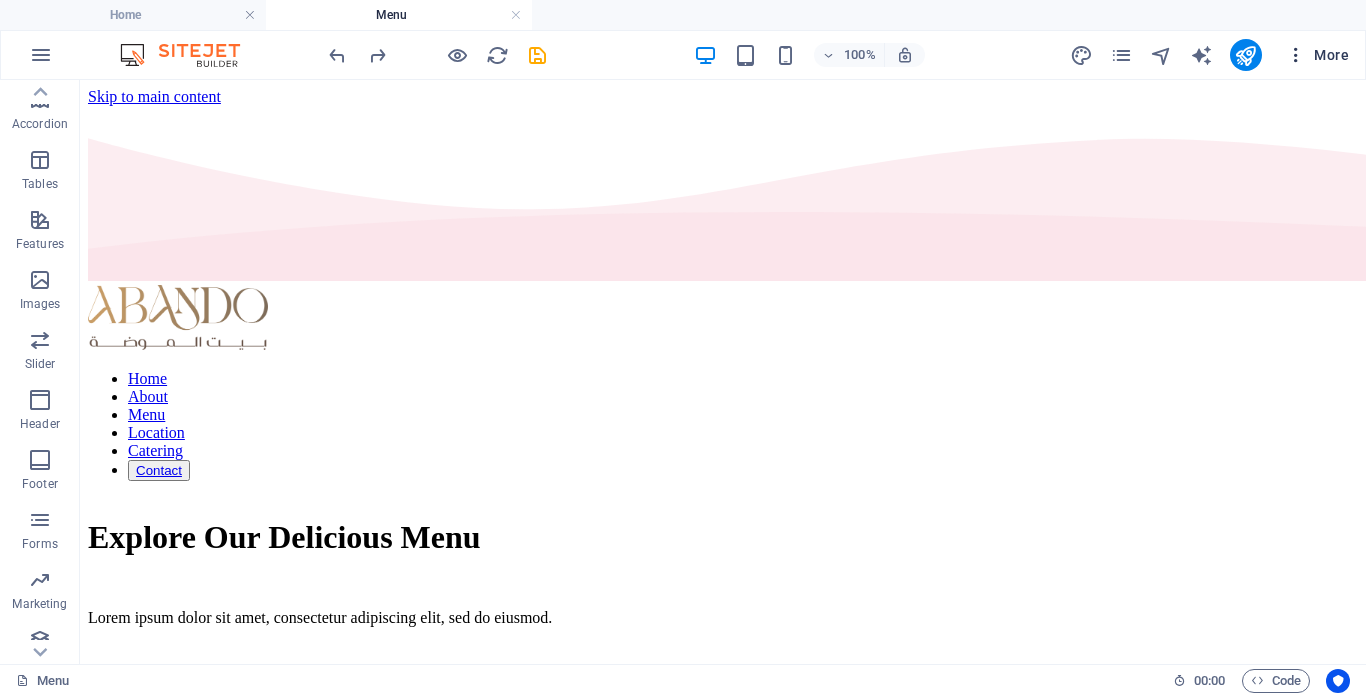 click on "More" at bounding box center [1317, 55] 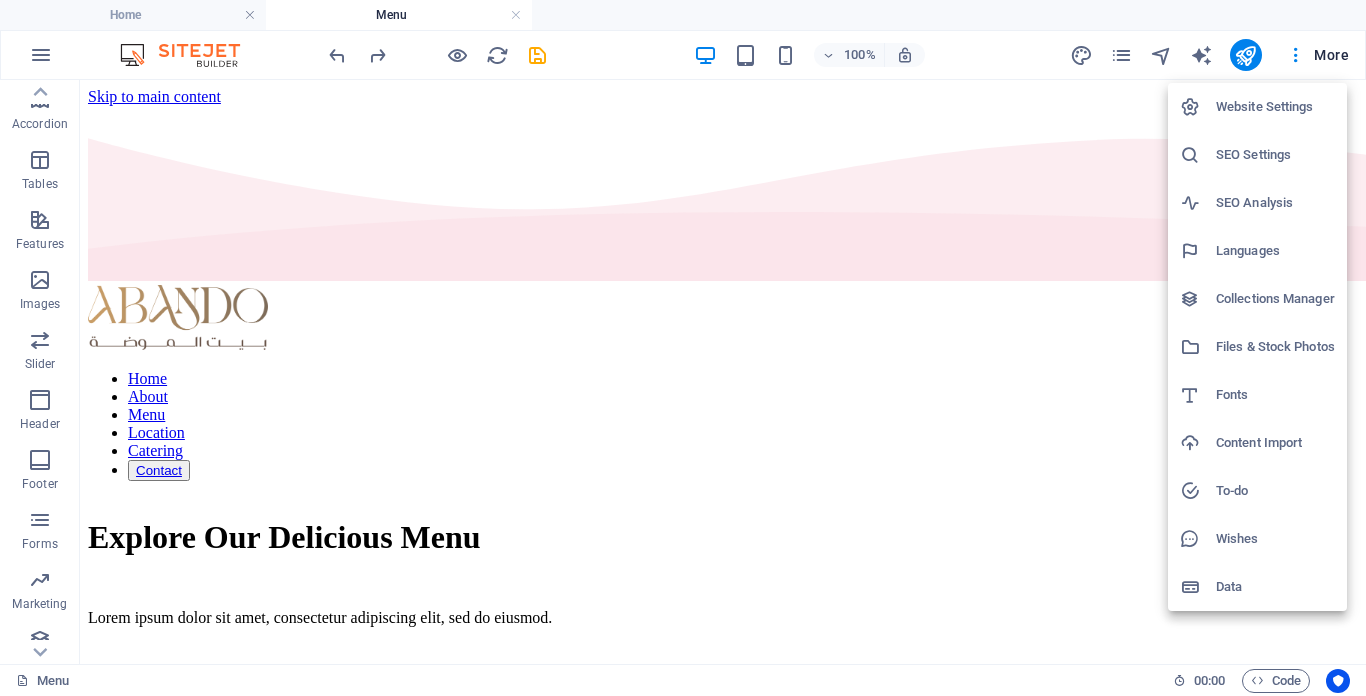 click at bounding box center (683, 348) 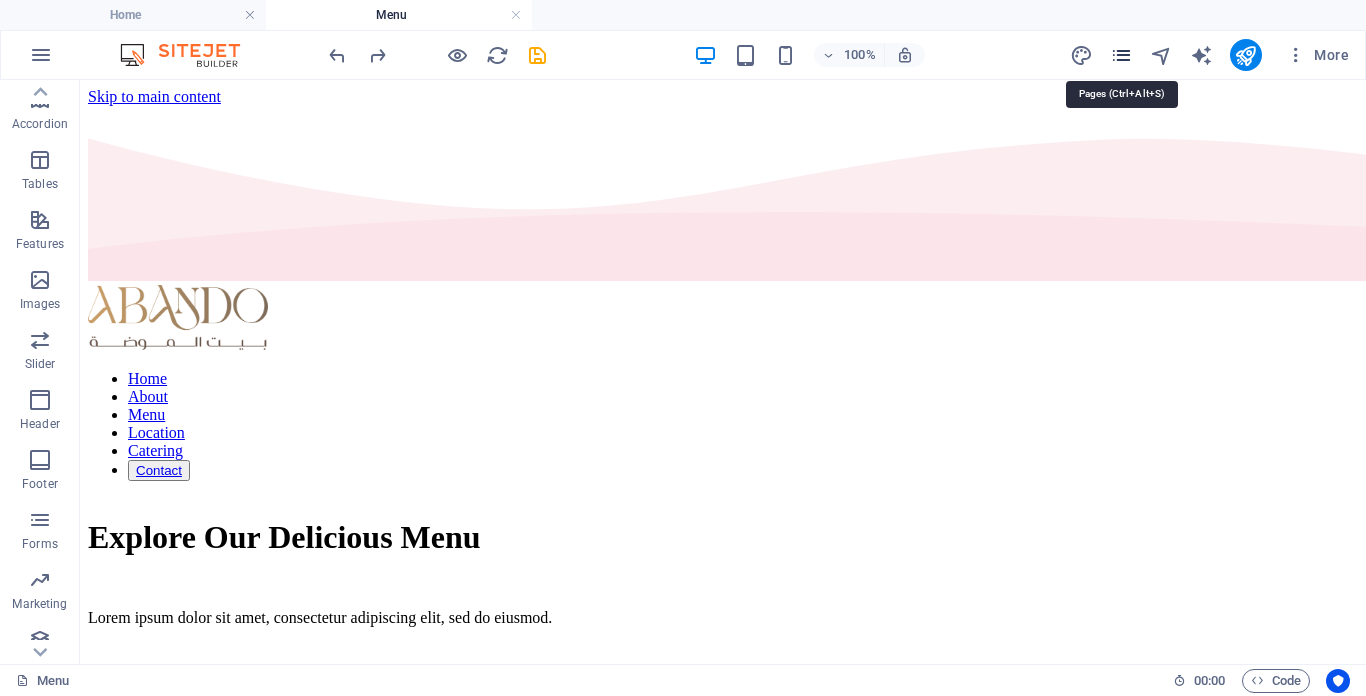 click at bounding box center (1121, 55) 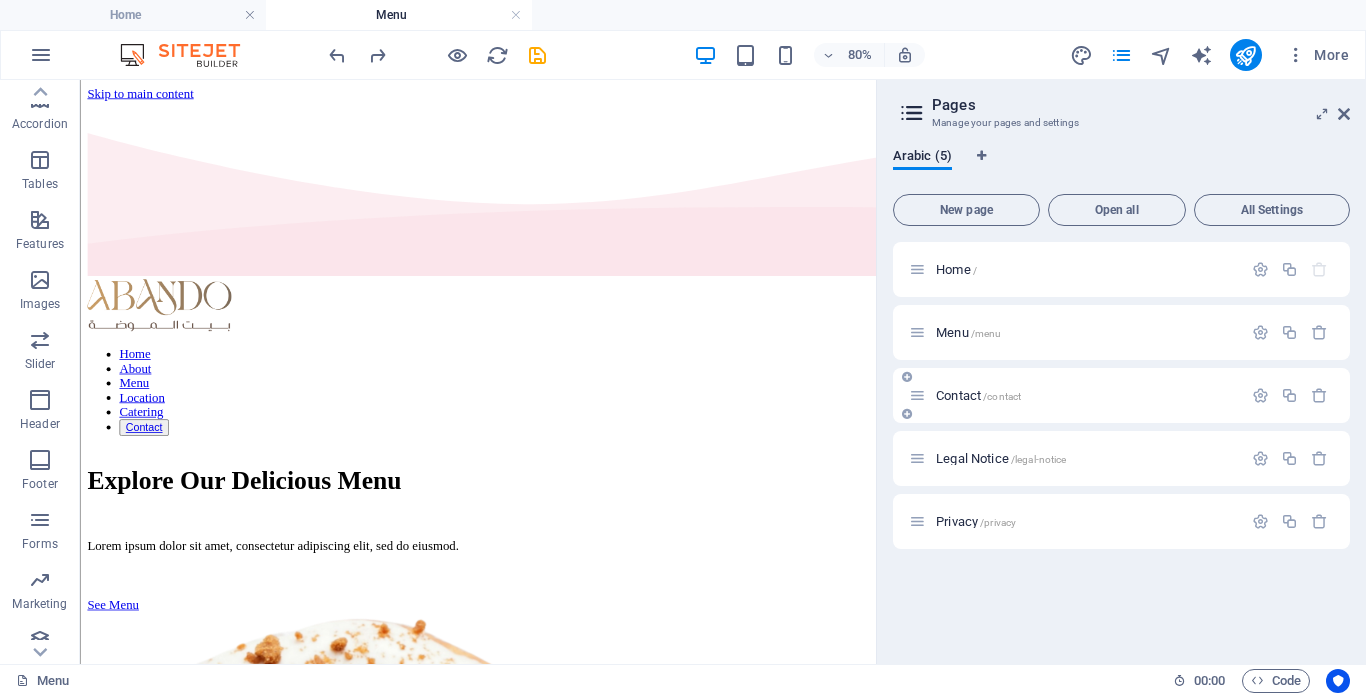 click on "Contact /contact" at bounding box center [978, 395] 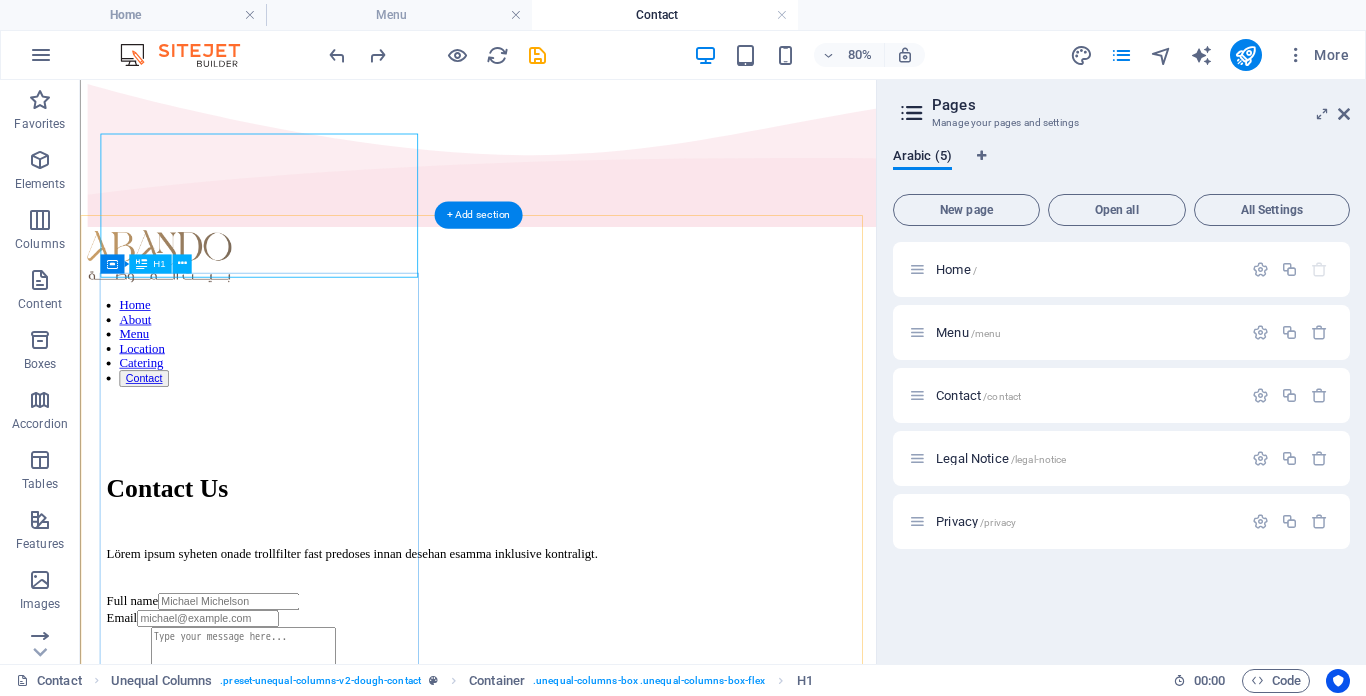 scroll, scrollTop: 0, scrollLeft: 0, axis: both 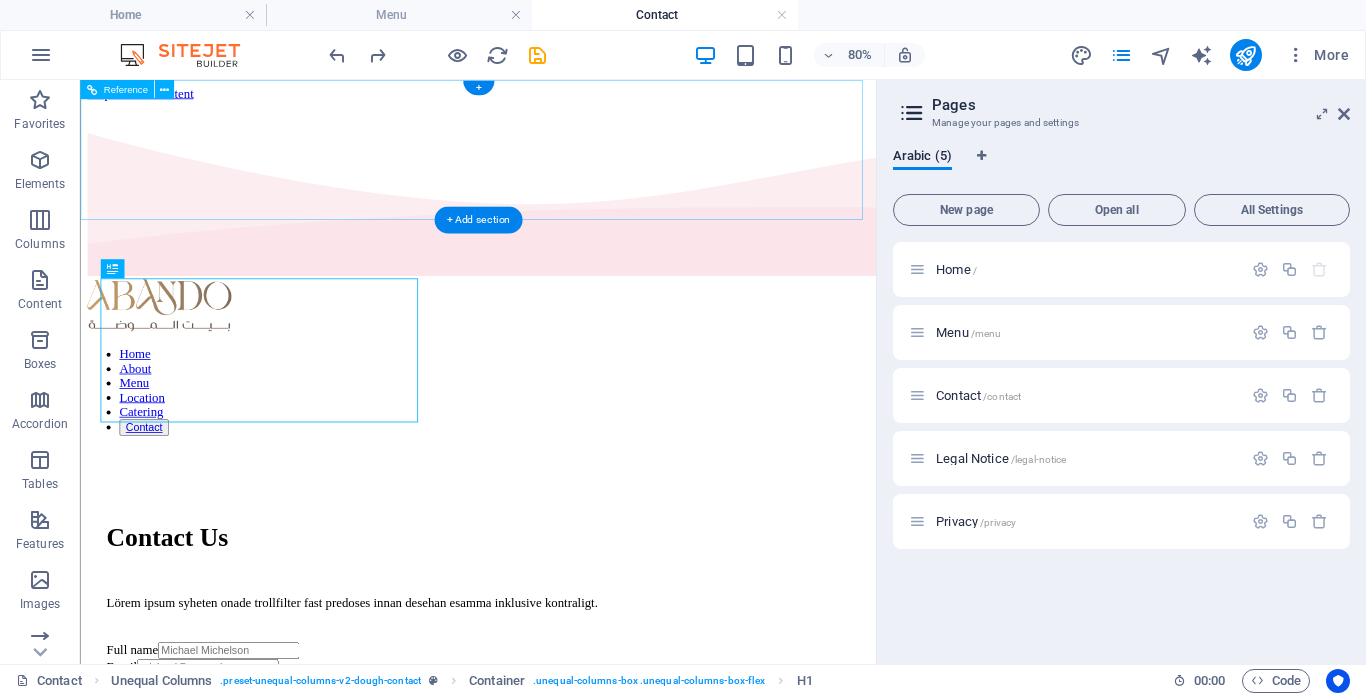 click on "Home About Menu Location Catering Contact" at bounding box center (577, 469) 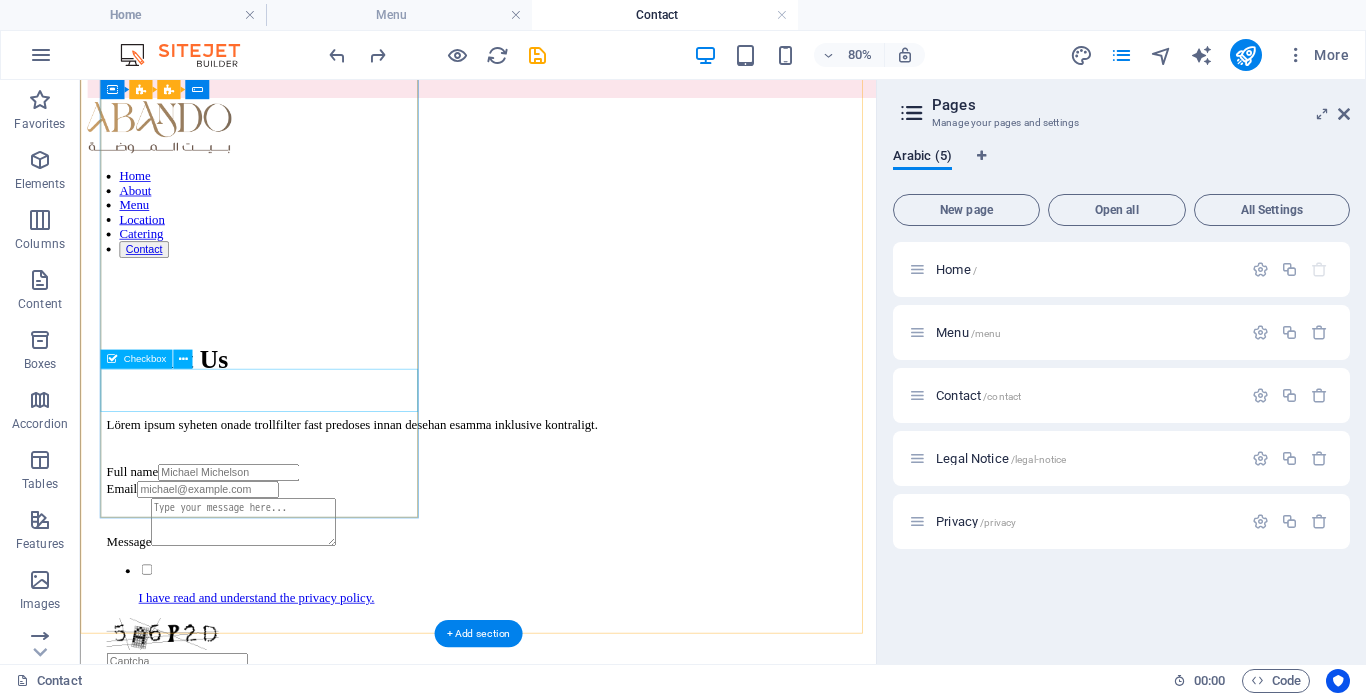 scroll, scrollTop: 185, scrollLeft: 0, axis: vertical 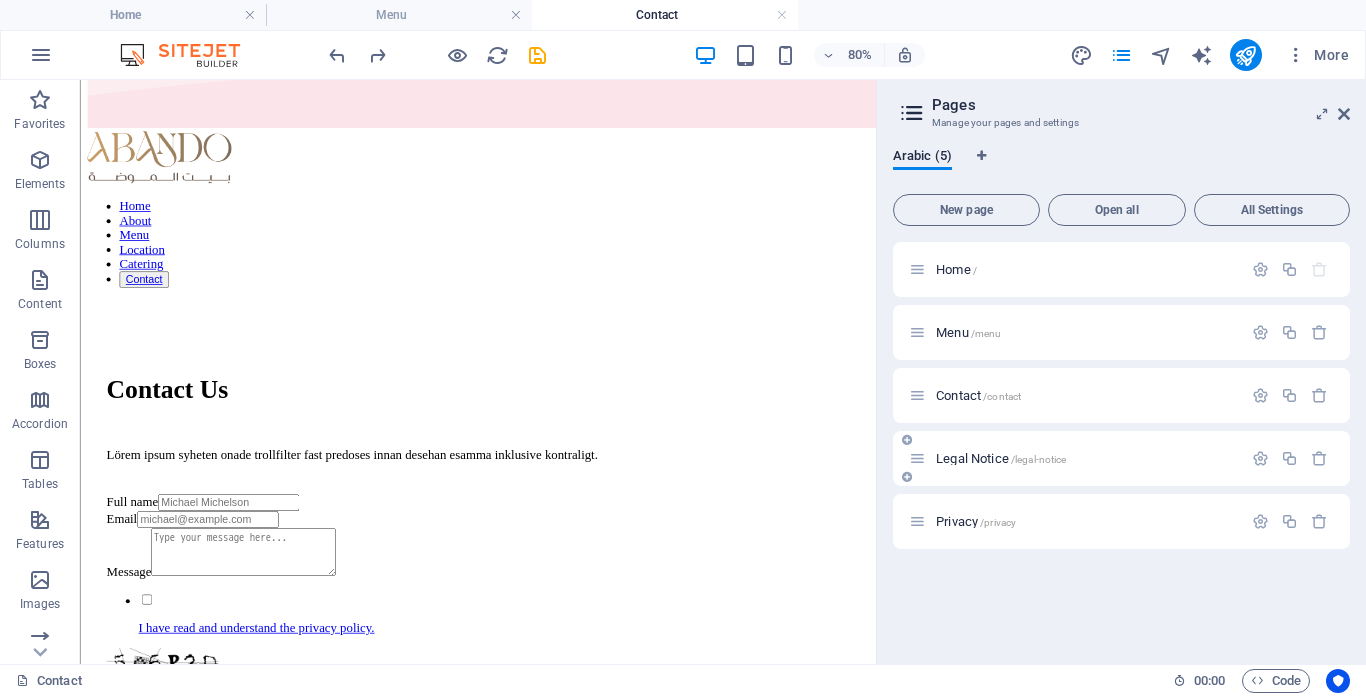 click on "Legal Notice /legal-notice" at bounding box center (1001, 458) 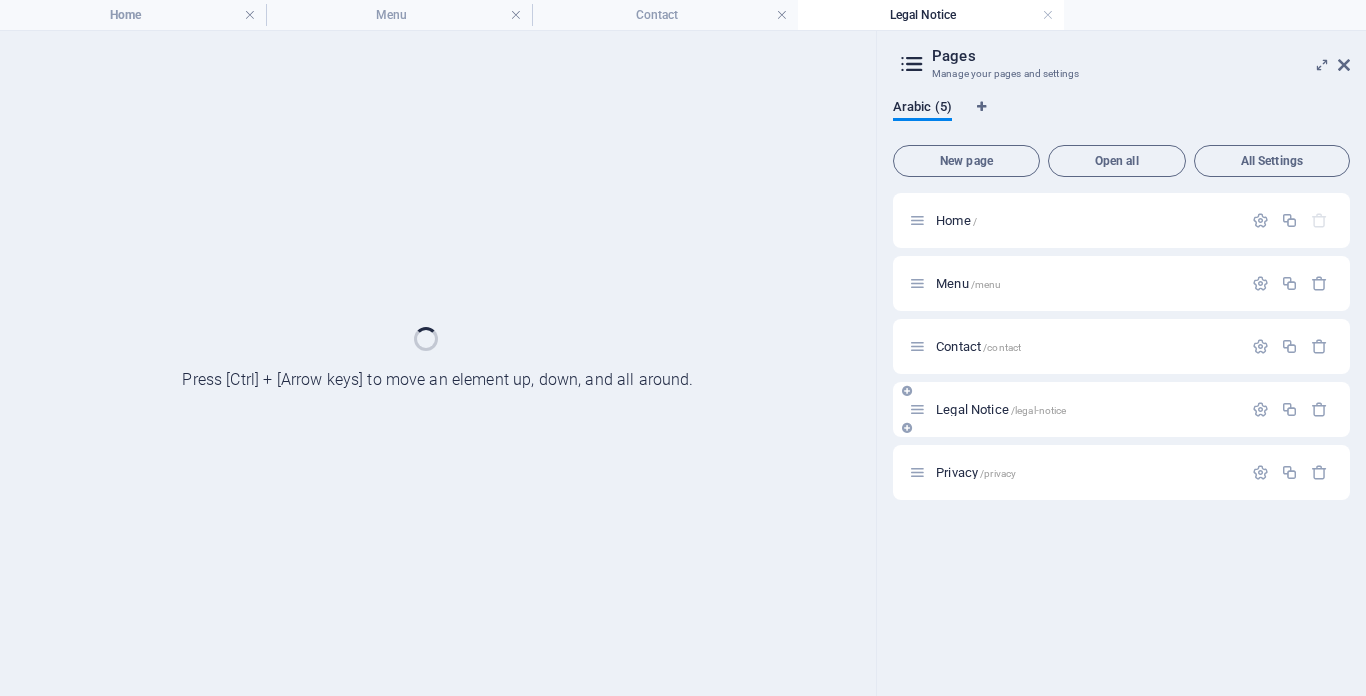 scroll, scrollTop: 0, scrollLeft: 0, axis: both 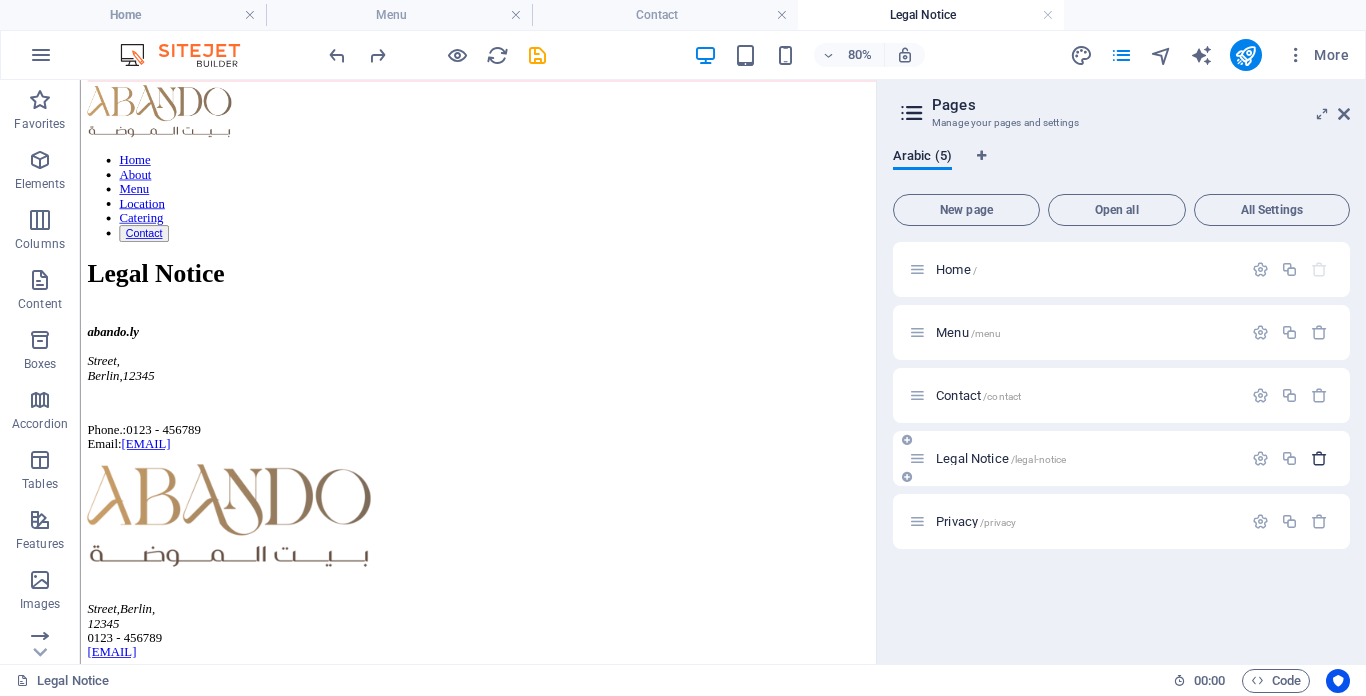click at bounding box center (1319, 458) 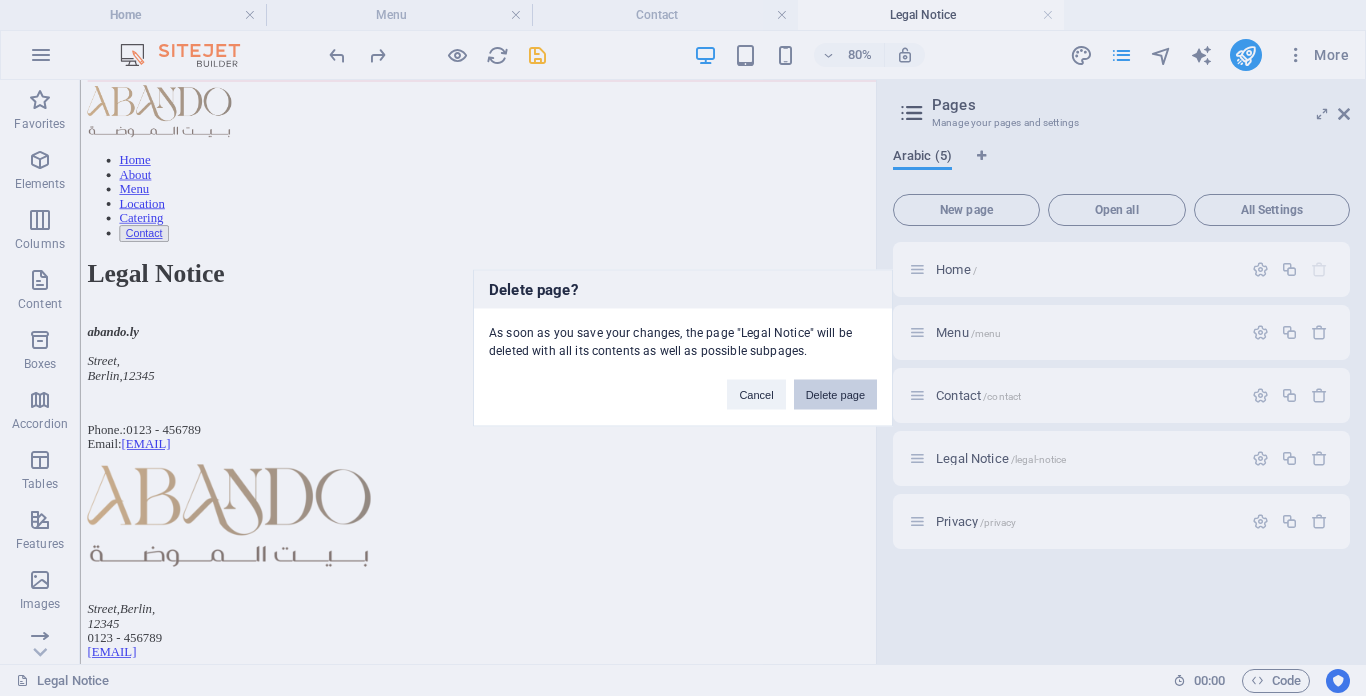 drag, startPoint x: 809, startPoint y: 400, endPoint x: 320, endPoint y: 312, distance: 496.8551 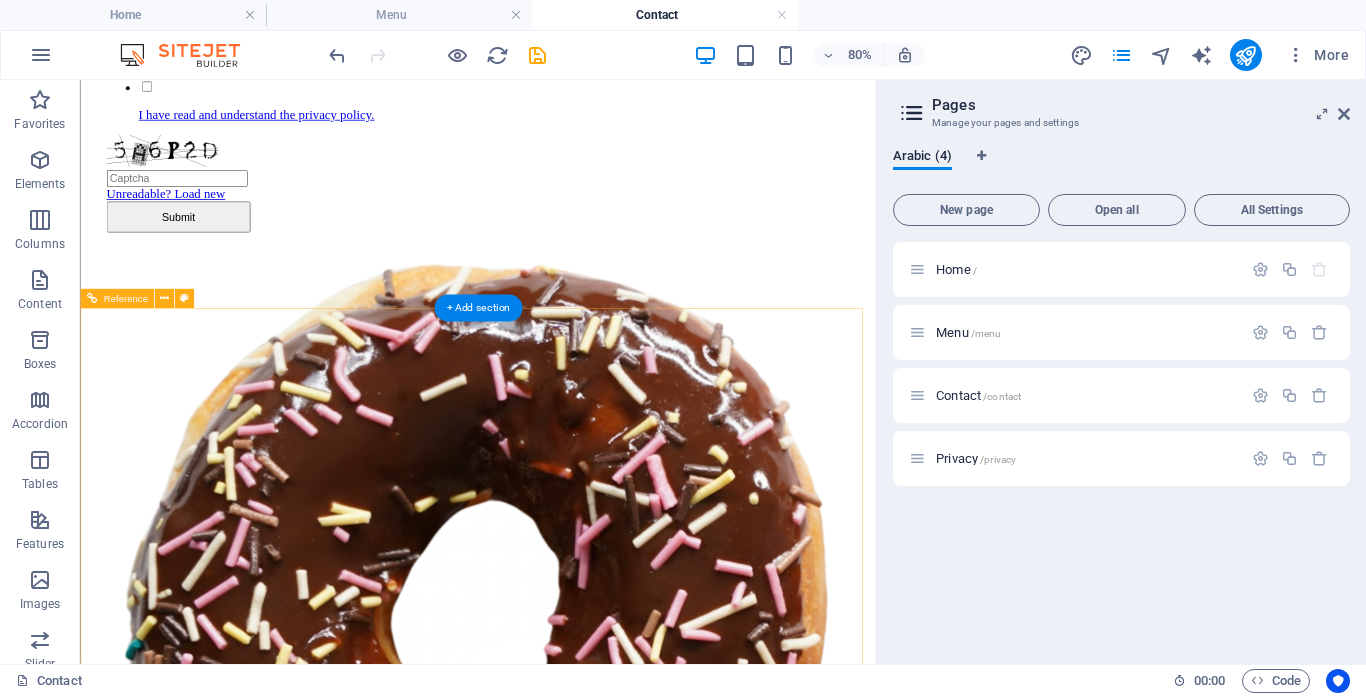 scroll, scrollTop: 885, scrollLeft: 0, axis: vertical 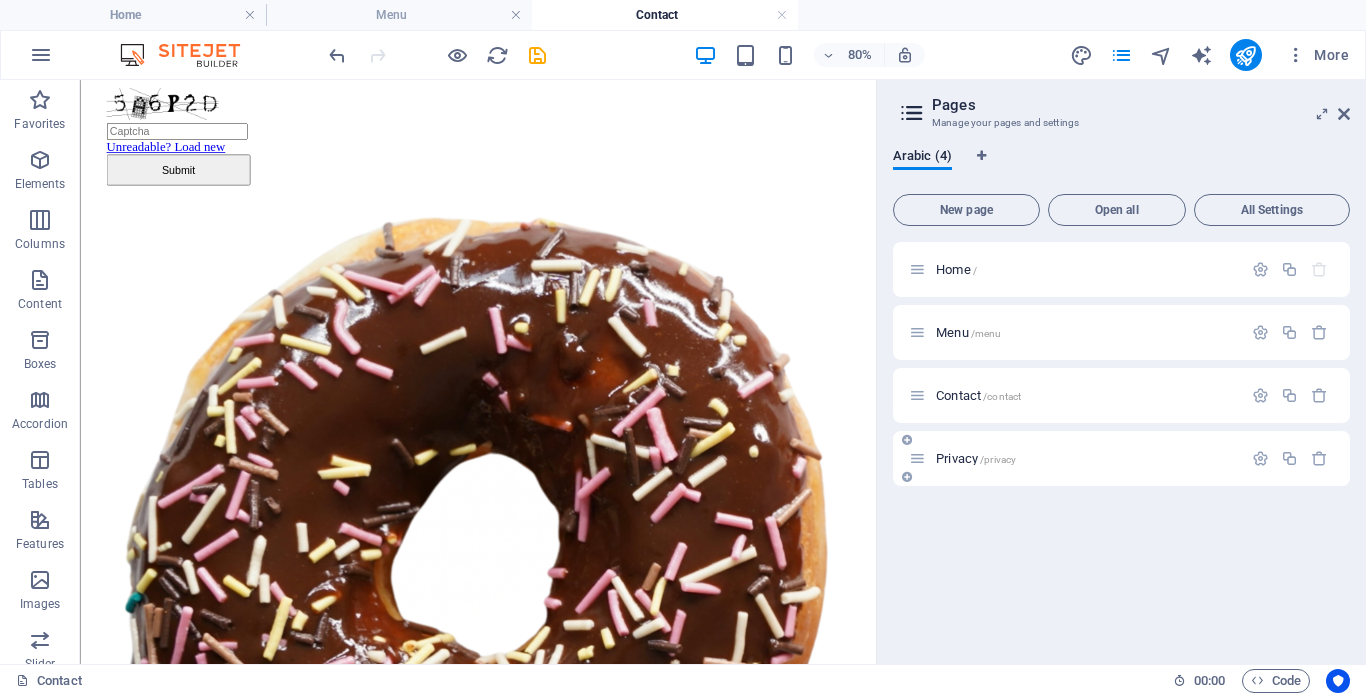 click on "Privacy /privacy" at bounding box center (976, 458) 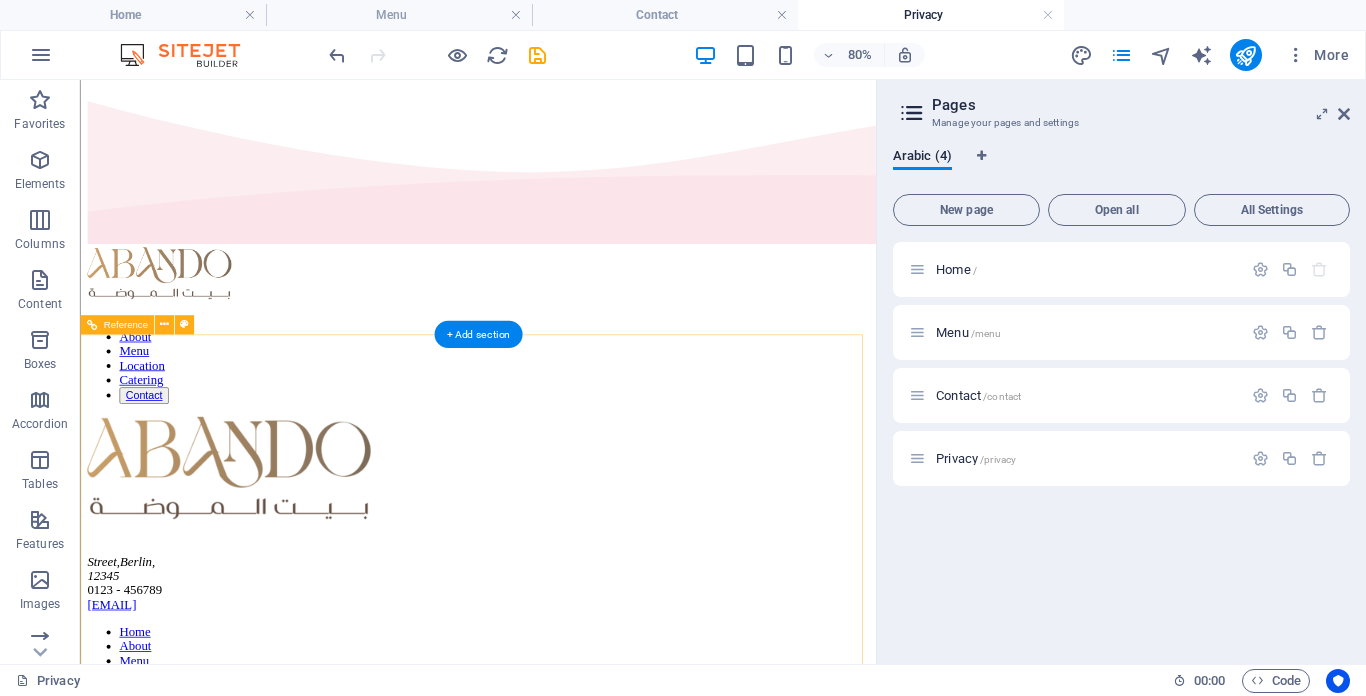 scroll, scrollTop: 115, scrollLeft: 0, axis: vertical 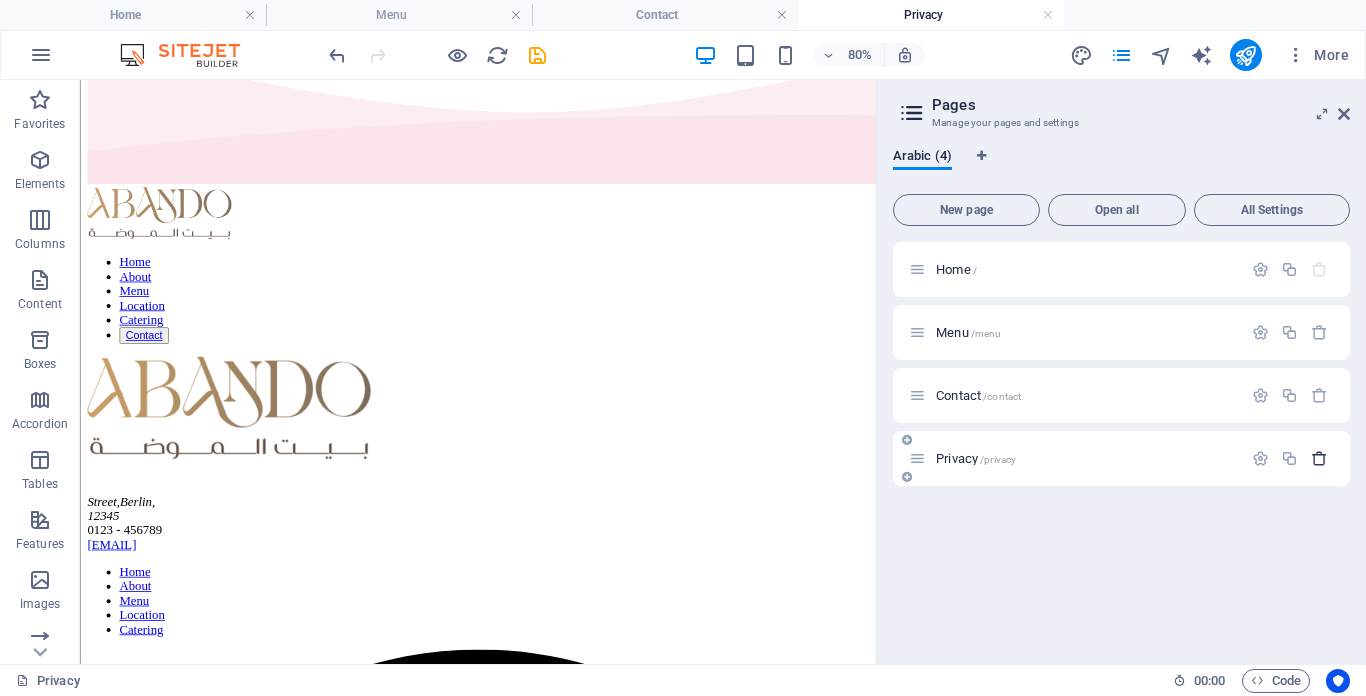 click at bounding box center [1319, 458] 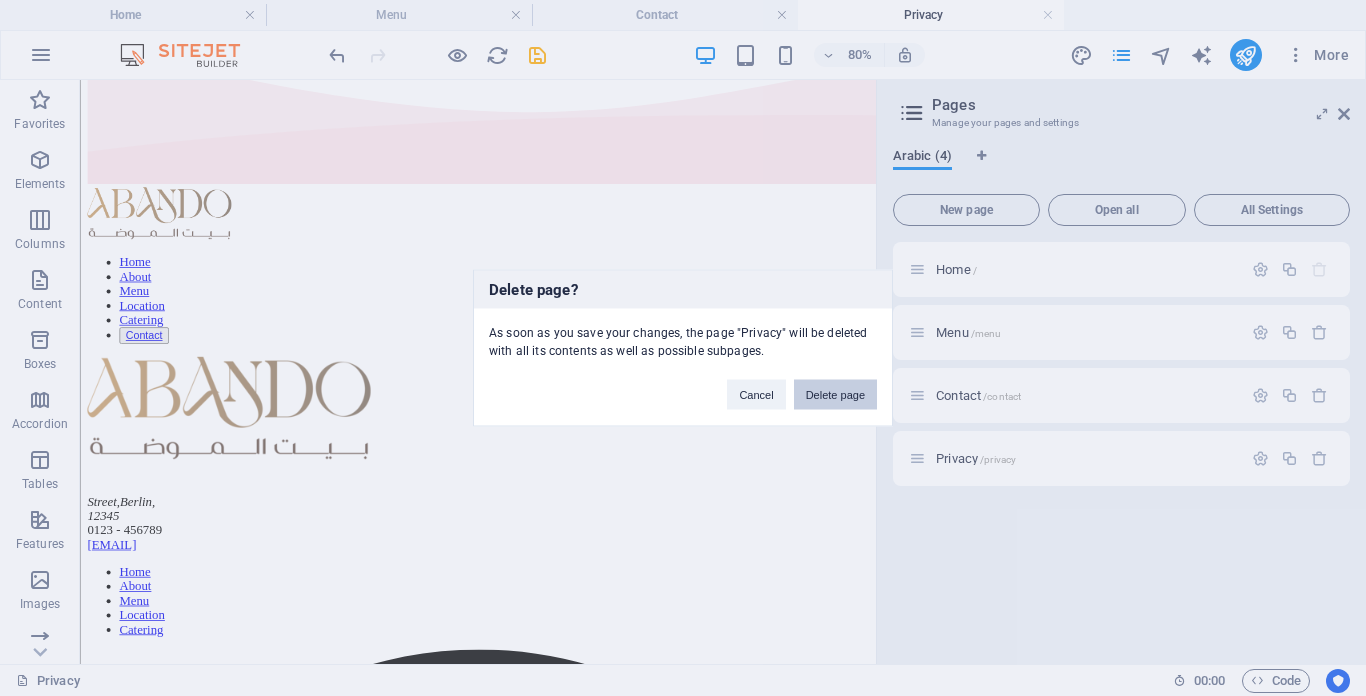drag, startPoint x: 825, startPoint y: 395, endPoint x: 449, endPoint y: 174, distance: 436.13873 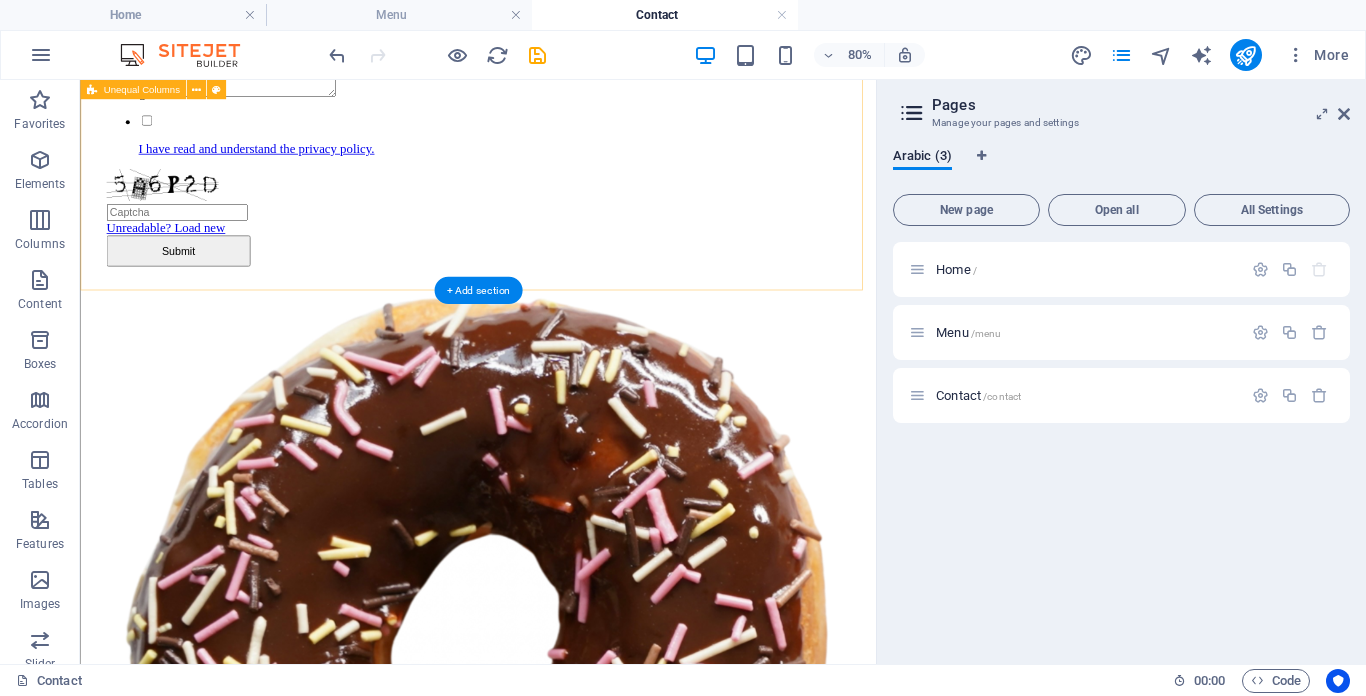 scroll, scrollTop: 820, scrollLeft: 0, axis: vertical 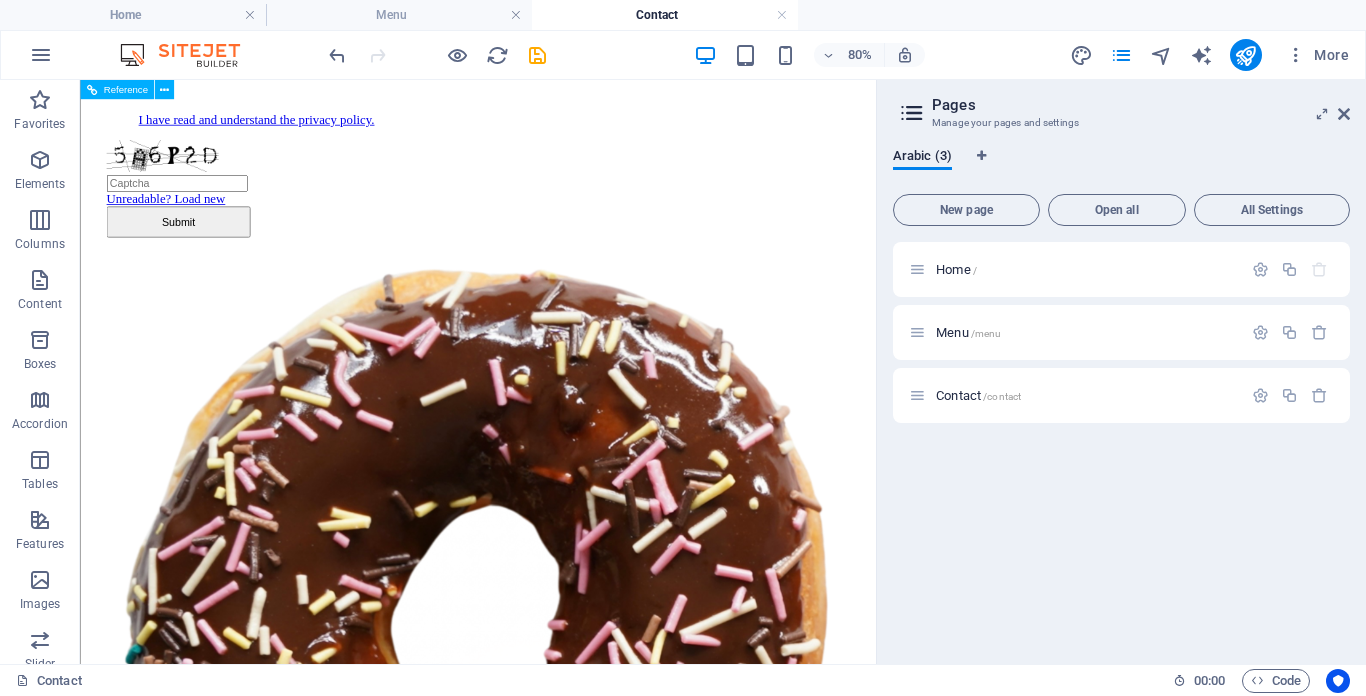 click on "Home About Menu Location Catering Contact" at bounding box center (577, -351) 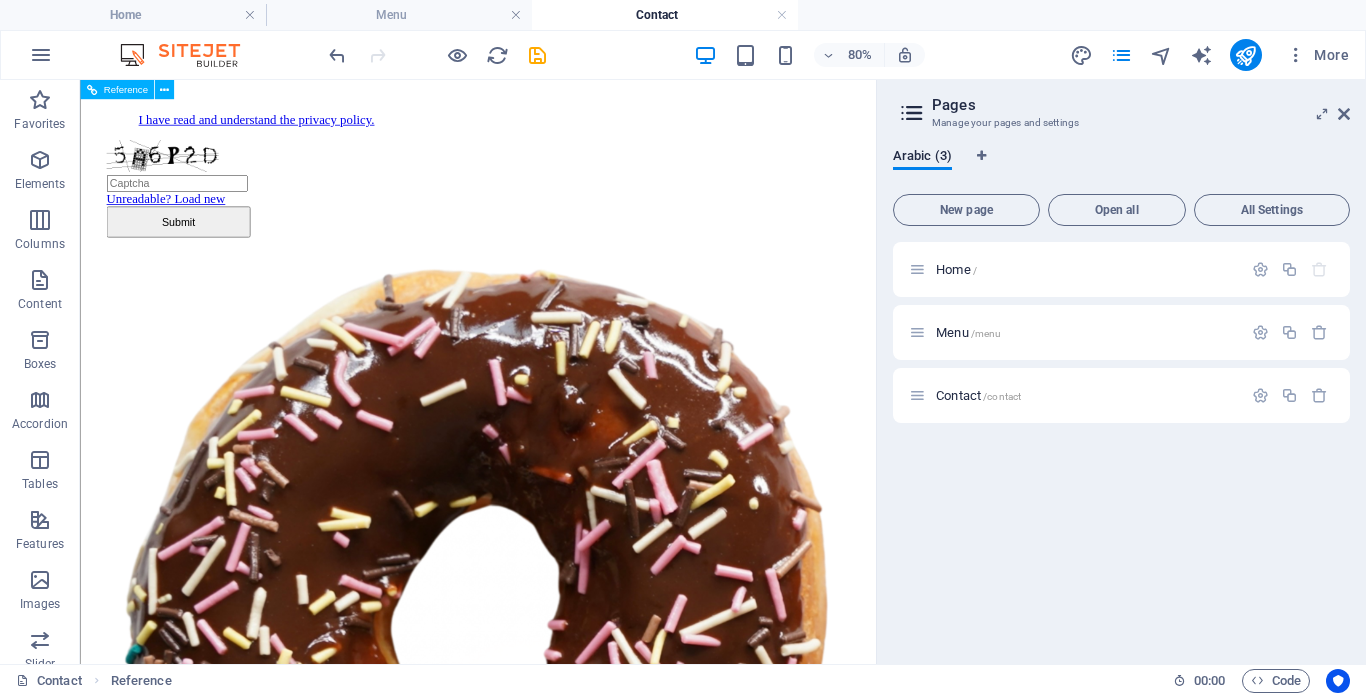 click on "Home About Menu Location Catering Contact" at bounding box center [577, -351] 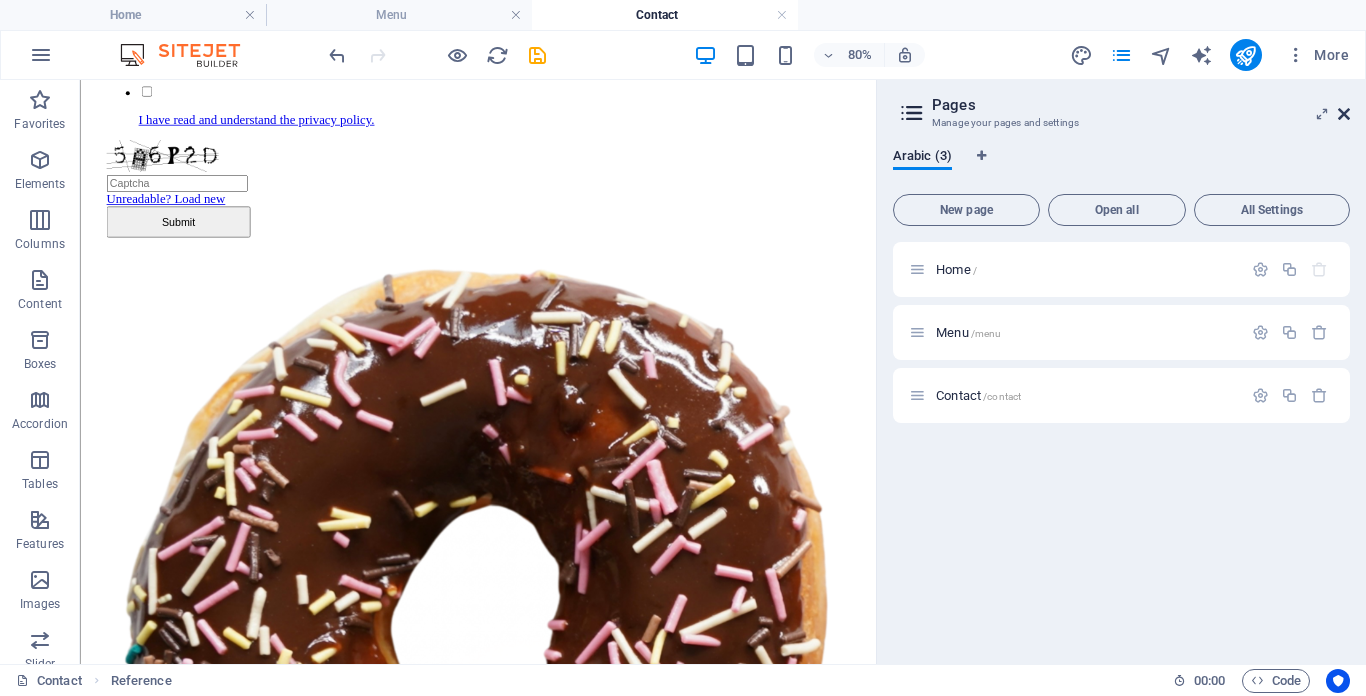 click at bounding box center [1344, 114] 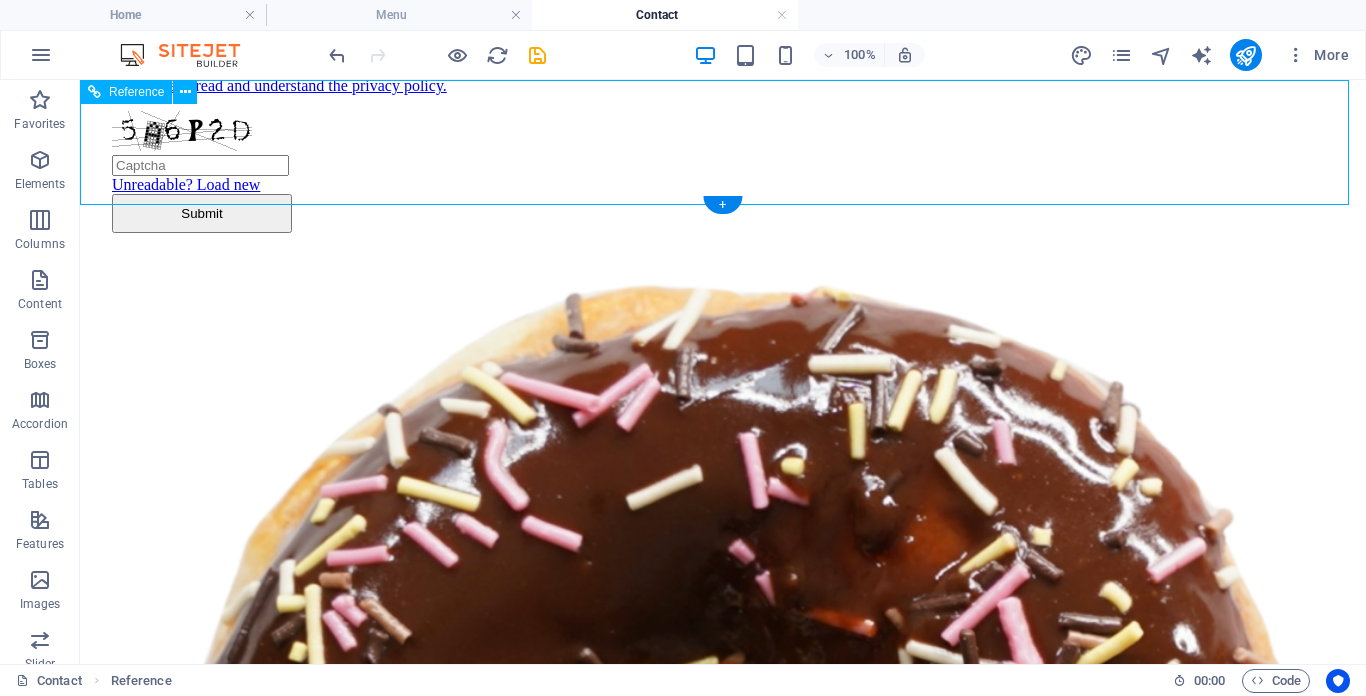 scroll, scrollTop: 0, scrollLeft: 0, axis: both 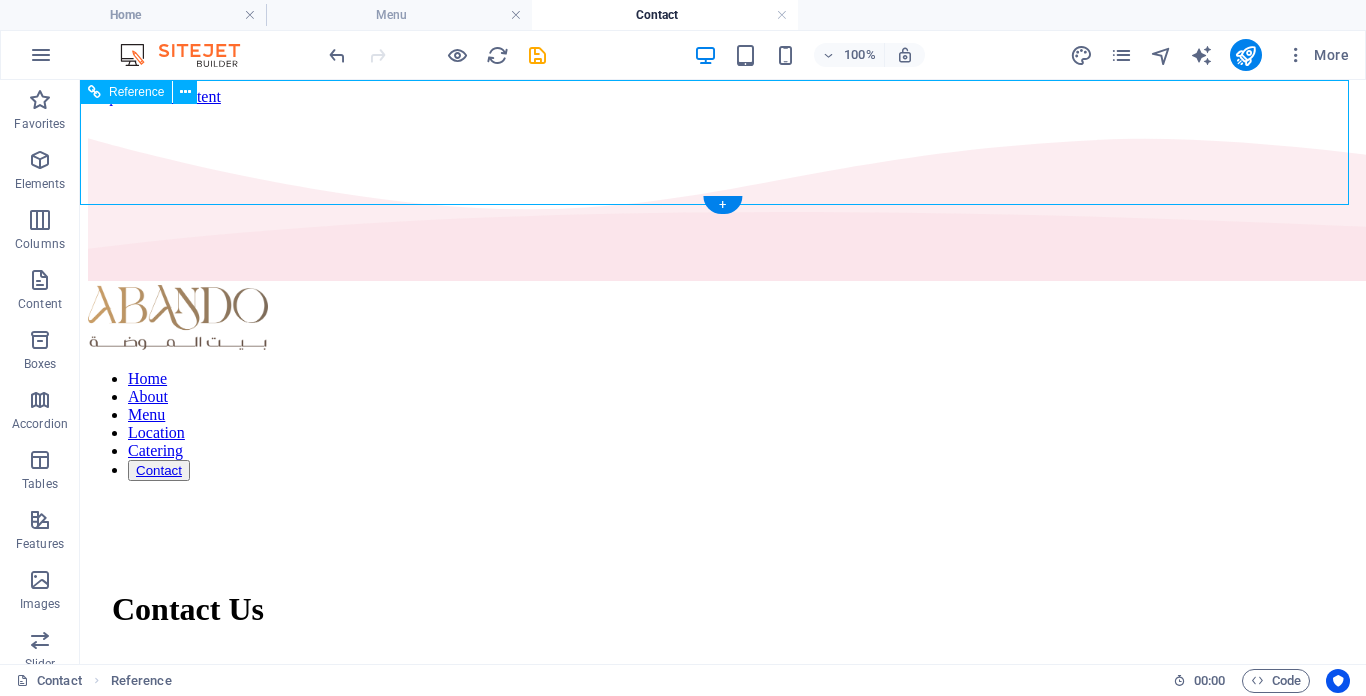 click on "Home About Menu Location Catering Contact" at bounding box center (723, 425) 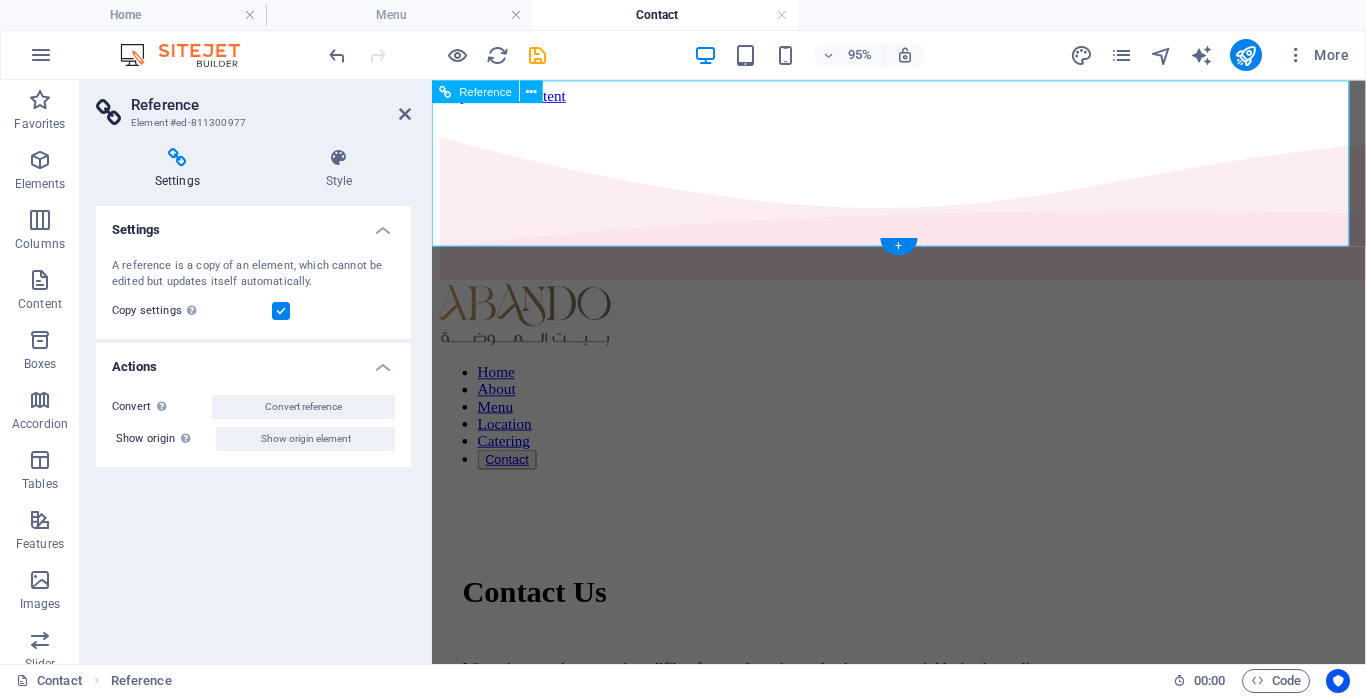 click on "Home About Menu Location Catering Contact" at bounding box center [923, 434] 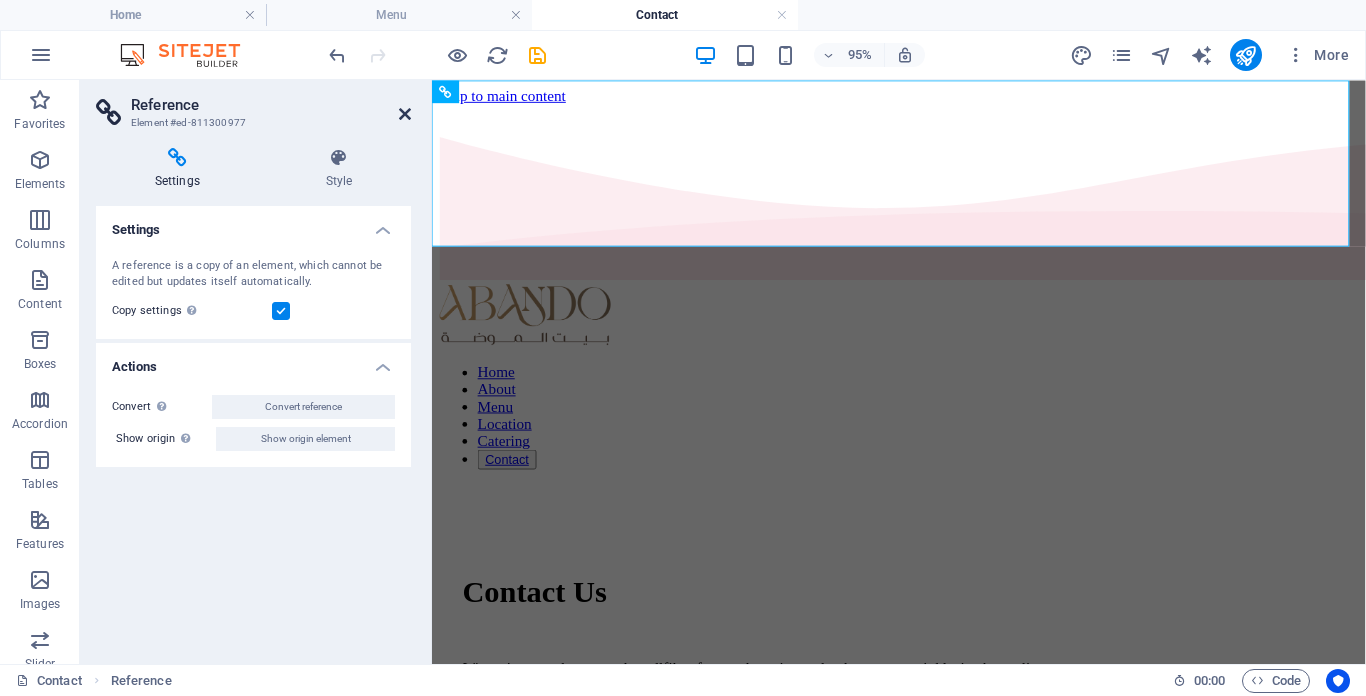 click at bounding box center [405, 114] 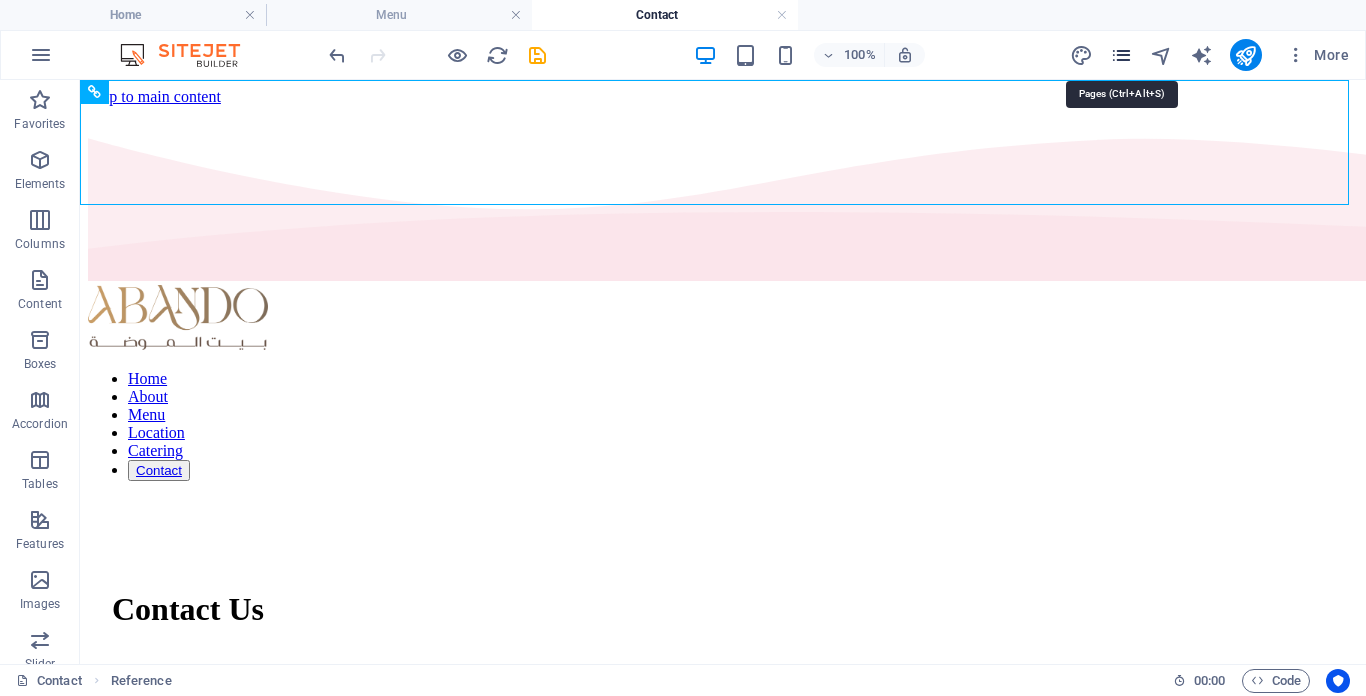 click at bounding box center (1121, 55) 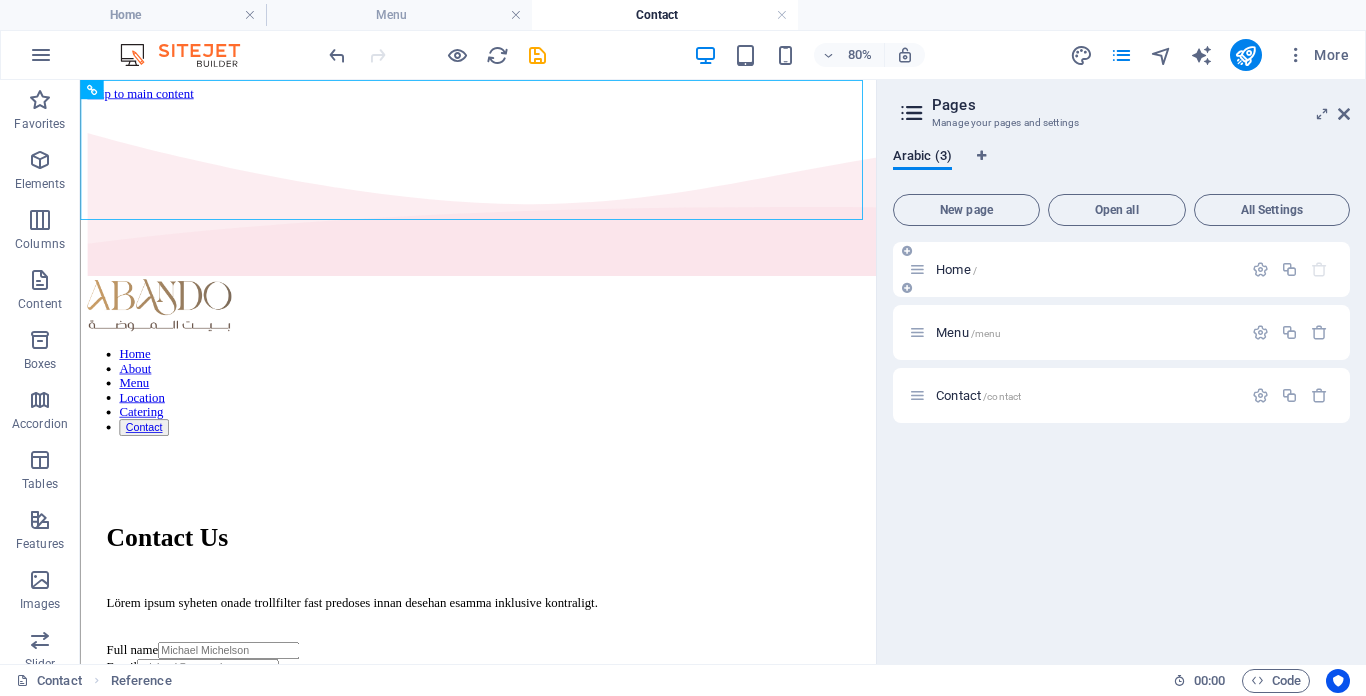click on "Home /" at bounding box center [956, 269] 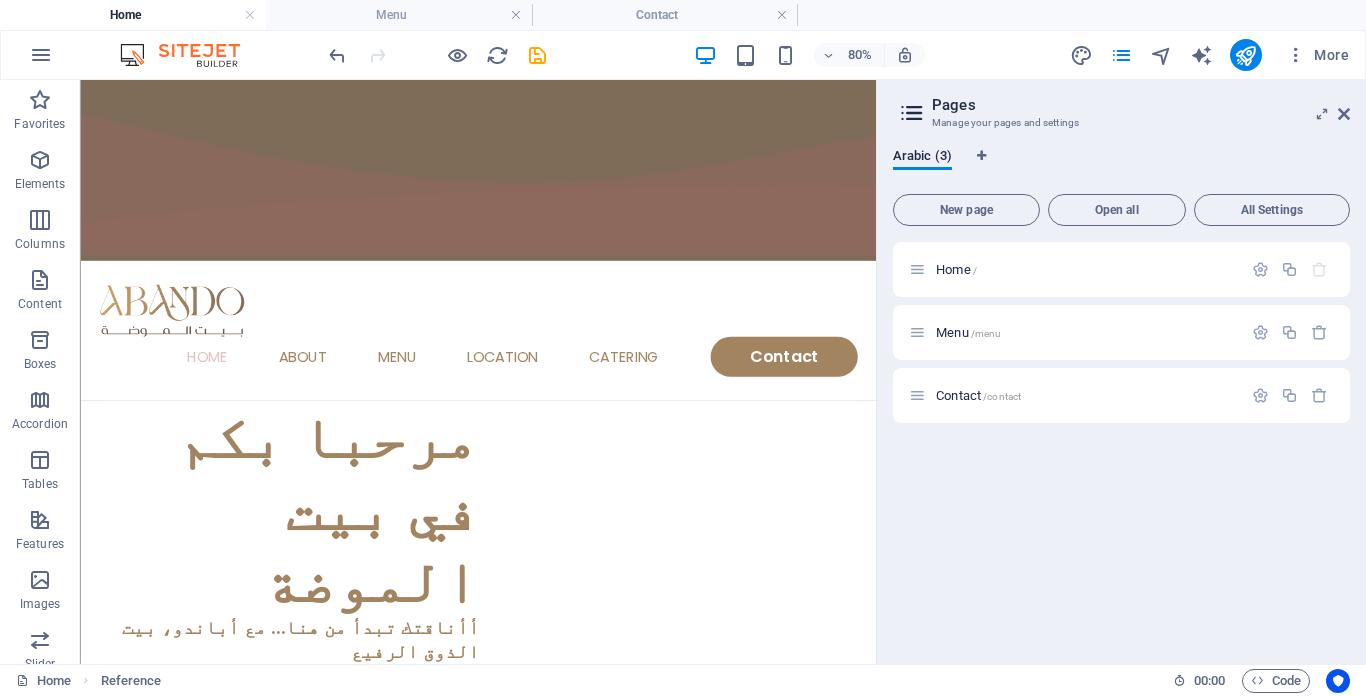 scroll, scrollTop: 814, scrollLeft: 0, axis: vertical 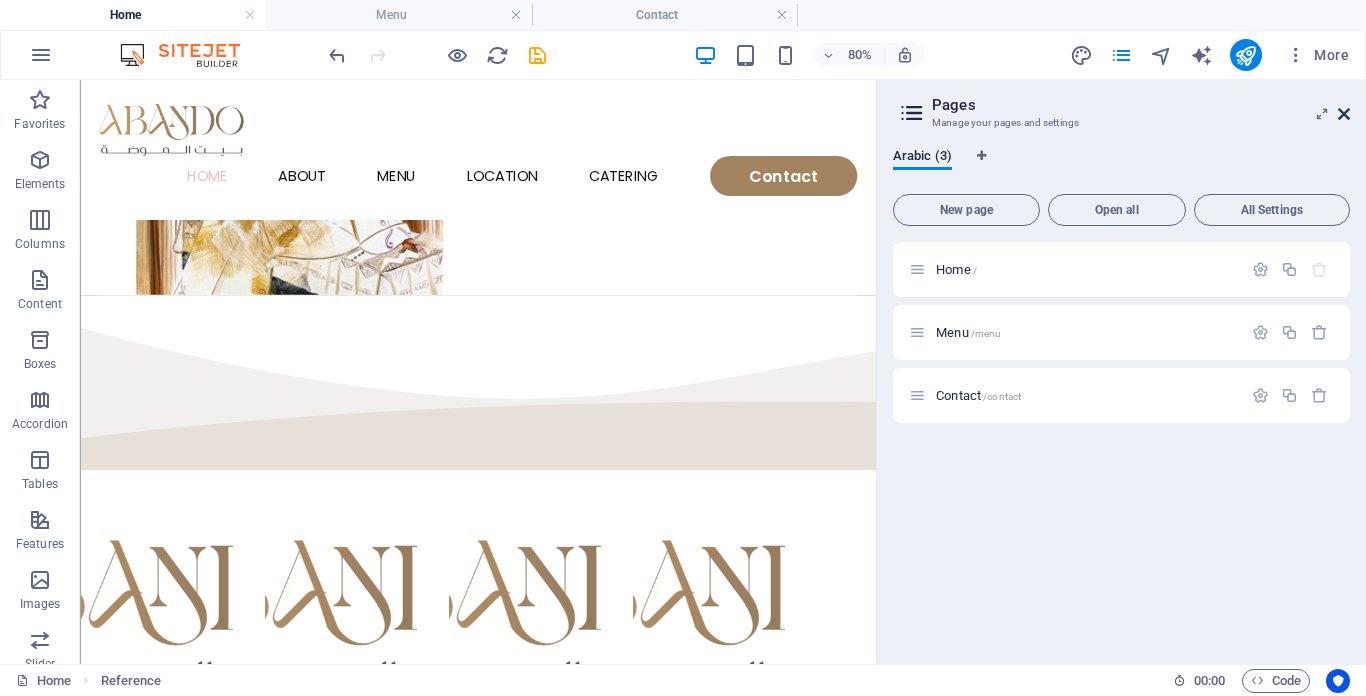 click at bounding box center [1344, 114] 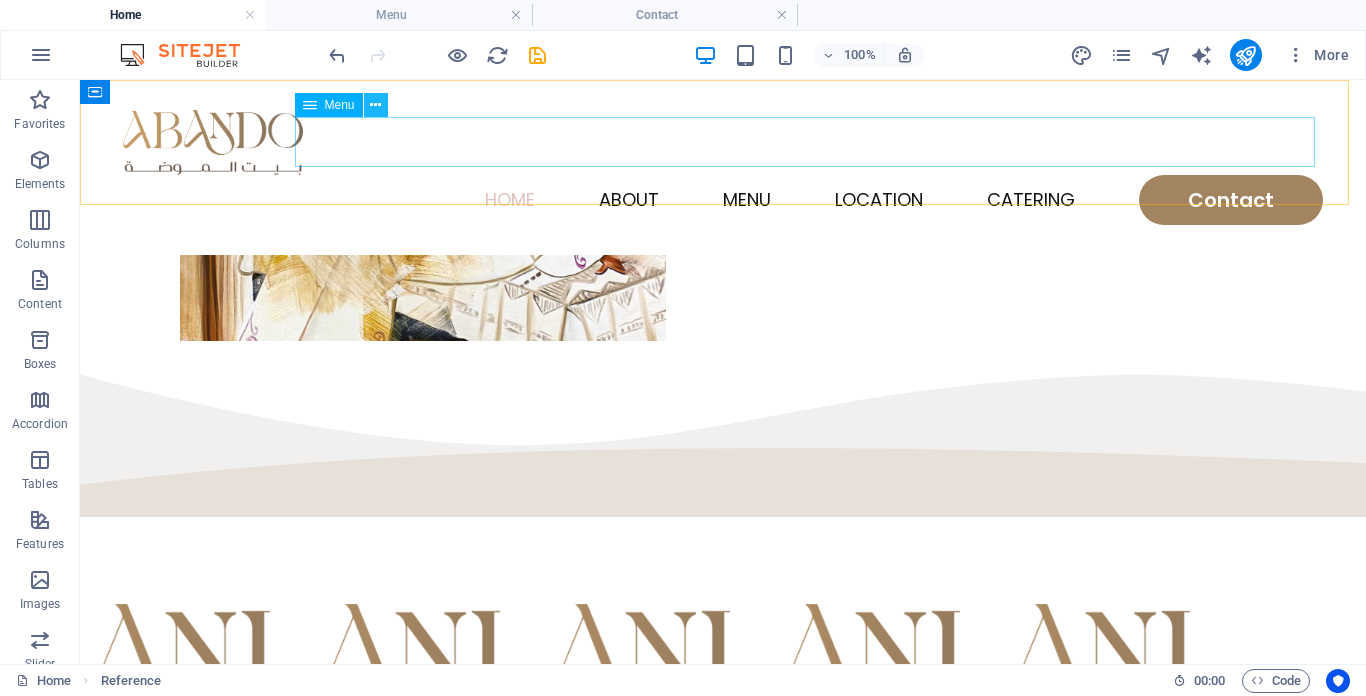 click at bounding box center [375, 105] 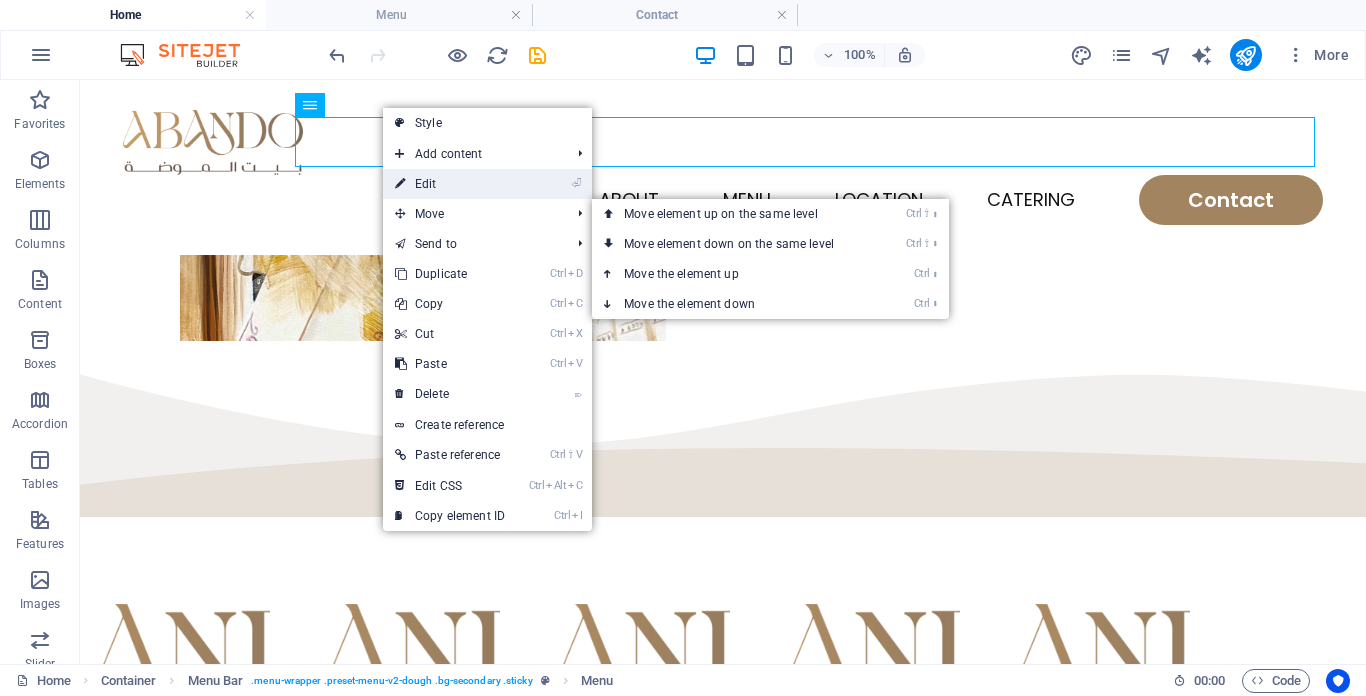 click on "⏎  Edit" at bounding box center [450, 184] 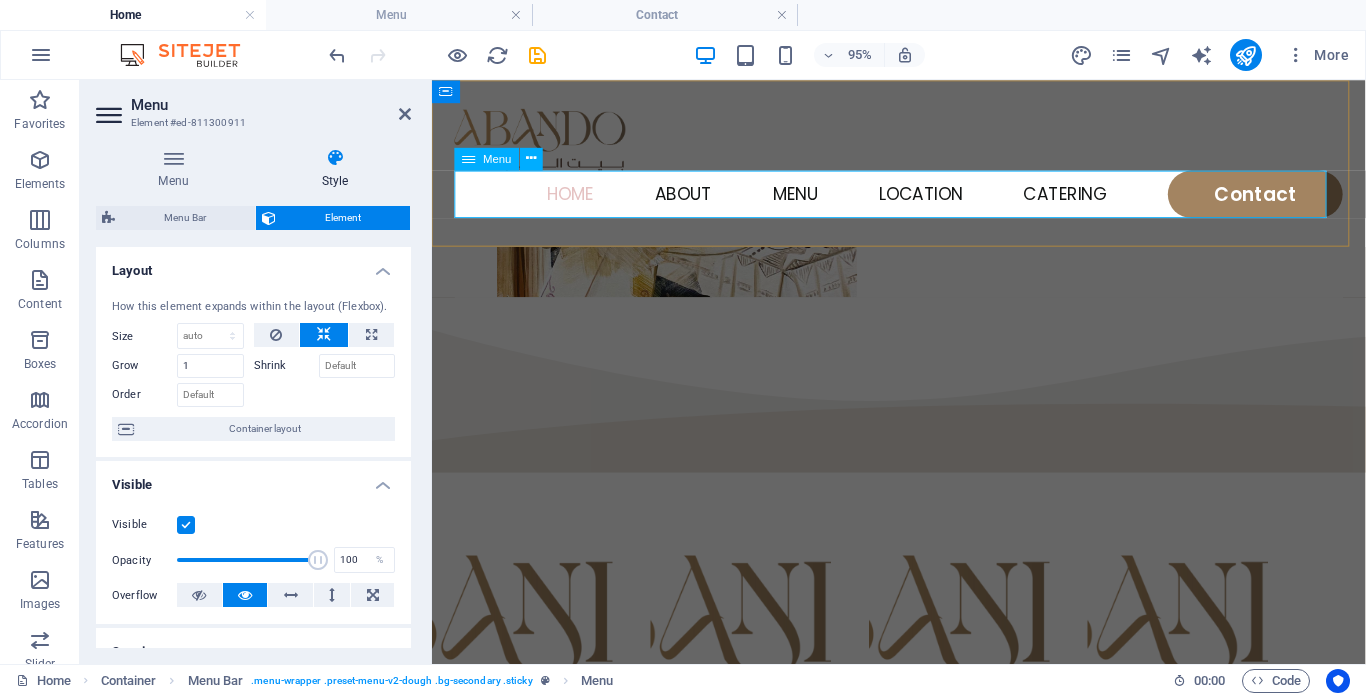 click on "Home About Menu Location Catering Contact" at bounding box center (923, 200) 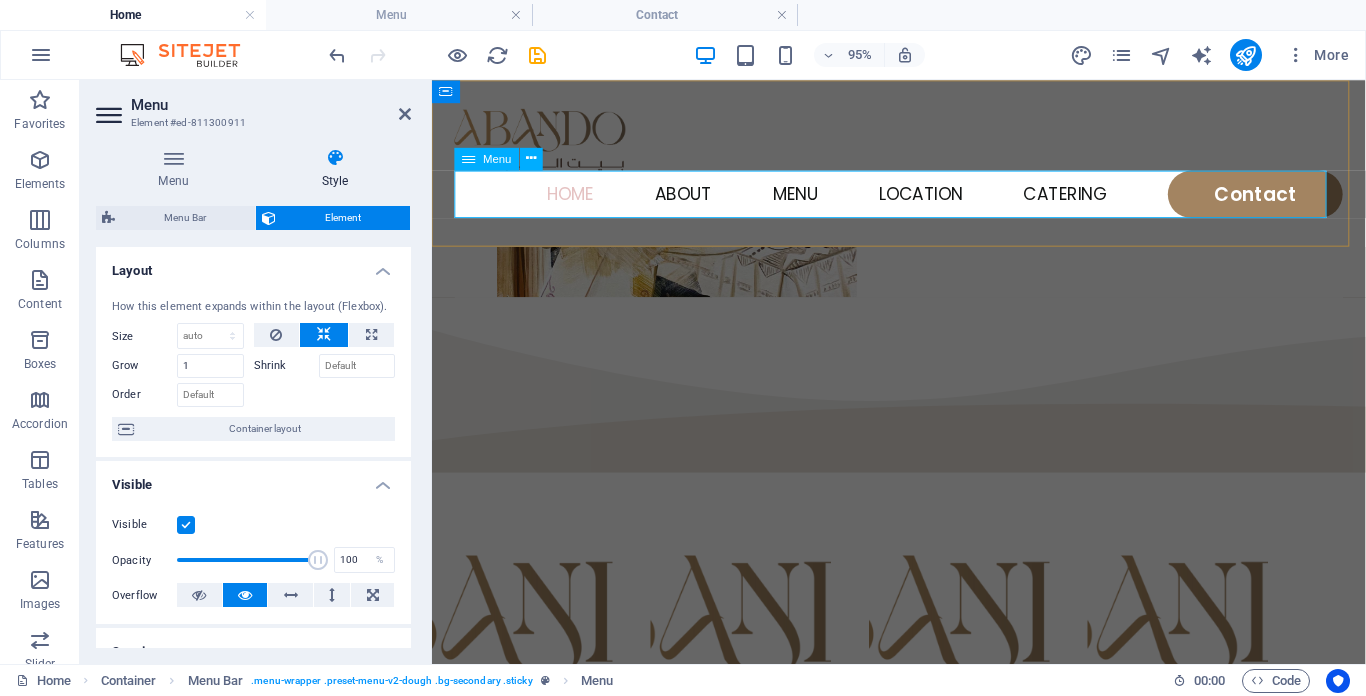 click on "Home About Menu Location Catering Contact" at bounding box center (923, 200) 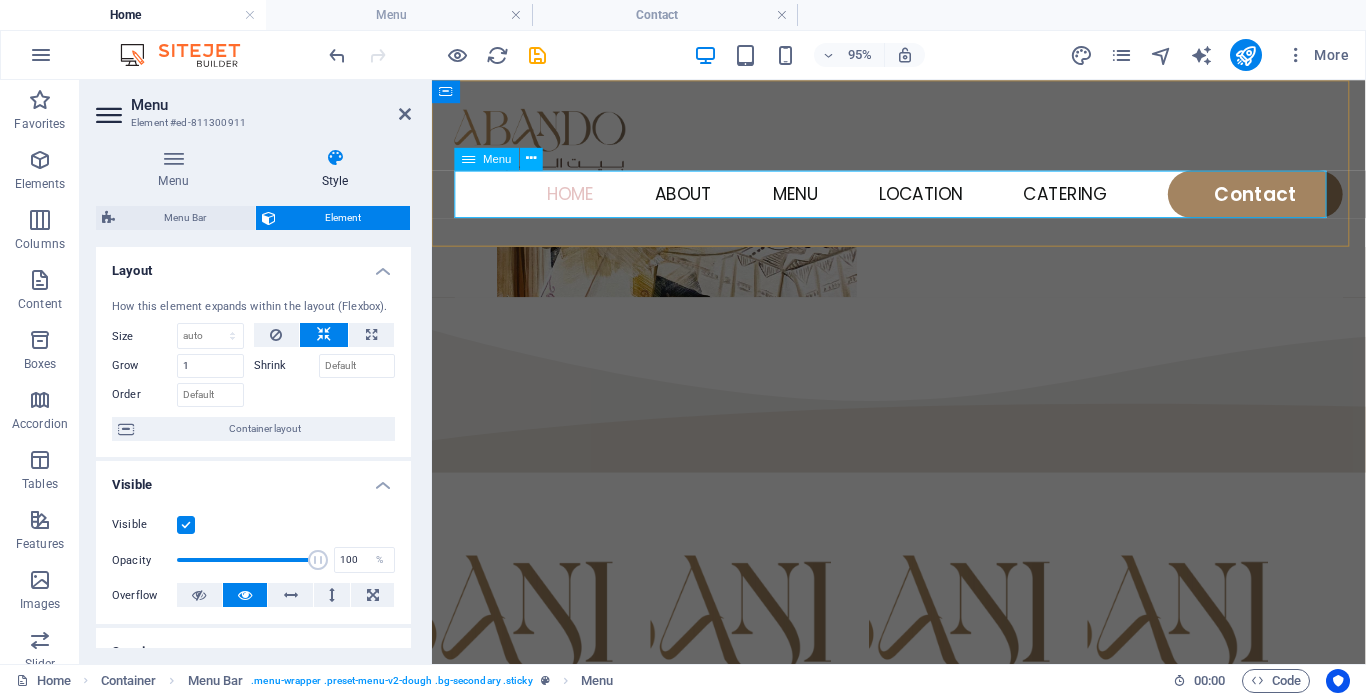 click on "Home About Menu Location Catering Contact" at bounding box center (923, 200) 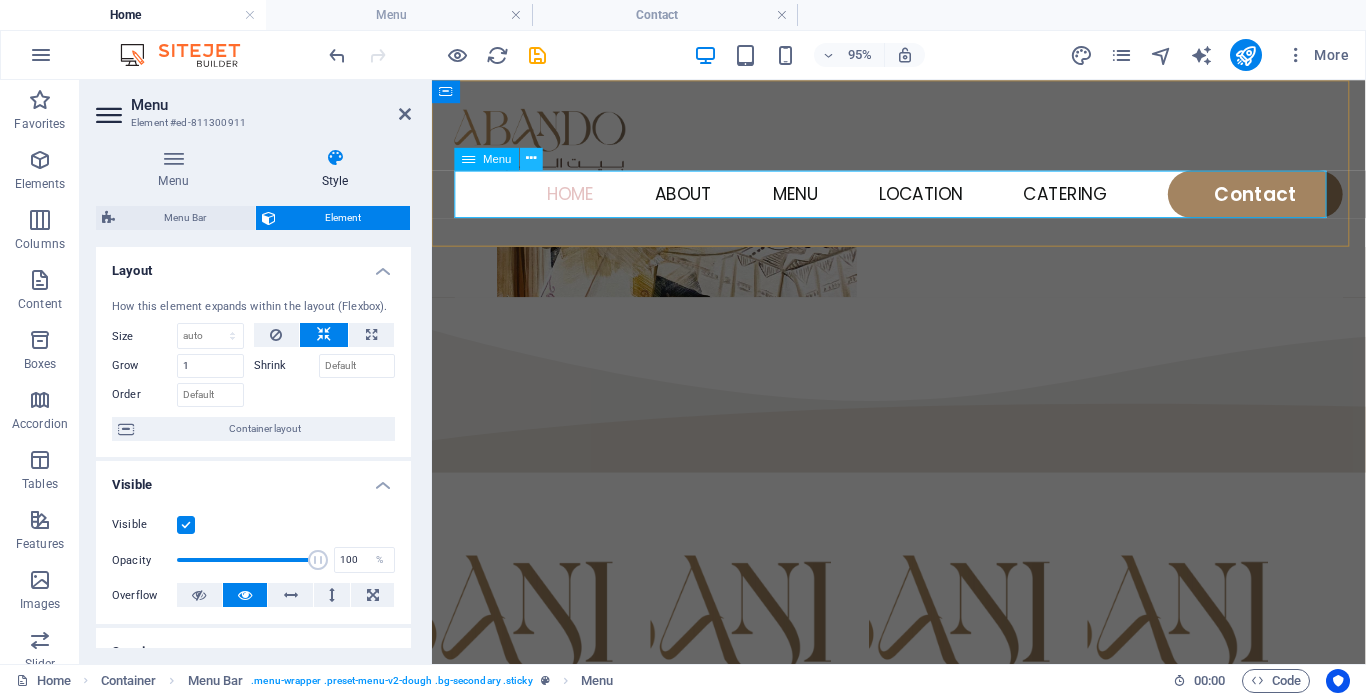 click at bounding box center [532, 159] 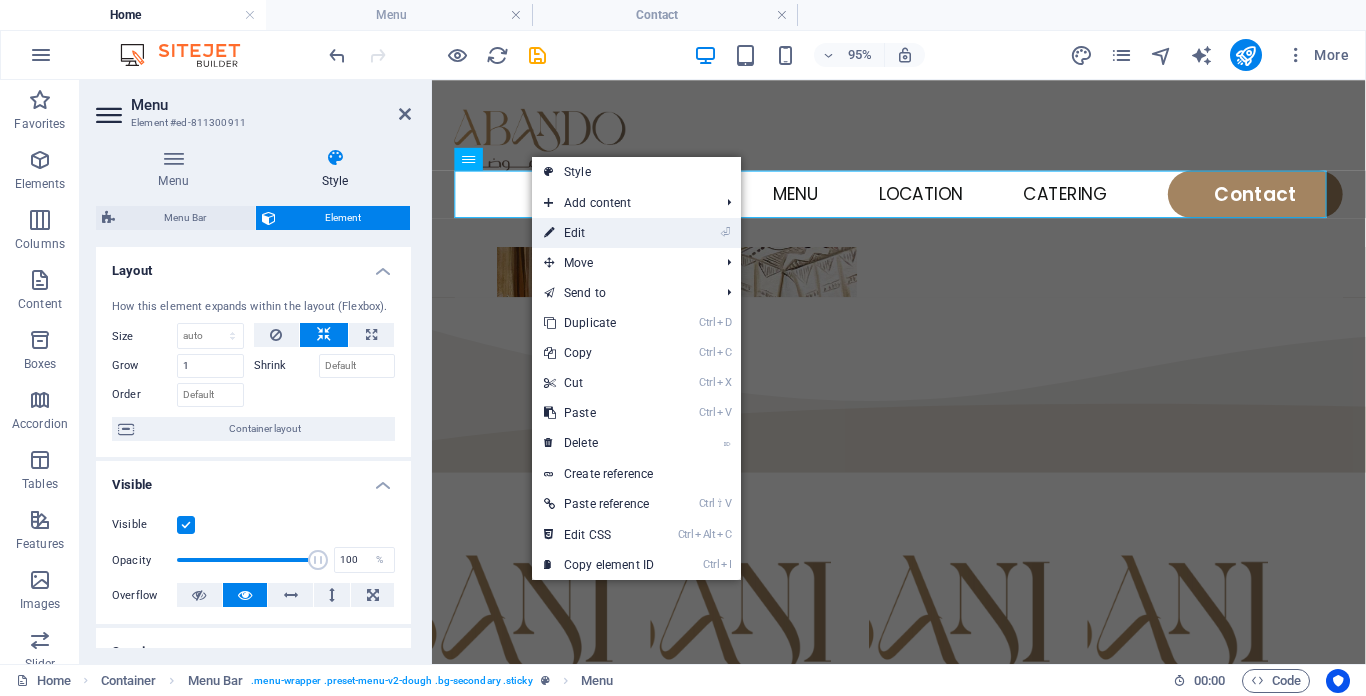 drag, startPoint x: 575, startPoint y: 229, endPoint x: 15, endPoint y: 174, distance: 562.6944 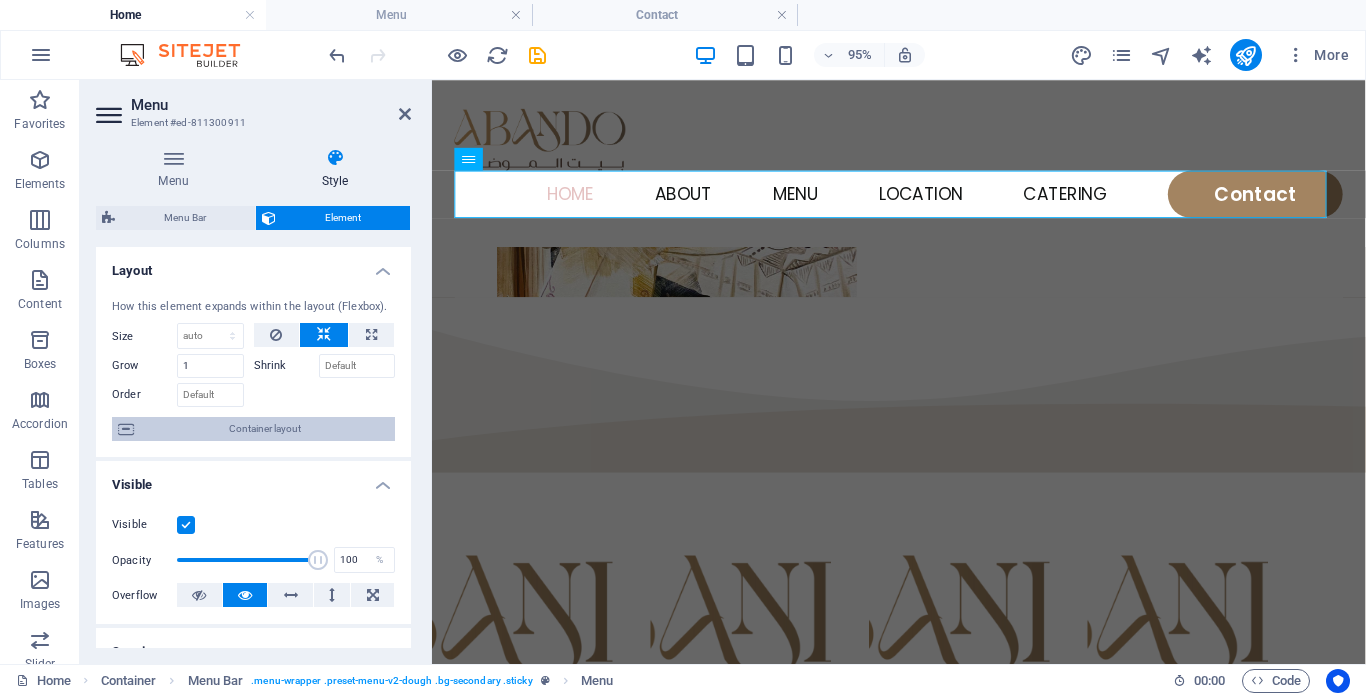 click on "Container layout" at bounding box center (264, 429) 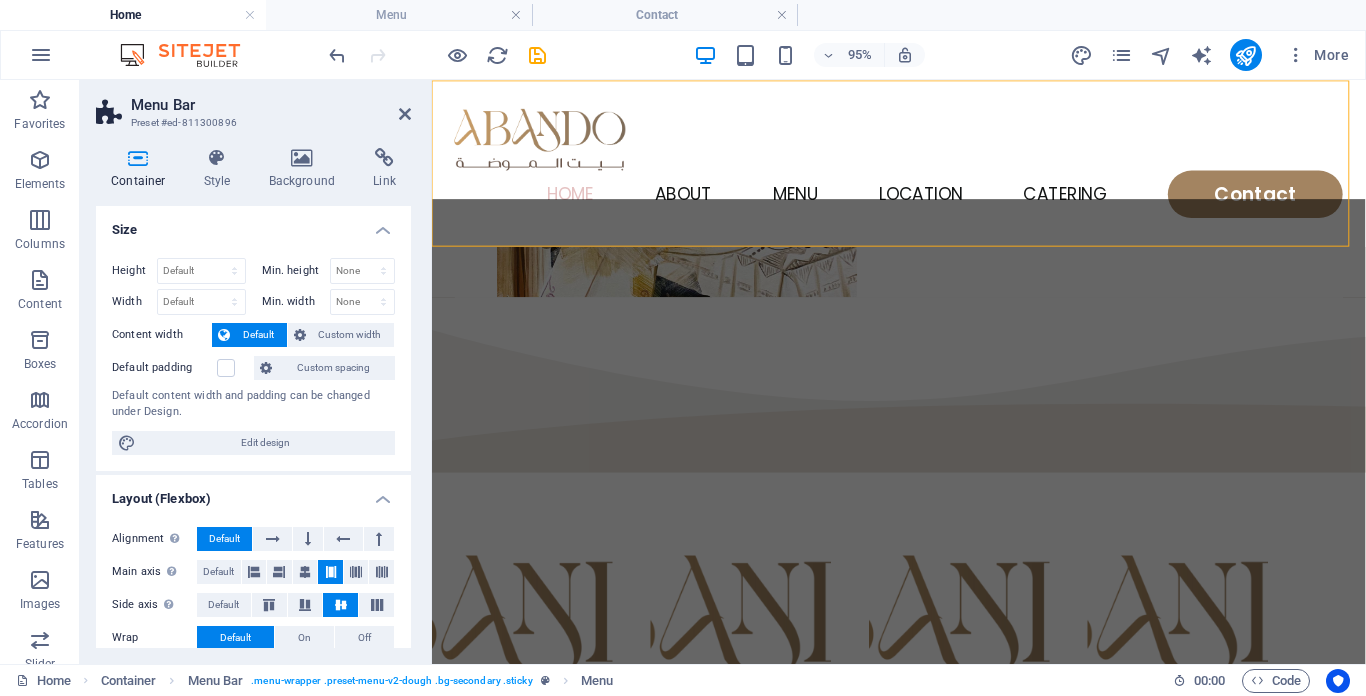 scroll, scrollTop: 922, scrollLeft: 0, axis: vertical 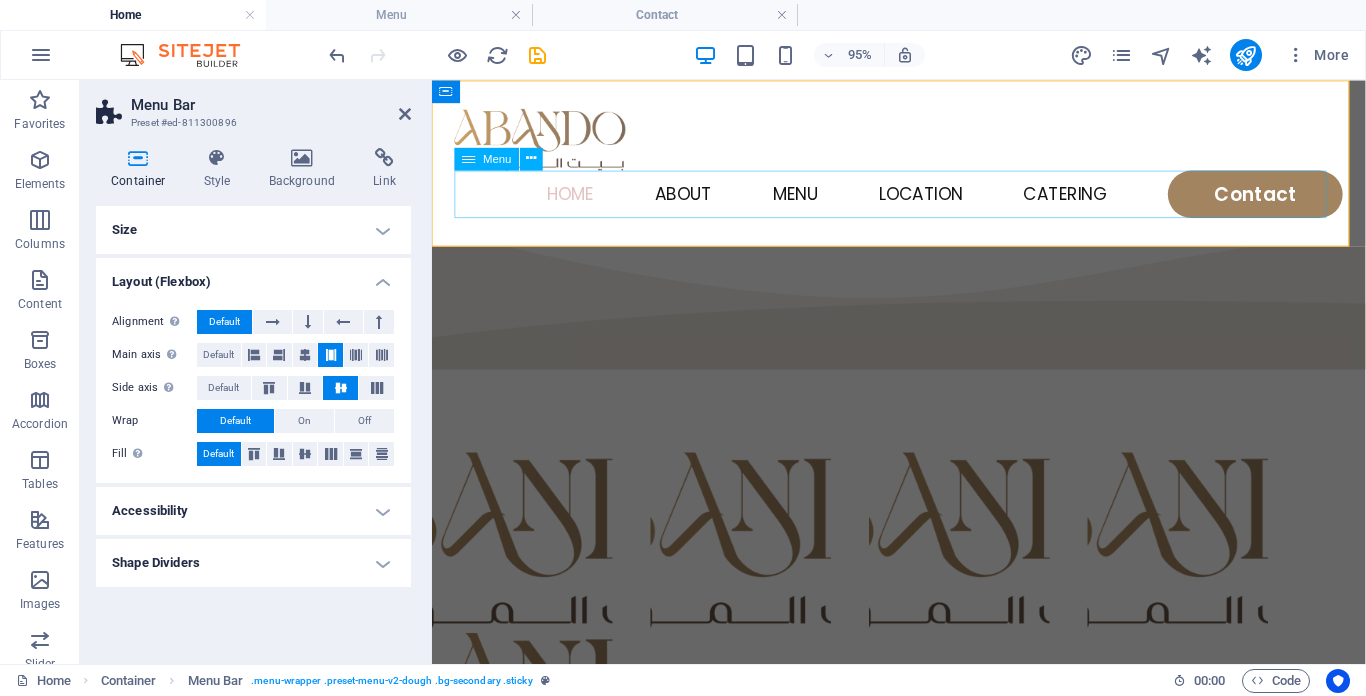 click on "Home About Menu Location Catering Contact" at bounding box center [923, 200] 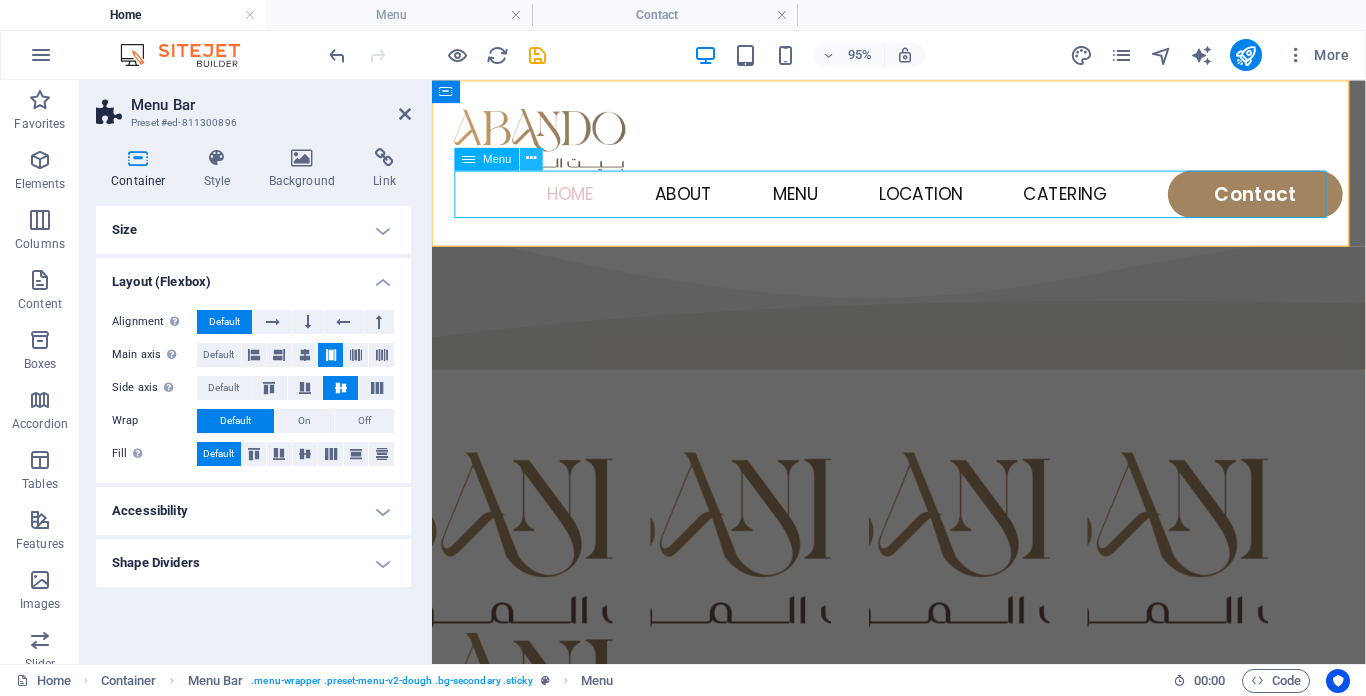 click at bounding box center (532, 159) 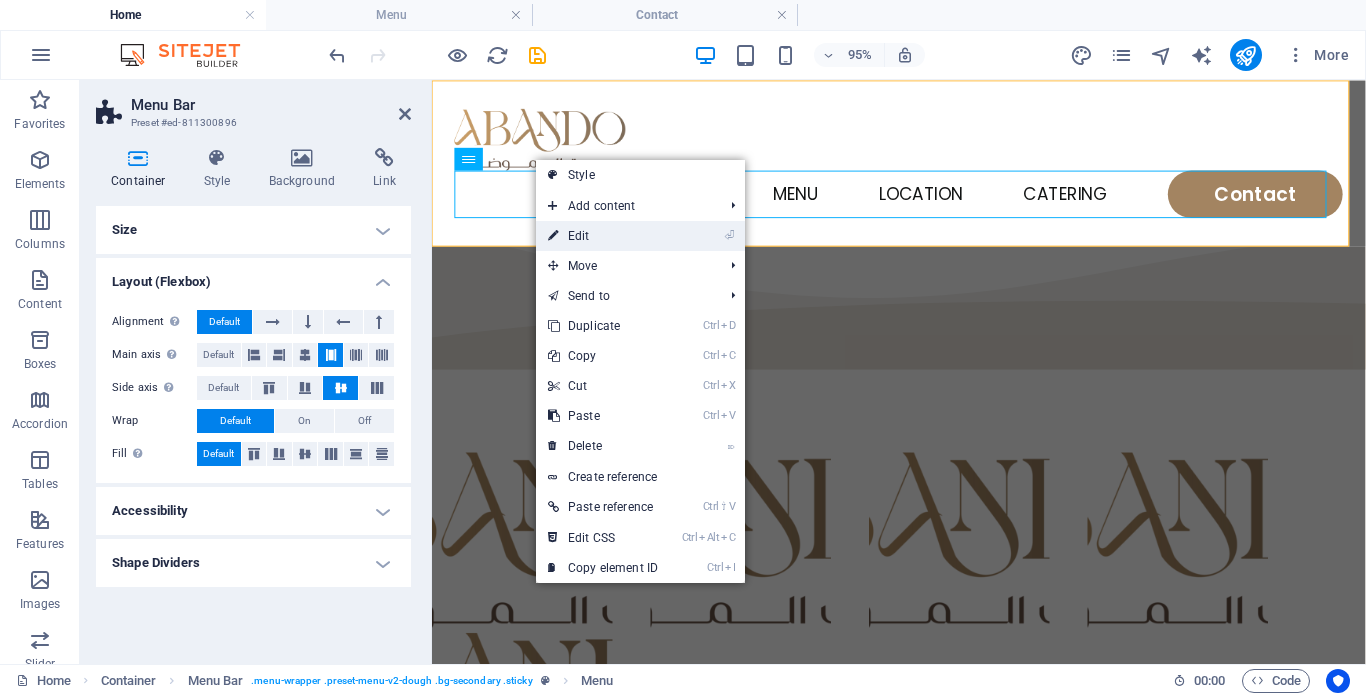 click on "⏎  Edit" at bounding box center (603, 236) 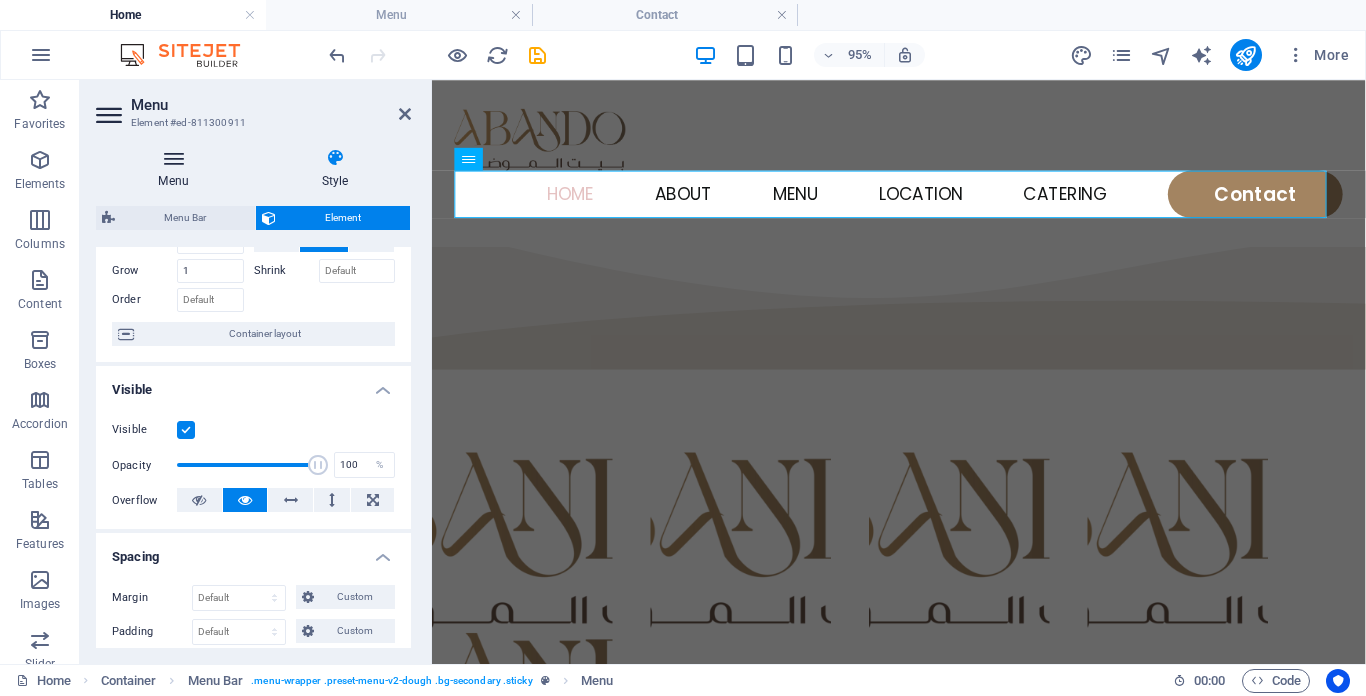 scroll, scrollTop: 100, scrollLeft: 0, axis: vertical 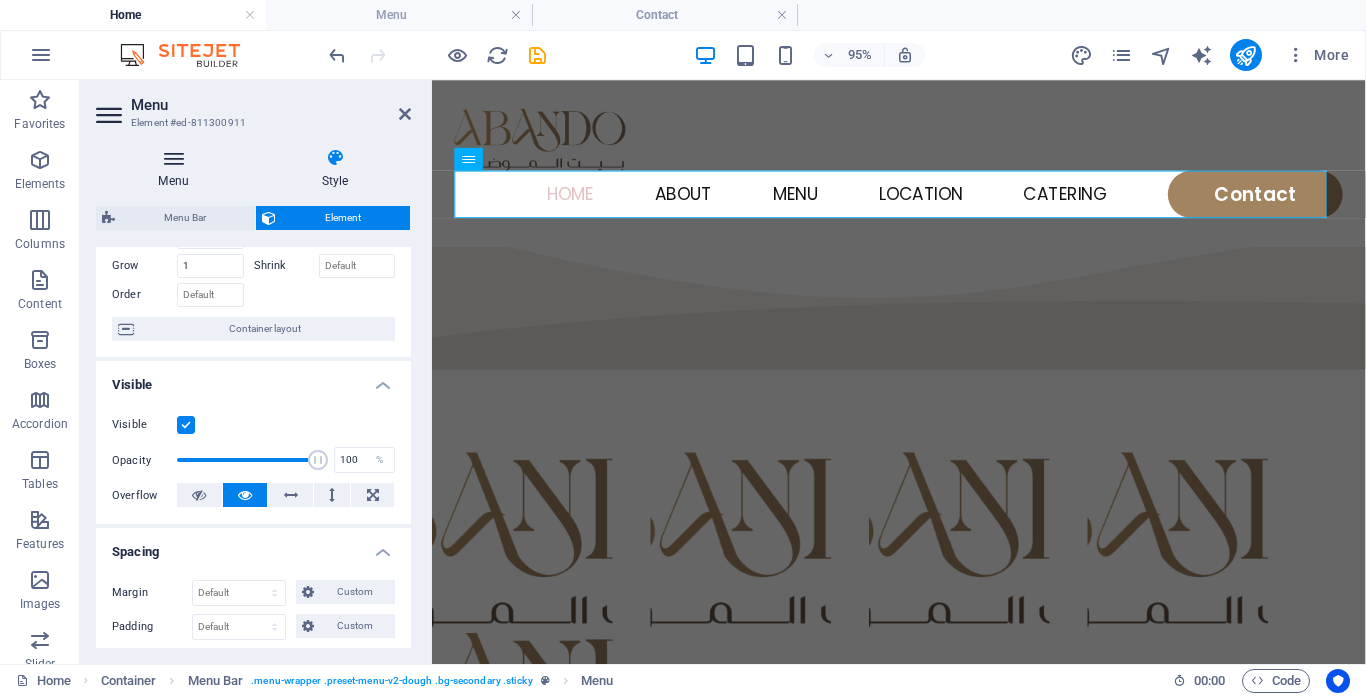 click at bounding box center (173, 158) 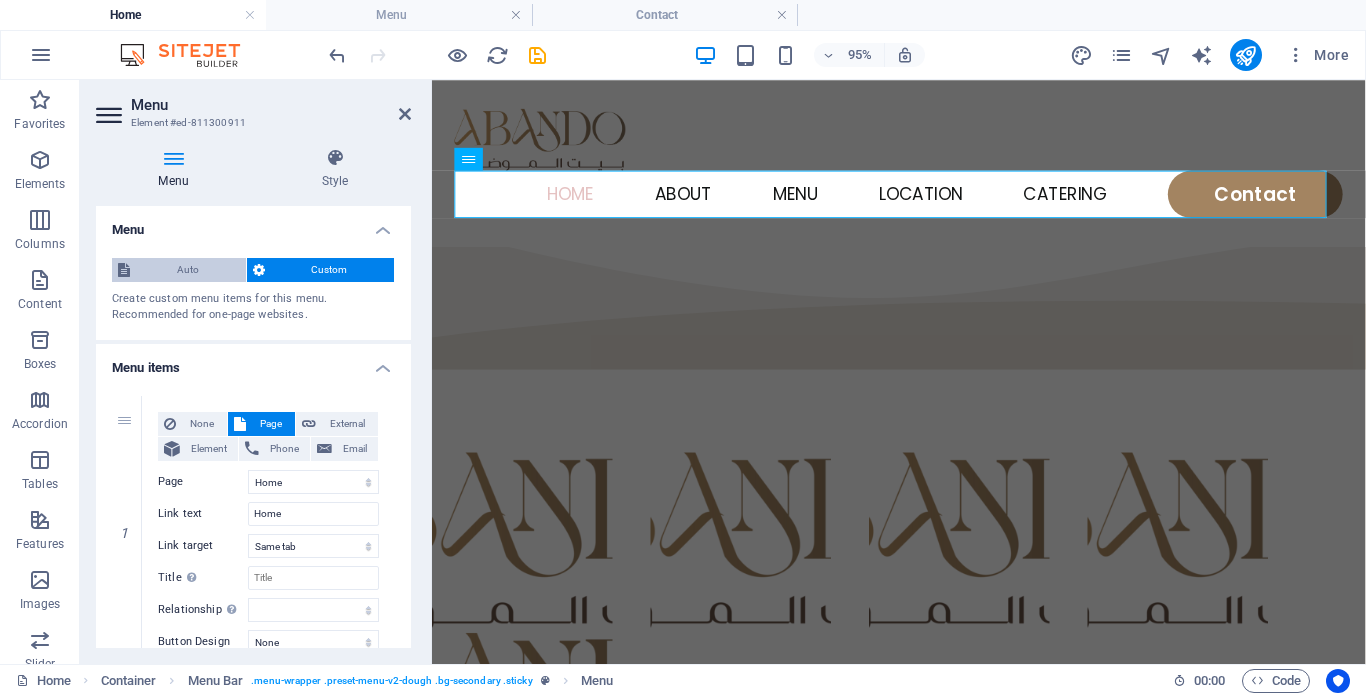click on "Auto" at bounding box center [188, 270] 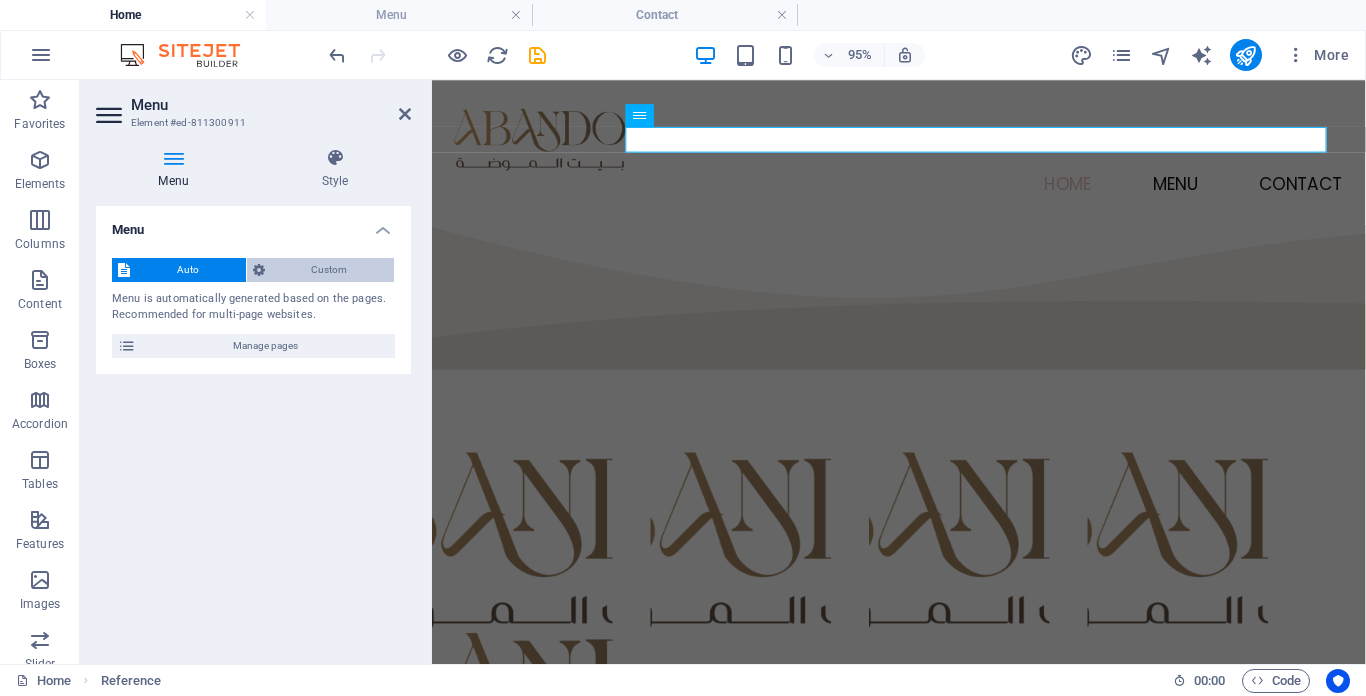 click on "Custom" at bounding box center (330, 270) 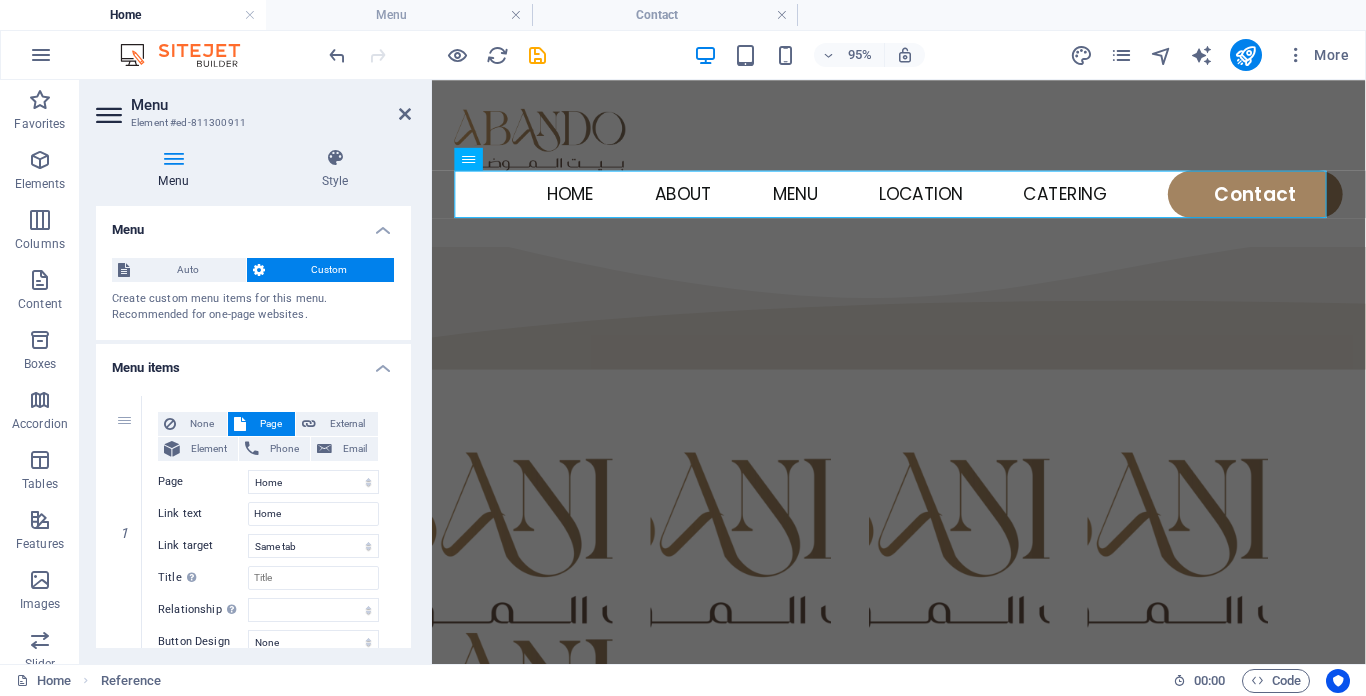 click on "Menu" at bounding box center [253, 224] 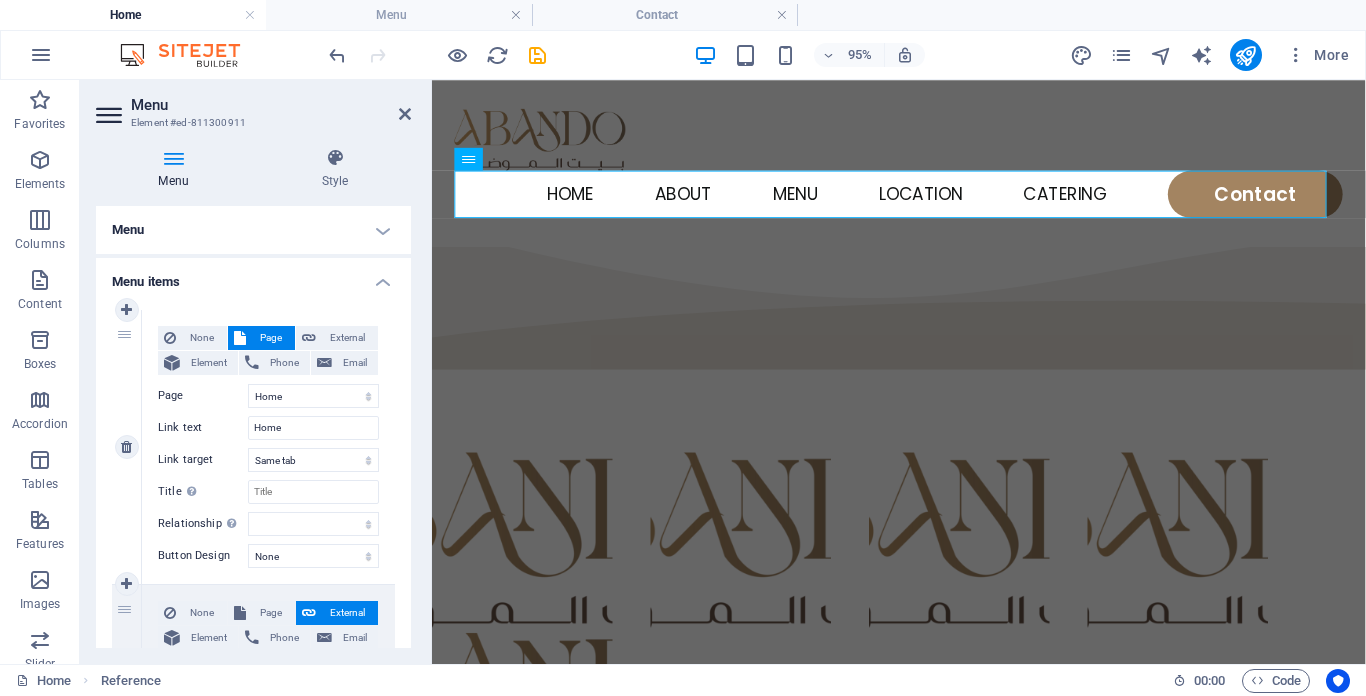 click on "Page" at bounding box center (270, 338) 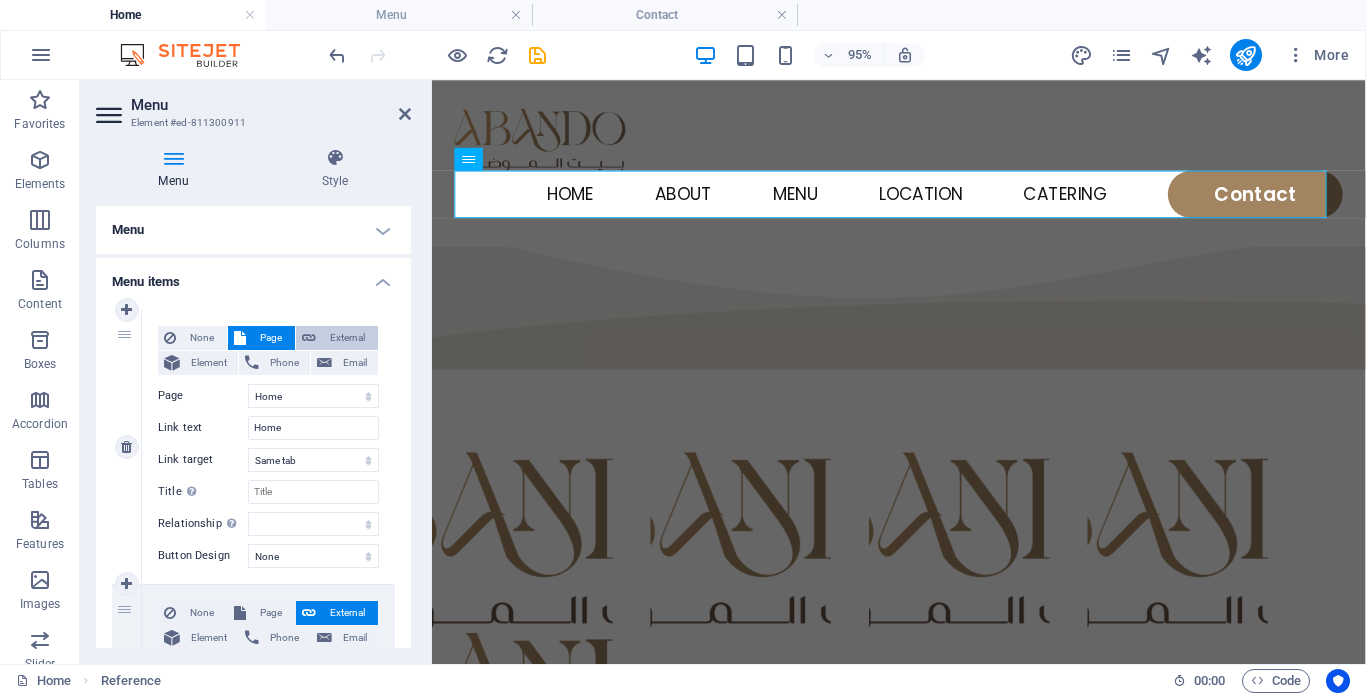 click at bounding box center (309, 338) 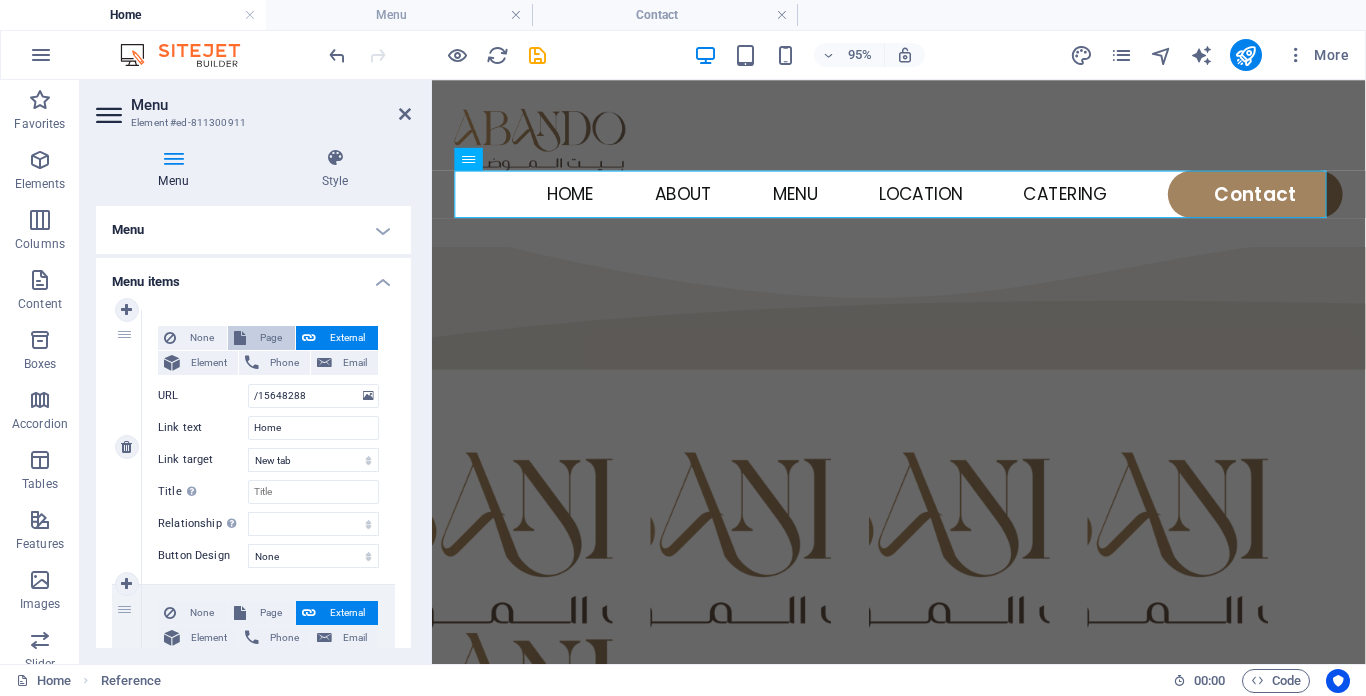 click on "Page" at bounding box center [270, 338] 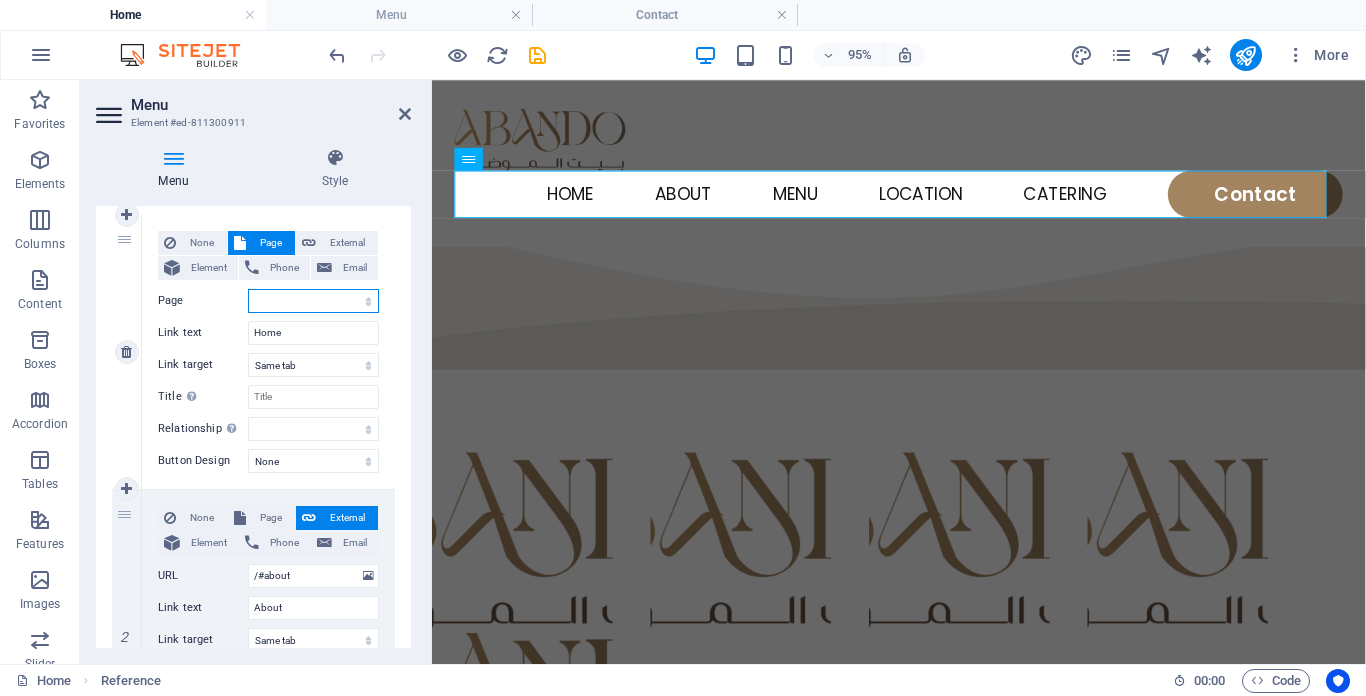 scroll, scrollTop: 100, scrollLeft: 0, axis: vertical 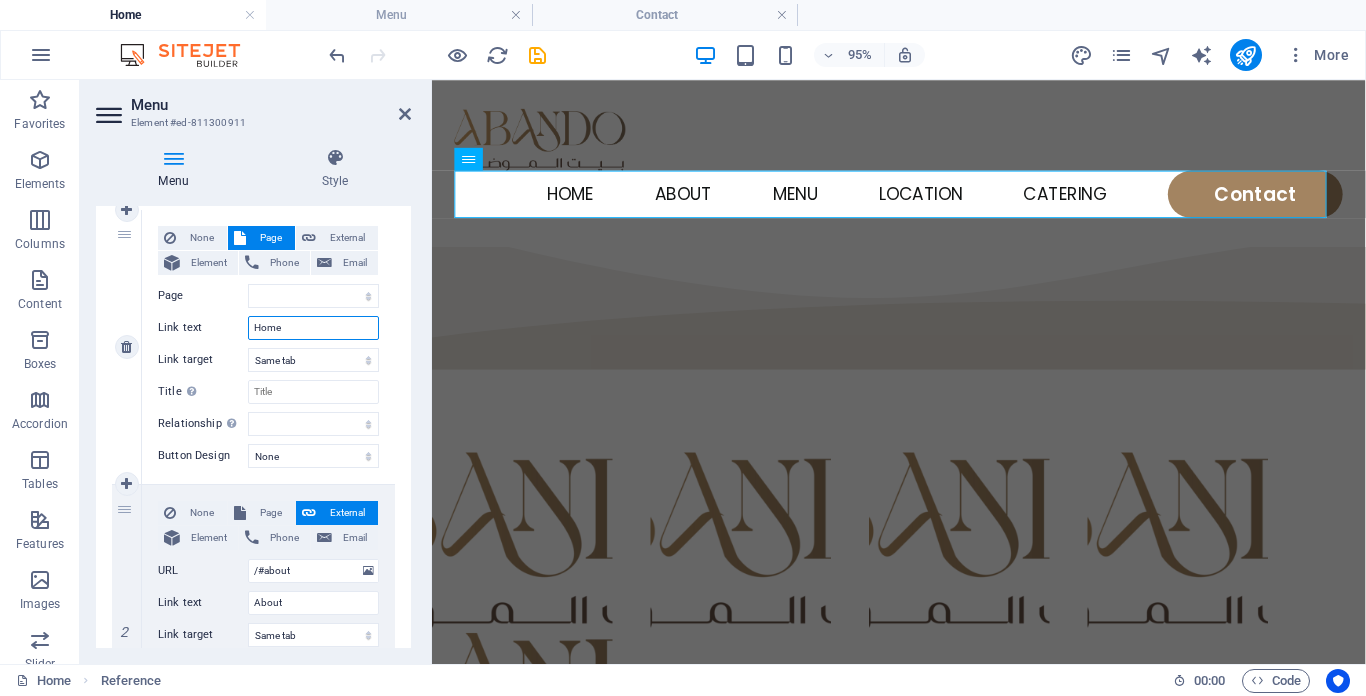 click on "Home" at bounding box center (313, 328) 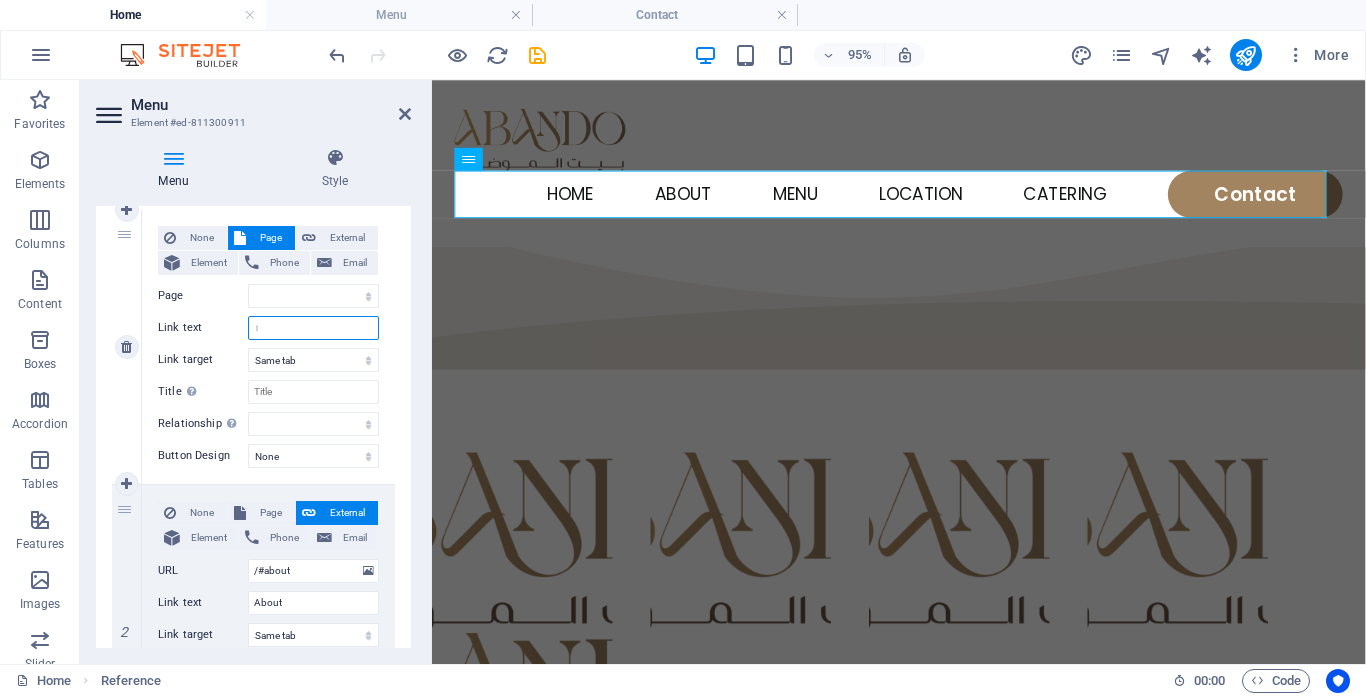 type on "ال" 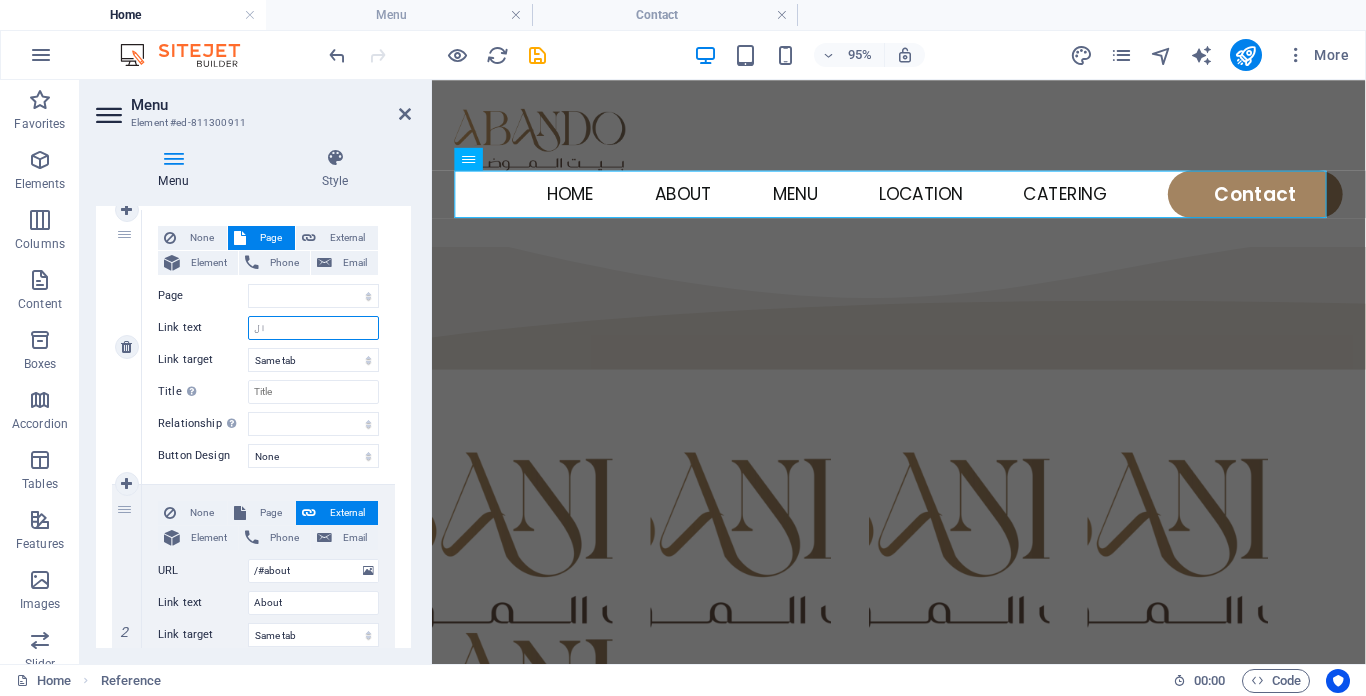 select 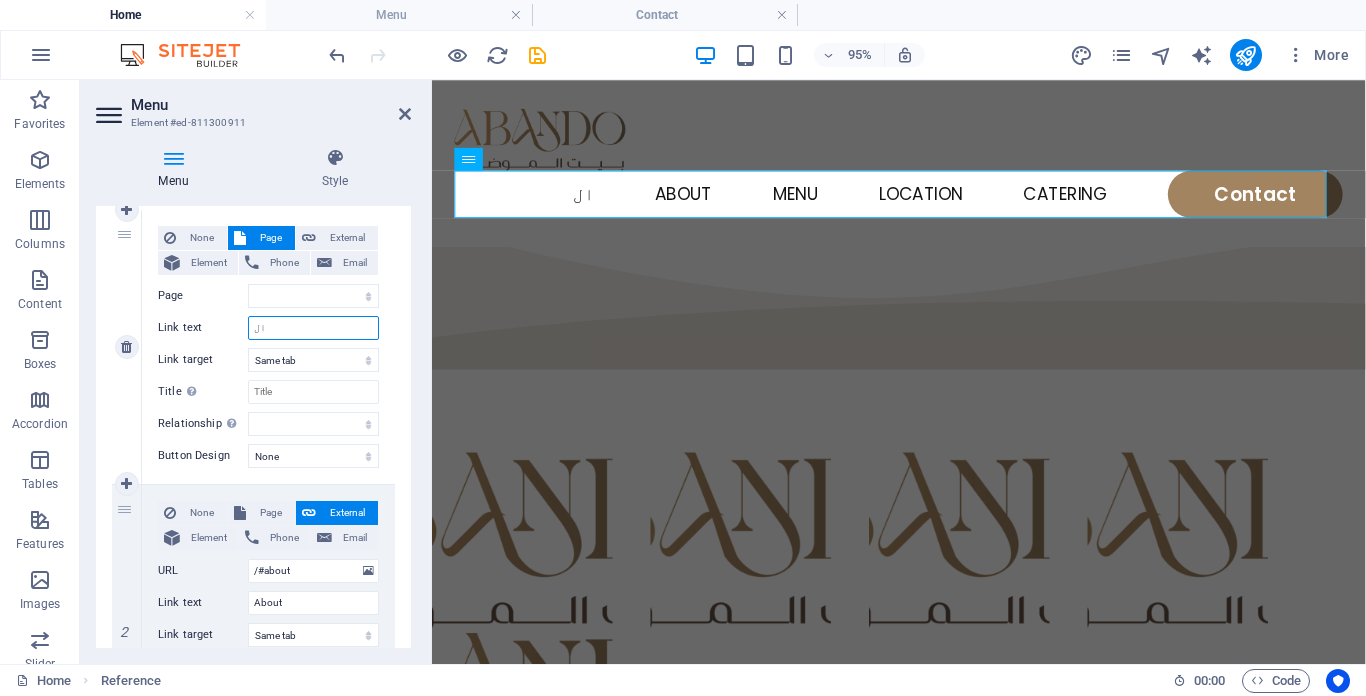 type on "الر" 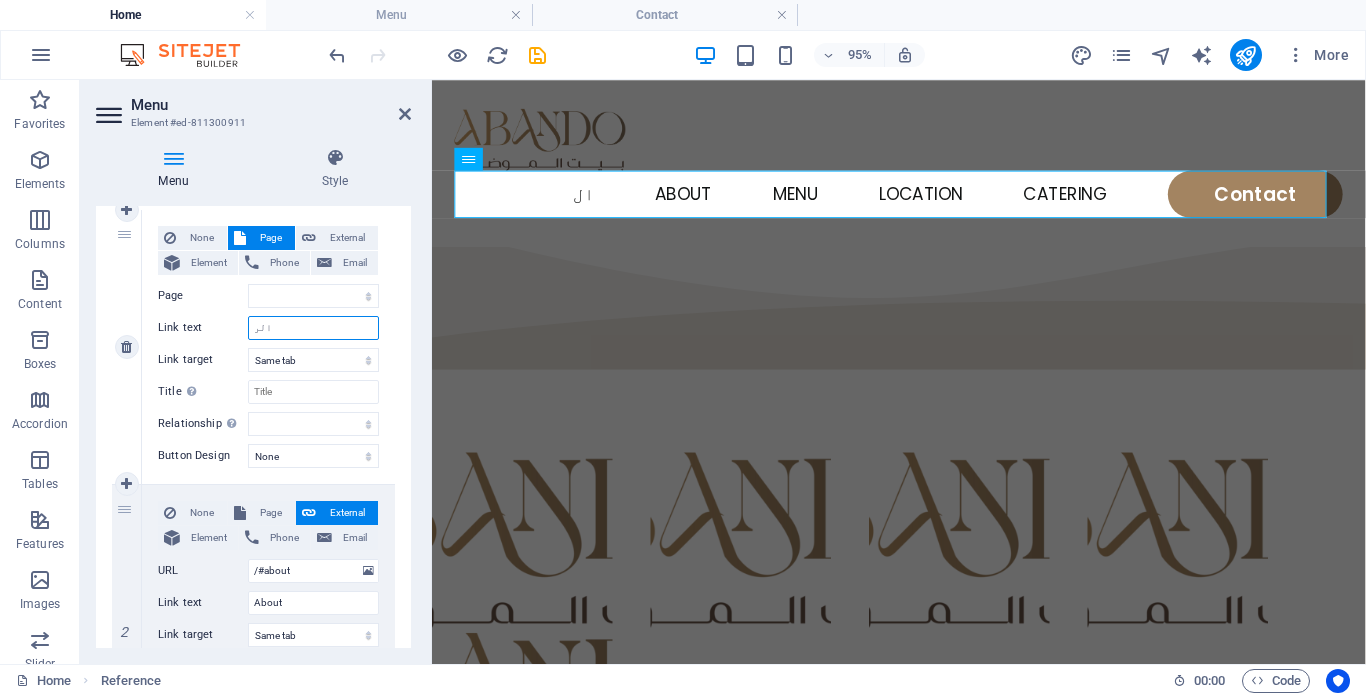select 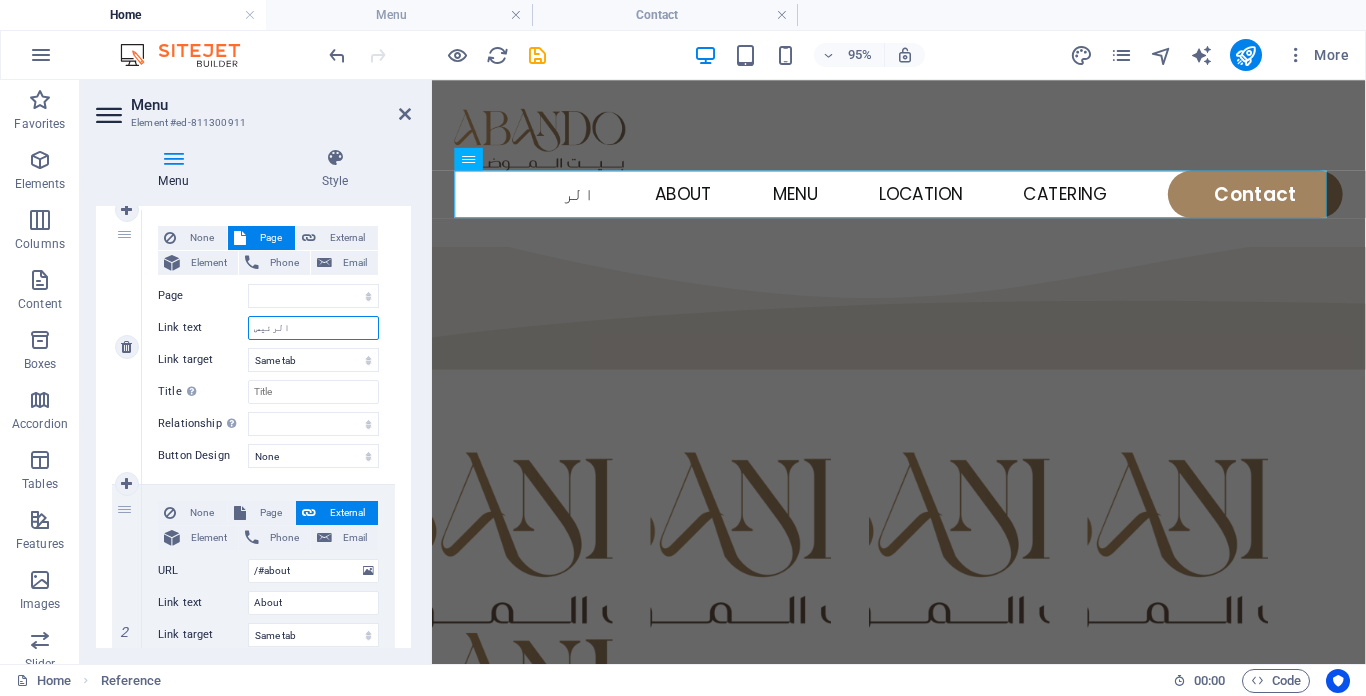 type on "الرئيسة" 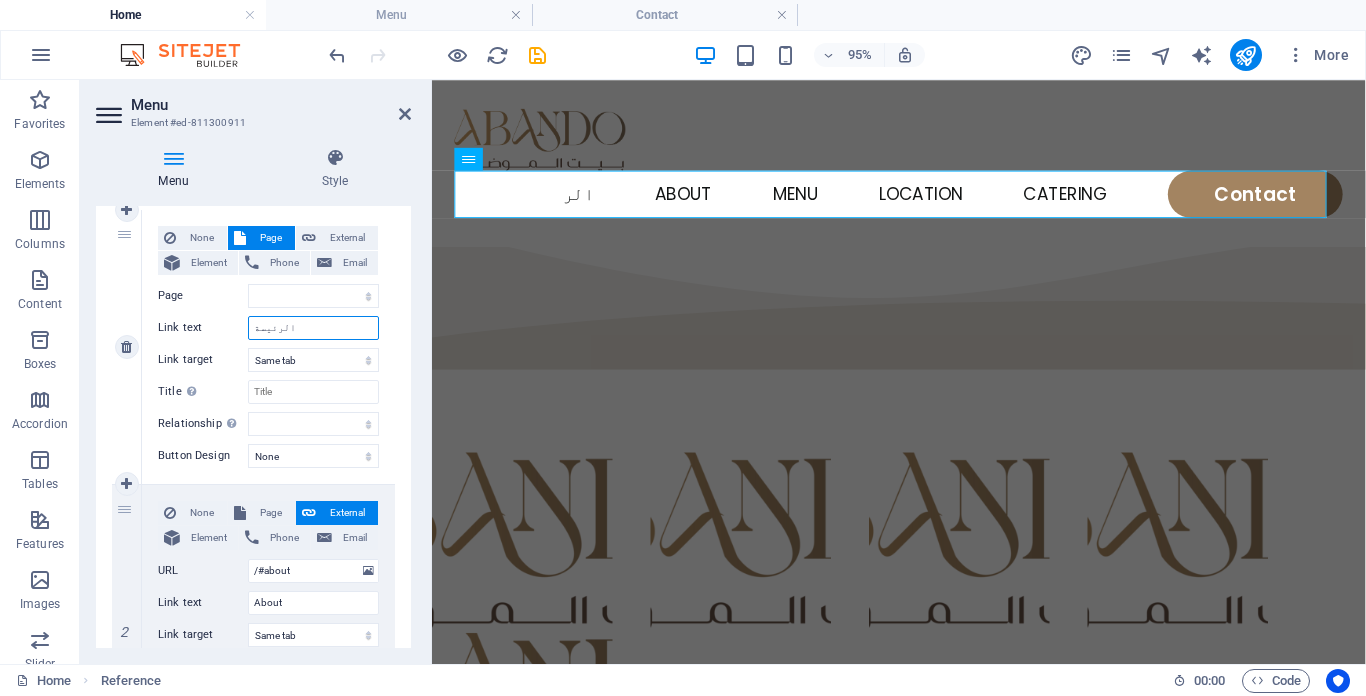 select 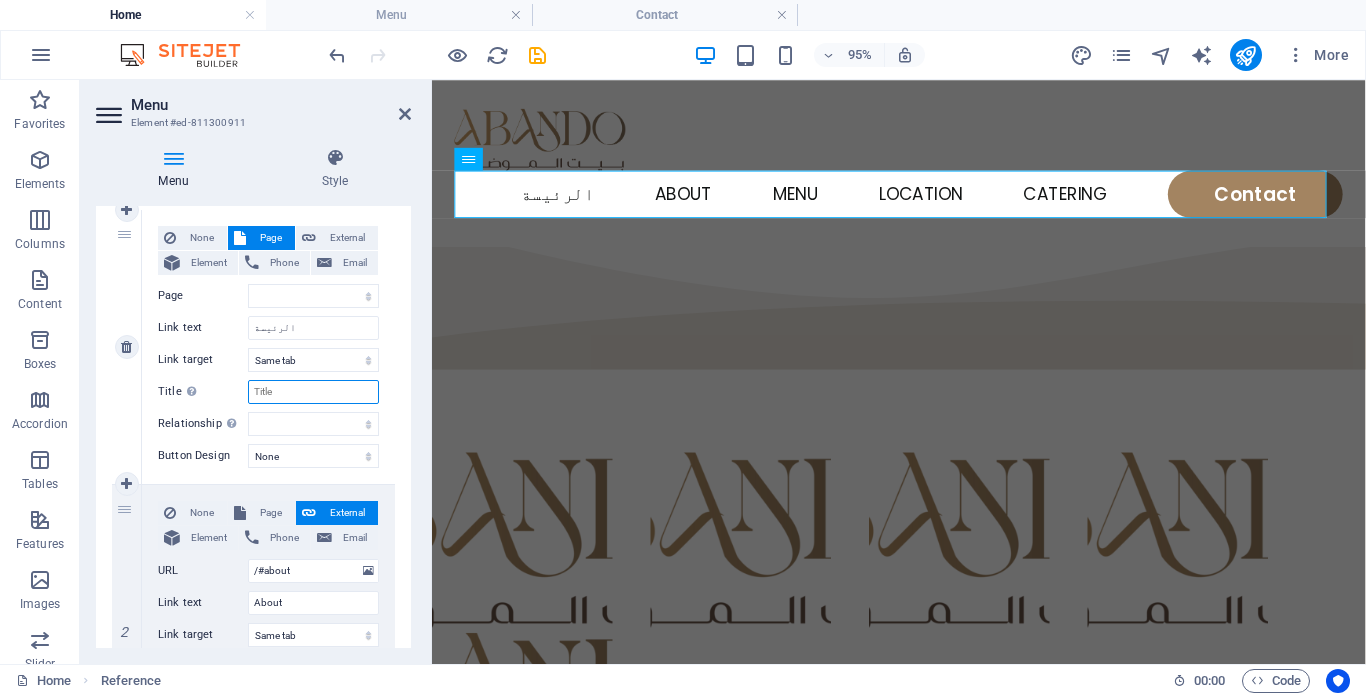 click on "Title Additional link description, should not be the same as the link text. The title is most often shown as a tooltip text when the mouse moves over the element. Leave empty if uncertain." at bounding box center [313, 392] 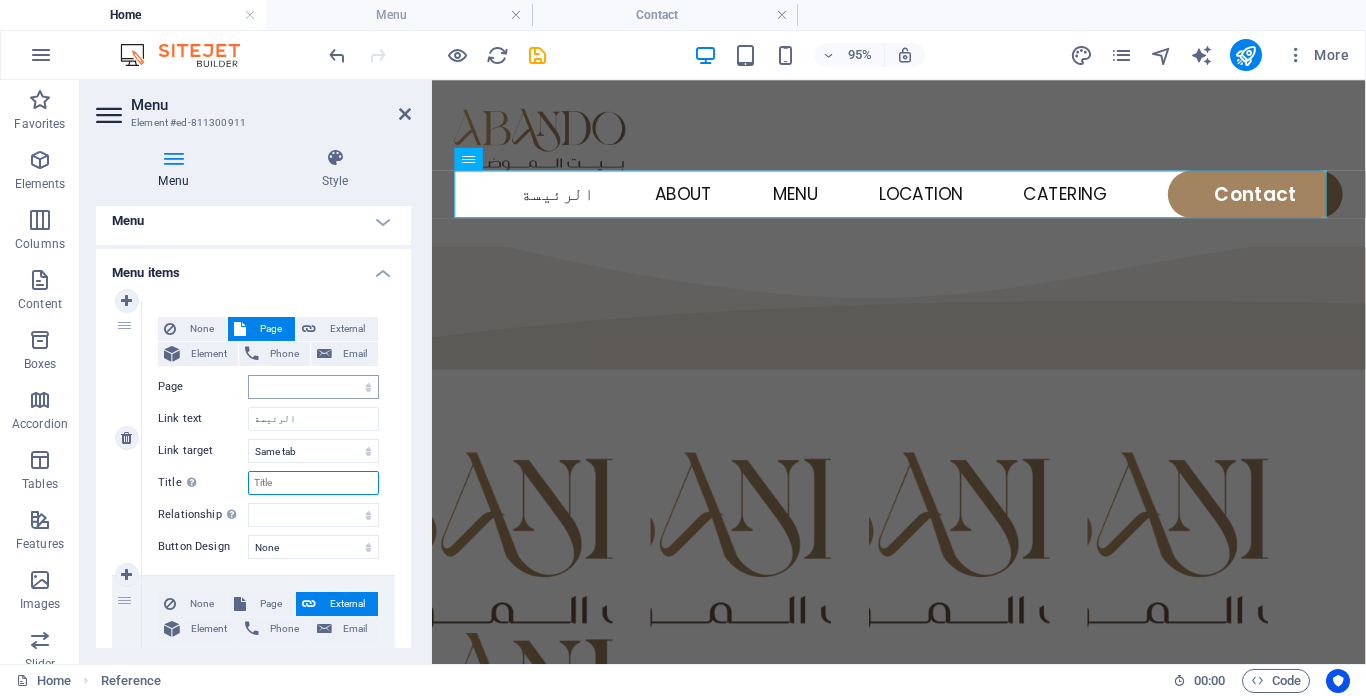scroll, scrollTop: 0, scrollLeft: 0, axis: both 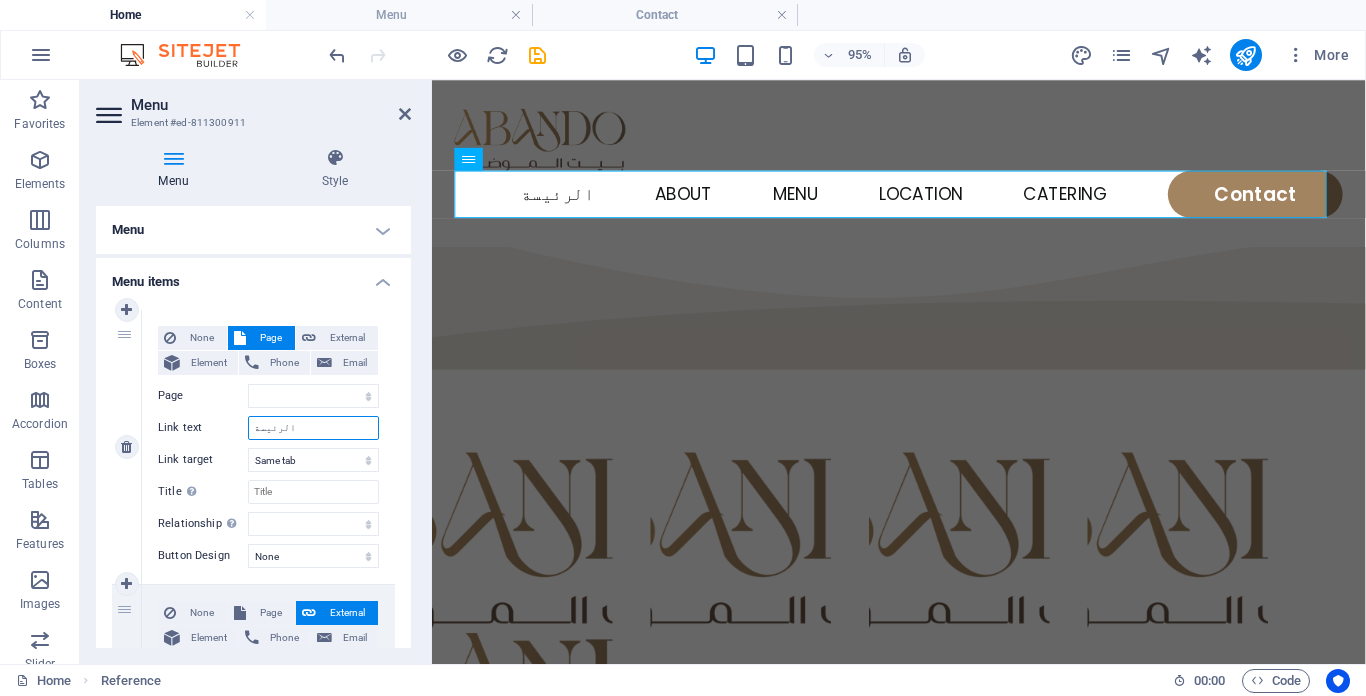 click on "الرئيسة" at bounding box center (313, 428) 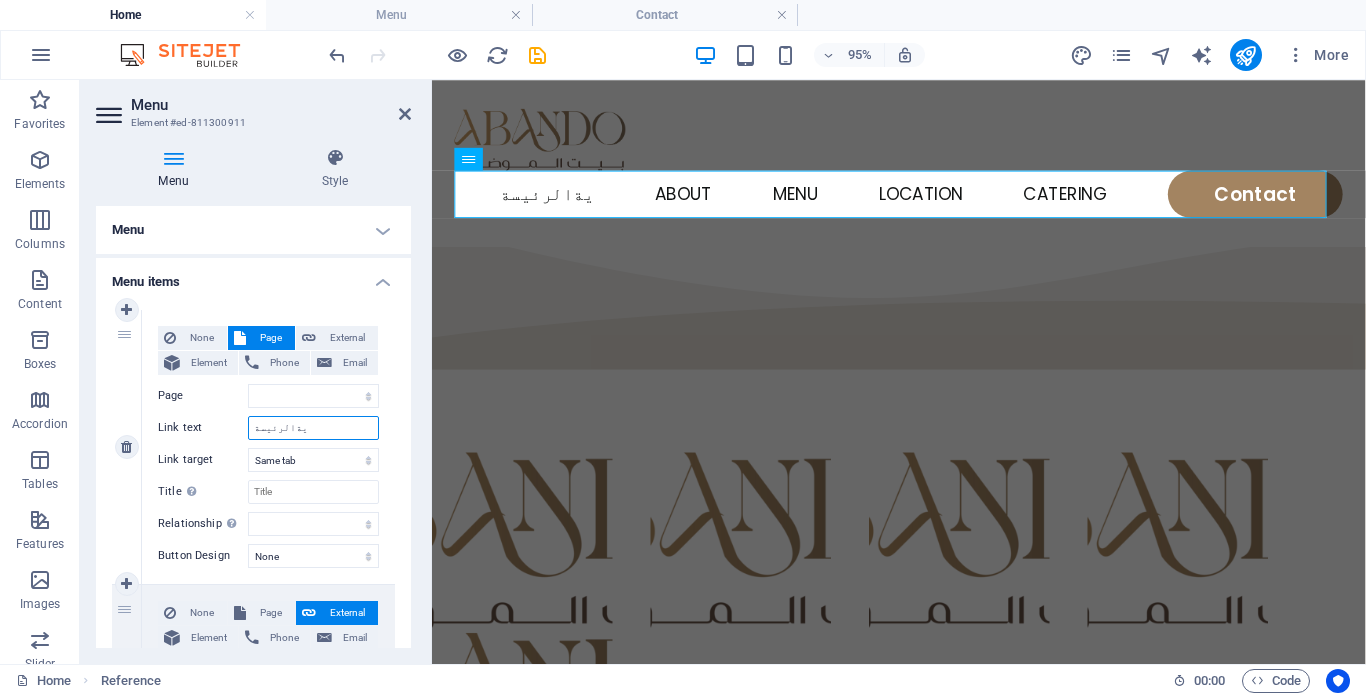 drag, startPoint x: 250, startPoint y: 426, endPoint x: 303, endPoint y: 428, distance: 53.037724 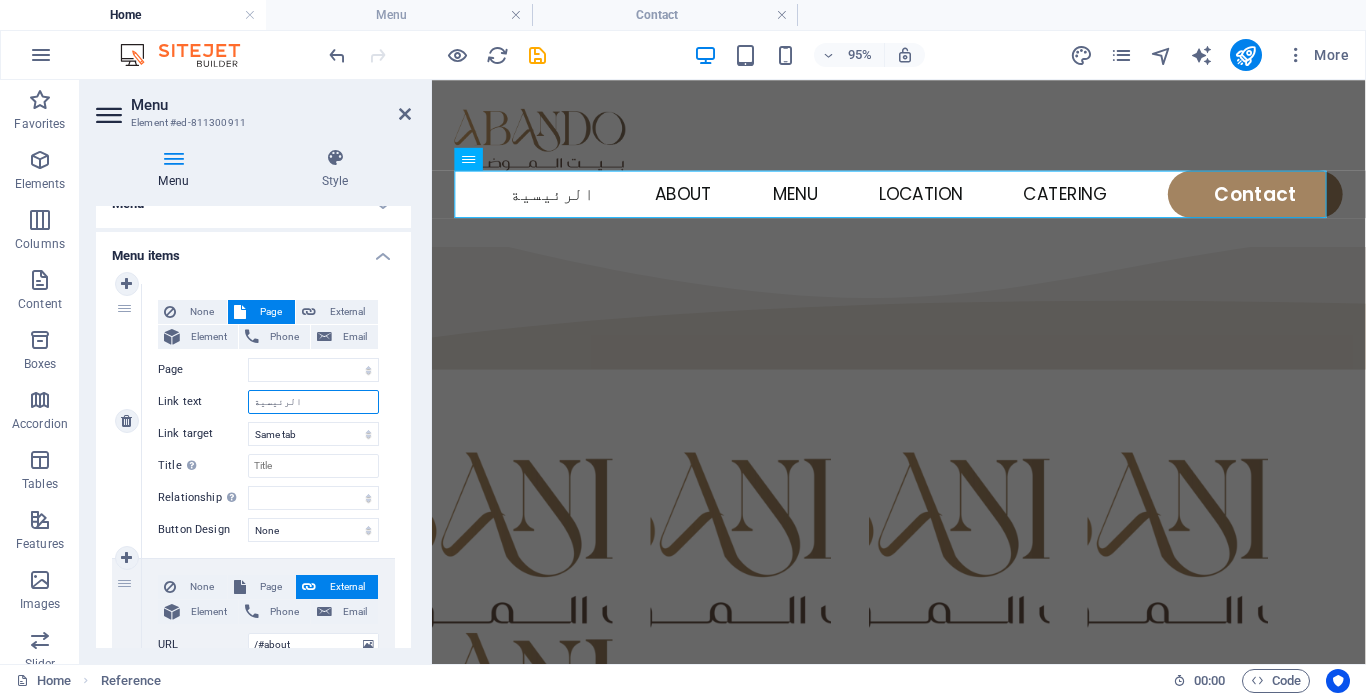 scroll, scrollTop: 0, scrollLeft: 0, axis: both 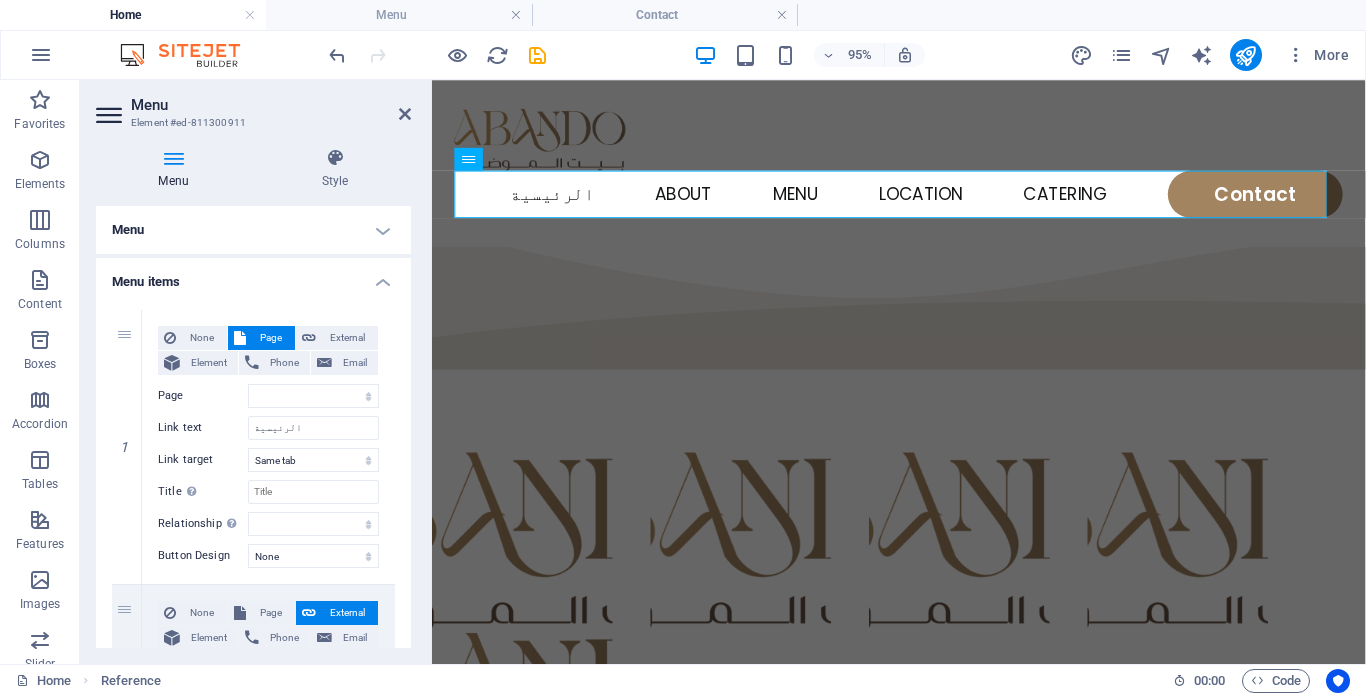 click on "Menu" at bounding box center [253, 230] 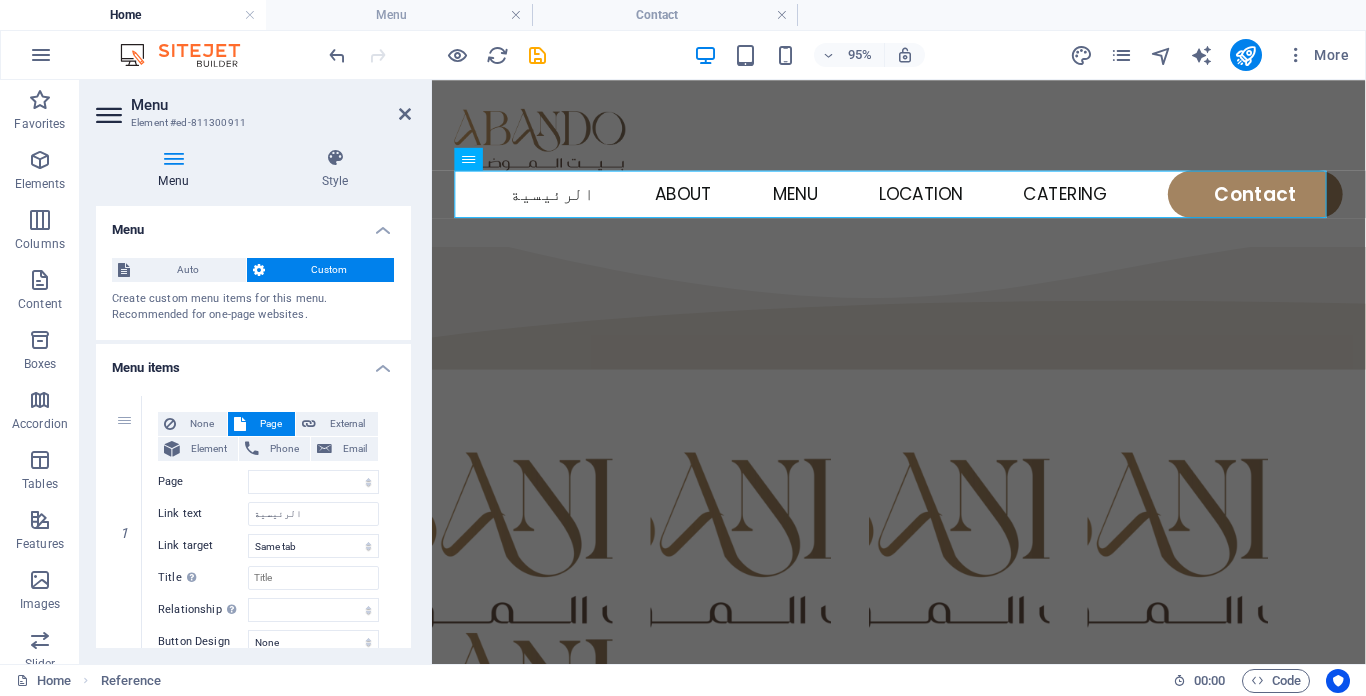 click on "Menu" at bounding box center [253, 224] 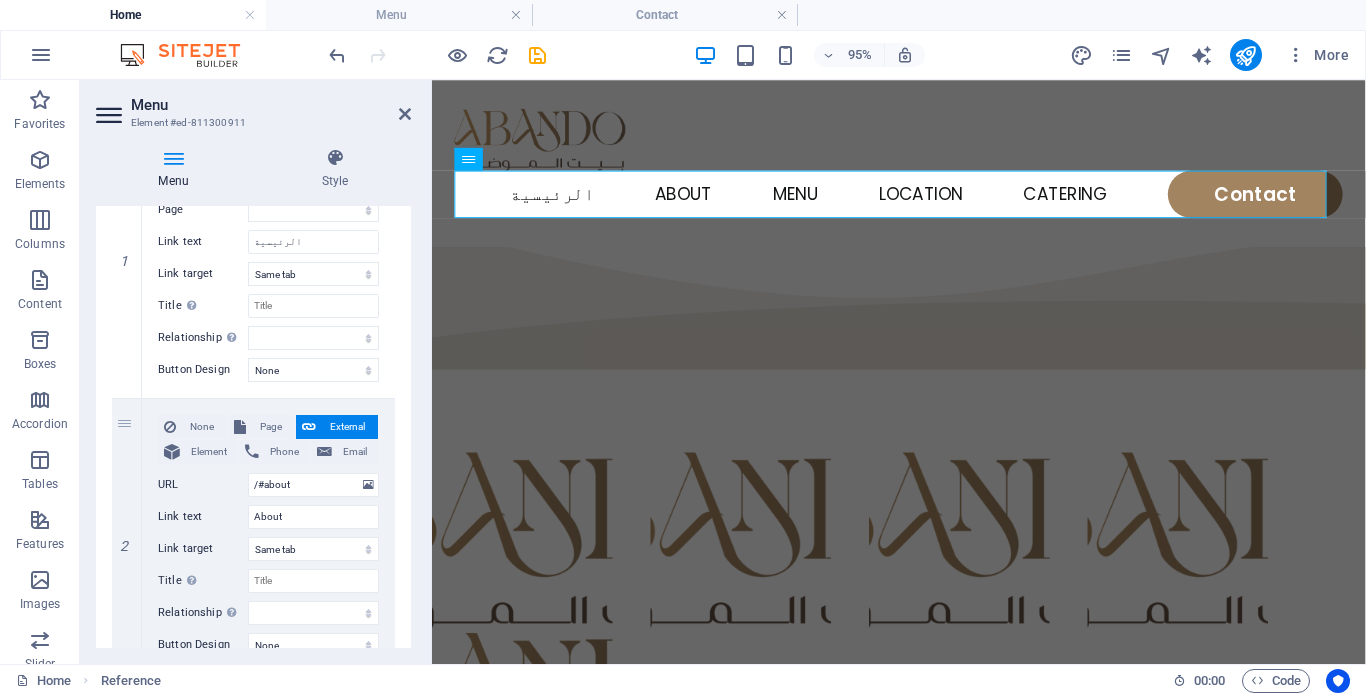 scroll, scrollTop: 200, scrollLeft: 0, axis: vertical 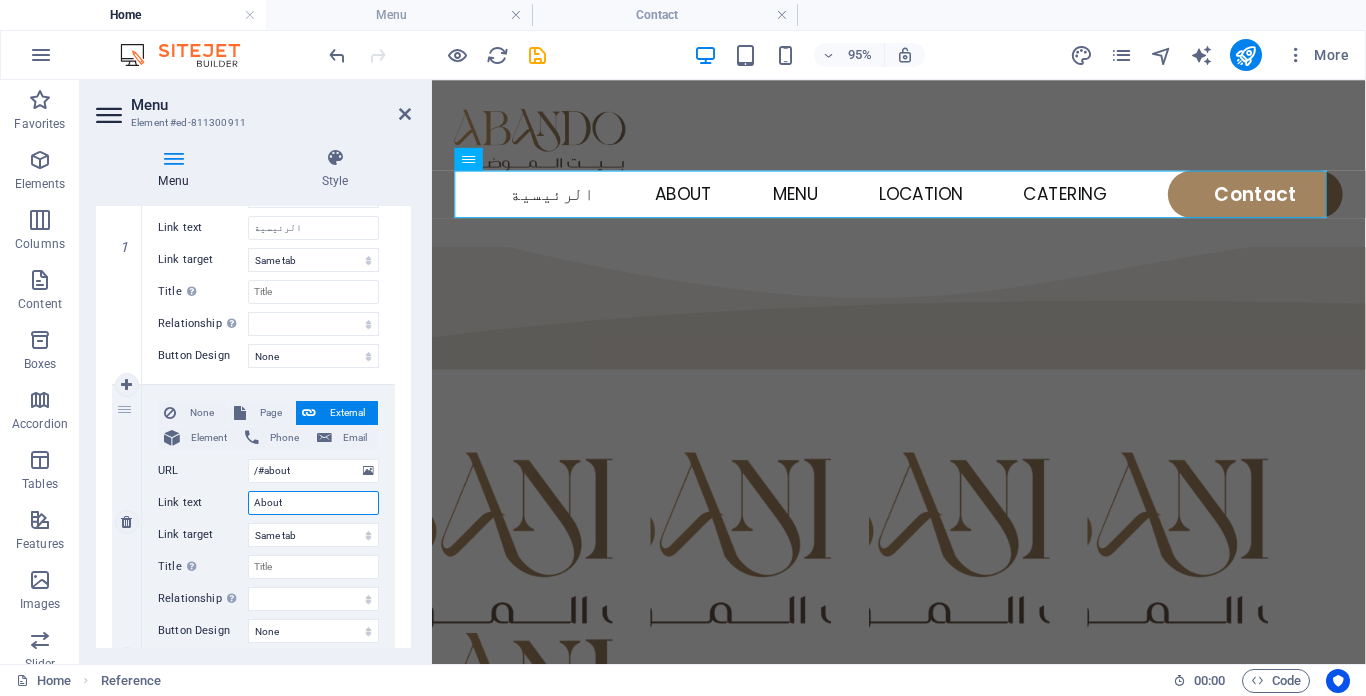 click on "About" at bounding box center (313, 503) 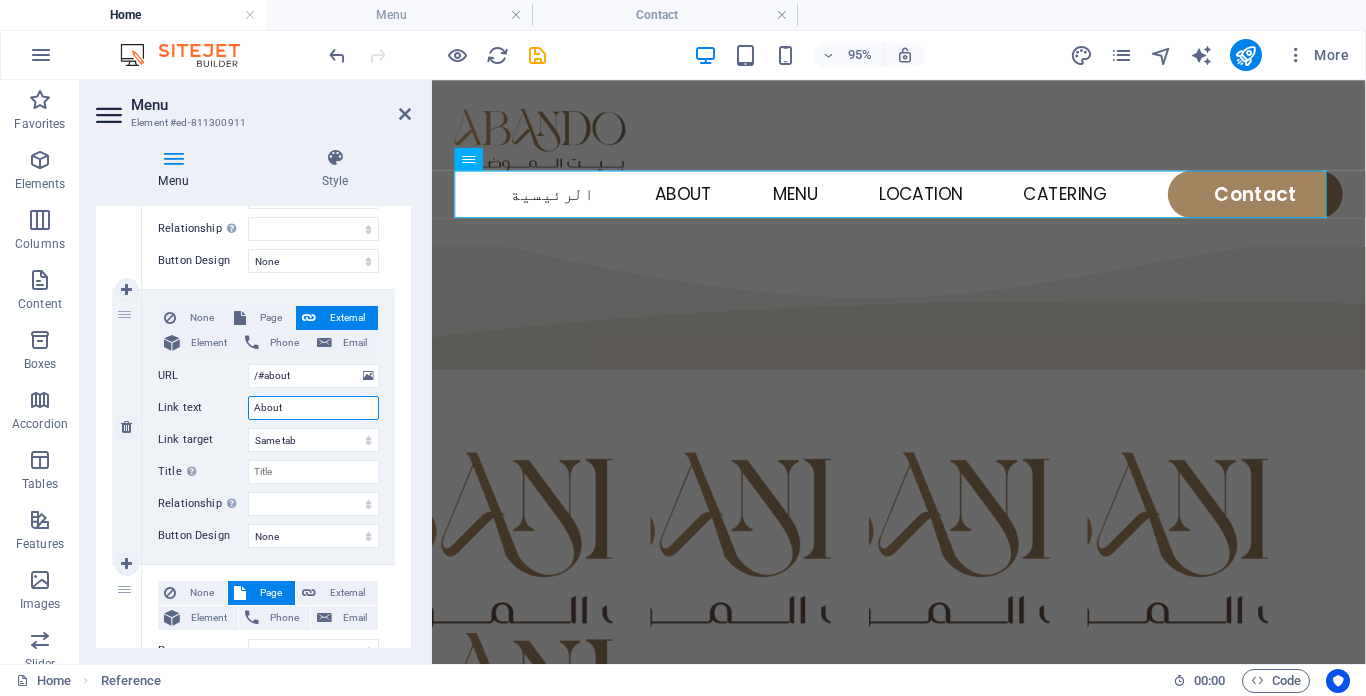 scroll, scrollTop: 300, scrollLeft: 0, axis: vertical 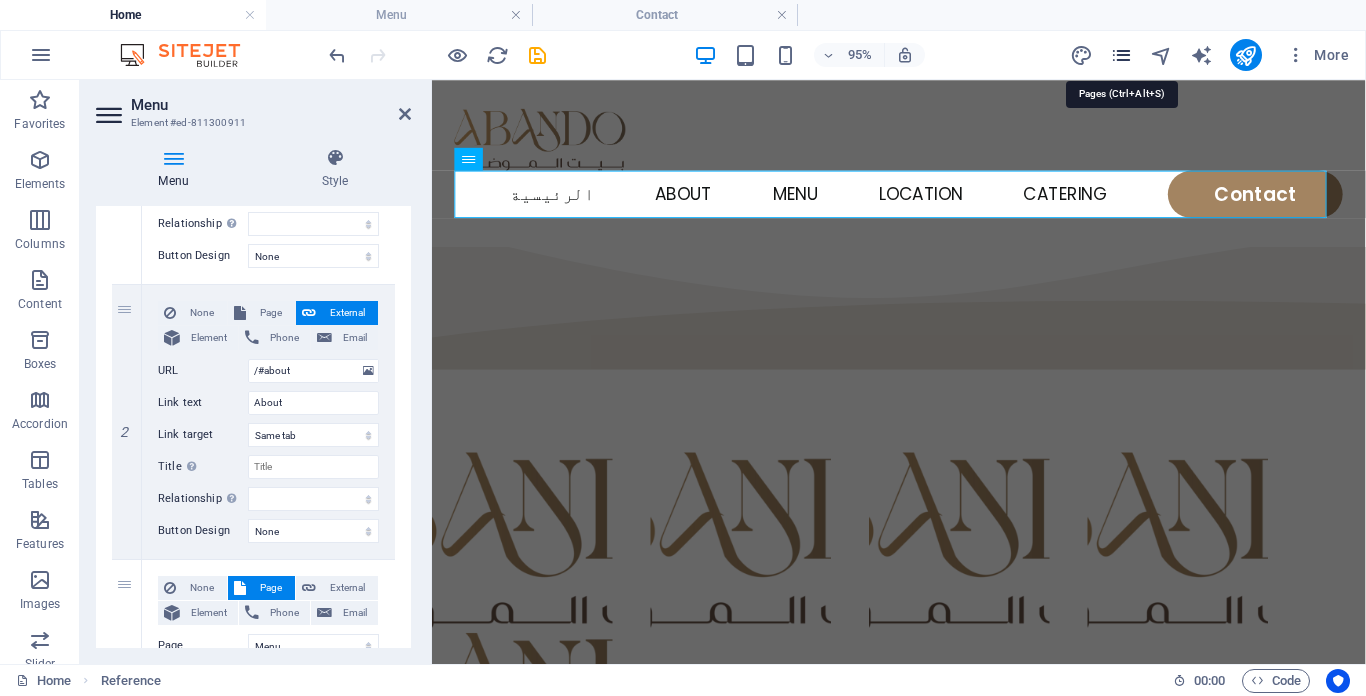 click at bounding box center [1121, 55] 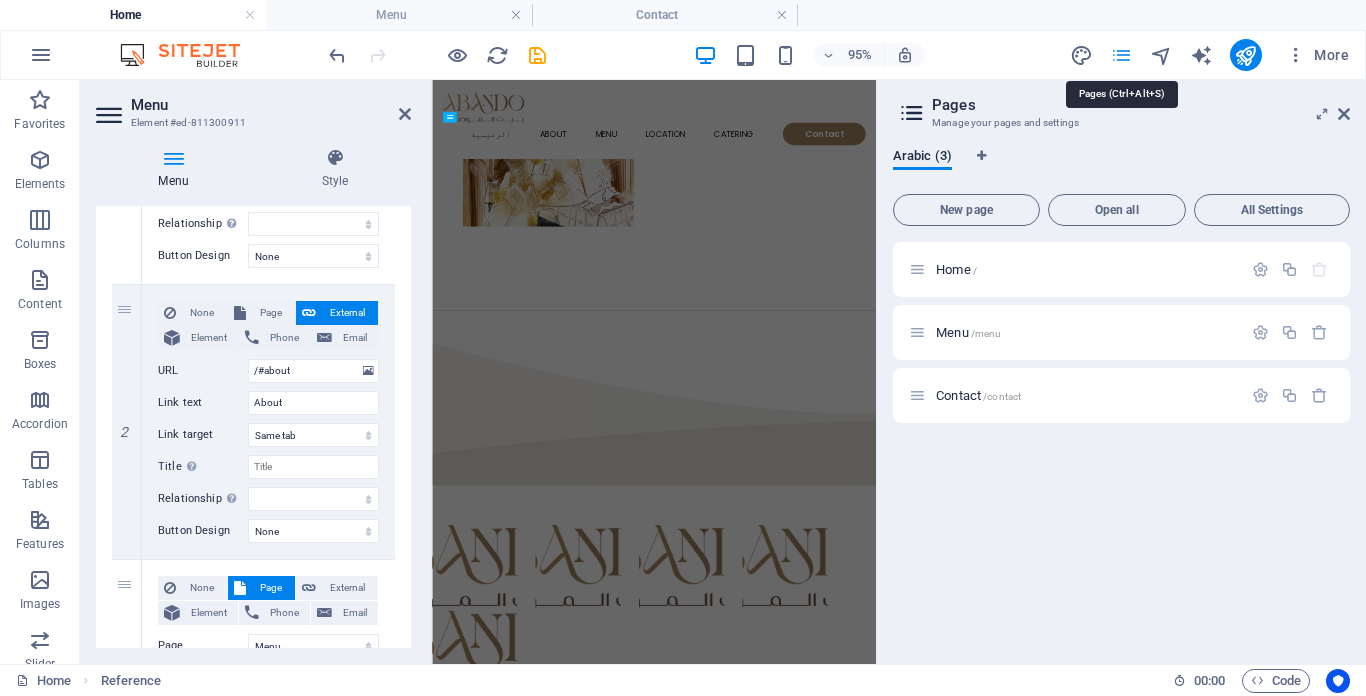 scroll, scrollTop: 1468, scrollLeft: 0, axis: vertical 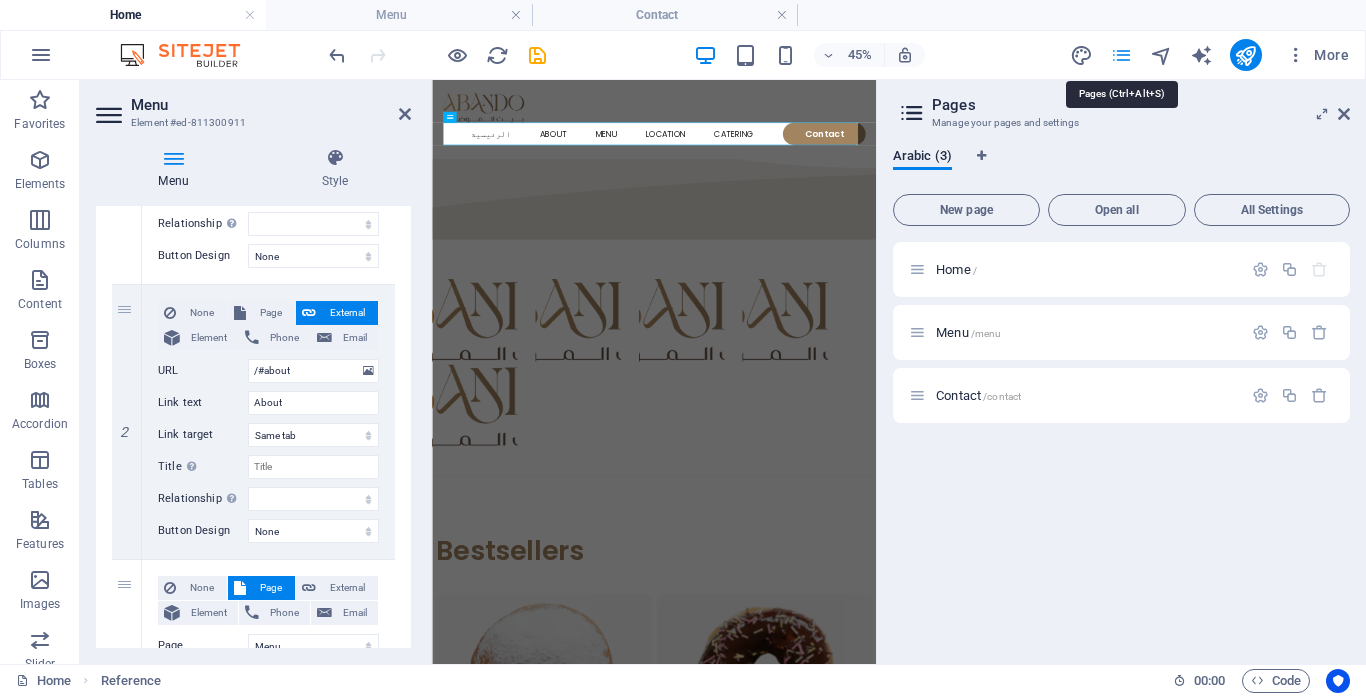 click at bounding box center [1121, 55] 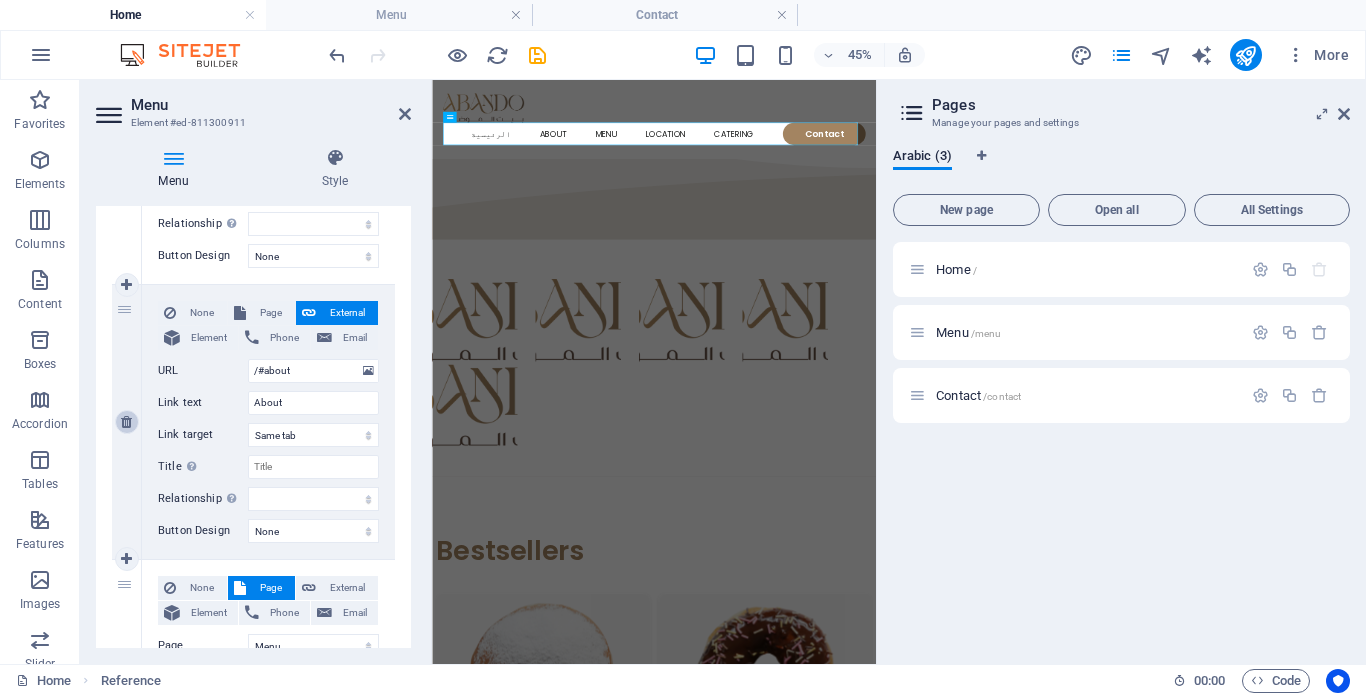click at bounding box center [126, 422] 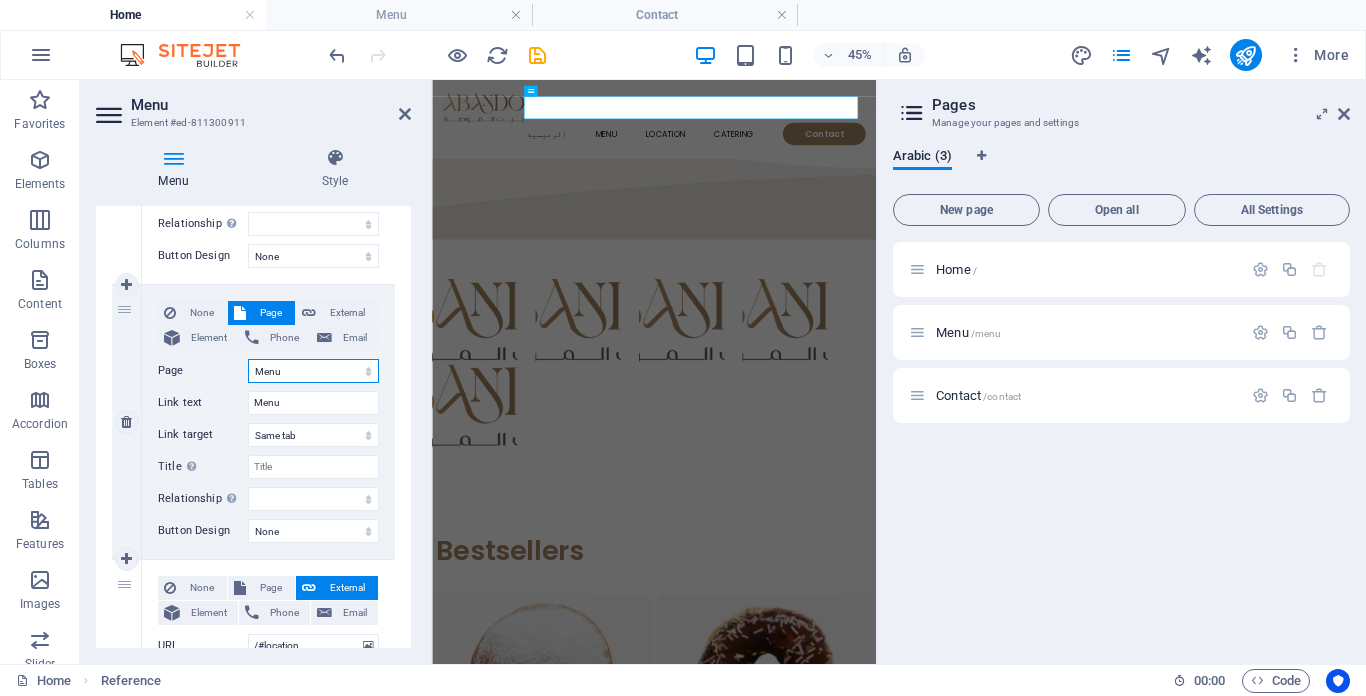 click on "Home Menu Contact" at bounding box center [313, 371] 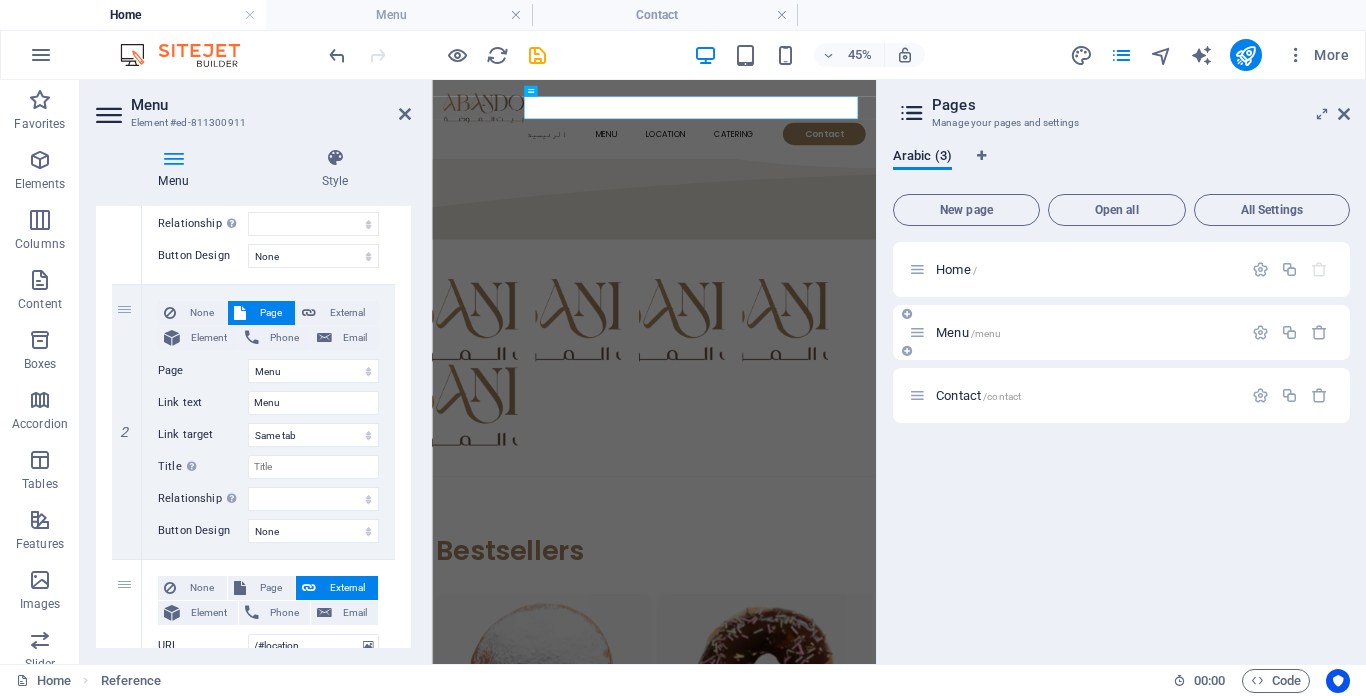 click on "Menu /menu" at bounding box center (1086, 332) 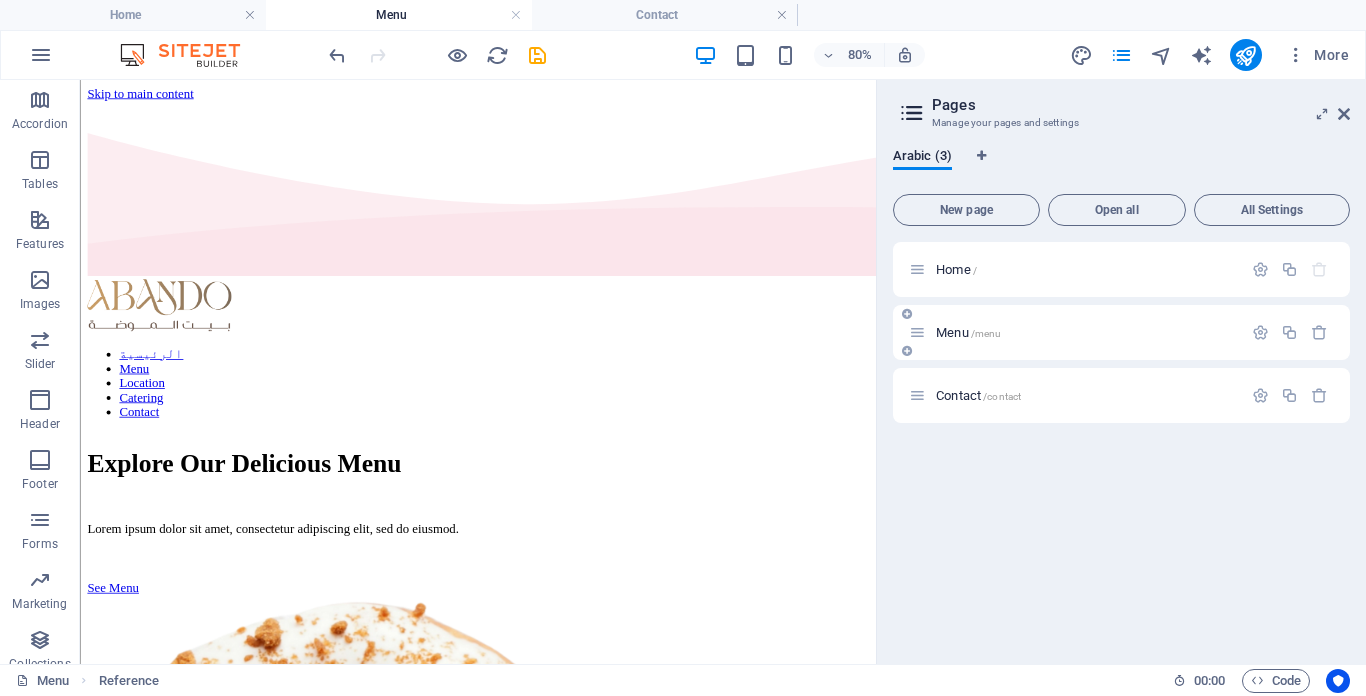 scroll, scrollTop: 0, scrollLeft: 0, axis: both 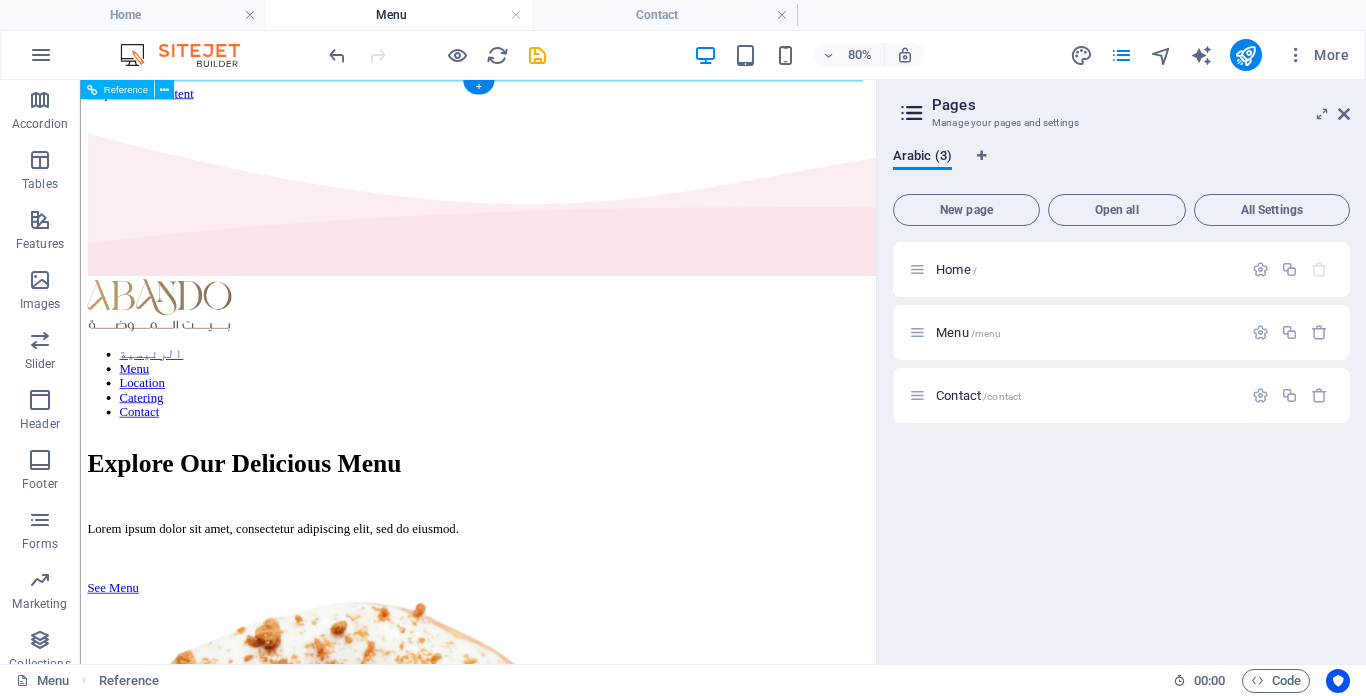click on "الرئيسية Menu Location Catering Contact" at bounding box center (577, 459) 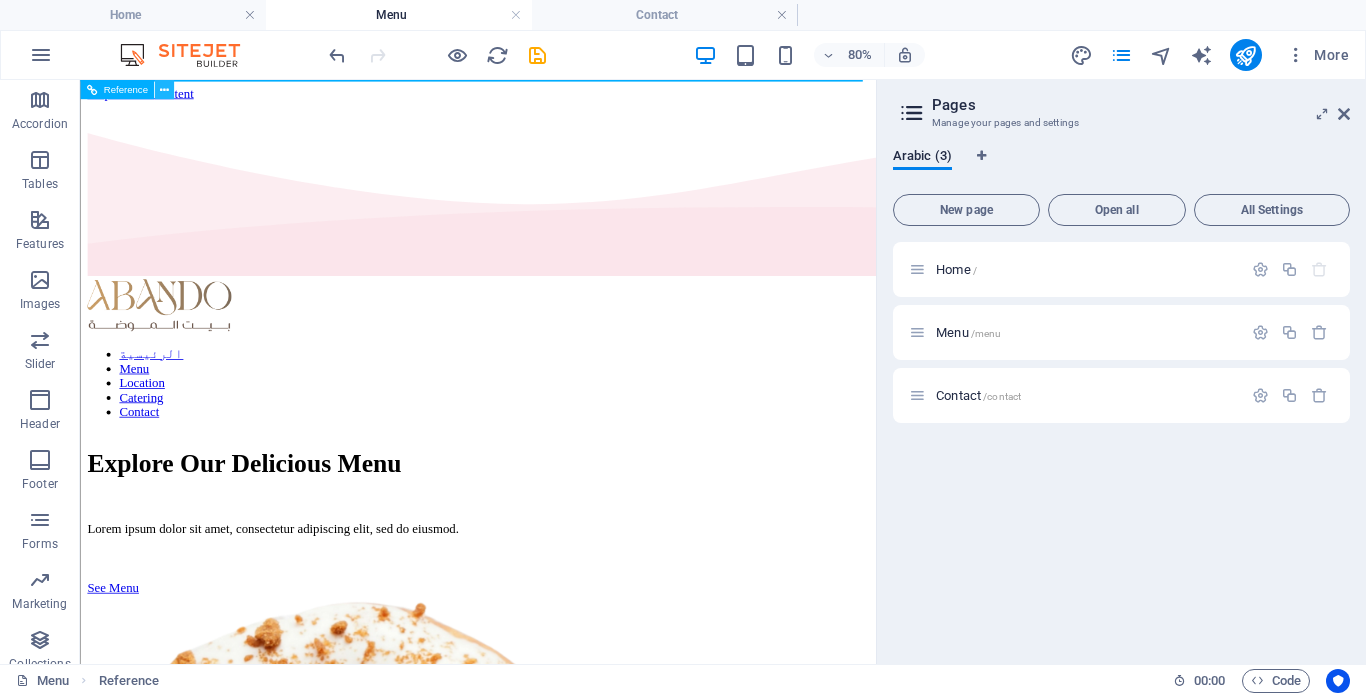 click at bounding box center (164, 89) 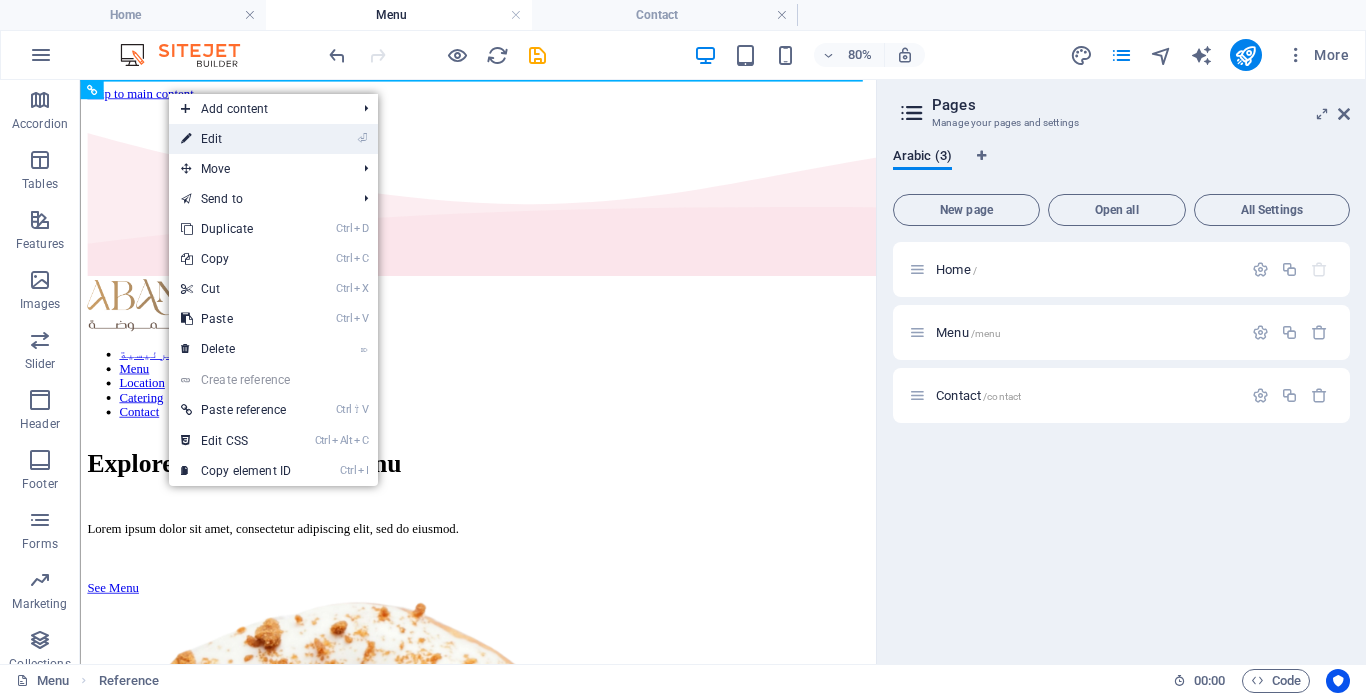 click on "⏎  Edit" at bounding box center (236, 139) 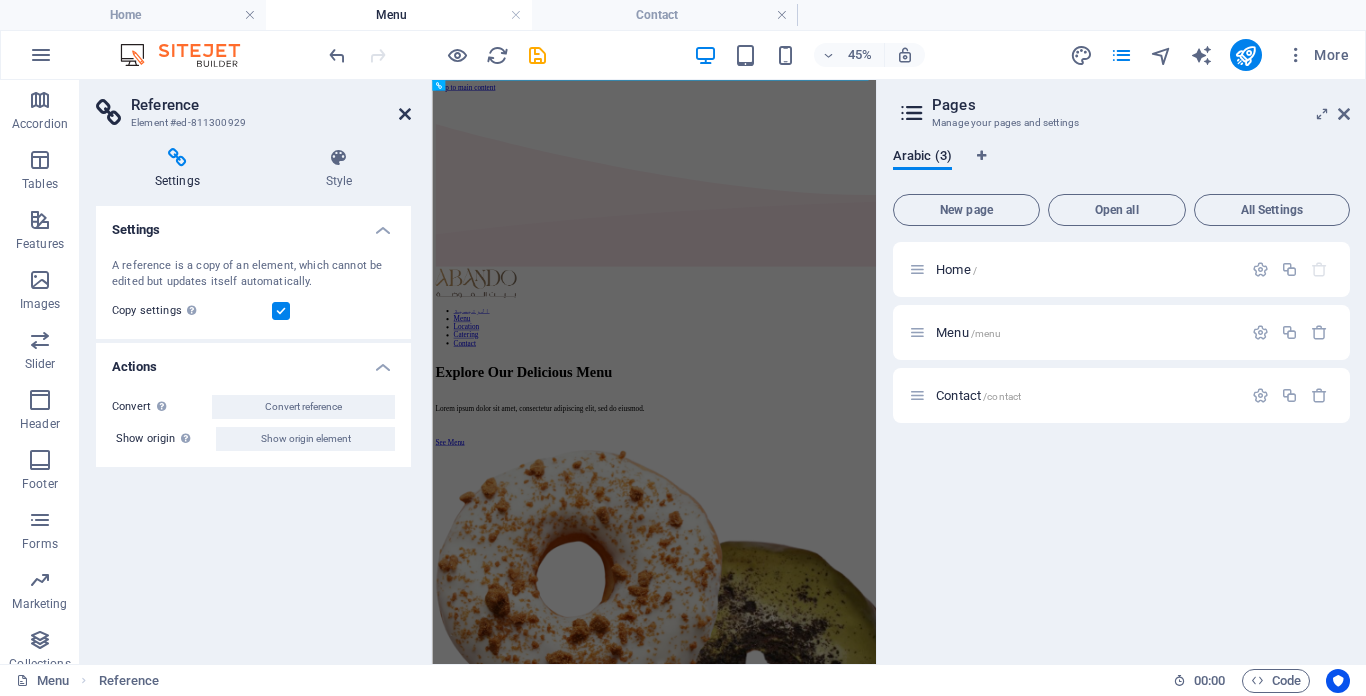 click at bounding box center [405, 114] 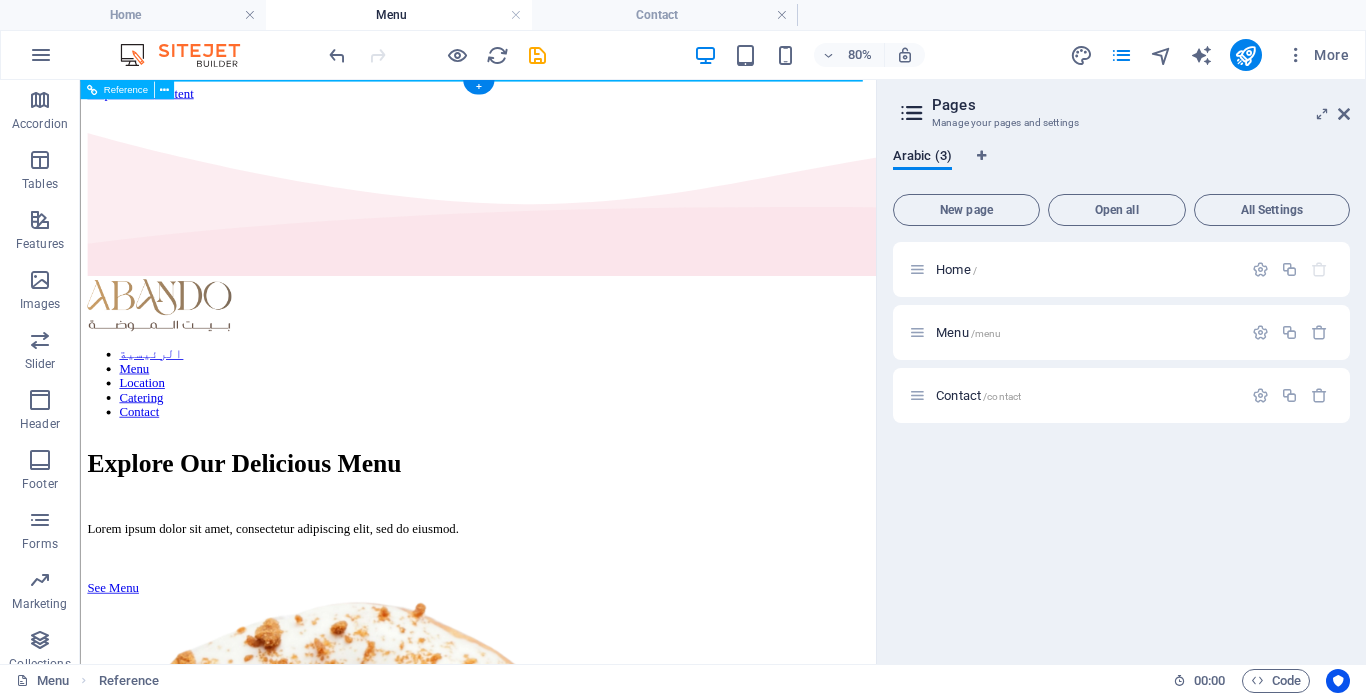 click on "الرئيسية Menu Location Catering Contact" at bounding box center [577, 459] 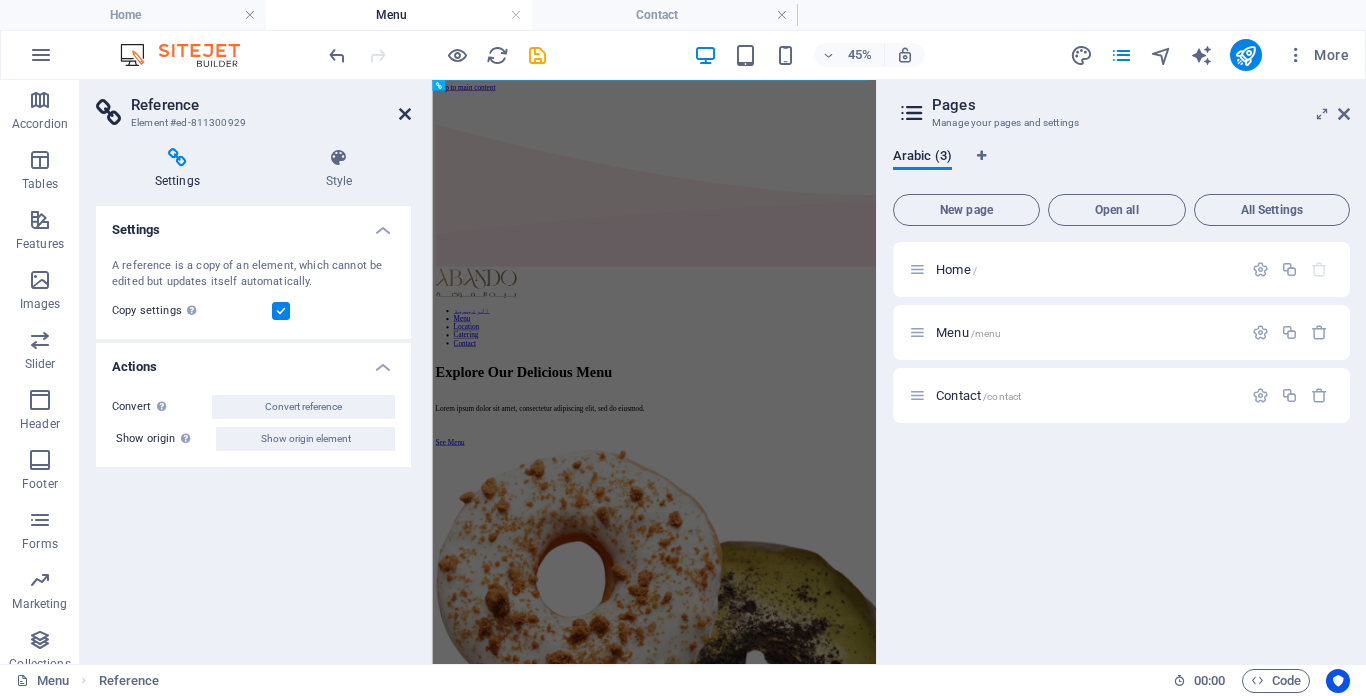 click at bounding box center [405, 114] 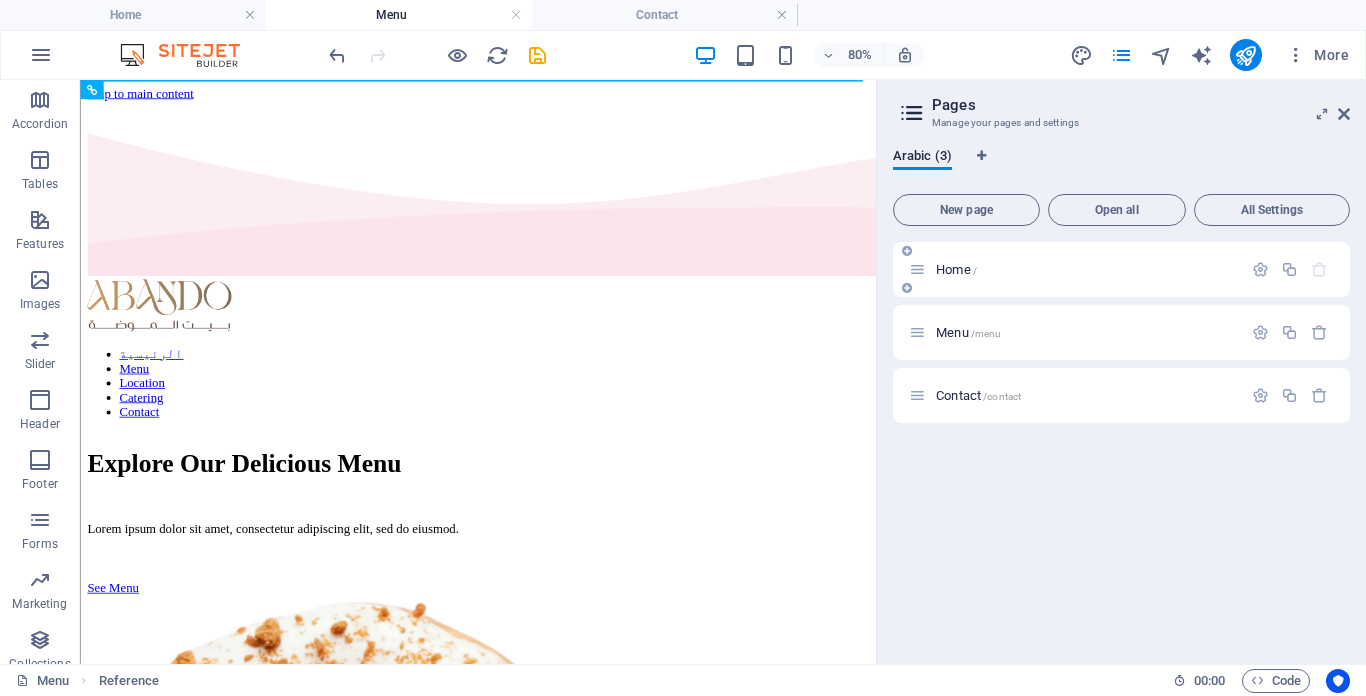 click on "Home /" at bounding box center (1075, 269) 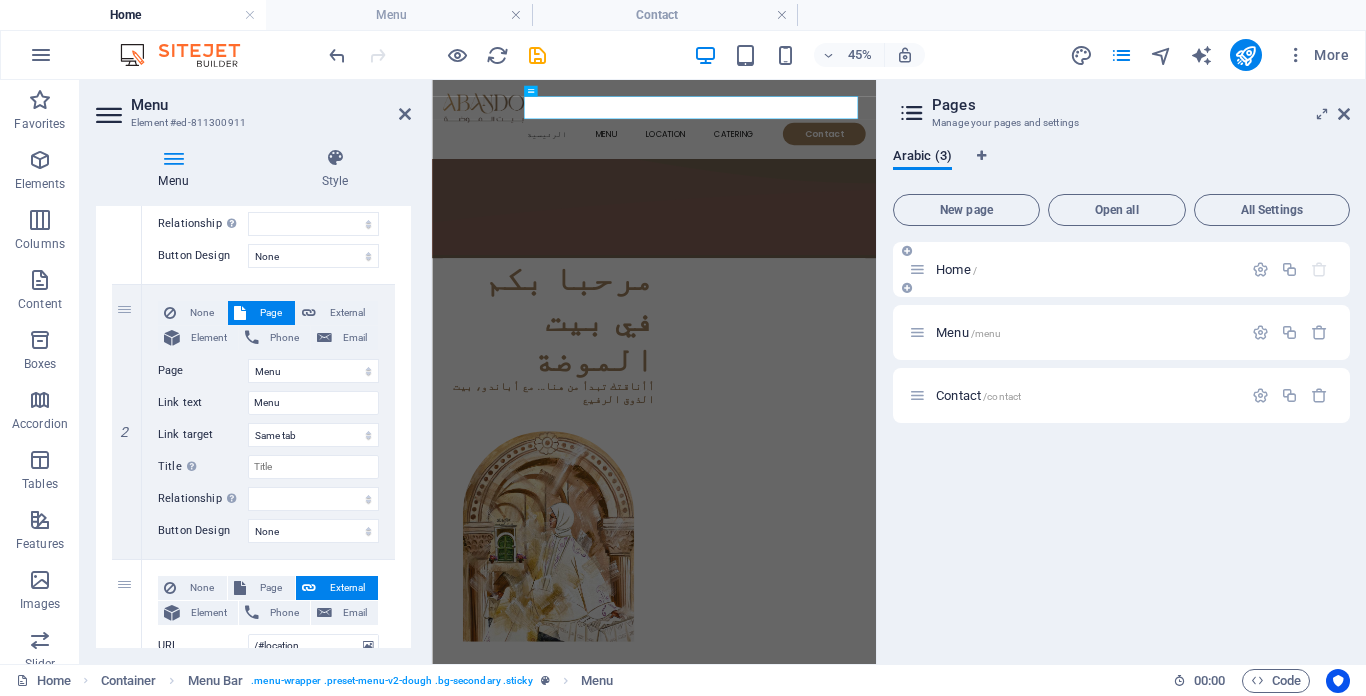 scroll, scrollTop: 1468, scrollLeft: 0, axis: vertical 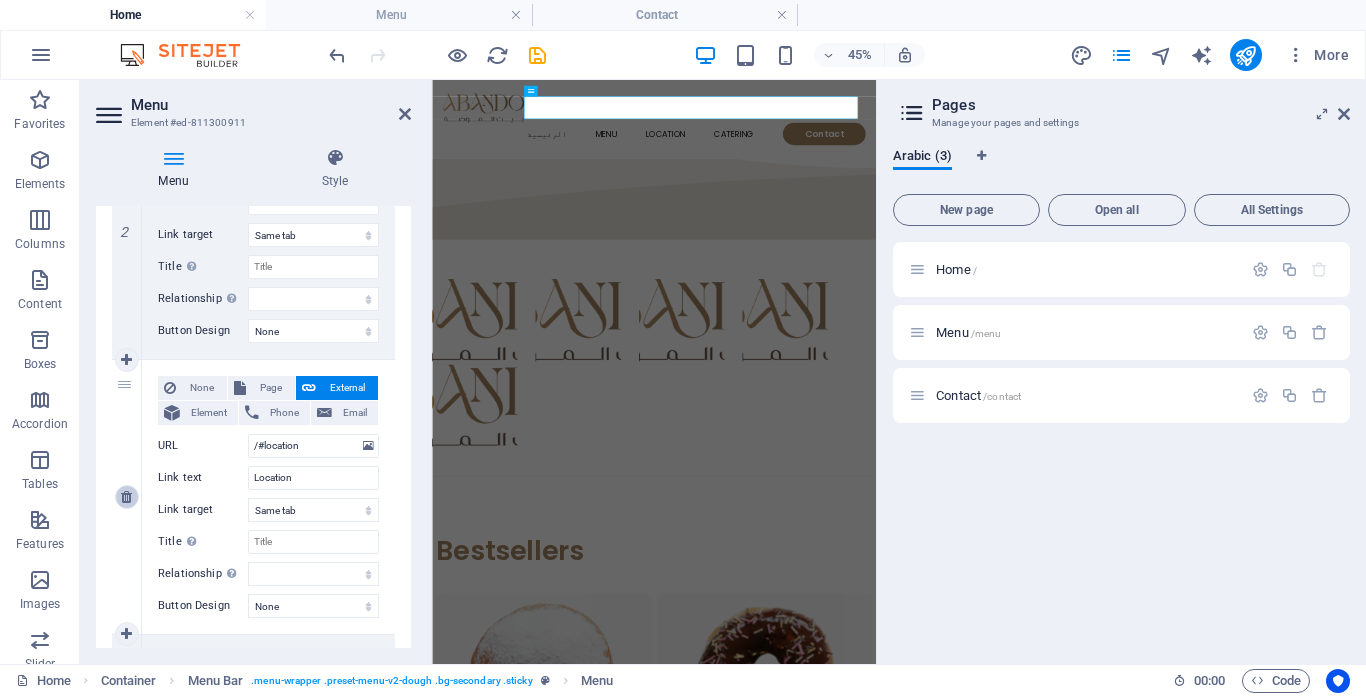 click at bounding box center [126, 497] 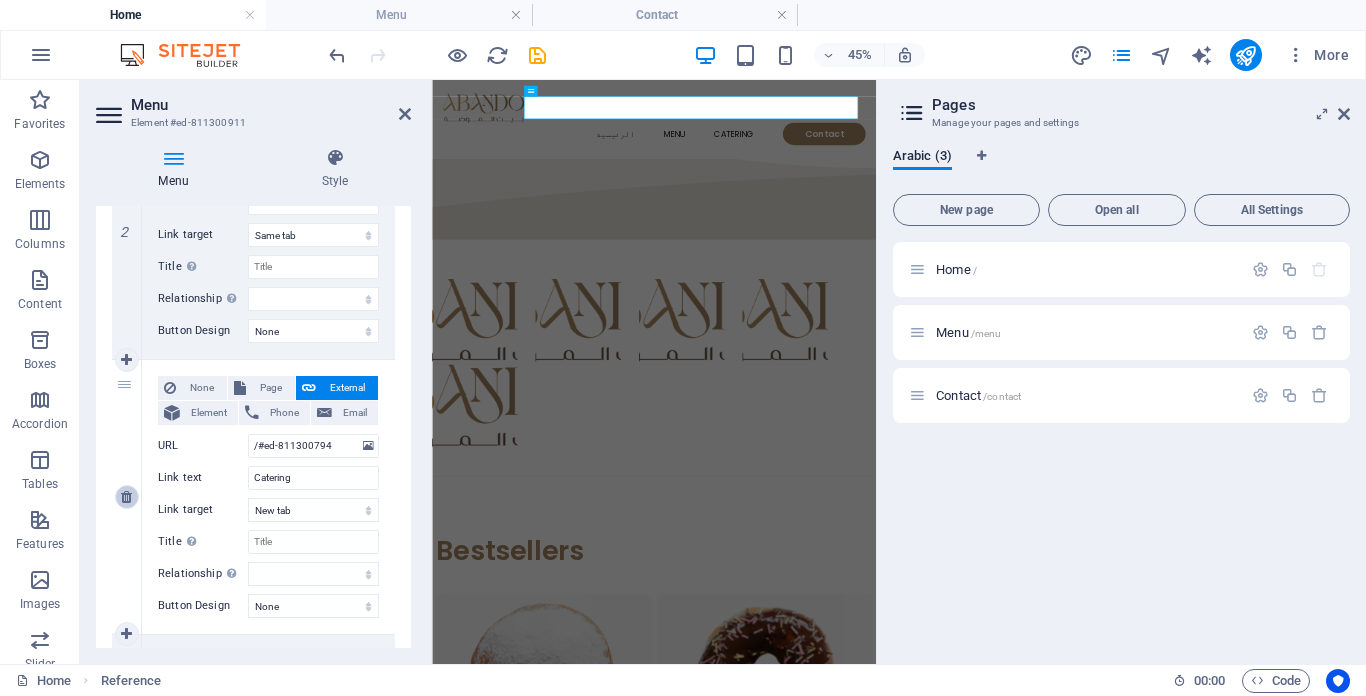 click at bounding box center [126, 497] 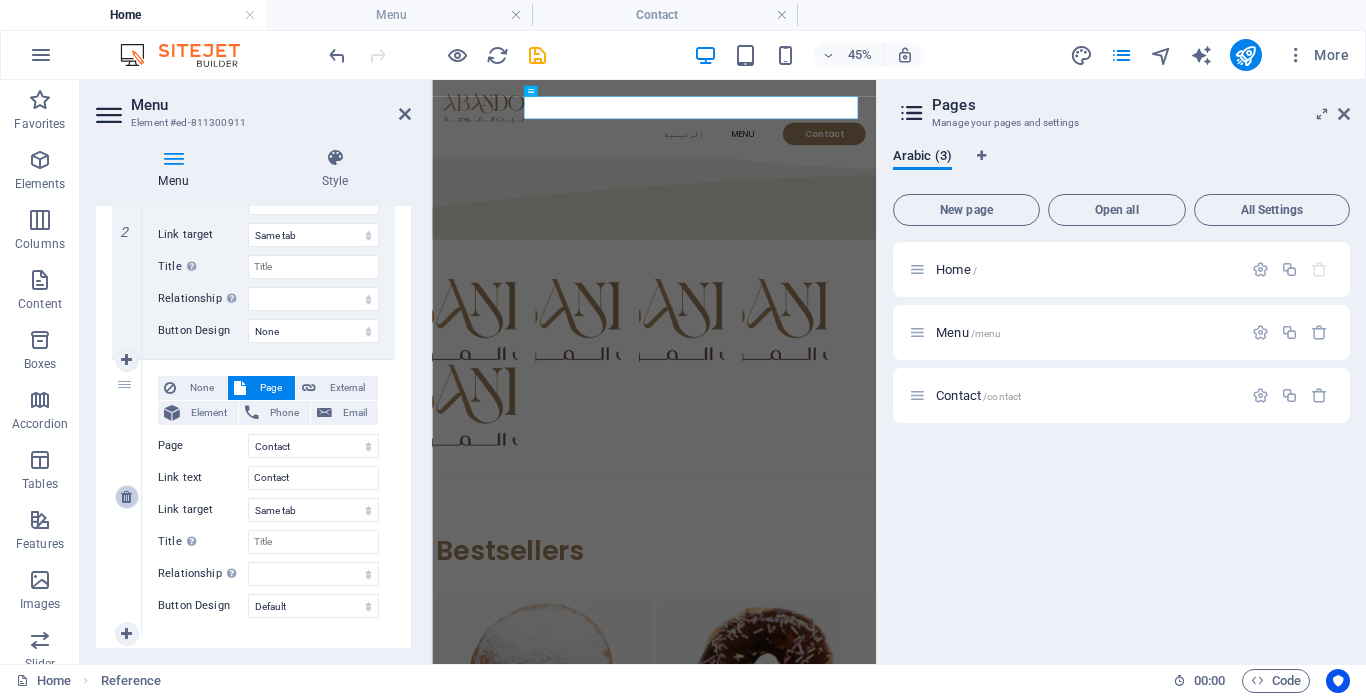click at bounding box center (126, 497) 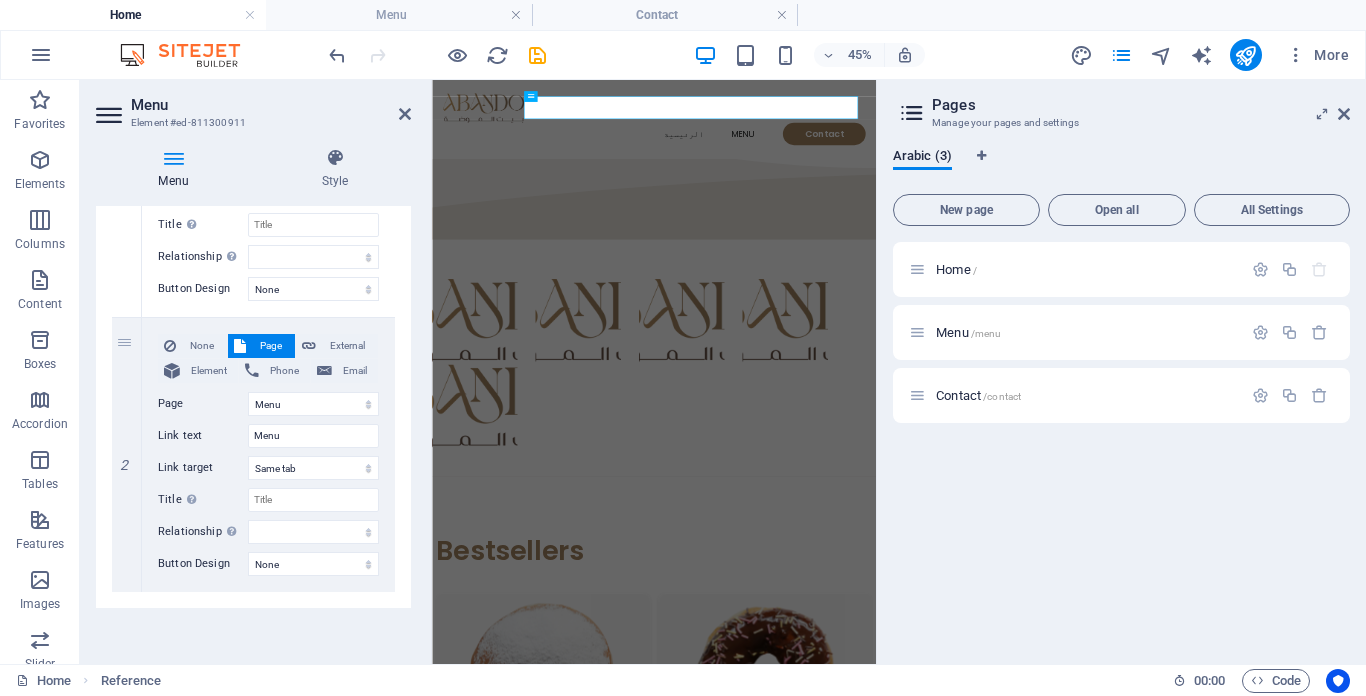 scroll, scrollTop: 267, scrollLeft: 0, axis: vertical 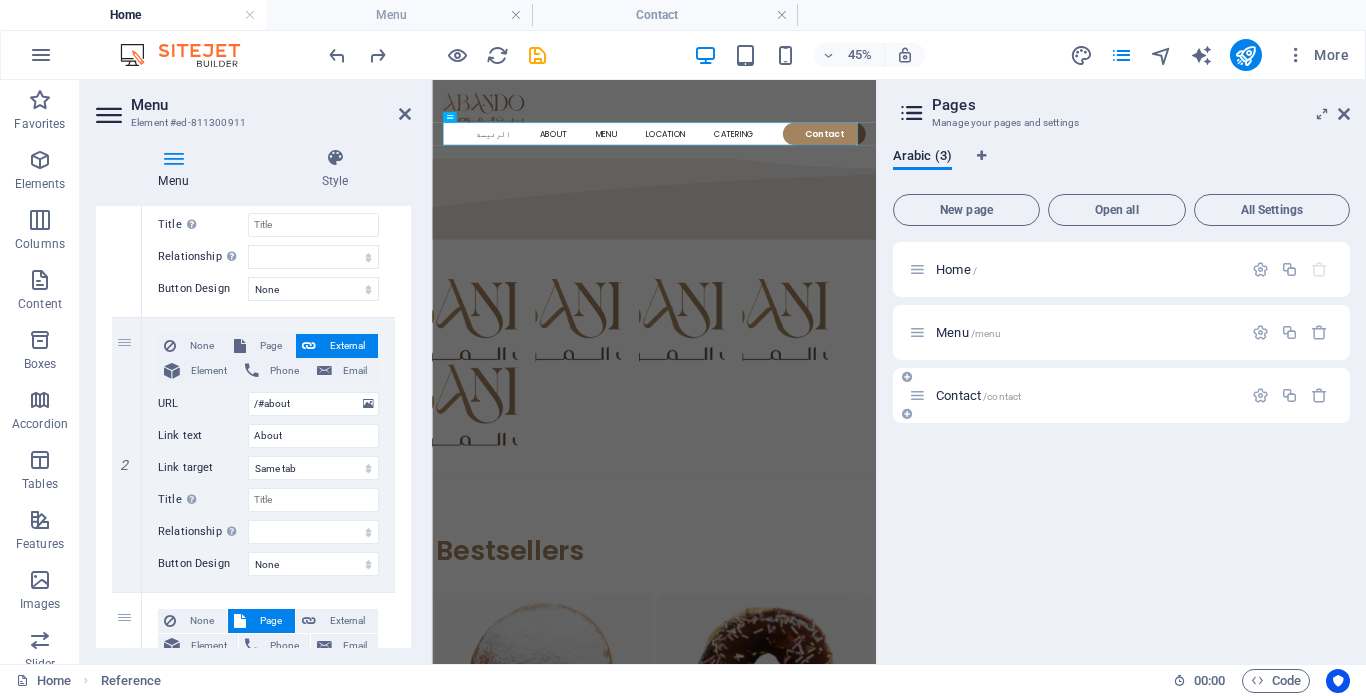 click on "Contact /contact" at bounding box center (978, 395) 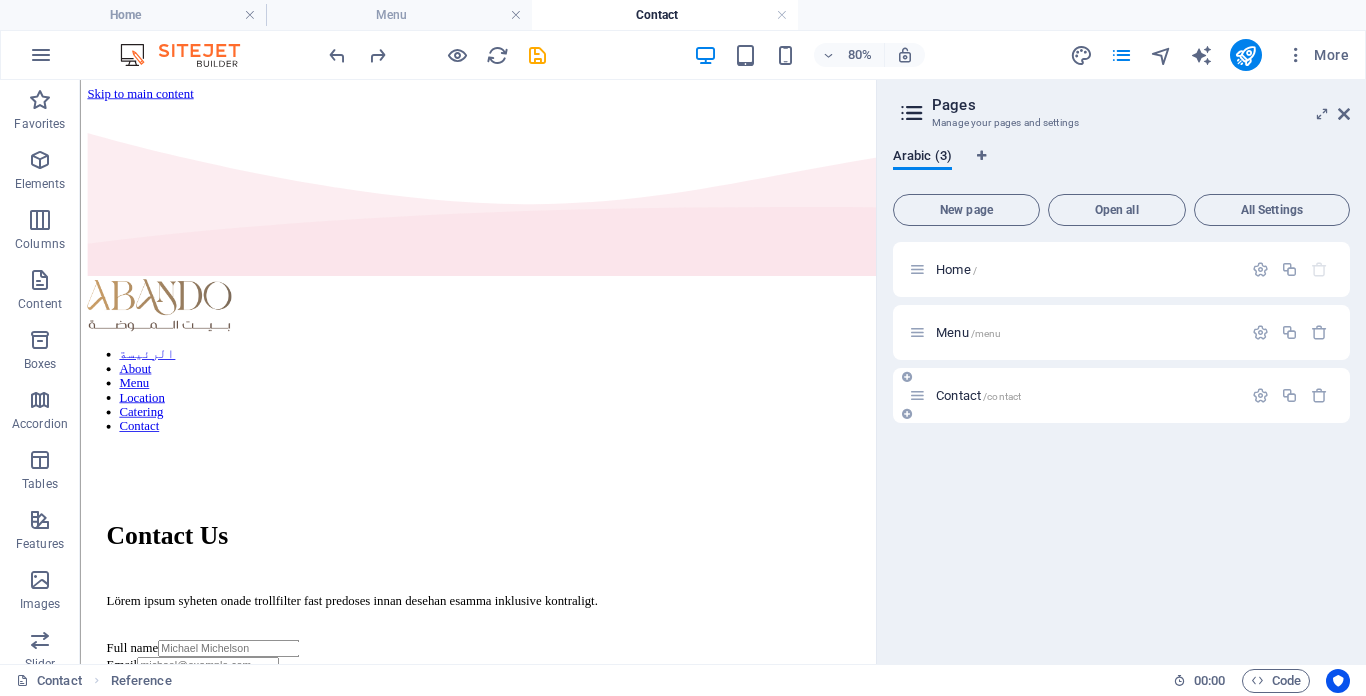 scroll, scrollTop: 0, scrollLeft: 0, axis: both 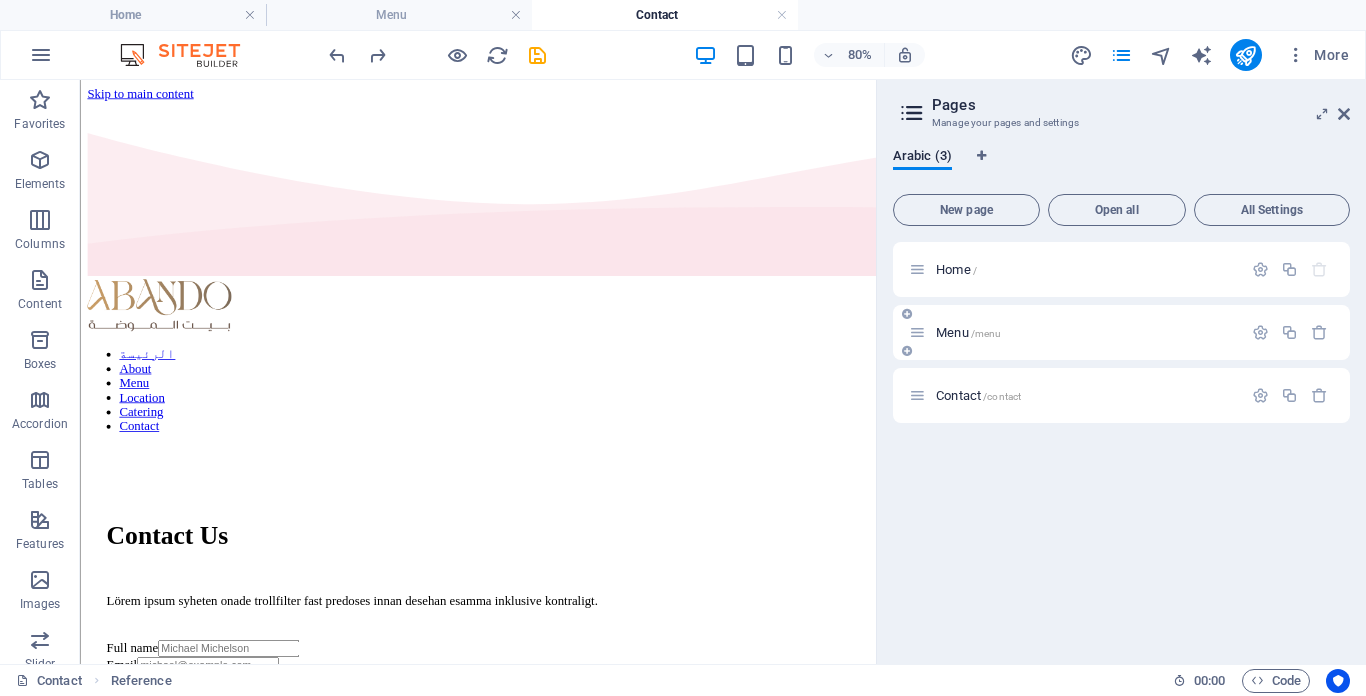 click on "Menu /menu" at bounding box center [968, 332] 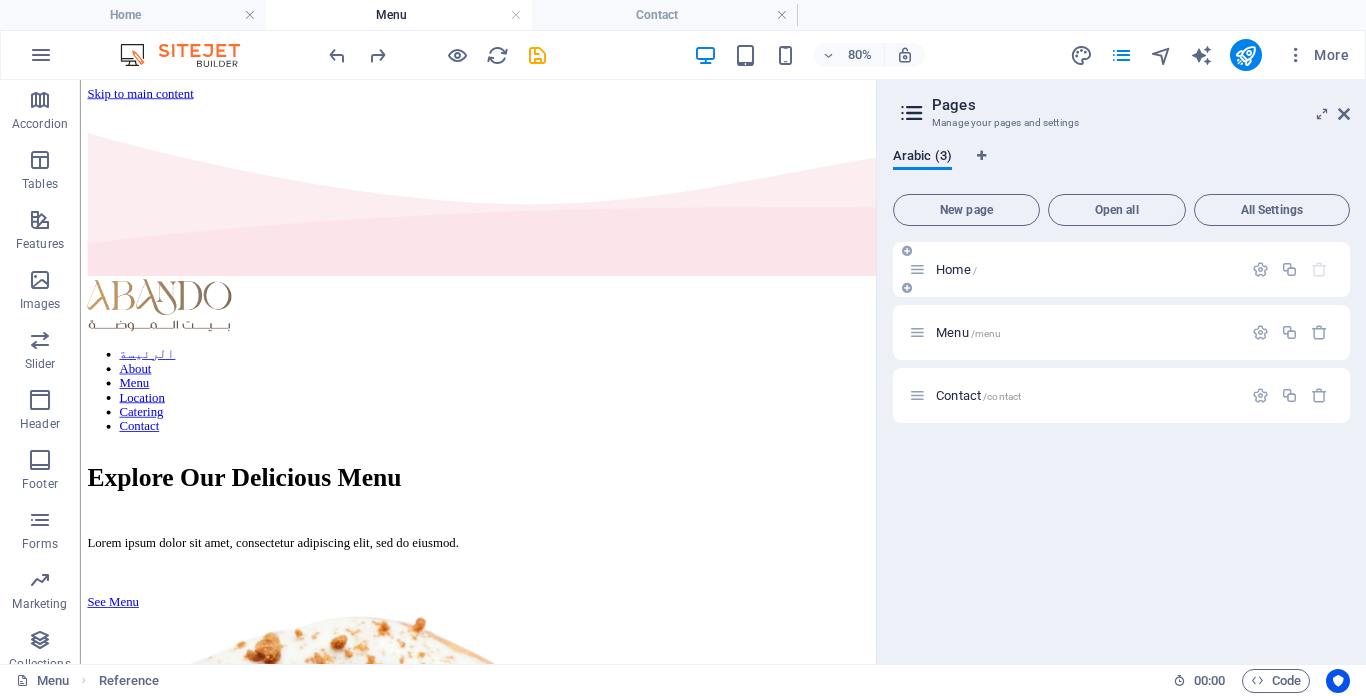 click on "Home /" at bounding box center (1075, 269) 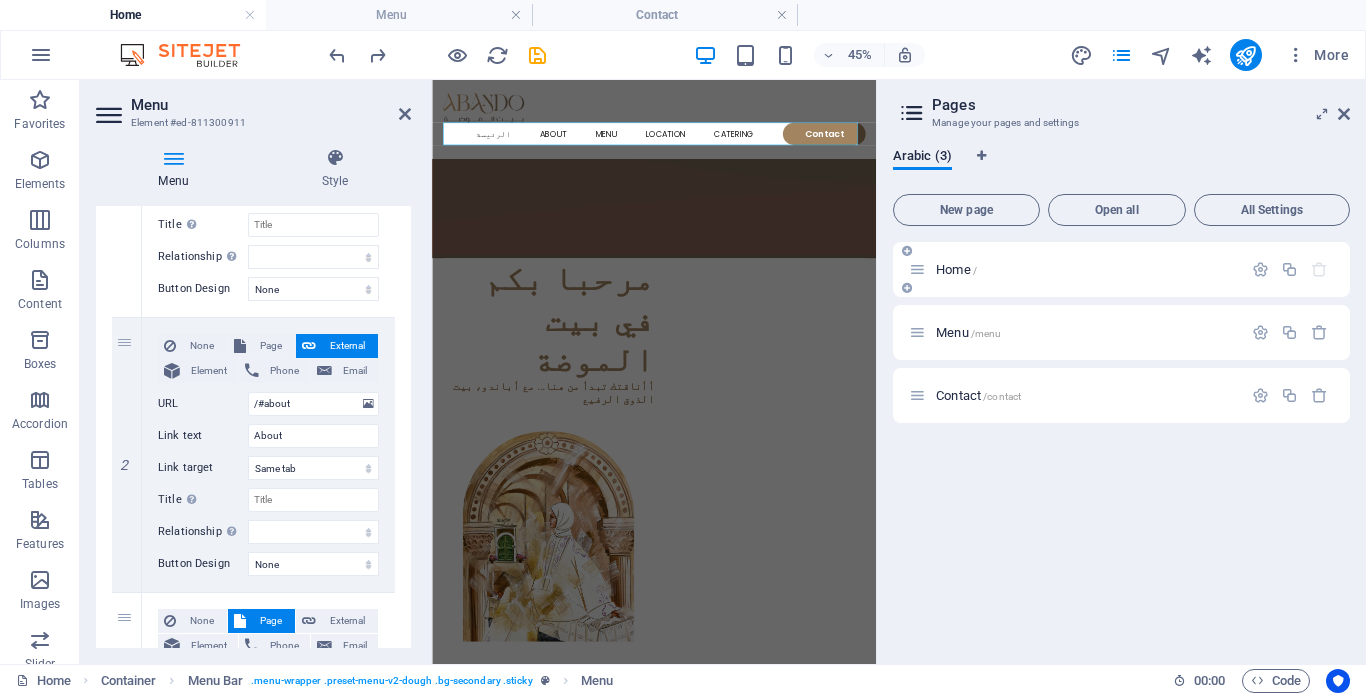 scroll, scrollTop: 1468, scrollLeft: 0, axis: vertical 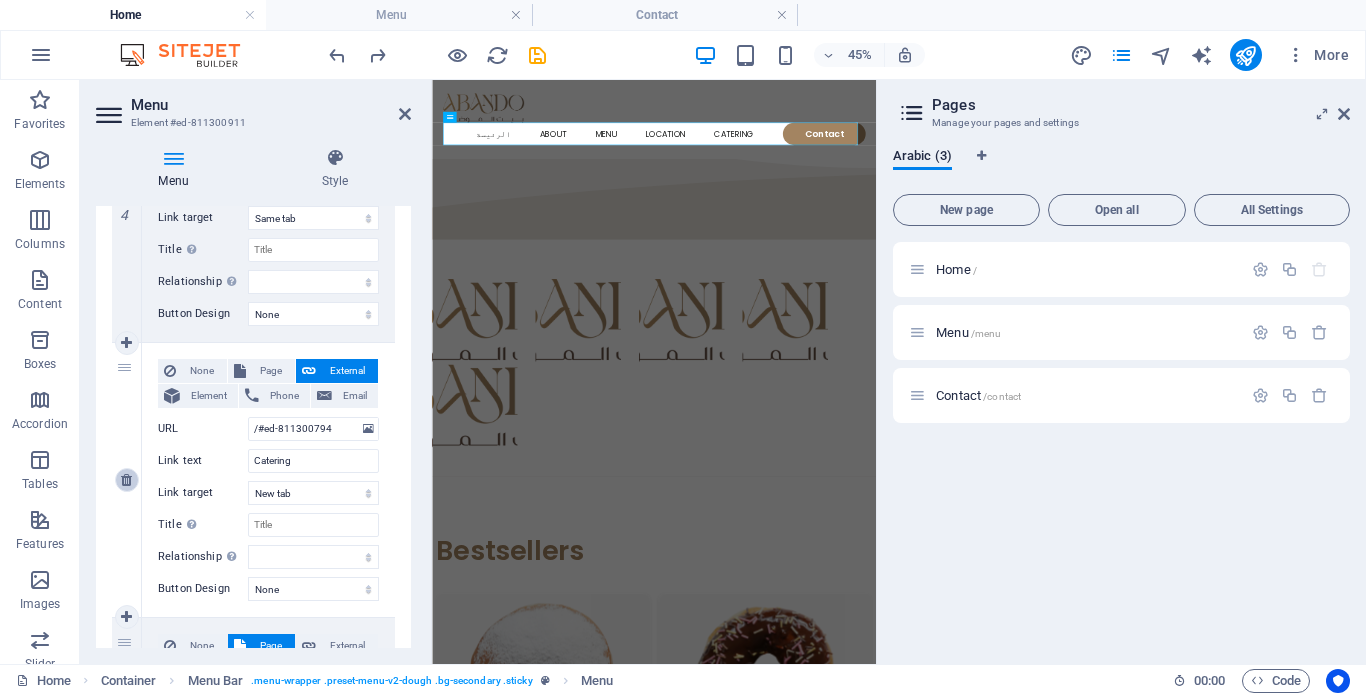 click at bounding box center [127, 480] 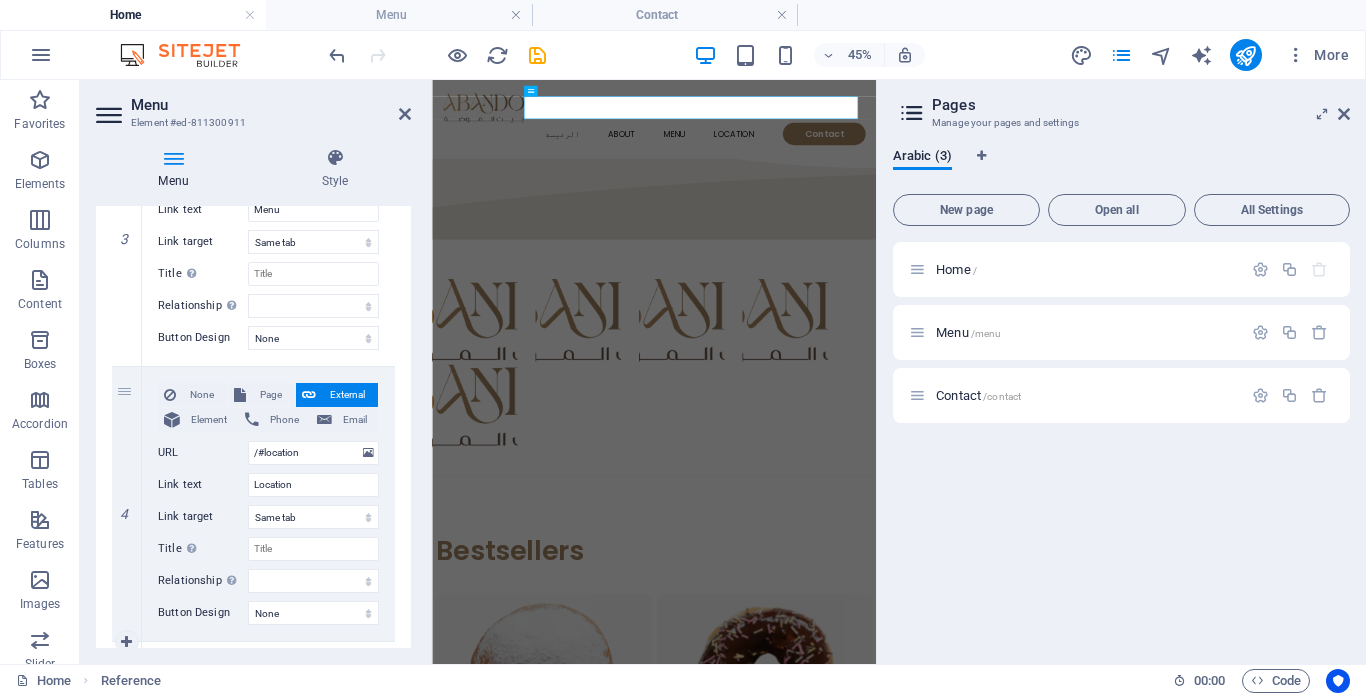 scroll, scrollTop: 767, scrollLeft: 0, axis: vertical 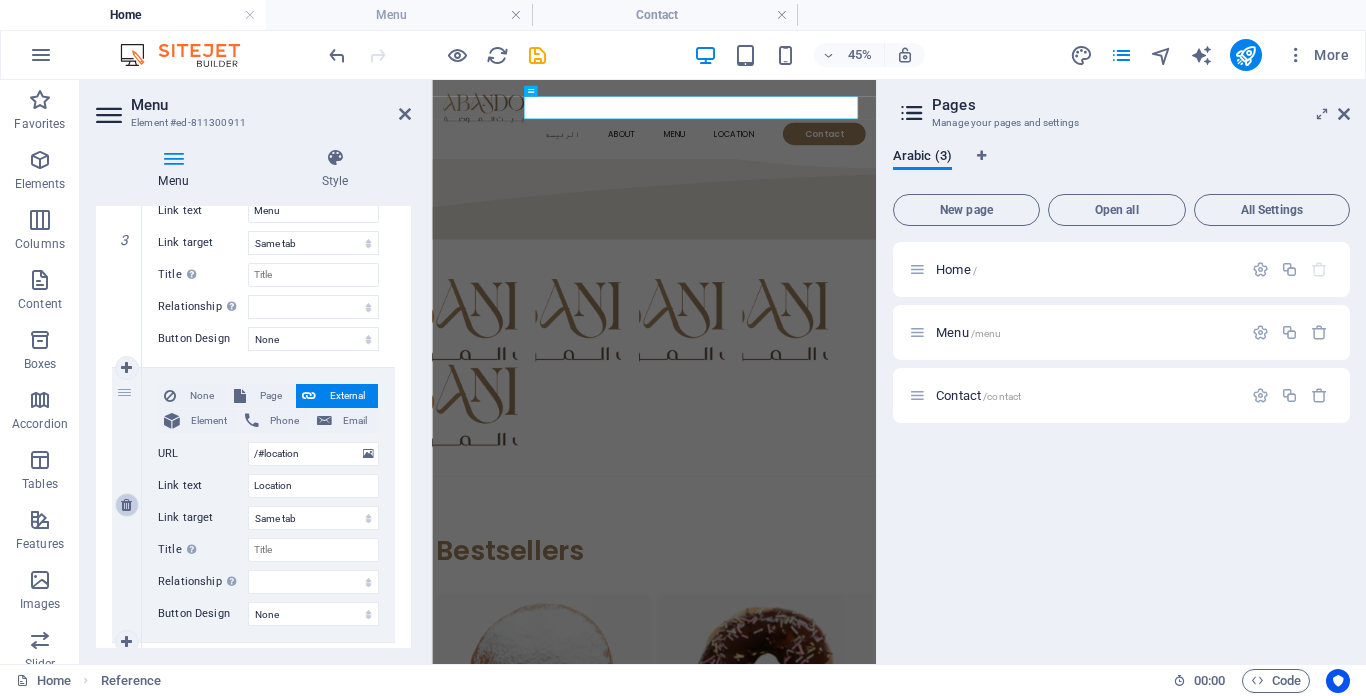 click at bounding box center (127, 505) 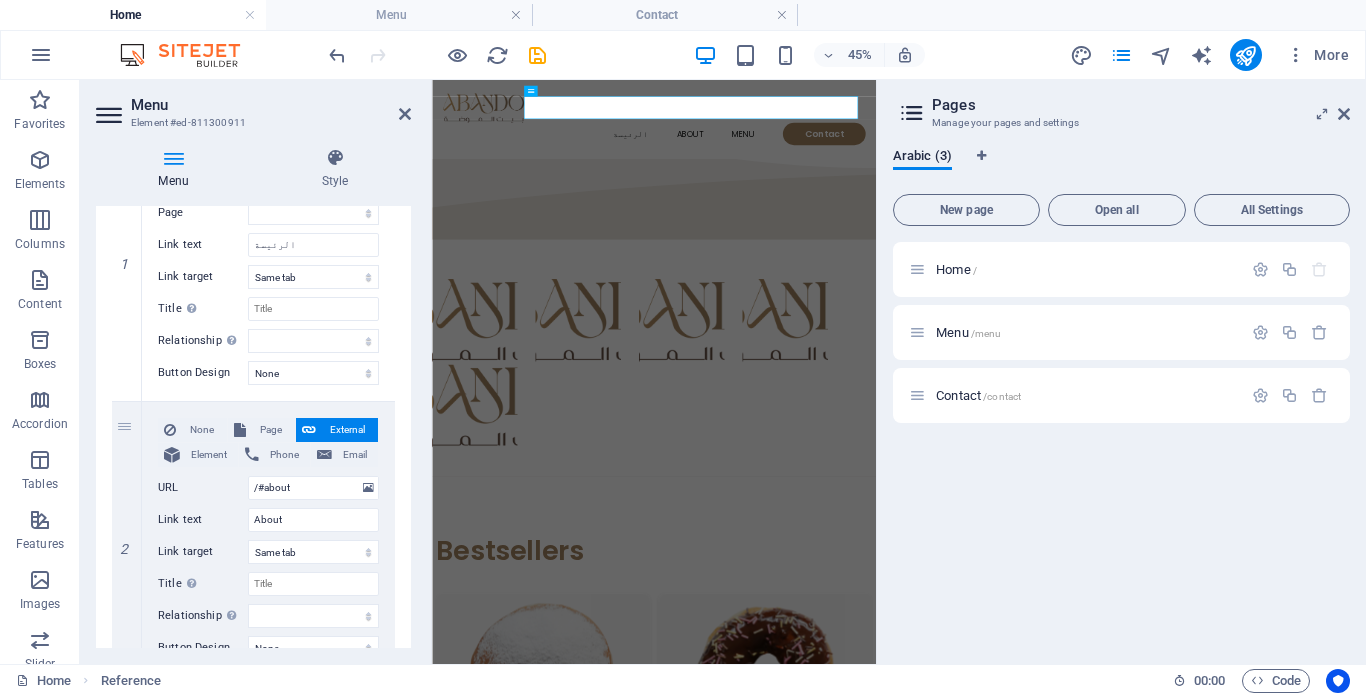 scroll, scrollTop: 200, scrollLeft: 0, axis: vertical 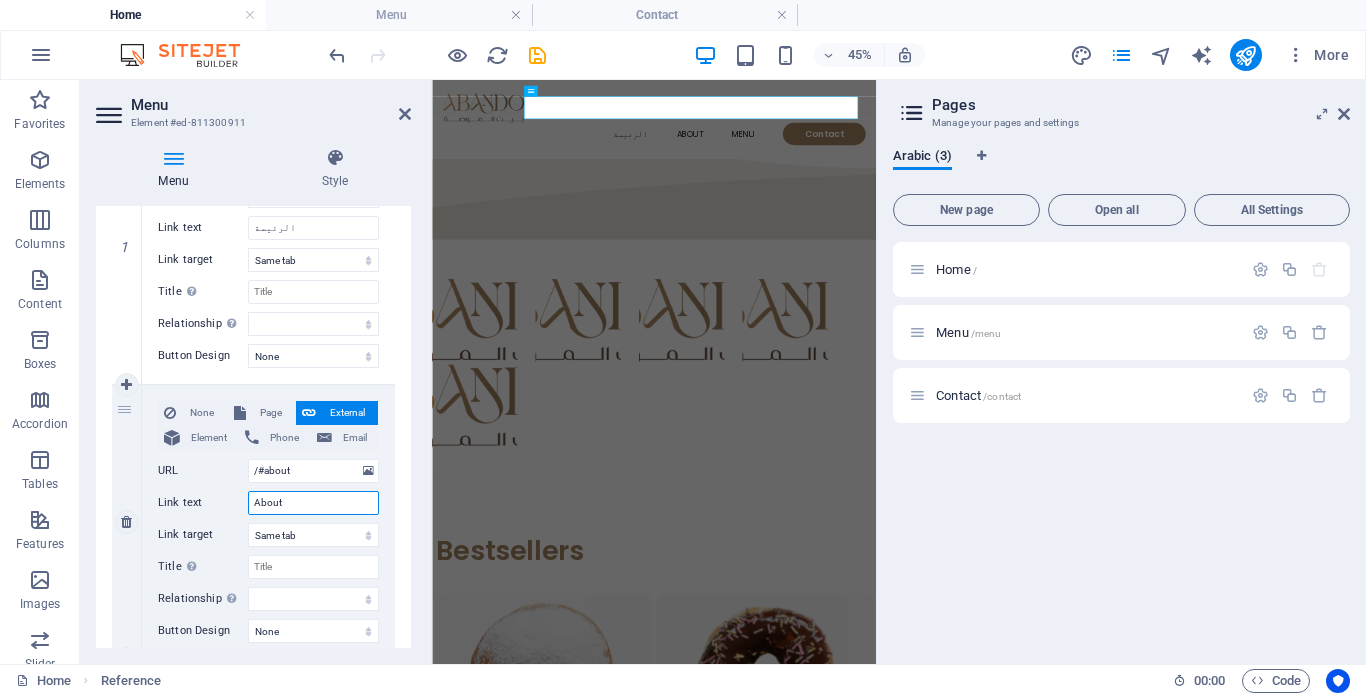 click on "About" at bounding box center [313, 503] 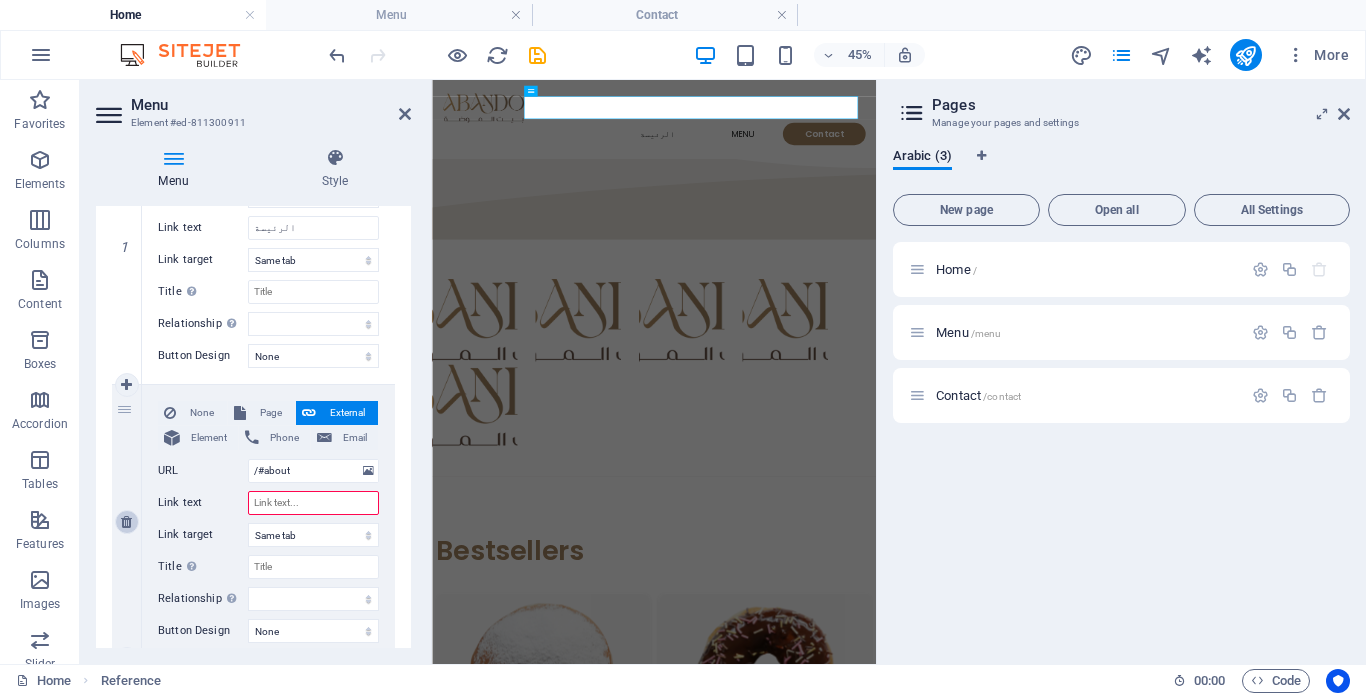 click at bounding box center [126, 522] 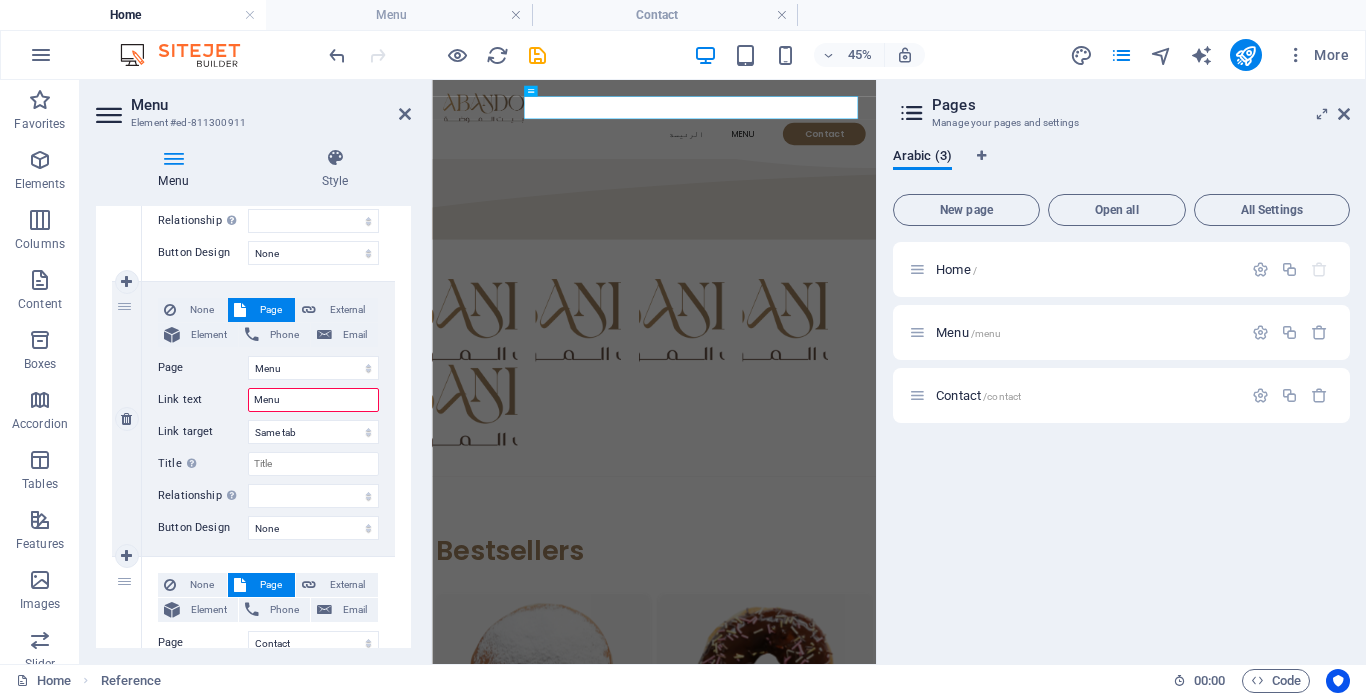 scroll, scrollTop: 300, scrollLeft: 0, axis: vertical 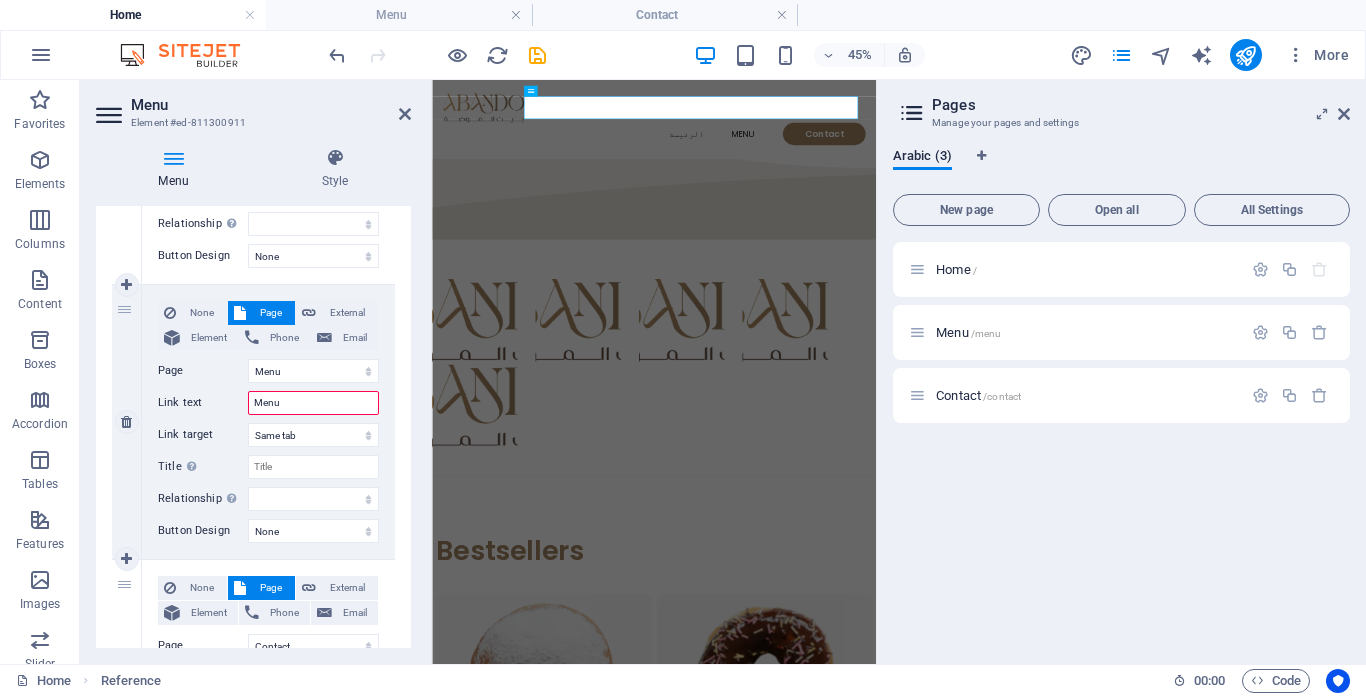 click on "Menu" at bounding box center (313, 403) 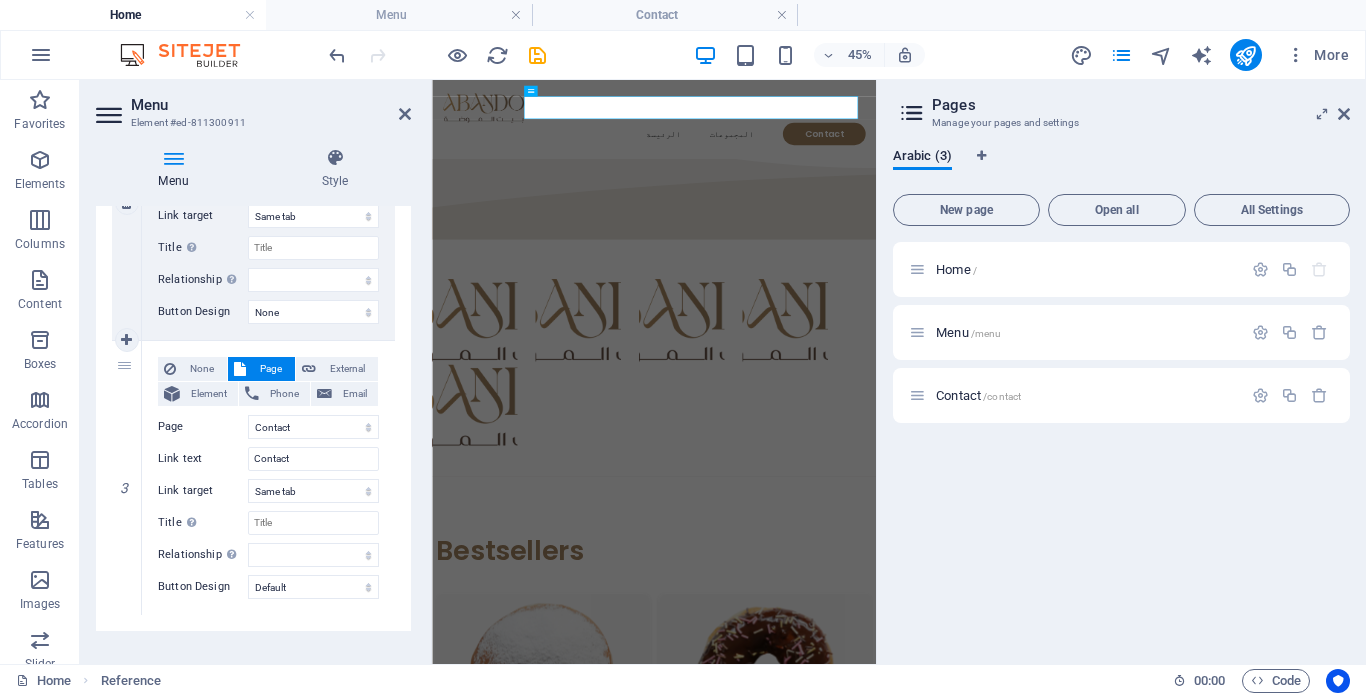 scroll, scrollTop: 542, scrollLeft: 0, axis: vertical 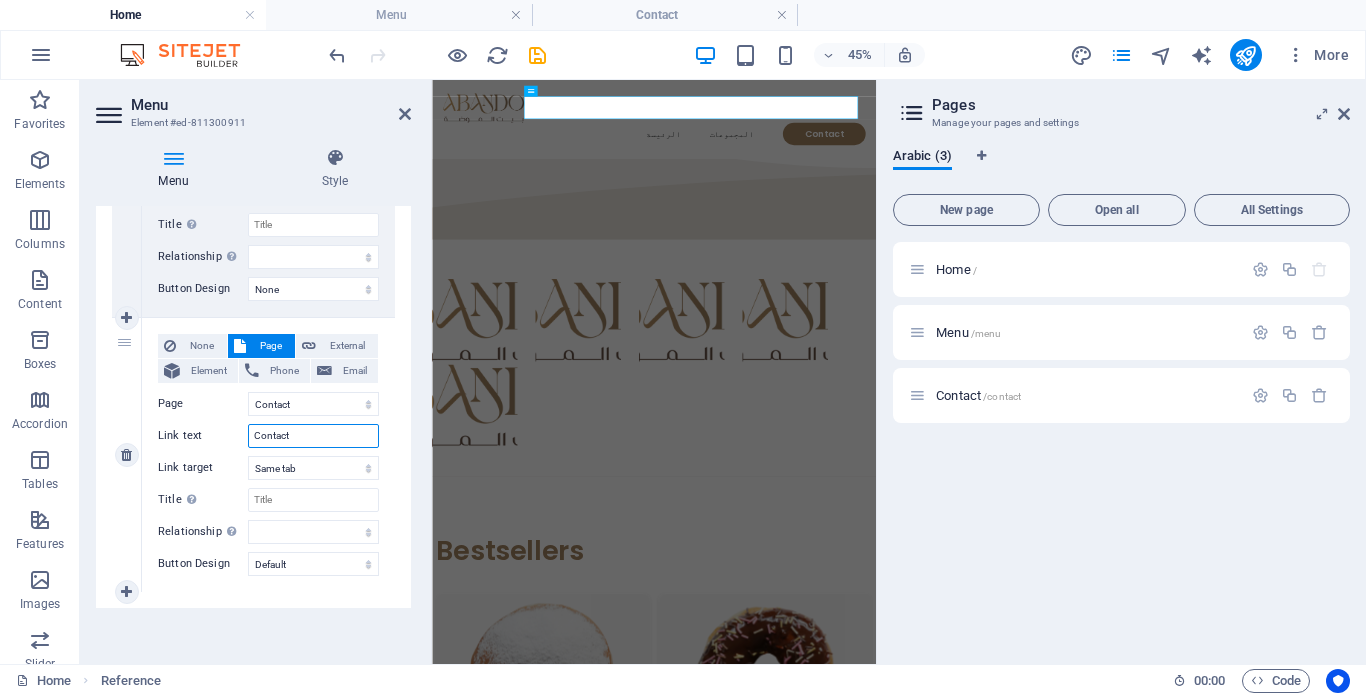 click on "Contact" at bounding box center [313, 436] 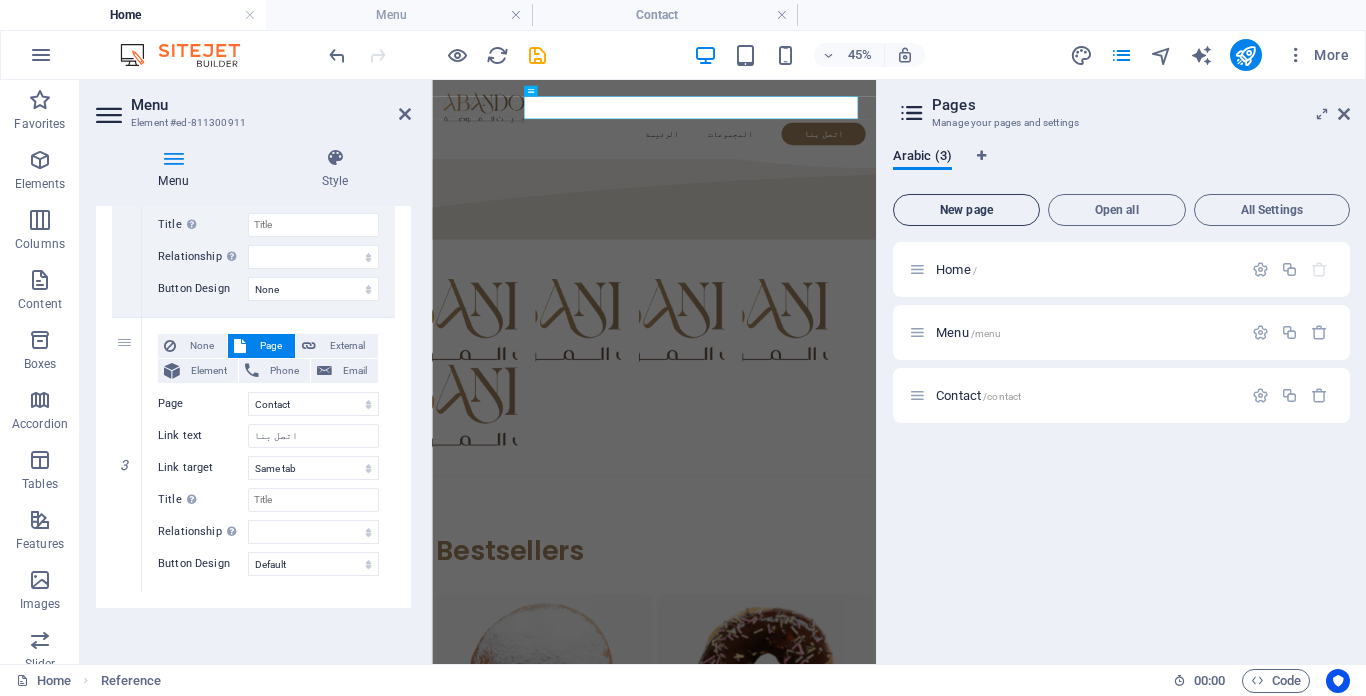 click on "New page" at bounding box center [966, 210] 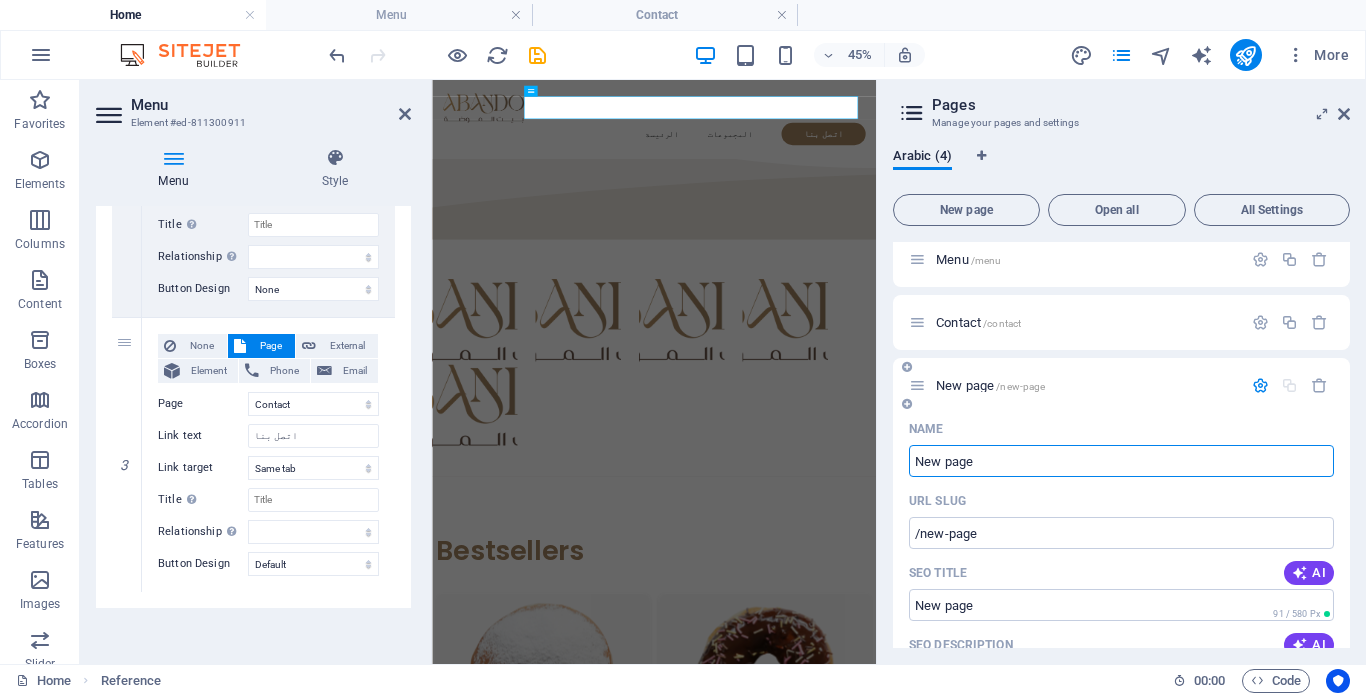 scroll, scrollTop: 0, scrollLeft: 0, axis: both 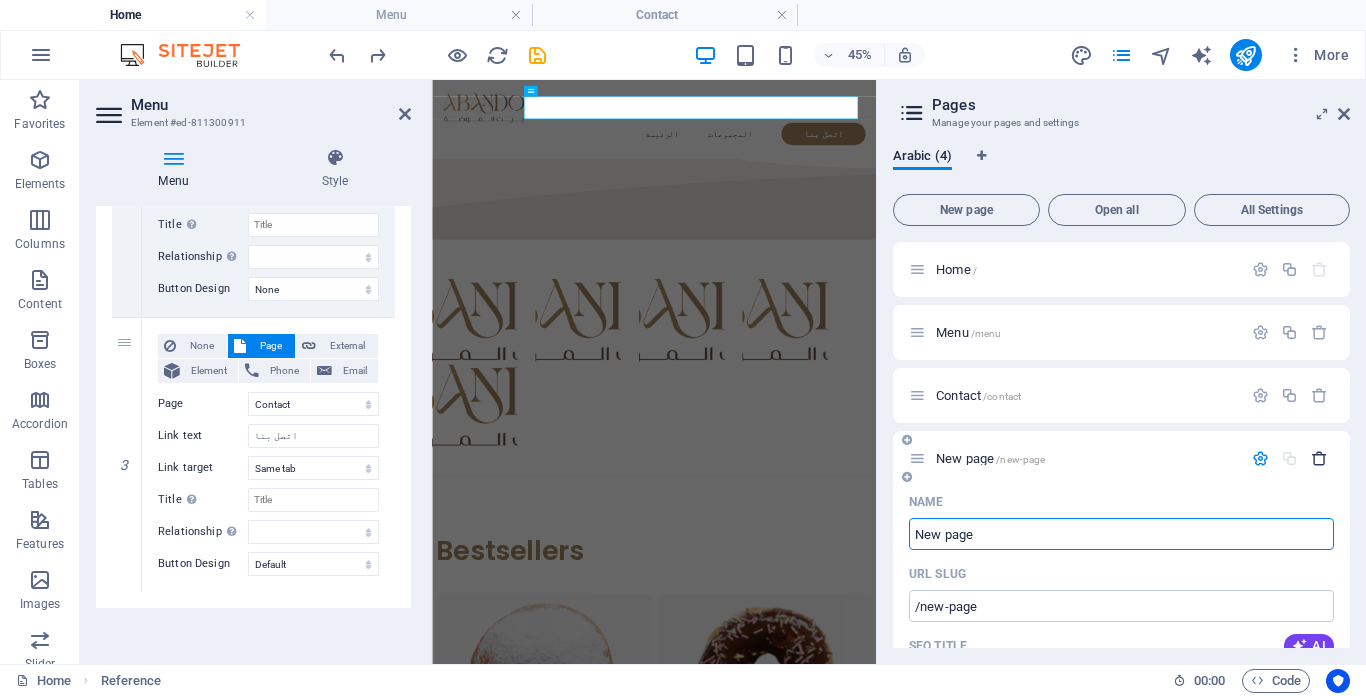 click at bounding box center [1319, 458] 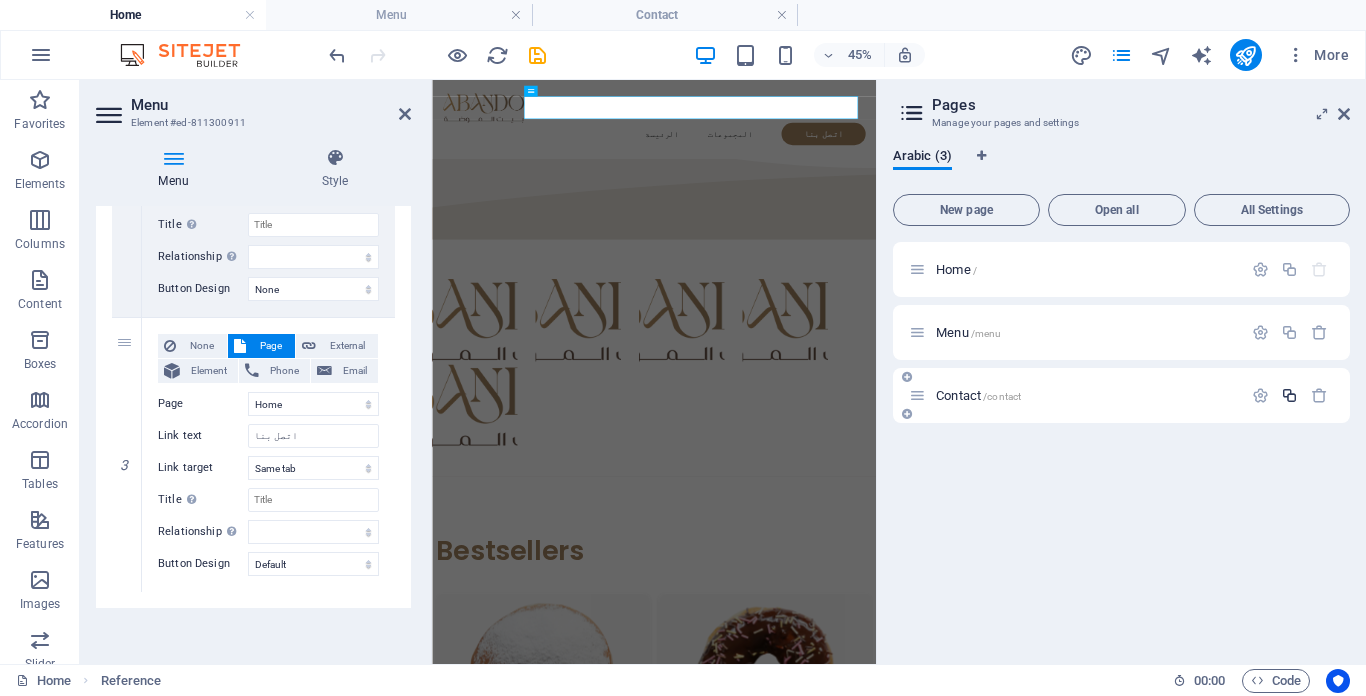 click at bounding box center [1289, 395] 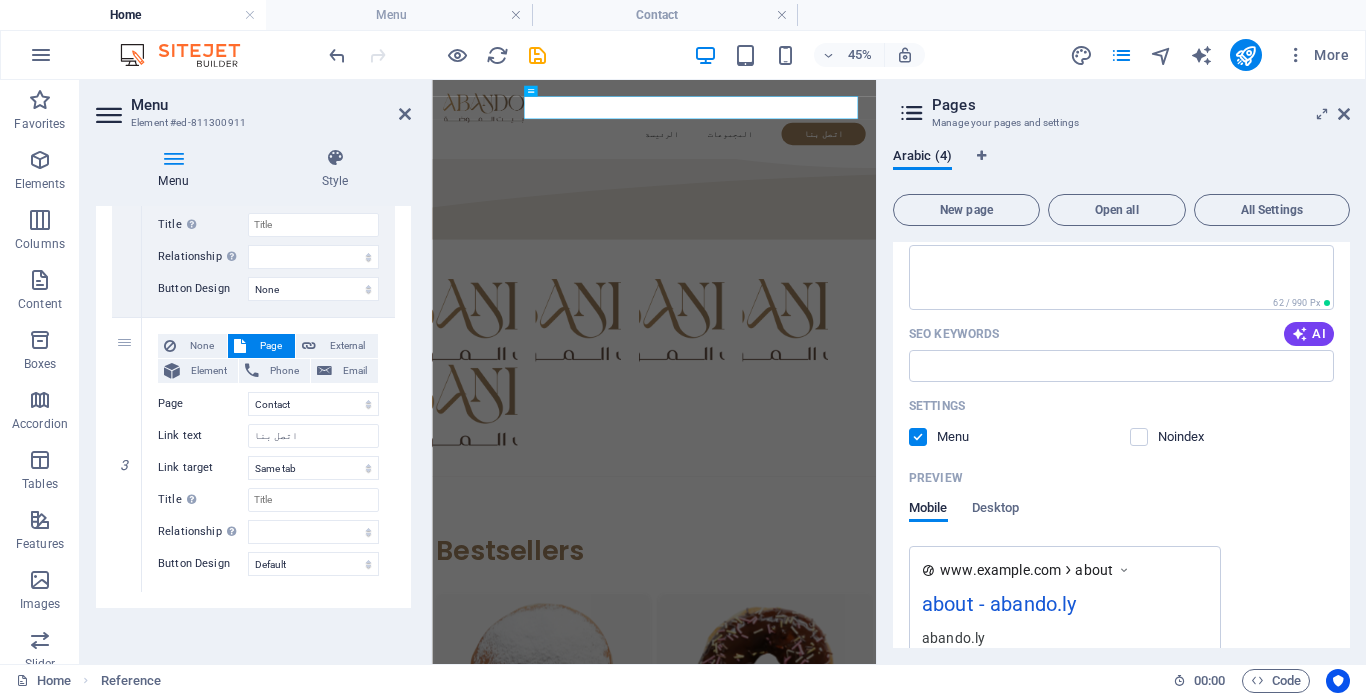scroll, scrollTop: 500, scrollLeft: 0, axis: vertical 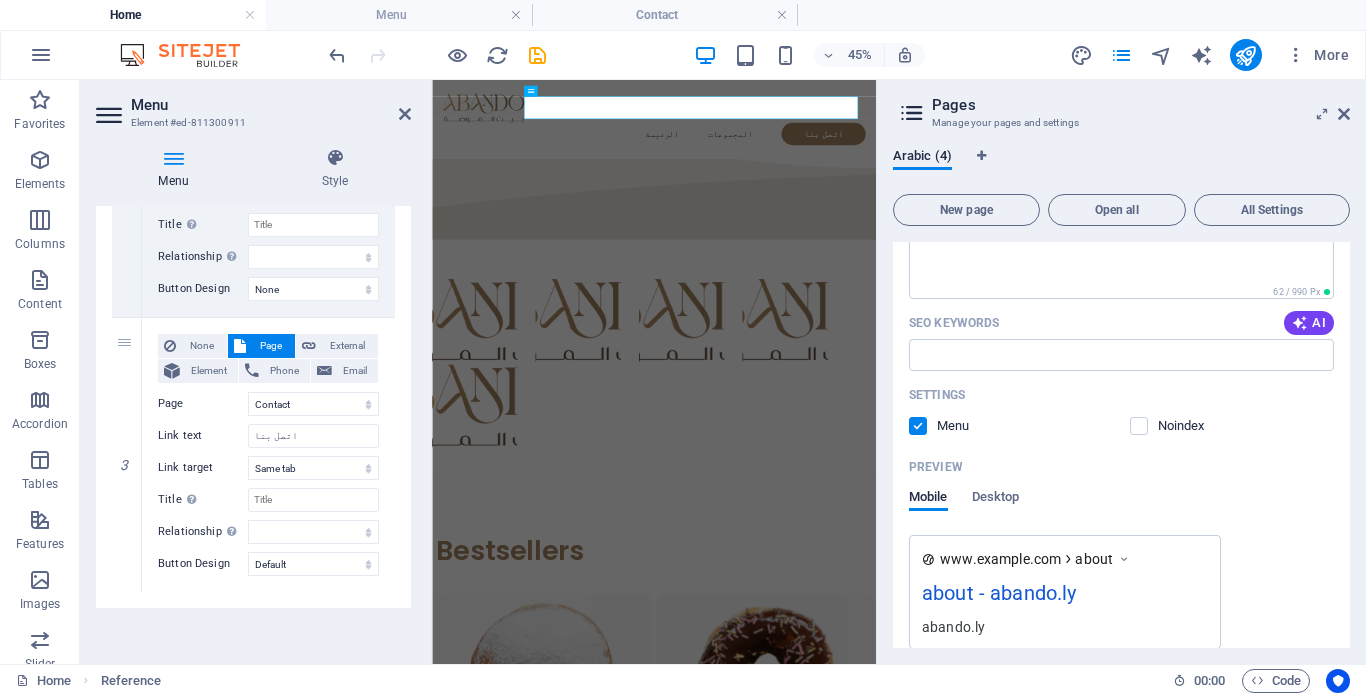 click on "Menu Auto Custom Create custom menu items for this menu. Recommended for one-page websites. Manage pages Menu items 1 None Page External Element Phone Email Page Home Menu Contact about Element
URL /15648288 Phone Email Link text الرئيسة Link target New tab Same tab Overlay Title Additional link description, should not be the same as the link text. The title is most often shown as a tooltip text when the mouse moves over the element. Leave empty if uncertain. Relationship Sets the  relationship of this link to the link target . For example, the value "nofollow" instructs search engines not to follow the link. Can be left empty. alternate author bookmark external help license next nofollow noreferrer noopener prev search tag Button Design None Default Primary Secondary 2 None Page External Element Phone Email Page Home Menu Contact about Element
URL /15648291 Phone Email Link text المجموعات Link target New tab Same tab Overlay Title Relationship 3" at bounding box center (253, 427) 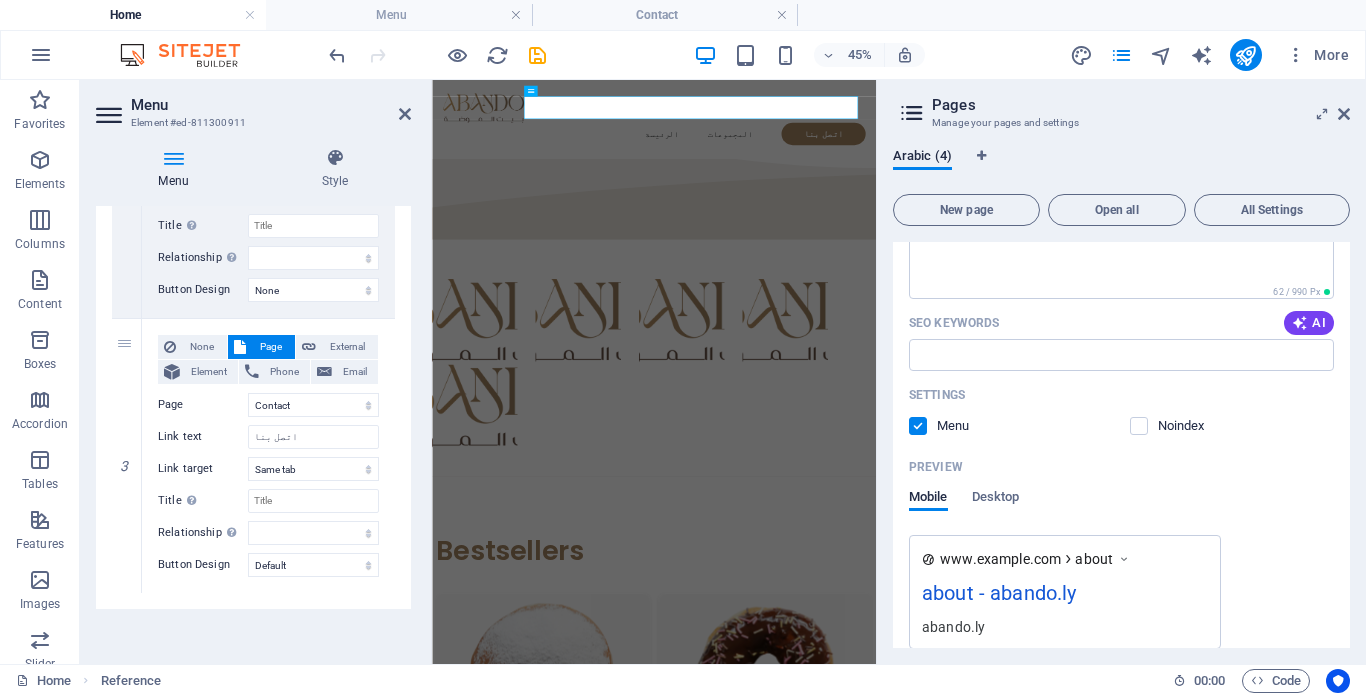 scroll, scrollTop: 542, scrollLeft: 0, axis: vertical 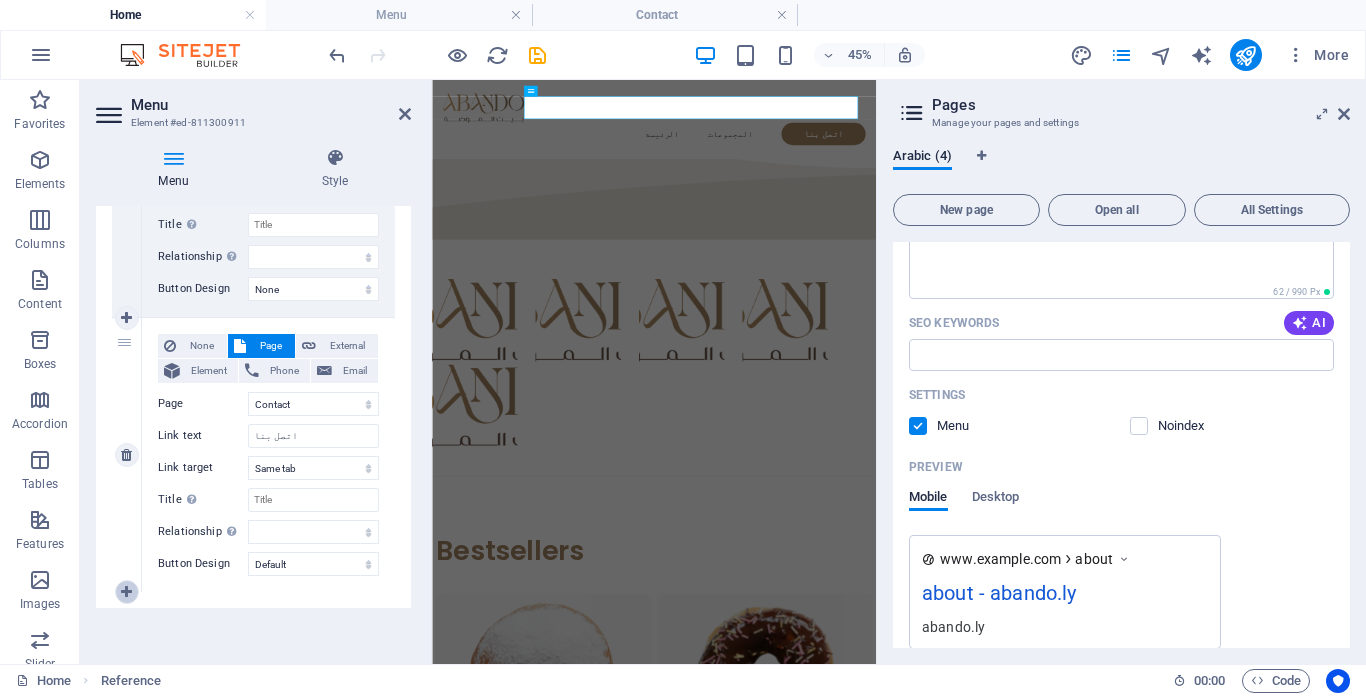 click at bounding box center [126, 592] 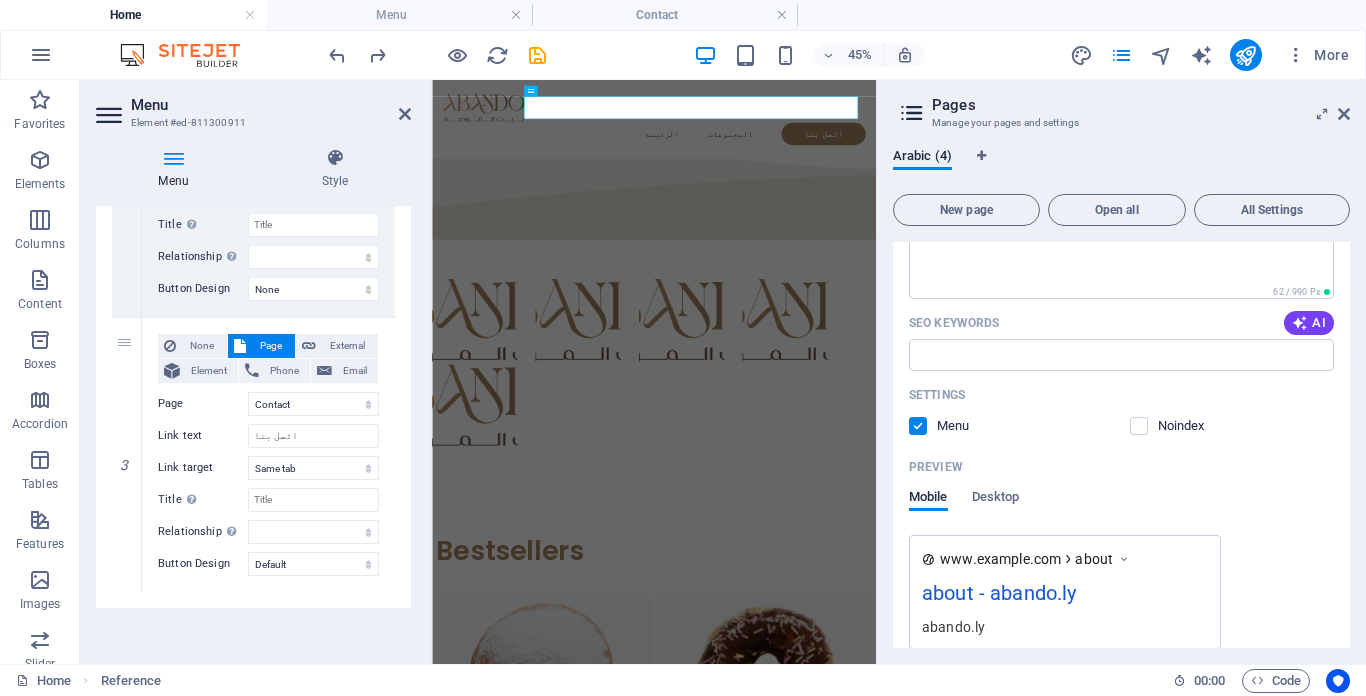 scroll, scrollTop: 542, scrollLeft: 0, axis: vertical 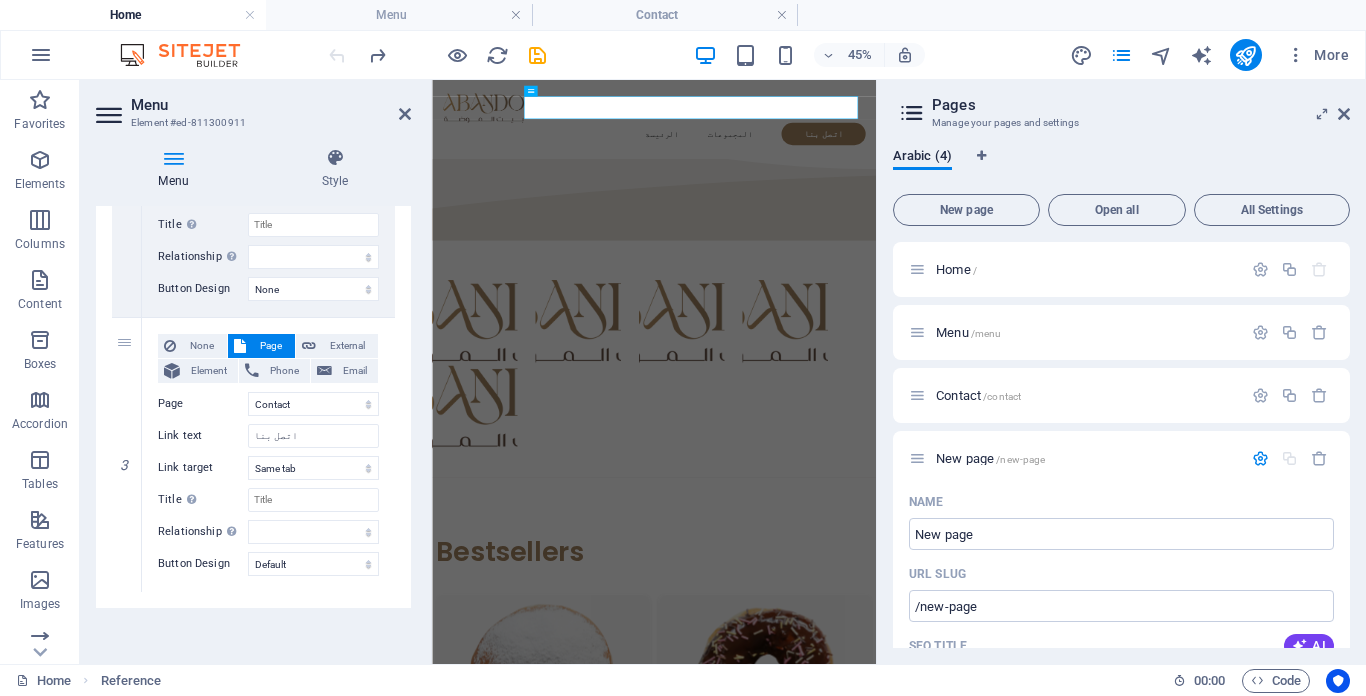 drag, startPoint x: 129, startPoint y: 422, endPoint x: 404, endPoint y: 370, distance: 279.8732 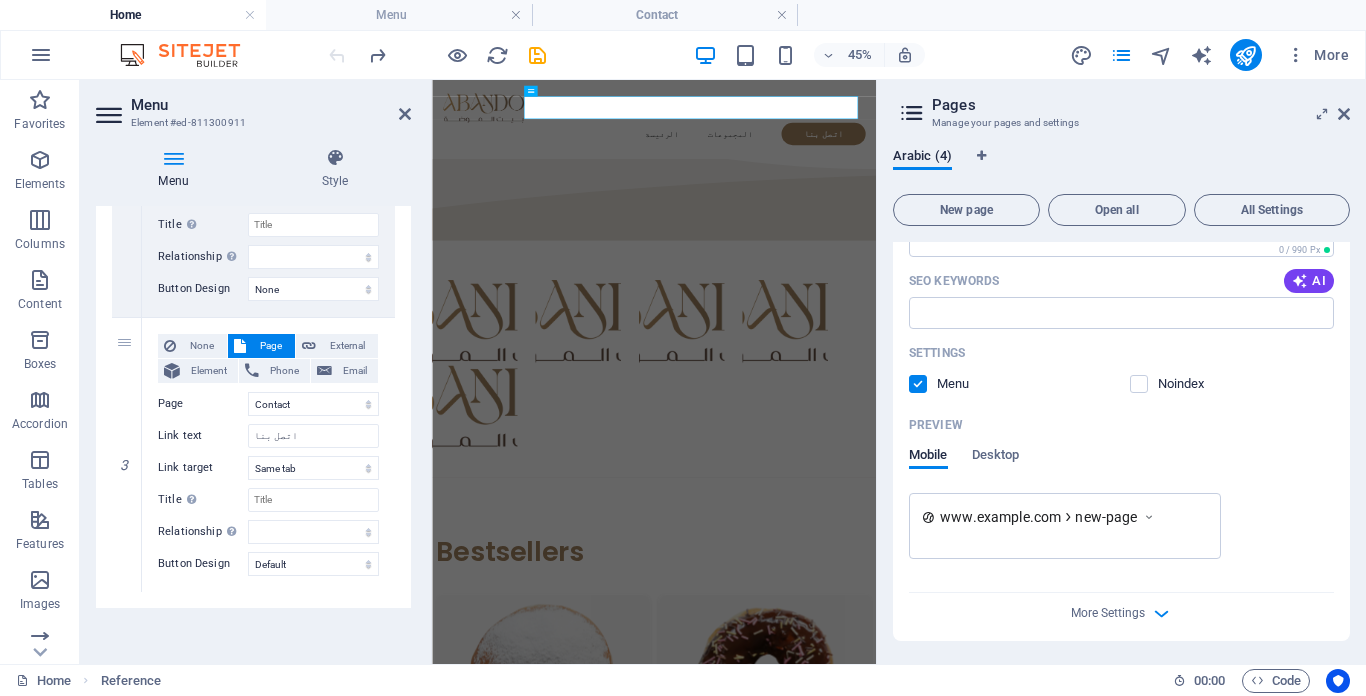 scroll, scrollTop: 543, scrollLeft: 0, axis: vertical 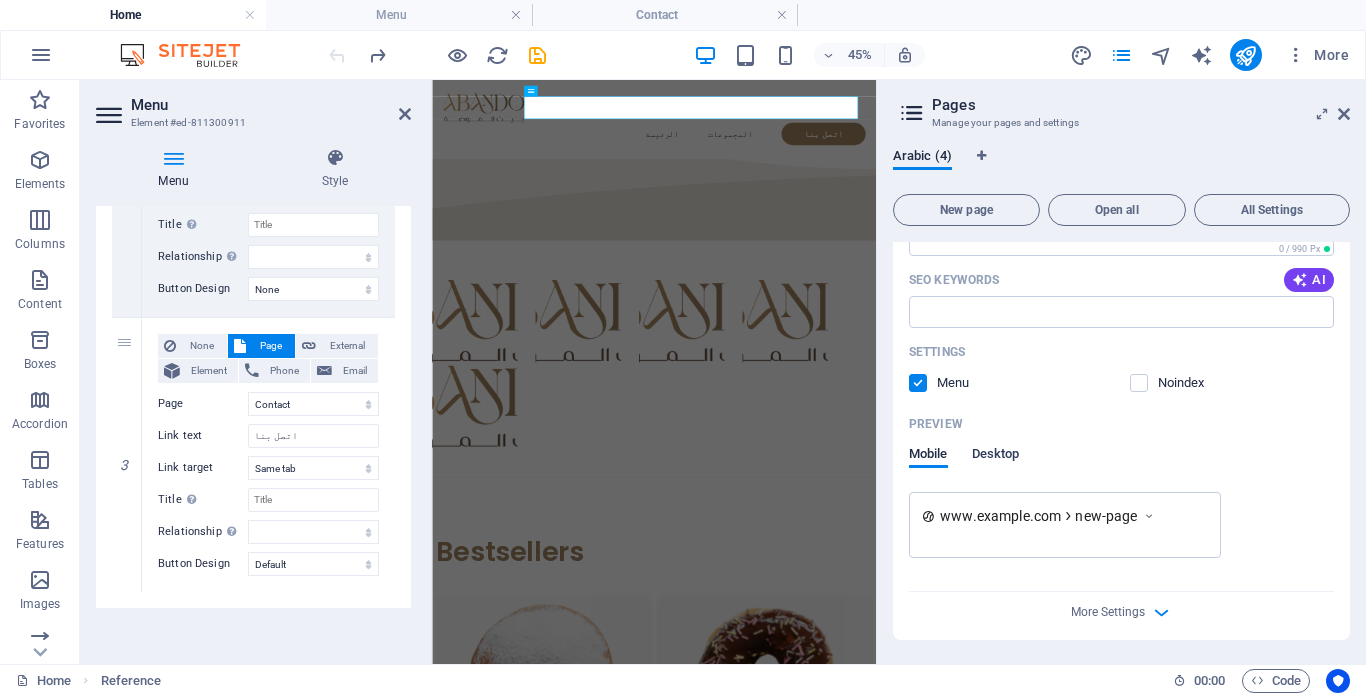 click on "Desktop" at bounding box center (996, 456) 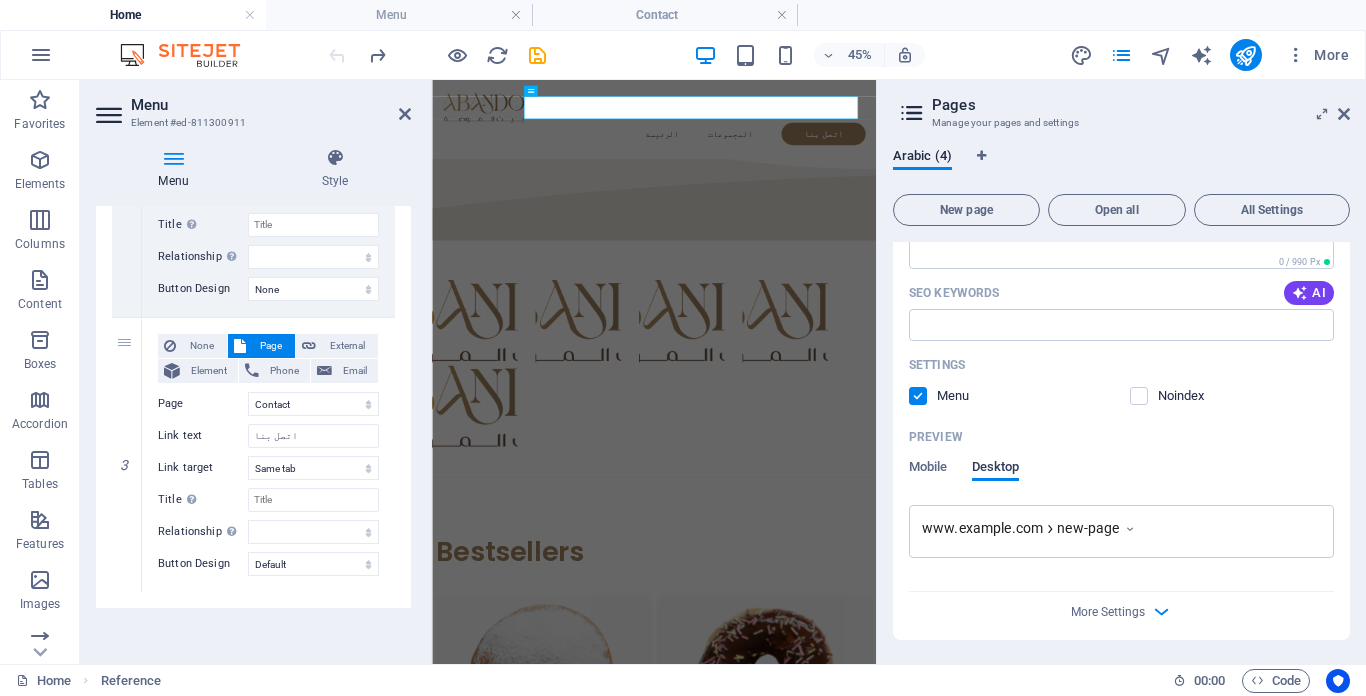 scroll, scrollTop: 523, scrollLeft: 0, axis: vertical 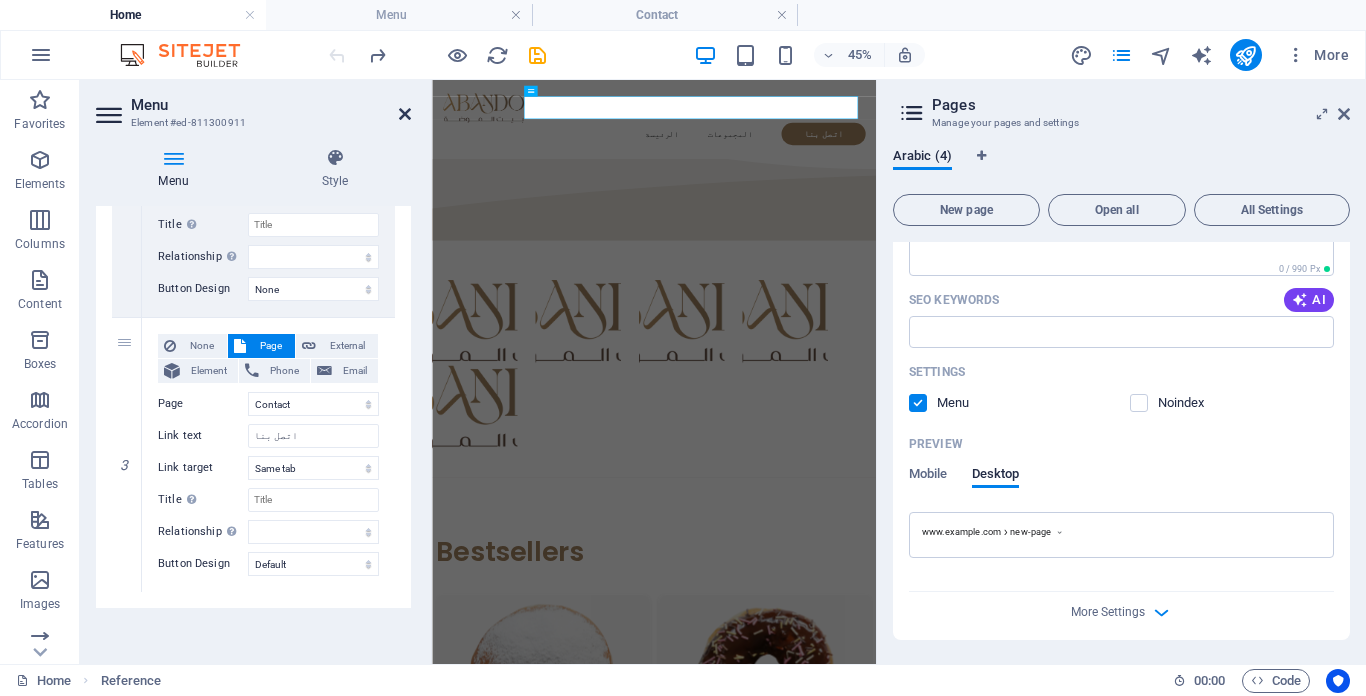 click at bounding box center (405, 114) 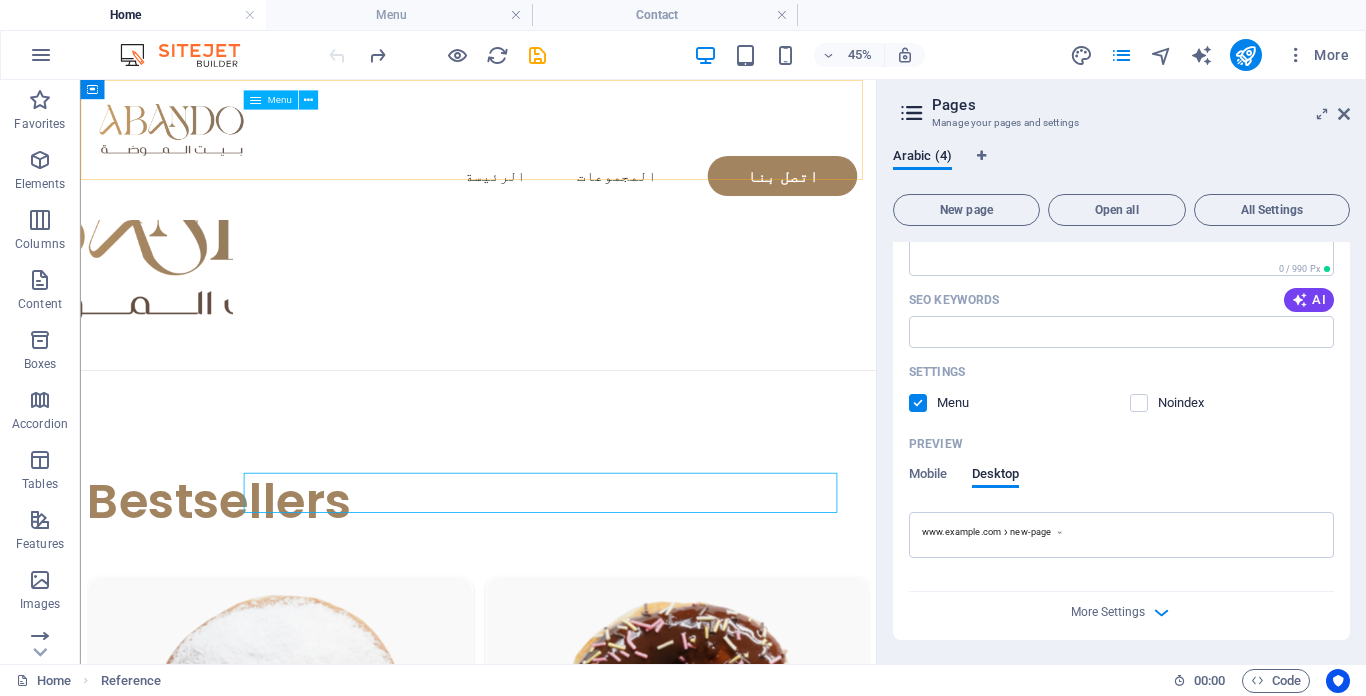 scroll, scrollTop: 1012, scrollLeft: 0, axis: vertical 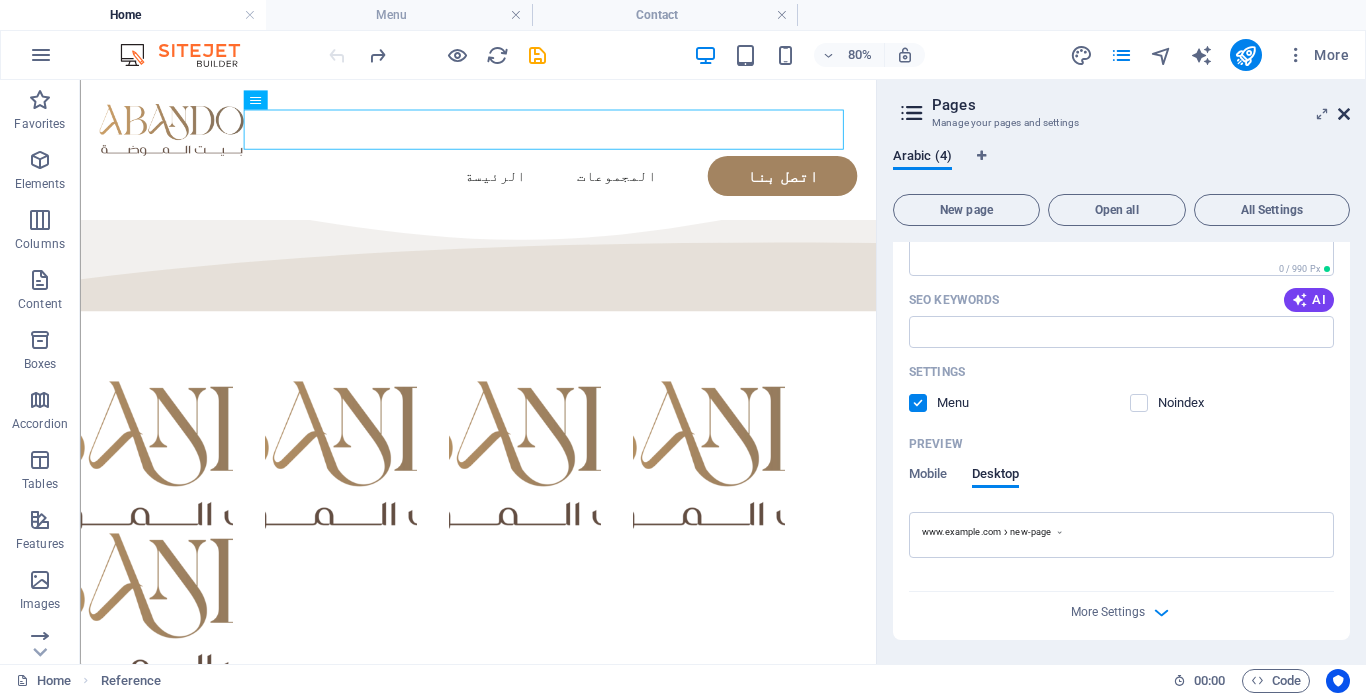 drag, startPoint x: 1344, startPoint y: 108, endPoint x: 1118, endPoint y: 115, distance: 226.10838 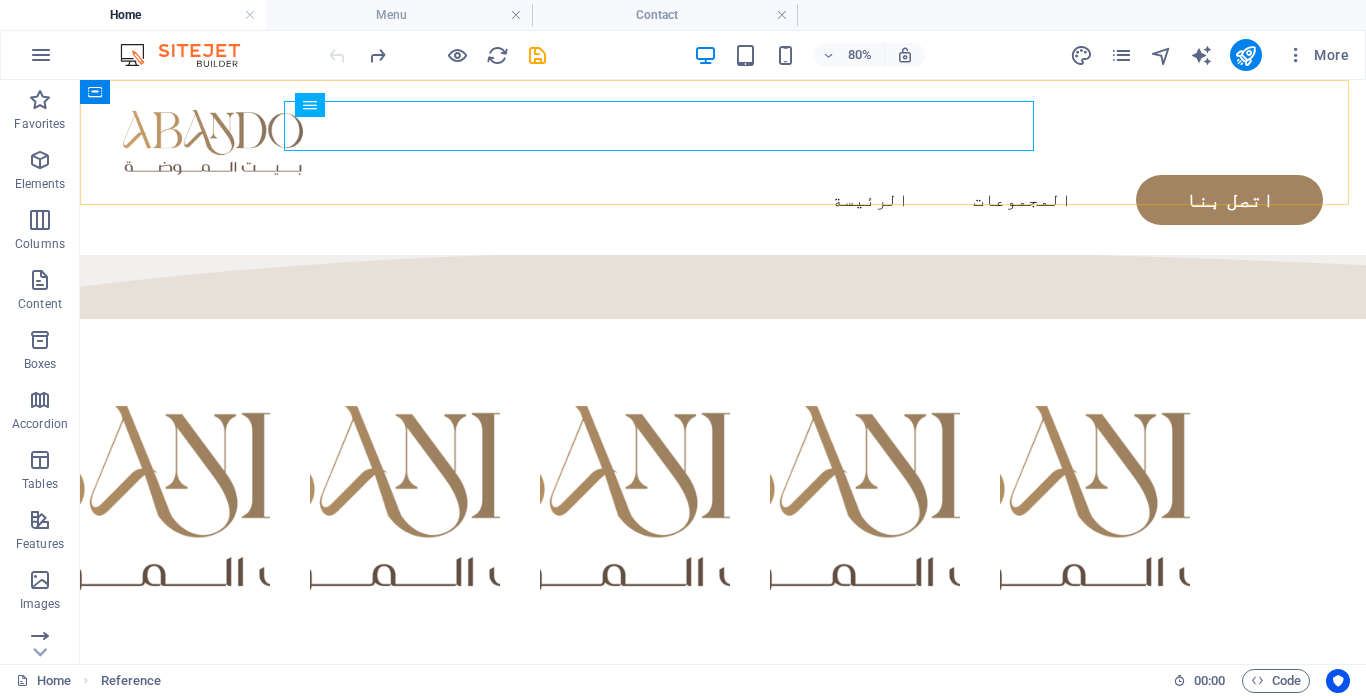 scroll, scrollTop: 1028, scrollLeft: 0, axis: vertical 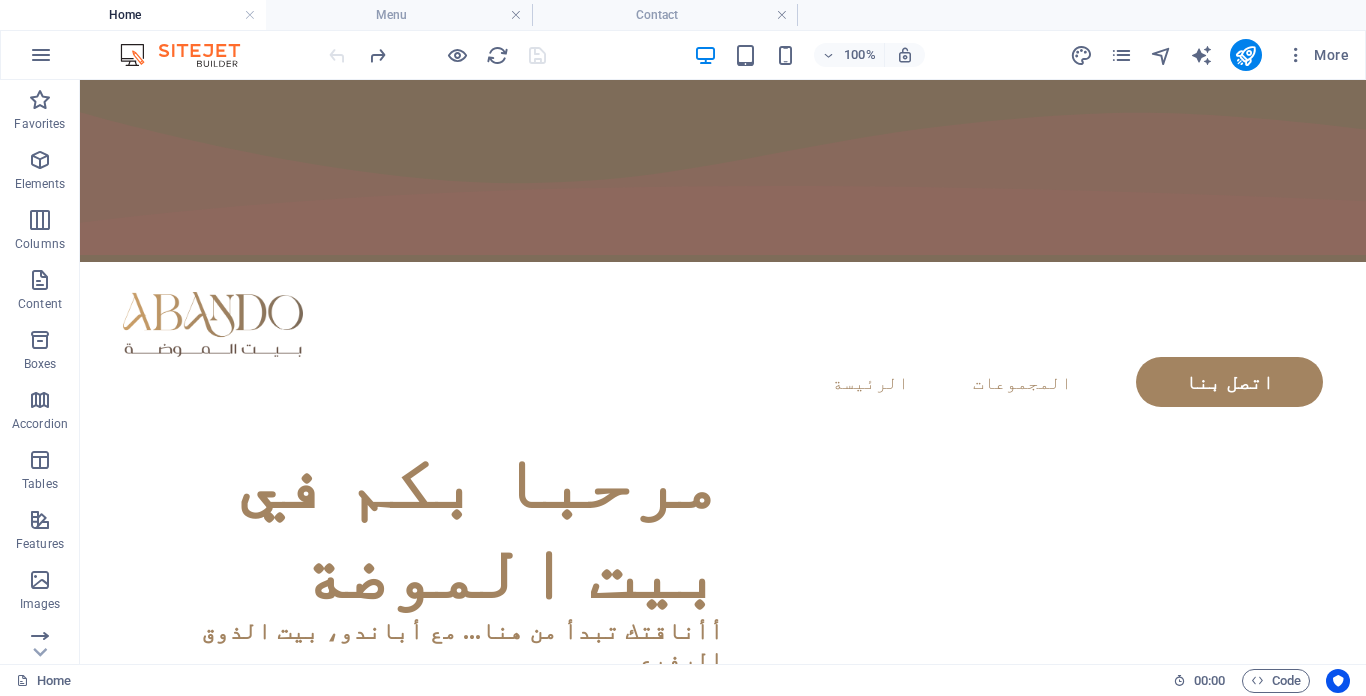 click on "More" at bounding box center (1213, 55) 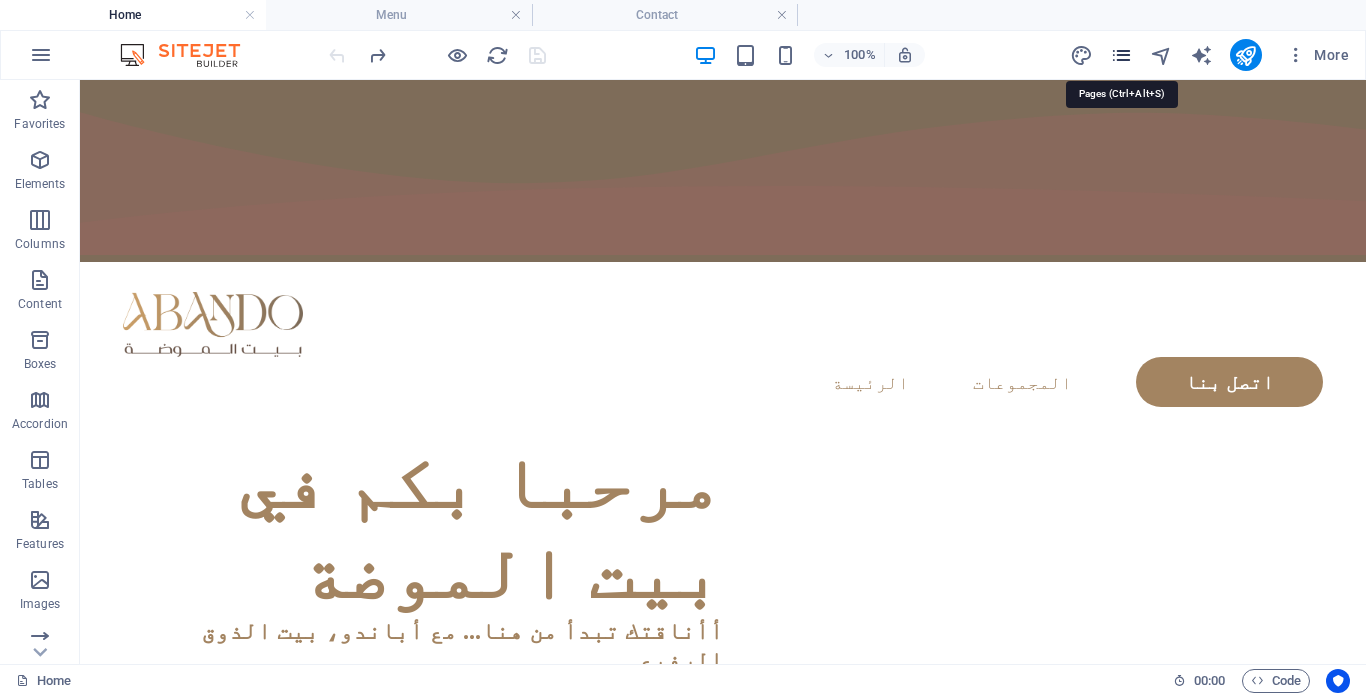 click at bounding box center [1121, 55] 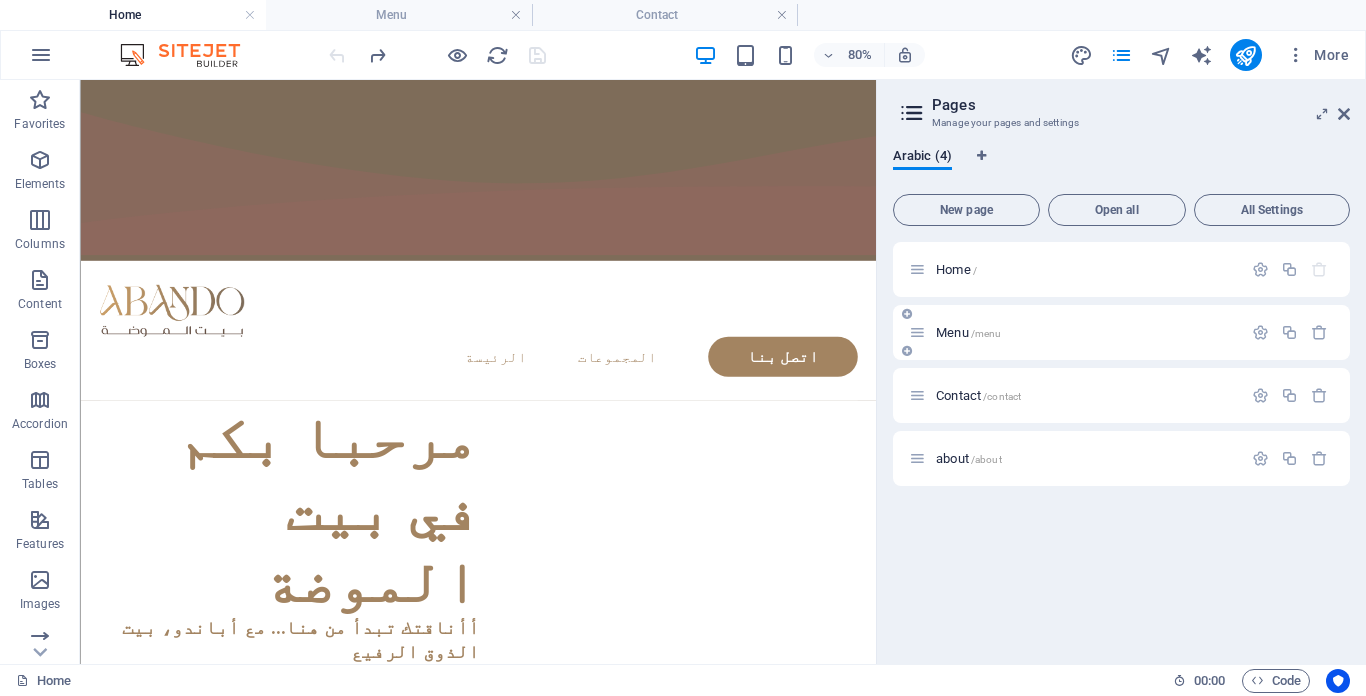 click on "Menu /menu" at bounding box center [1121, 332] 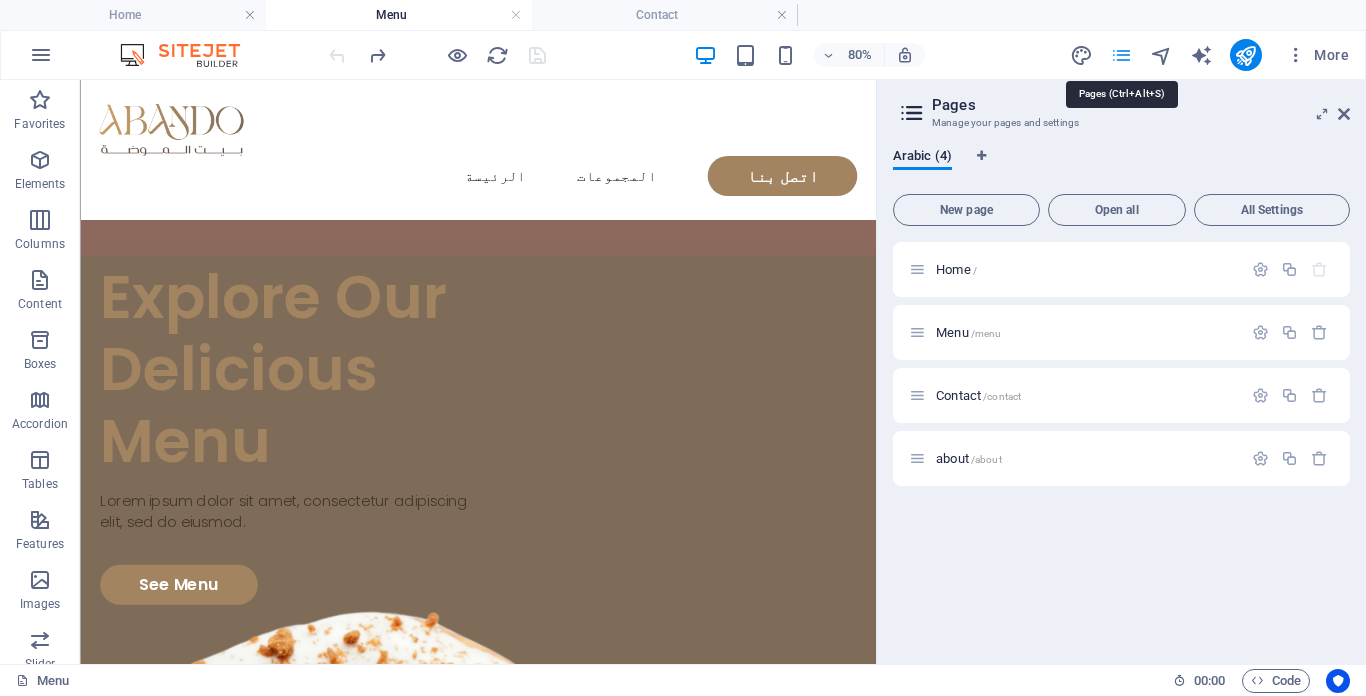 click at bounding box center [1121, 55] 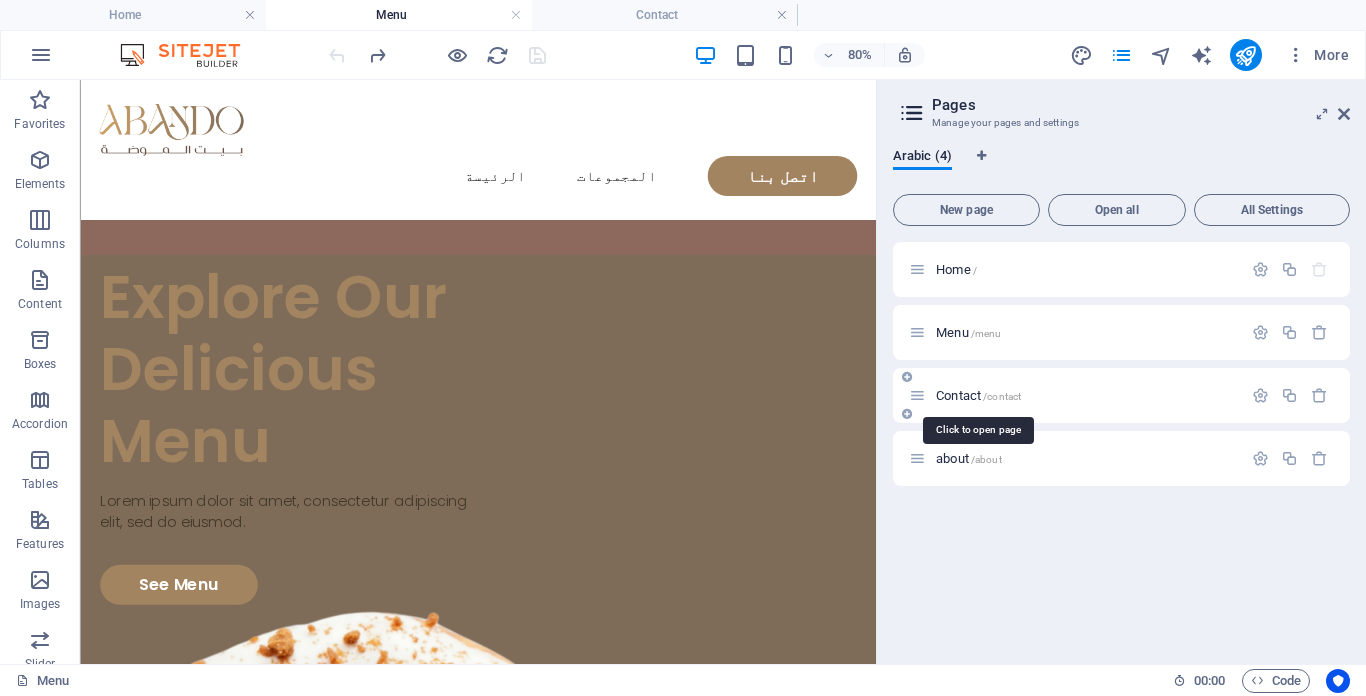 click on "/contact" at bounding box center (1002, 396) 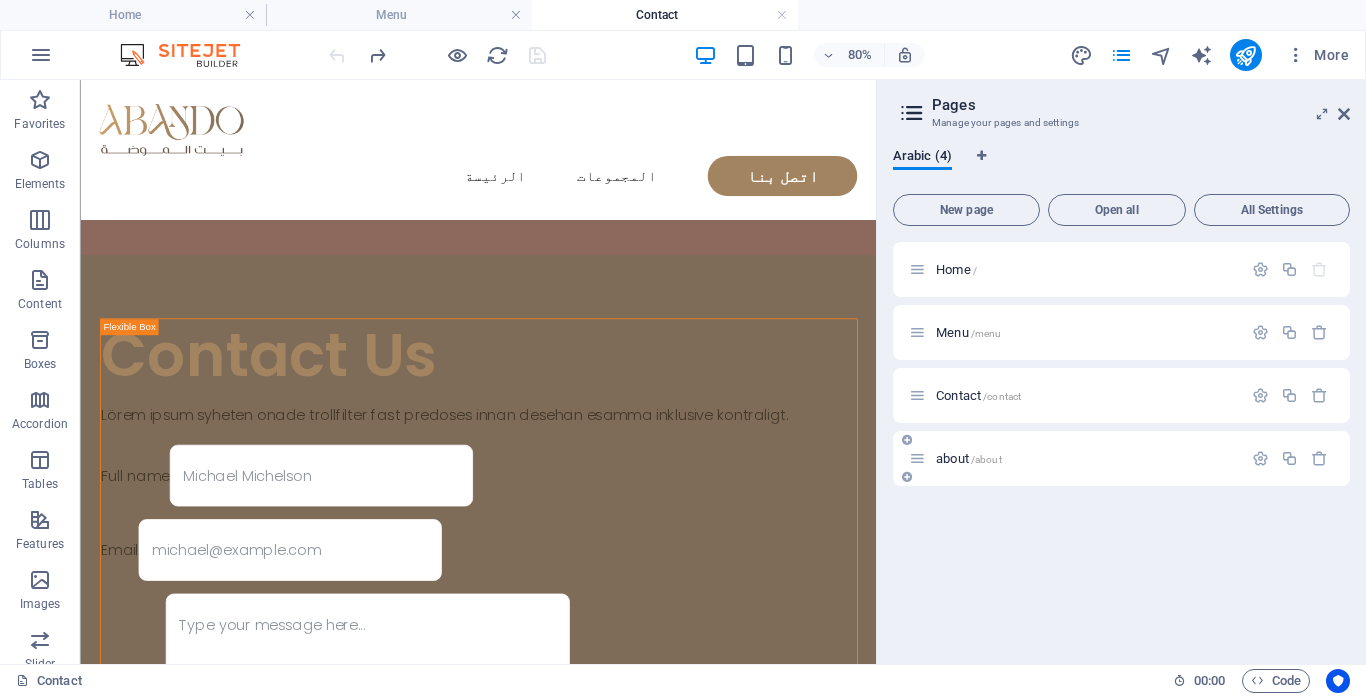 click on "about /about" at bounding box center [1121, 458] 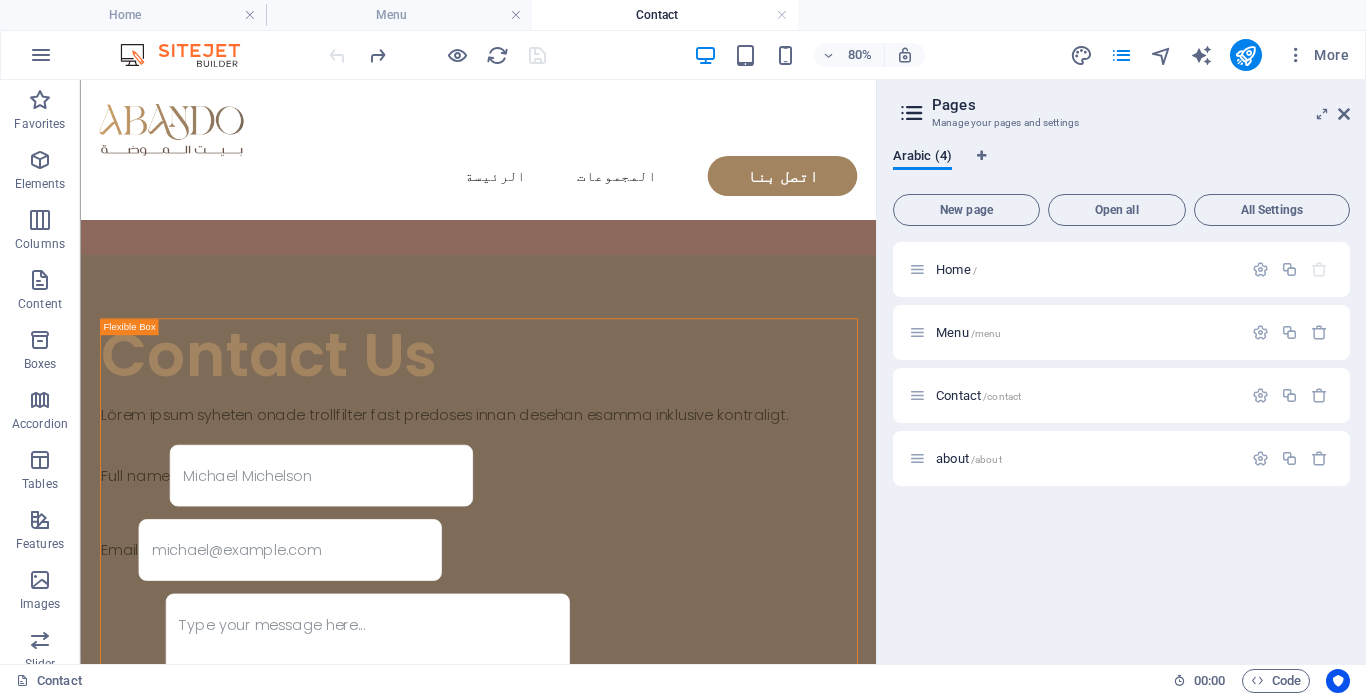 click on "/about" at bounding box center [986, 459] 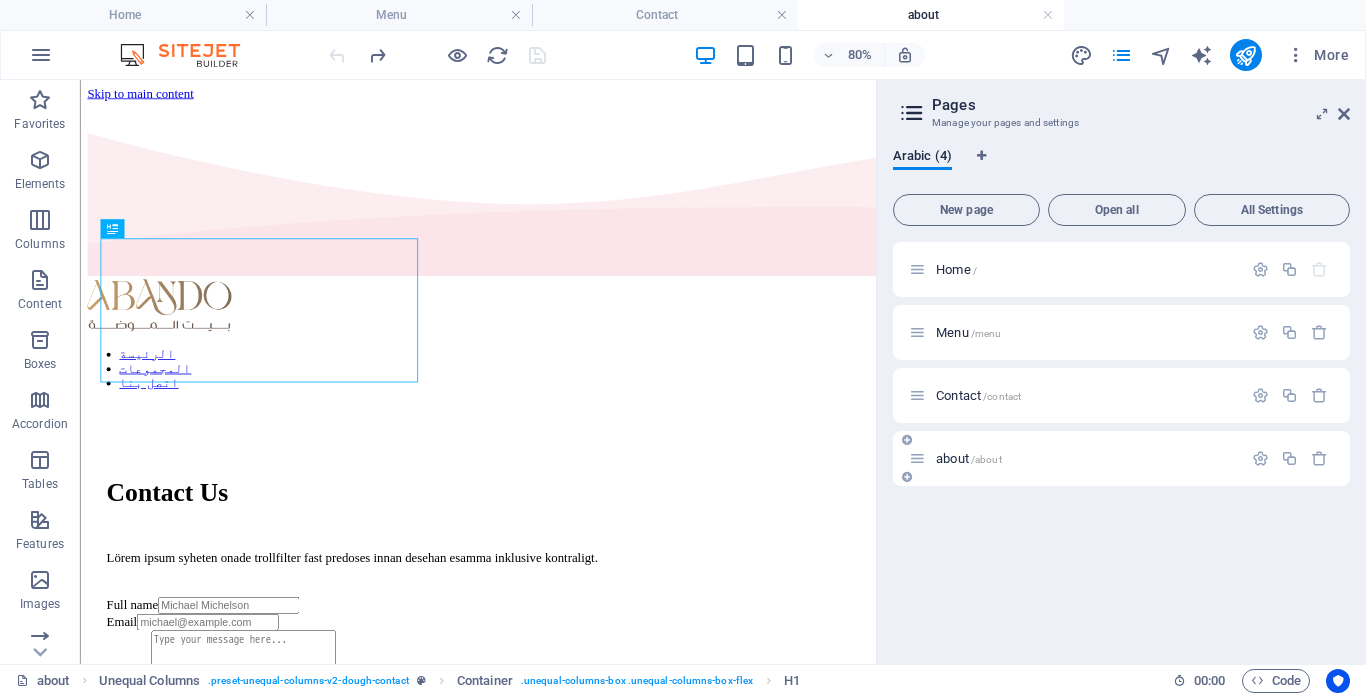 scroll, scrollTop: 0, scrollLeft: 0, axis: both 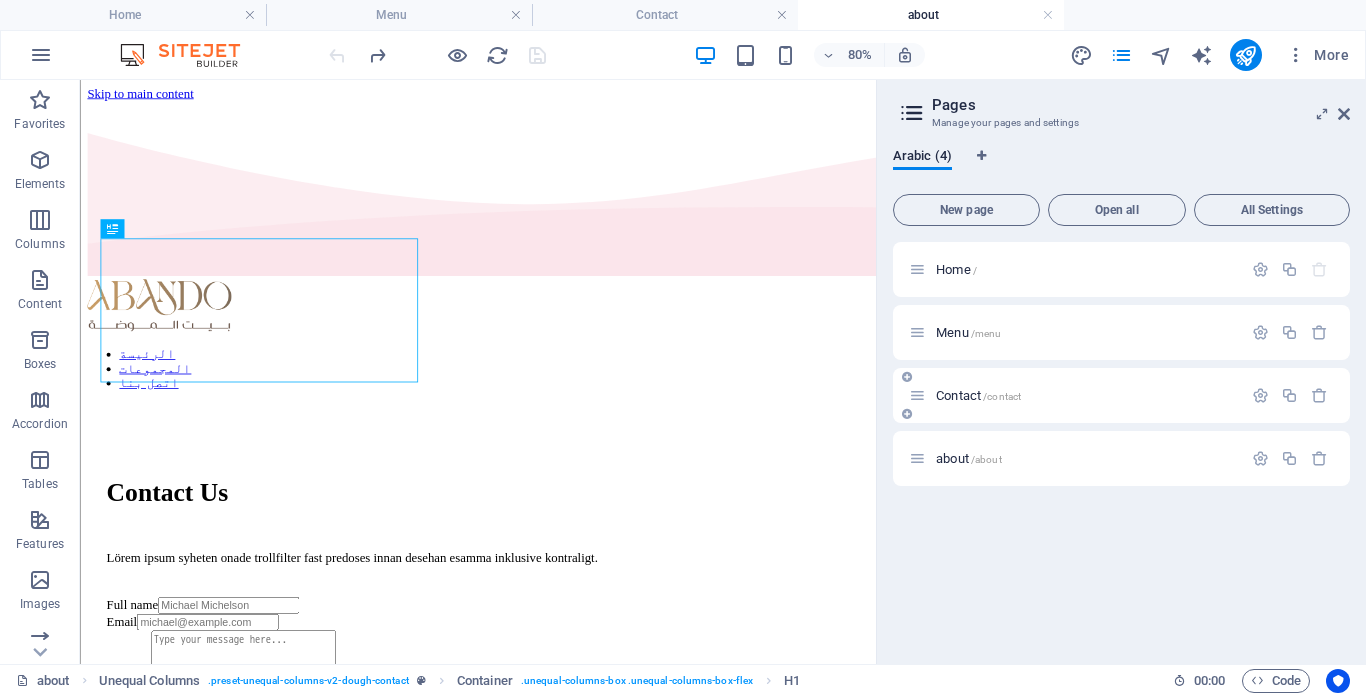 click on "Contact /contact" at bounding box center [978, 395] 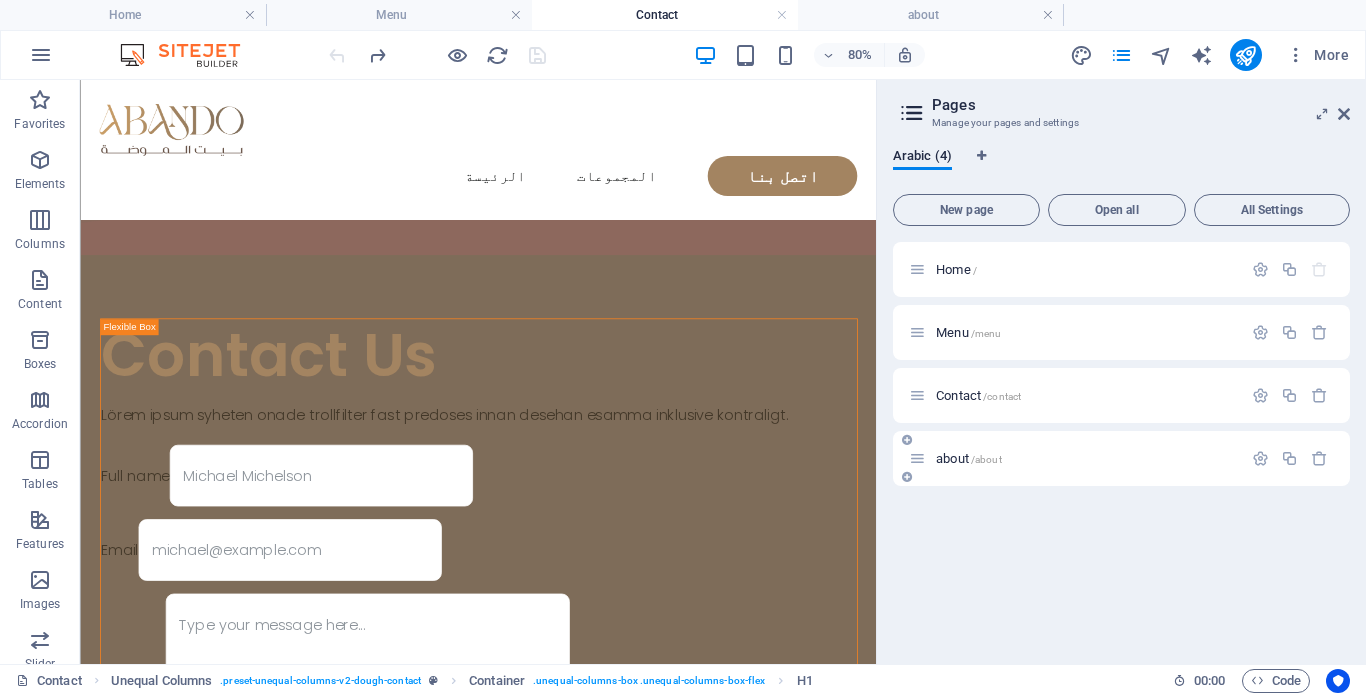 click on "/about" at bounding box center [986, 459] 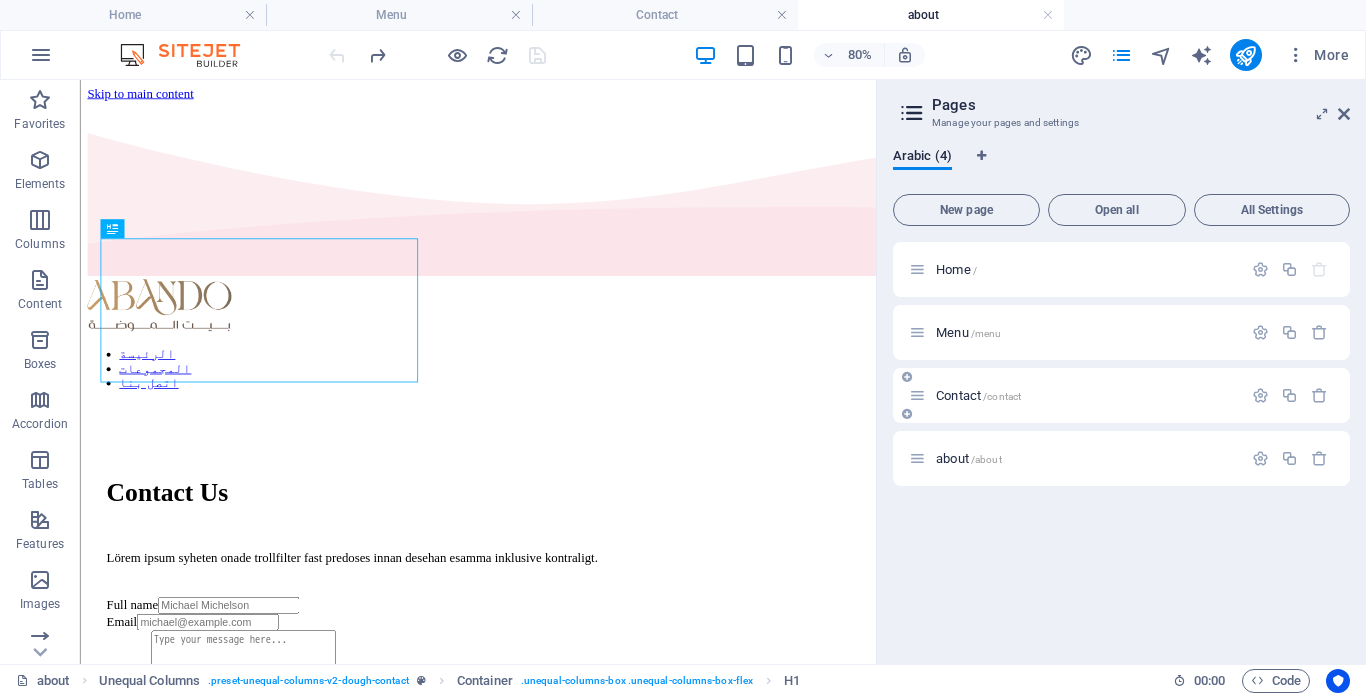 click on "Contact /contact" at bounding box center [978, 395] 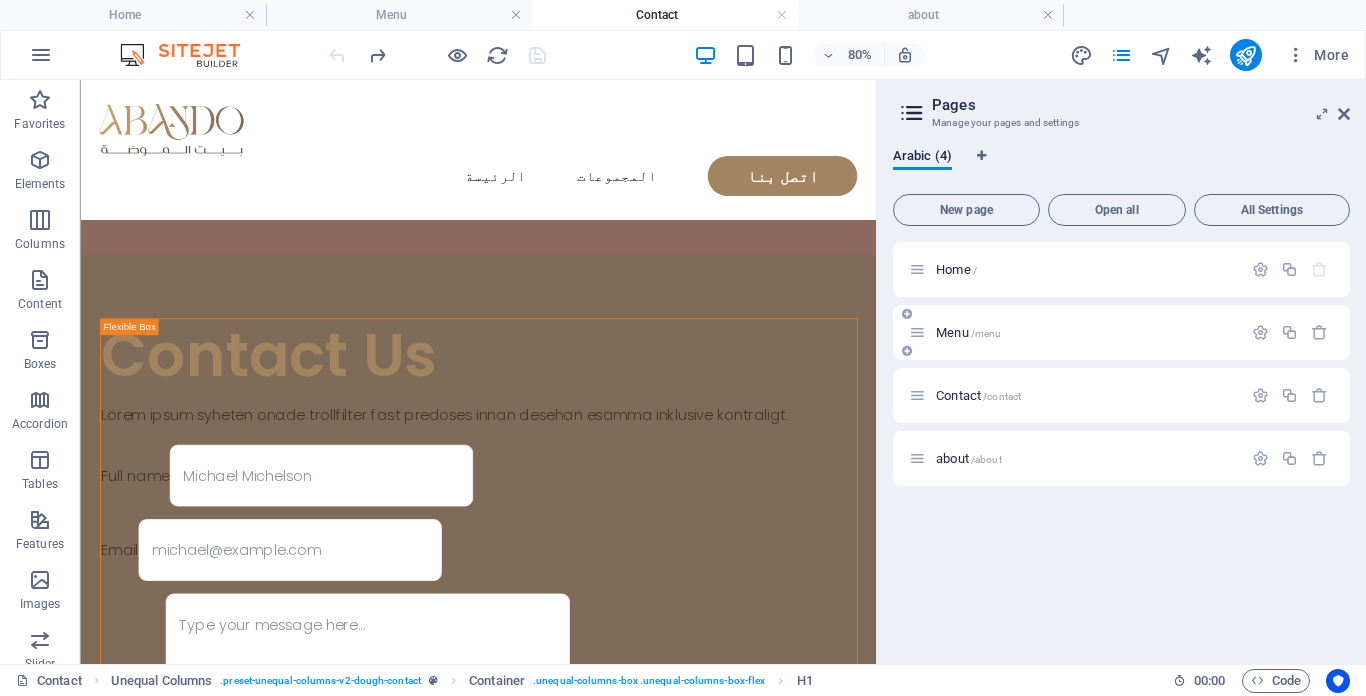 click on "Menu /menu" at bounding box center (968, 332) 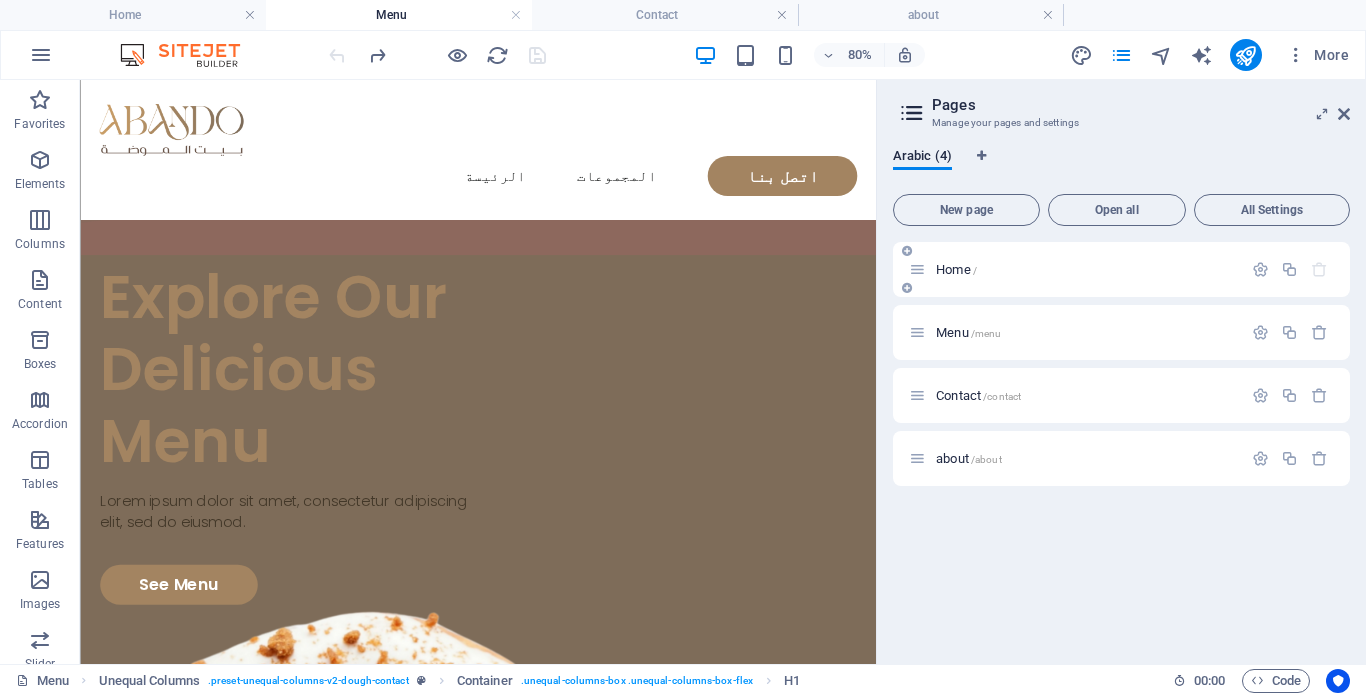 click on "Home /" at bounding box center (1075, 269) 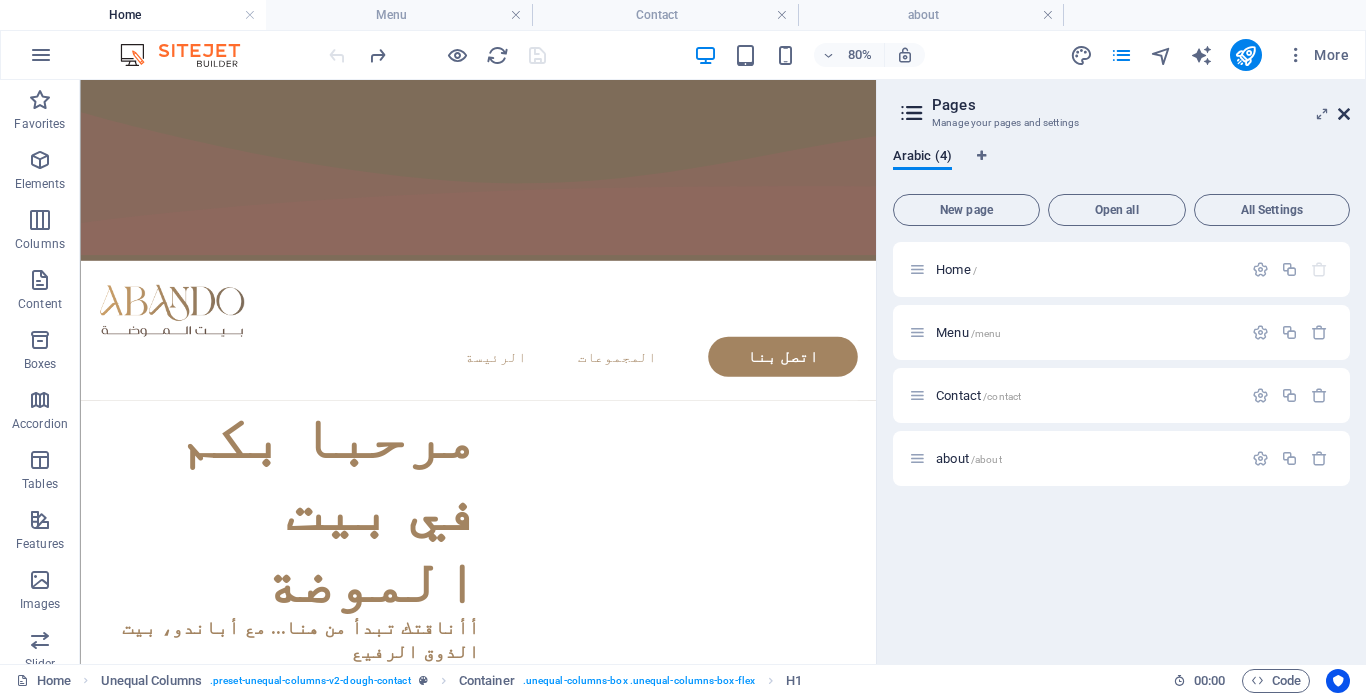 click at bounding box center (1344, 114) 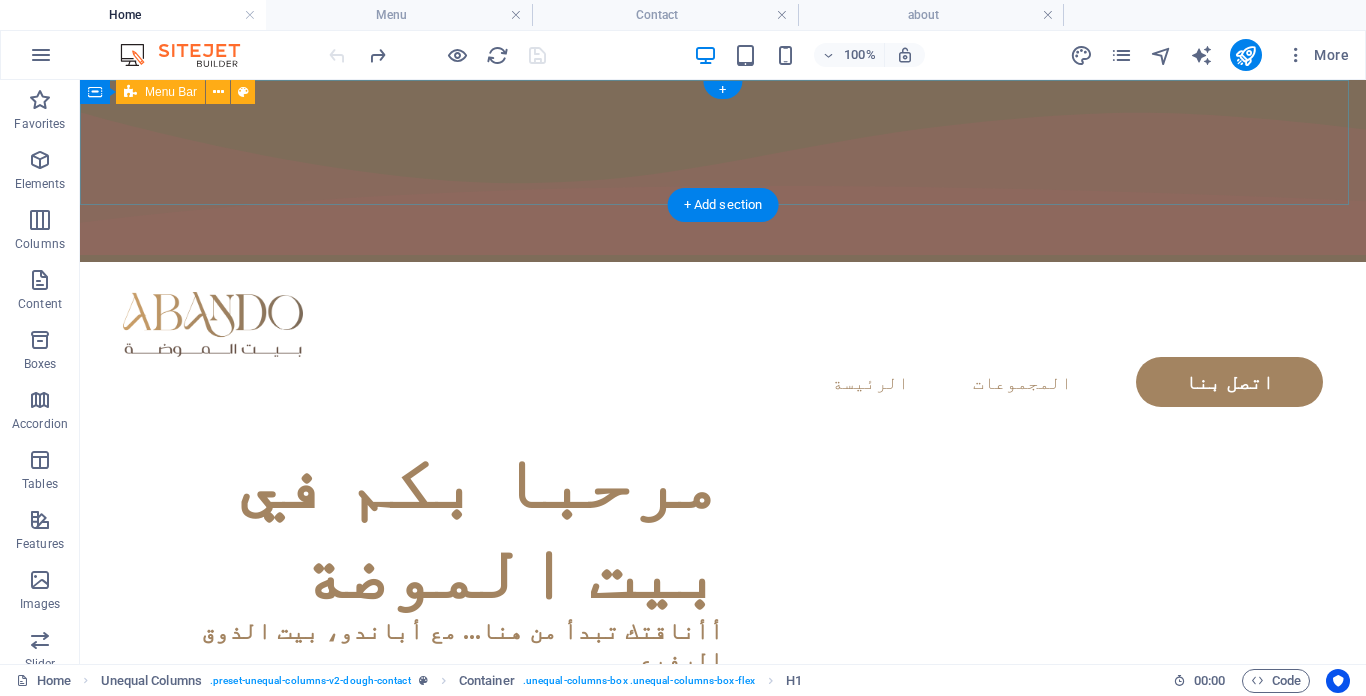 click on "الرئيسة المجموعات اتصل بنا" at bounding box center [723, 349] 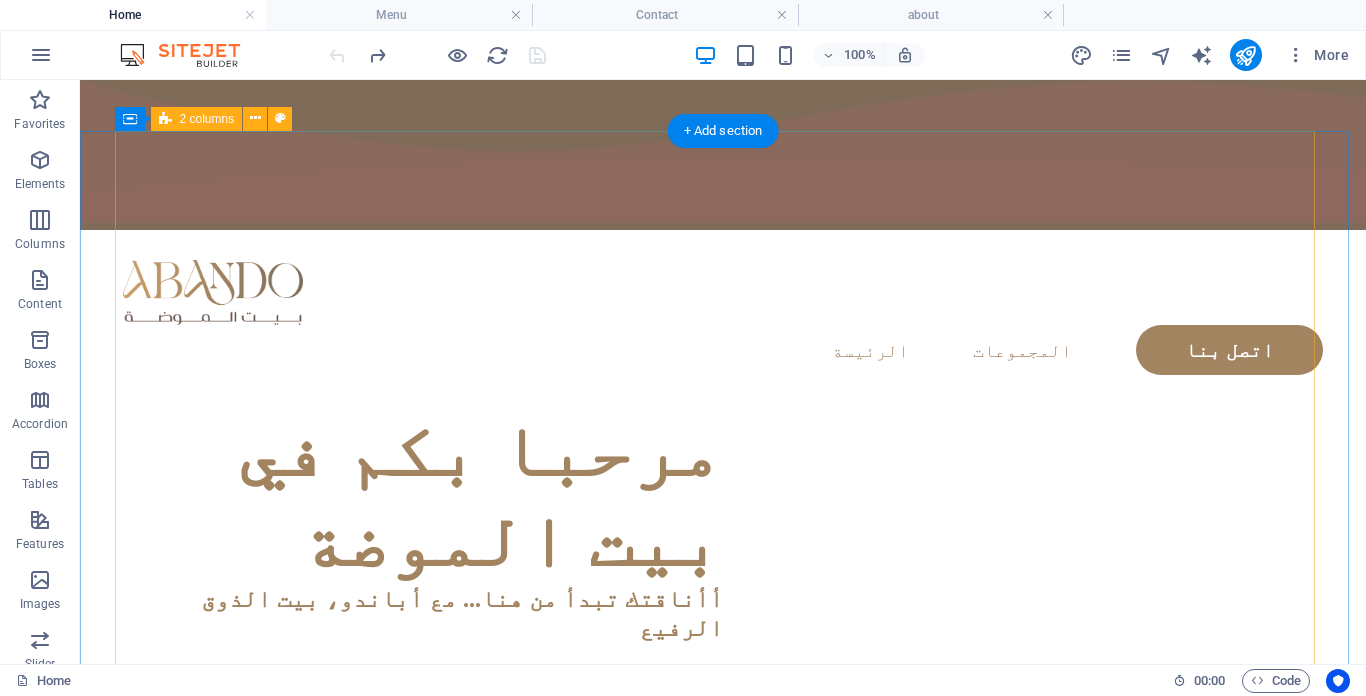 scroll, scrollTop: 0, scrollLeft: 0, axis: both 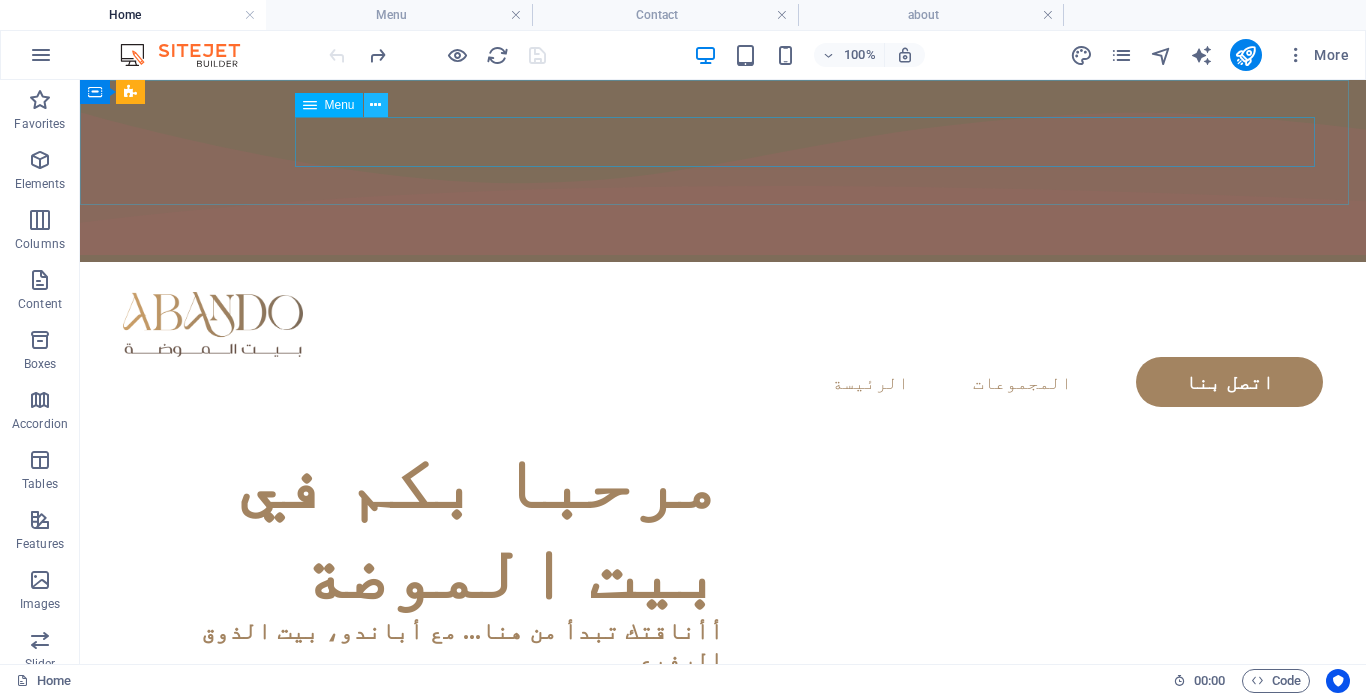 click at bounding box center [375, 105] 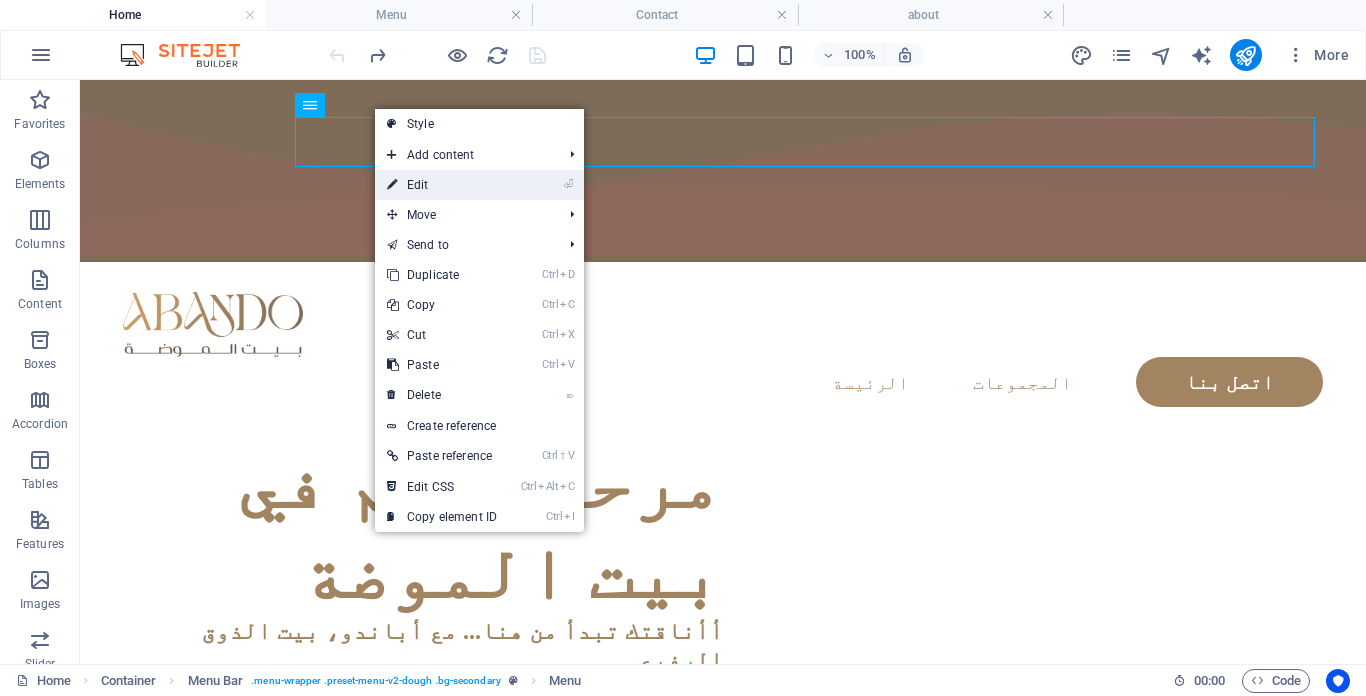 click on "⏎  Edit" at bounding box center (442, 185) 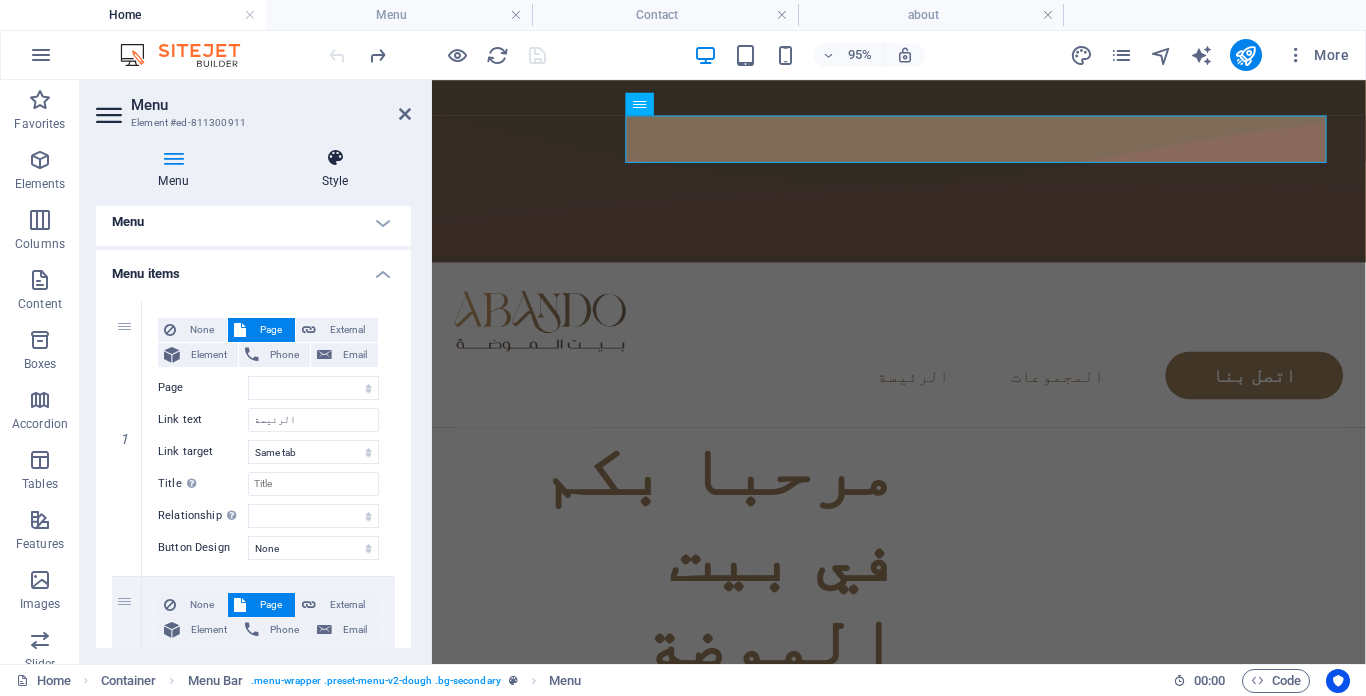scroll, scrollTop: 0, scrollLeft: 0, axis: both 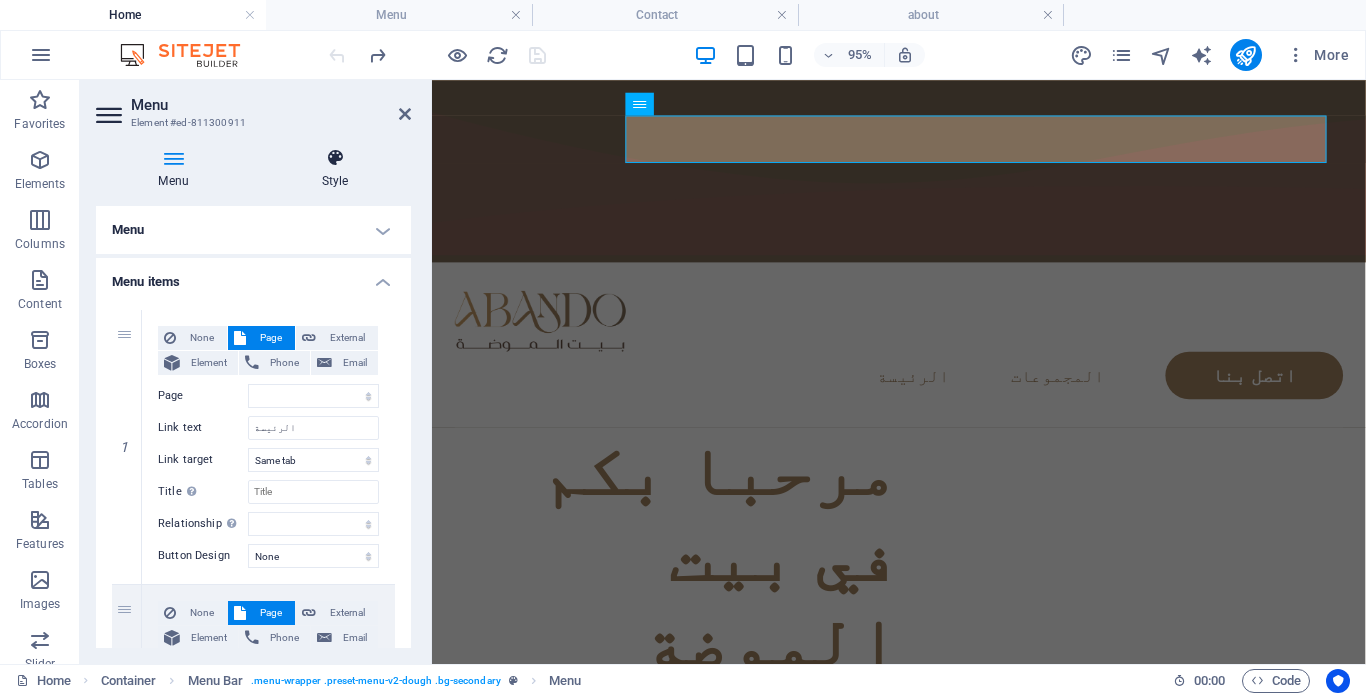 click at bounding box center [335, 158] 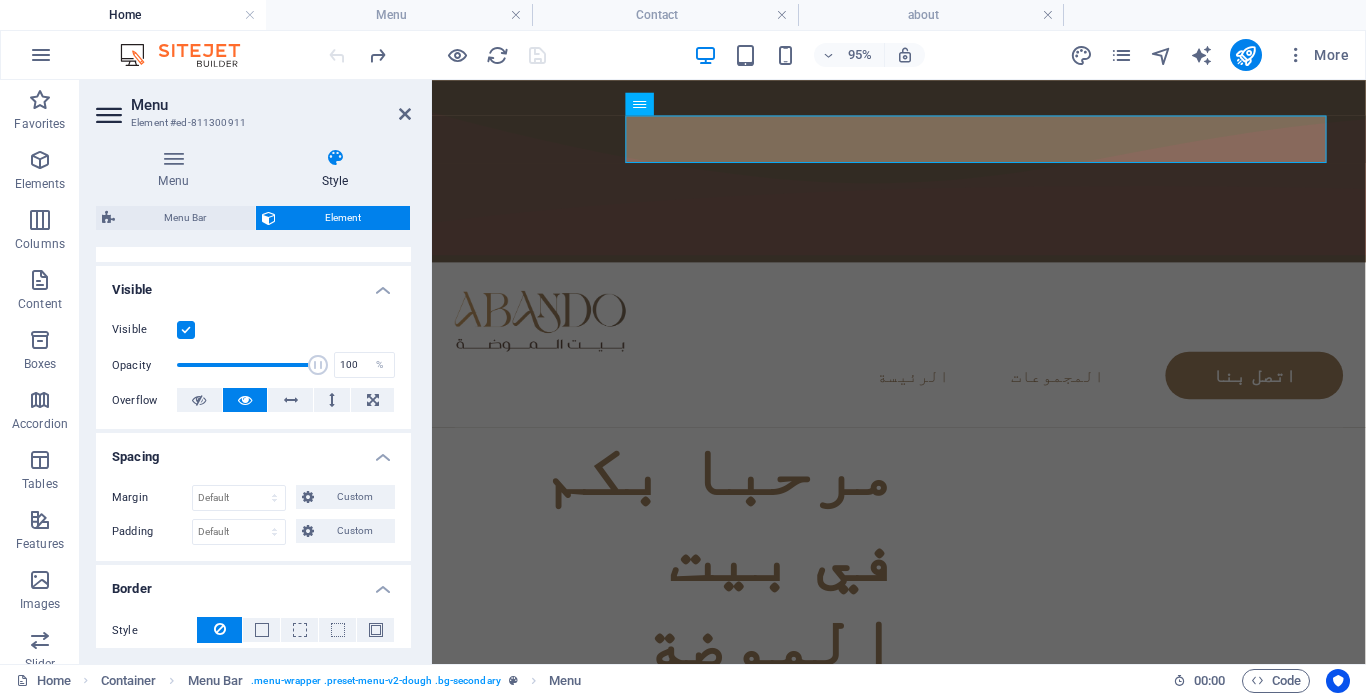 scroll, scrollTop: 200, scrollLeft: 0, axis: vertical 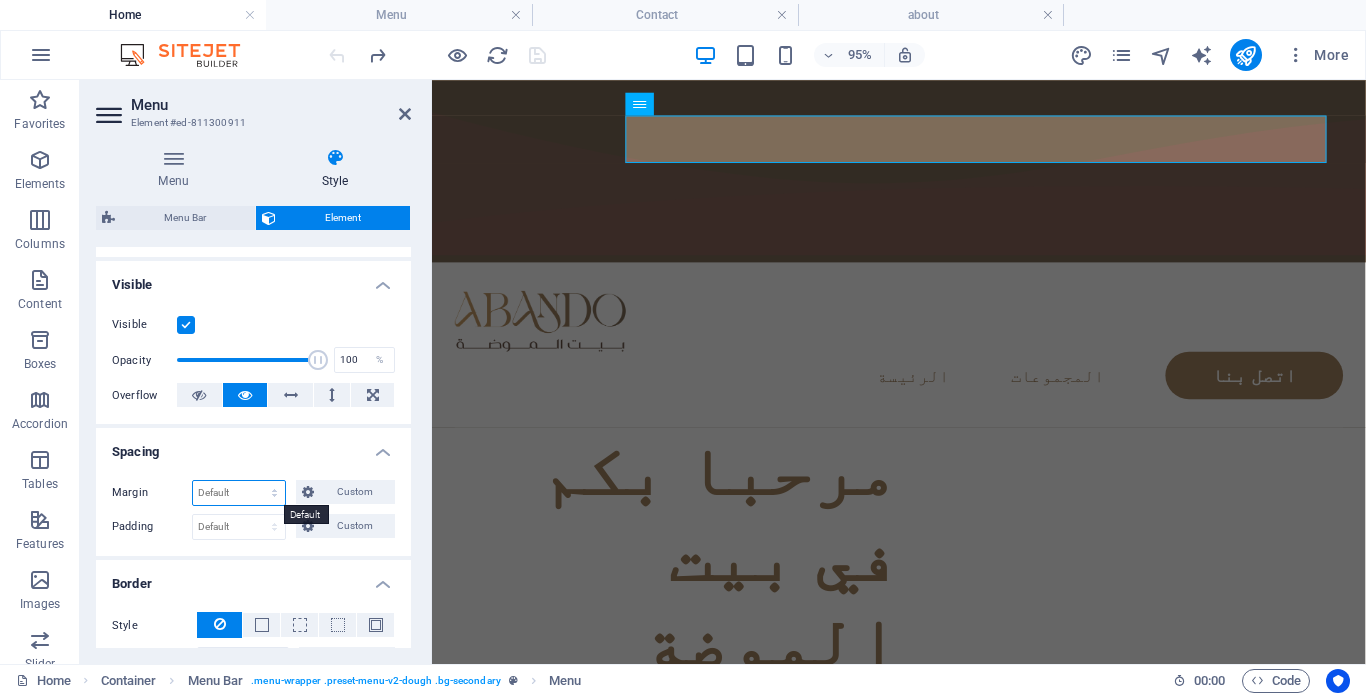click on "Default auto px % rem vw vh Custom" at bounding box center (239, 493) 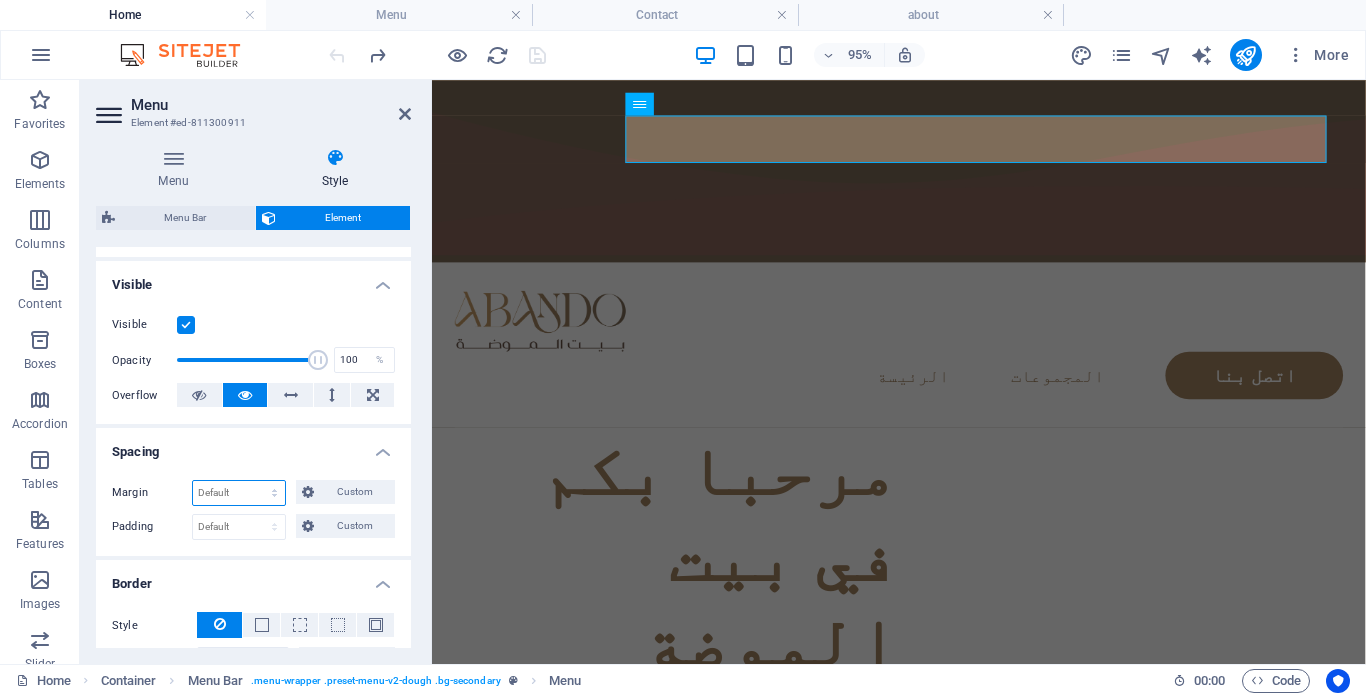 select on "px" 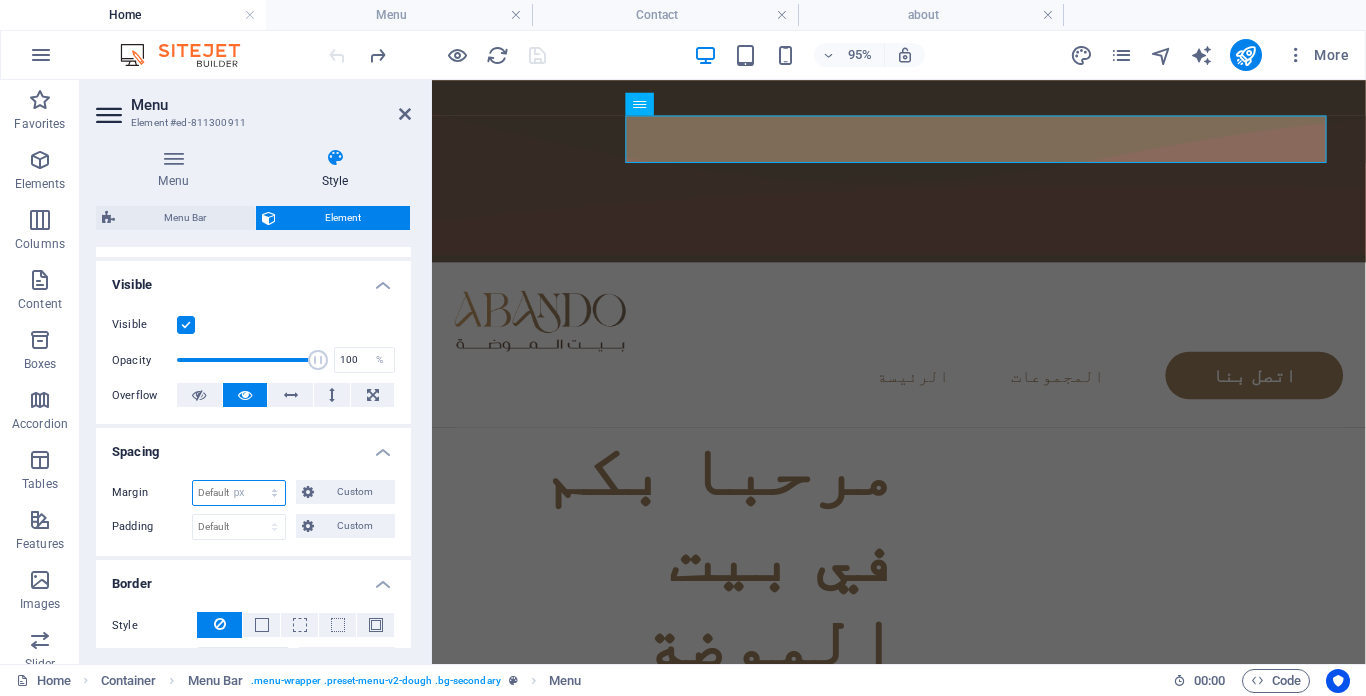 click on "Default auto px % rem vw vh Custom" at bounding box center (239, 493) 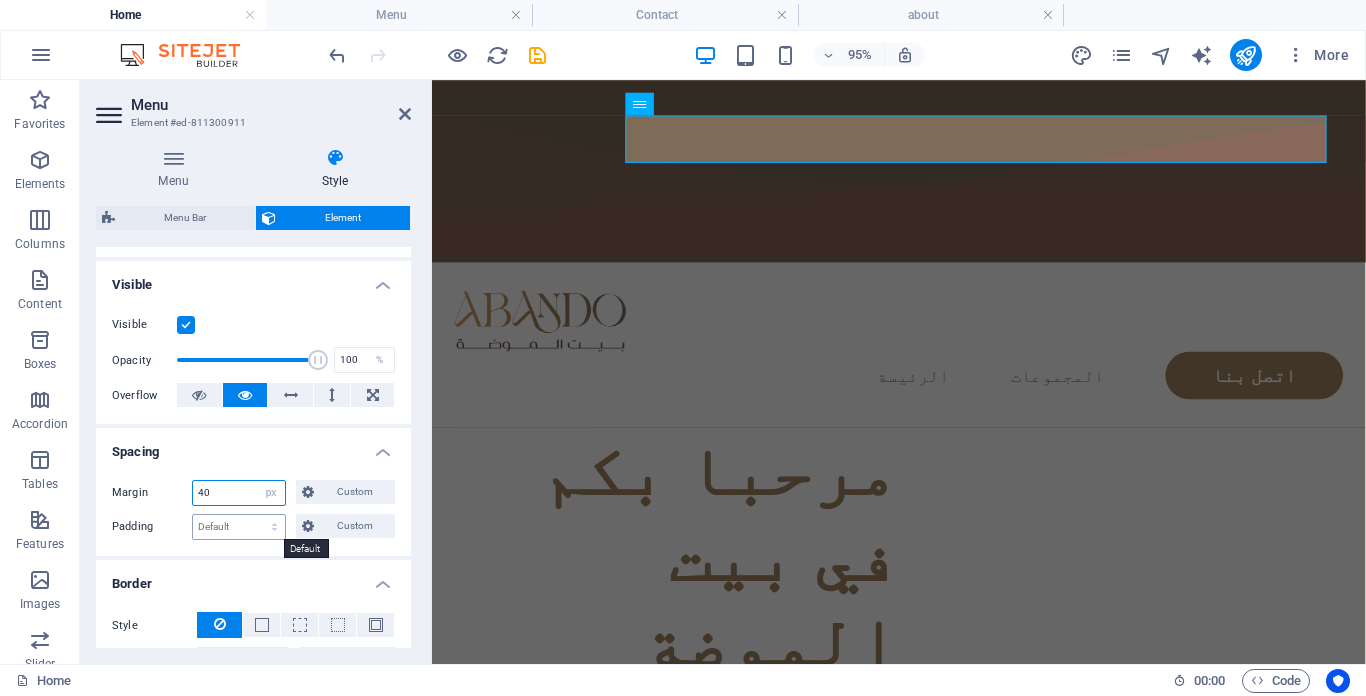 type on "40" 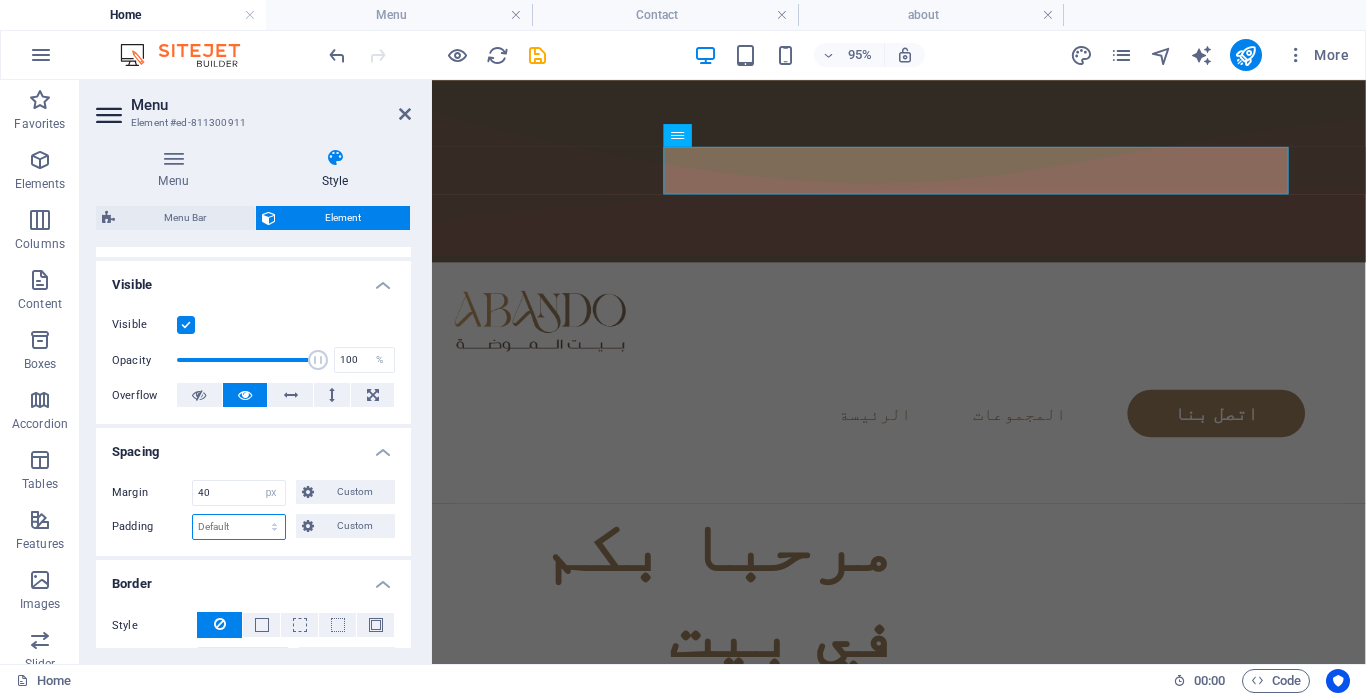 click on "Default px rem % vh vw Custom" at bounding box center [239, 527] 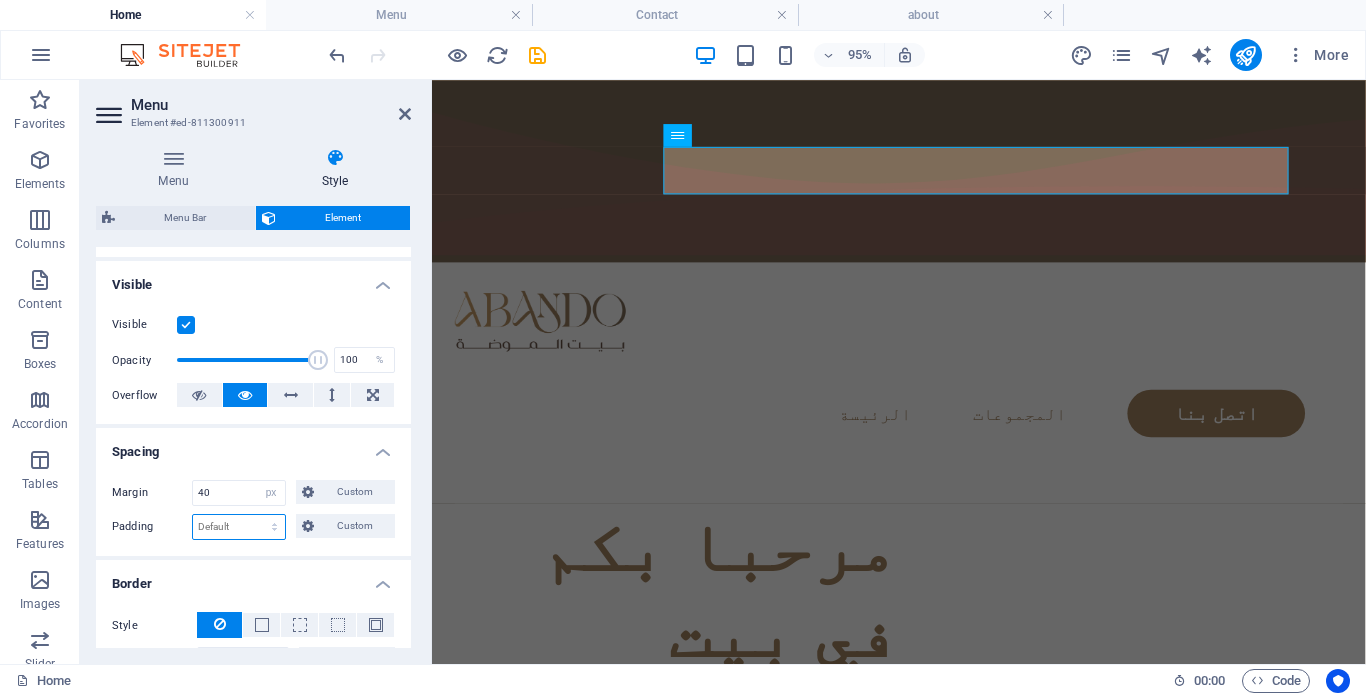 select on "px" 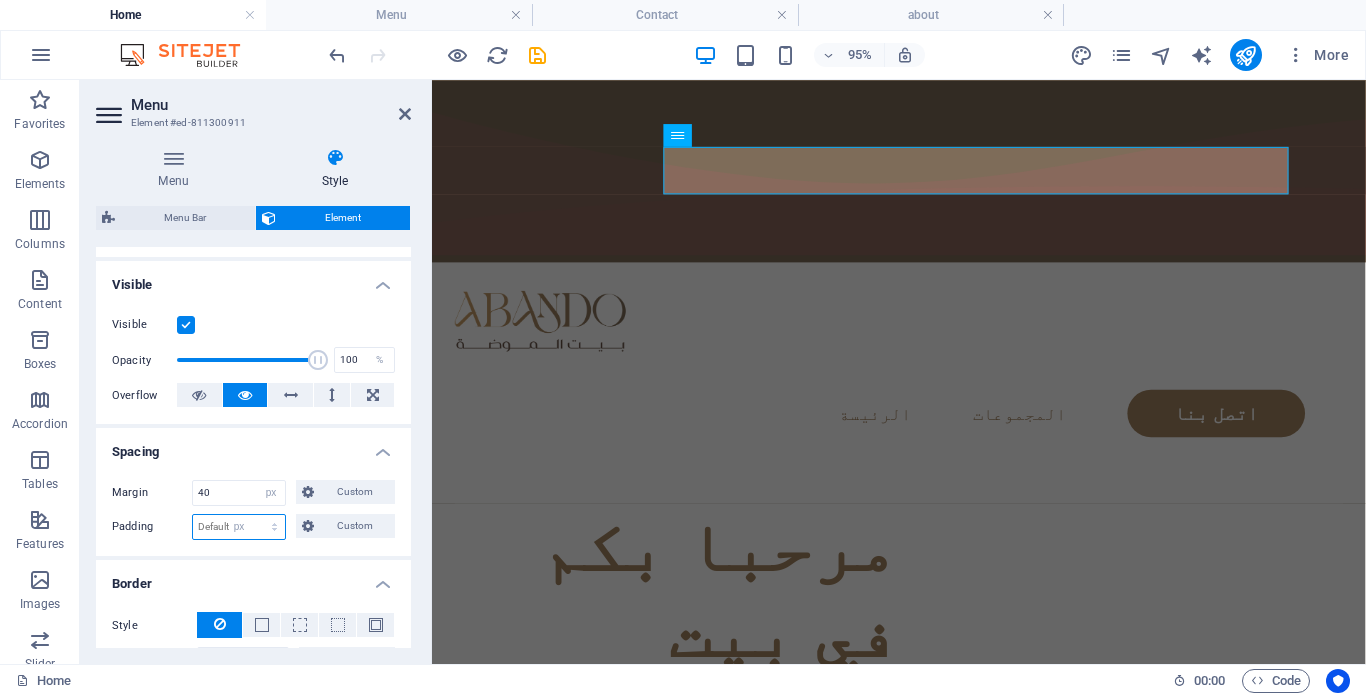 click on "Default px rem % vh vw Custom" at bounding box center [239, 527] 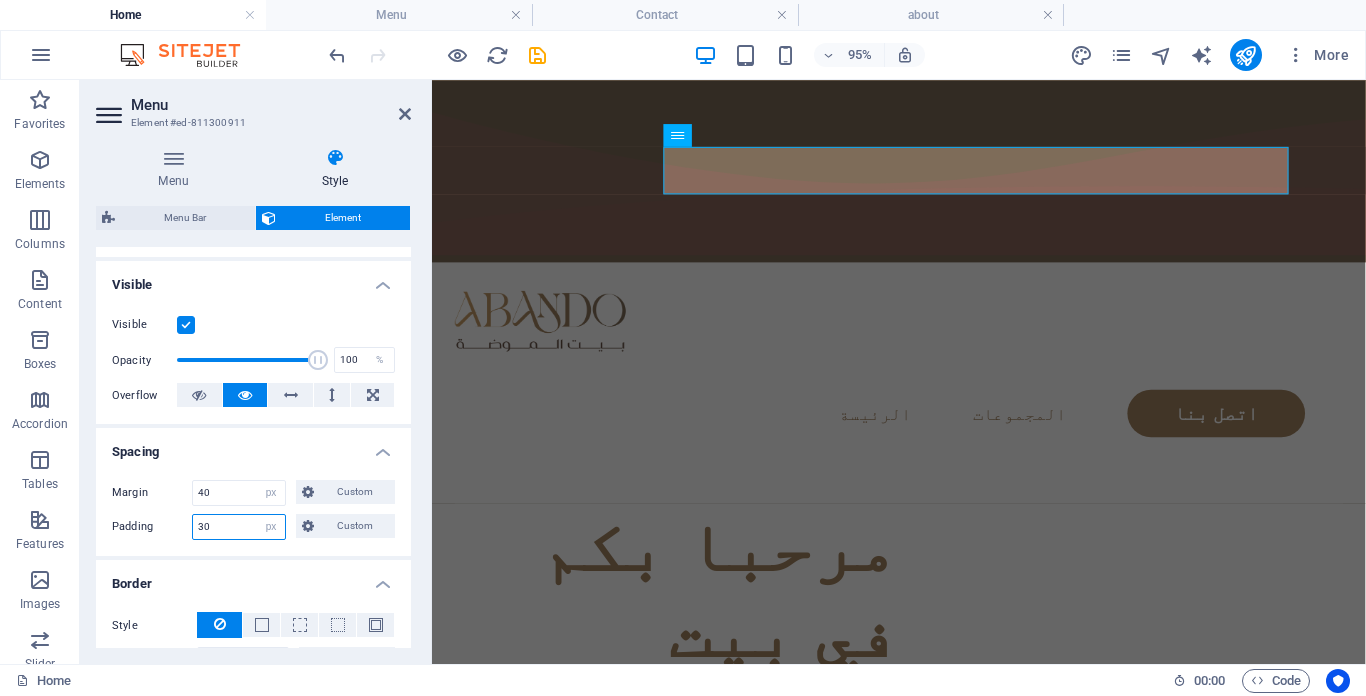 type on "30" 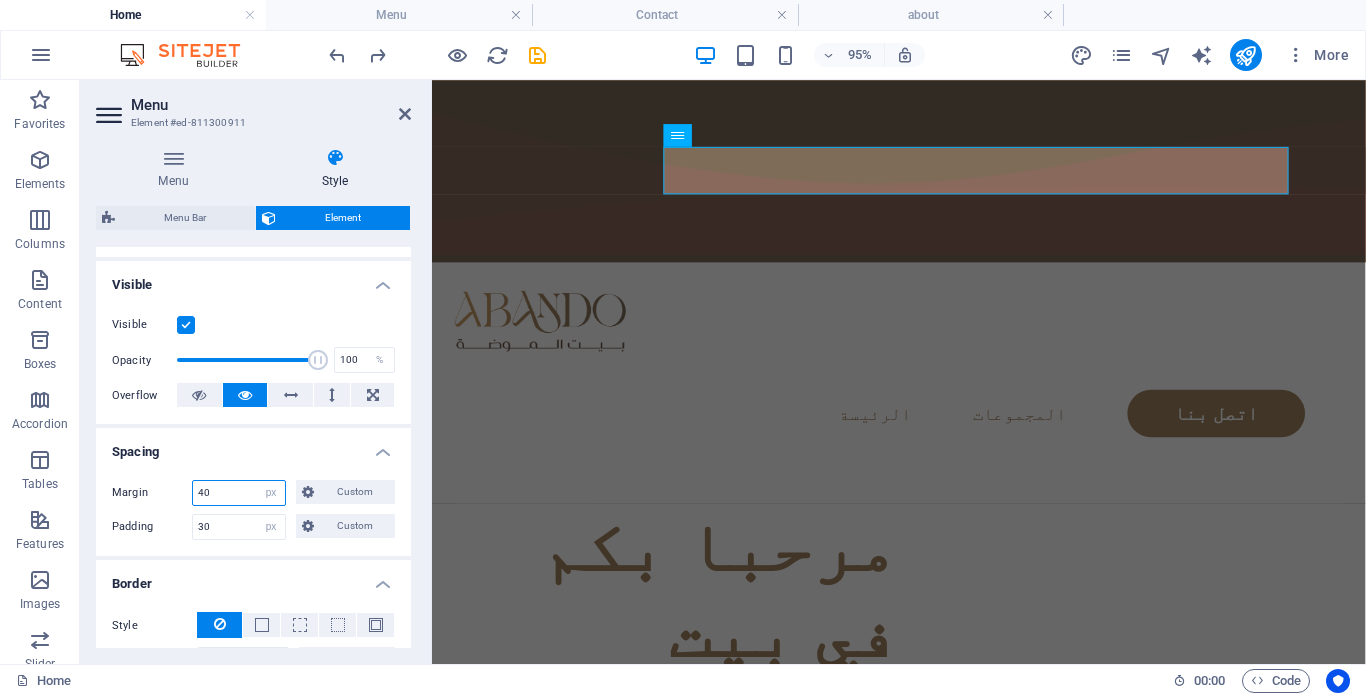 click on "40" at bounding box center [239, 493] 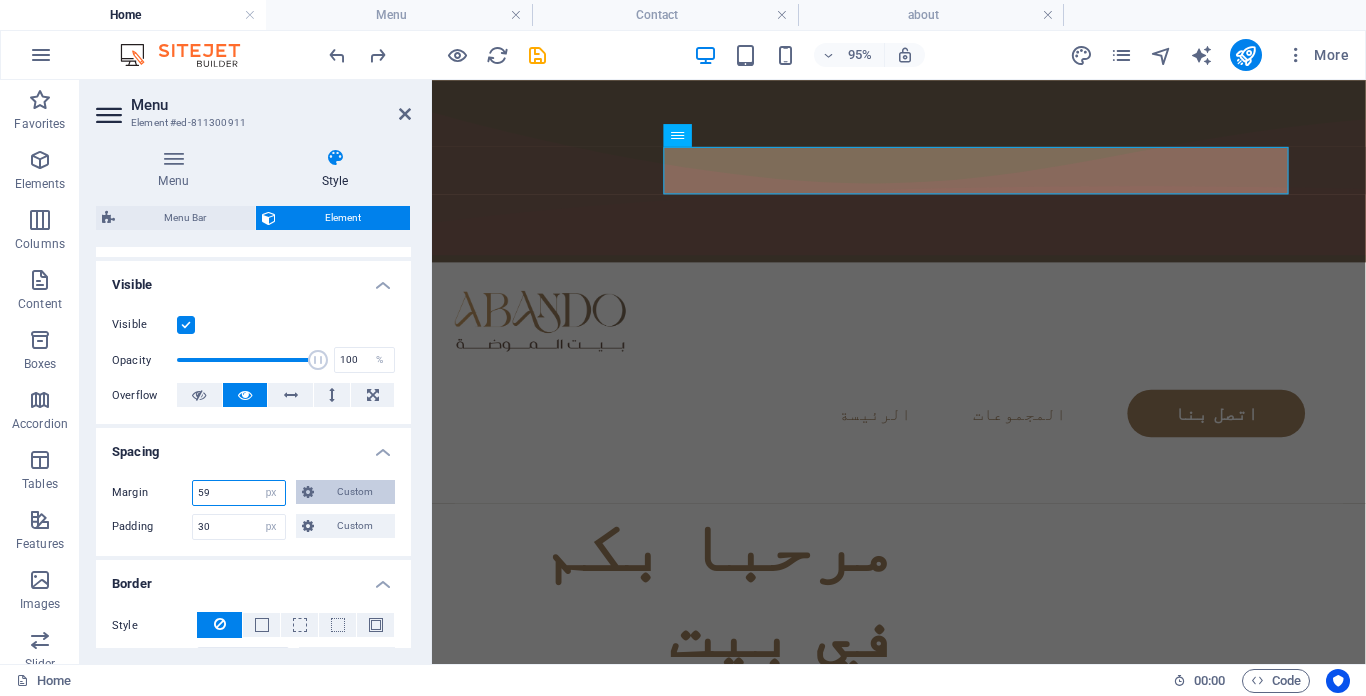 type on "59" 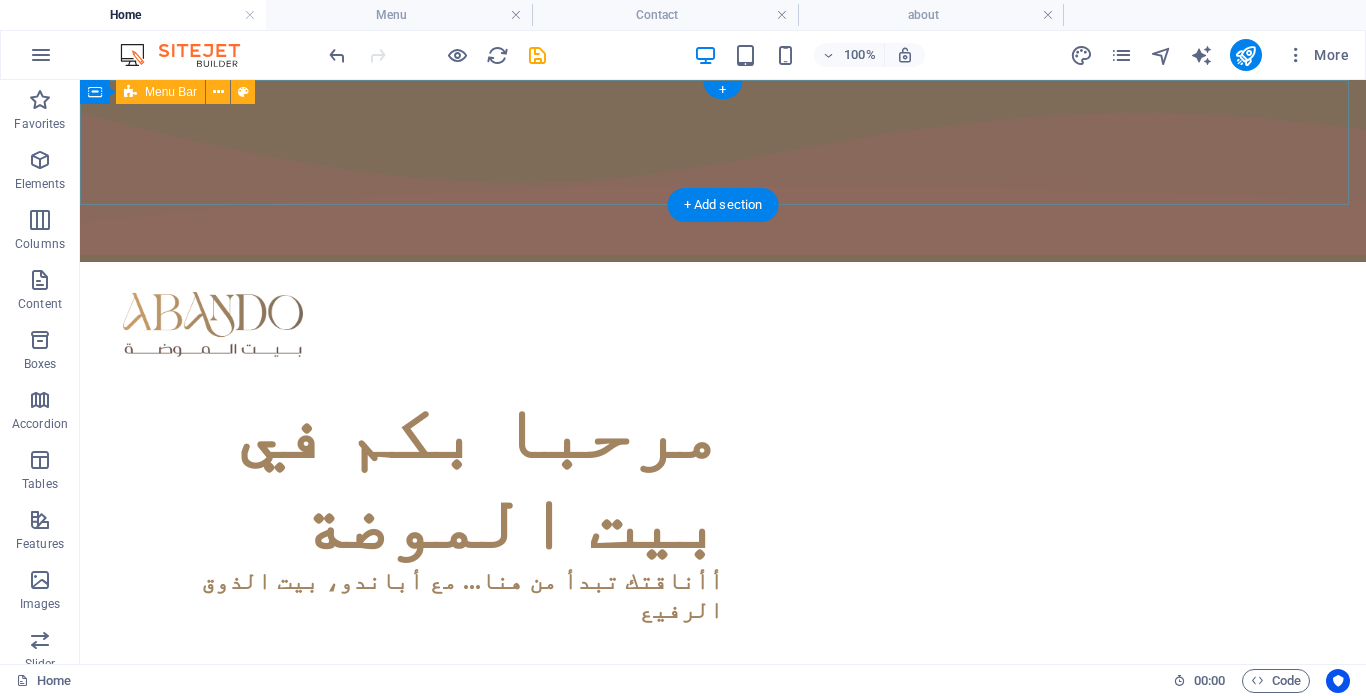 click at bounding box center [723, 324] 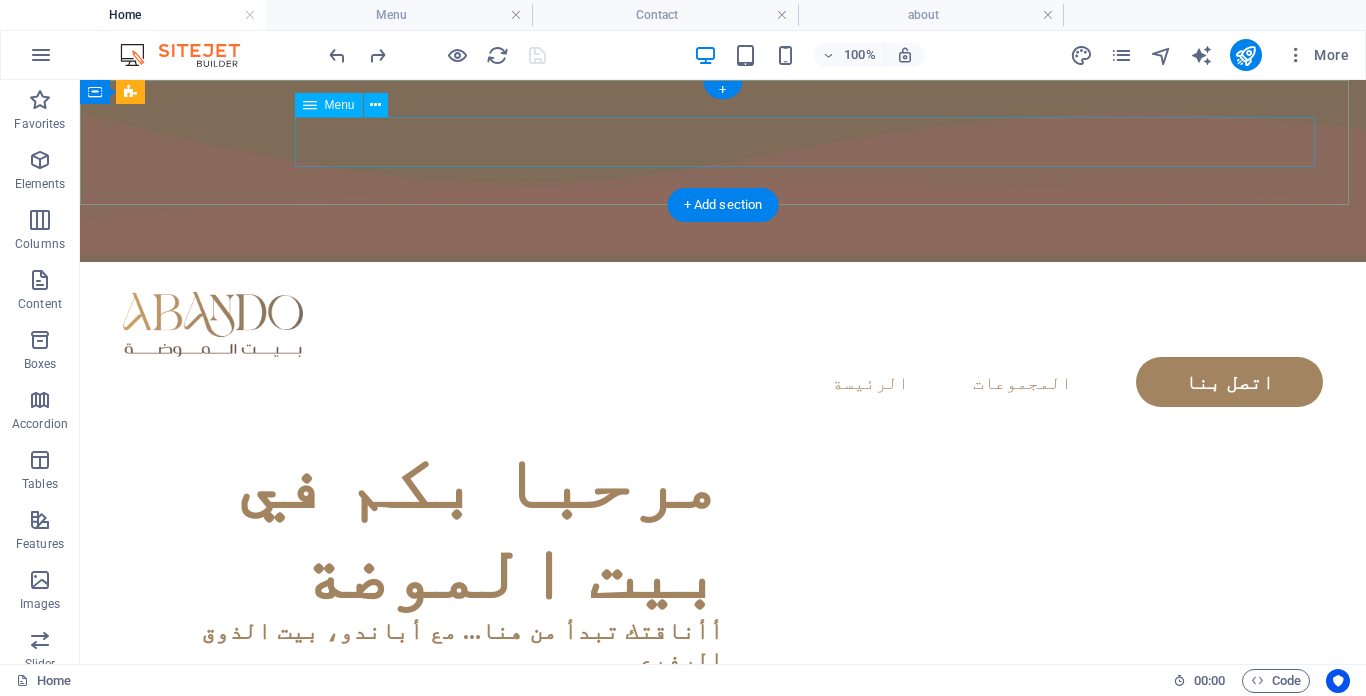click on "الرئيسة المجموعات اتصل بنا" at bounding box center (723, 382) 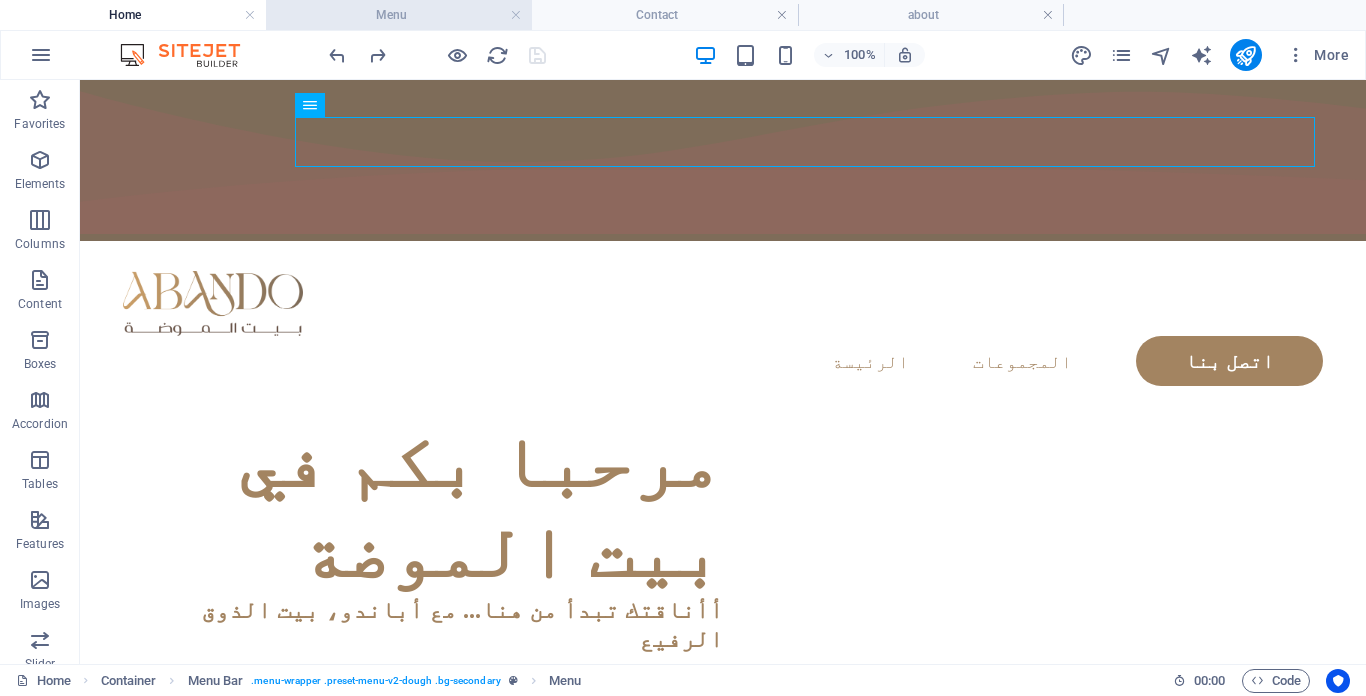 scroll, scrollTop: 0, scrollLeft: 0, axis: both 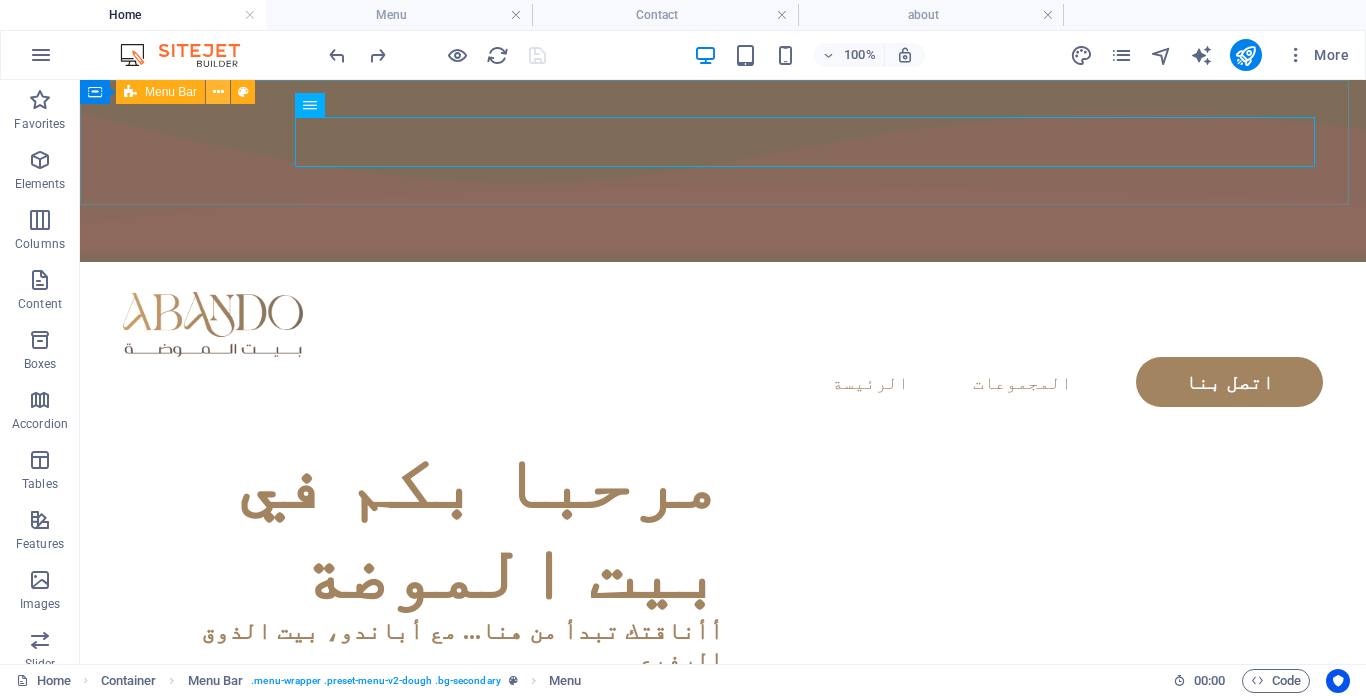 click at bounding box center [218, 92] 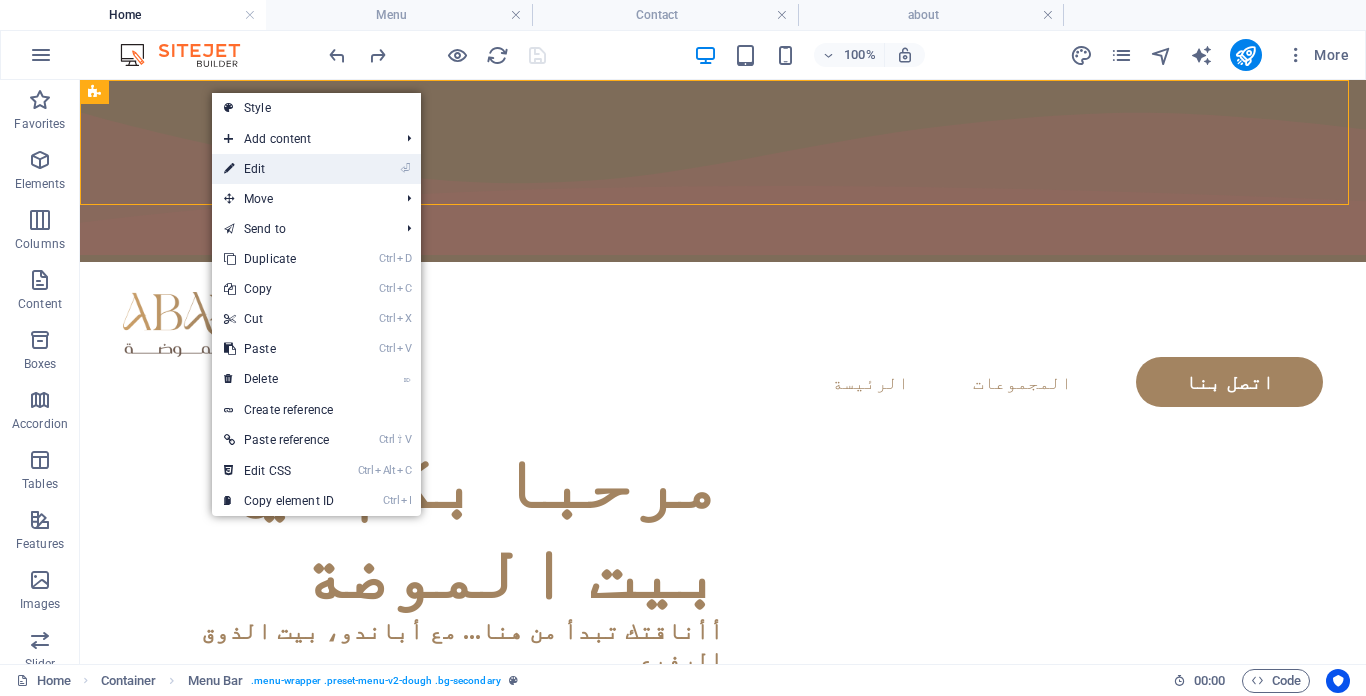 click on "⏎  Edit" at bounding box center (279, 169) 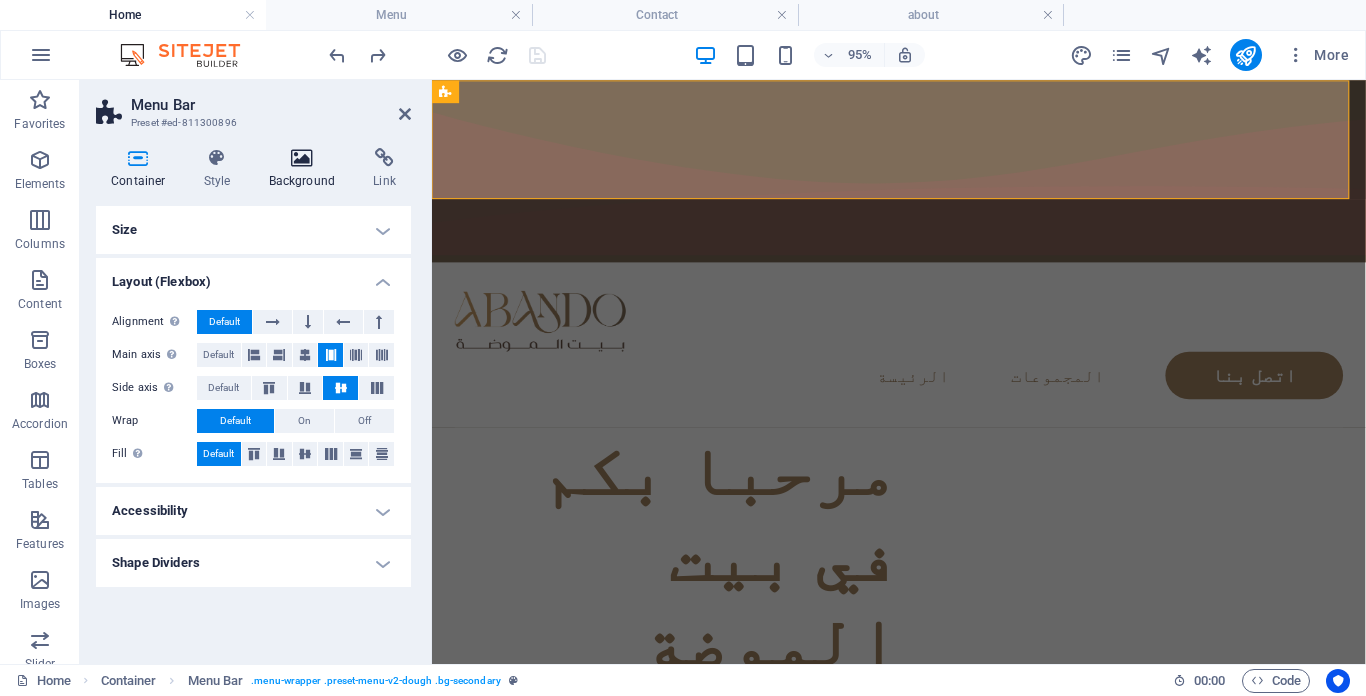click at bounding box center (302, 158) 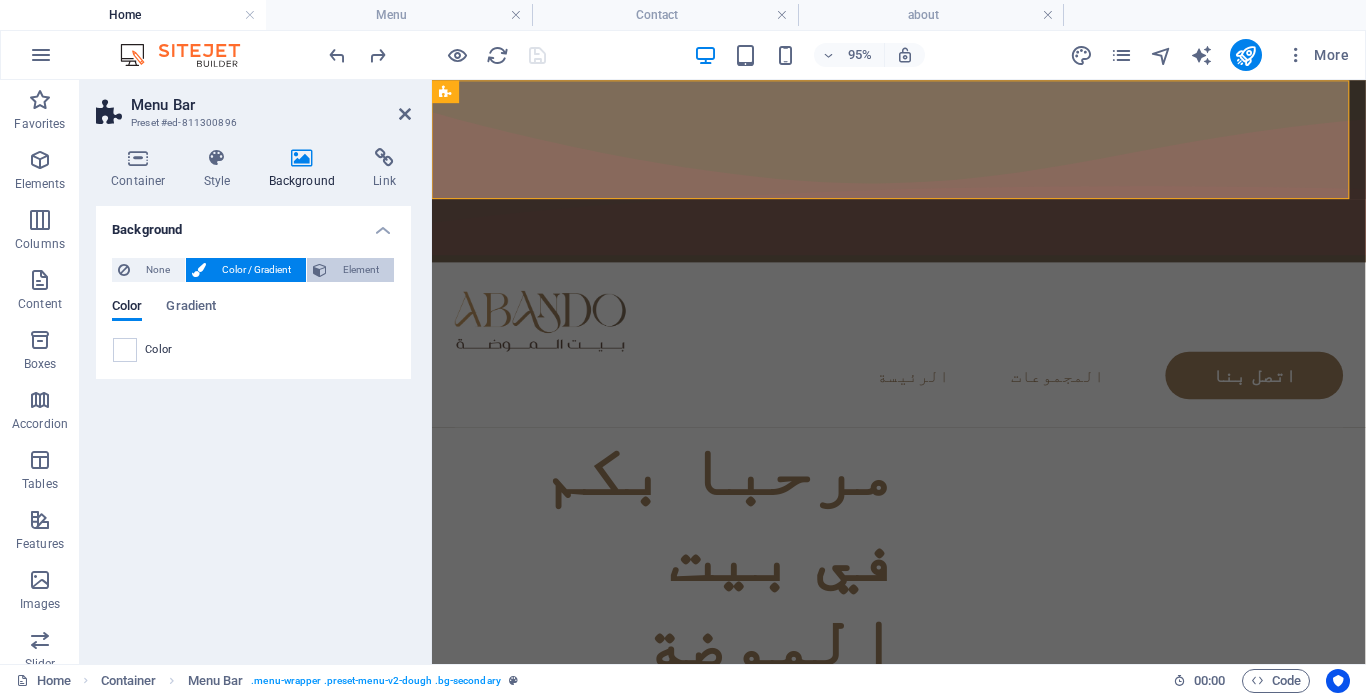 click on "Element" at bounding box center [360, 270] 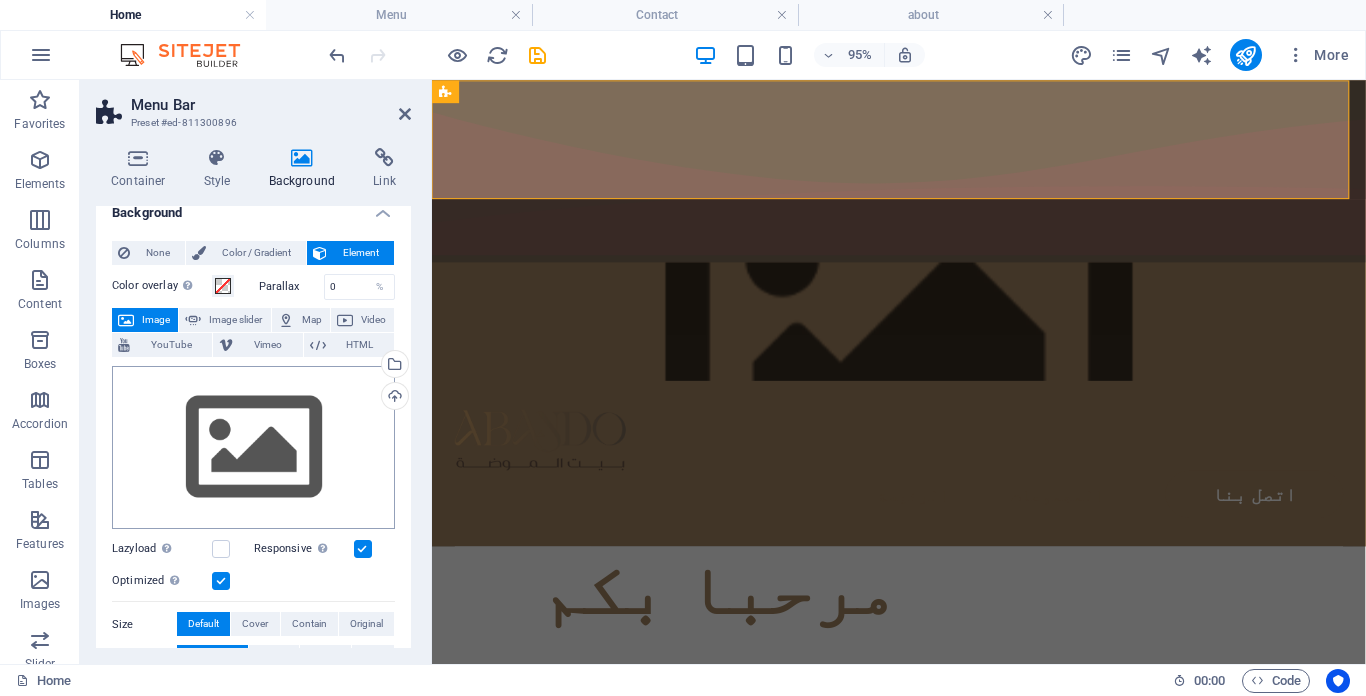 scroll, scrollTop: 0, scrollLeft: 0, axis: both 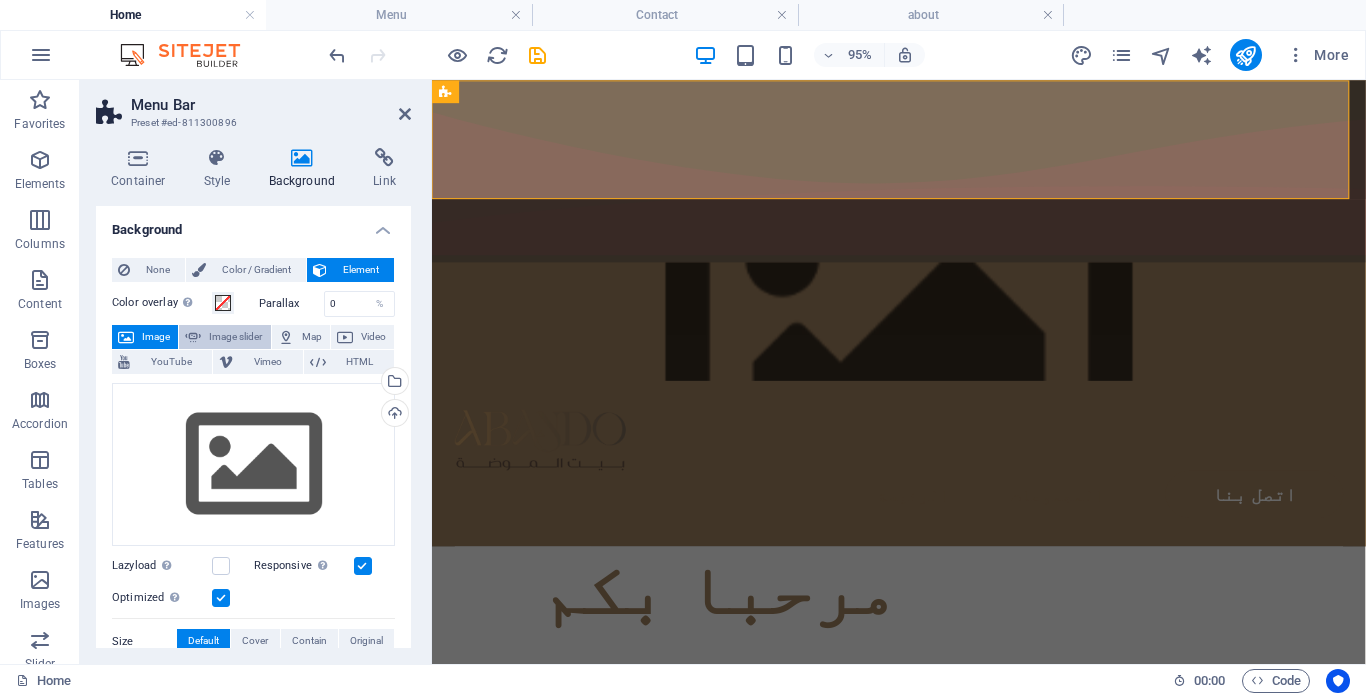 click on "Image slider" at bounding box center (235, 337) 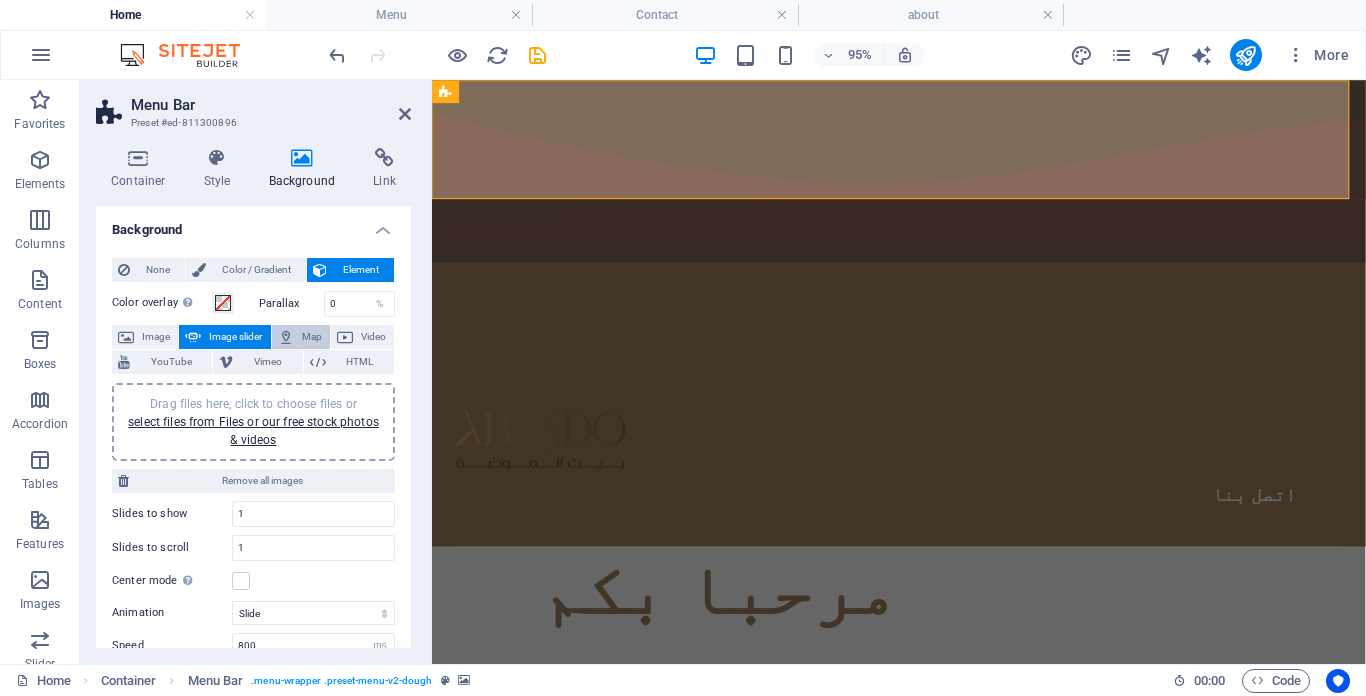click on "Map" at bounding box center [312, 337] 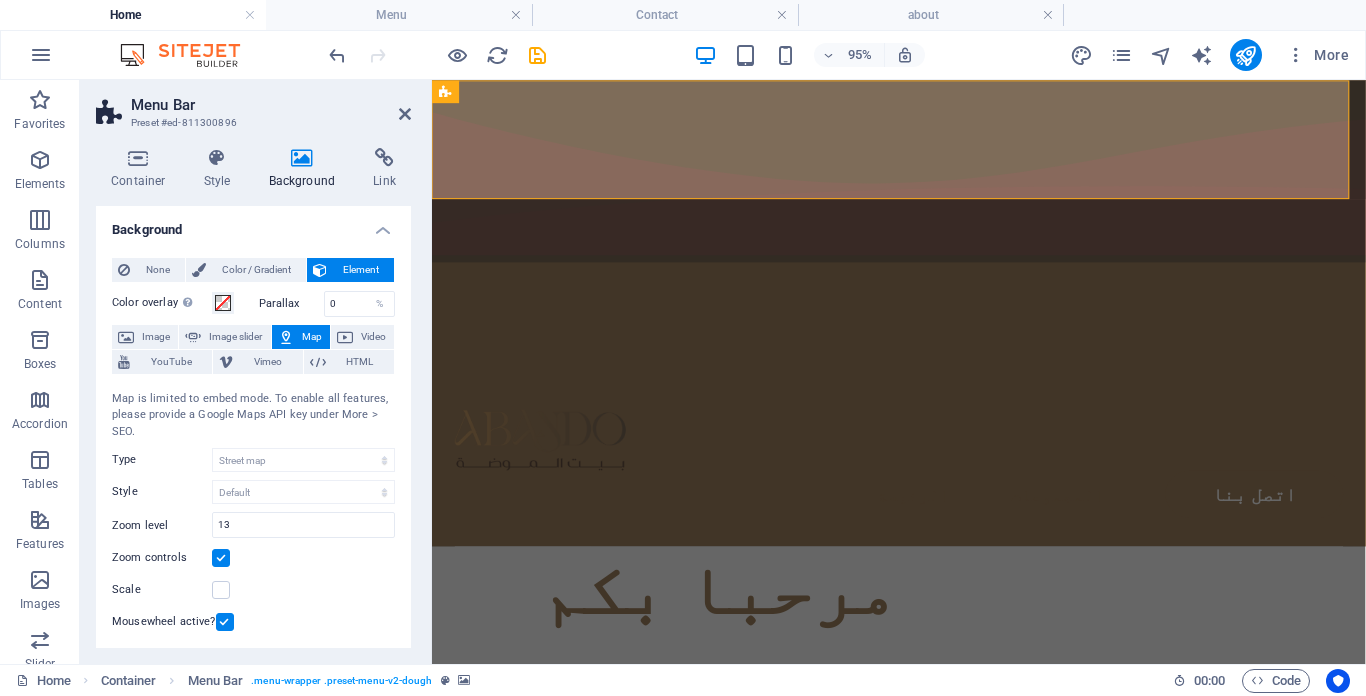click on "None Color / Gradient Element Stretch background to full-width Color overlay Places an overlay over the background to colorize it Parallax 0 % Image Image slider Map Video YouTube Vimeo HTML Map center Berlin Map is limited to embed mode. To enable all features, please provide a Google Maps API key under More > SEO. Type Street map Satellite view Satellite view with streets Terrain map Style Default Colorize Pale Dawn Subtle Grayscale Shades of Grey Apple Maps Blue Water Midnight Commander Light Monochrome Paper Neutral Blue Hints of Gold Black &amp; White No labels Color Zoom level 13 Zoom controls Scale Mousewheel active? Center Don't center Center markers Center and zoom markers New marker To enable this feature, please provide a Google Maps API key in the website settings. Add Color Gradient Color A parent element contains a background. Edit background on parent element" at bounding box center [253, 470] 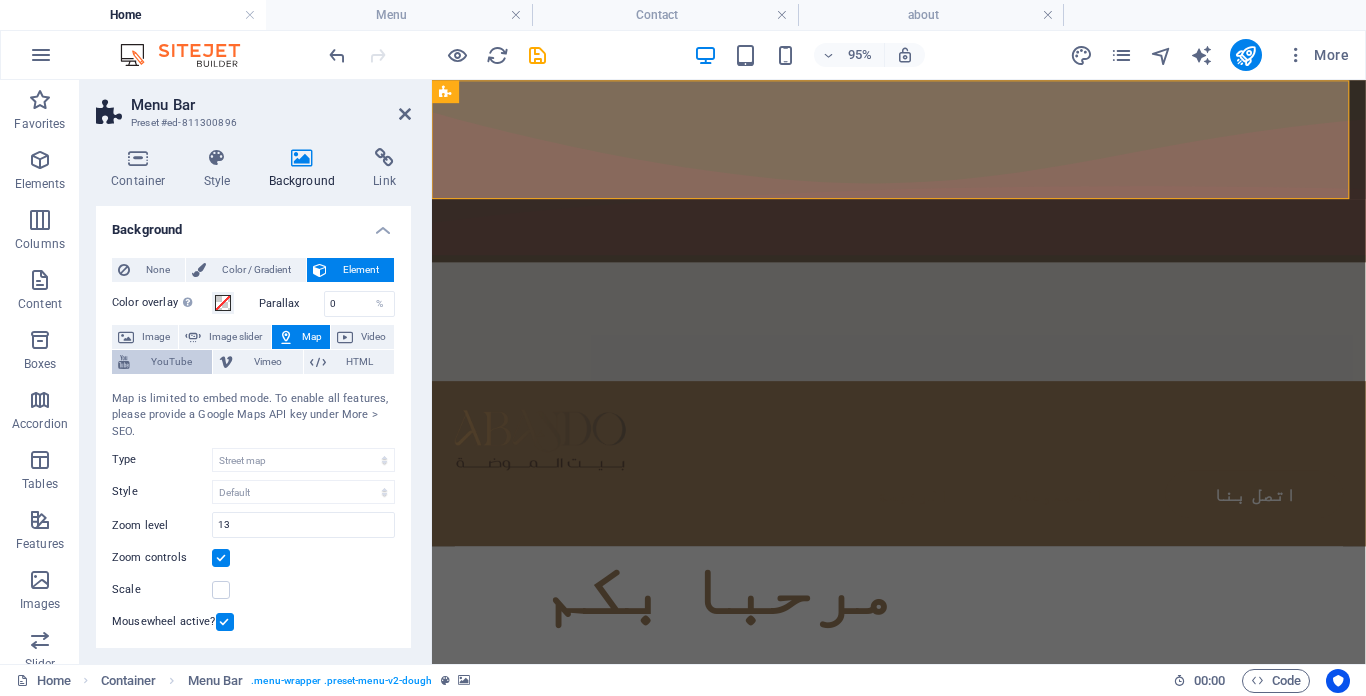 click on "YouTube" at bounding box center [171, 362] 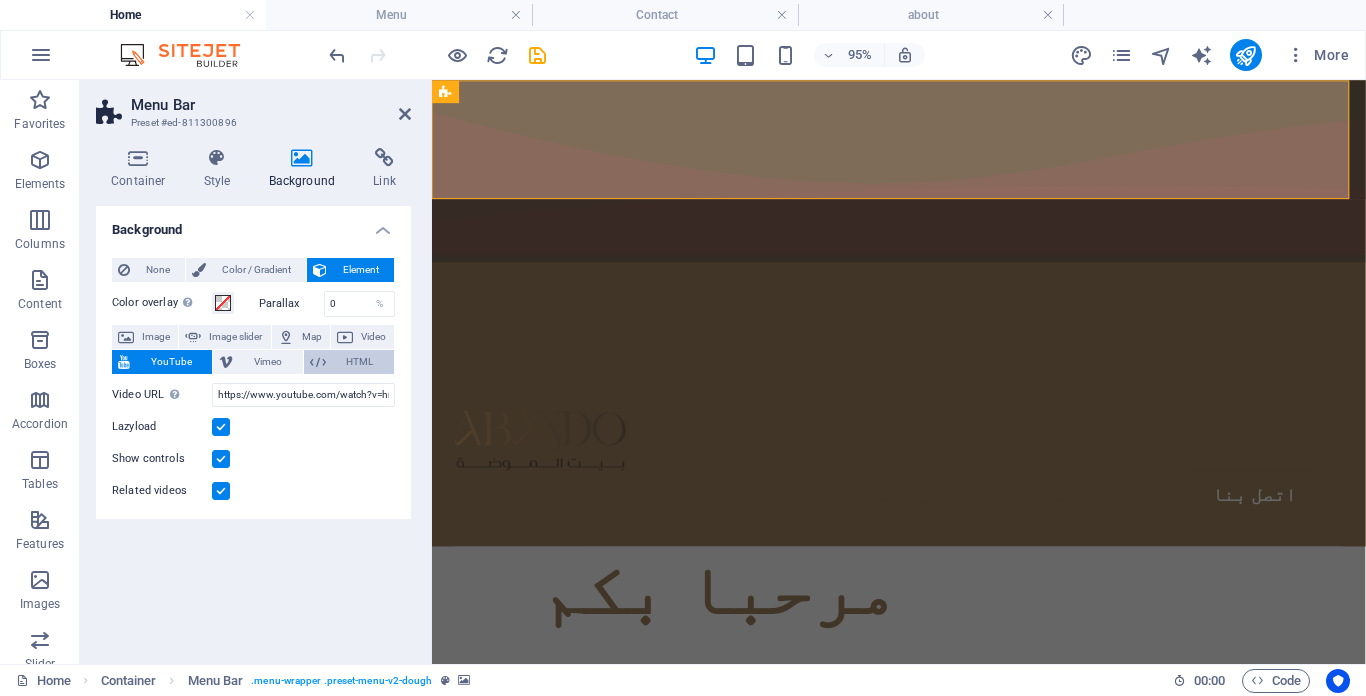 click on "HTML" at bounding box center (349, 362) 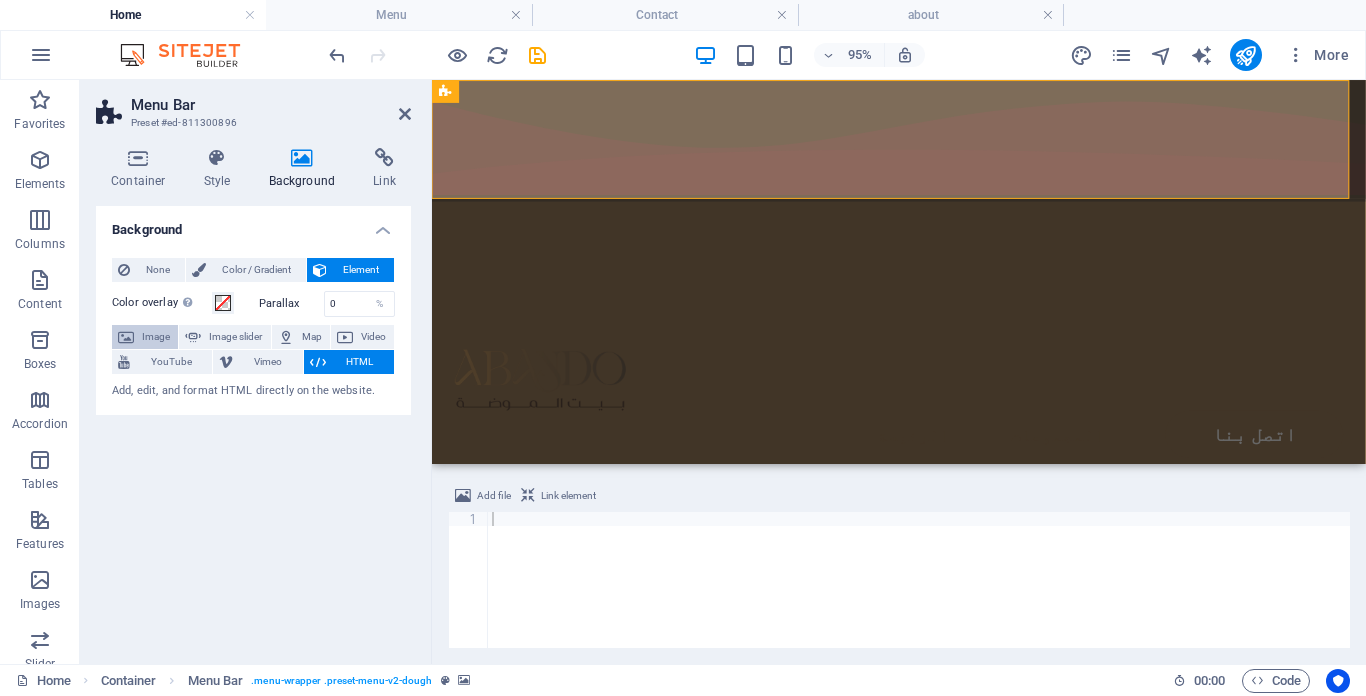 click on "Image" at bounding box center [156, 337] 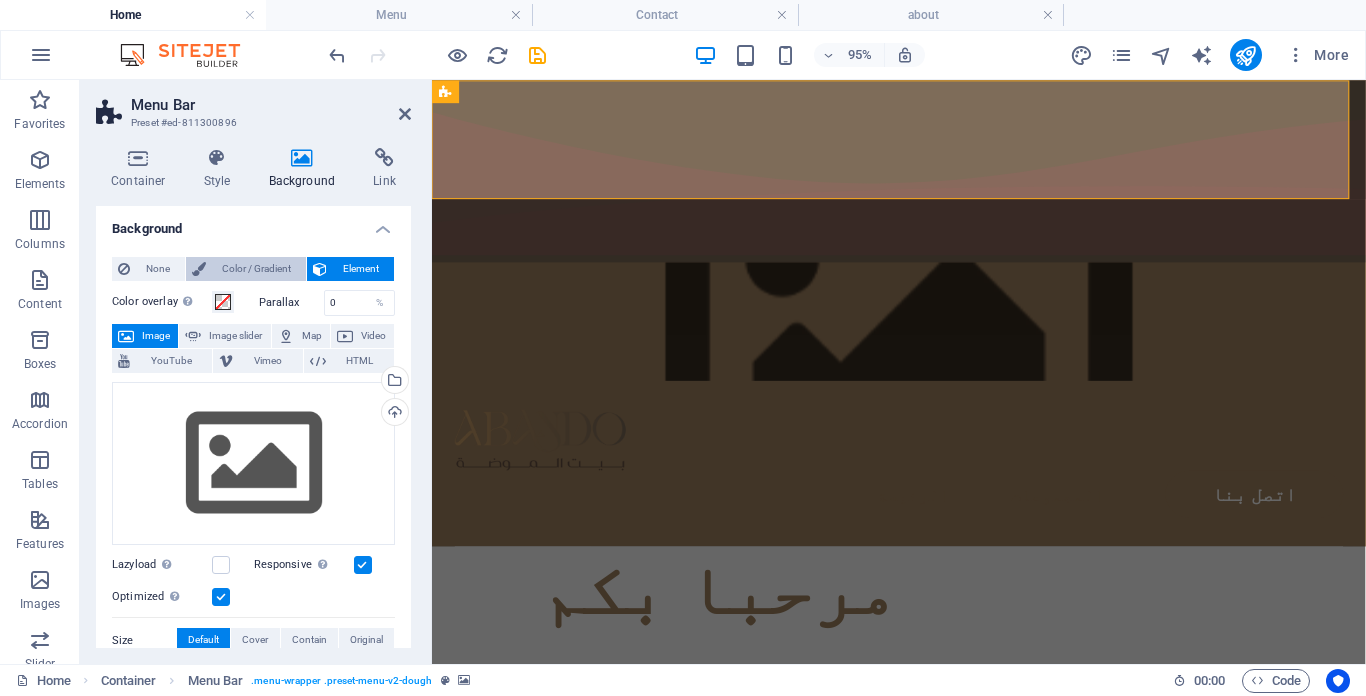 scroll, scrollTop: 0, scrollLeft: 0, axis: both 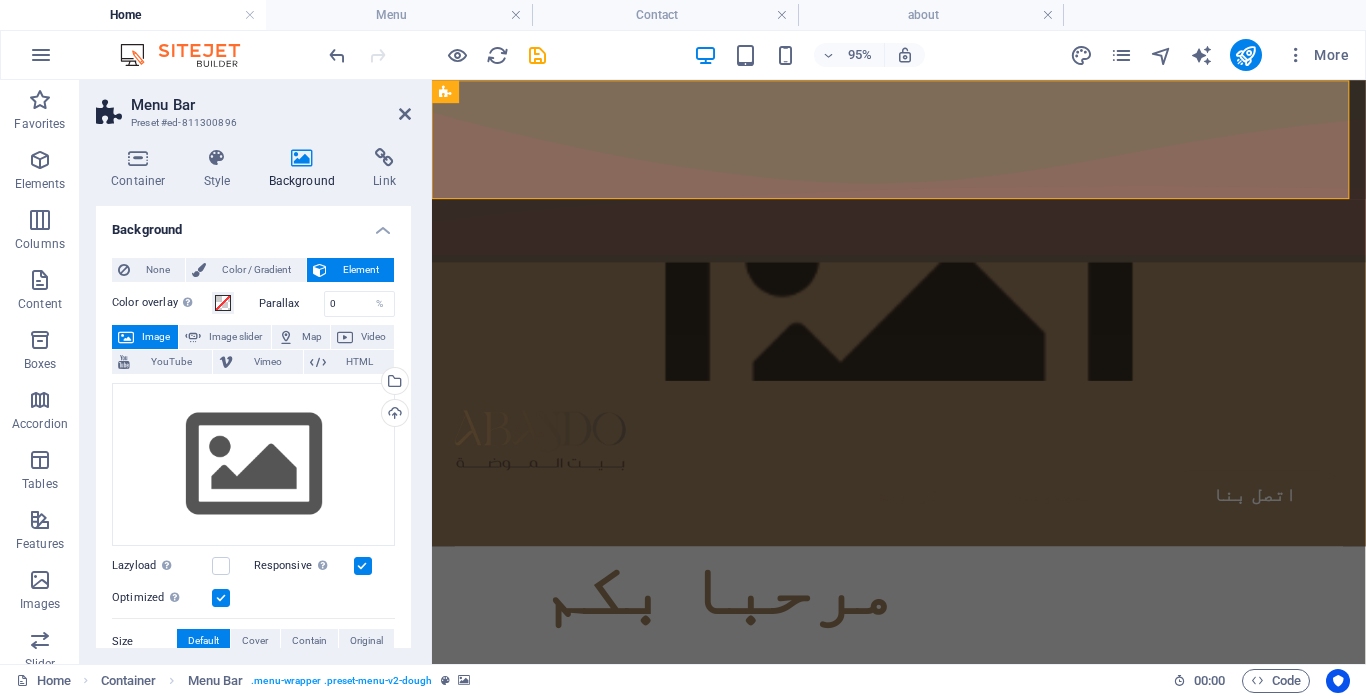 click on "Background" at bounding box center [306, 169] 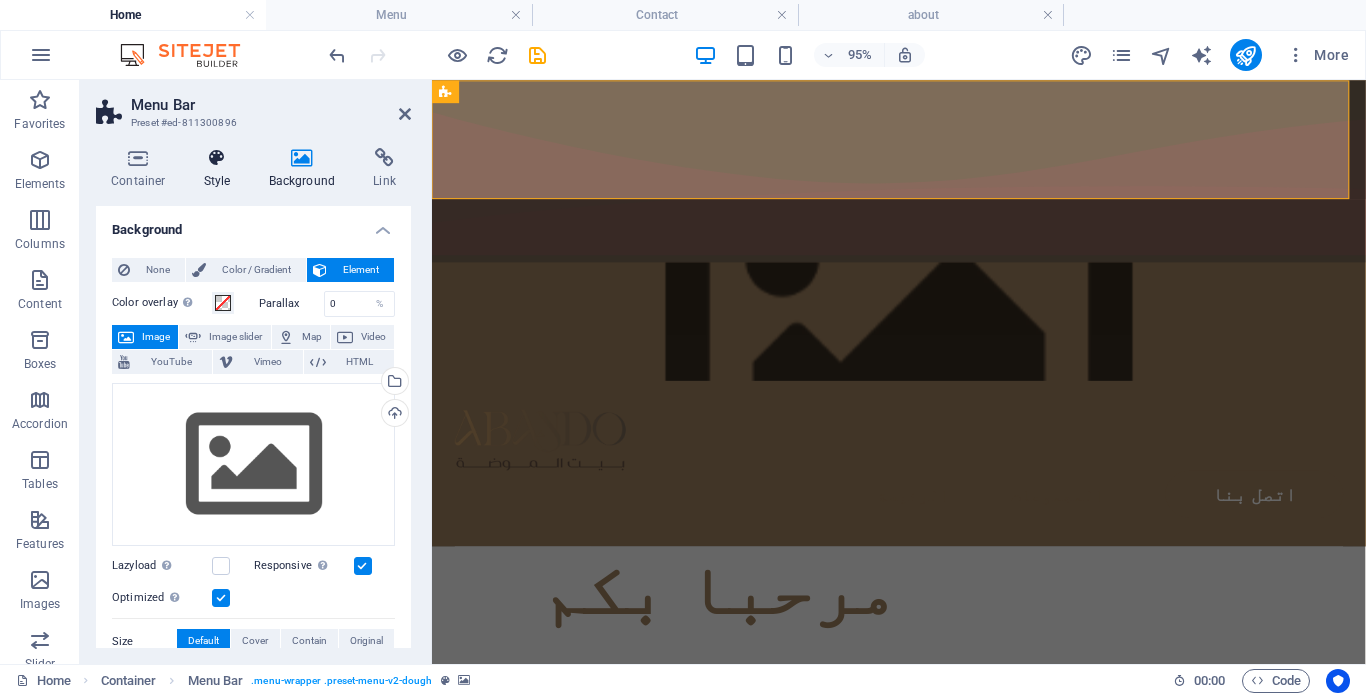click on "Style" at bounding box center [221, 169] 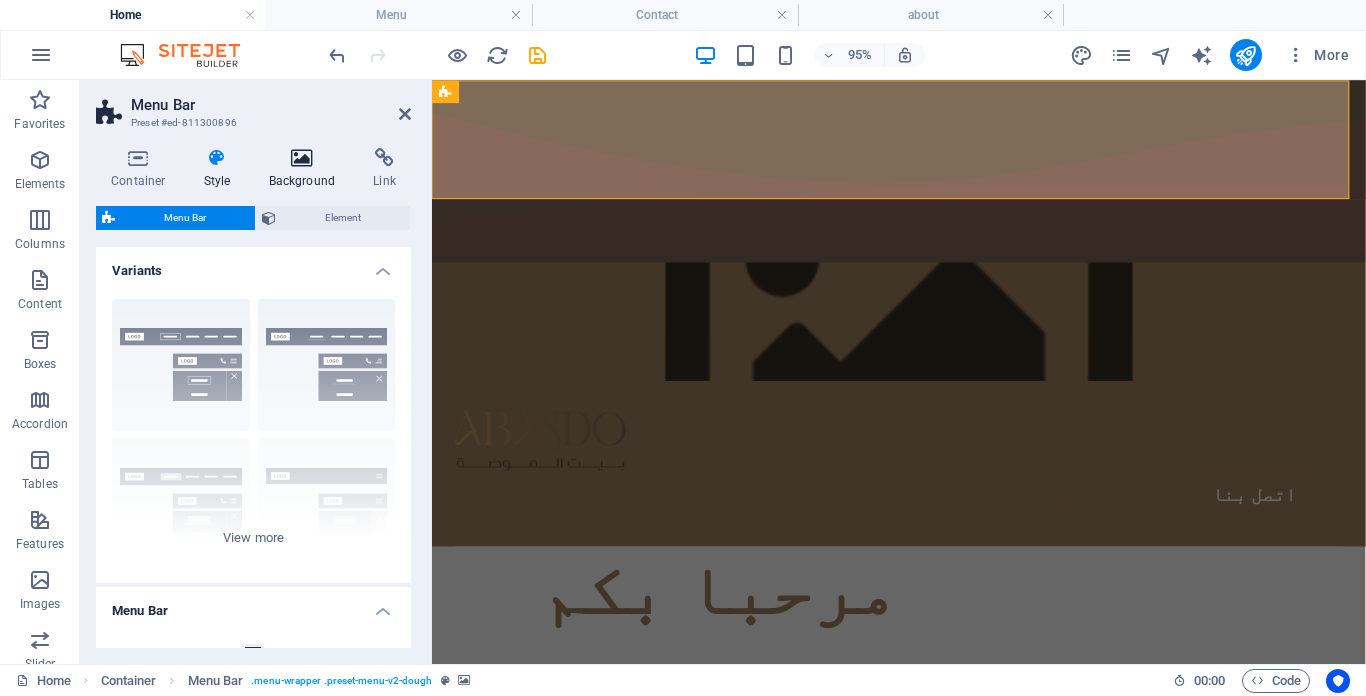 click at bounding box center [302, 158] 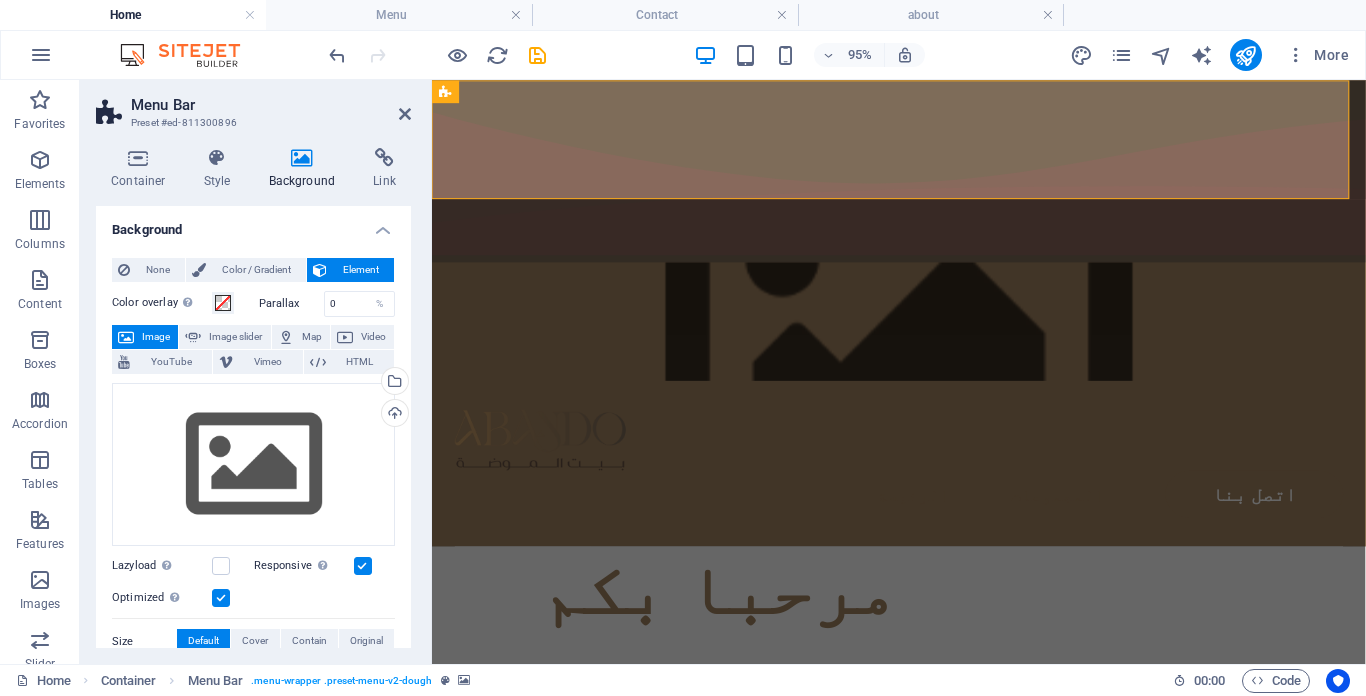 click on "Background" at bounding box center (253, 224) 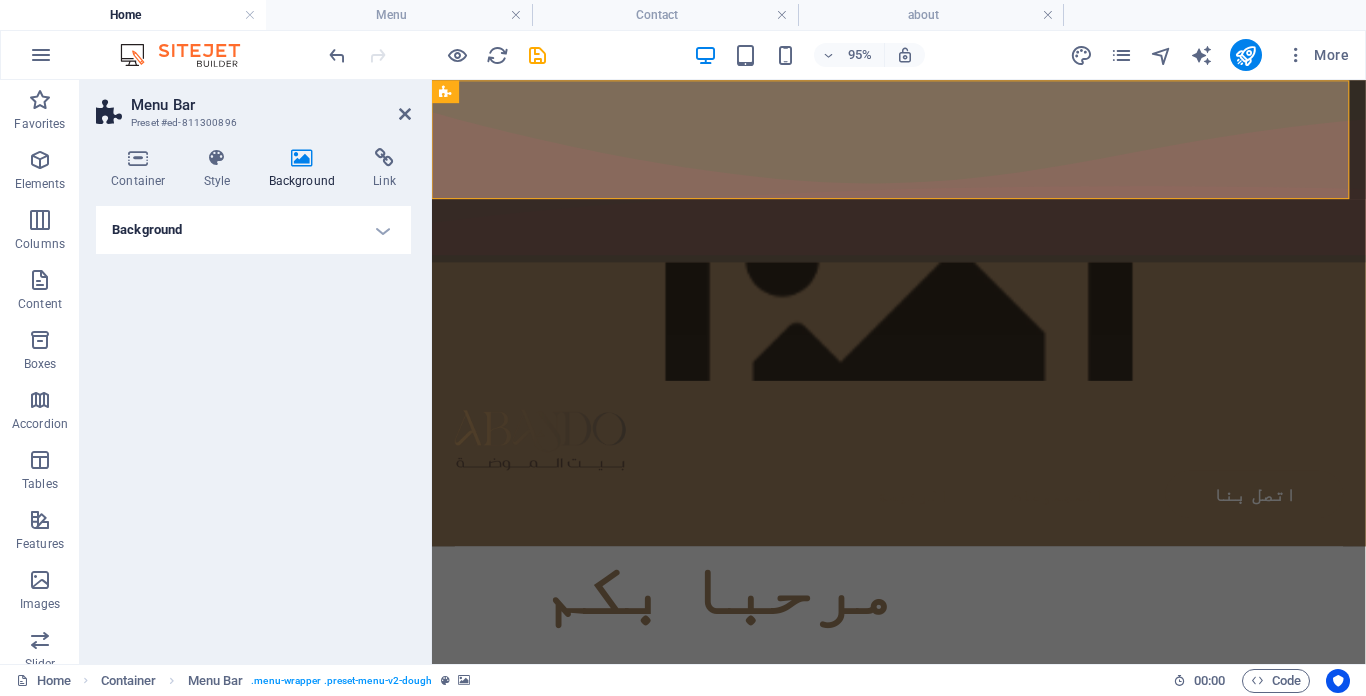 click on "Background" at bounding box center [253, 230] 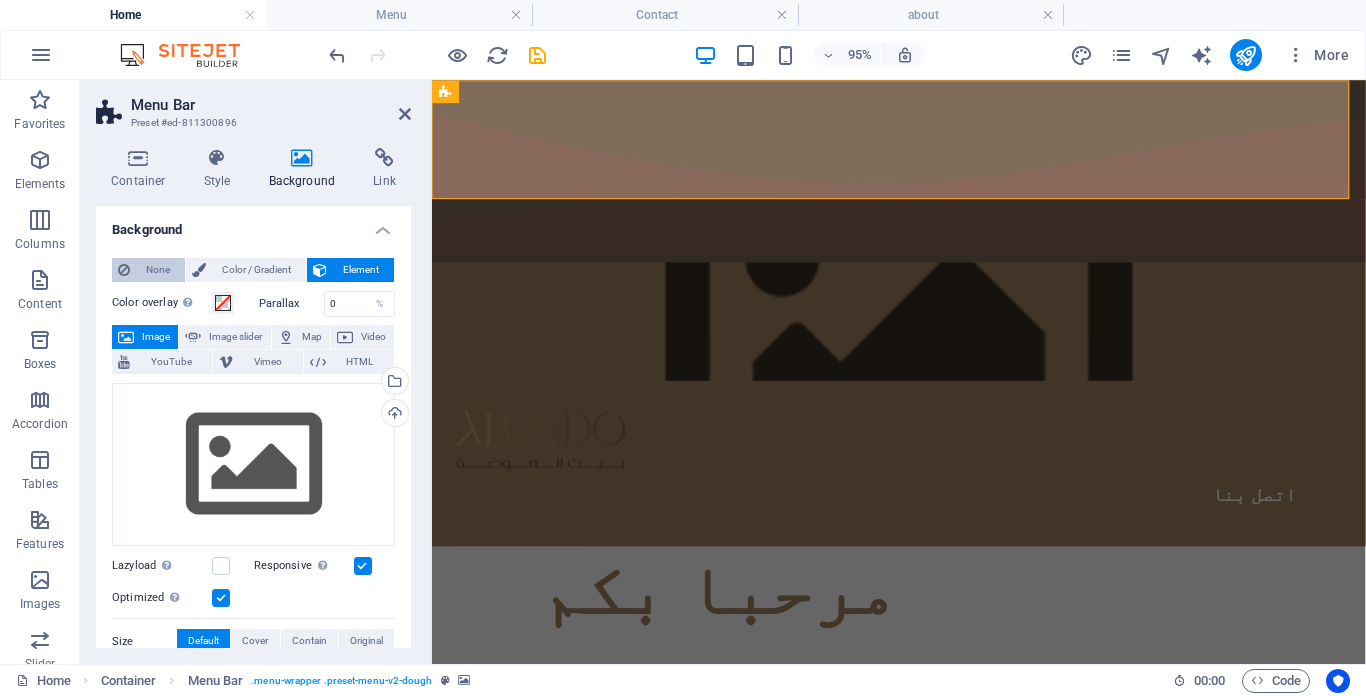 click on "None" at bounding box center (157, 270) 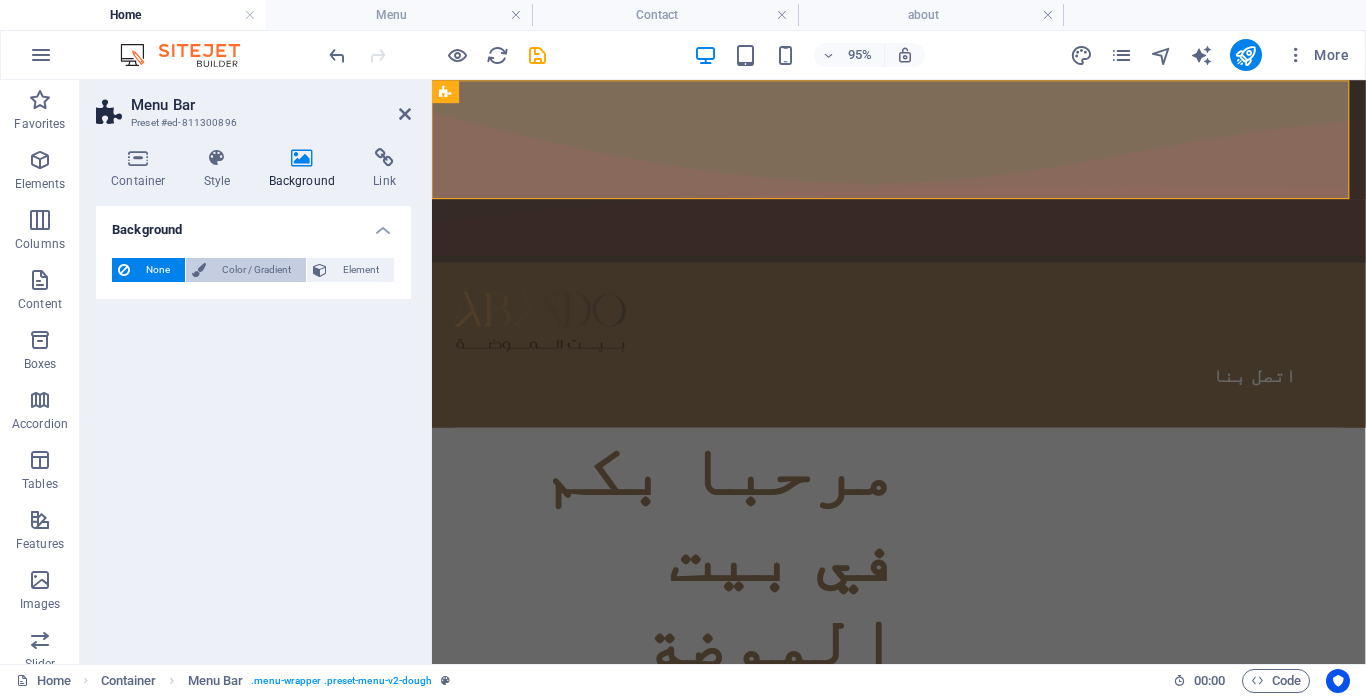 click on "Color / Gradient" at bounding box center [256, 270] 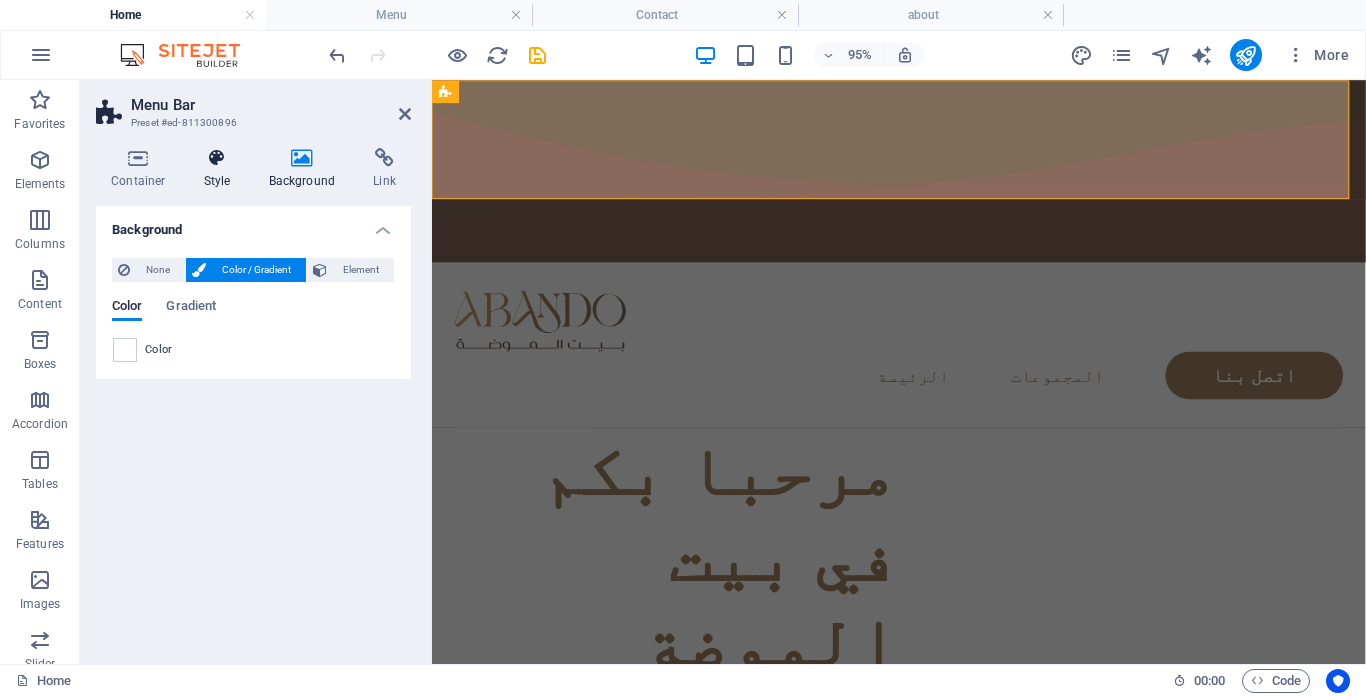 click on "Style" at bounding box center (221, 169) 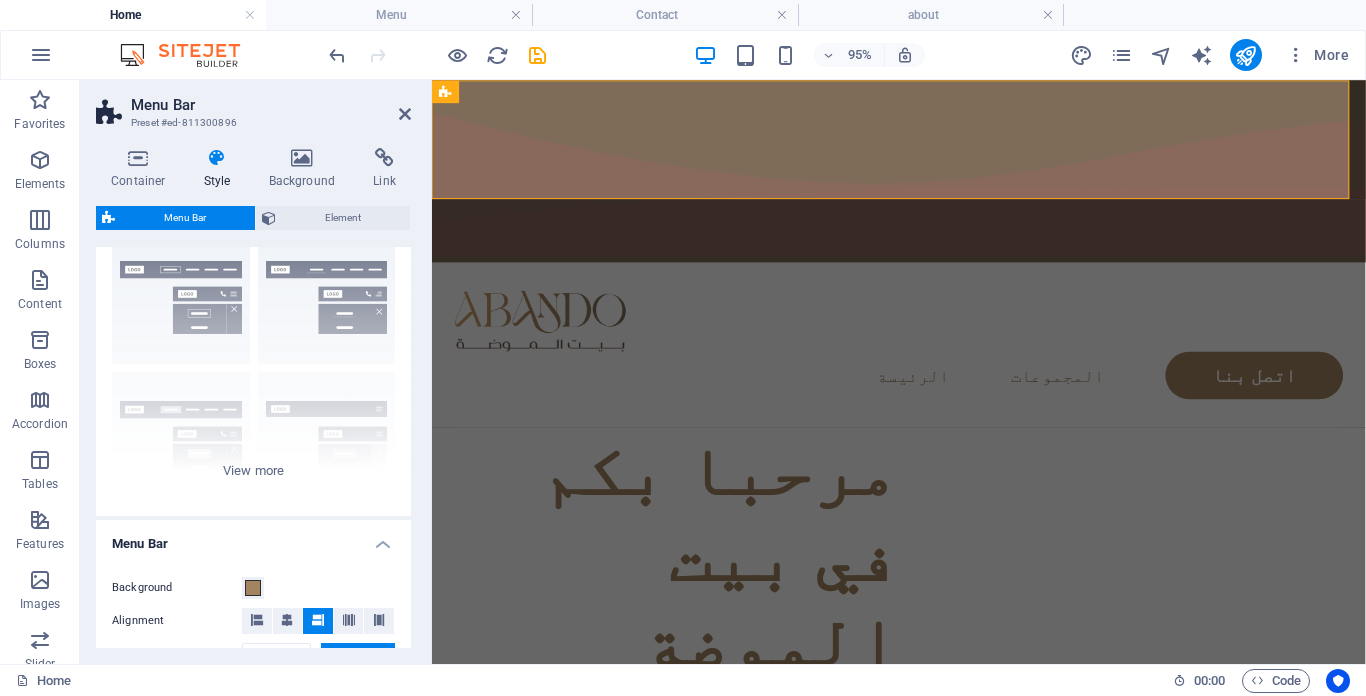 scroll, scrollTop: 0, scrollLeft: 0, axis: both 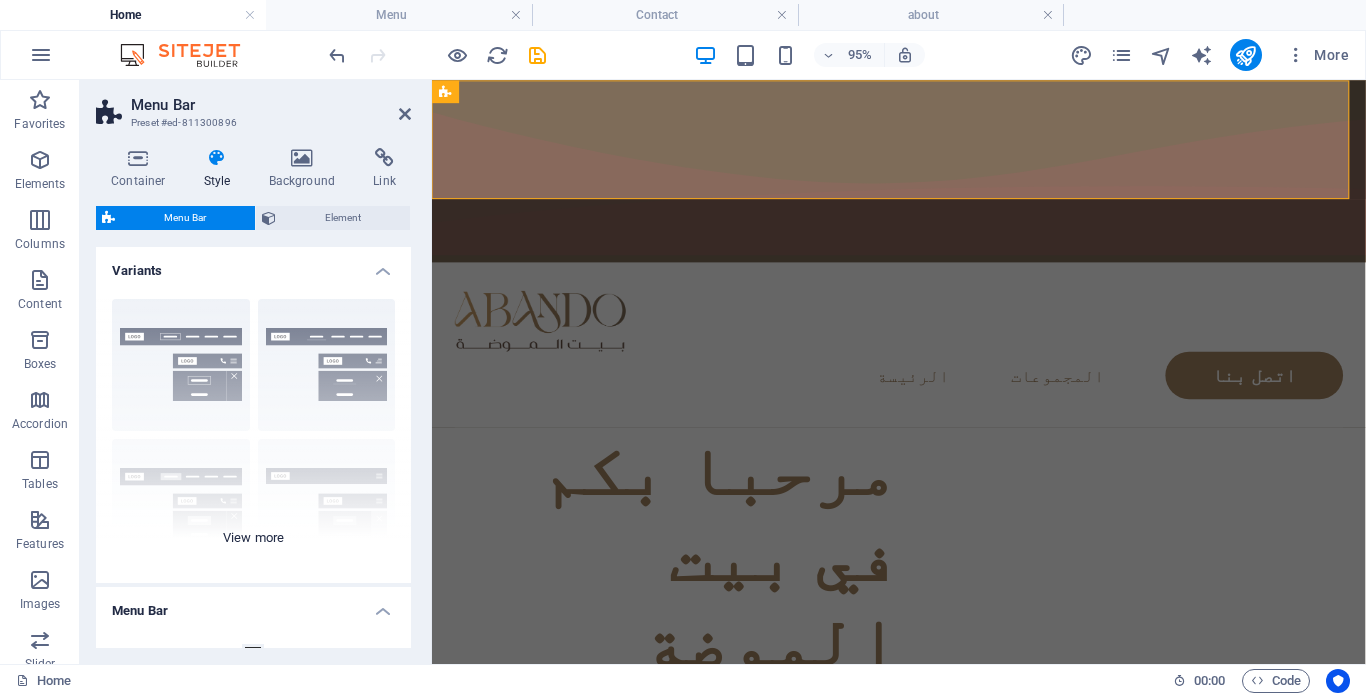 click on "Border Centered Default Fixed Loki Trigger Wide XXL" at bounding box center (253, 433) 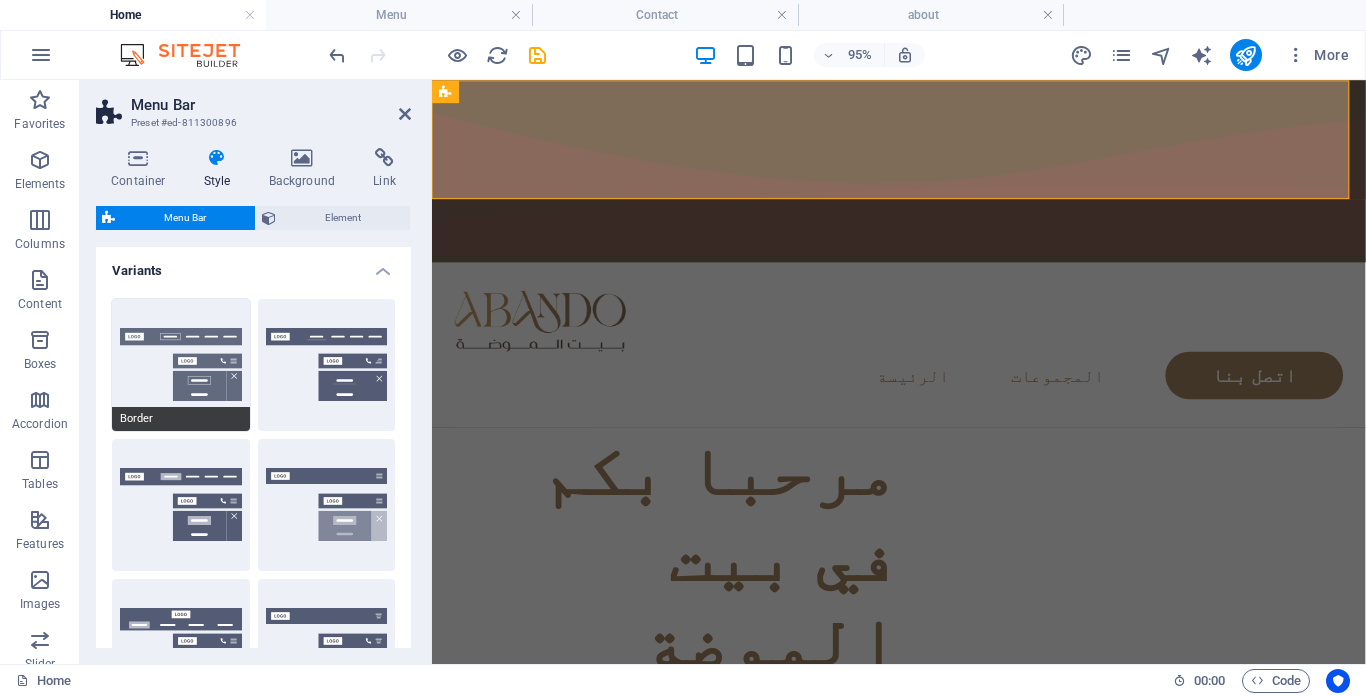 click on "Border" at bounding box center [181, 365] 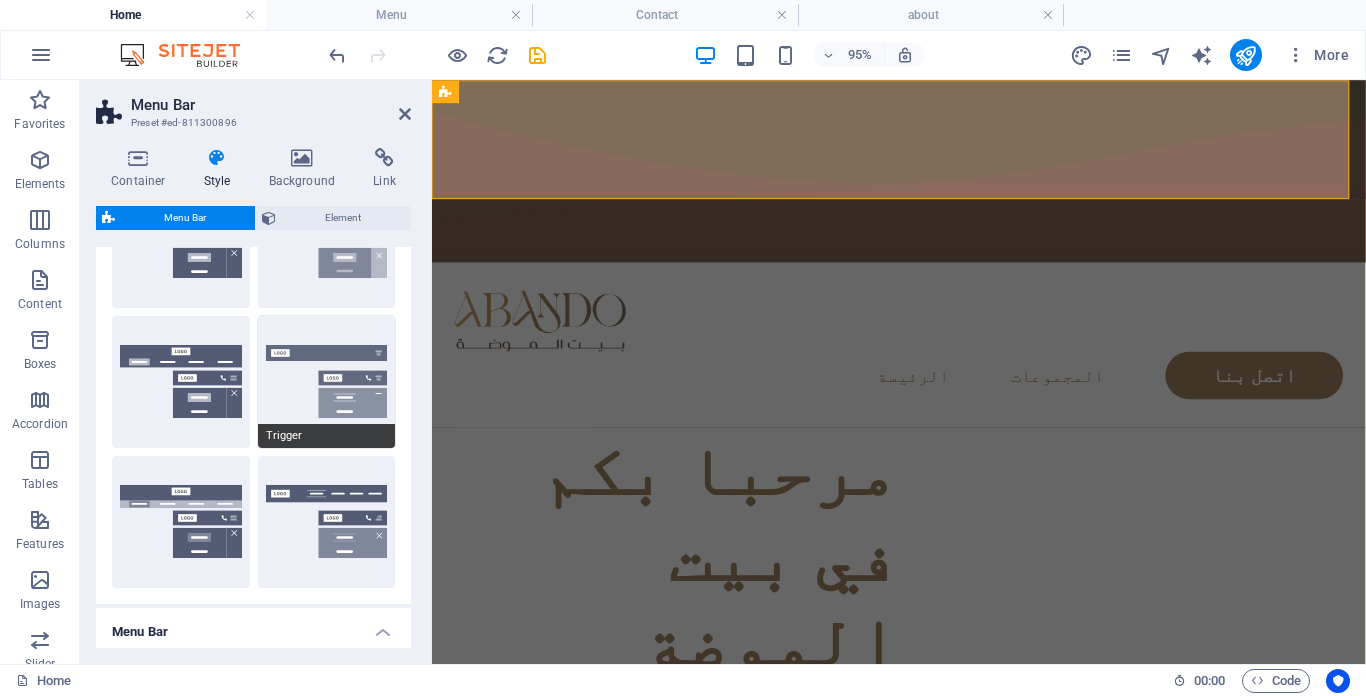 scroll, scrollTop: 300, scrollLeft: 0, axis: vertical 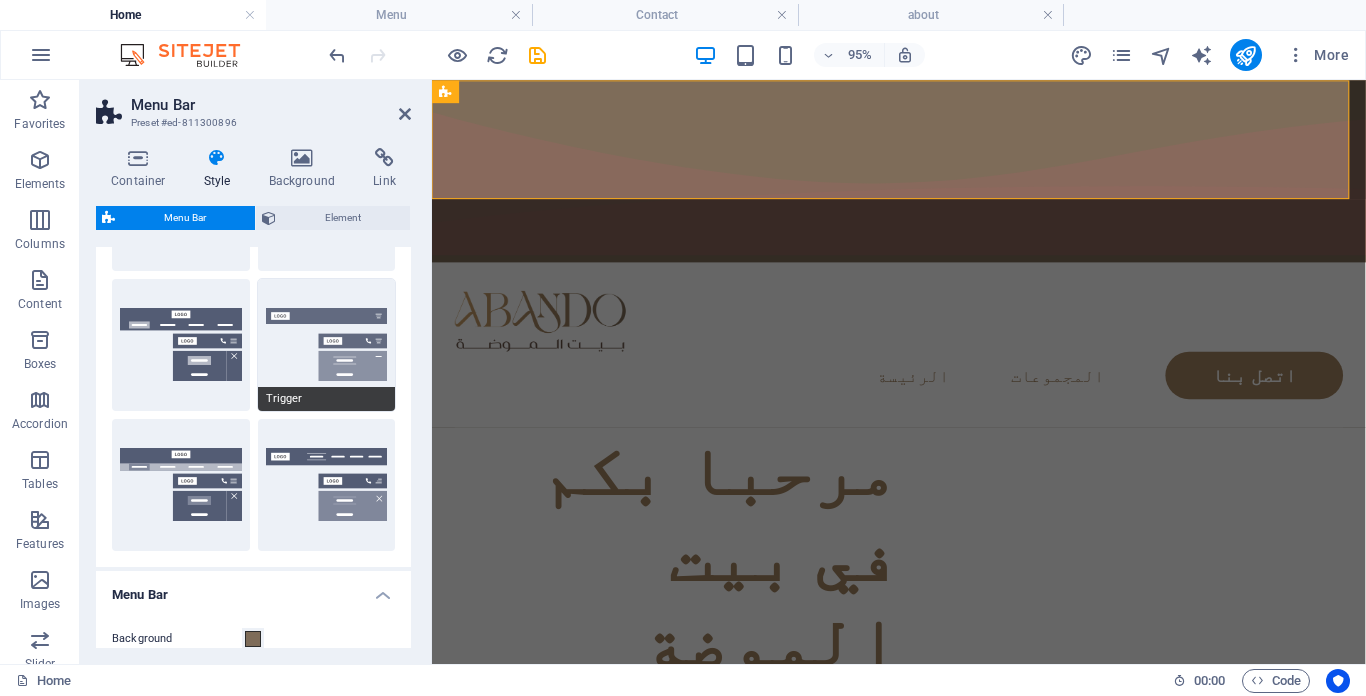 click on "Trigger" at bounding box center [327, 345] 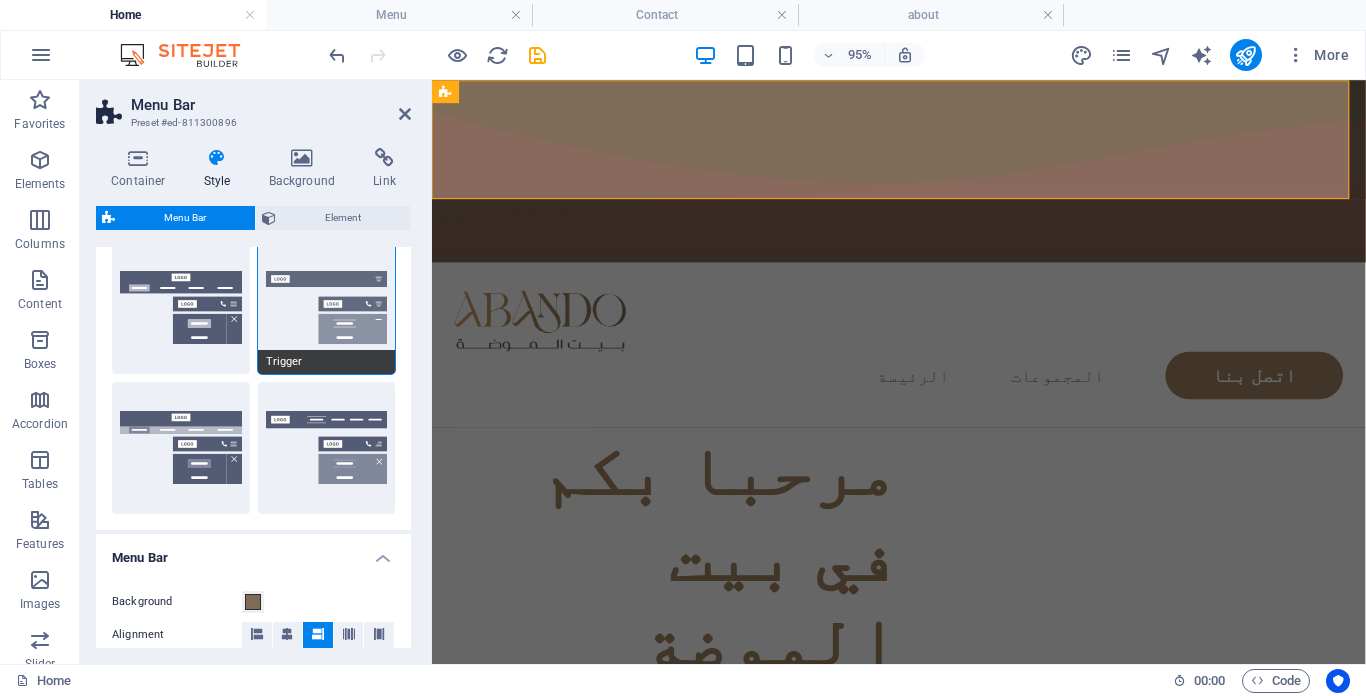 scroll, scrollTop: 700, scrollLeft: 0, axis: vertical 